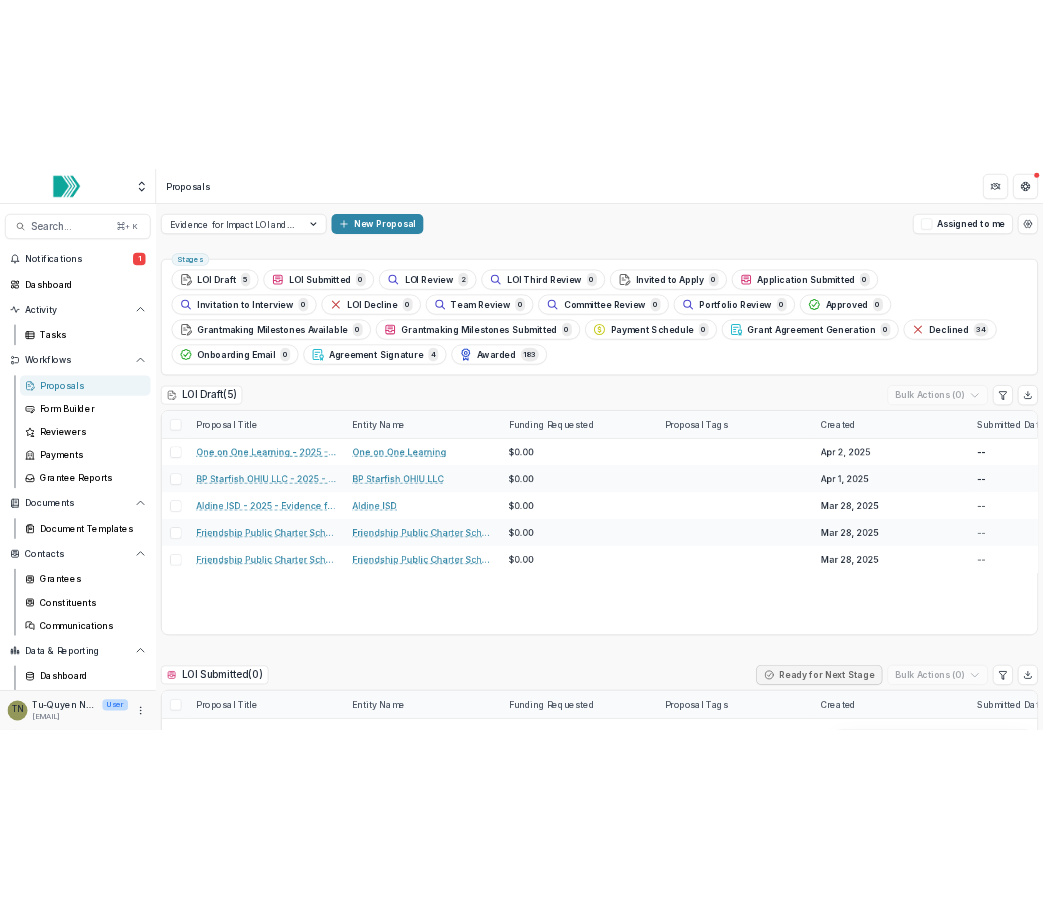 scroll, scrollTop: 0, scrollLeft: 0, axis: both 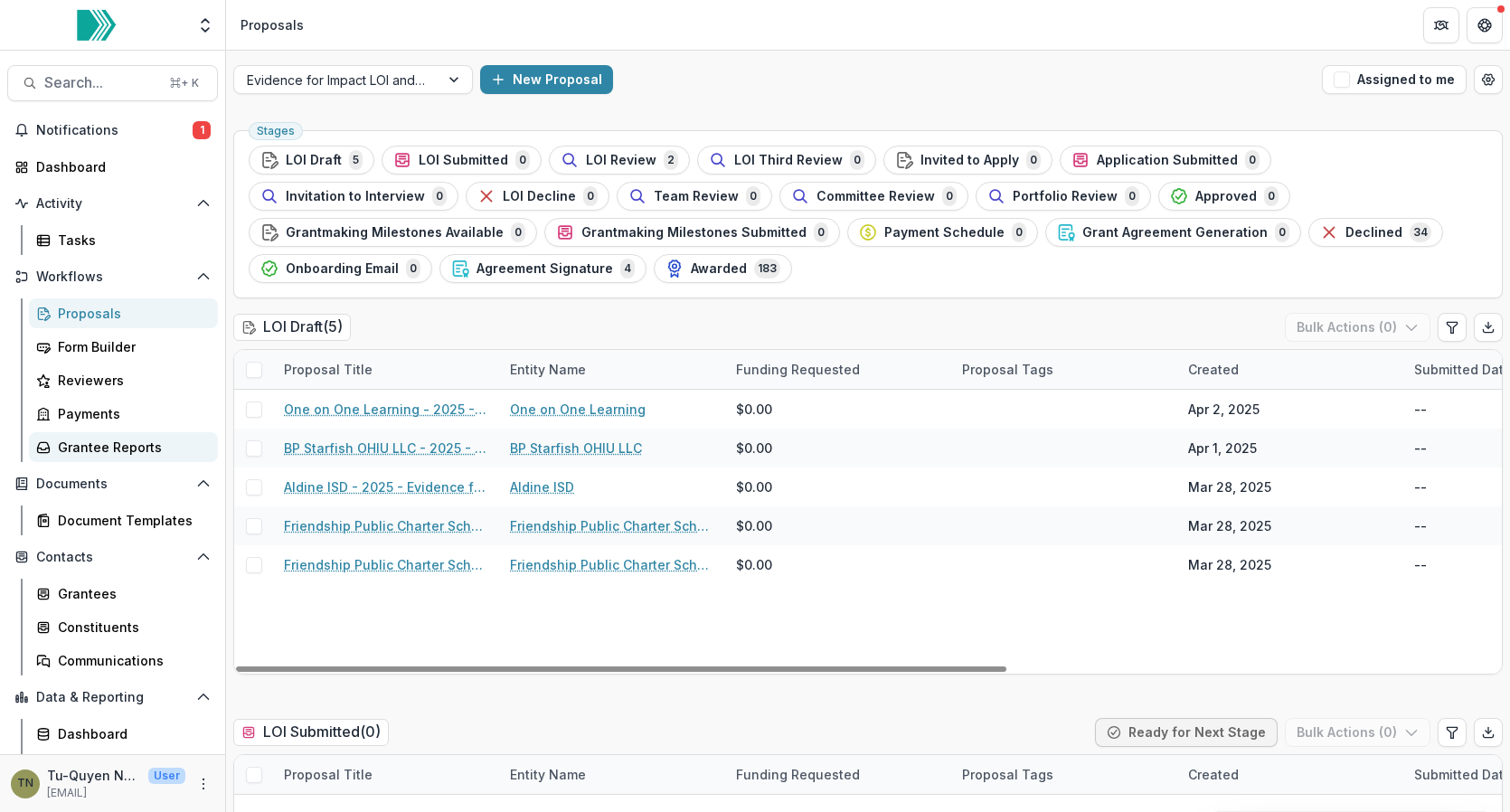 click on "Grantee Reports" at bounding box center [130, 447] 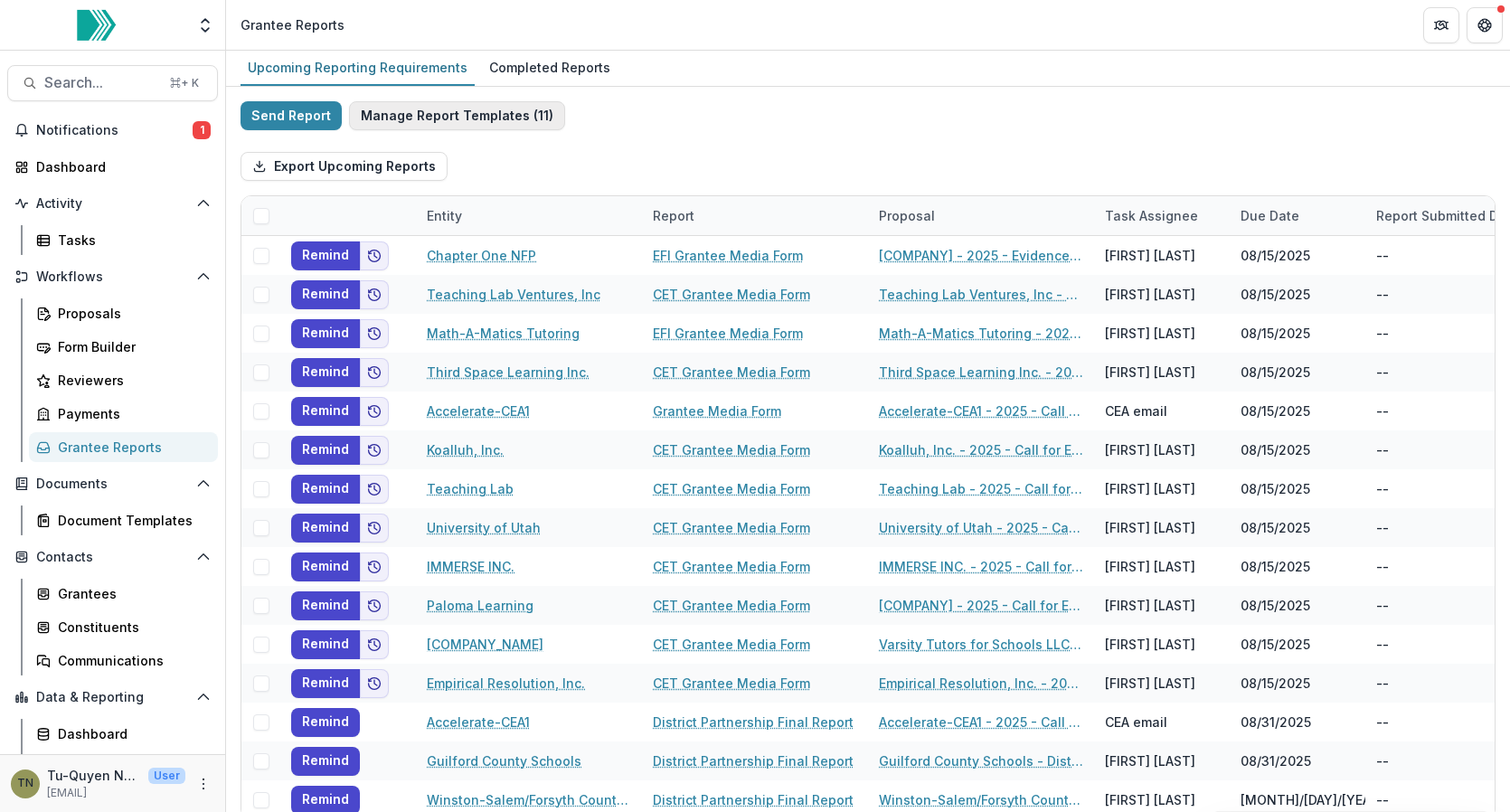 click on "Manage Report Templates ( 11 )" at bounding box center [457, 116] 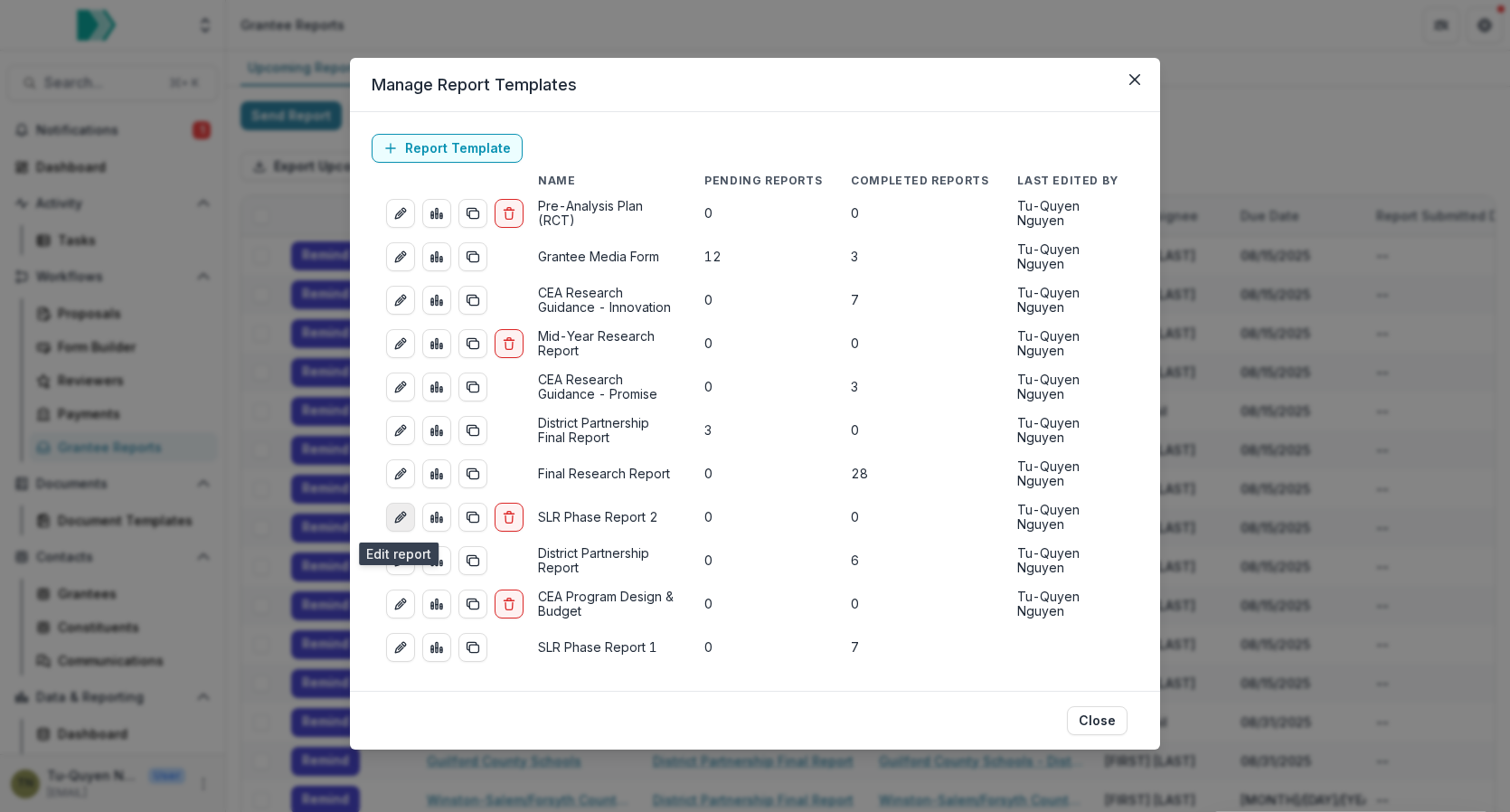 click 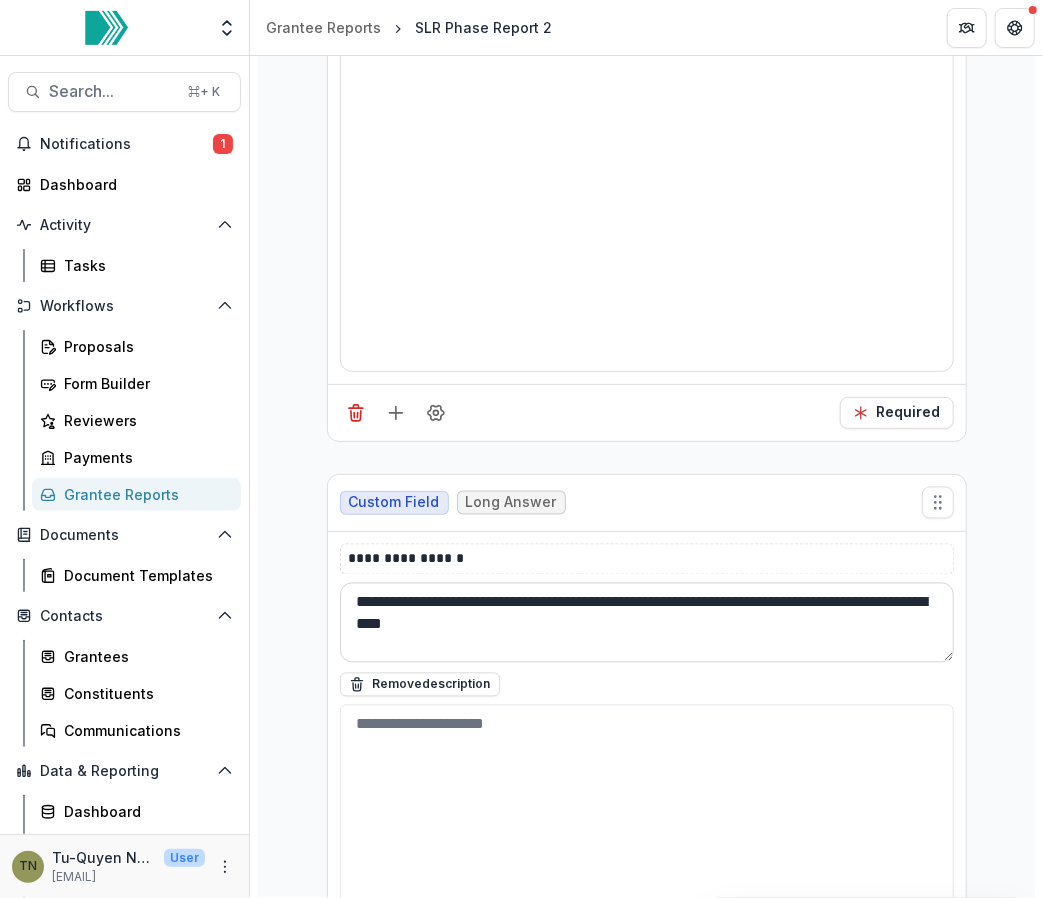 scroll, scrollTop: 10755, scrollLeft: 0, axis: vertical 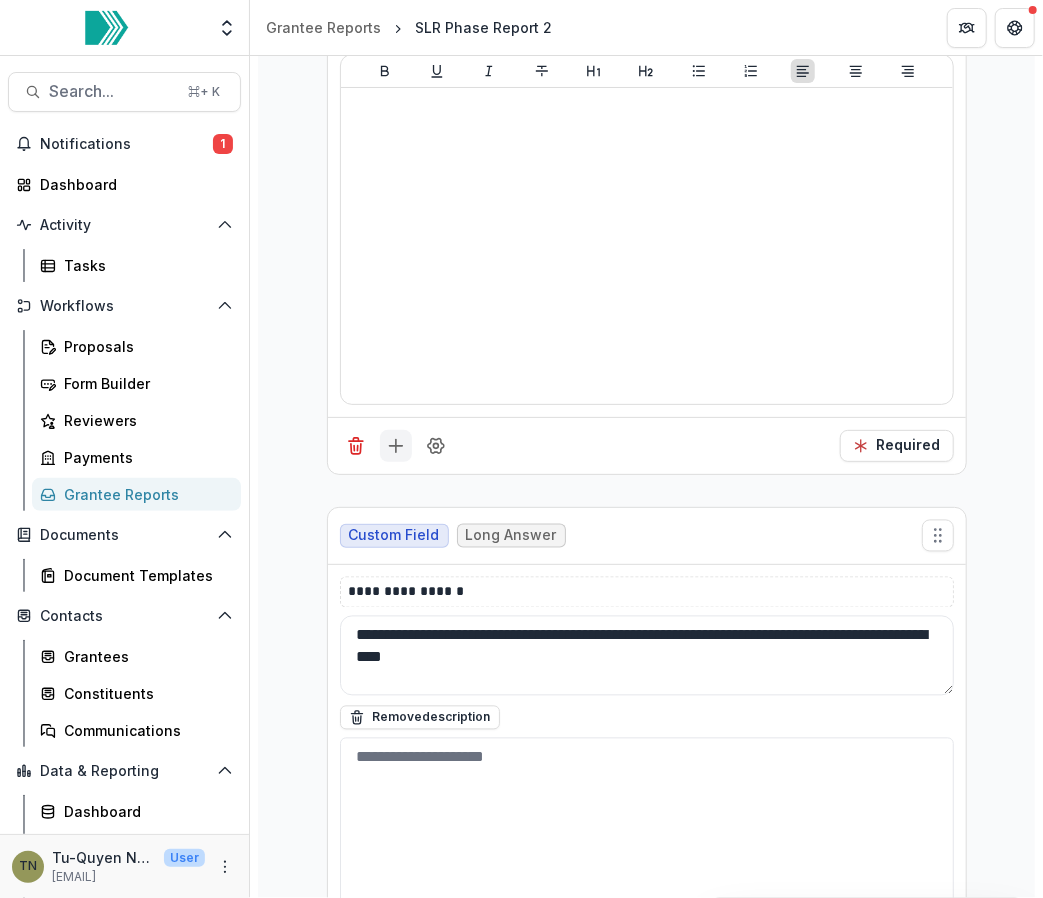 click 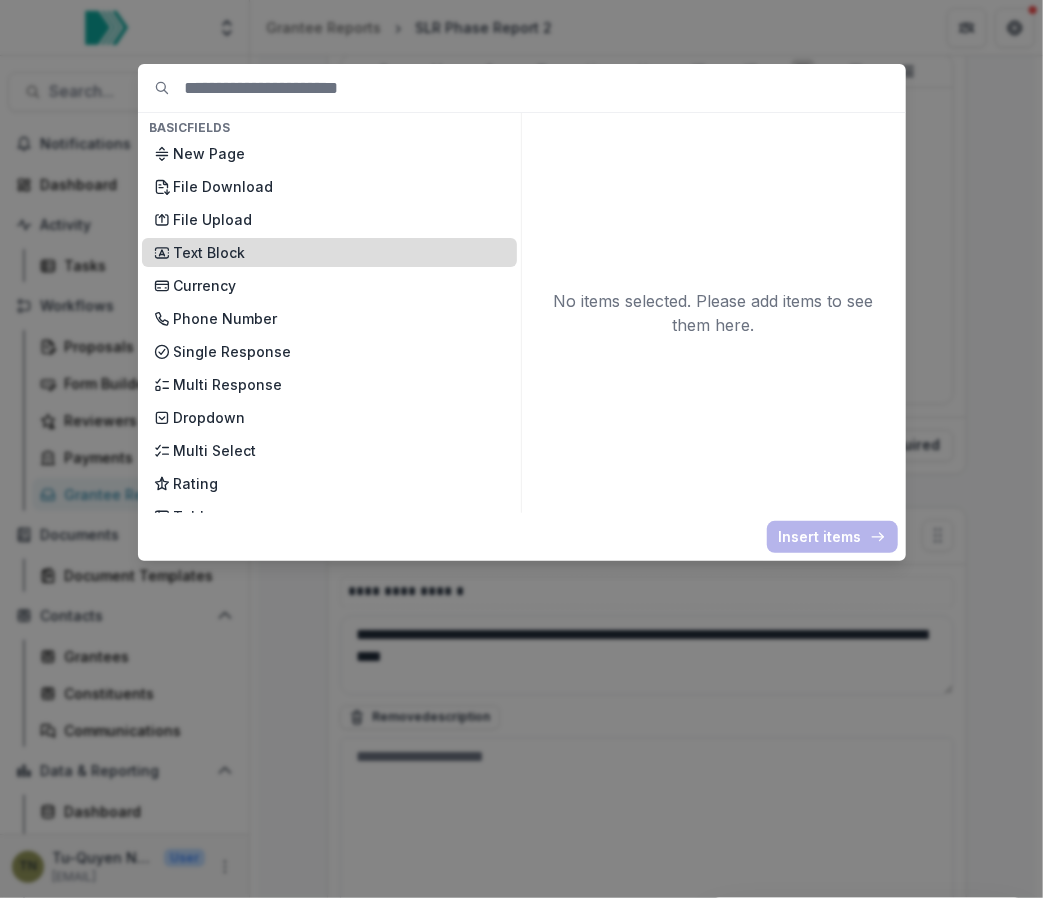 click on "Text Block" at bounding box center (339, 252) 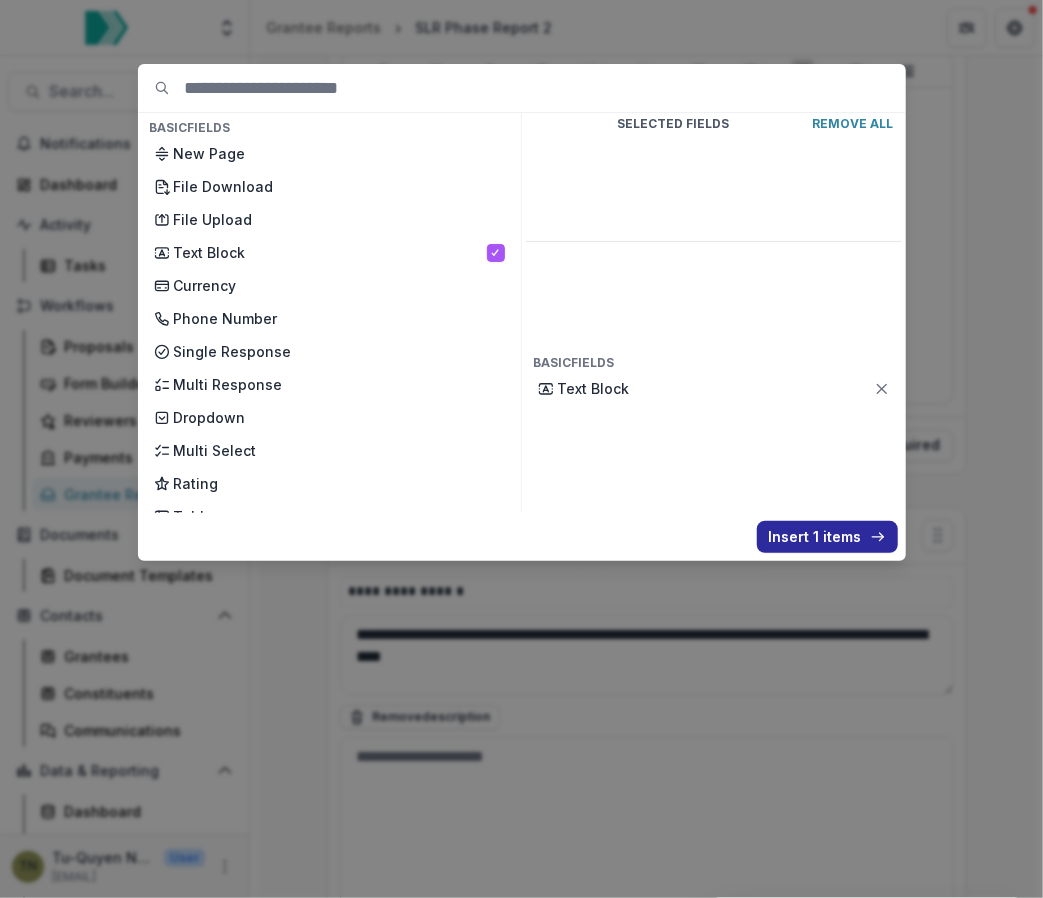 click on "Insert 1 items" at bounding box center (827, 537) 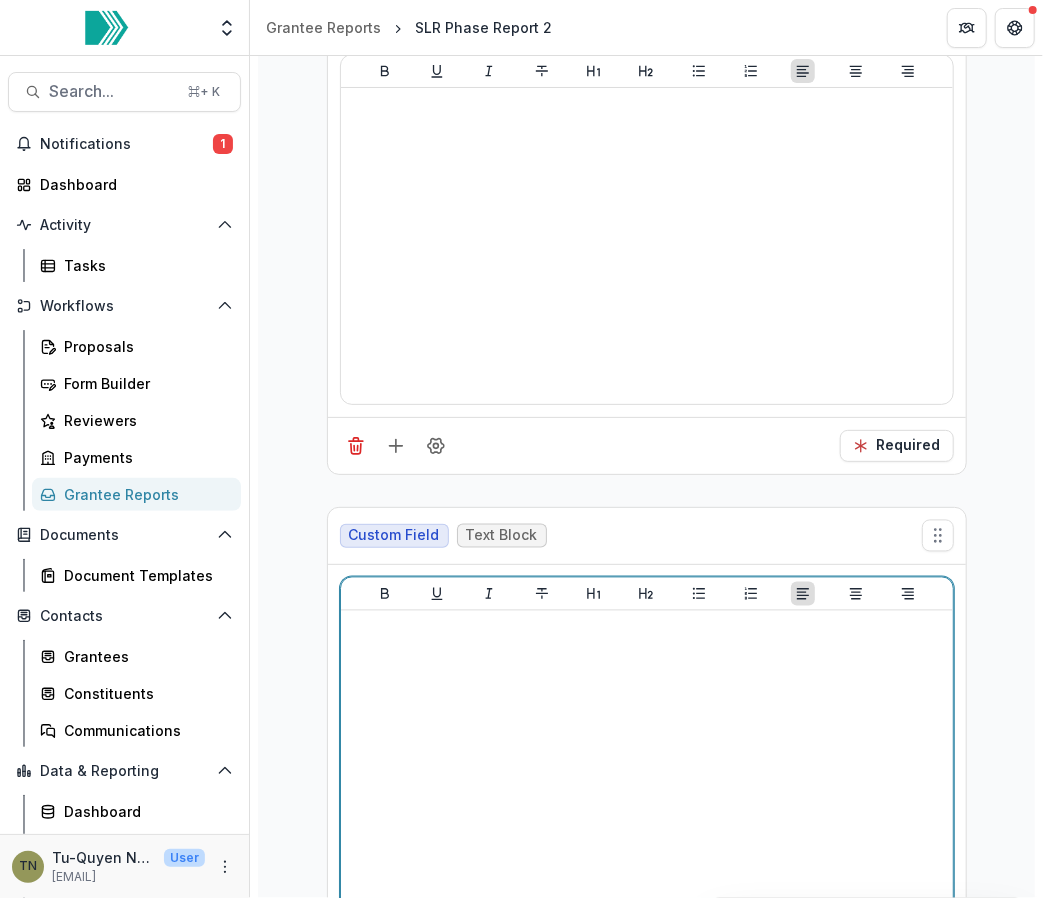 click at bounding box center (647, 769) 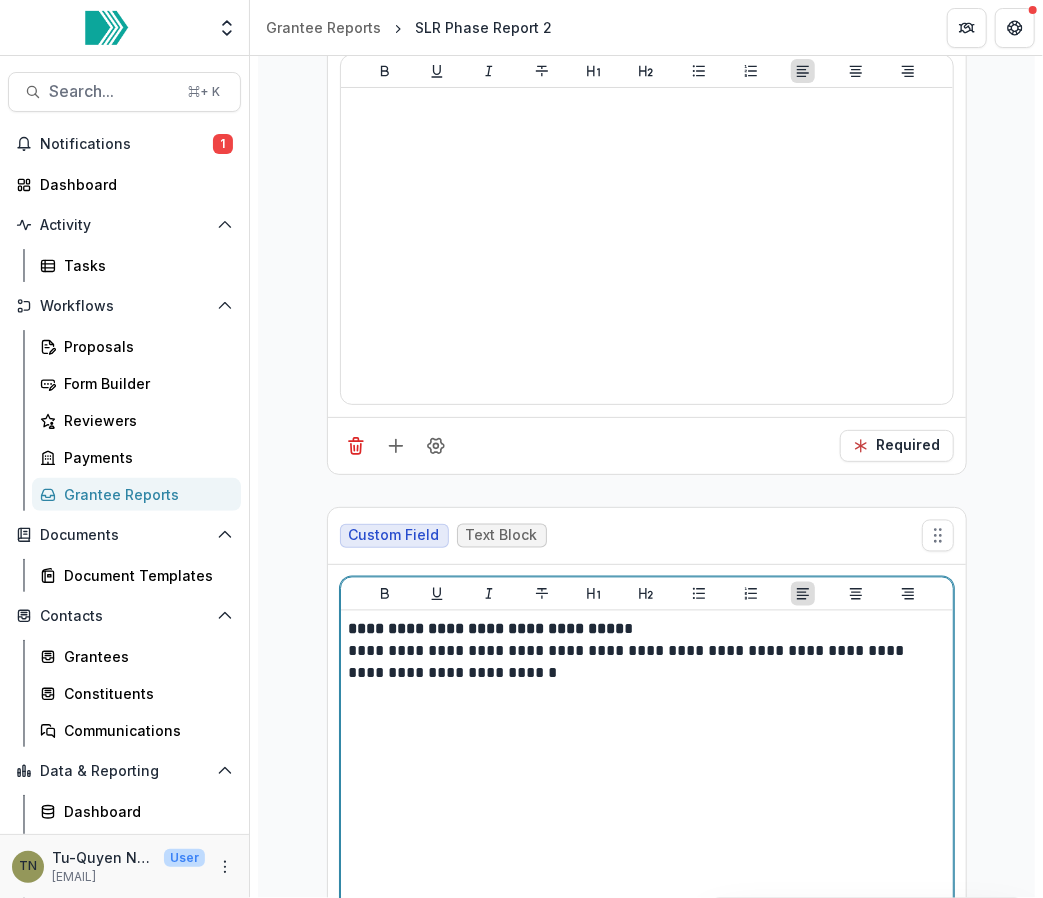 click on "**********" at bounding box center [648, 630] 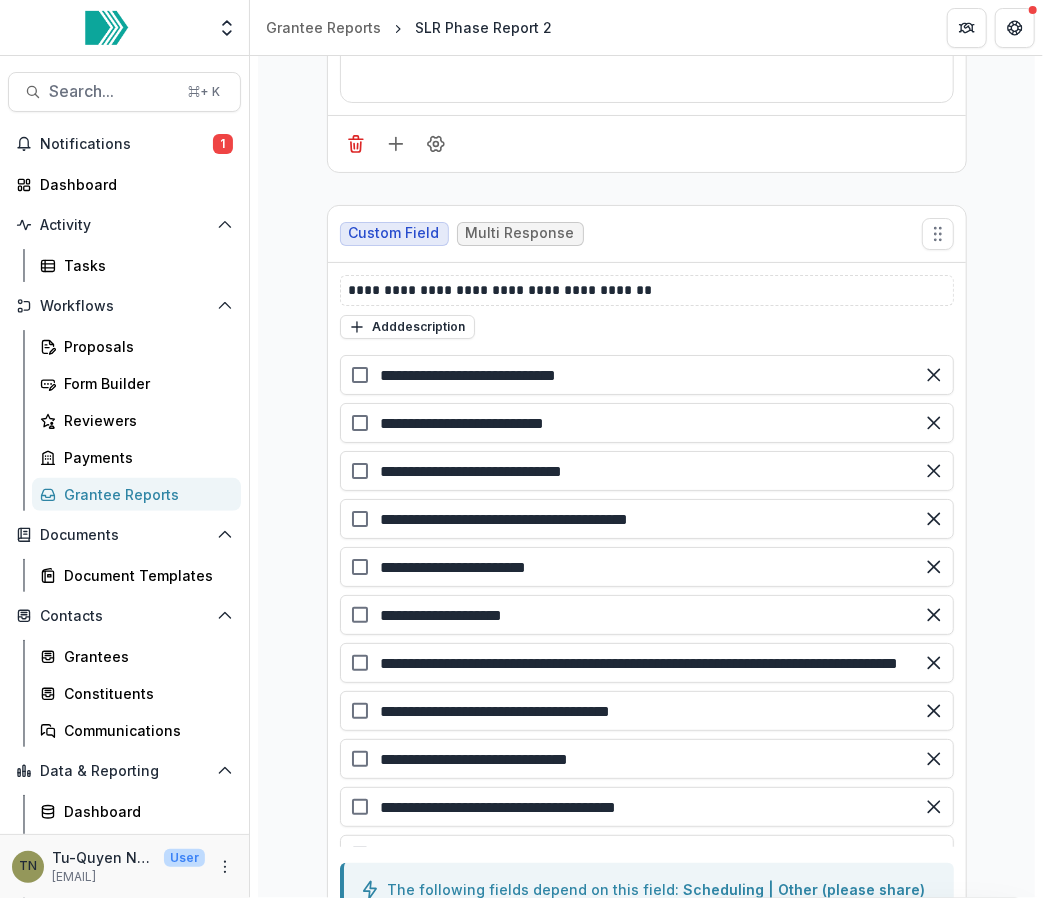 scroll, scrollTop: 9341, scrollLeft: 0, axis: vertical 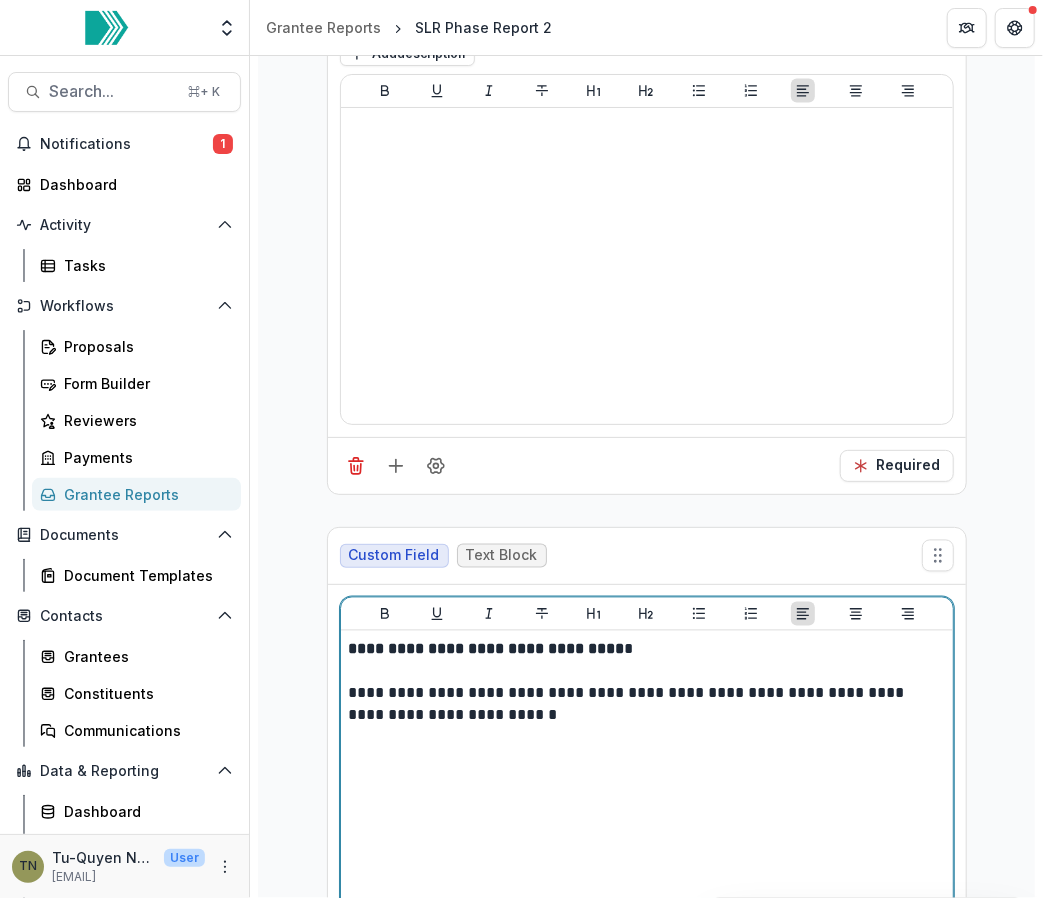 click at bounding box center (647, 672) 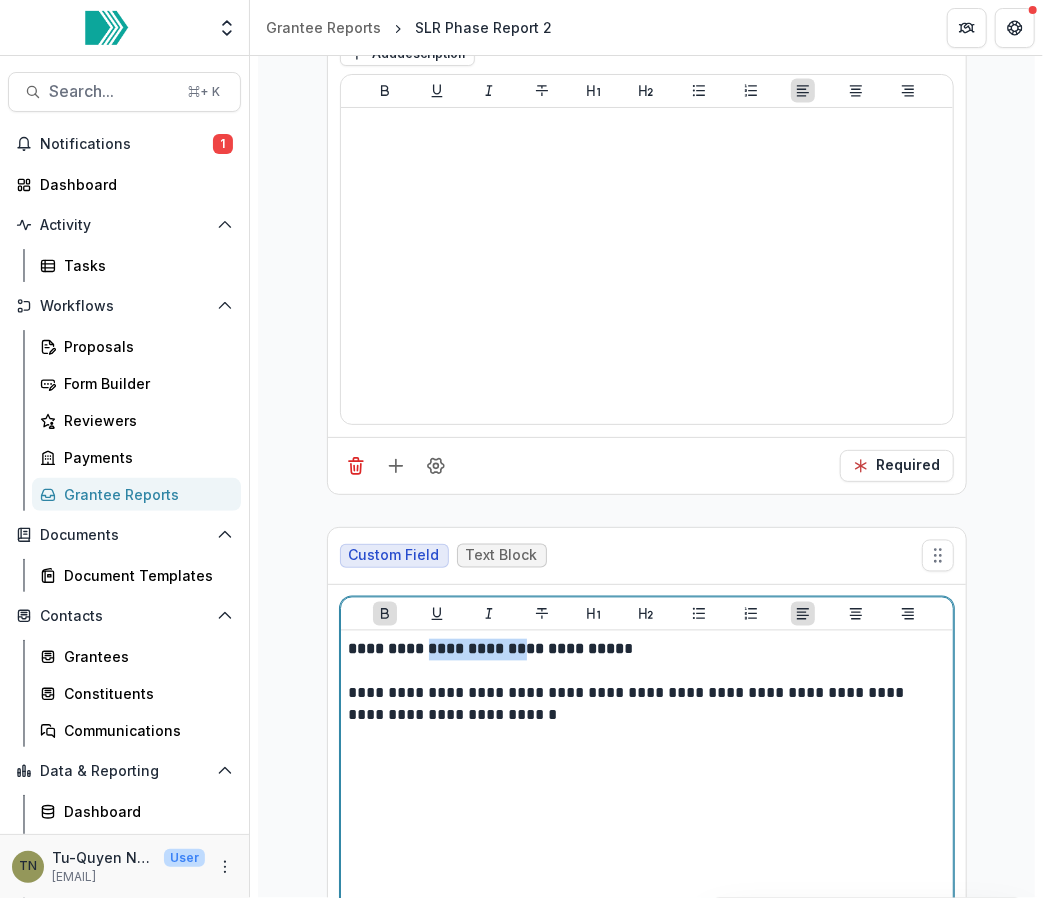 click on "**********" at bounding box center [487, 649] 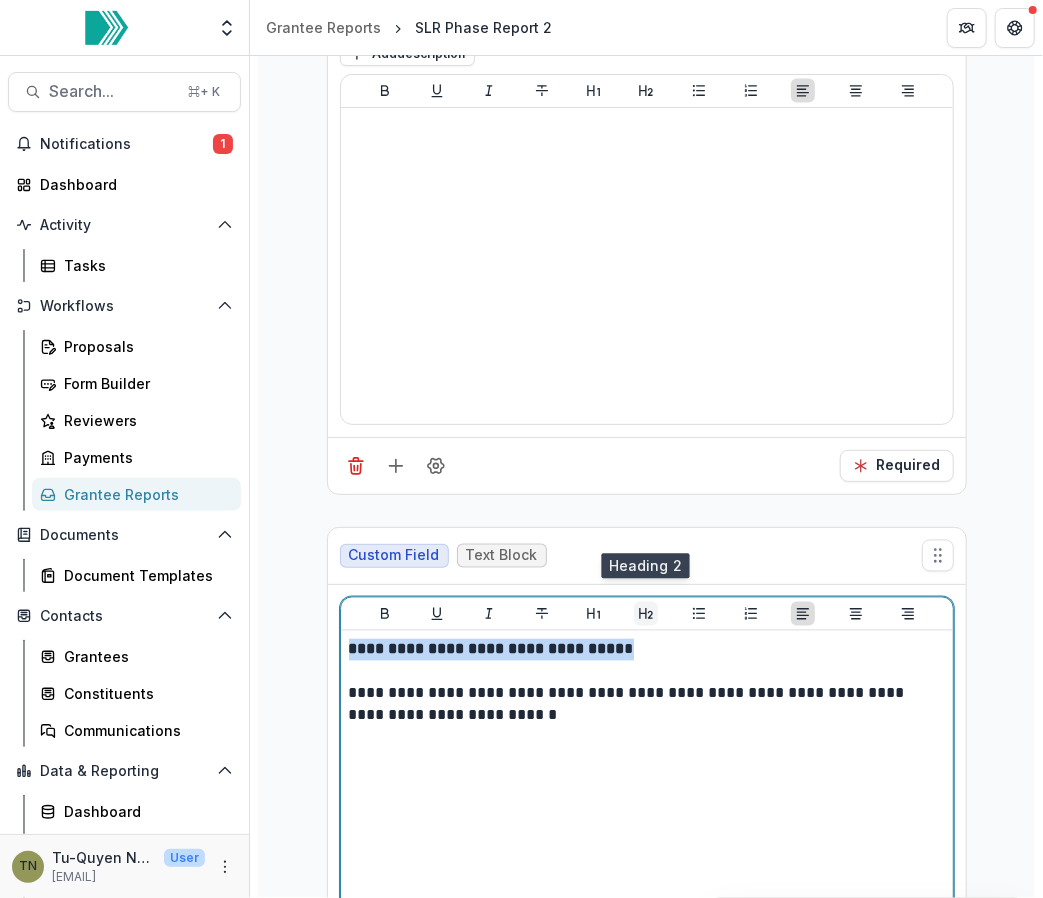 click 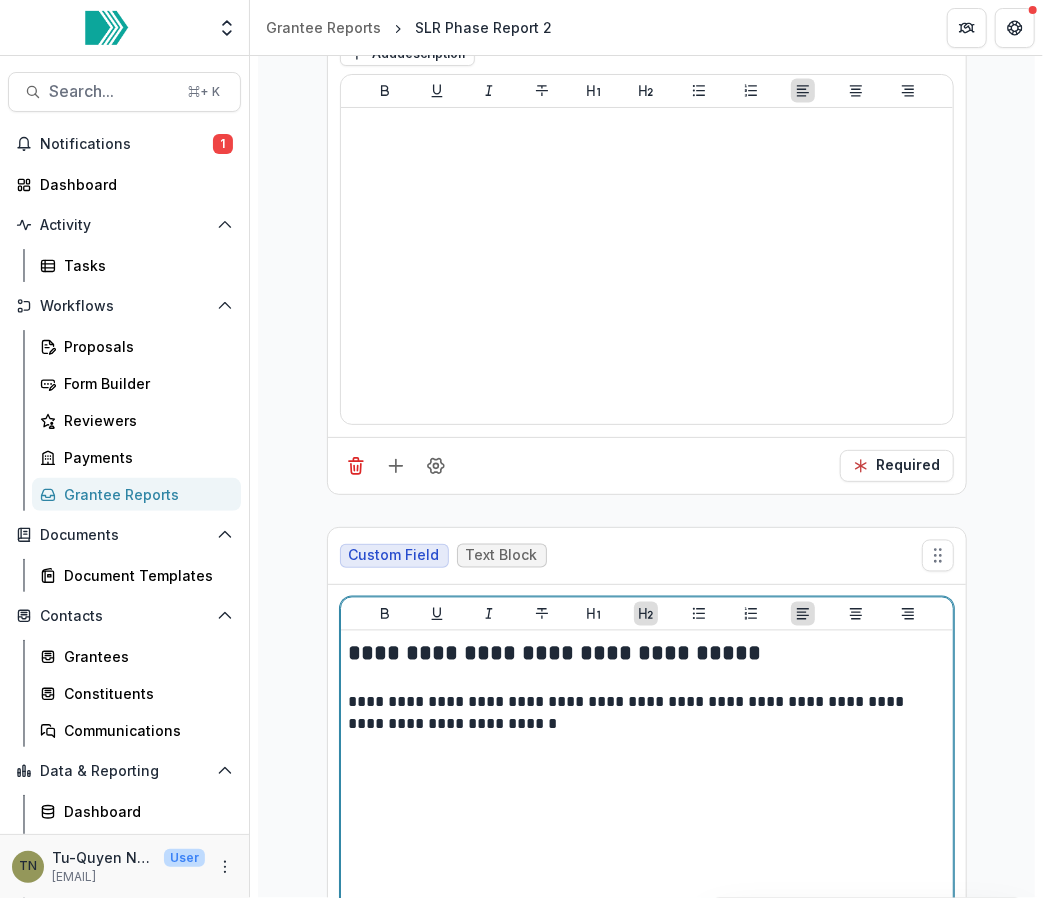 click on "**********" at bounding box center (647, 789) 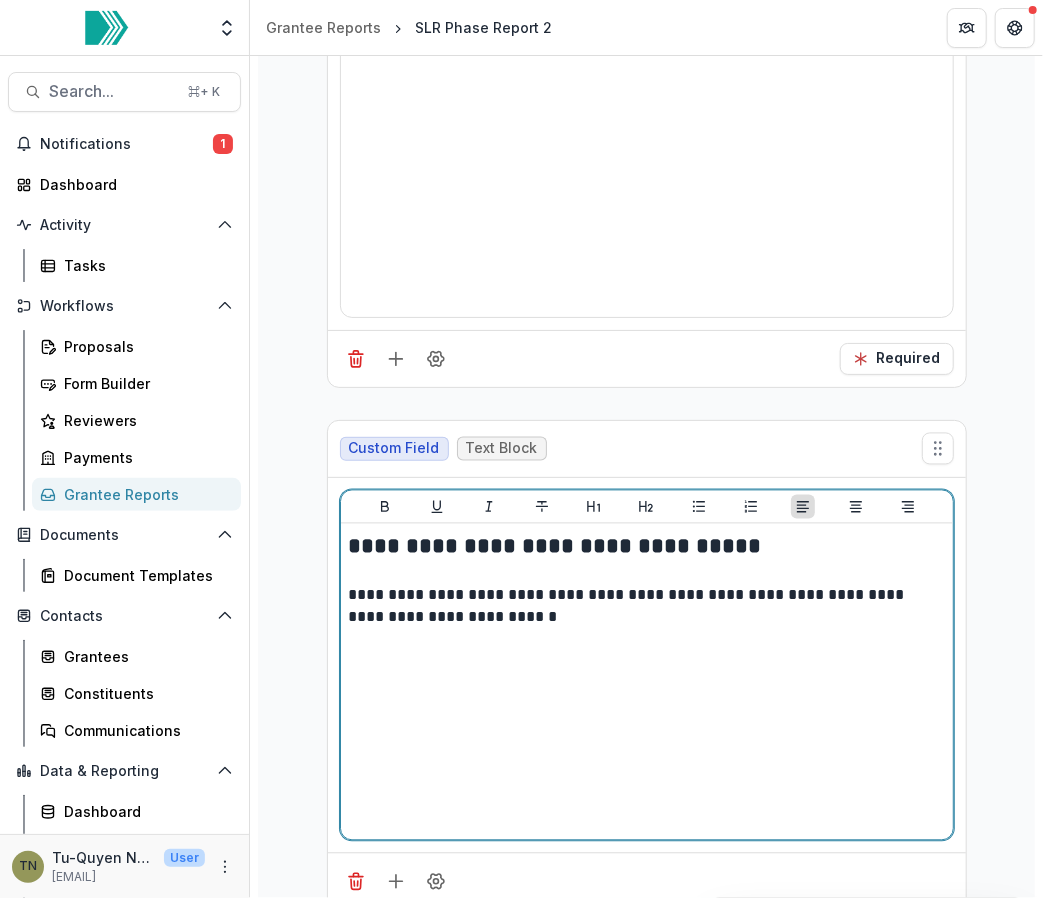 scroll, scrollTop: 10900, scrollLeft: 0, axis: vertical 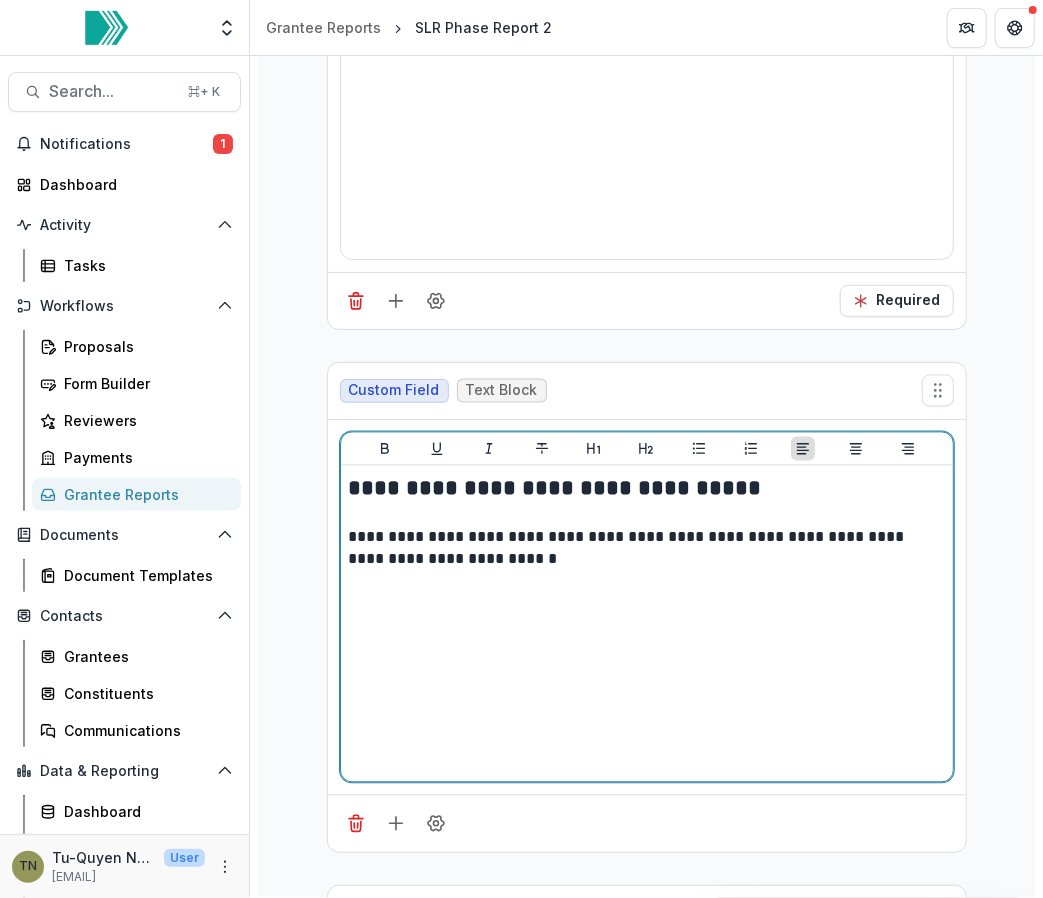 click on "**********" at bounding box center [648, 549] 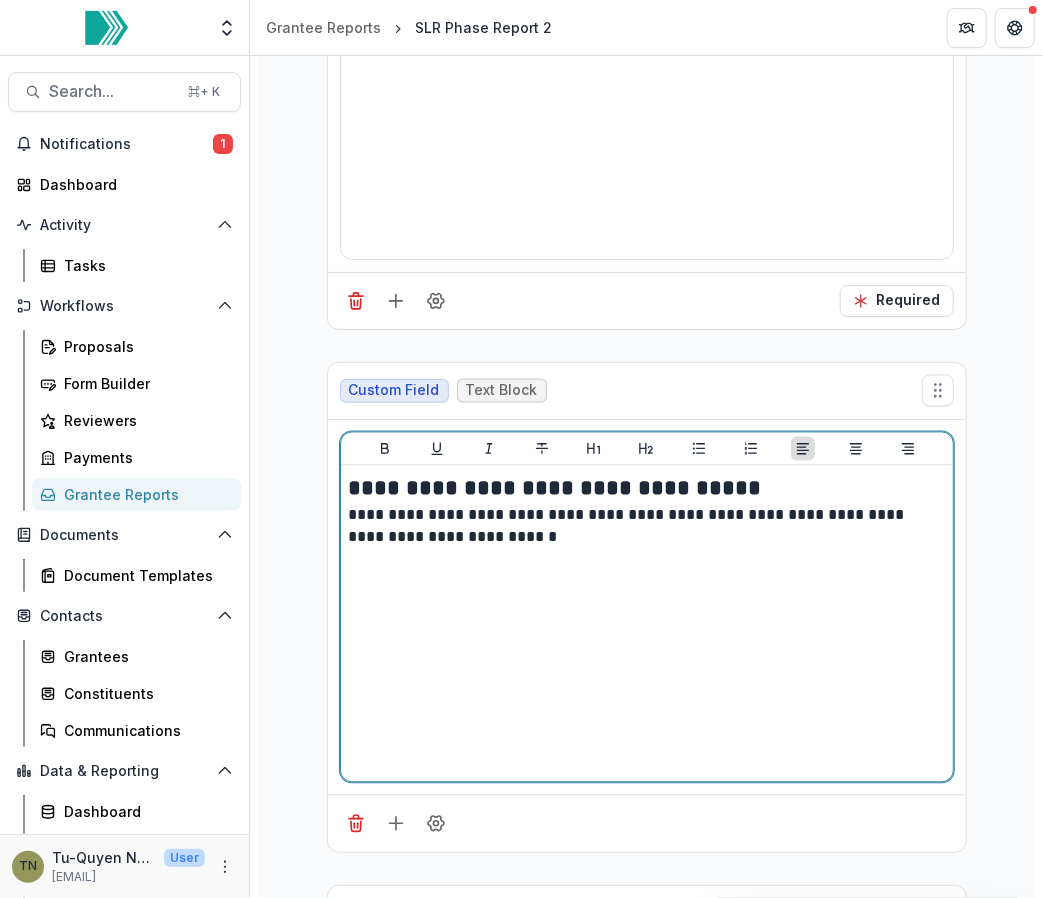 click on "**********" at bounding box center (648, 489) 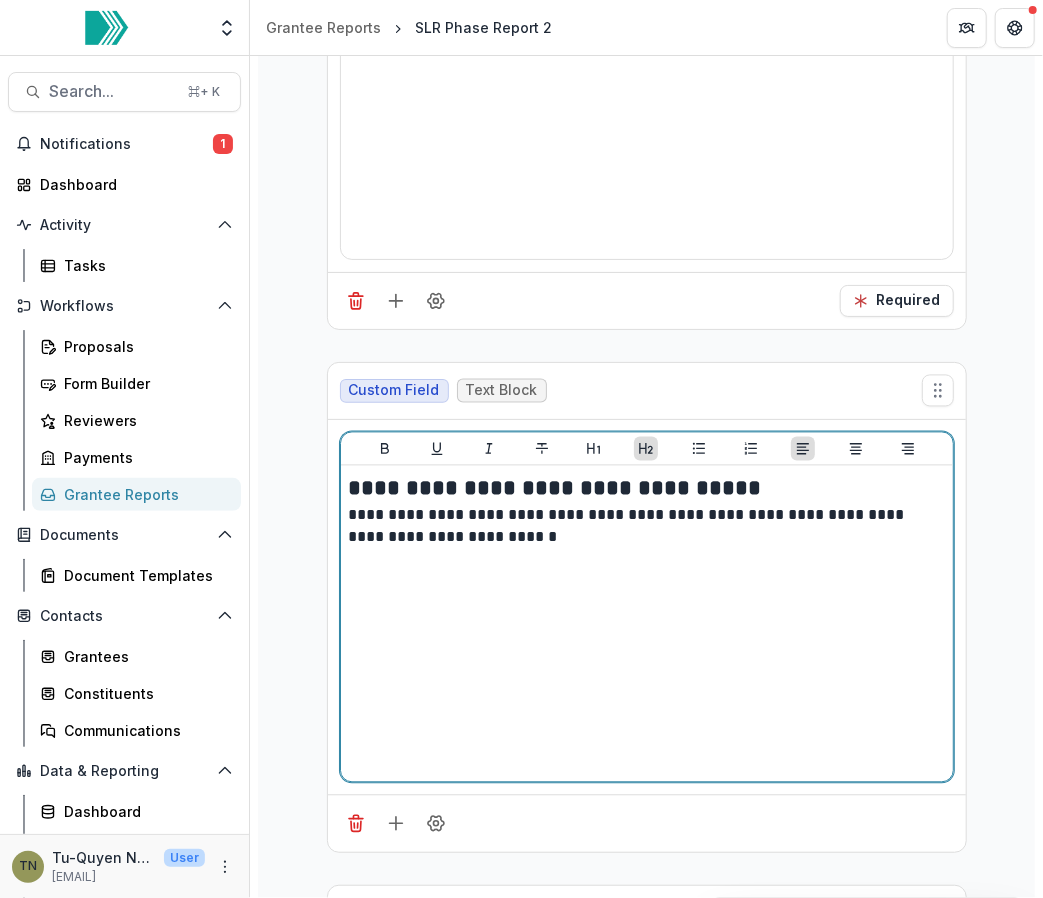 type 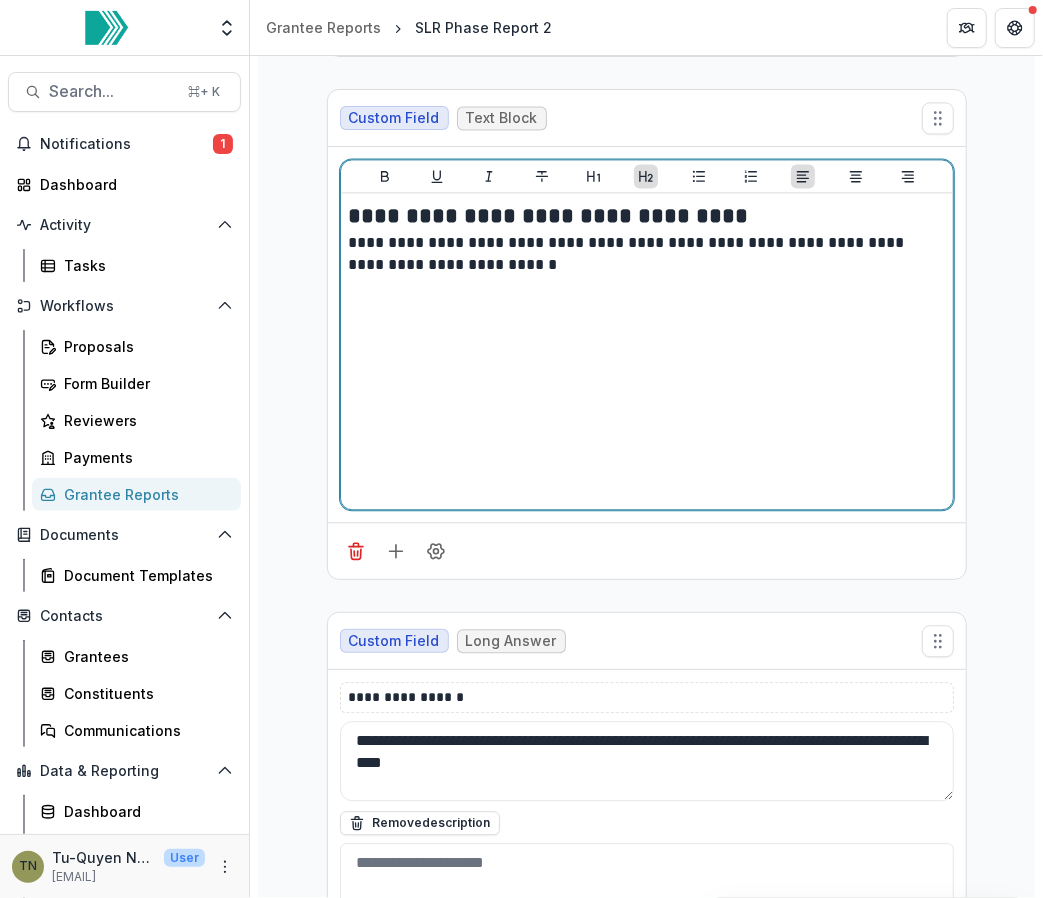scroll, scrollTop: 11186, scrollLeft: 0, axis: vertical 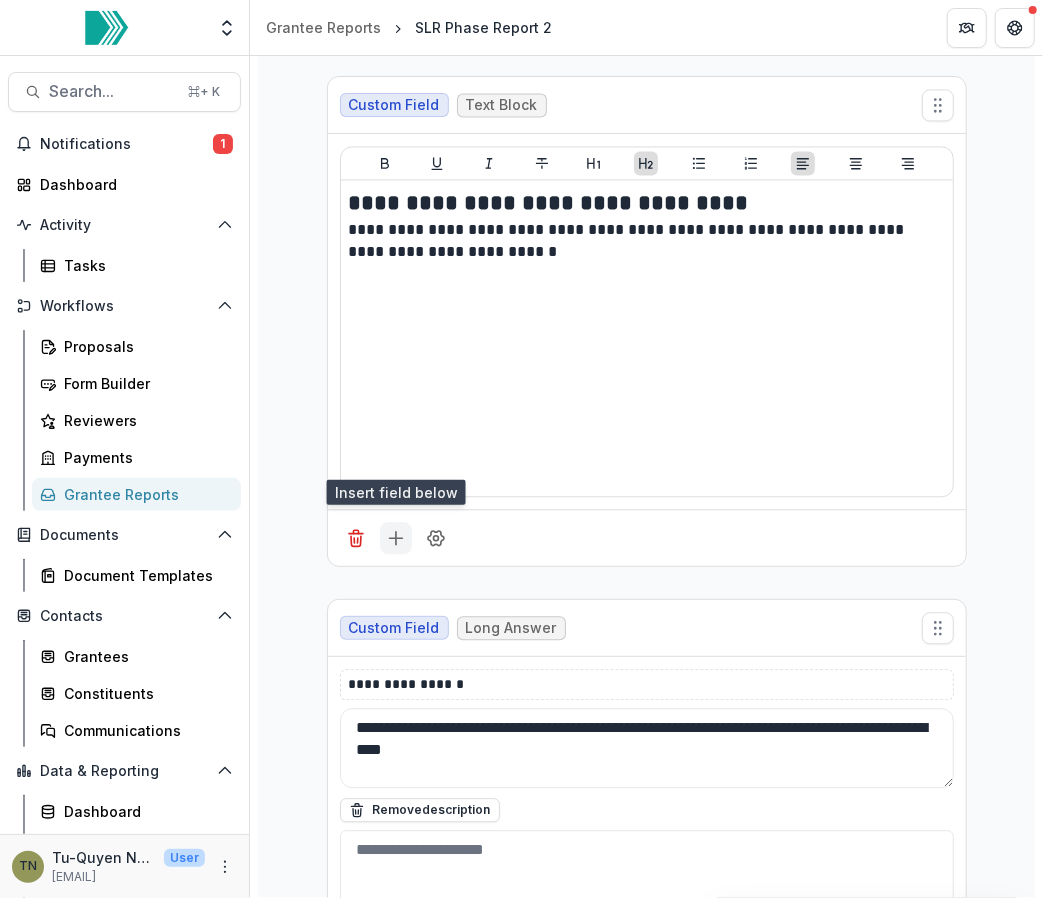 click 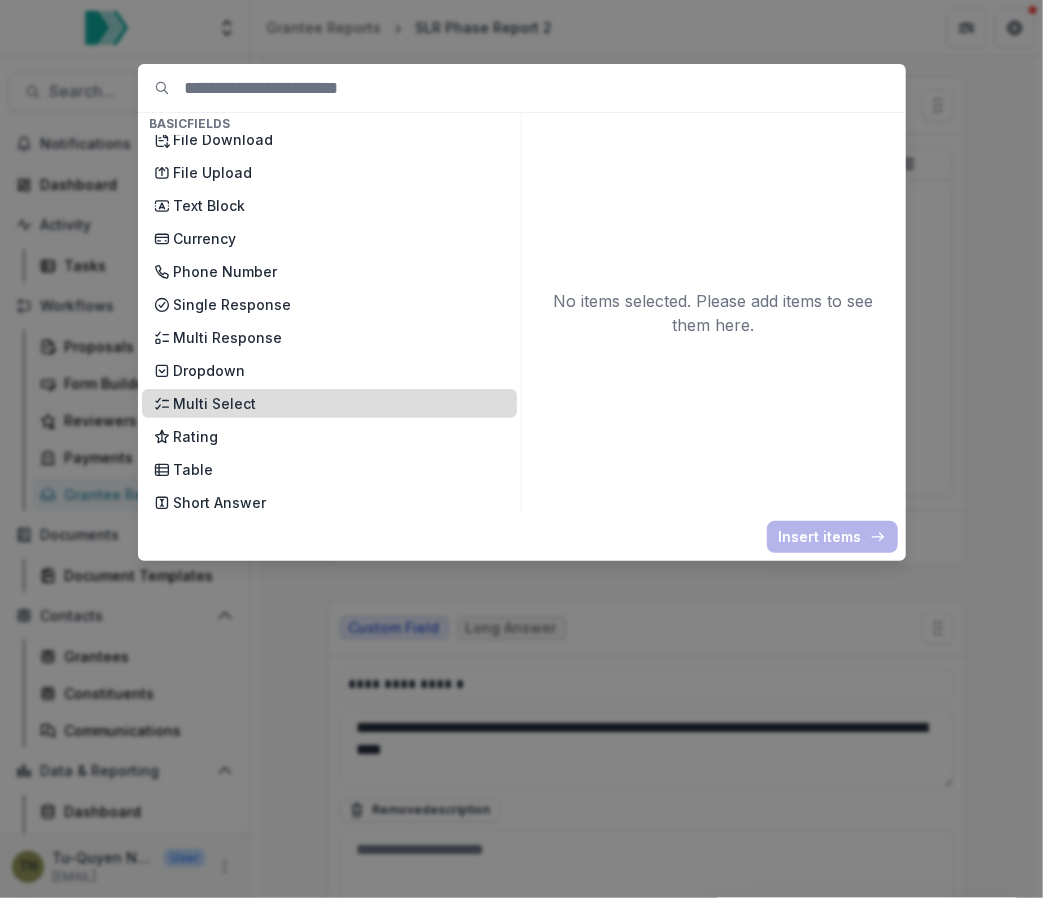 scroll, scrollTop: 45, scrollLeft: 0, axis: vertical 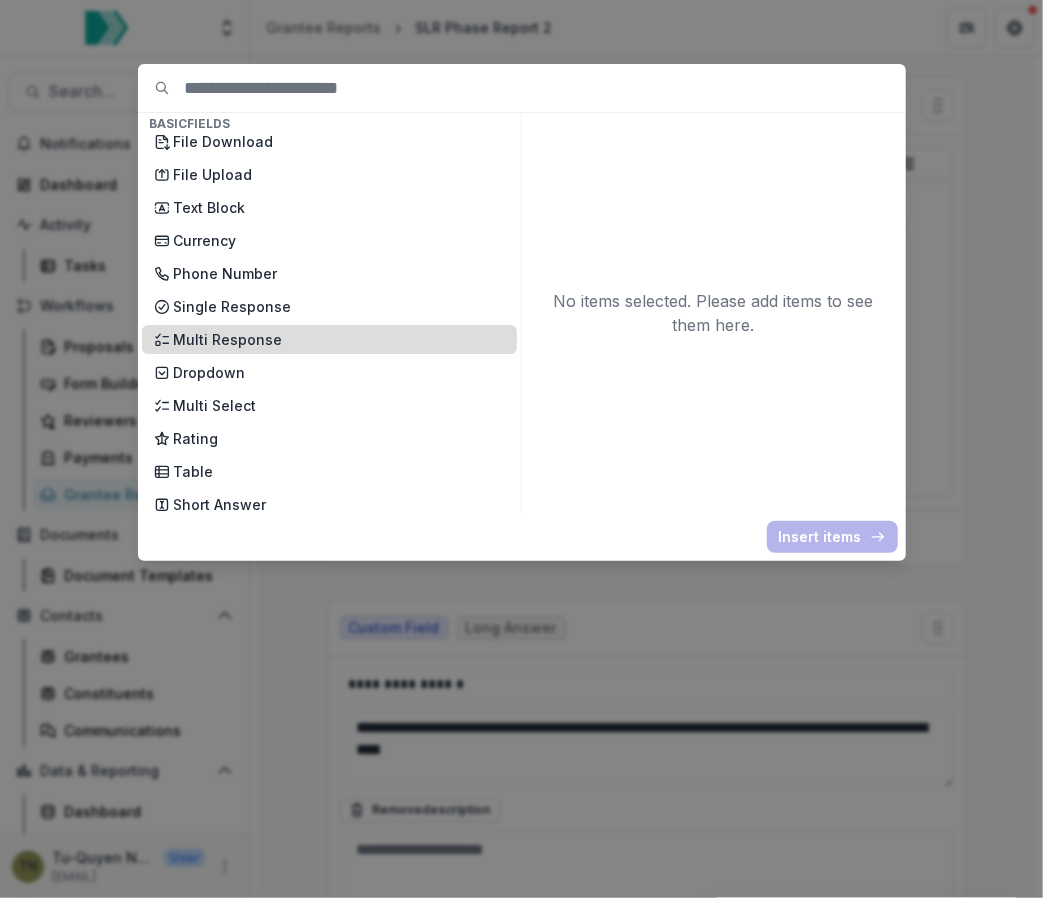 click on "Multi Response" at bounding box center (329, 339) 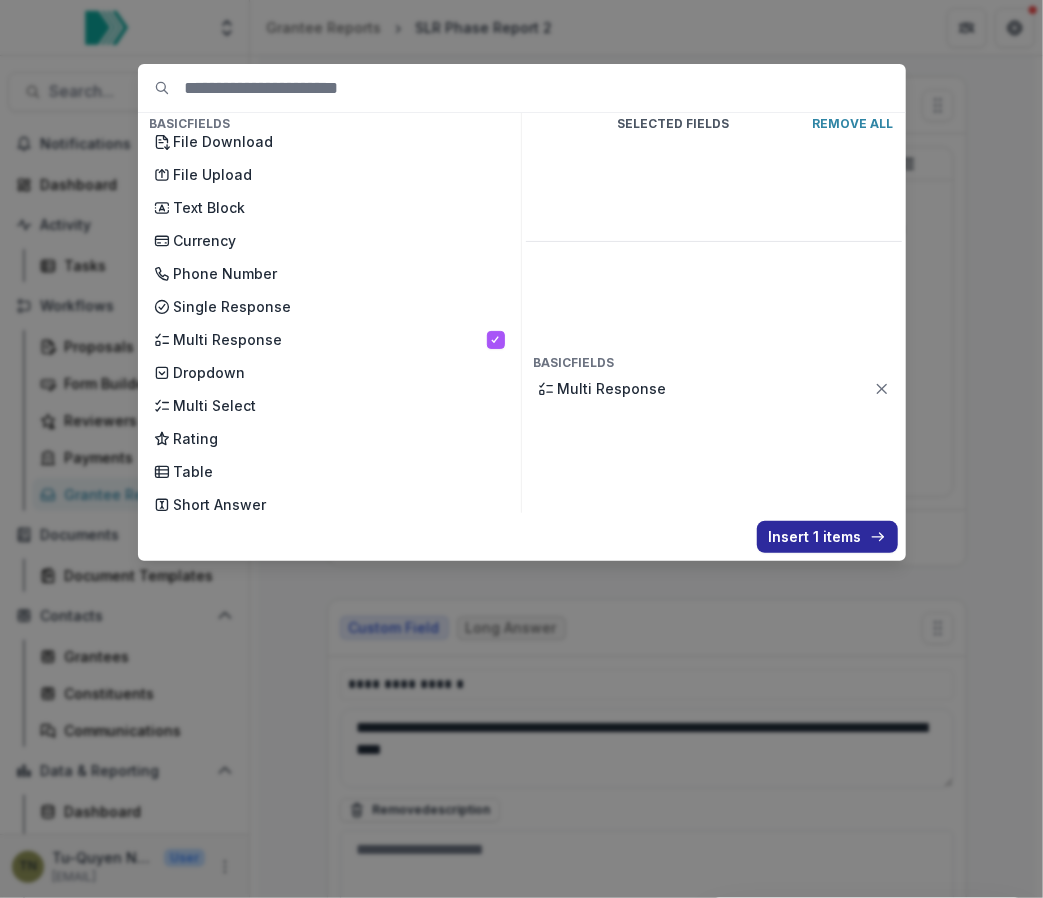click on "Insert 1 items" at bounding box center (827, 537) 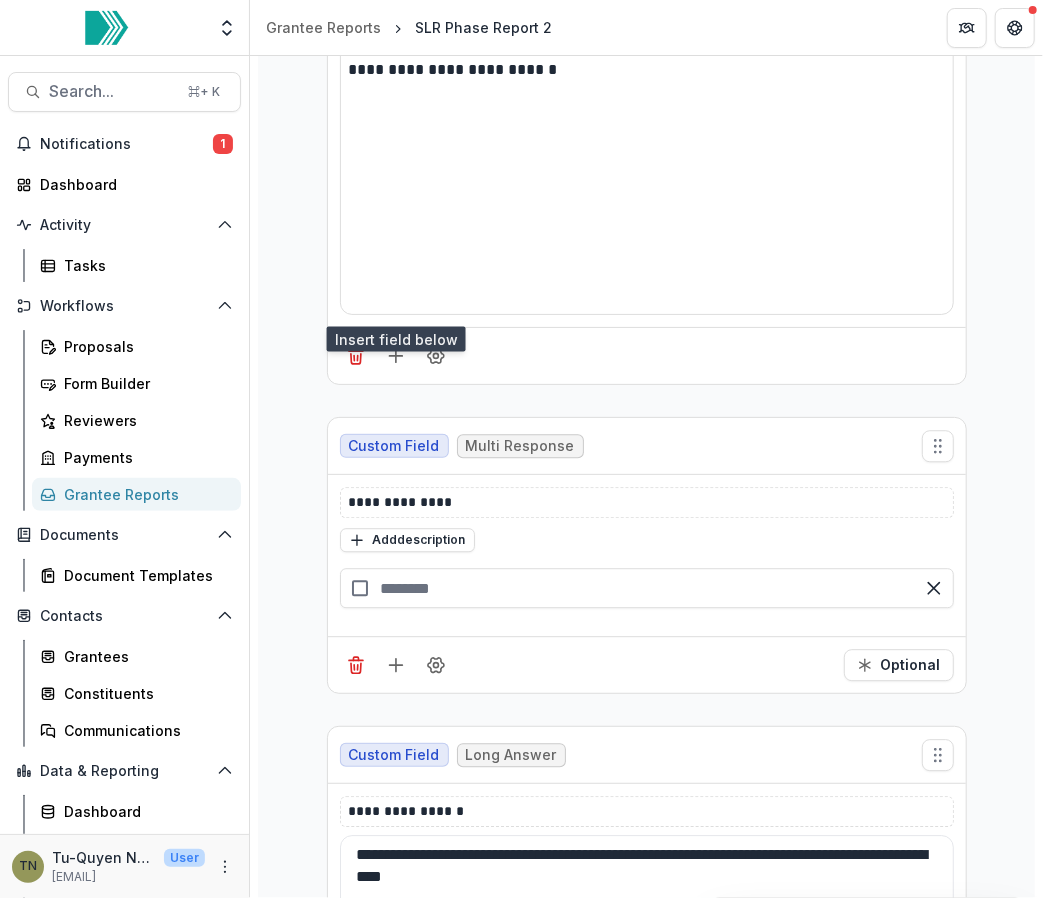 scroll, scrollTop: 11372, scrollLeft: 0, axis: vertical 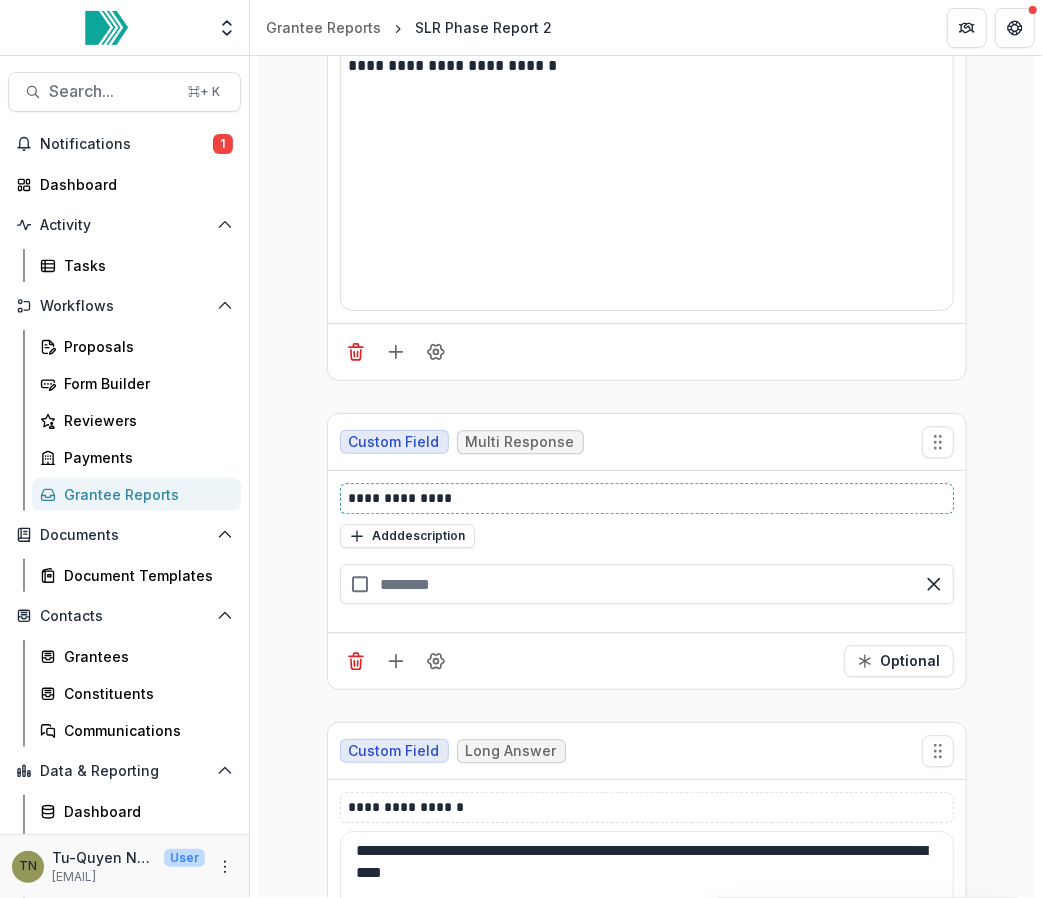 click on "**********" at bounding box center [648, 498] 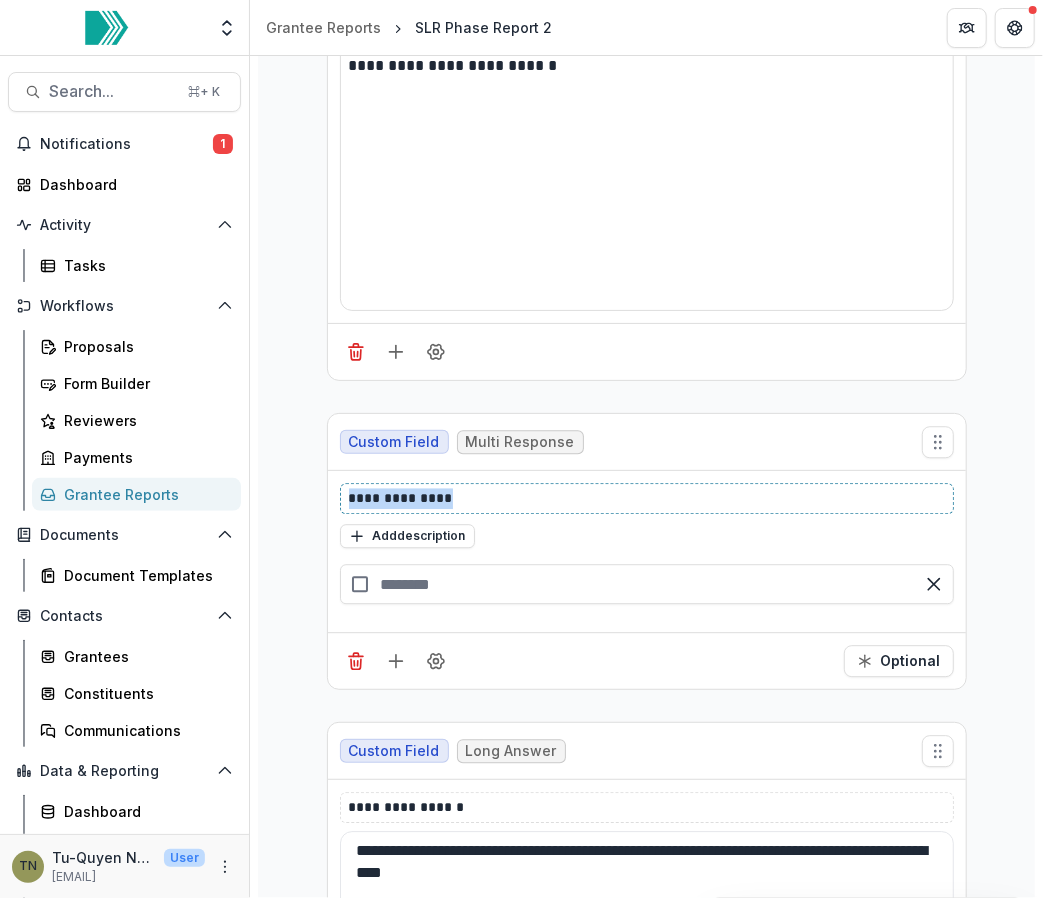 click on "**********" at bounding box center [648, 498] 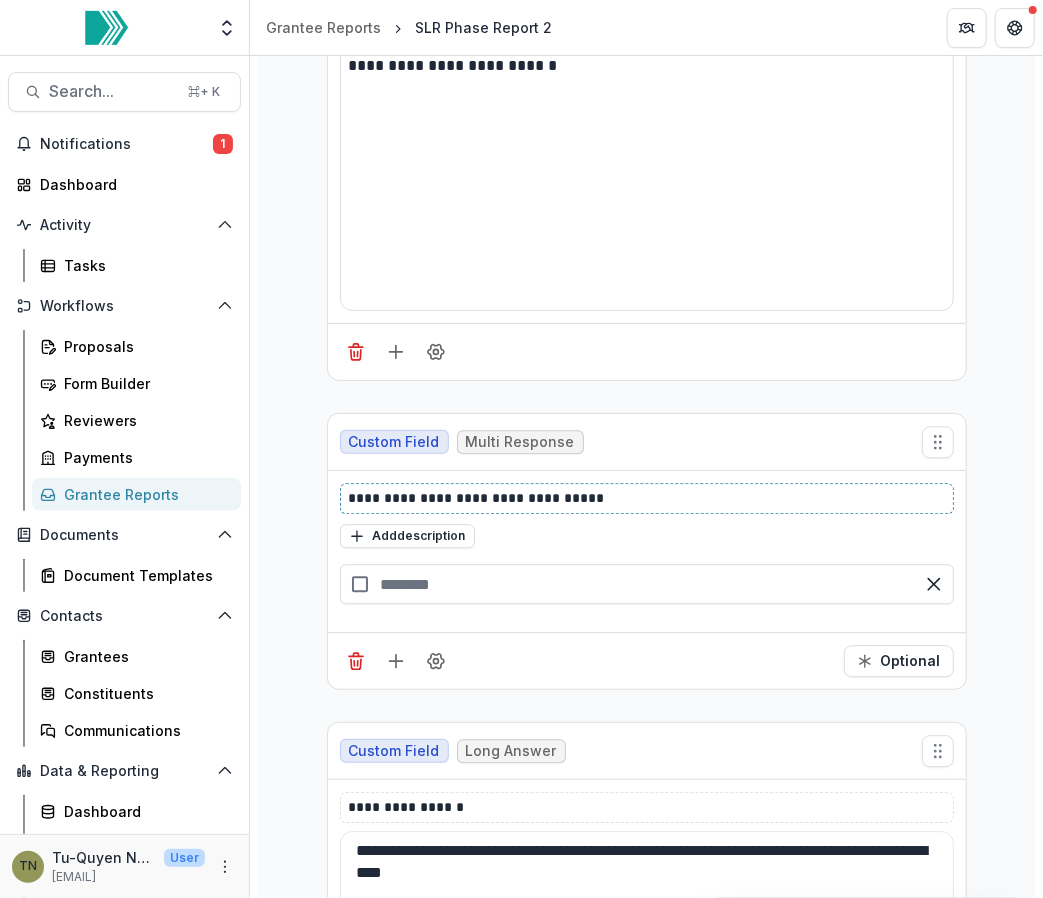 type 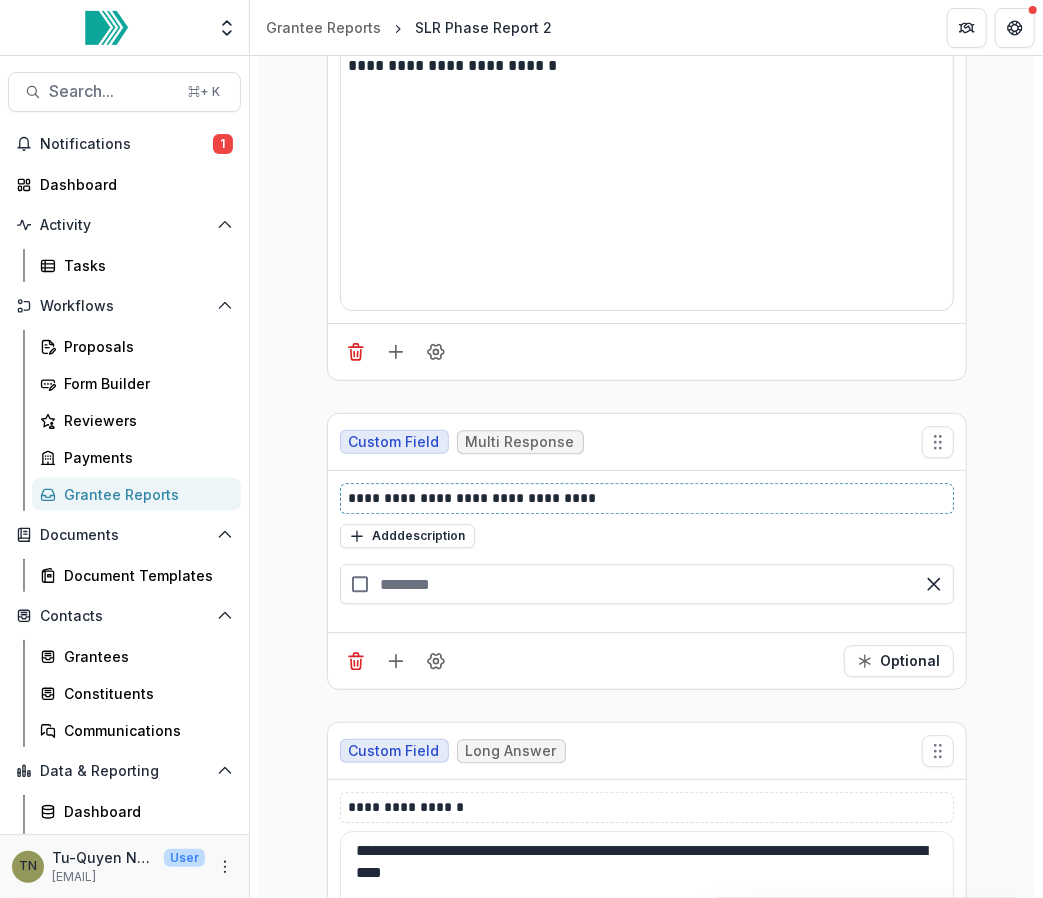 click on "**********" at bounding box center (648, 498) 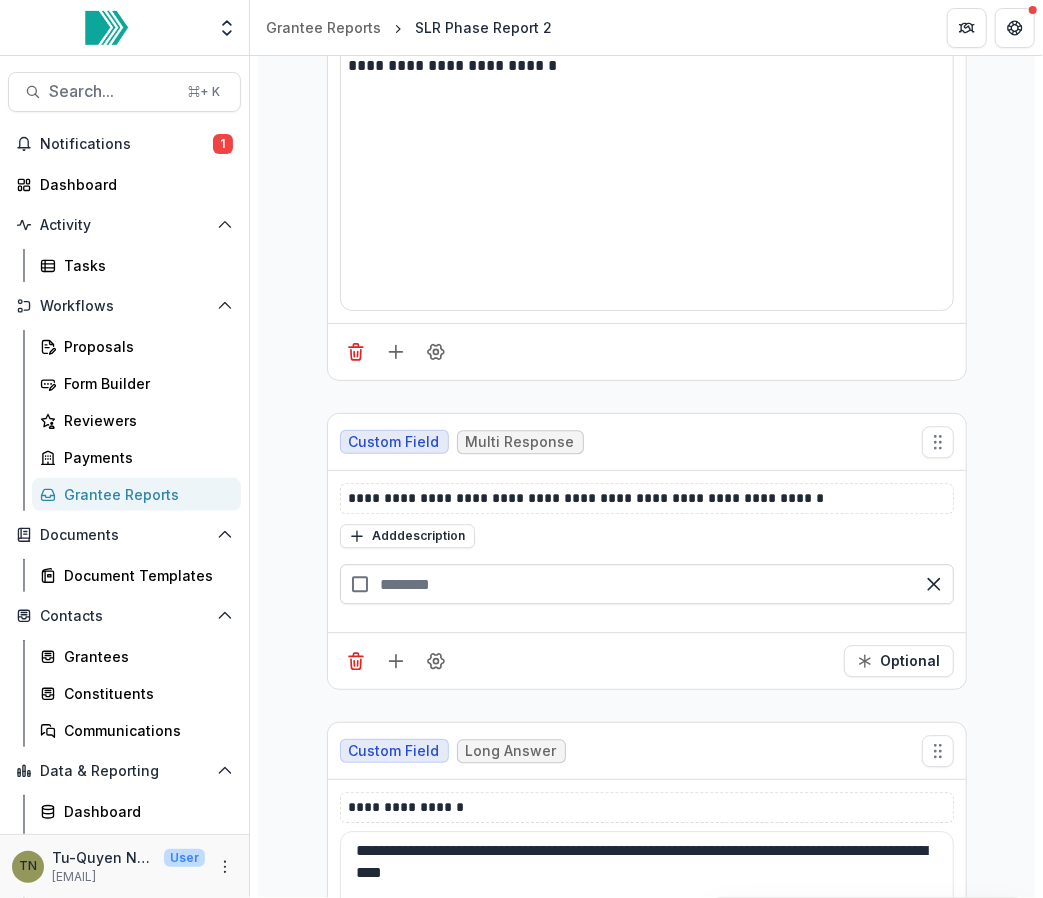 click at bounding box center (647, 584) 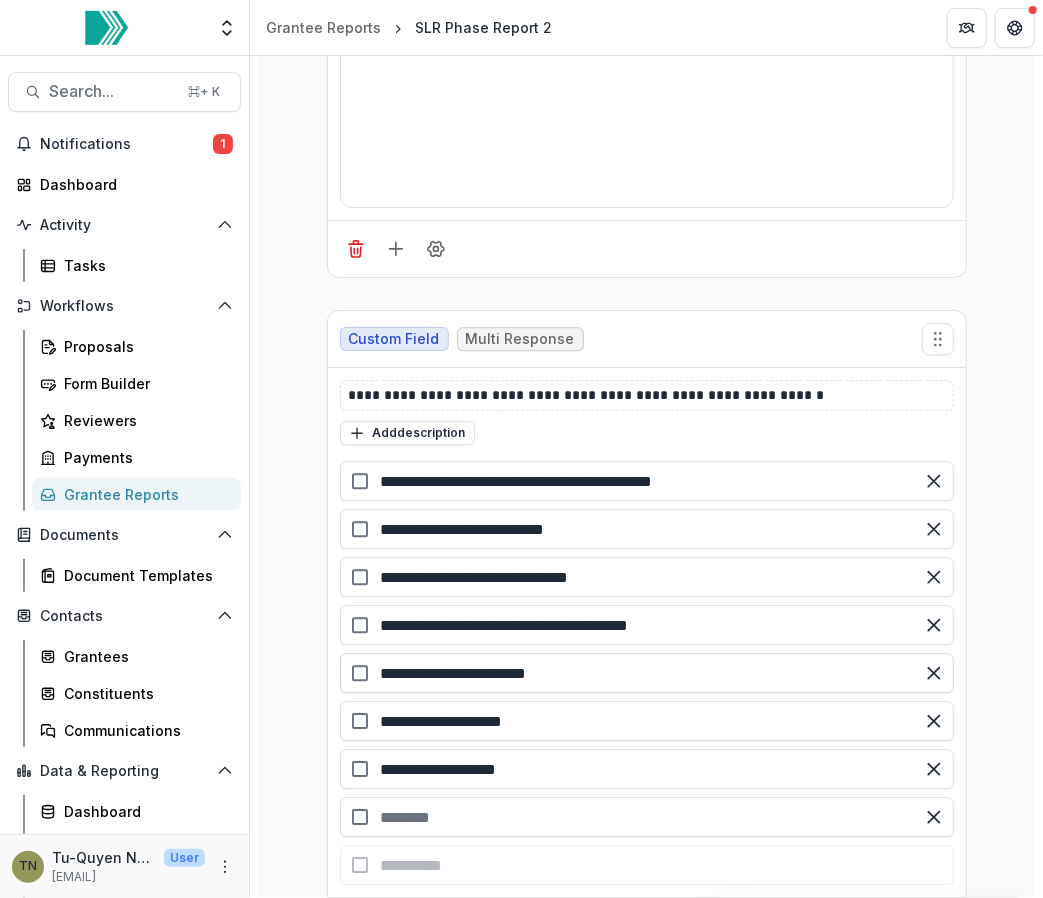 scroll, scrollTop: 11573, scrollLeft: 0, axis: vertical 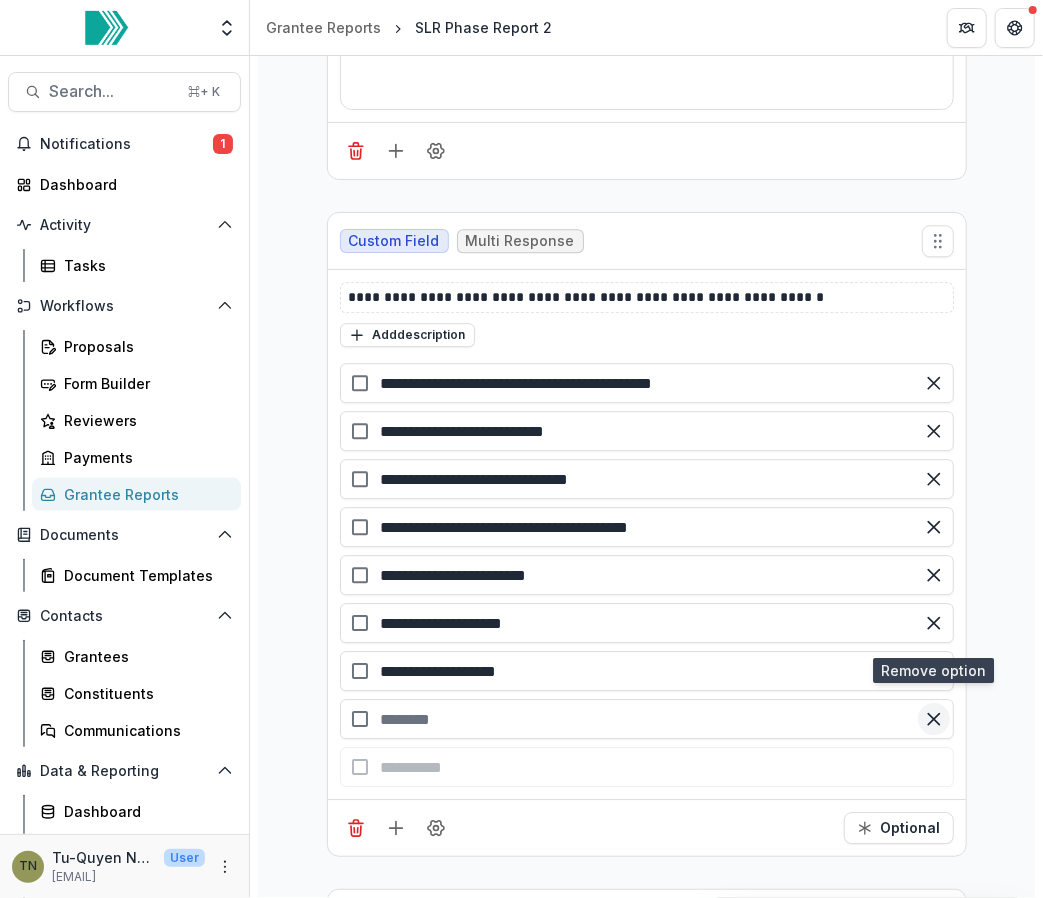 click 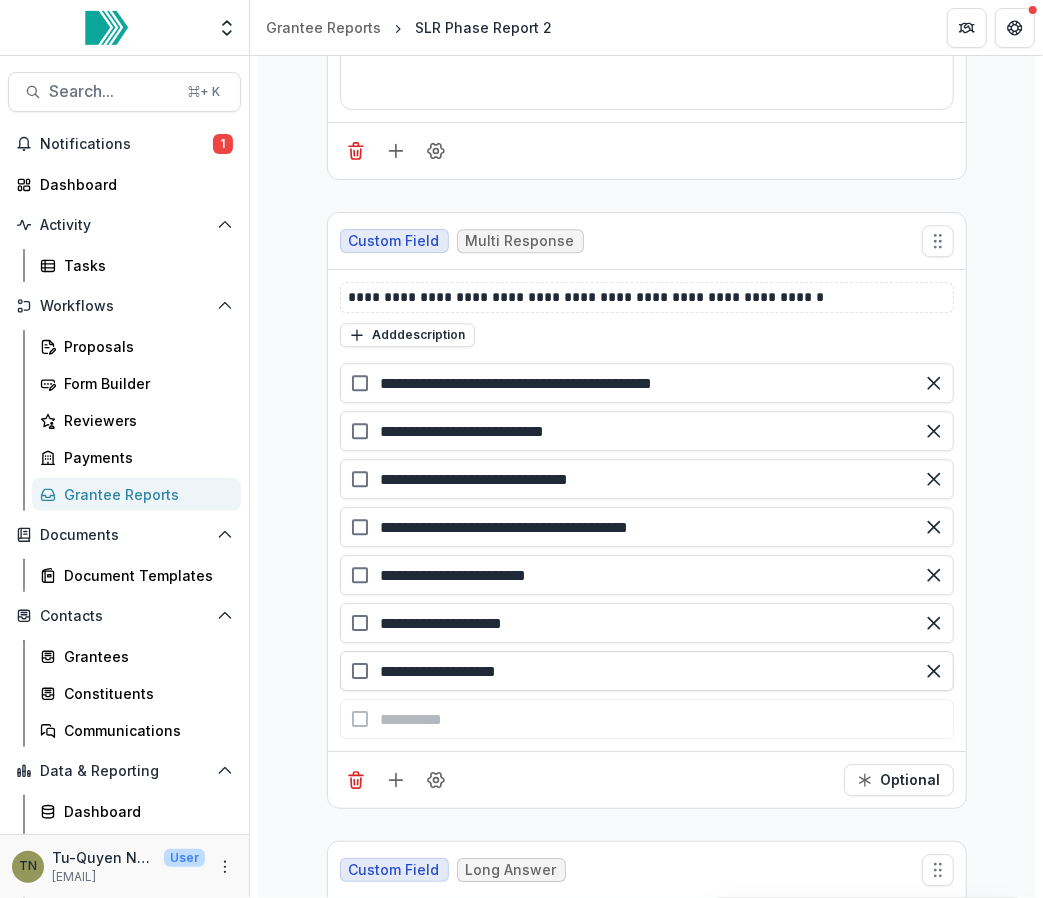 drag, startPoint x: 560, startPoint y: 584, endPoint x: 422, endPoint y: 584, distance: 138 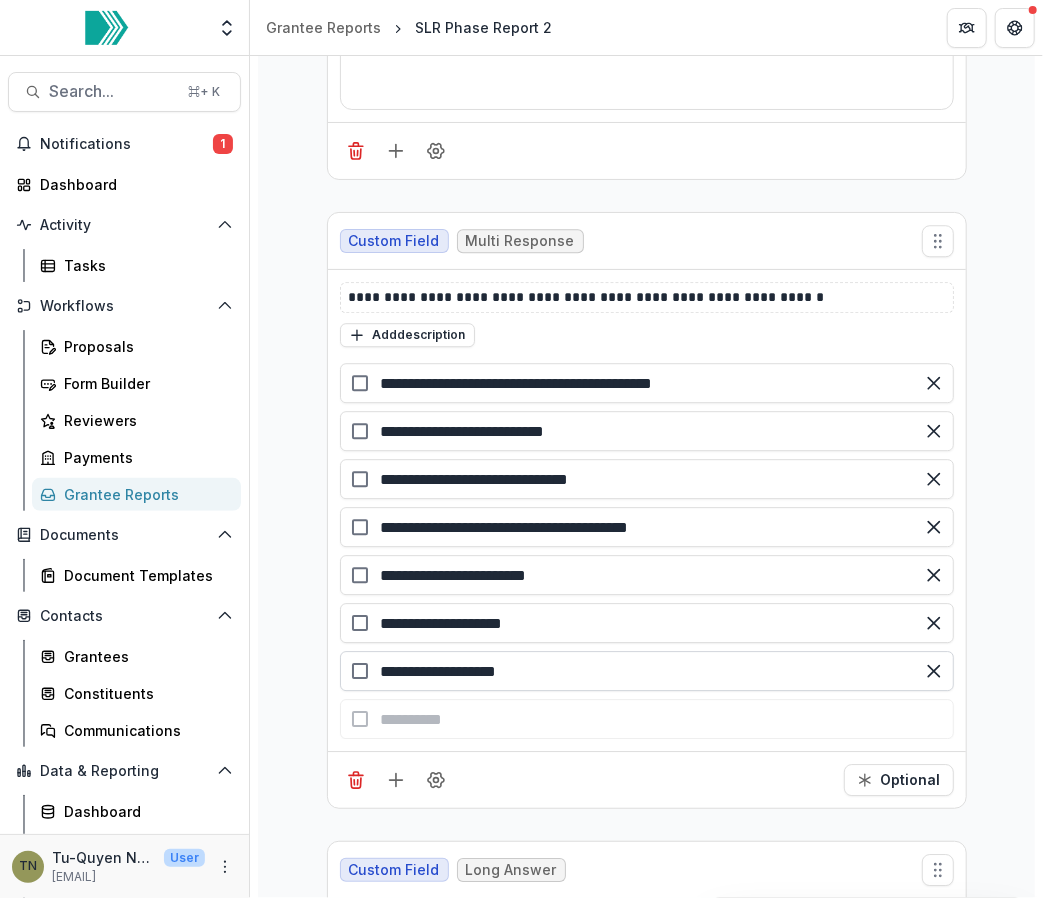 click on "**********" at bounding box center (647, 671) 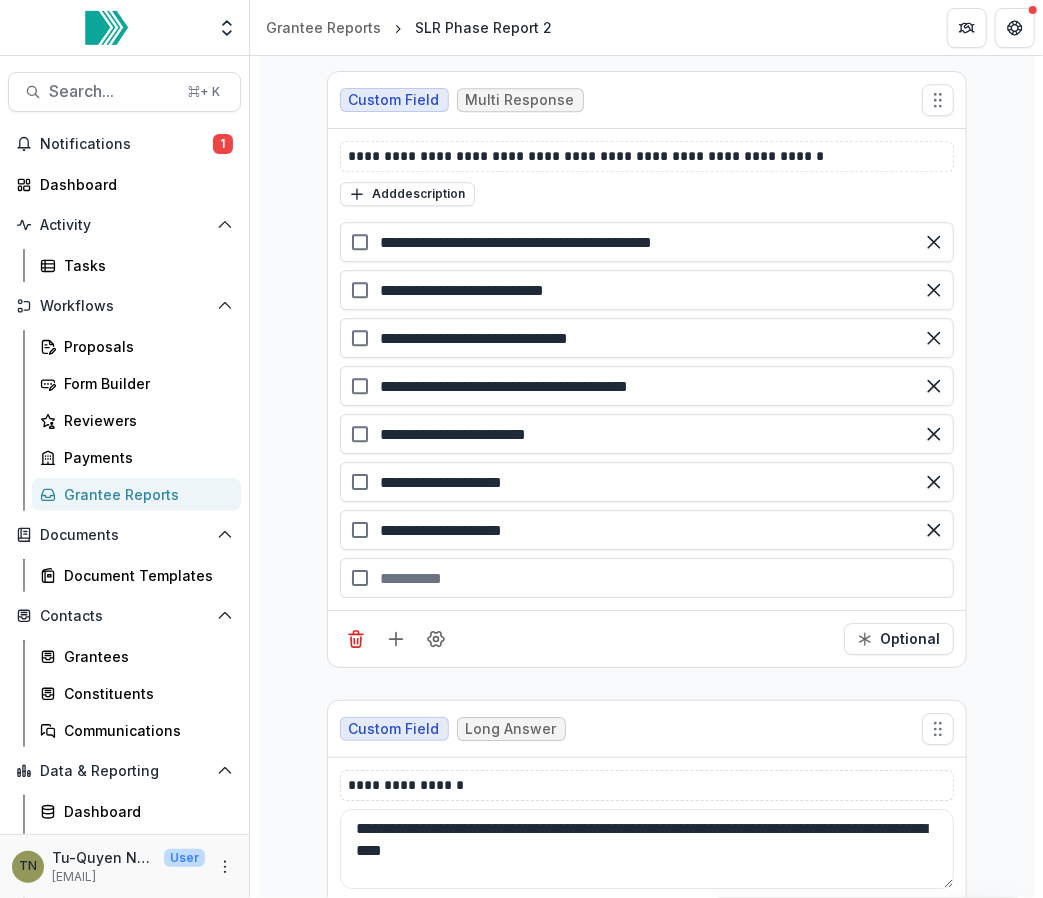 scroll, scrollTop: 11735, scrollLeft: 0, axis: vertical 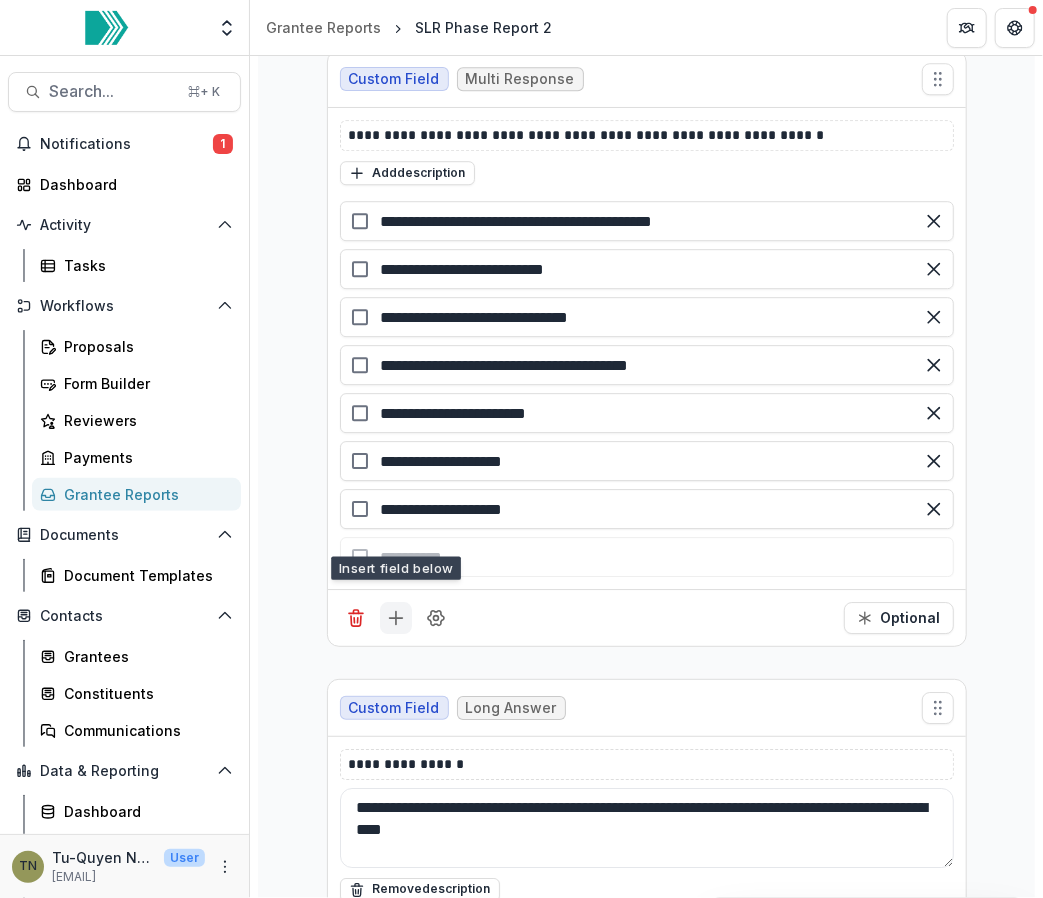 type on "**********" 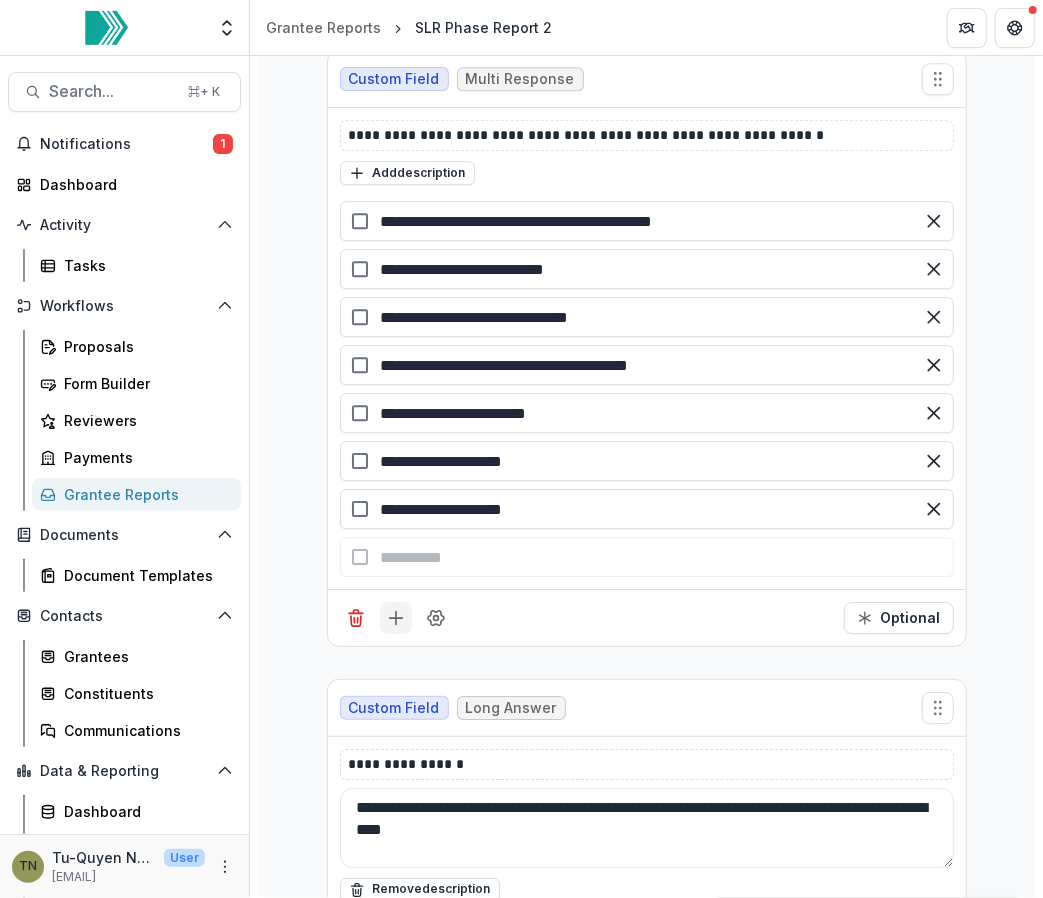 click on "**********" at bounding box center [647, 5227] 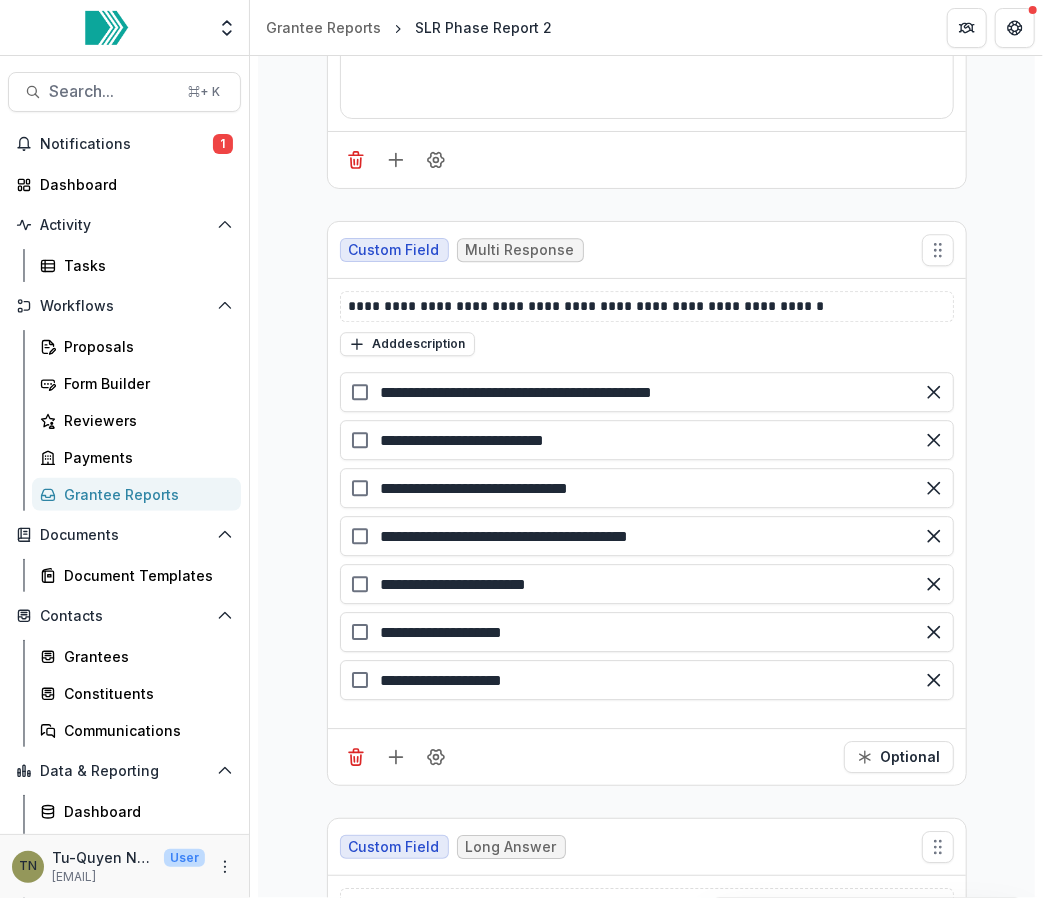 scroll, scrollTop: 11561, scrollLeft: 0, axis: vertical 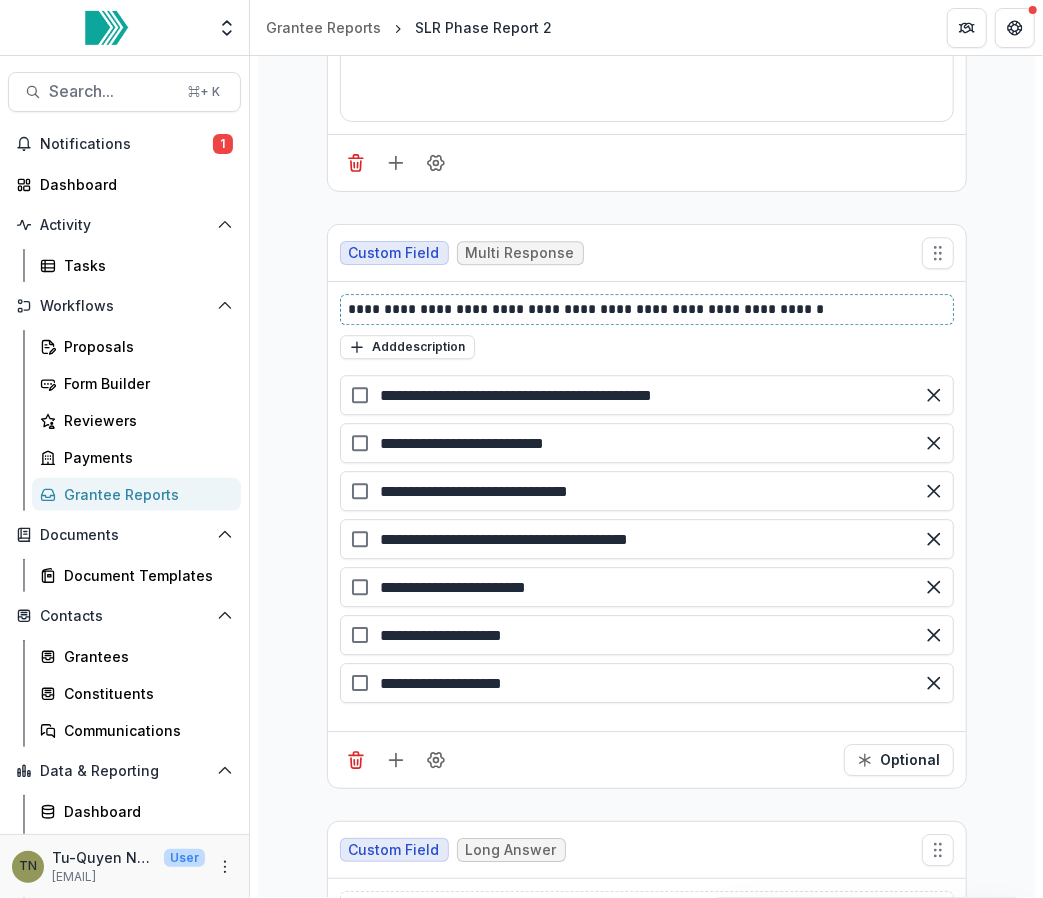 click on "**********" at bounding box center [648, 309] 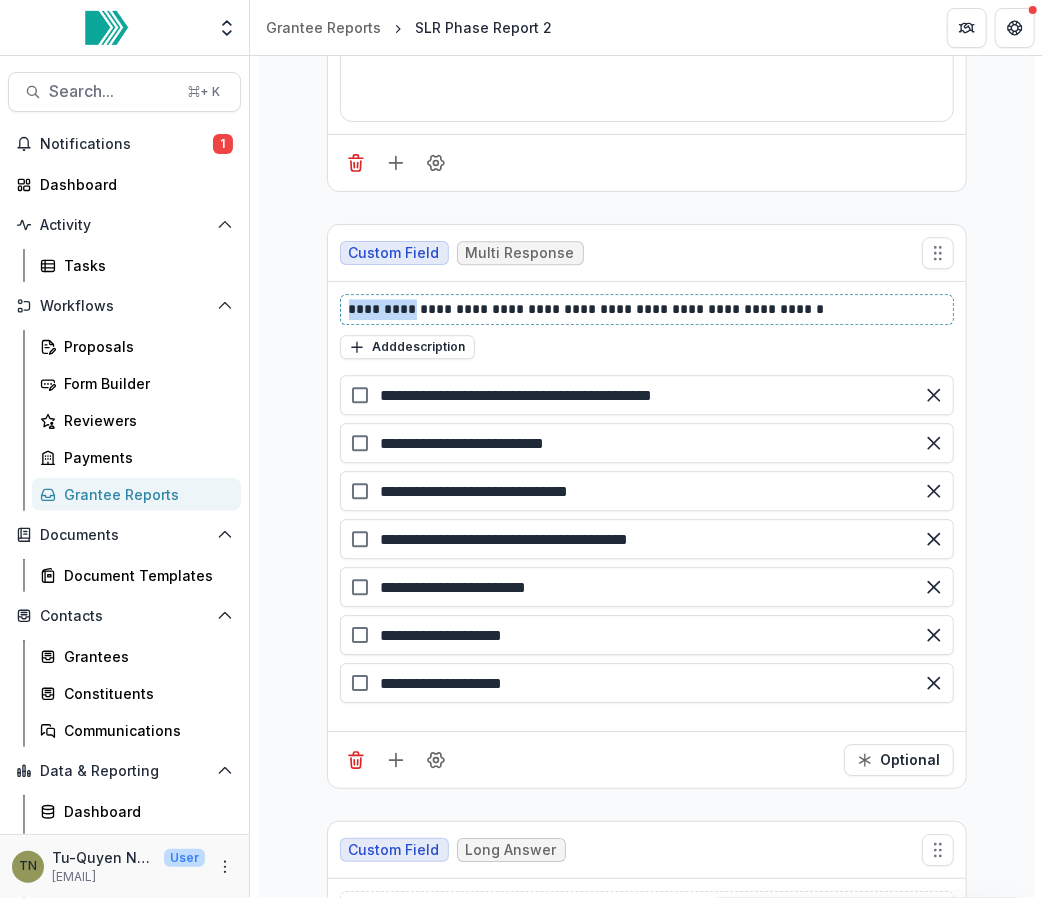 click on "**********" at bounding box center (648, 309) 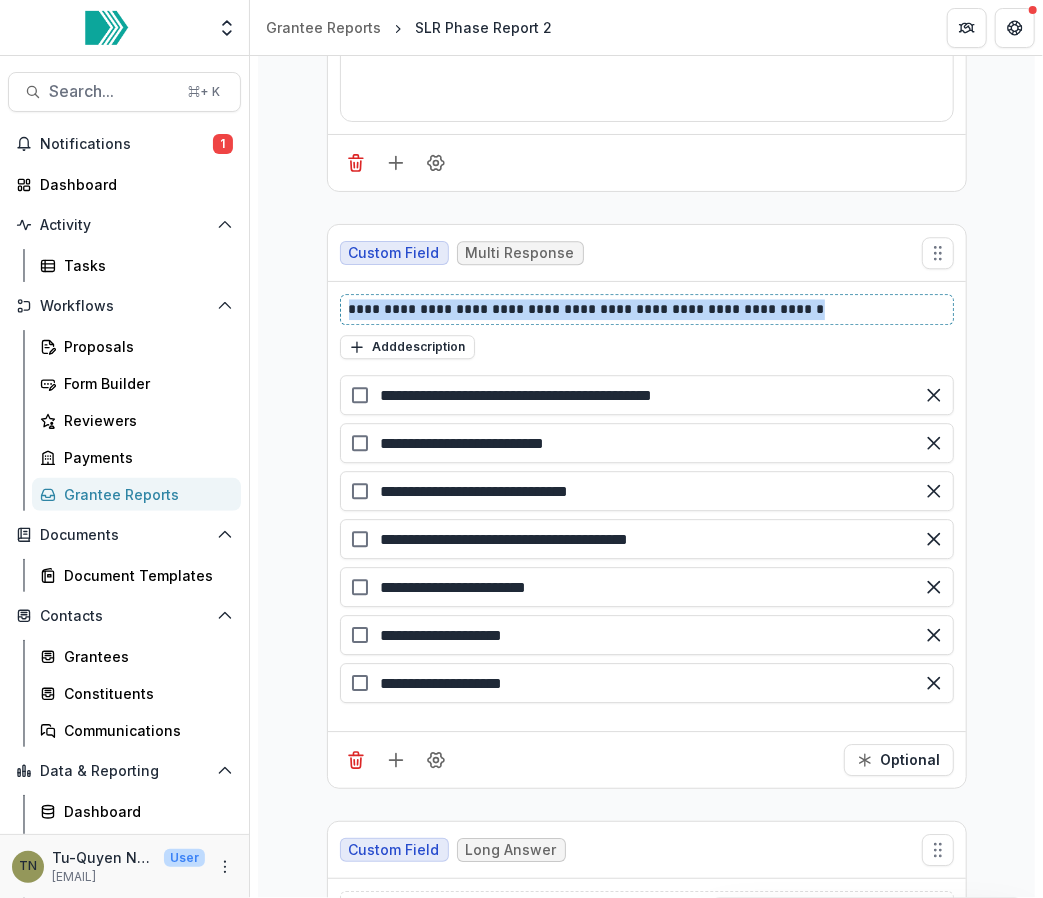 click on "**********" at bounding box center (648, 309) 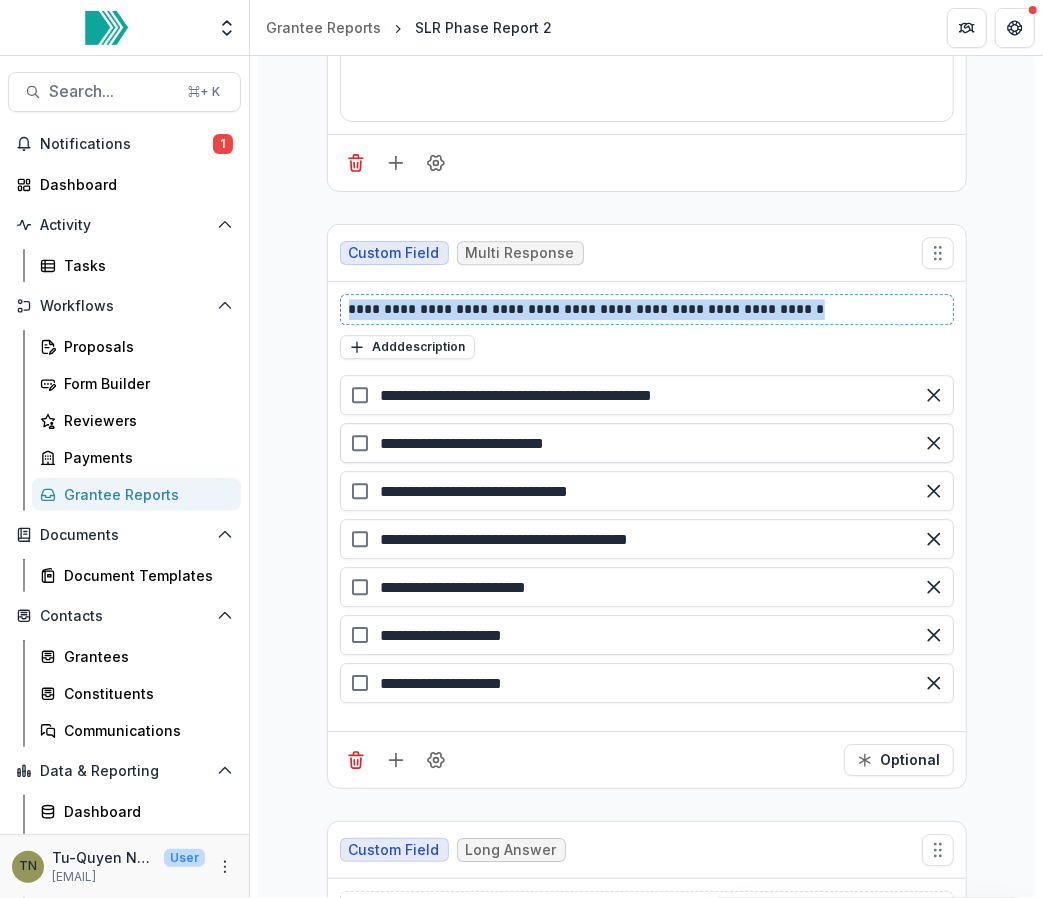 copy on "**********" 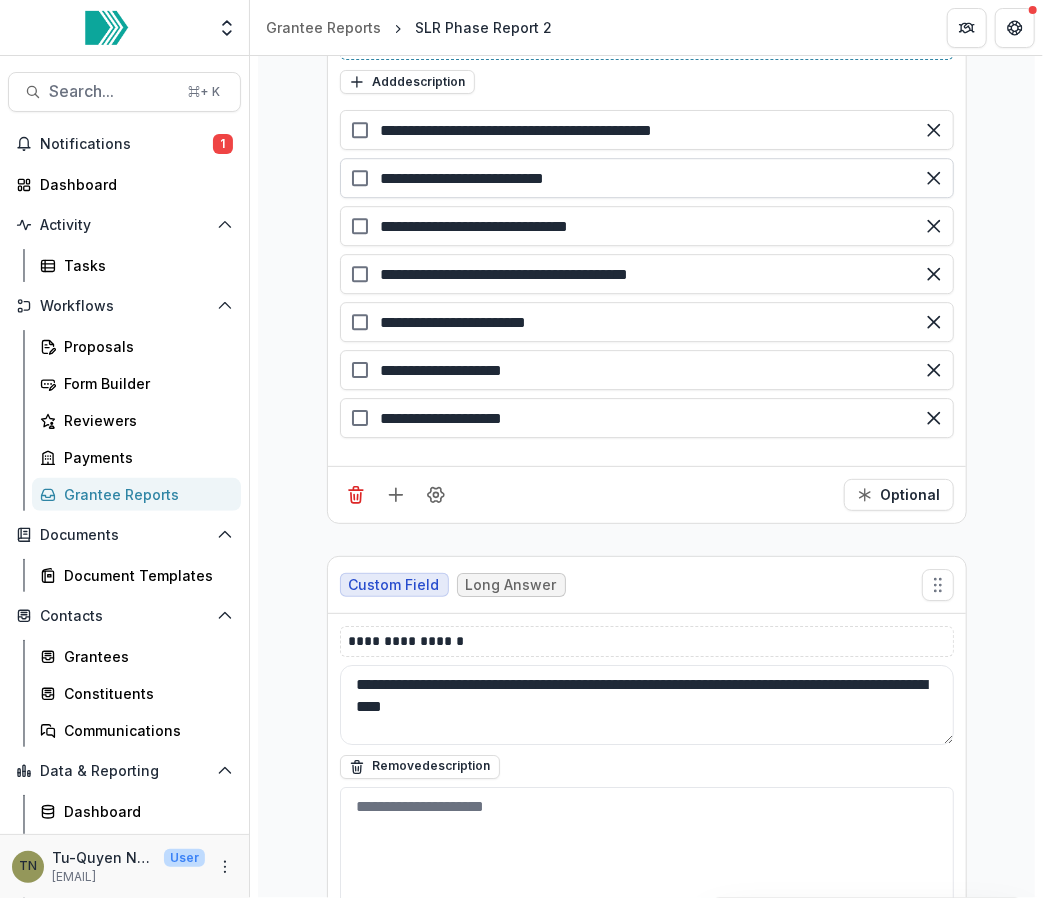 scroll, scrollTop: 11830, scrollLeft: 0, axis: vertical 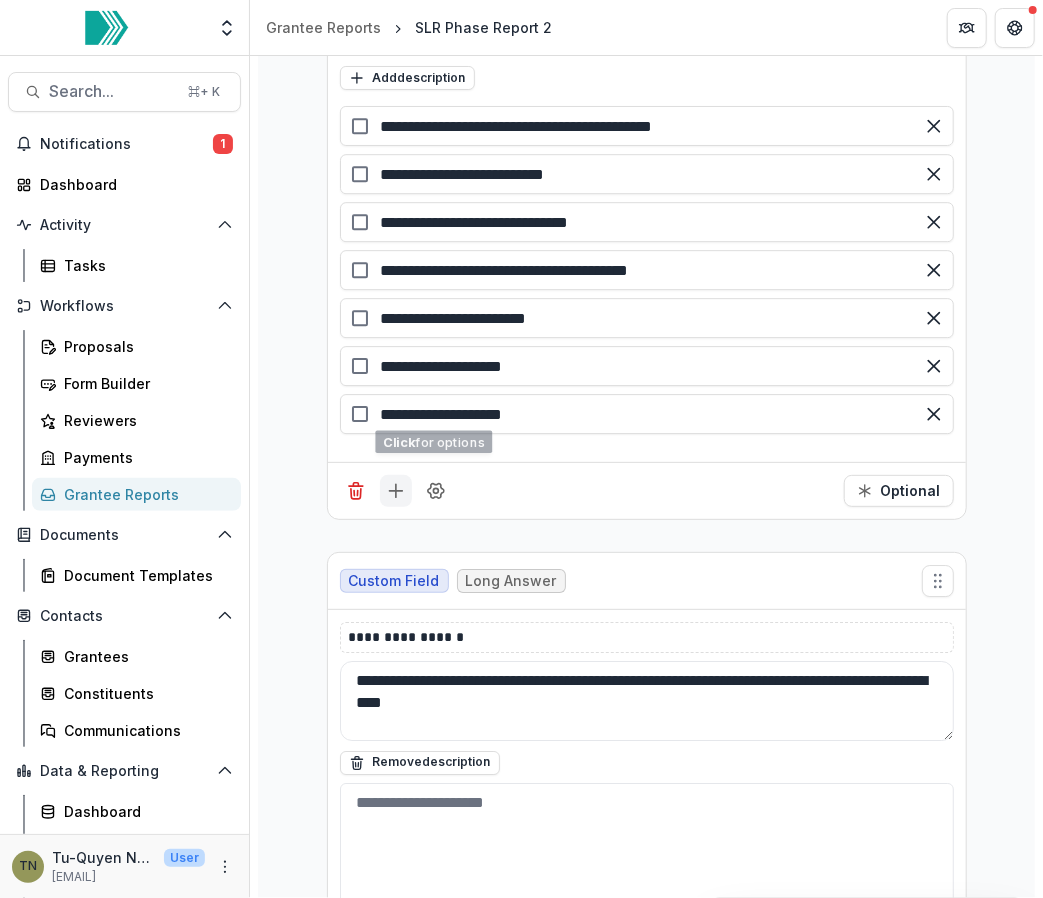 click 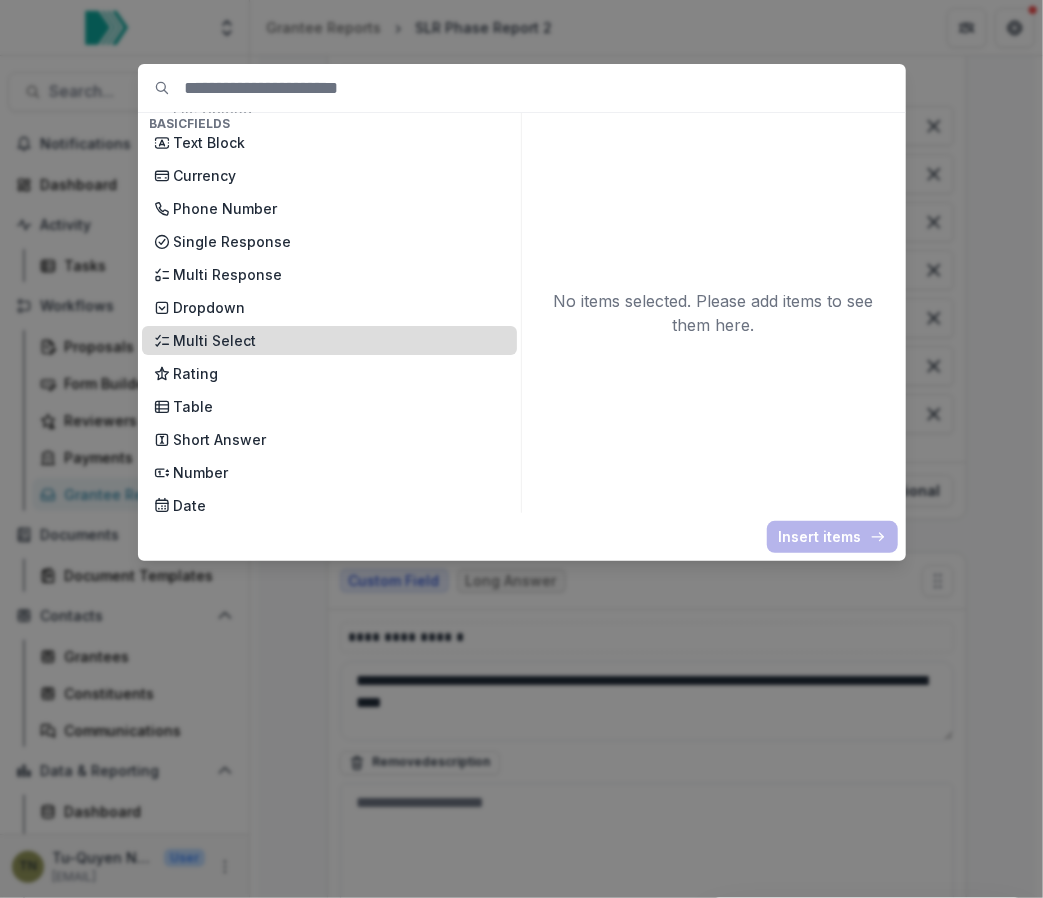 scroll, scrollTop: 111, scrollLeft: 0, axis: vertical 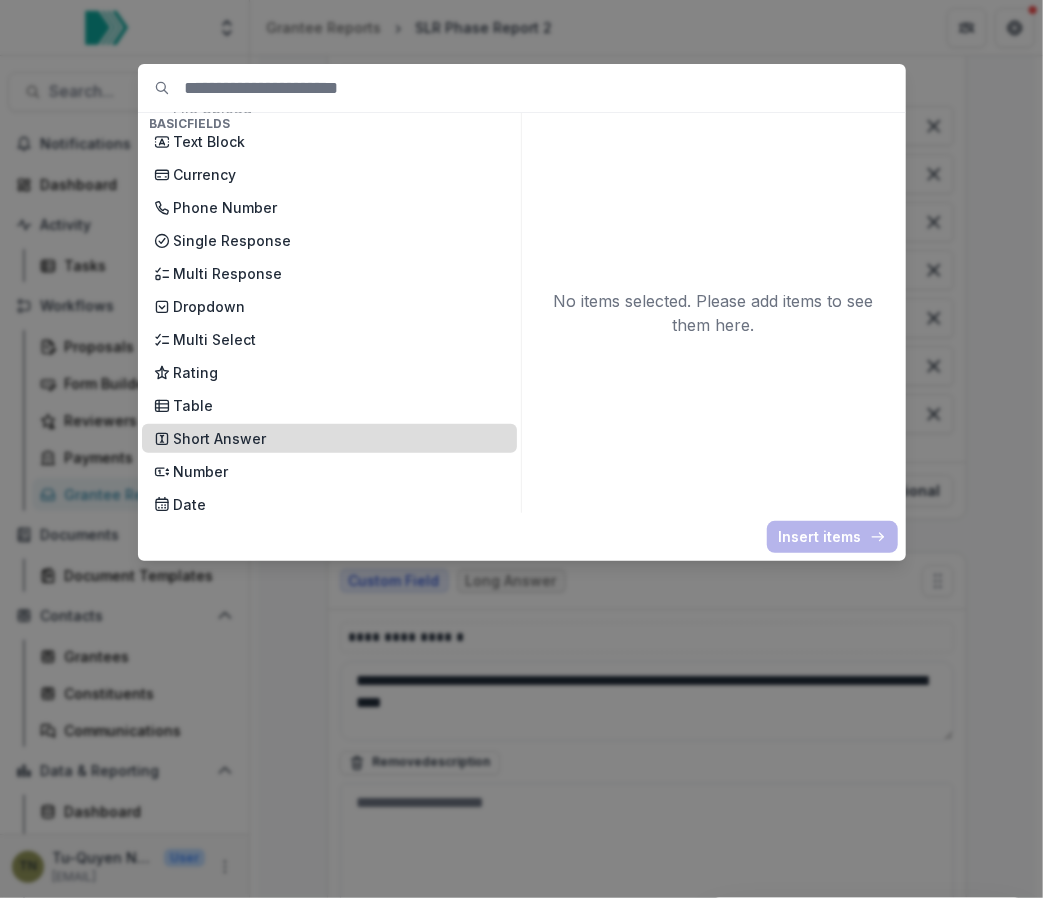 click on "Short Answer" at bounding box center [339, 438] 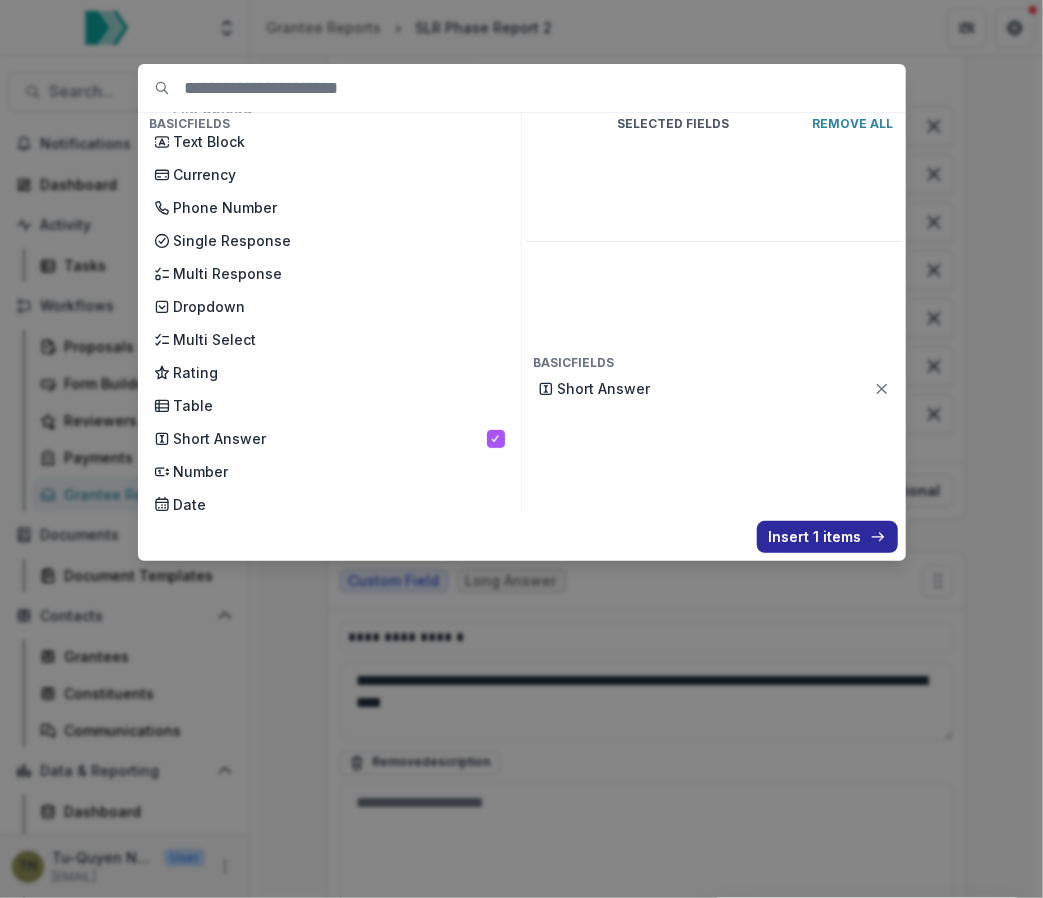 click on "Insert 1 items" at bounding box center [827, 537] 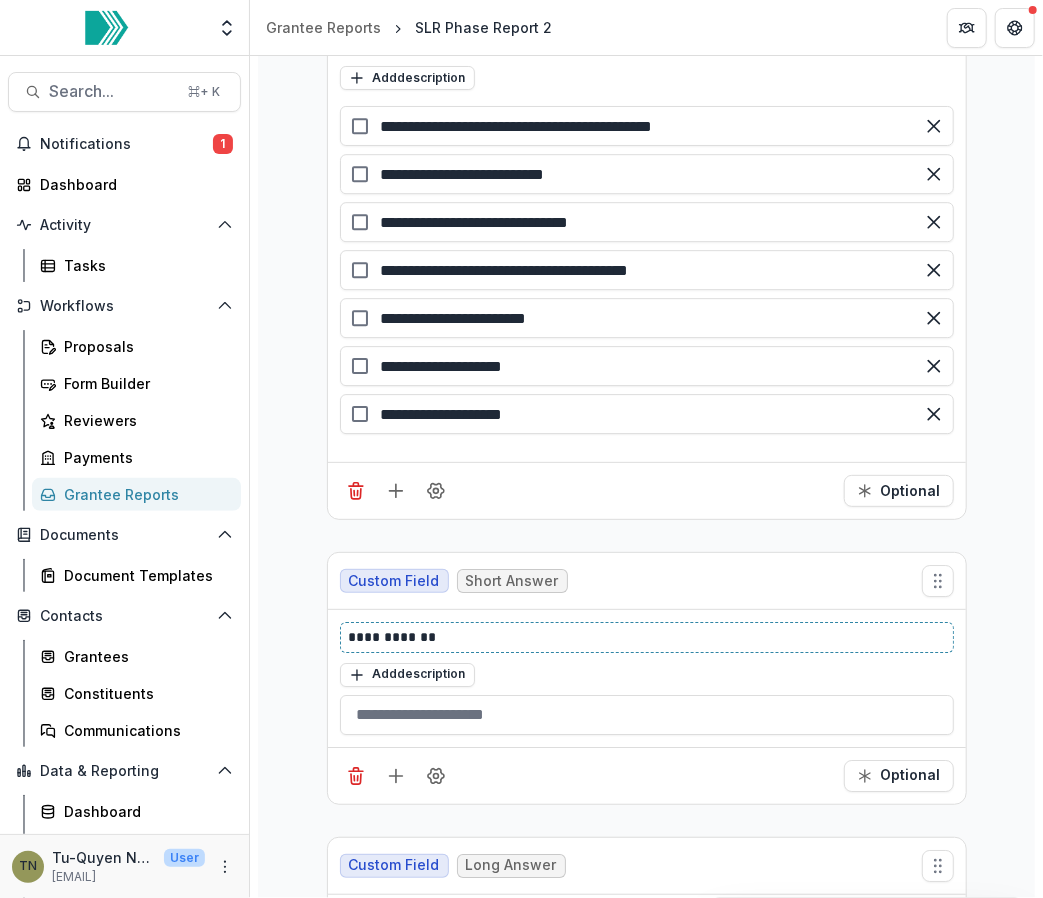 click on "**********" at bounding box center (648, 637) 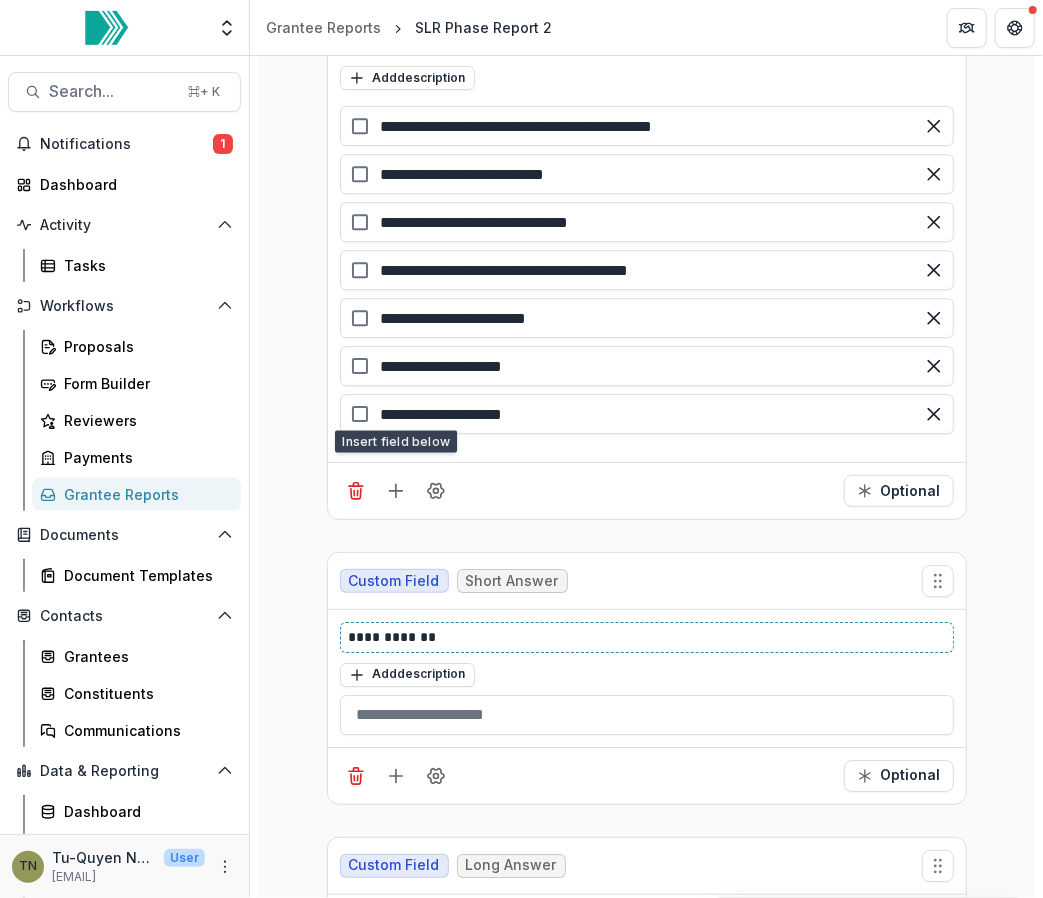 click on "**********" at bounding box center (648, 637) 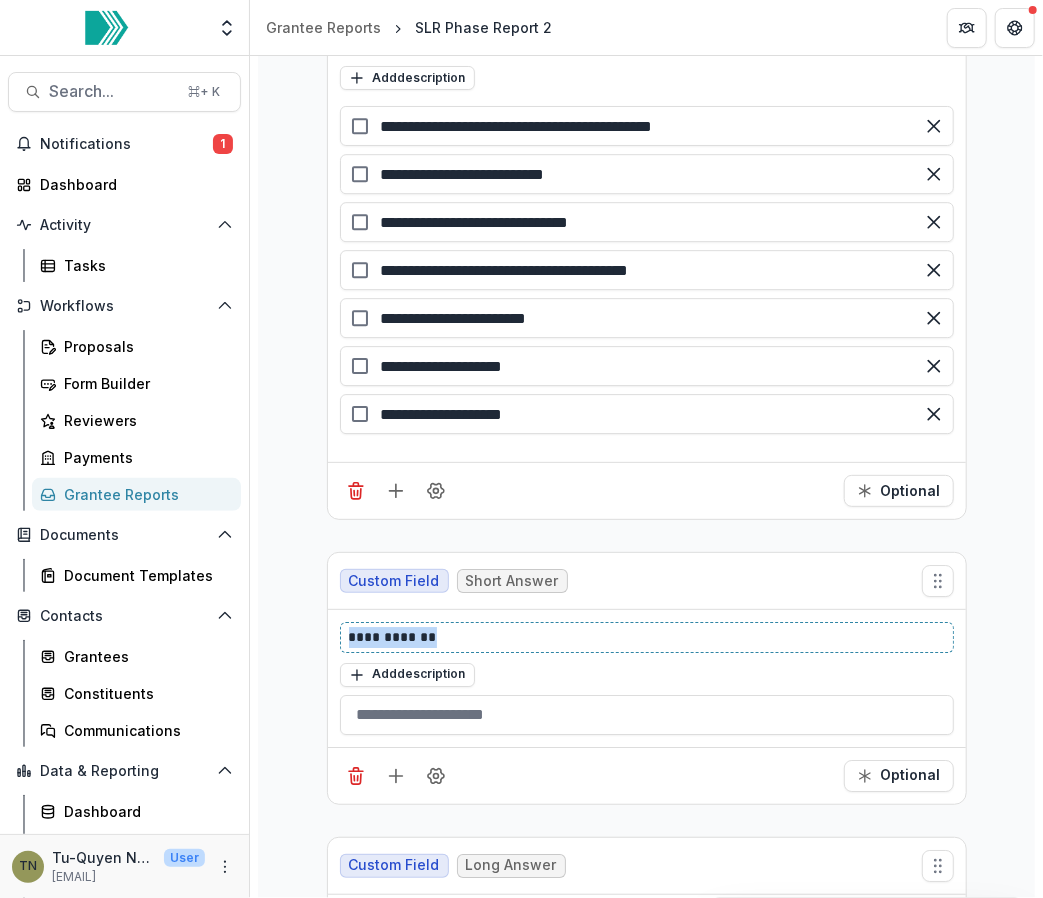 click on "**********" at bounding box center (648, 637) 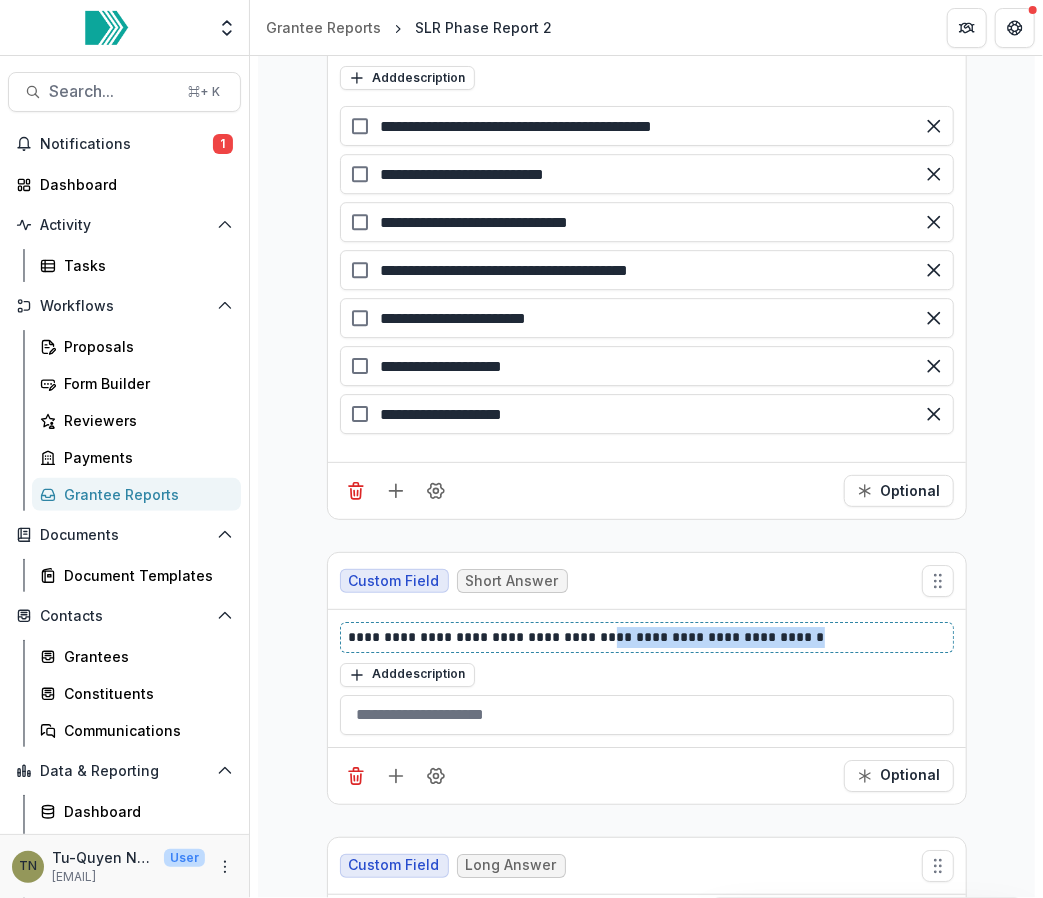 drag, startPoint x: 604, startPoint y: 552, endPoint x: 907, endPoint y: 566, distance: 303.32327 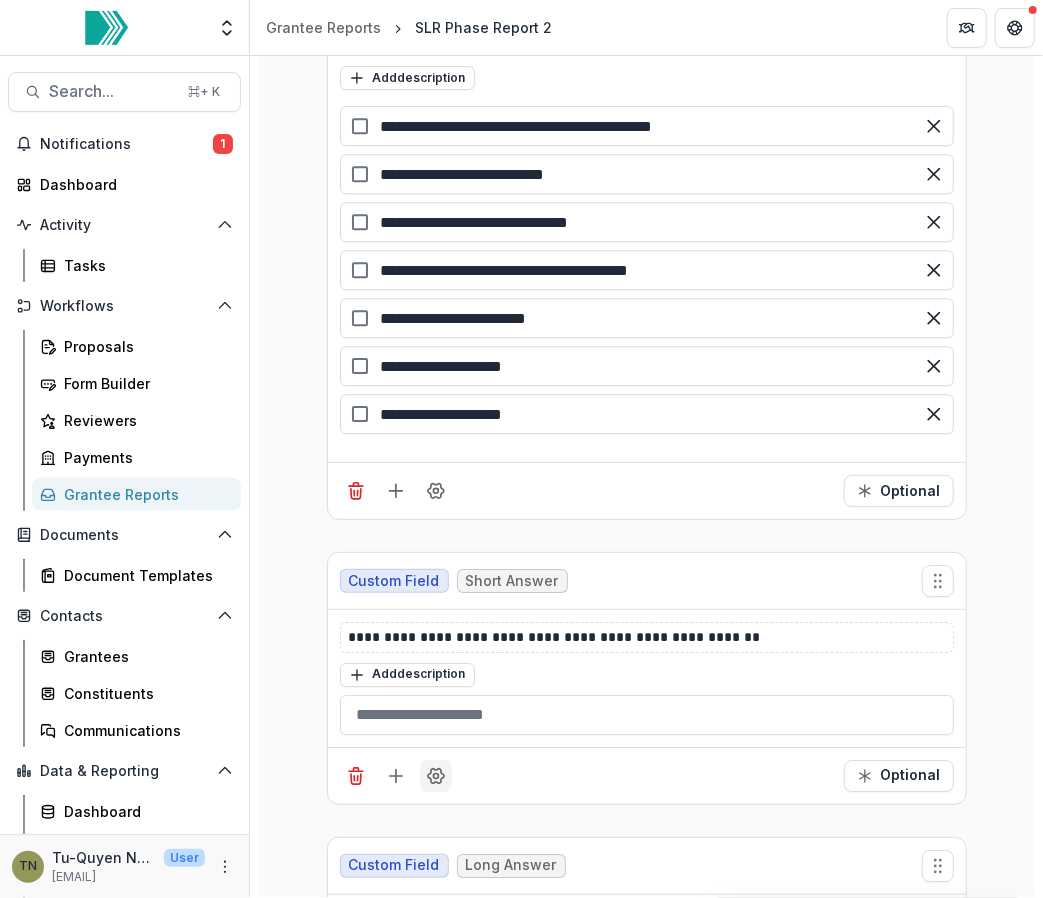 click 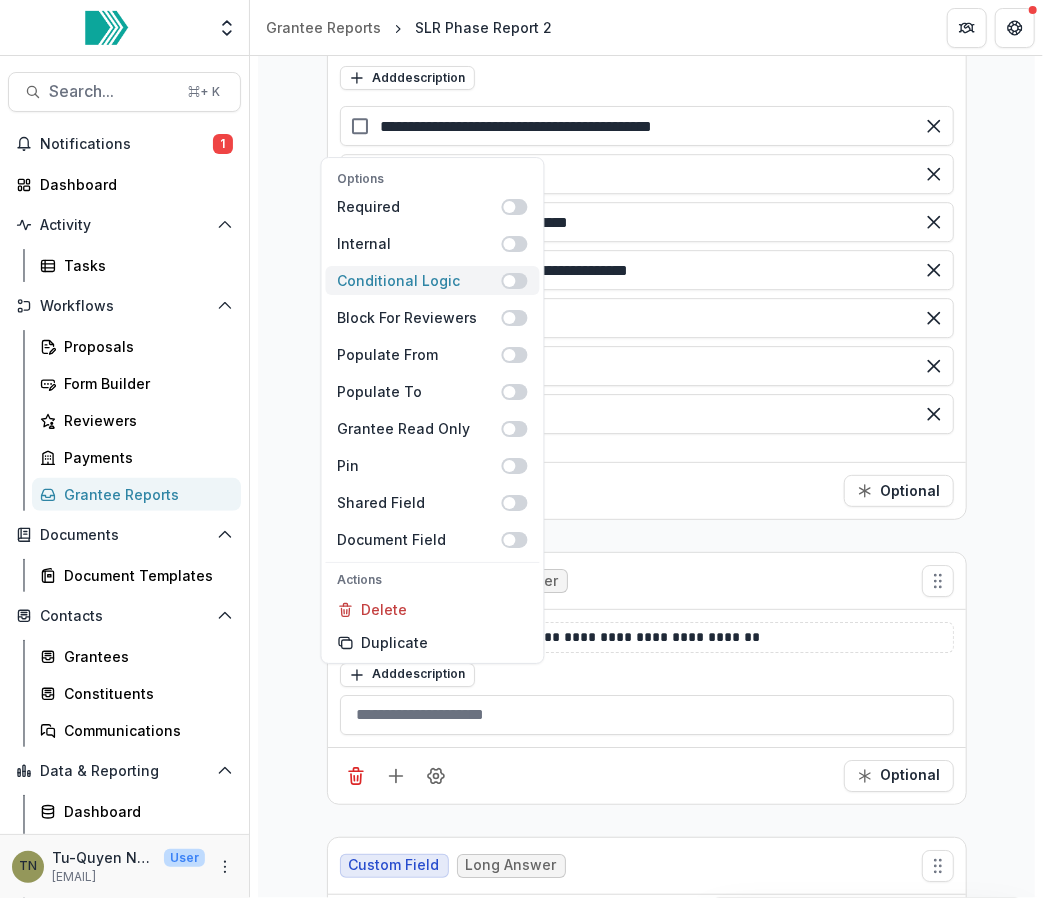 click at bounding box center (515, 281) 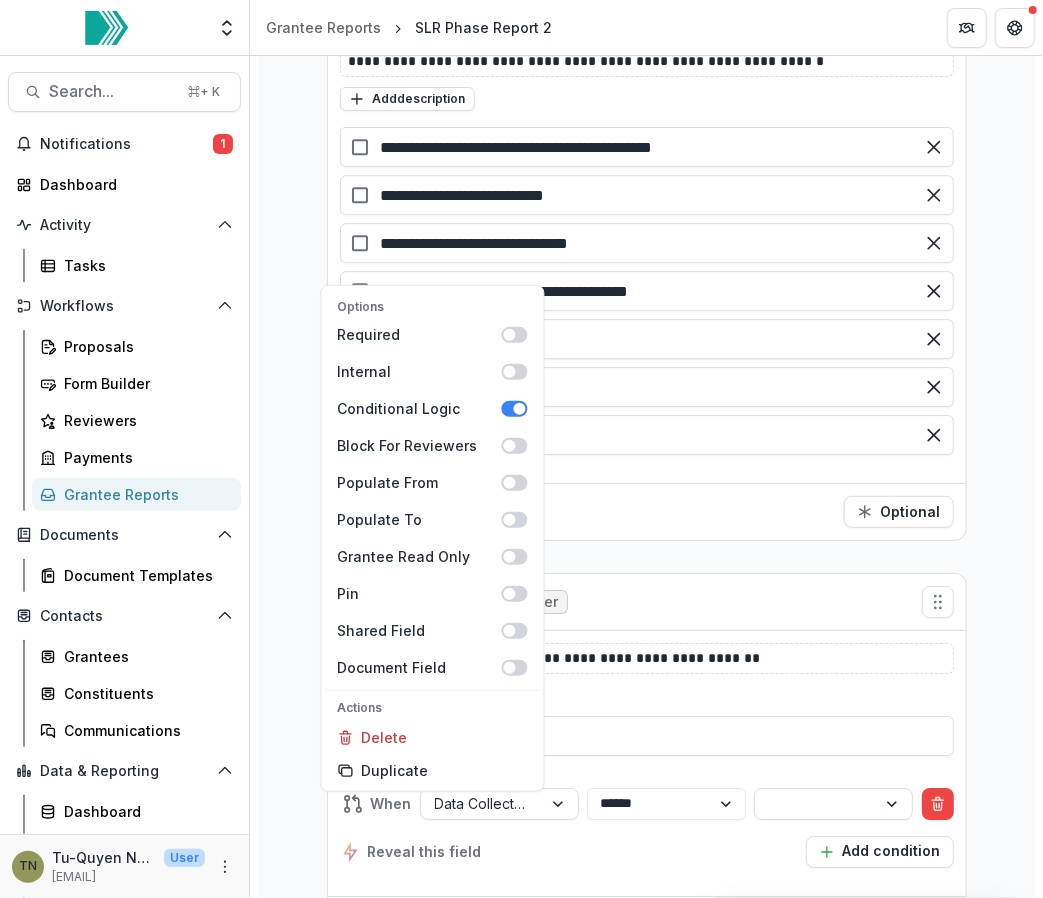 click on "**********" at bounding box center (647, 828) 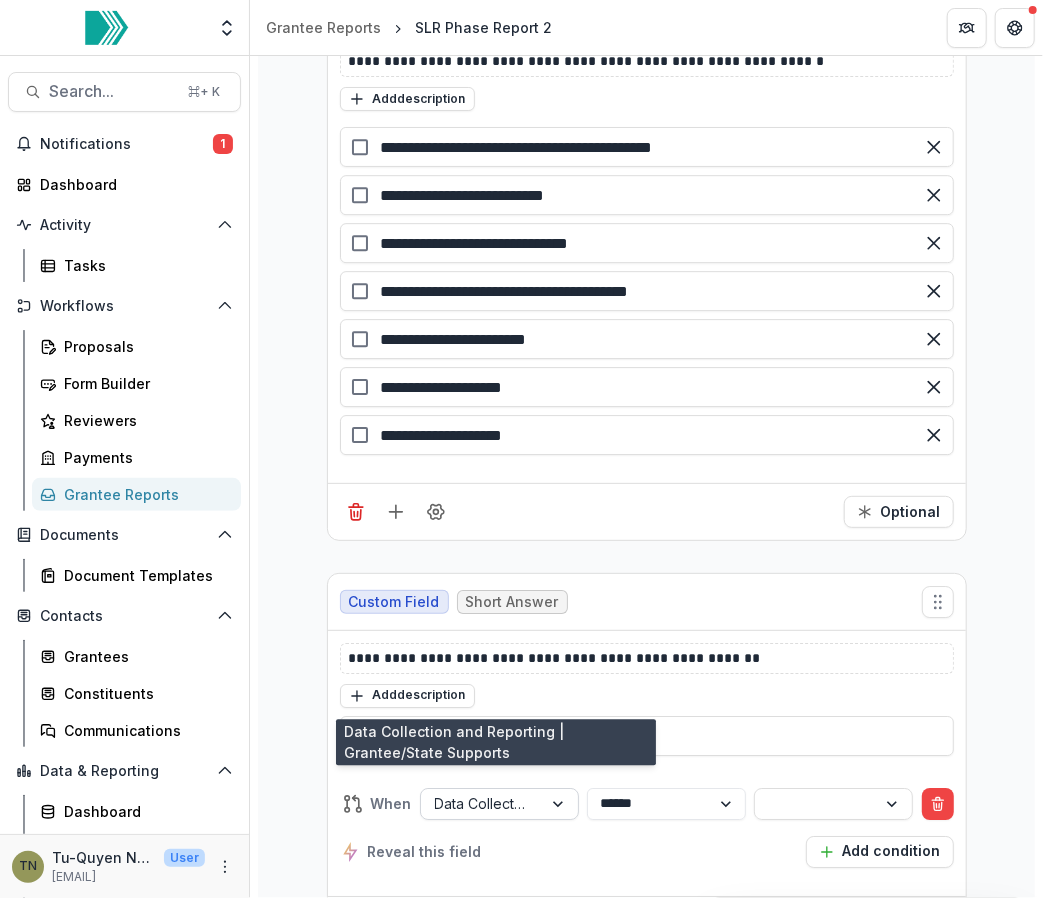 click at bounding box center (481, 803) 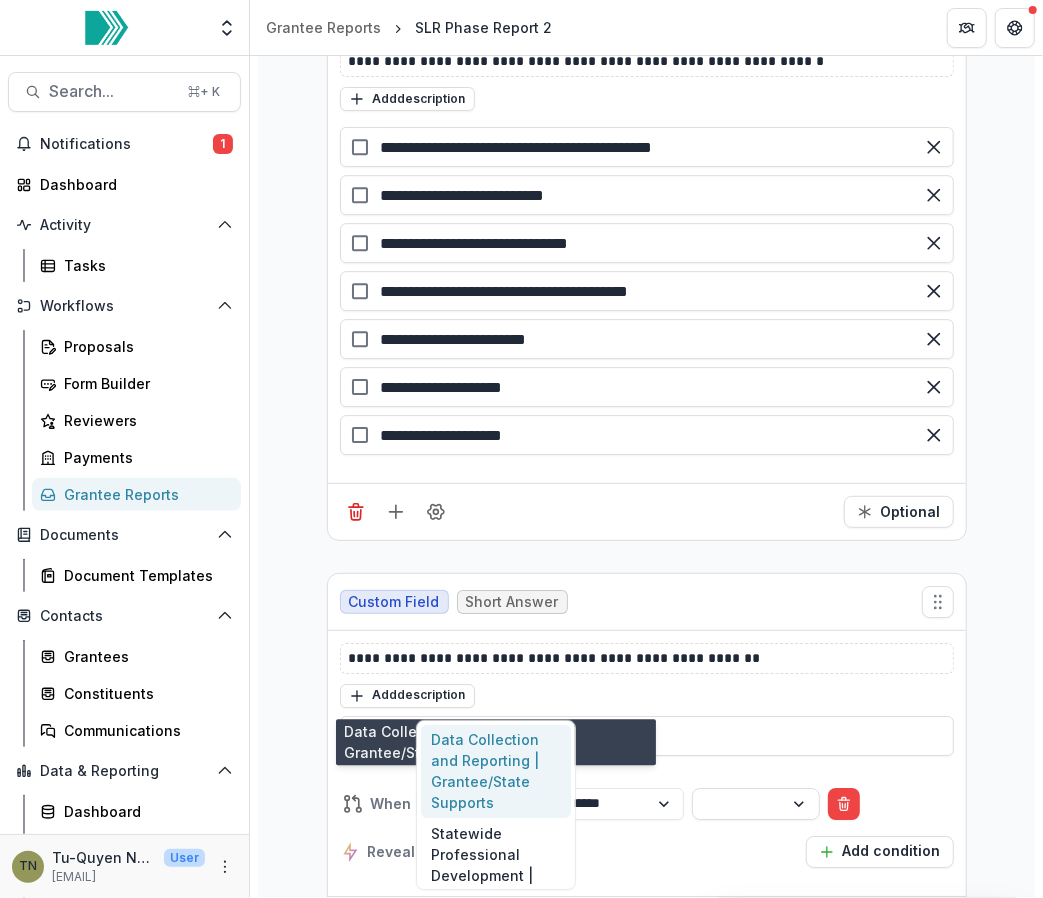 type on "*****" 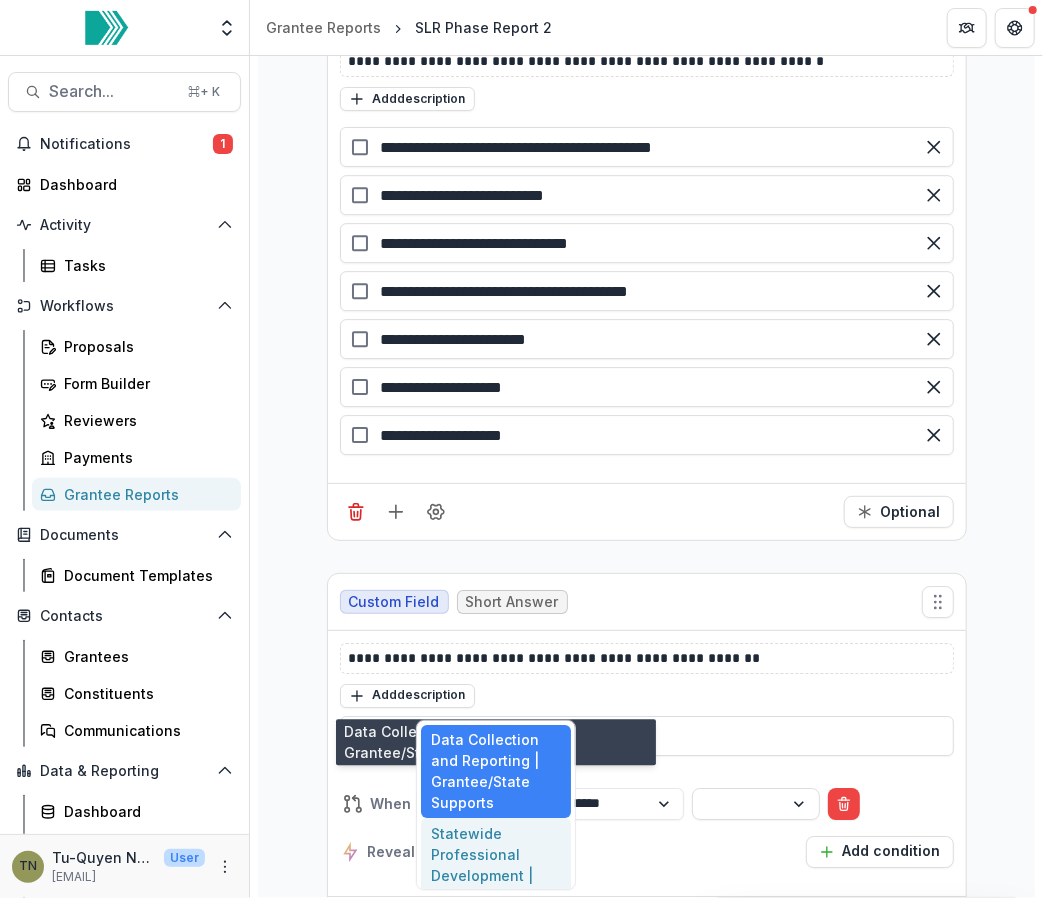 click on "Statewide Professional Development | How will the grantee support?" at bounding box center (496, 875) 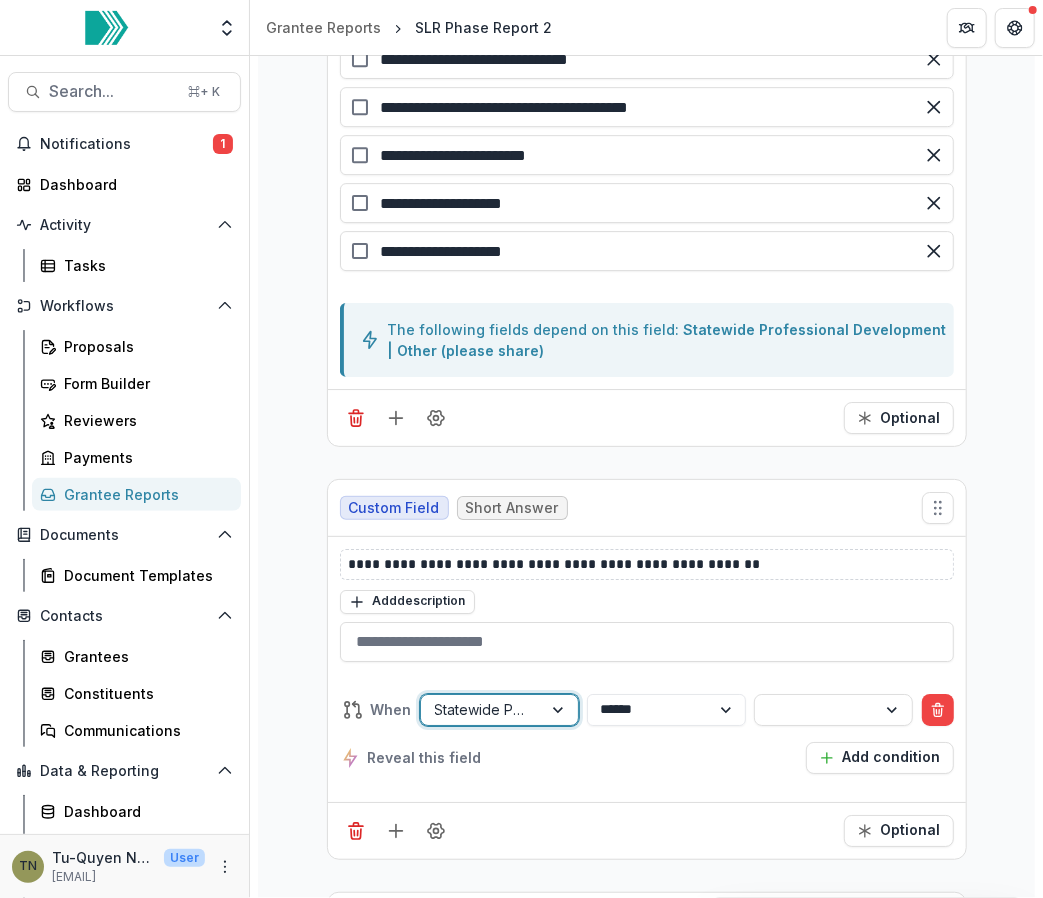 scroll, scrollTop: 11998, scrollLeft: 0, axis: vertical 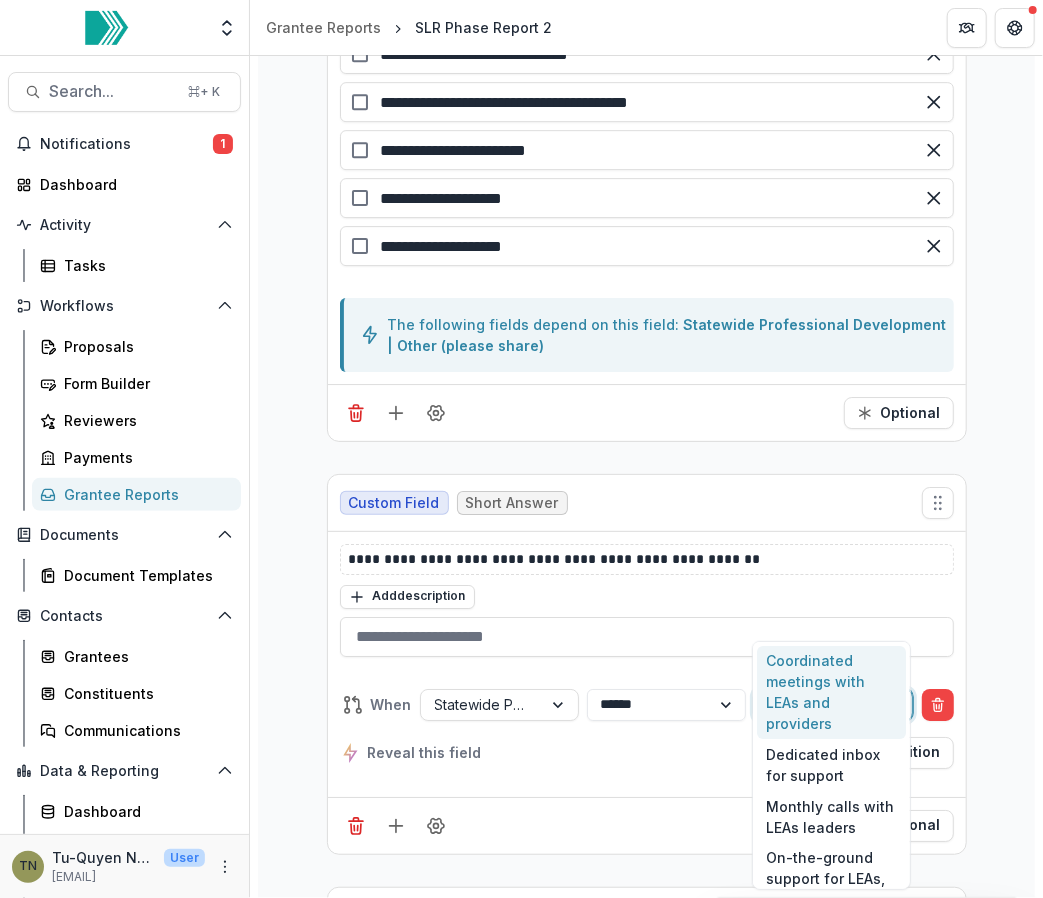 click at bounding box center (815, 704) 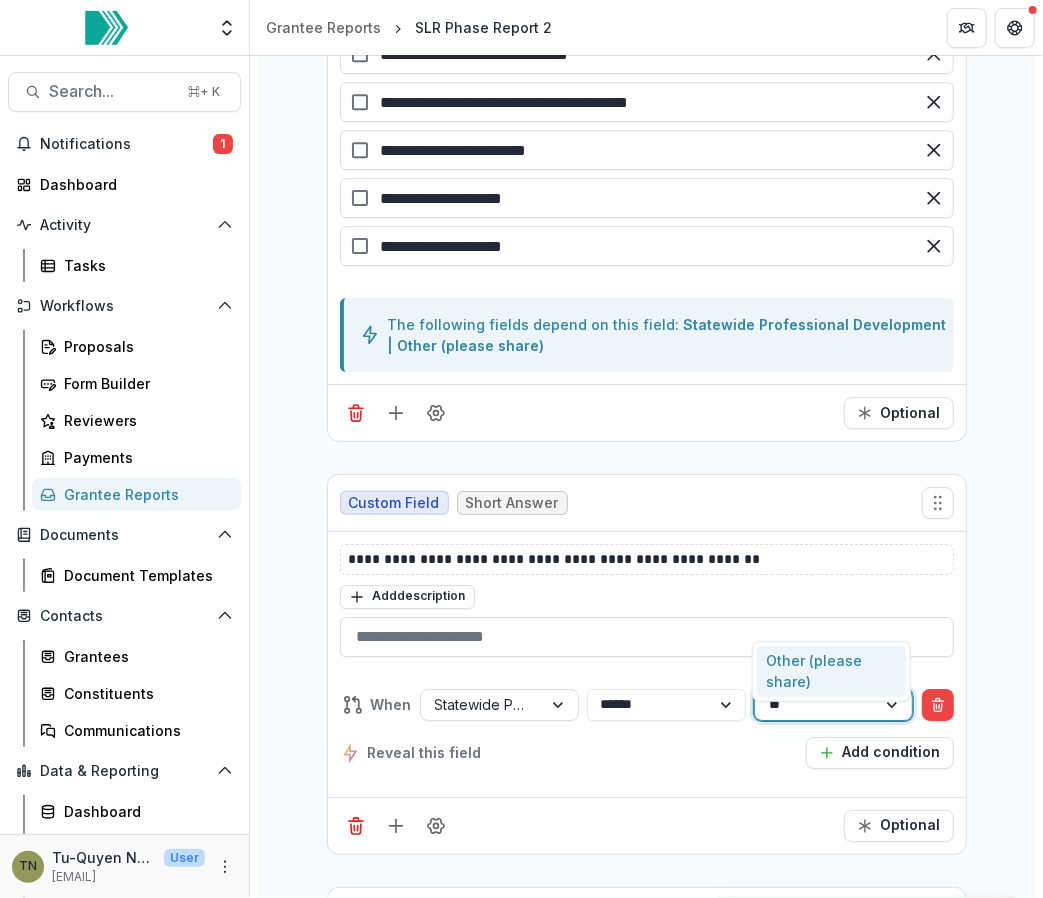 type on "***" 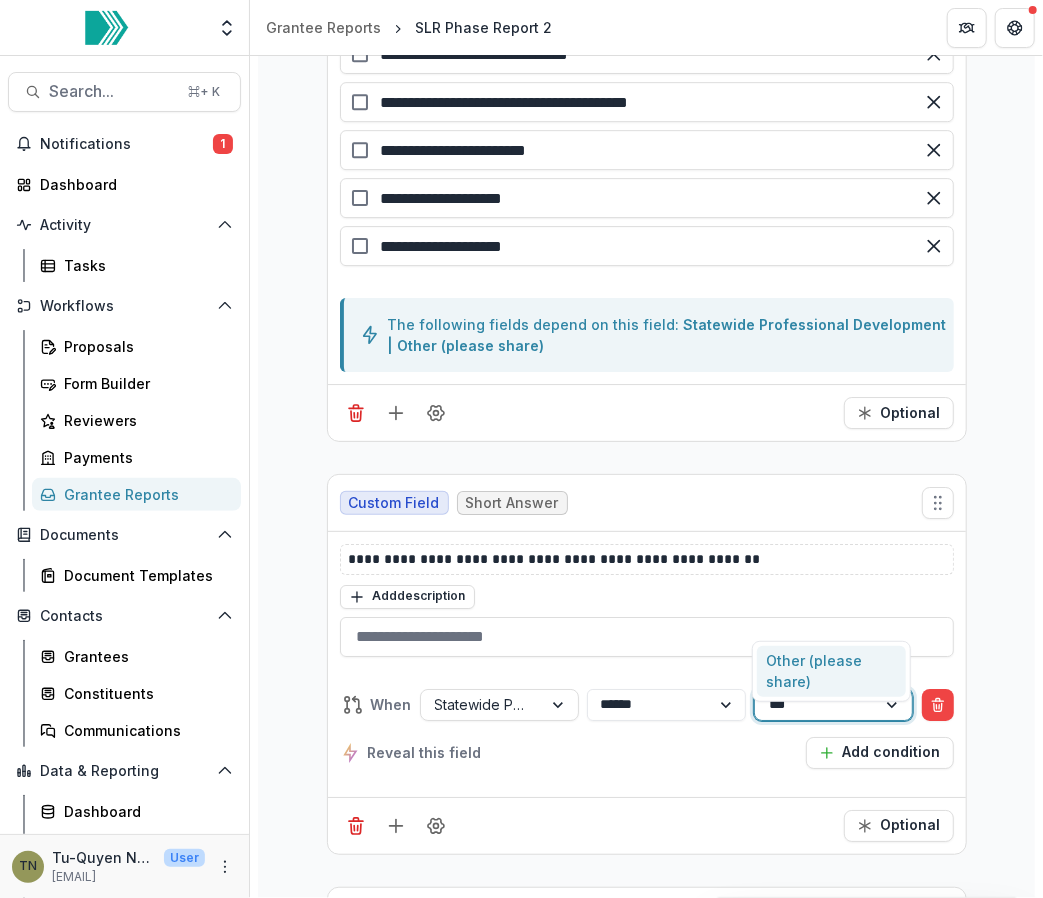 click on "Other (please share)" at bounding box center [832, 672] 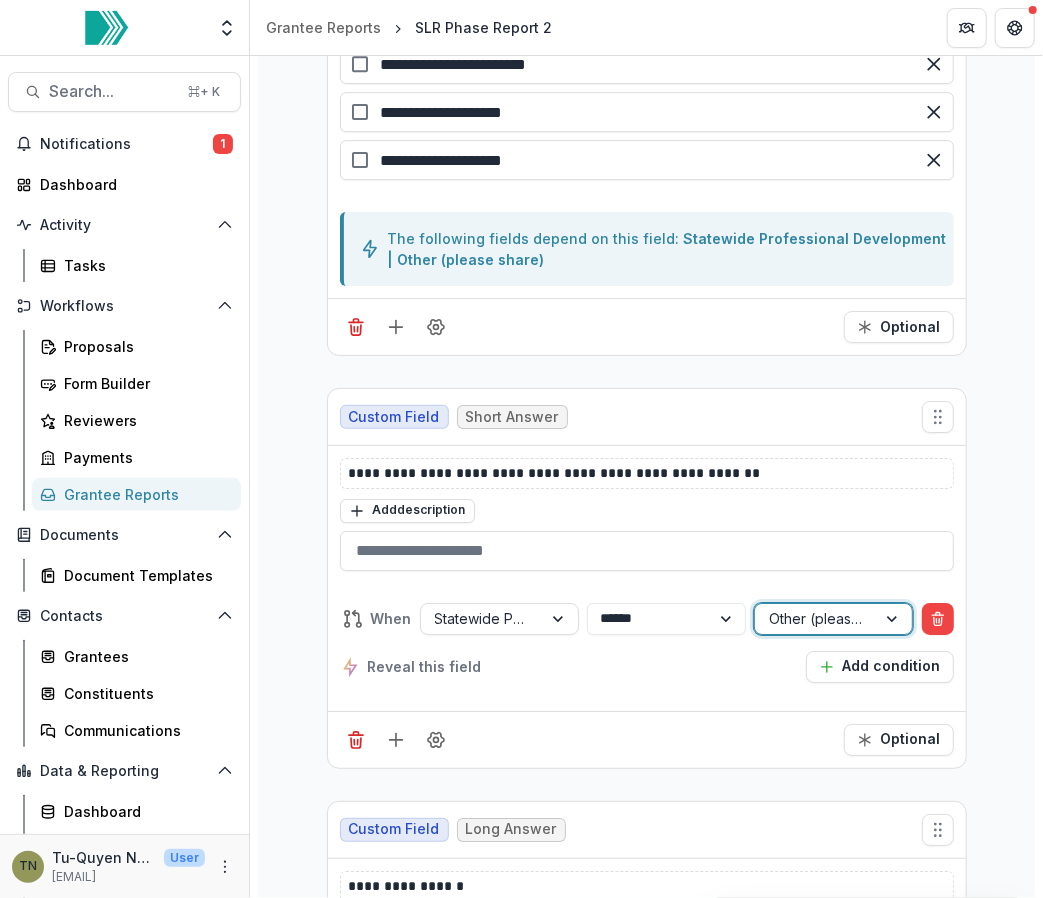scroll, scrollTop: 12080, scrollLeft: 0, axis: vertical 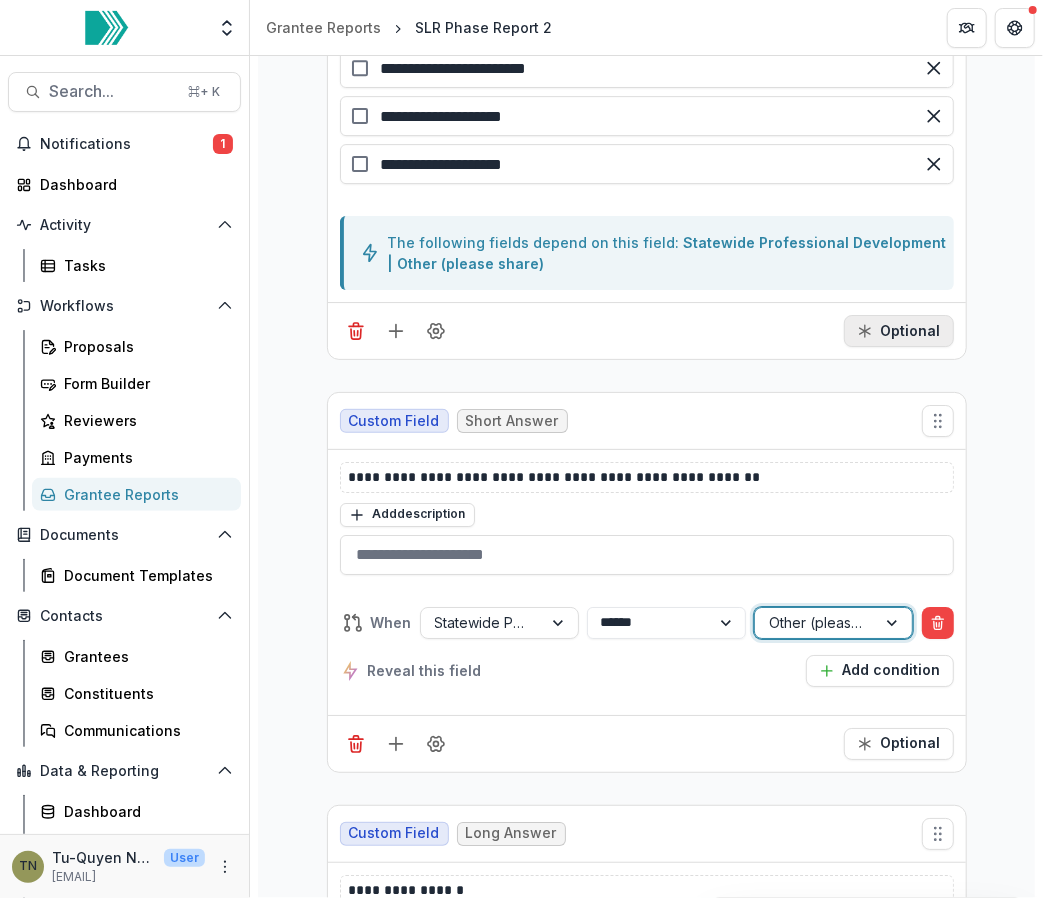 click on "Optional" at bounding box center (899, 331) 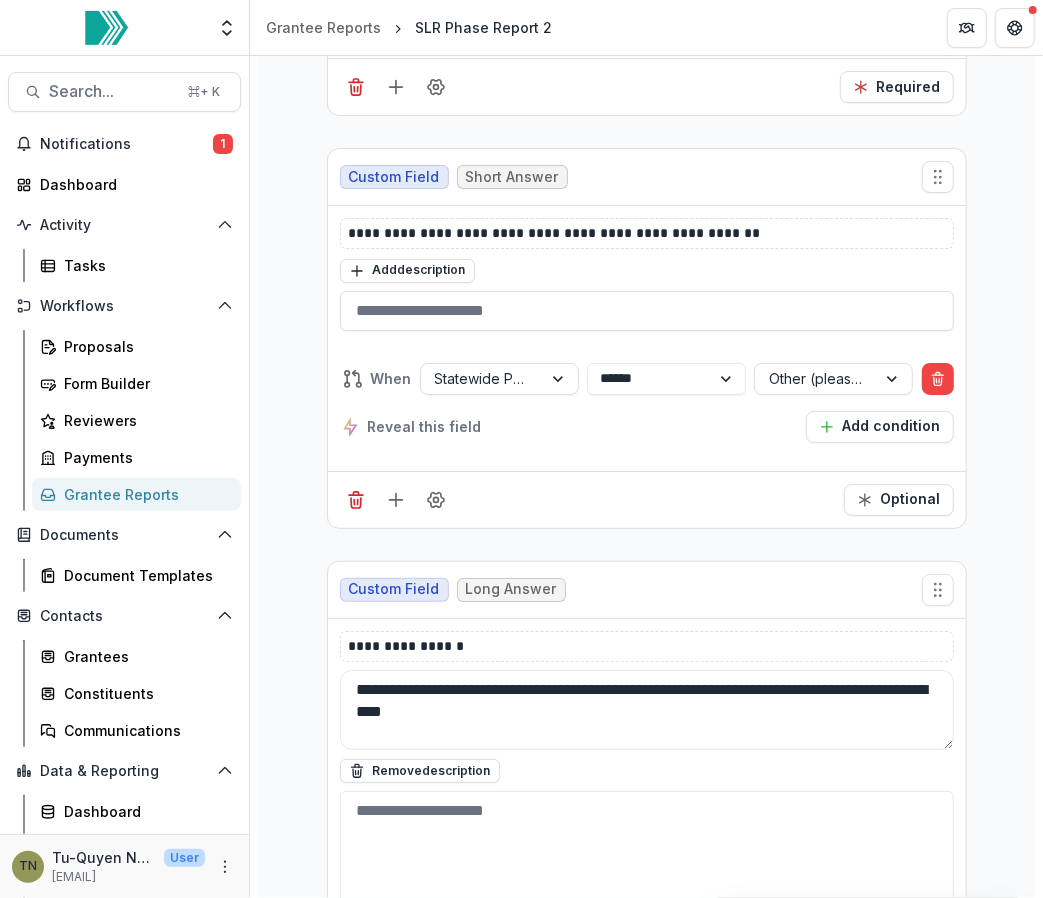 scroll, scrollTop: 12330, scrollLeft: 0, axis: vertical 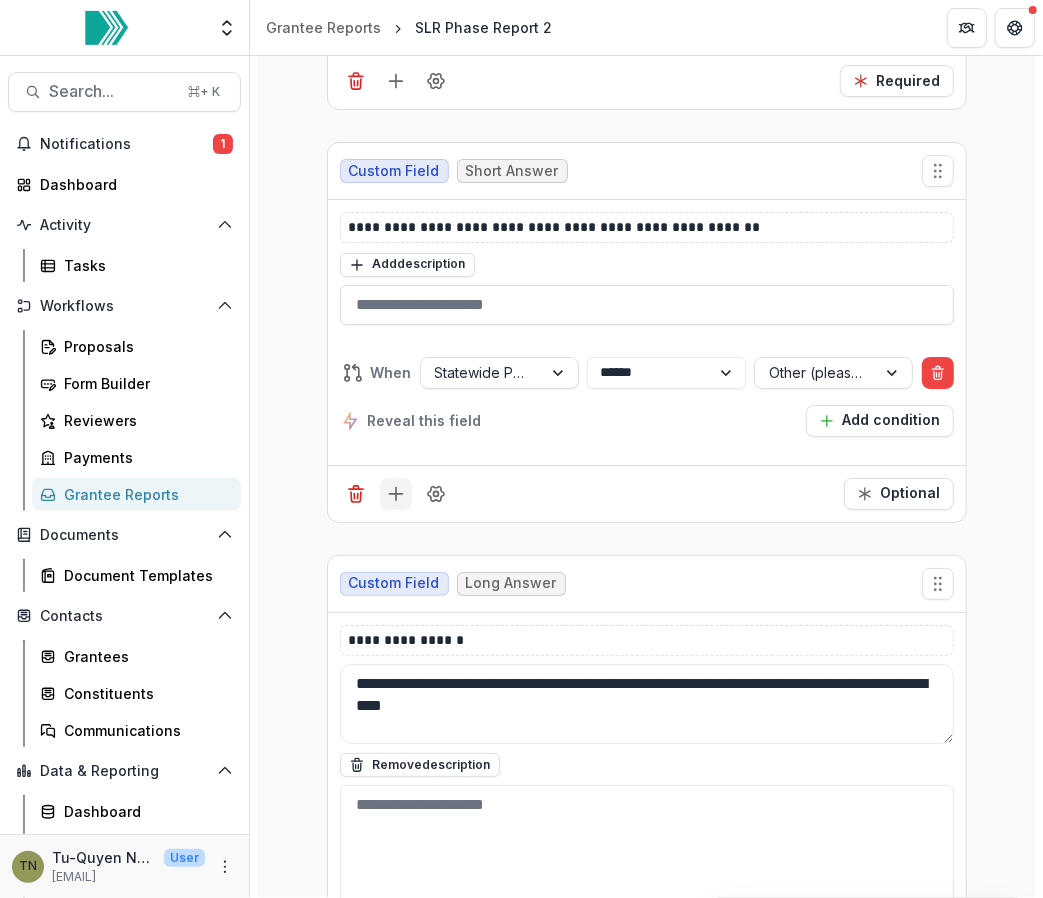 click 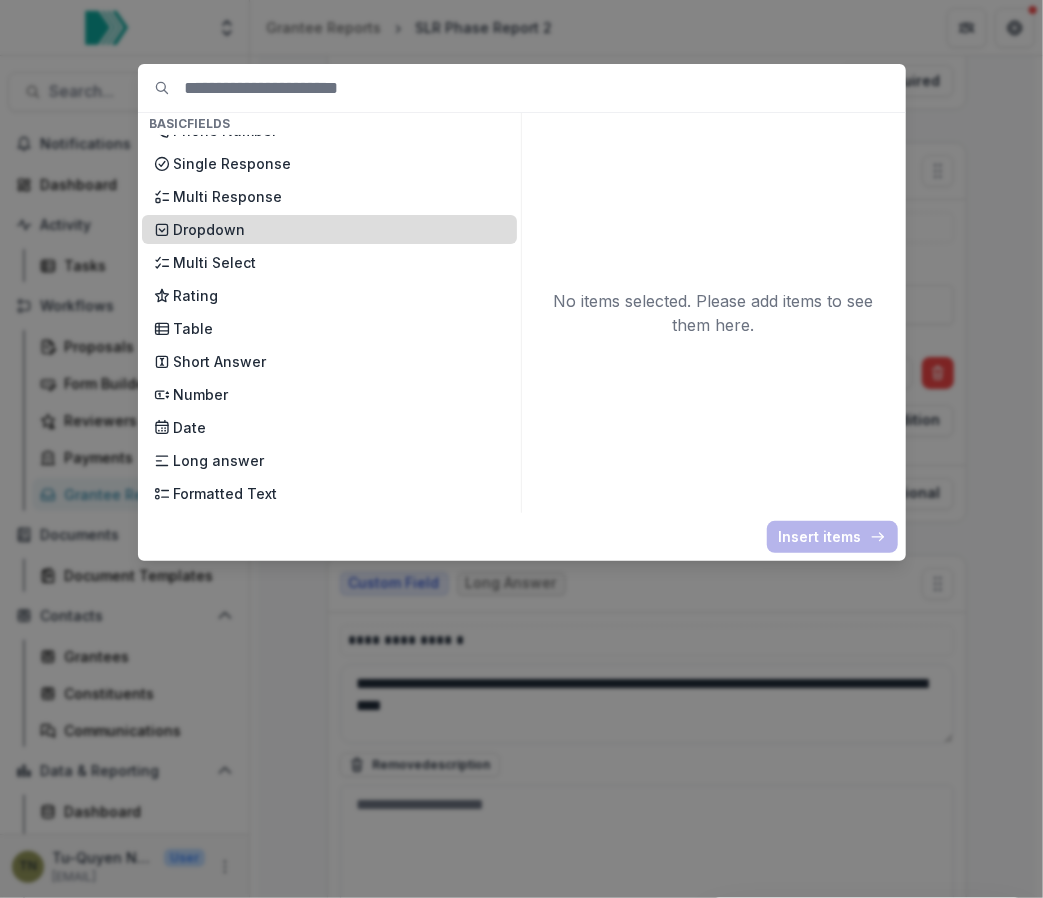 scroll, scrollTop: 192, scrollLeft: 0, axis: vertical 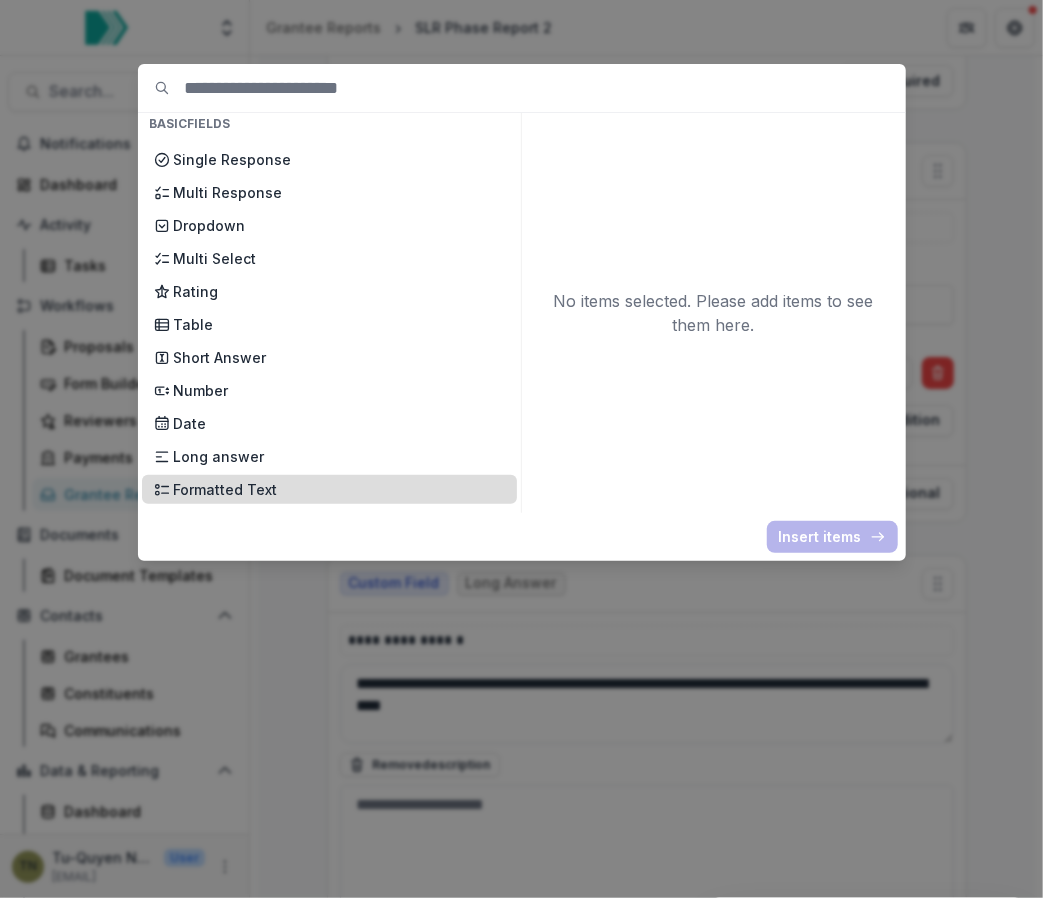 click on "Formatted Text" at bounding box center [329, 489] 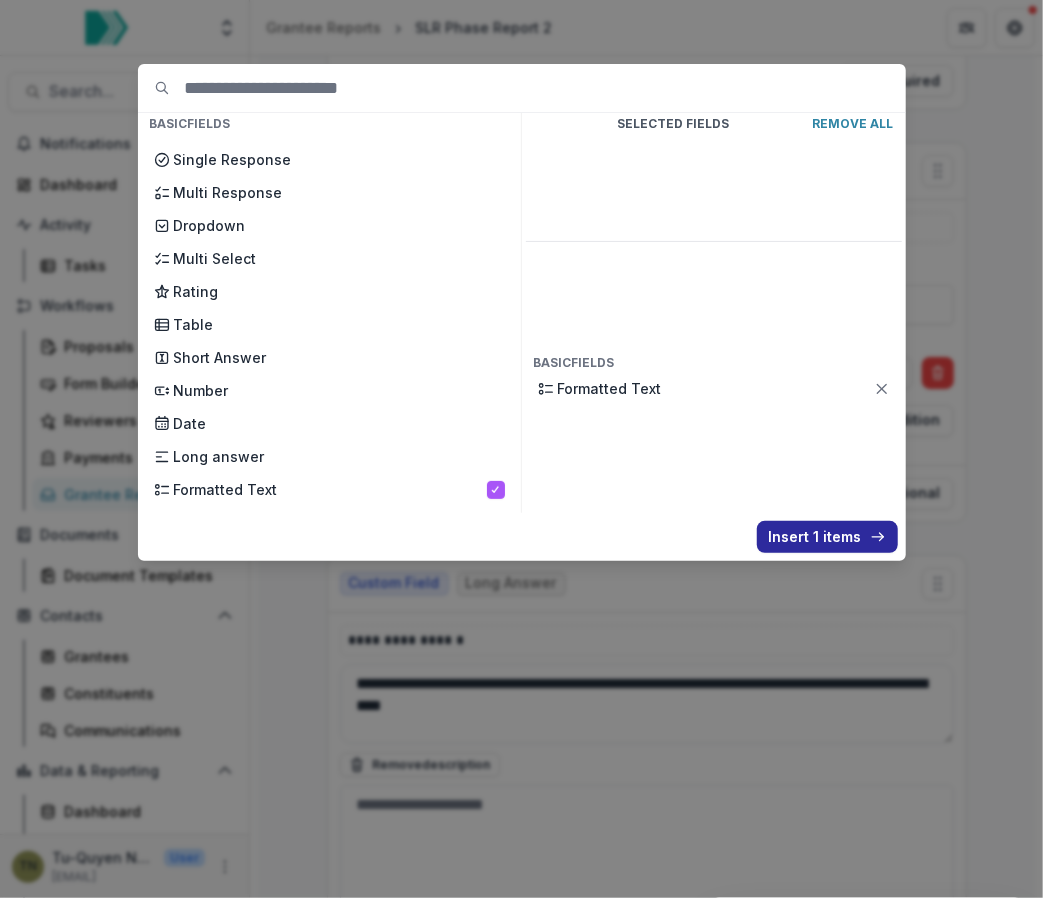 click on "Insert 1 items" at bounding box center [827, 537] 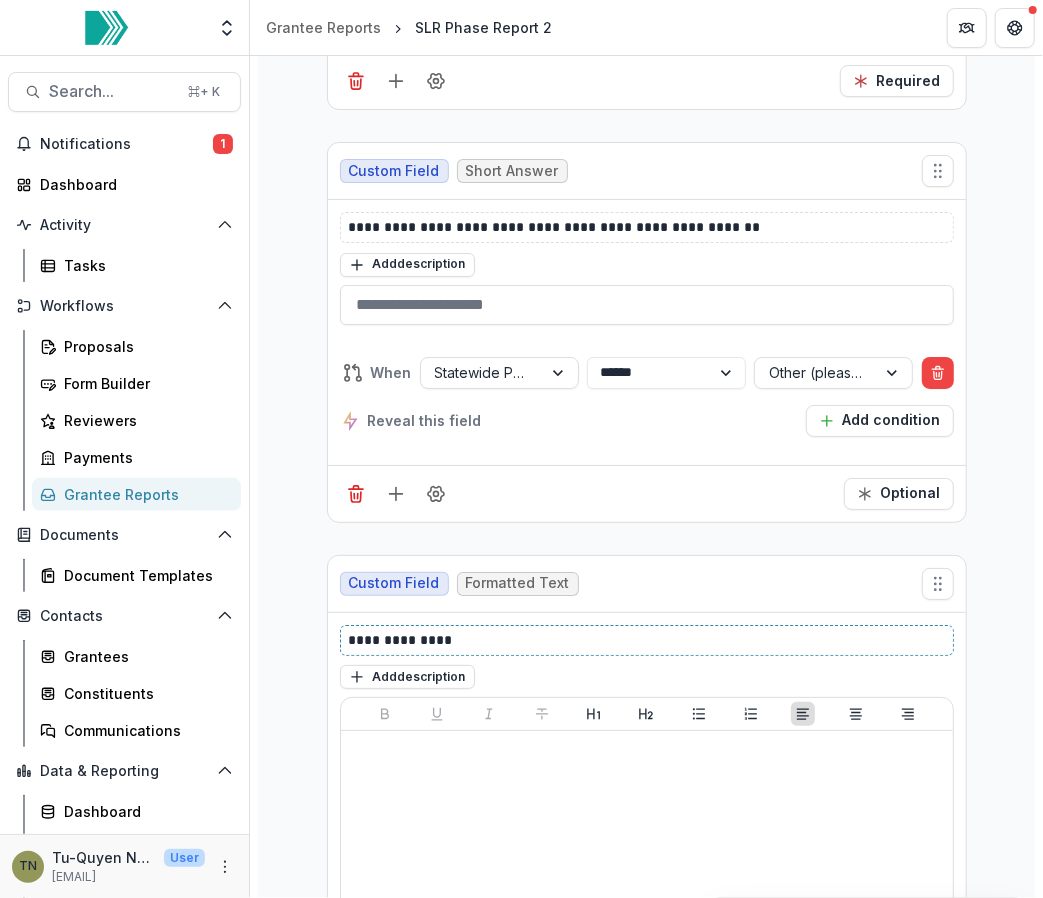 click on "**********" at bounding box center [648, 640] 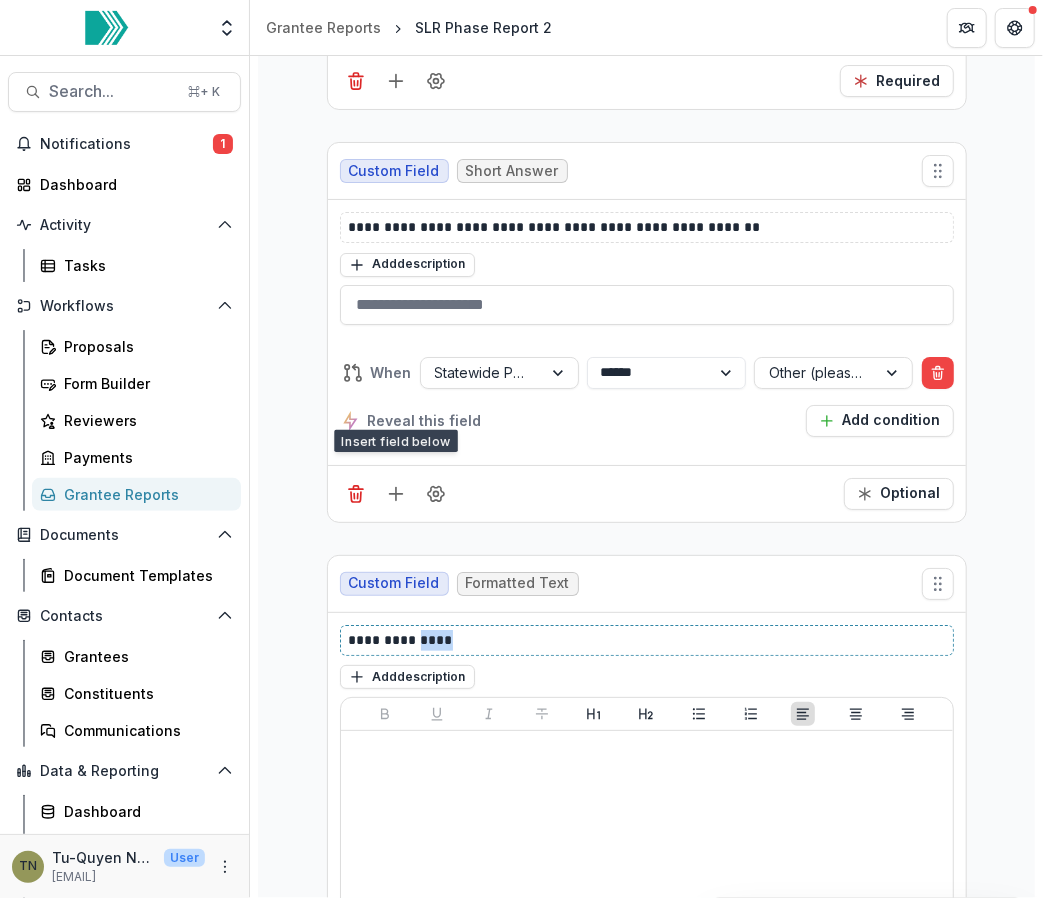 click on "**********" at bounding box center [648, 640] 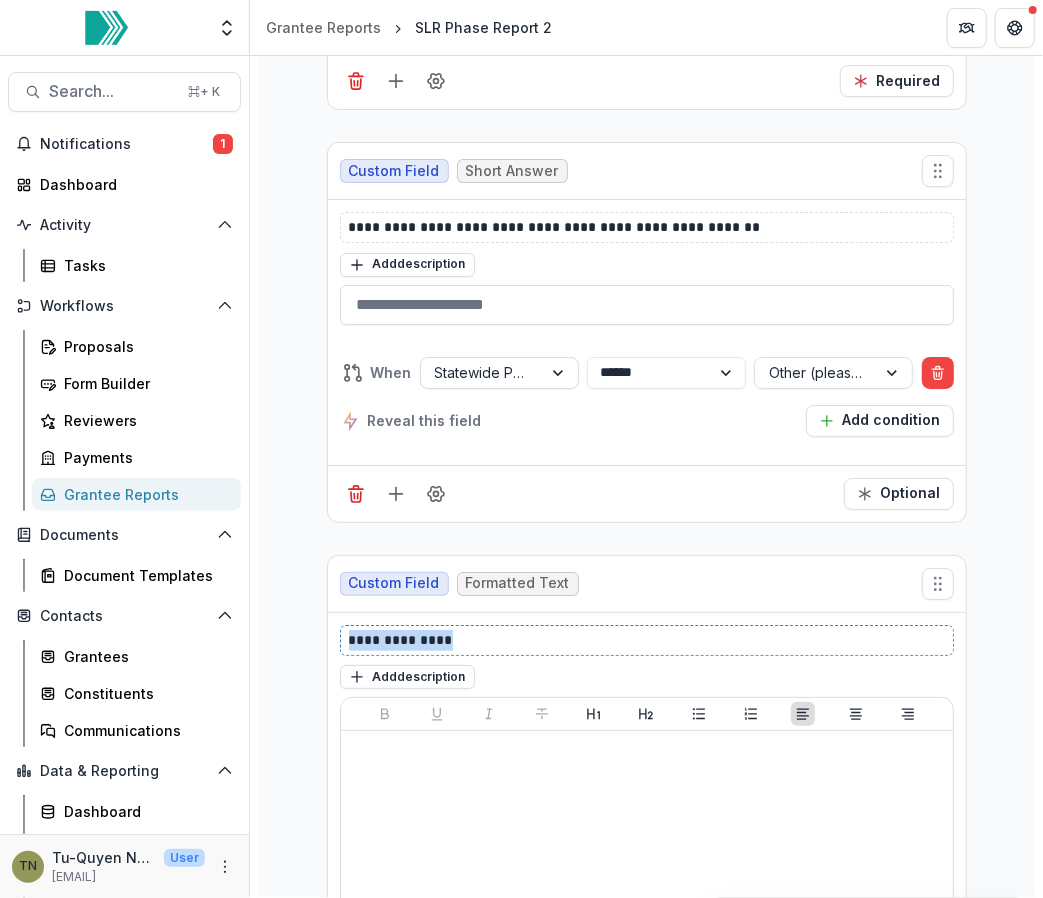 click on "**********" at bounding box center (648, 640) 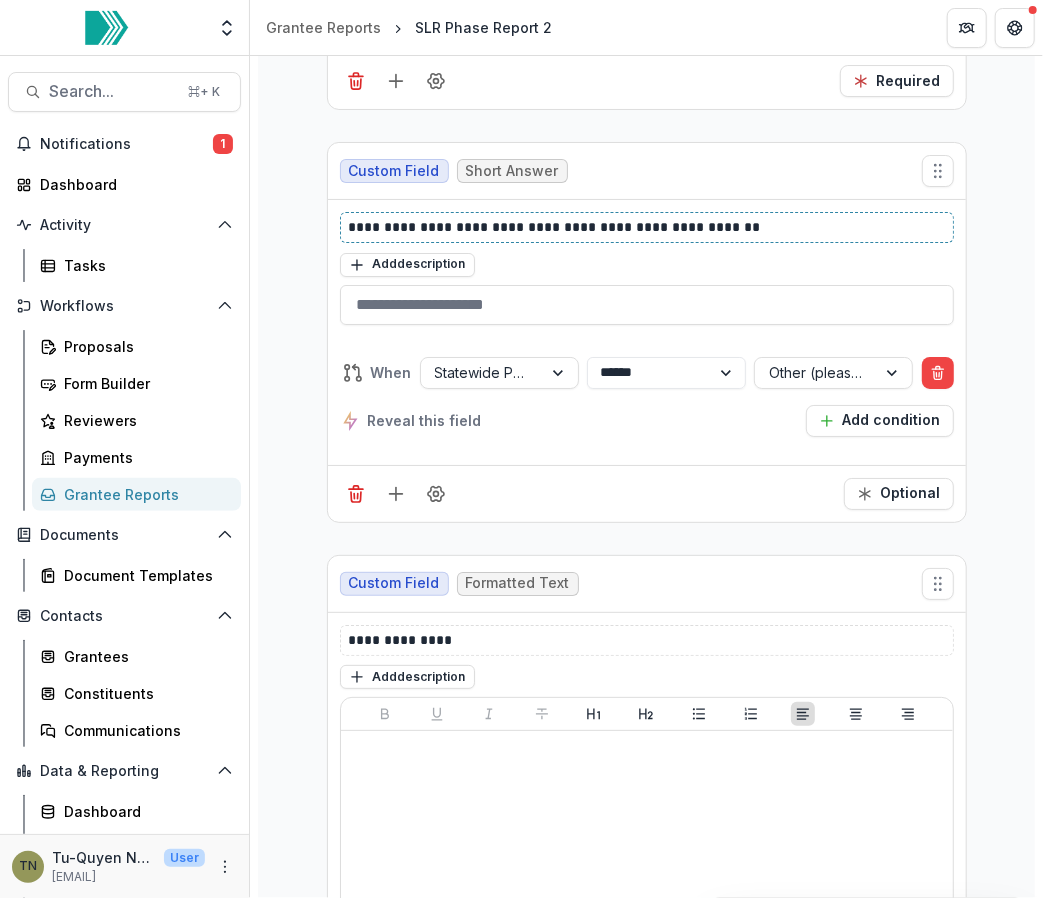 click on "**********" at bounding box center (648, 227) 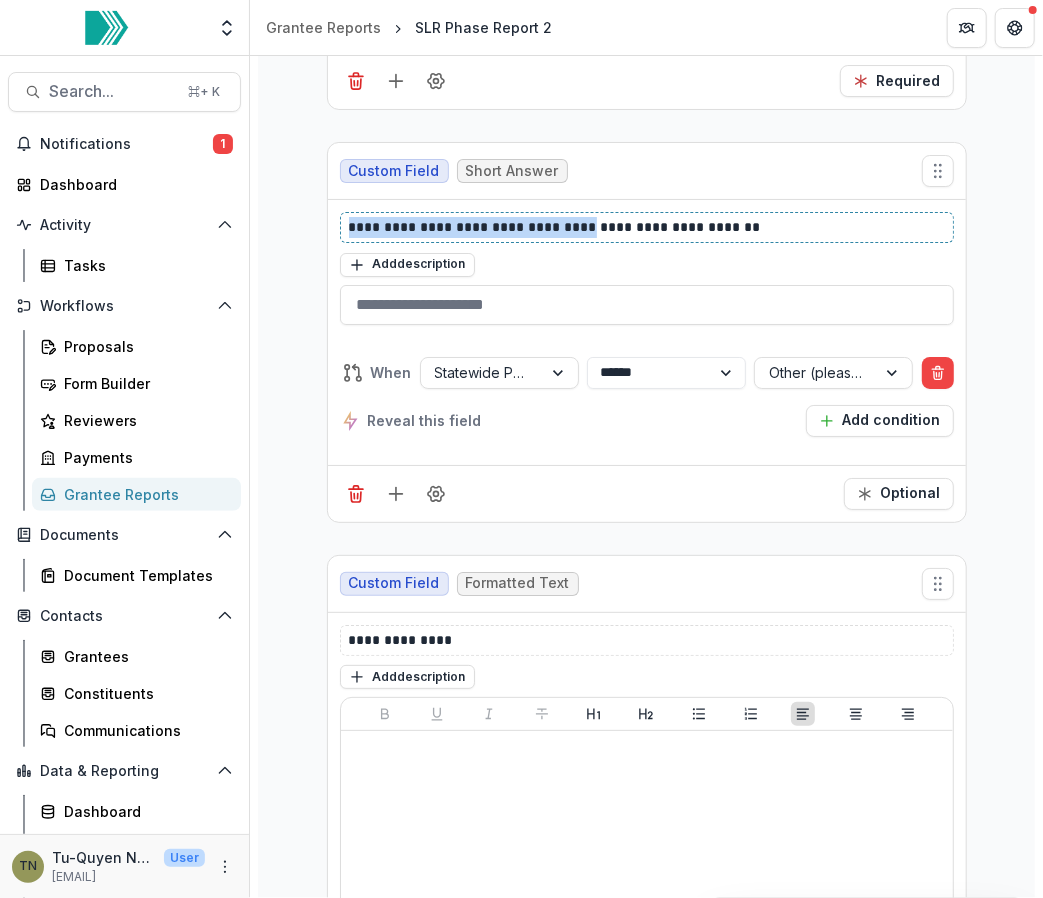 drag, startPoint x: 591, startPoint y: 140, endPoint x: 304, endPoint y: 140, distance: 287 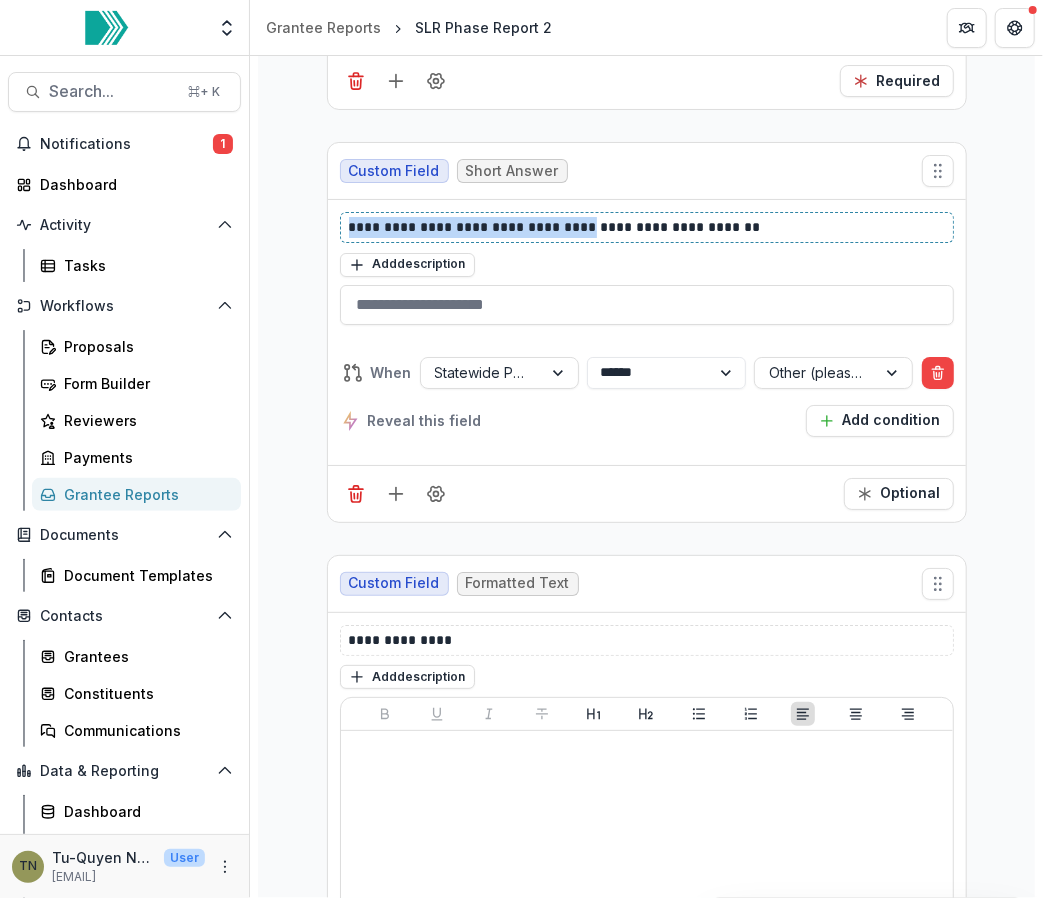 copy on "**********" 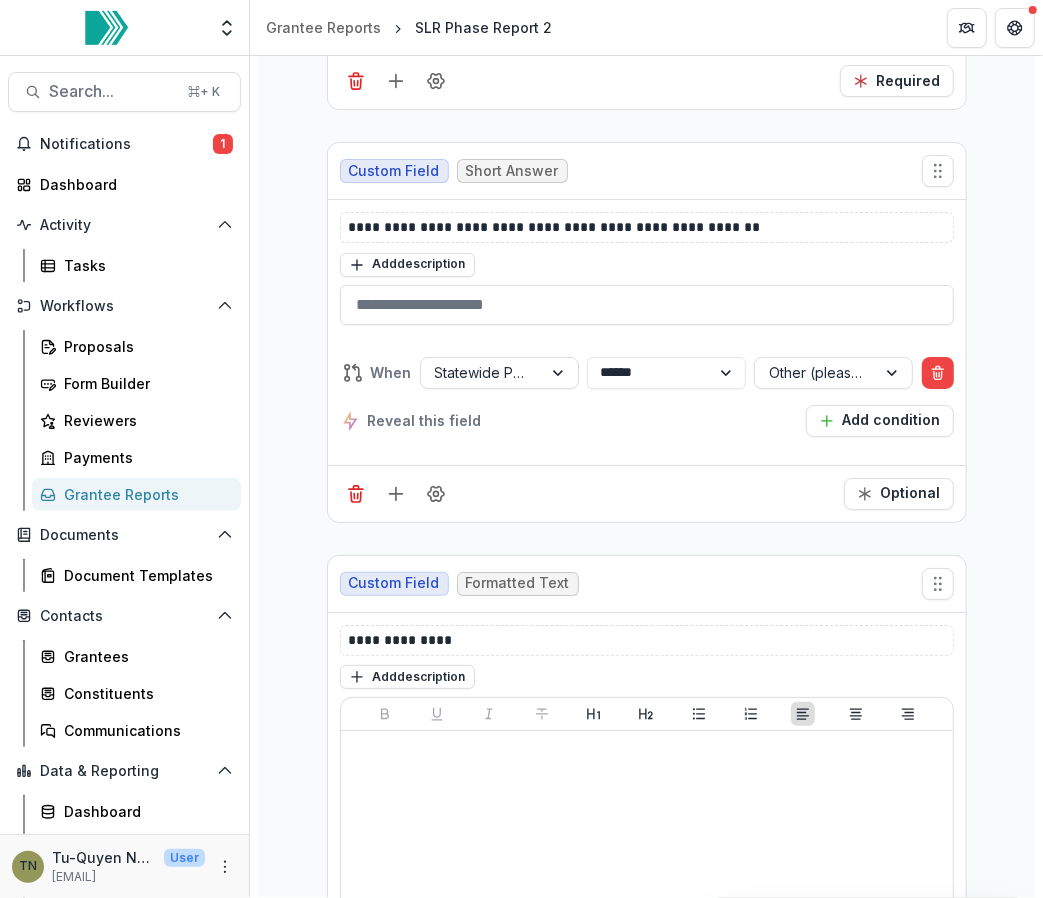 click on "Add  description" at bounding box center (647, 677) 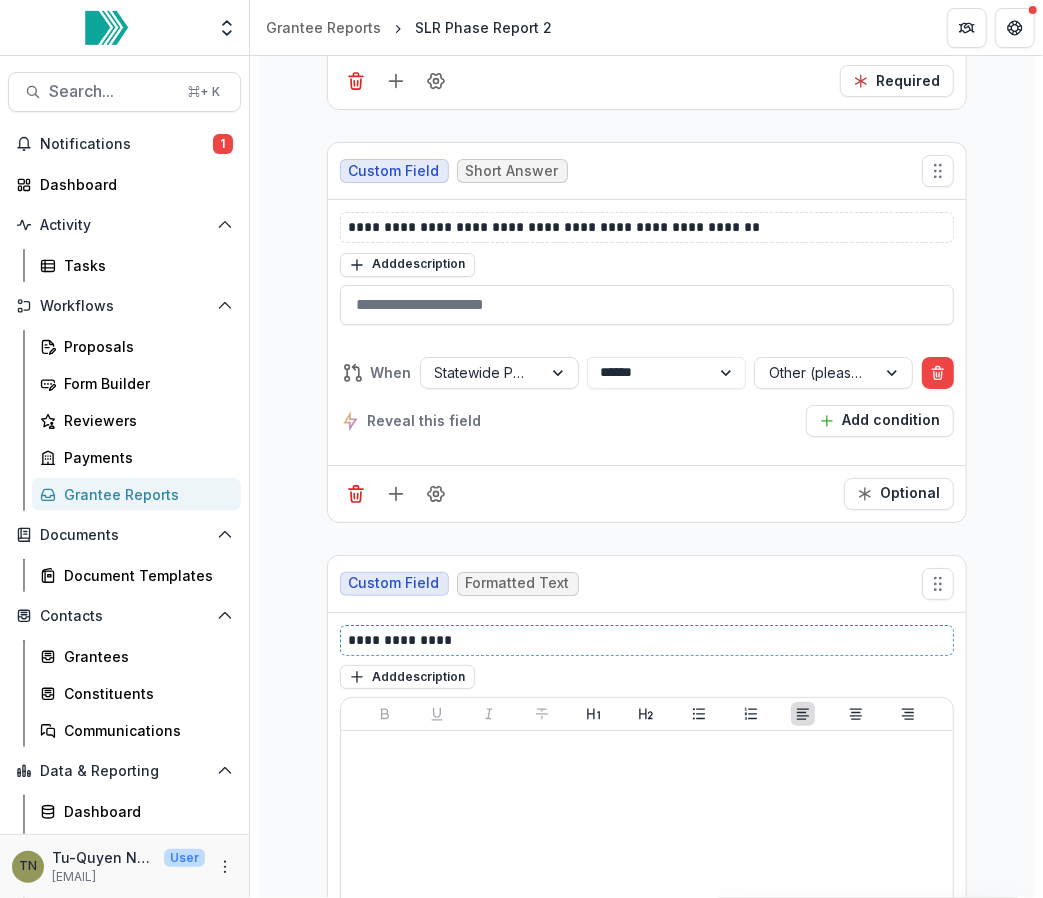 click on "**********" at bounding box center [648, 640] 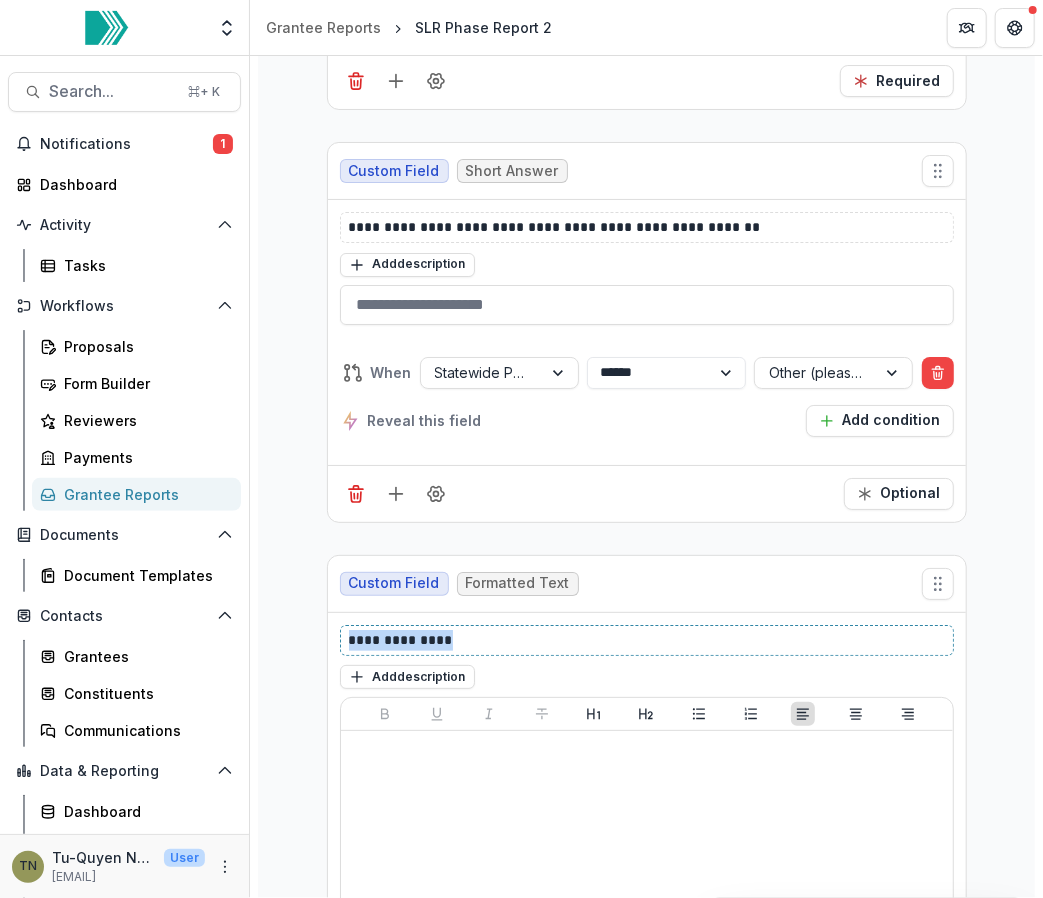 click on "**********" at bounding box center [648, 640] 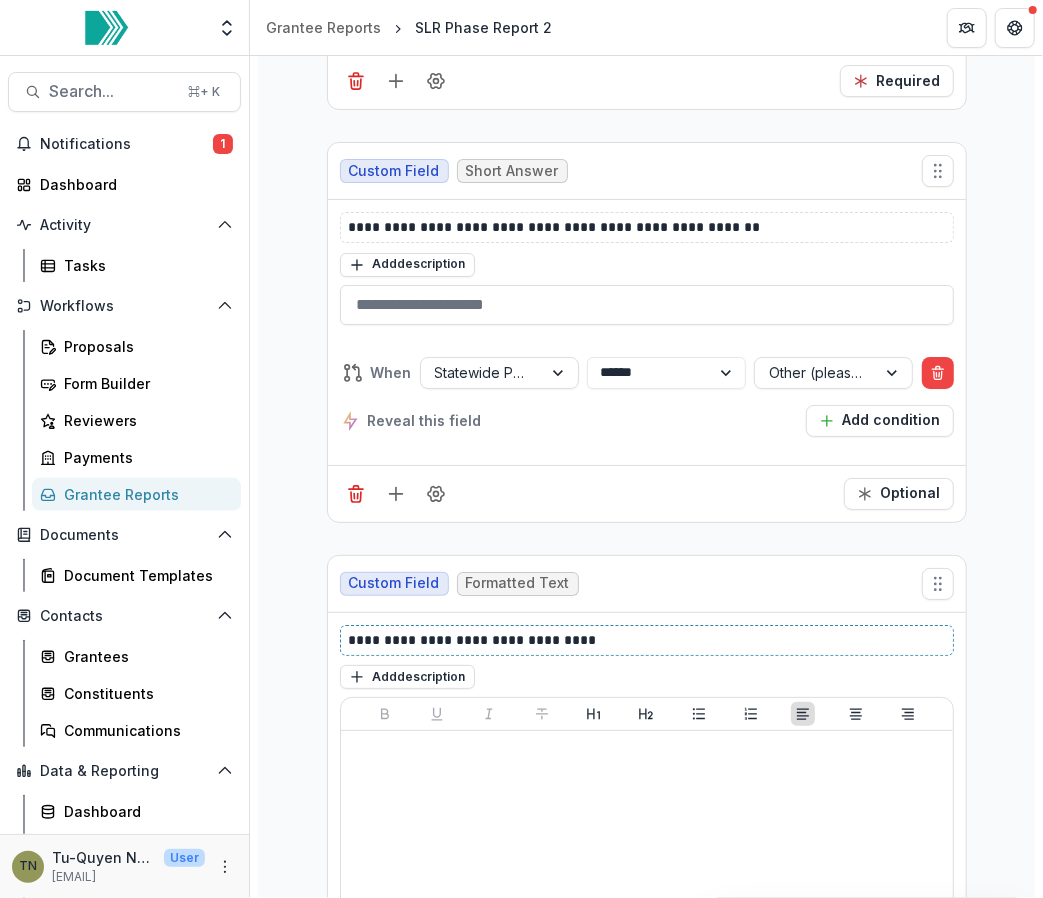 click on "**********" at bounding box center (648, 640) 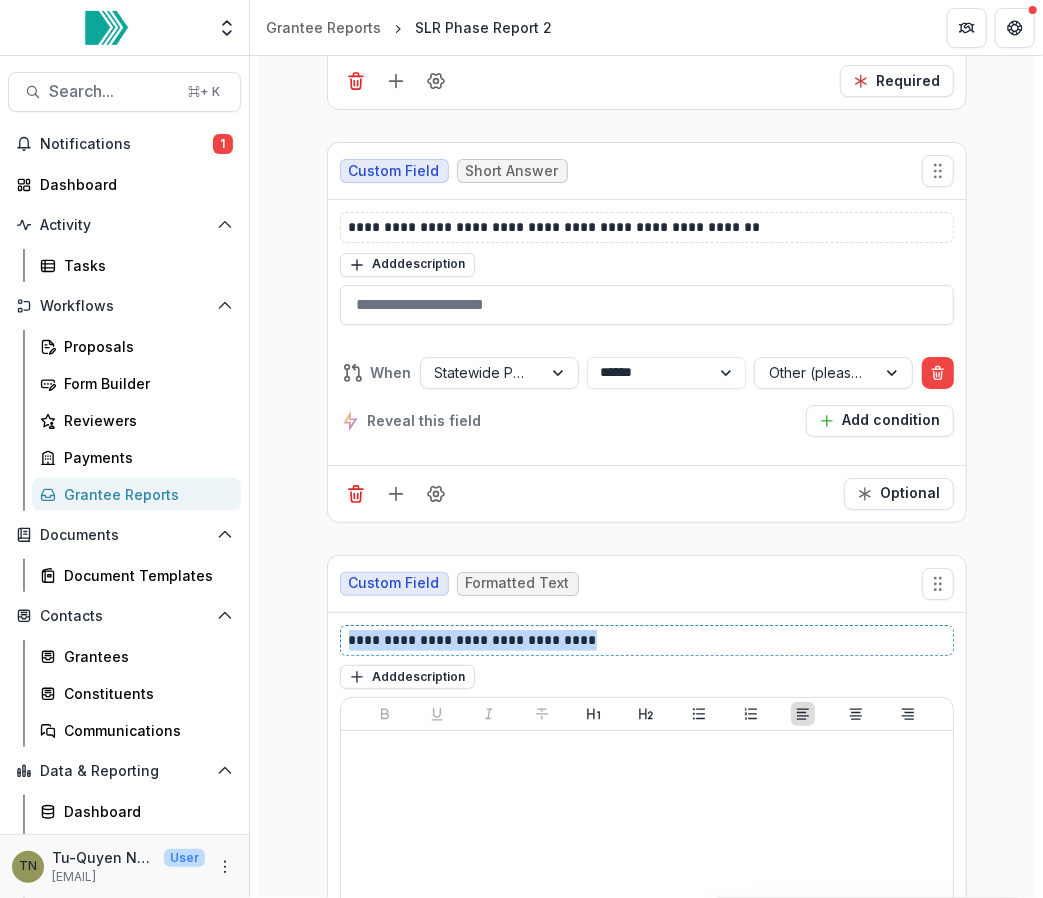 type 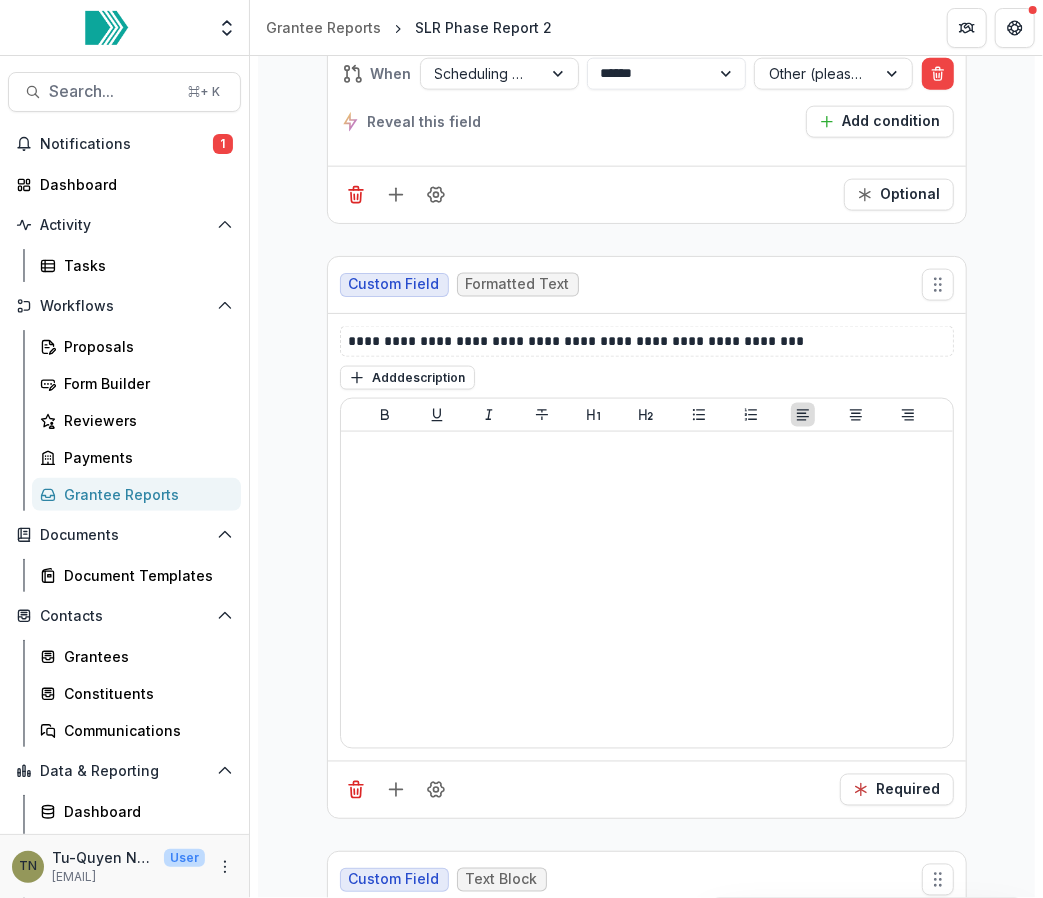 scroll, scrollTop: 10405, scrollLeft: 0, axis: vertical 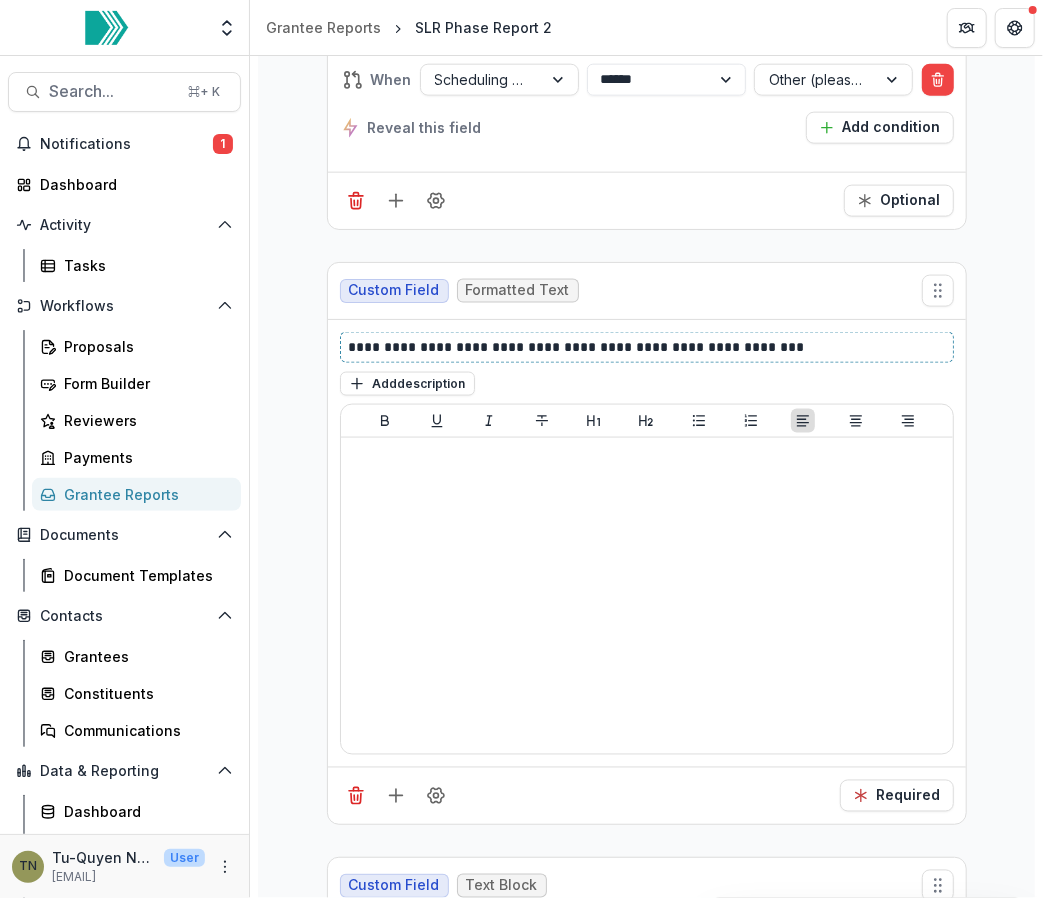 click on "**********" at bounding box center (648, 347) 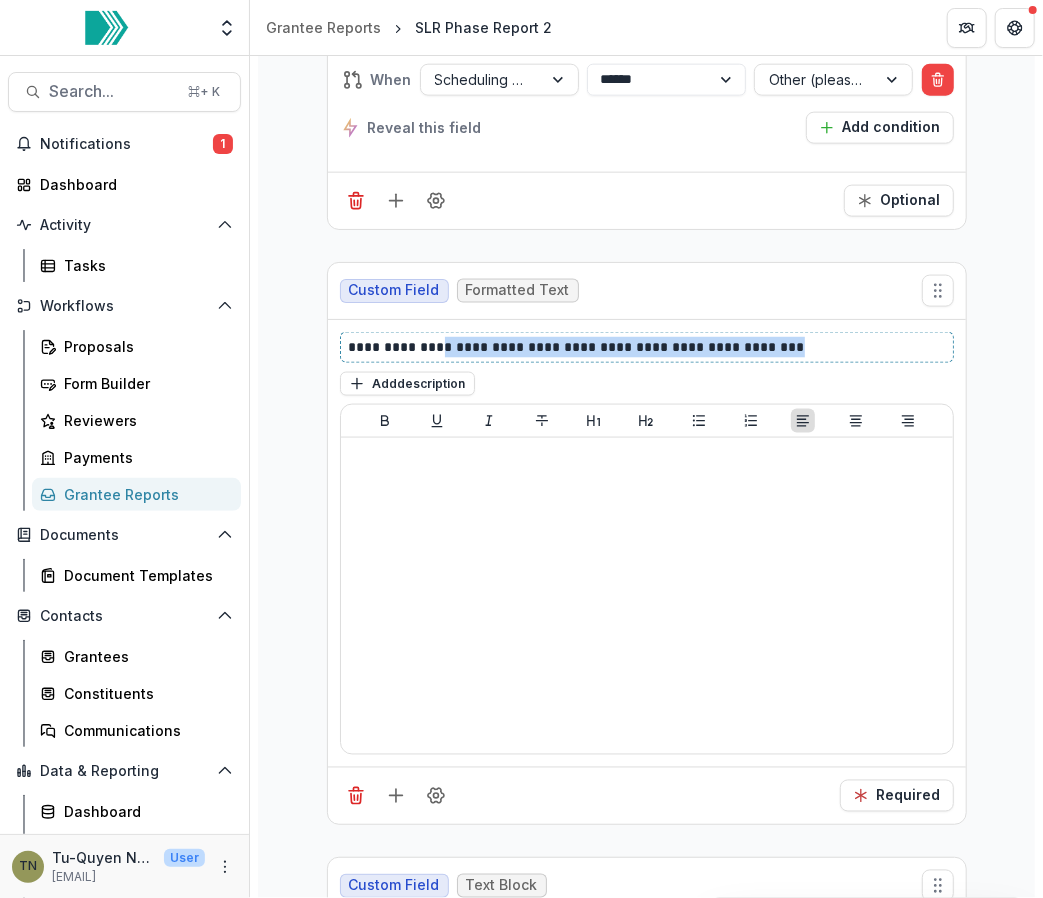 drag, startPoint x: 432, startPoint y: 268, endPoint x: 823, endPoint y: 275, distance: 391.06265 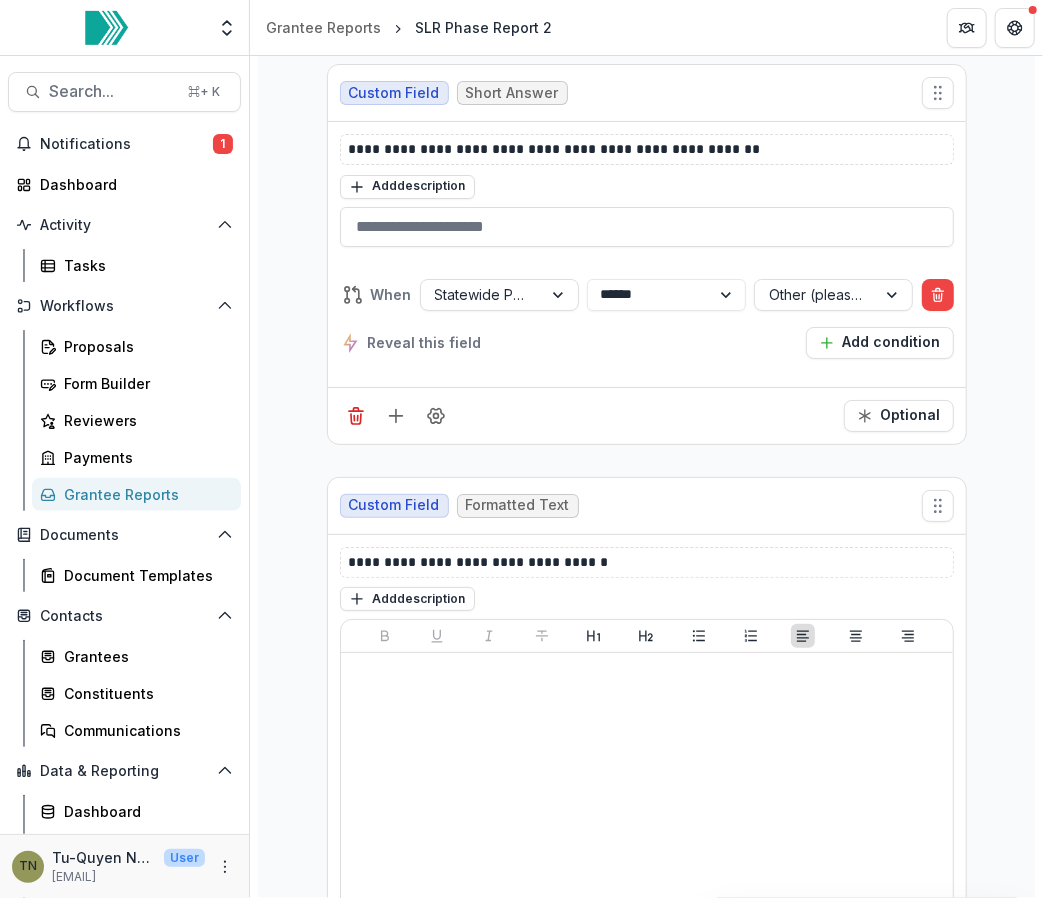 scroll, scrollTop: 12410, scrollLeft: 0, axis: vertical 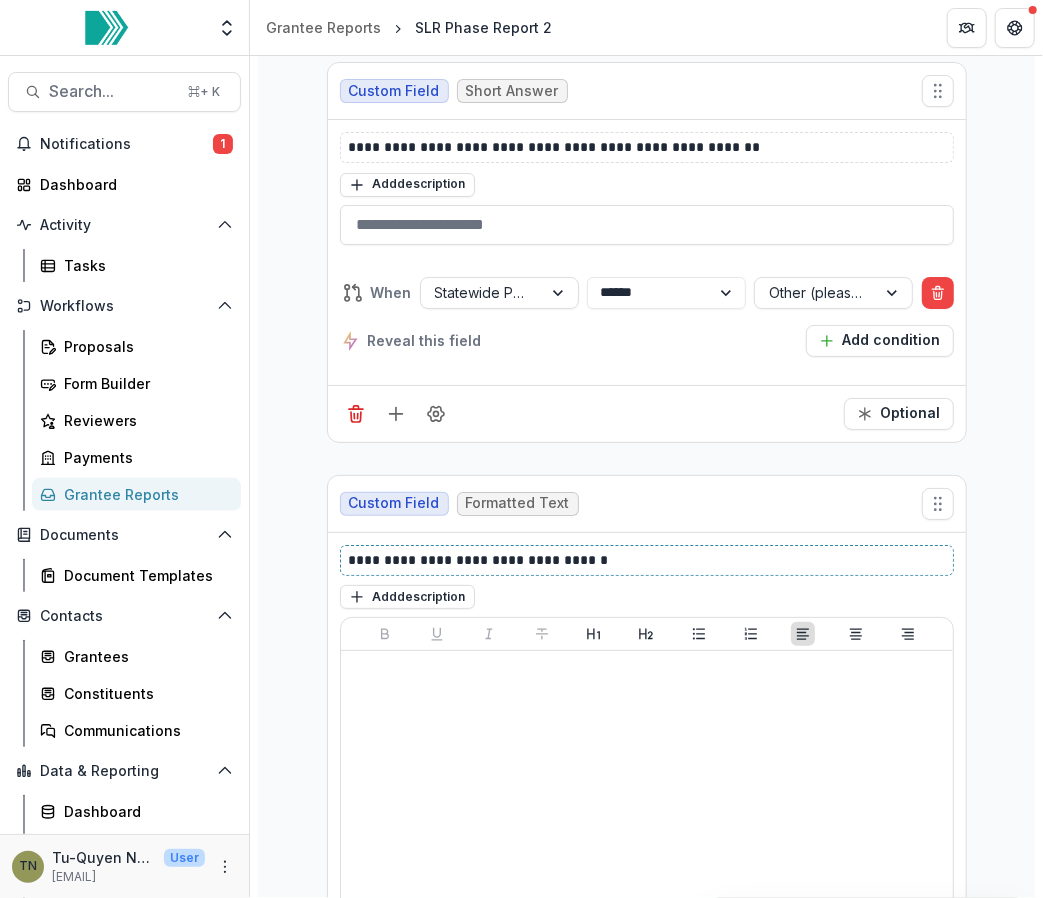 click on "**********" at bounding box center (648, 560) 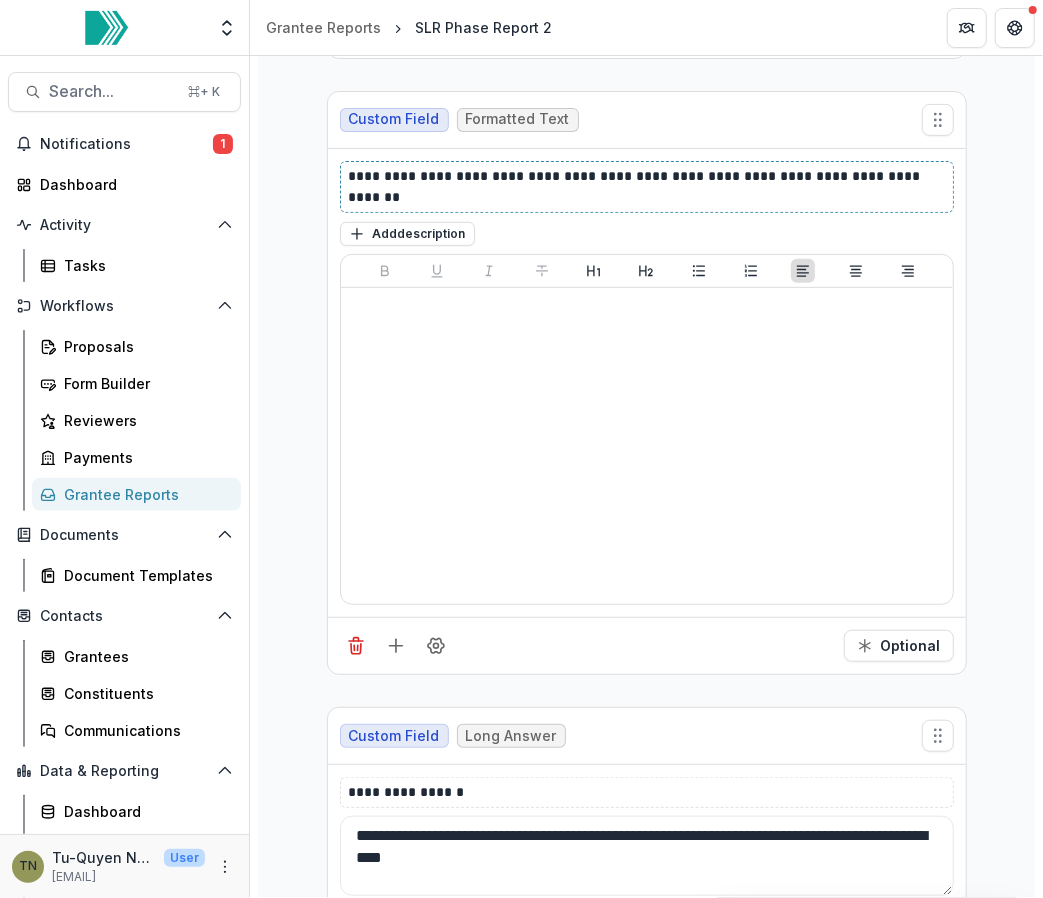 scroll, scrollTop: 12811, scrollLeft: 0, axis: vertical 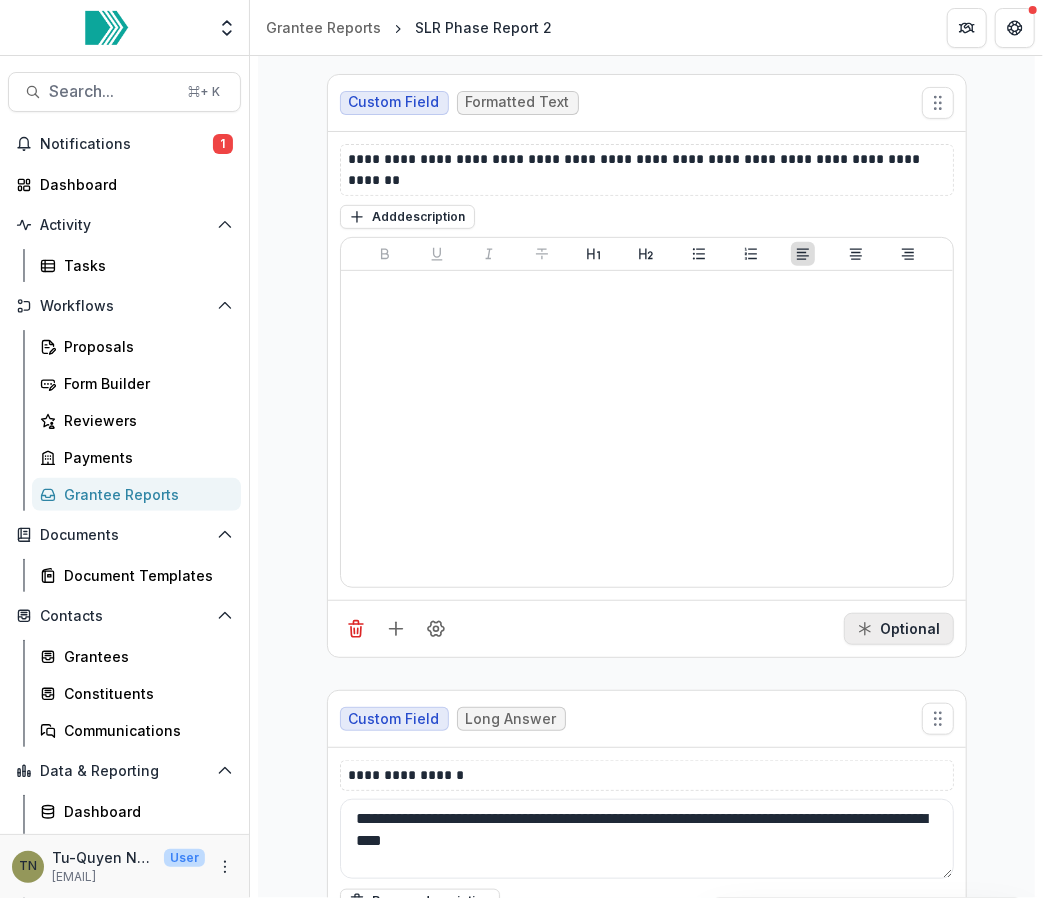 click 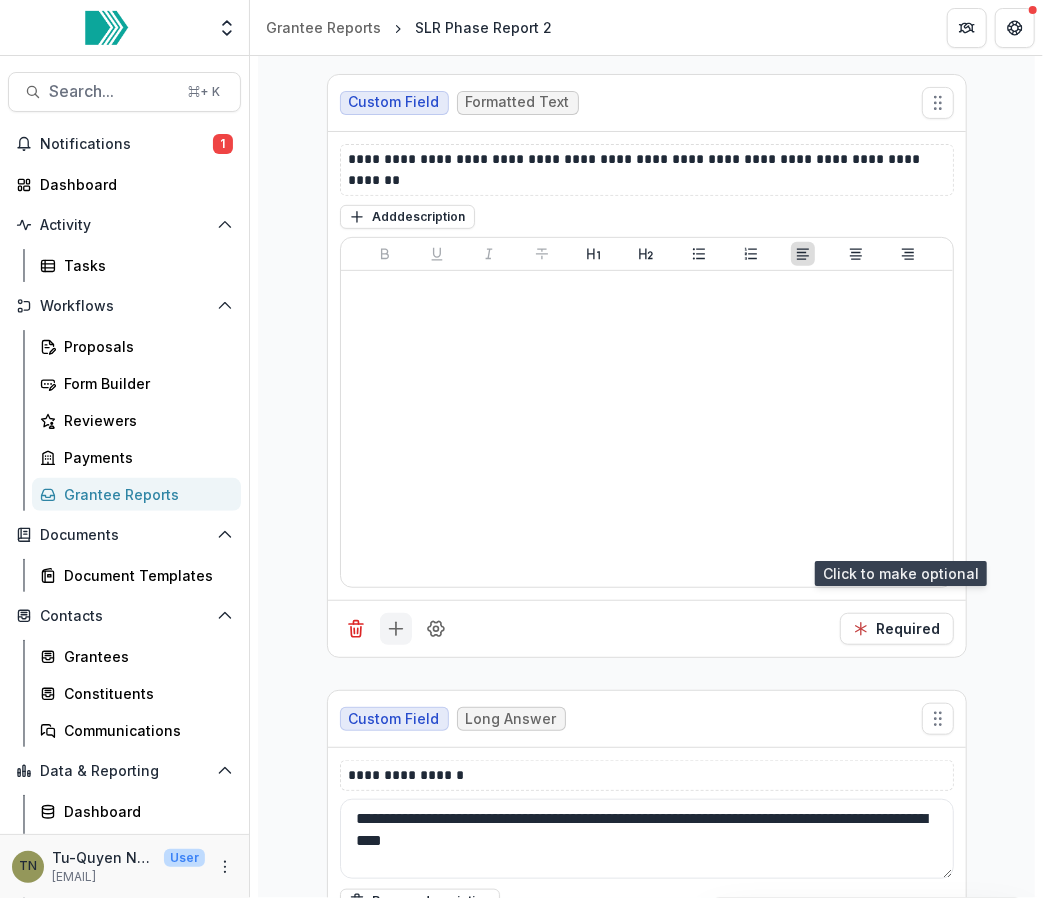 click 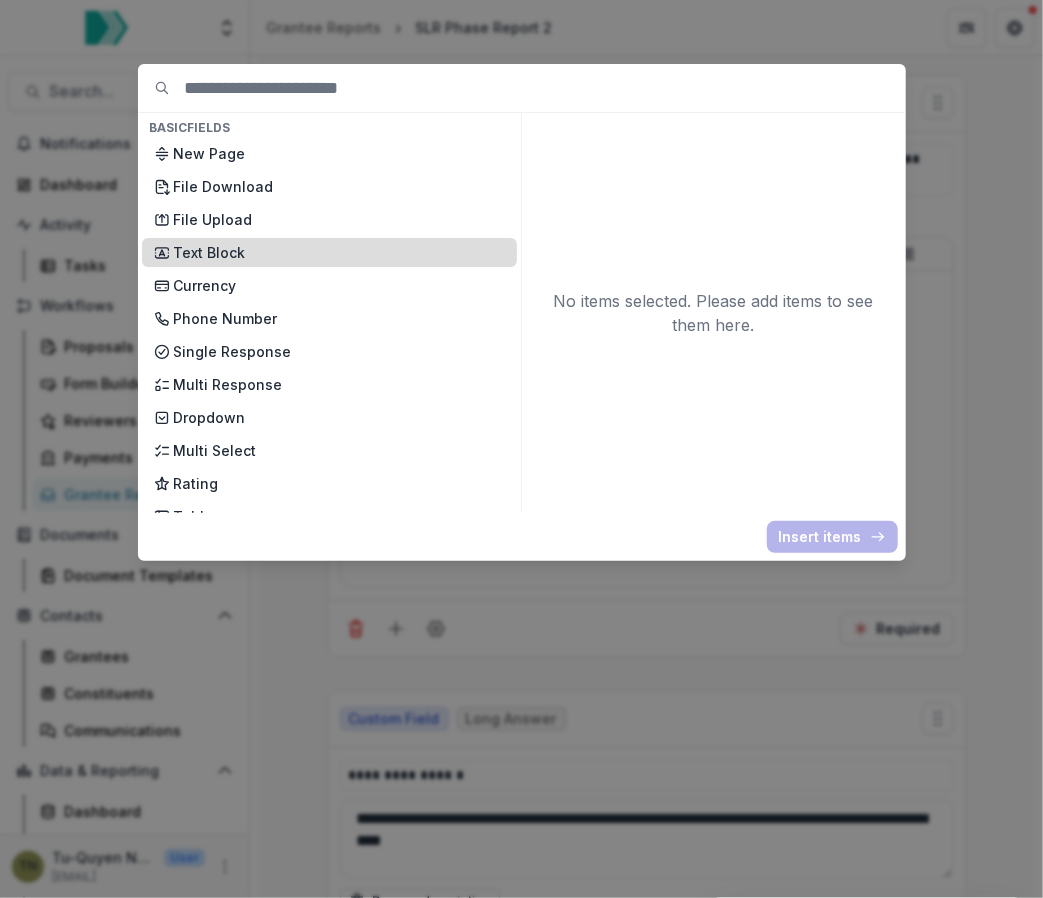 click on "Text Block" at bounding box center (339, 252) 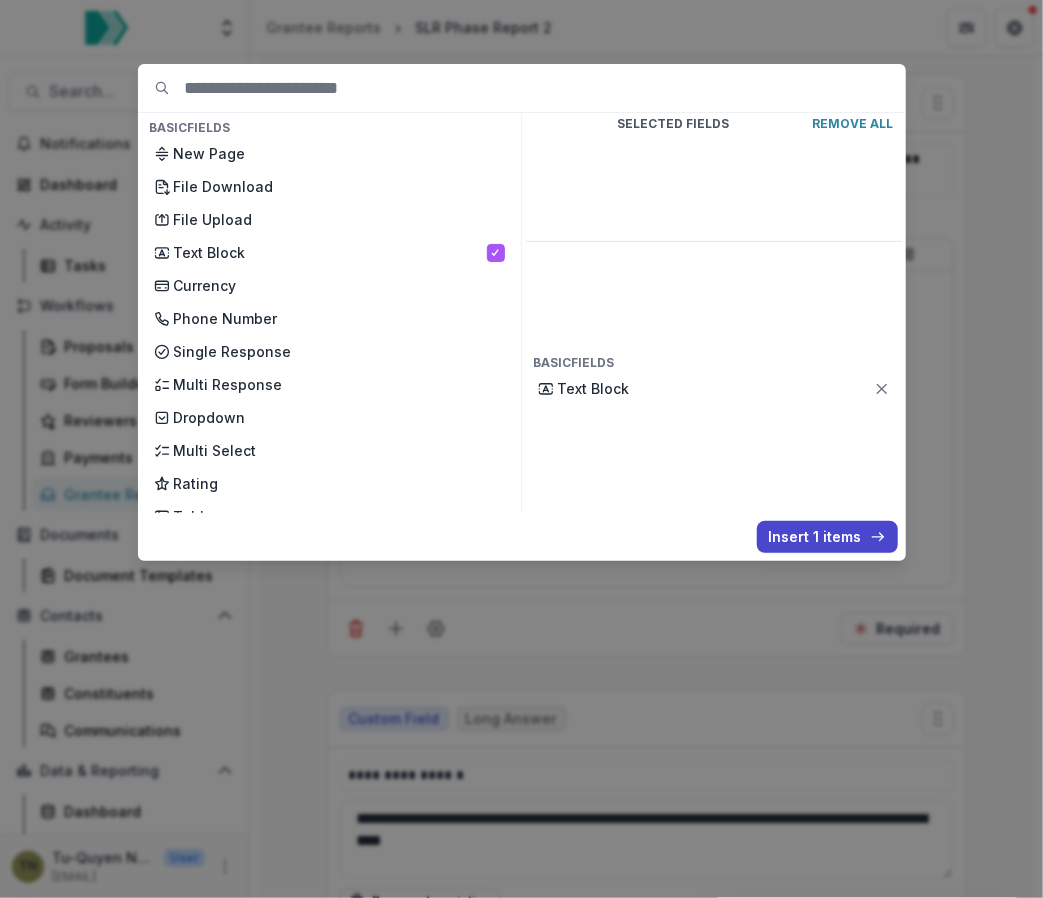 click on "Insert 1 items" at bounding box center [827, 537] 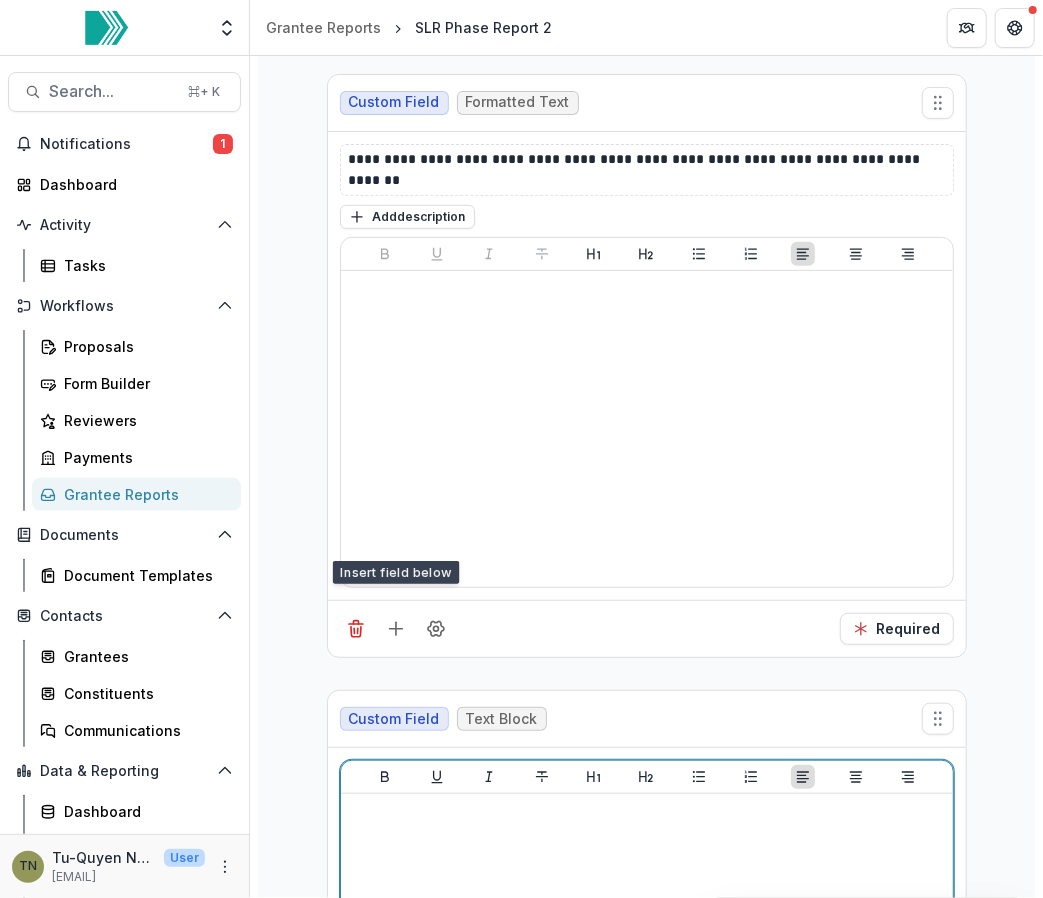 click at bounding box center (647, 952) 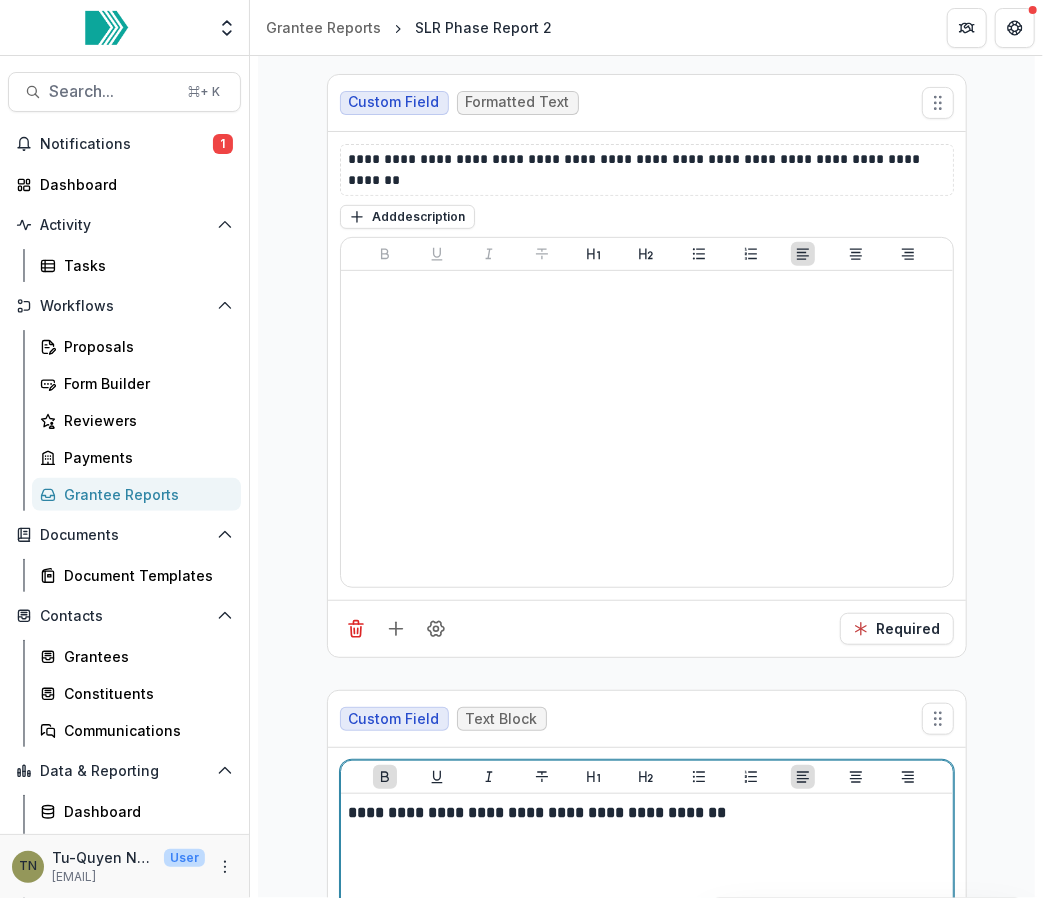 scroll, scrollTop: 12873, scrollLeft: 0, axis: vertical 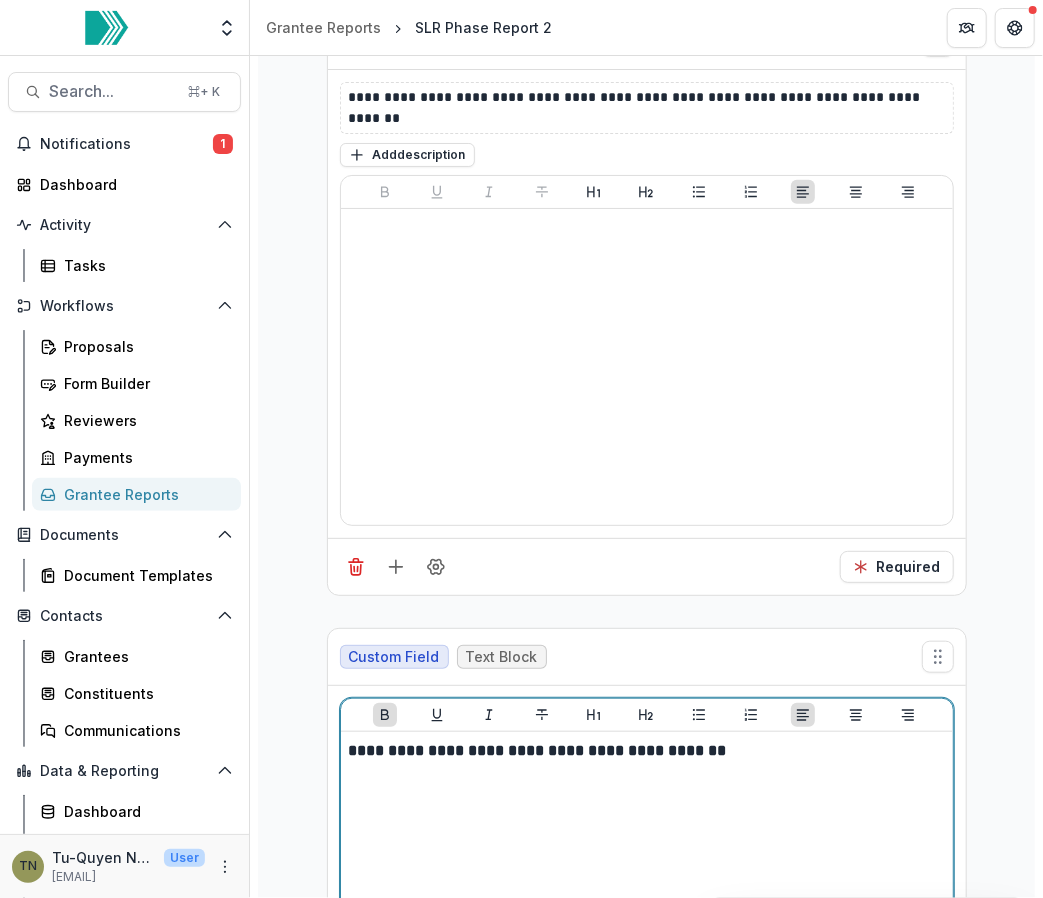 paste 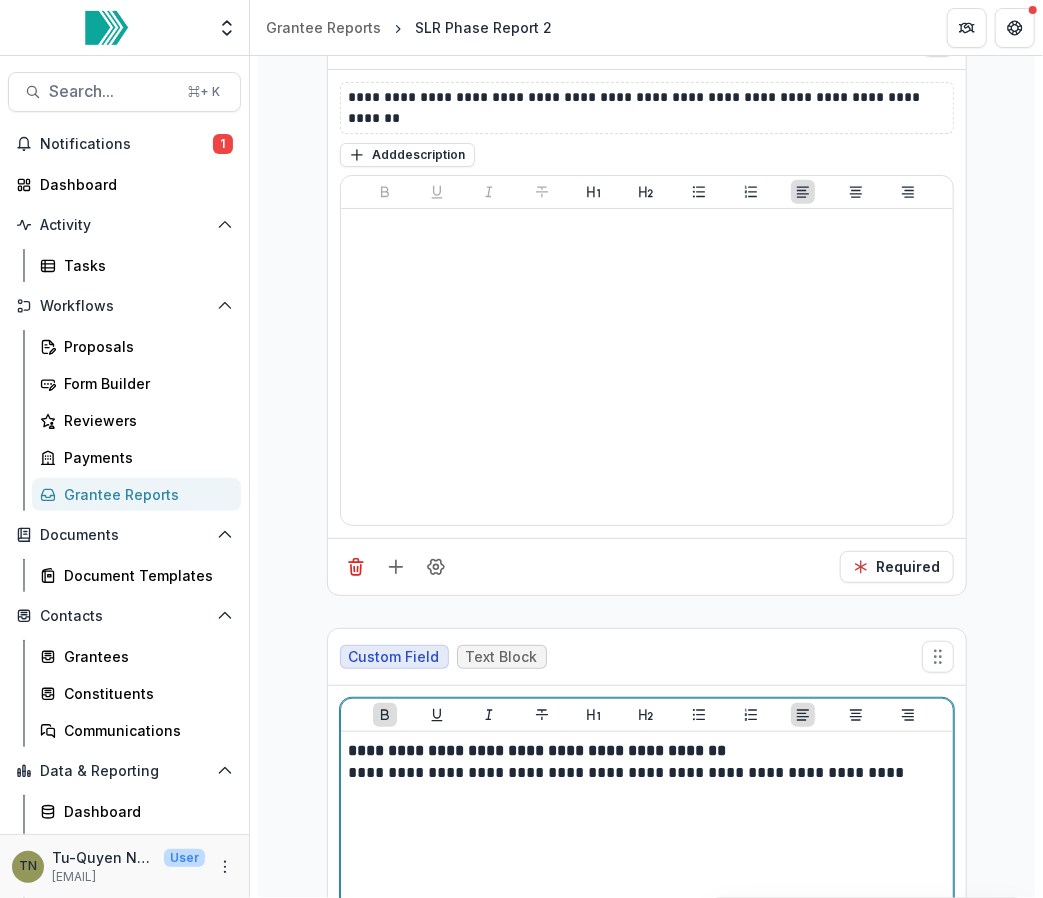 click on "**********" at bounding box center [647, 751] 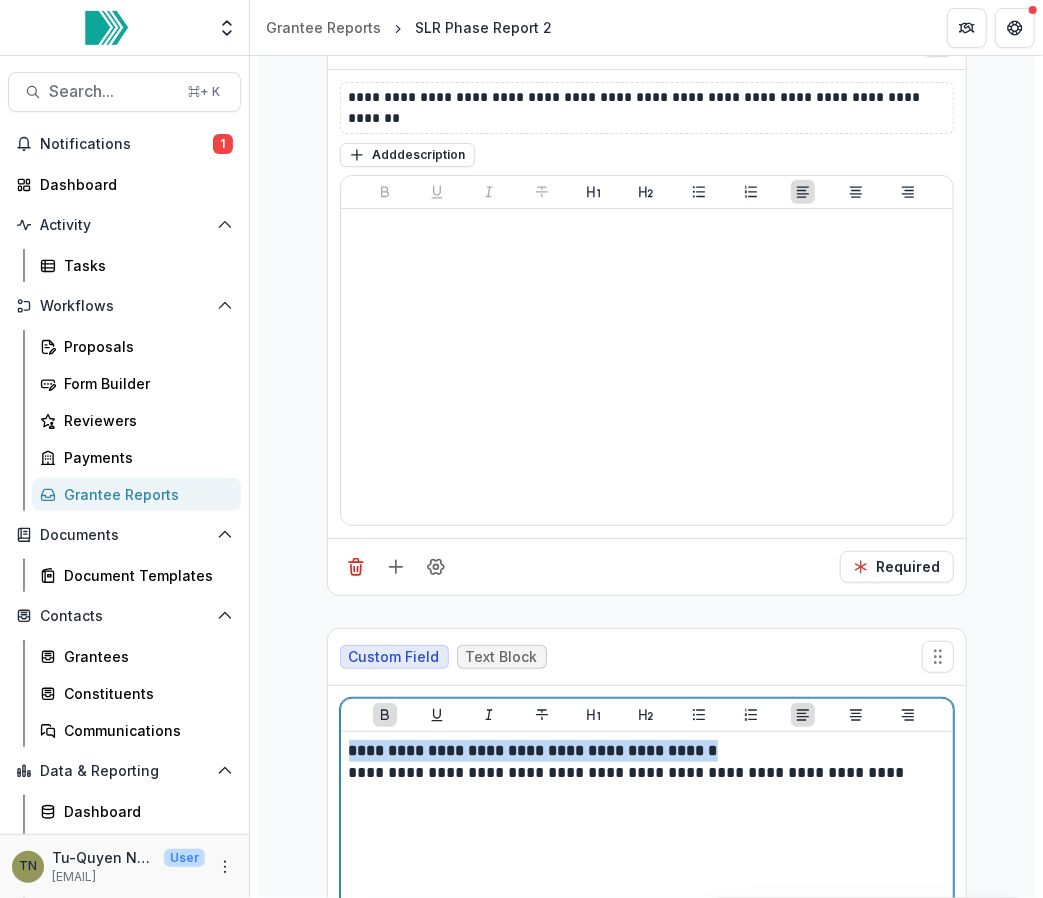 drag, startPoint x: 726, startPoint y: 656, endPoint x: 340, endPoint y: 647, distance: 386.10492 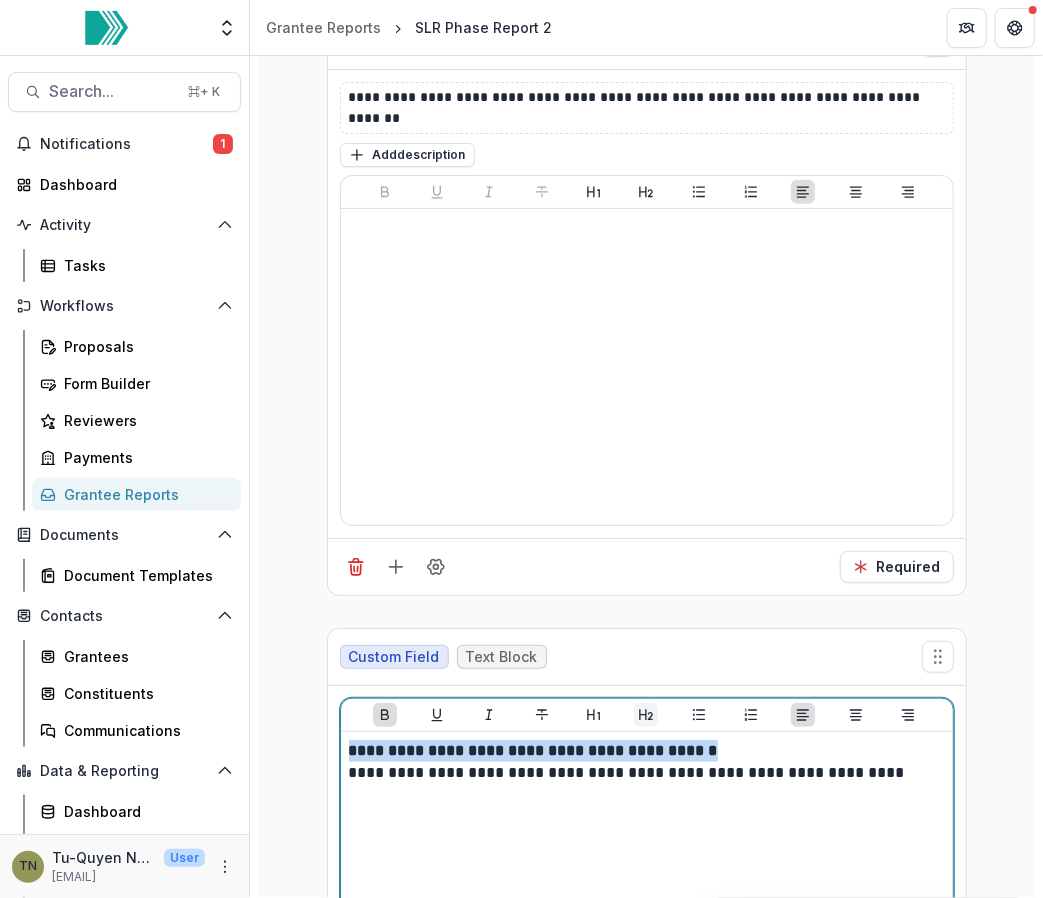 click at bounding box center [646, 715] 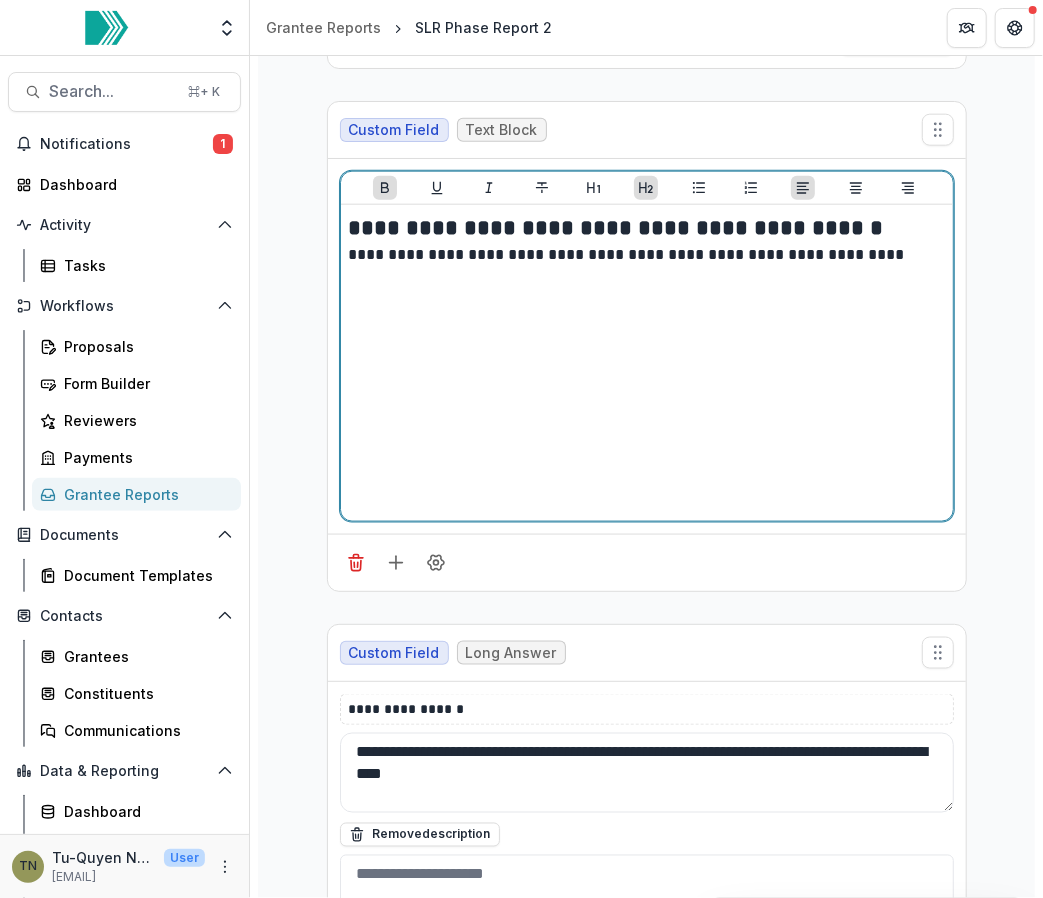 scroll, scrollTop: 13401, scrollLeft: 0, axis: vertical 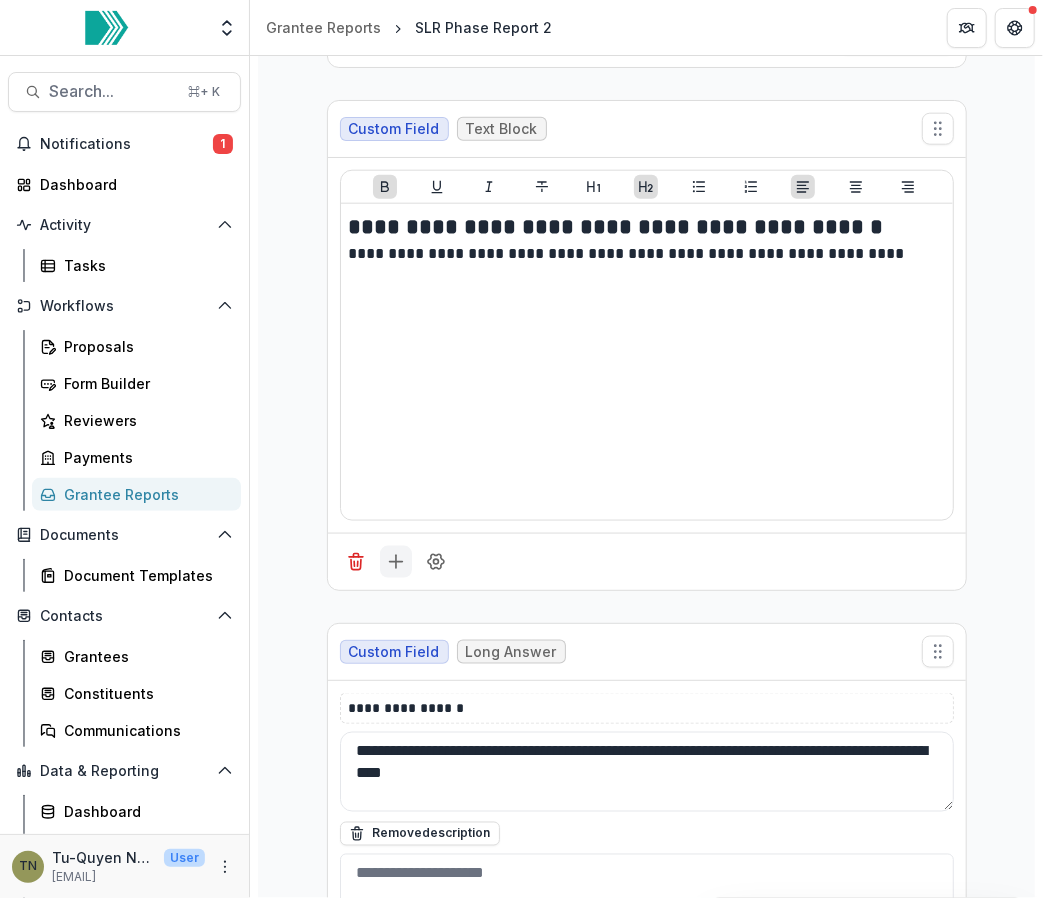 click 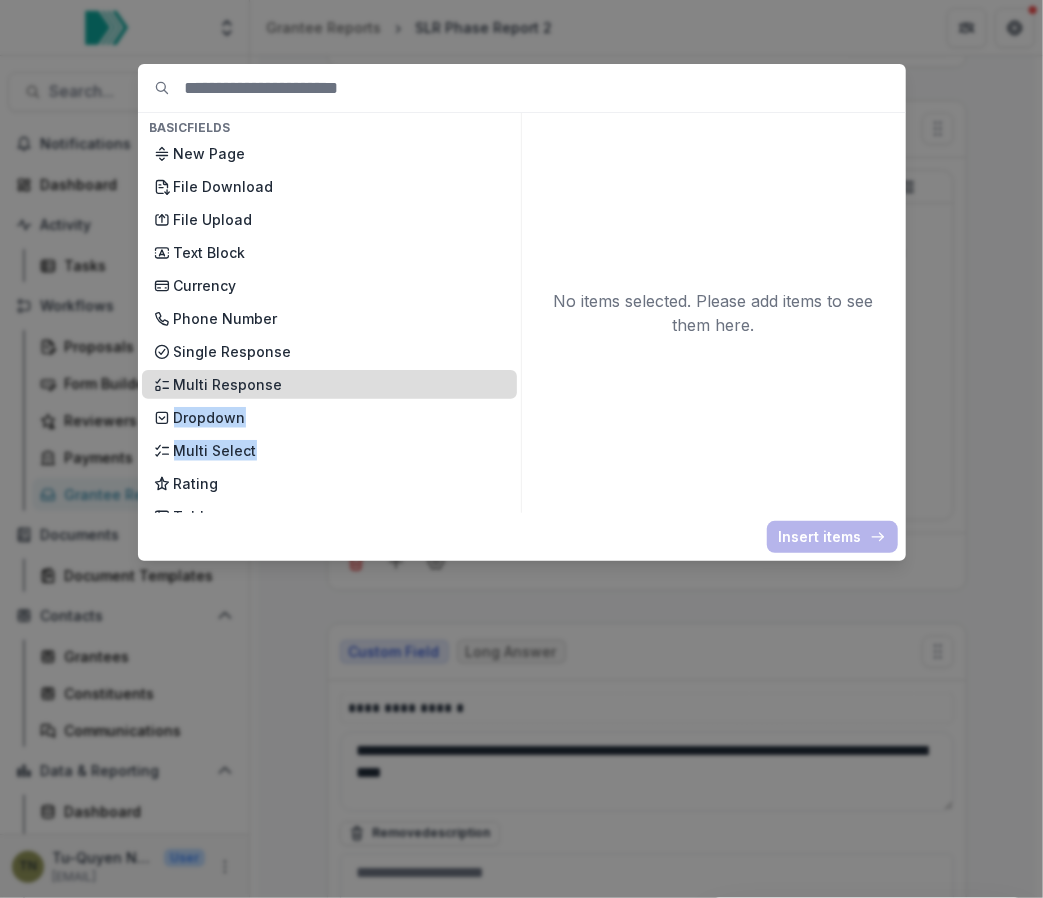 drag, startPoint x: 326, startPoint y: 442, endPoint x: 317, endPoint y: 378, distance: 64.629715 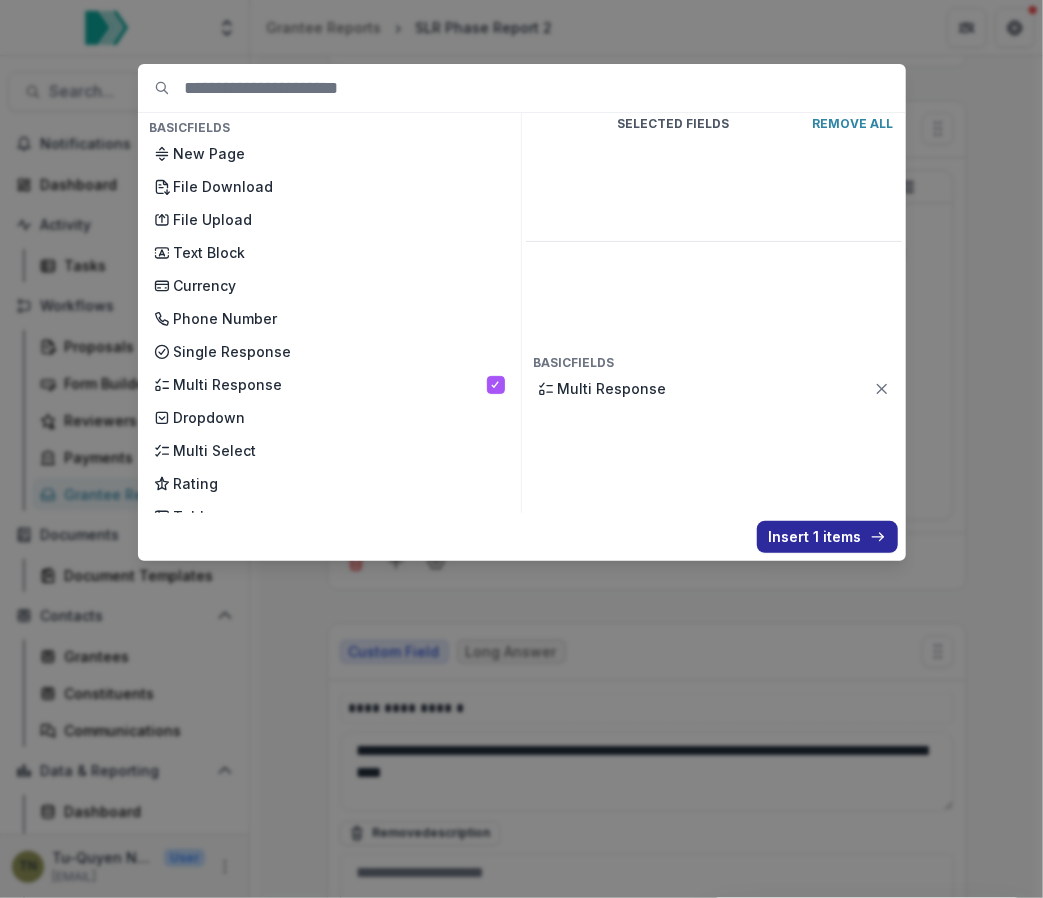 click on "Insert 1 items" at bounding box center [827, 537] 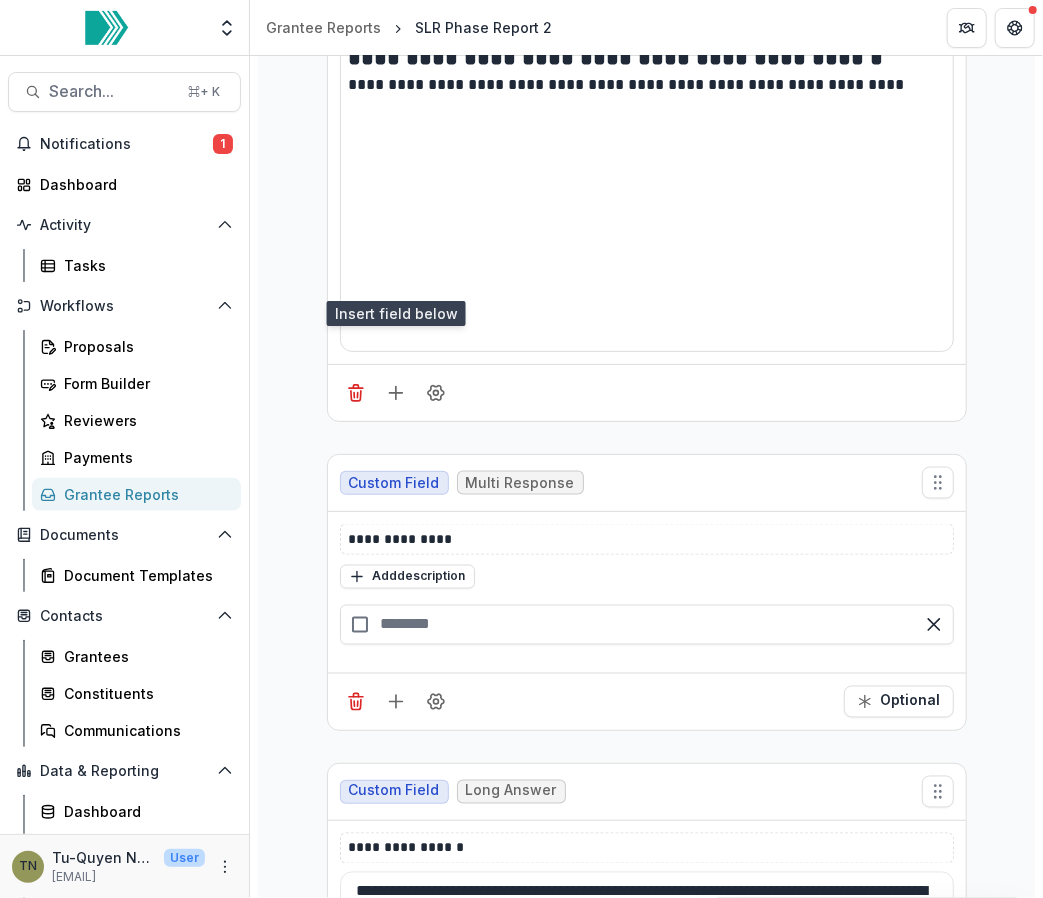 scroll, scrollTop: 13596, scrollLeft: 0, axis: vertical 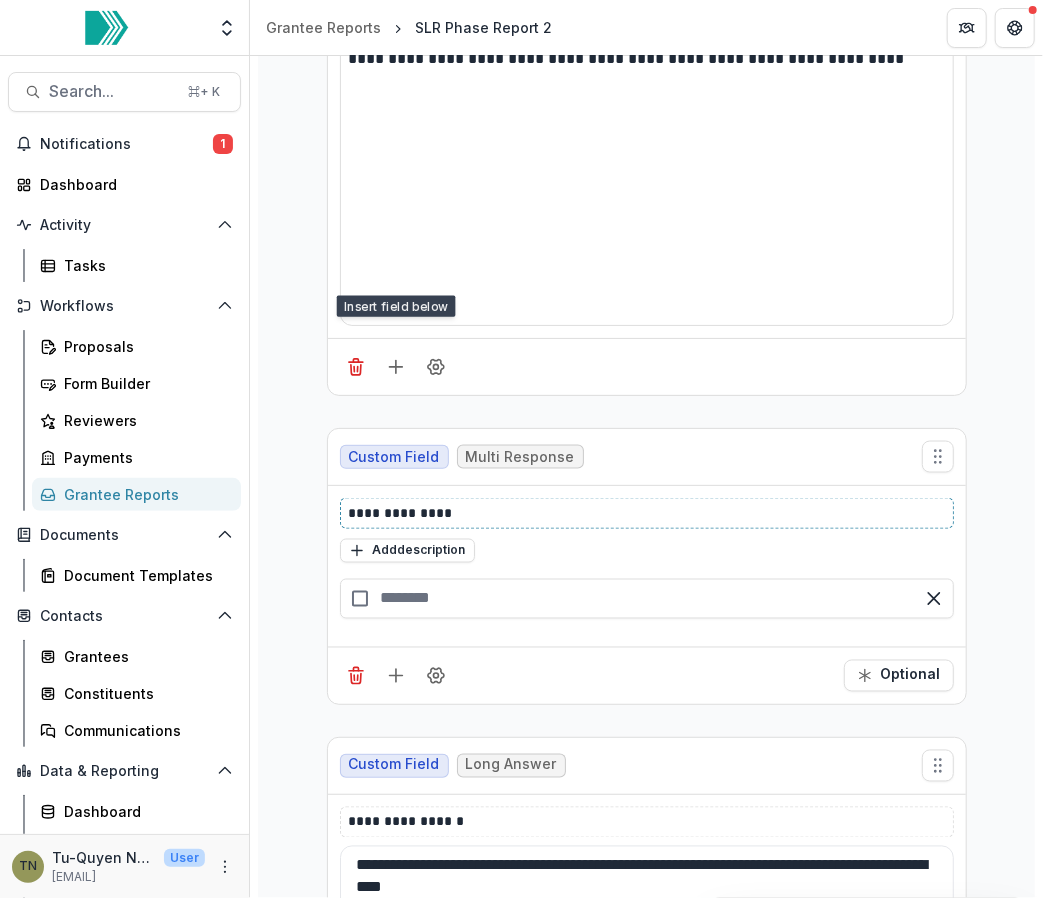 click on "**********" at bounding box center [648, 513] 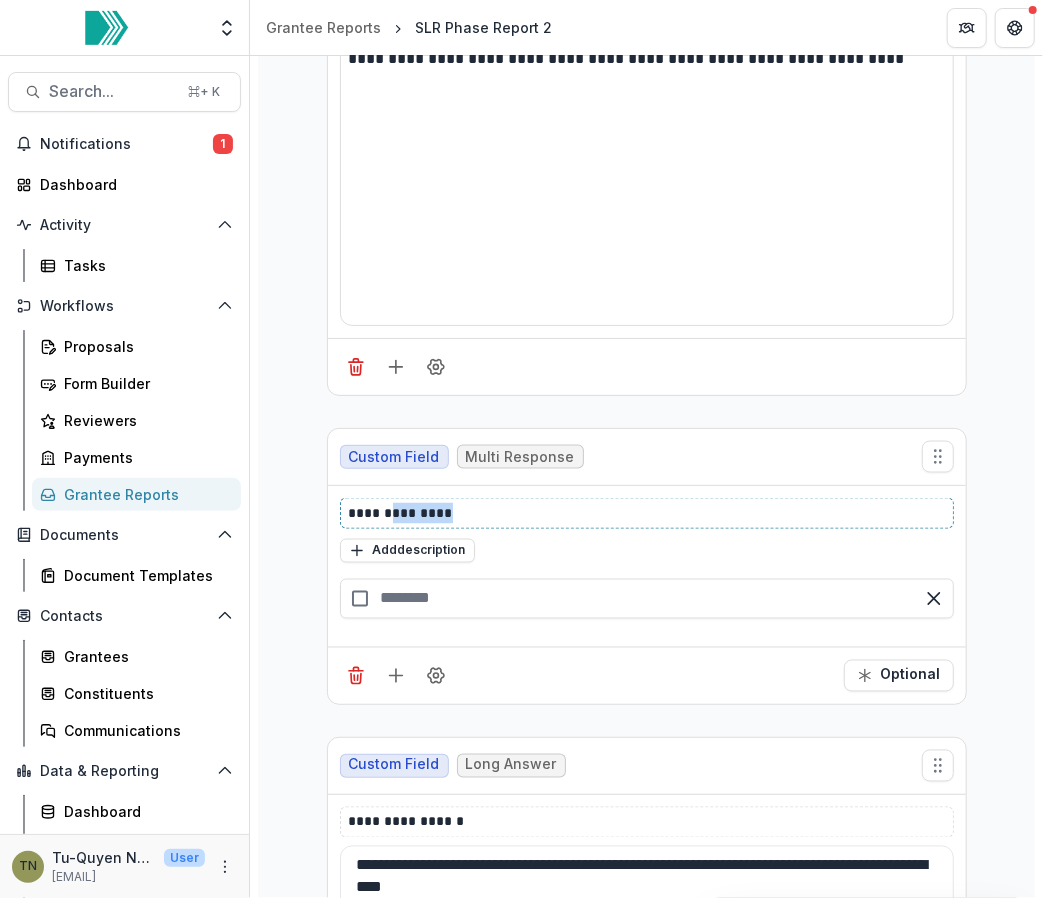 click on "**********" at bounding box center (648, 513) 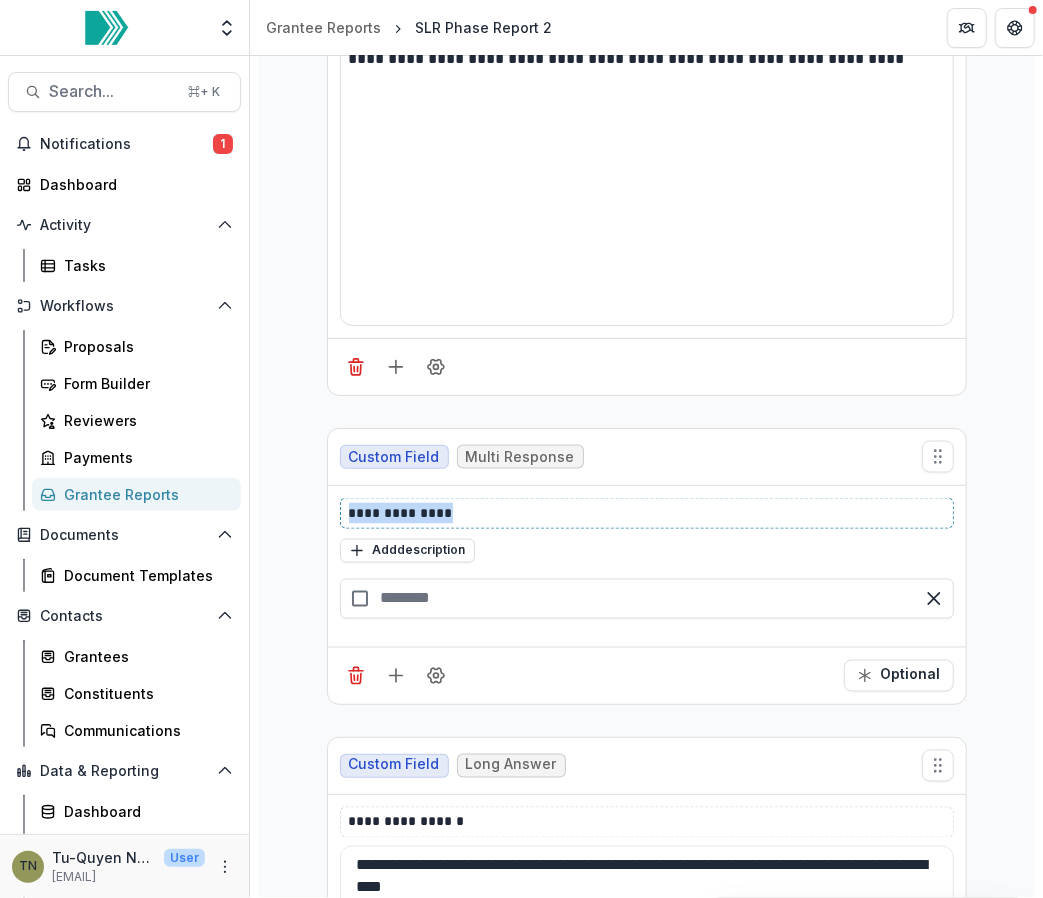 click on "**********" at bounding box center (648, 513) 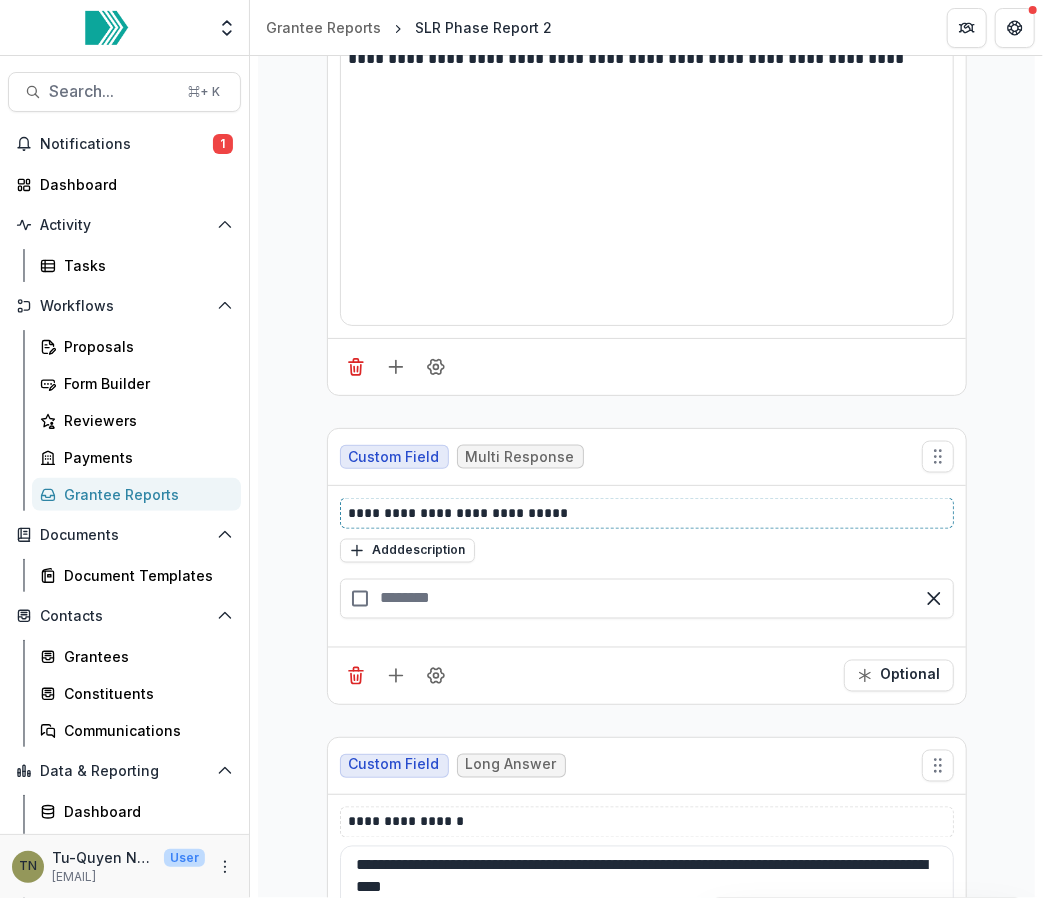 click on "**********" at bounding box center [648, 513] 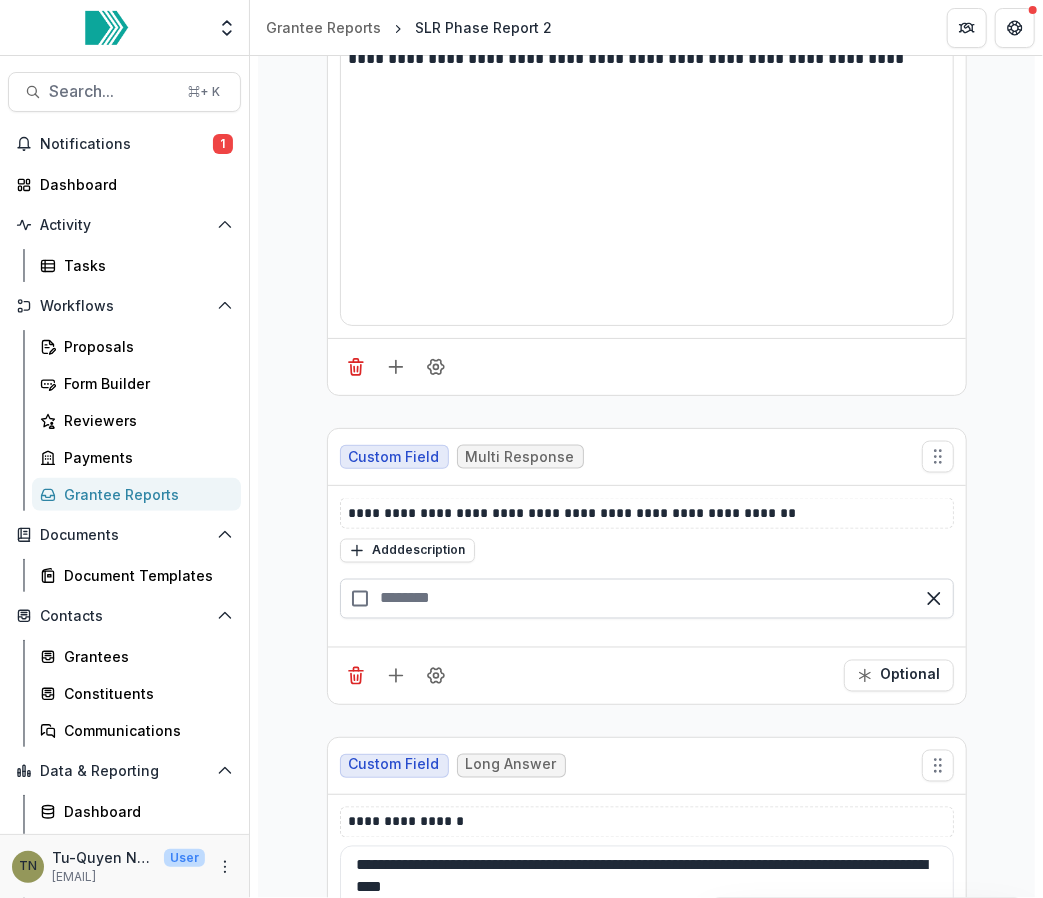 click at bounding box center [647, 599] 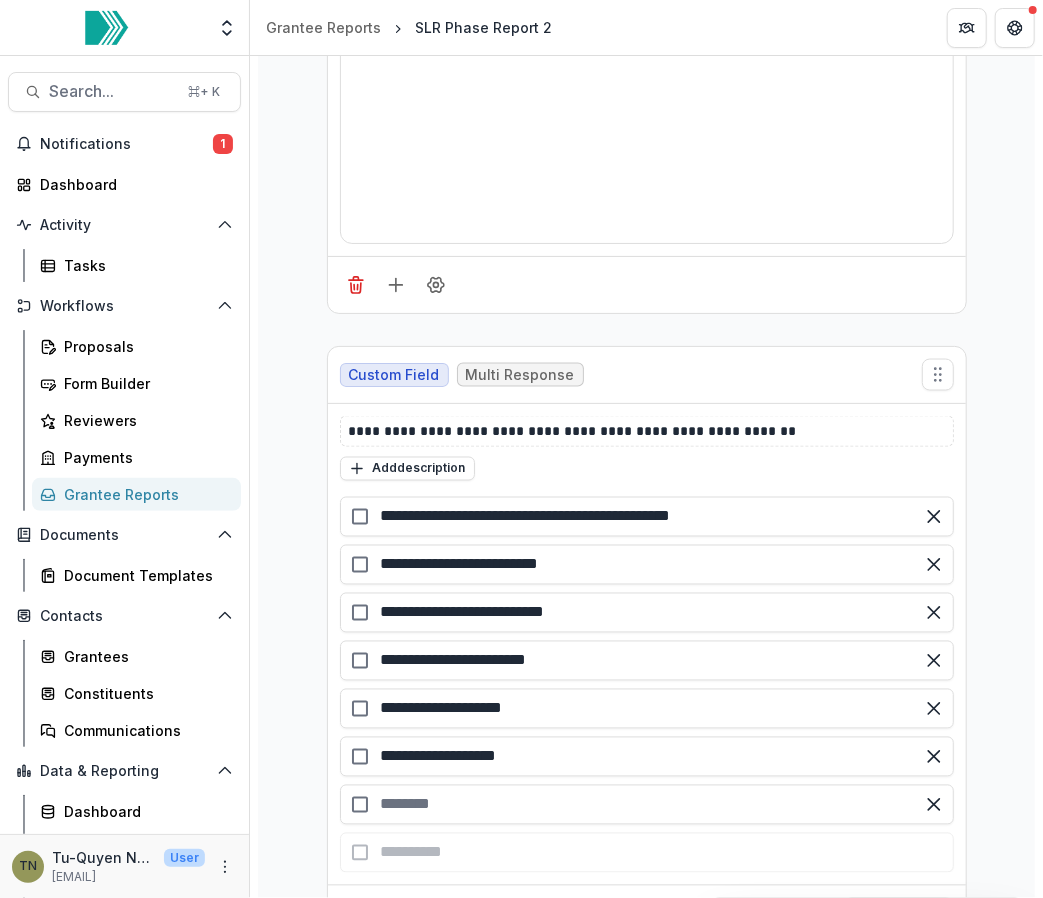 scroll, scrollTop: 13717, scrollLeft: 0, axis: vertical 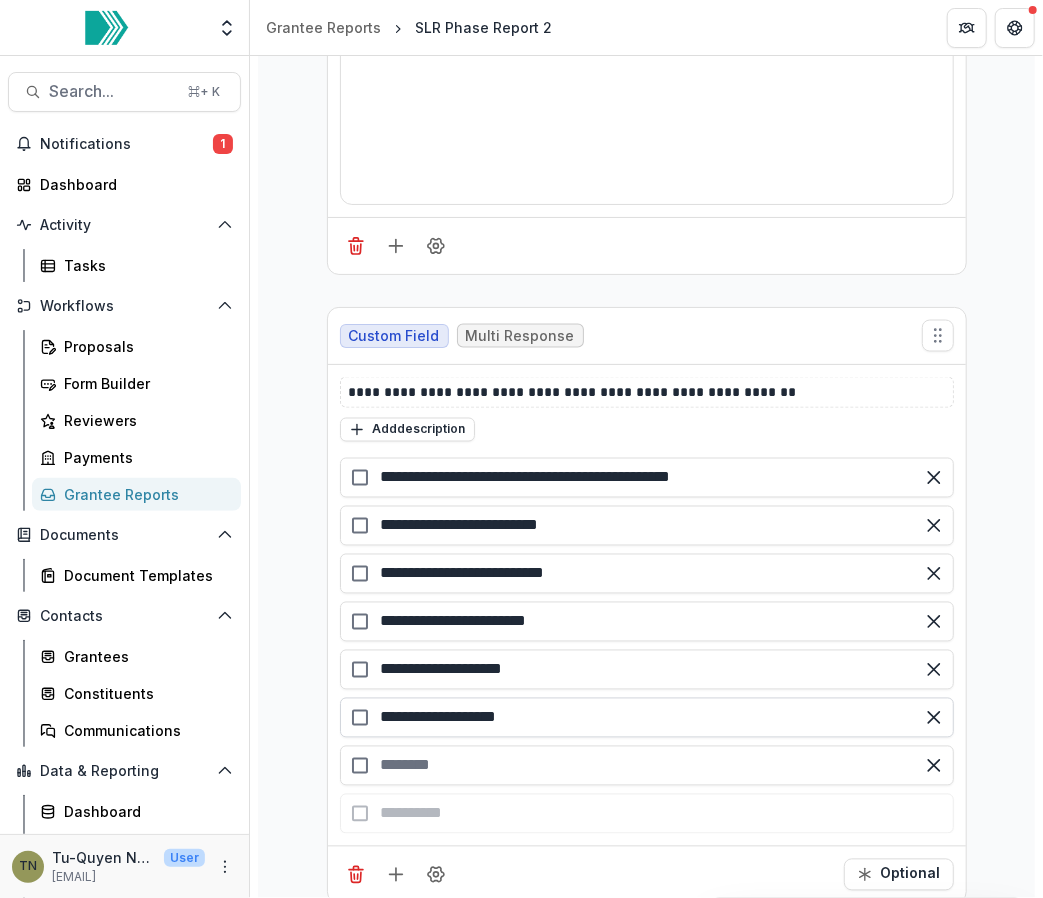 drag, startPoint x: 541, startPoint y: 625, endPoint x: 430, endPoint y: 618, distance: 111.220505 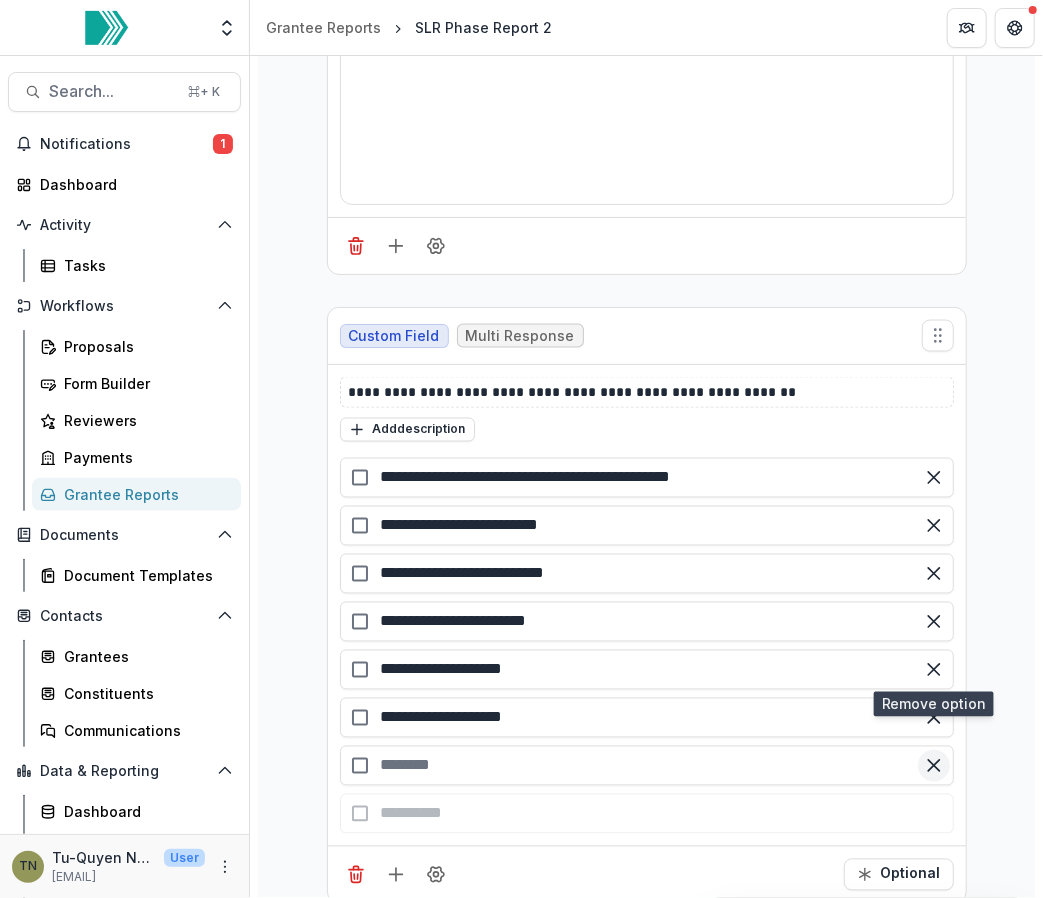type on "**********" 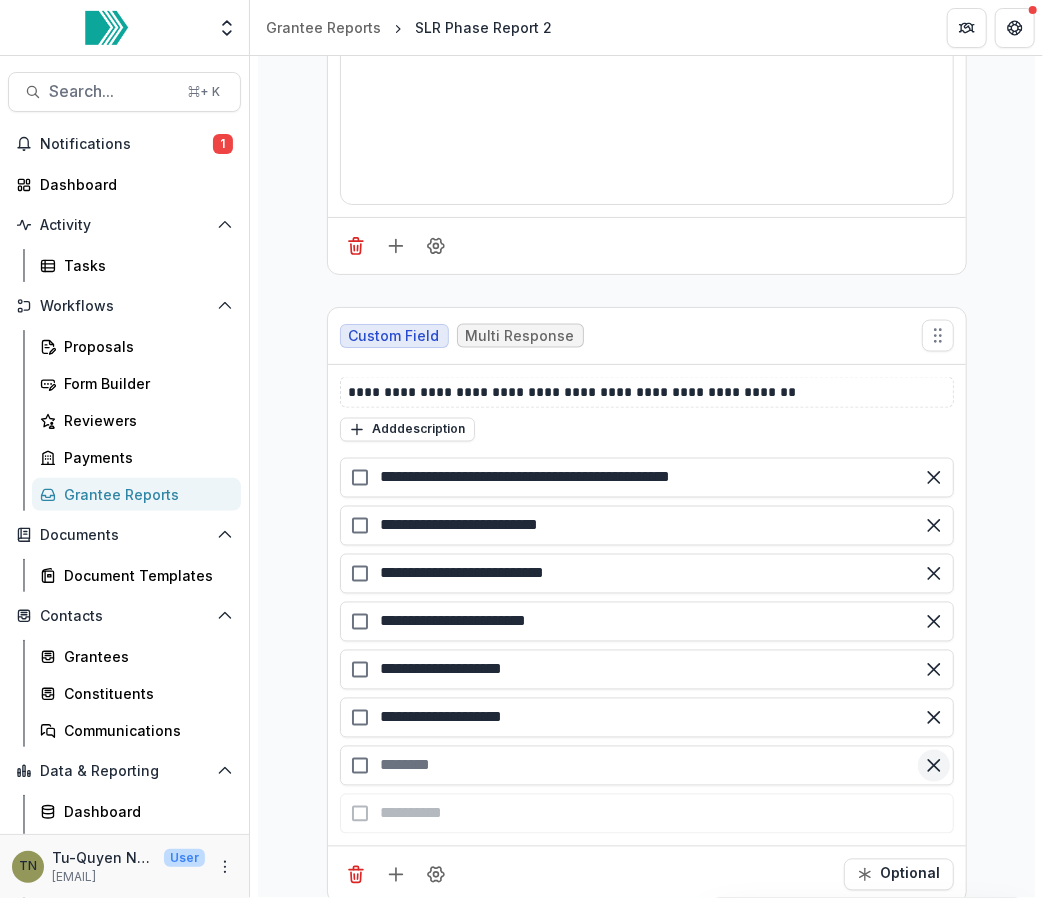 click at bounding box center [934, 766] 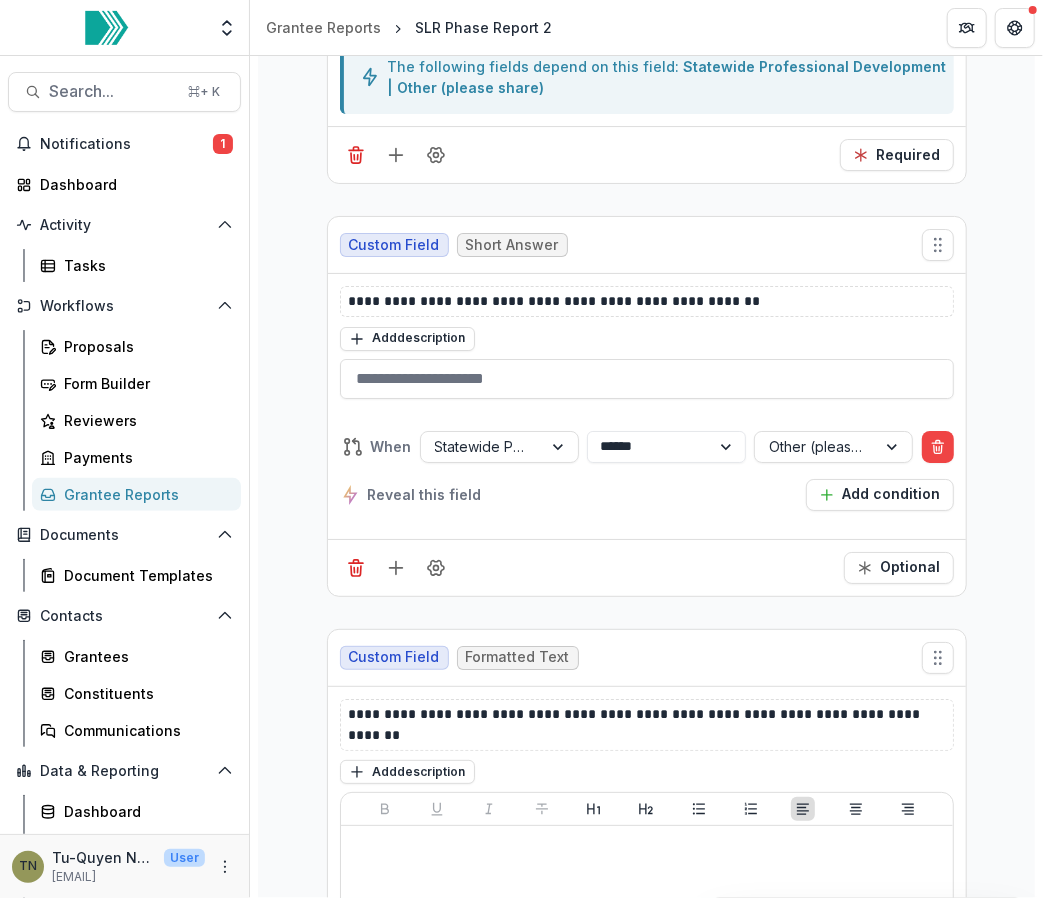scroll, scrollTop: 12252, scrollLeft: 0, axis: vertical 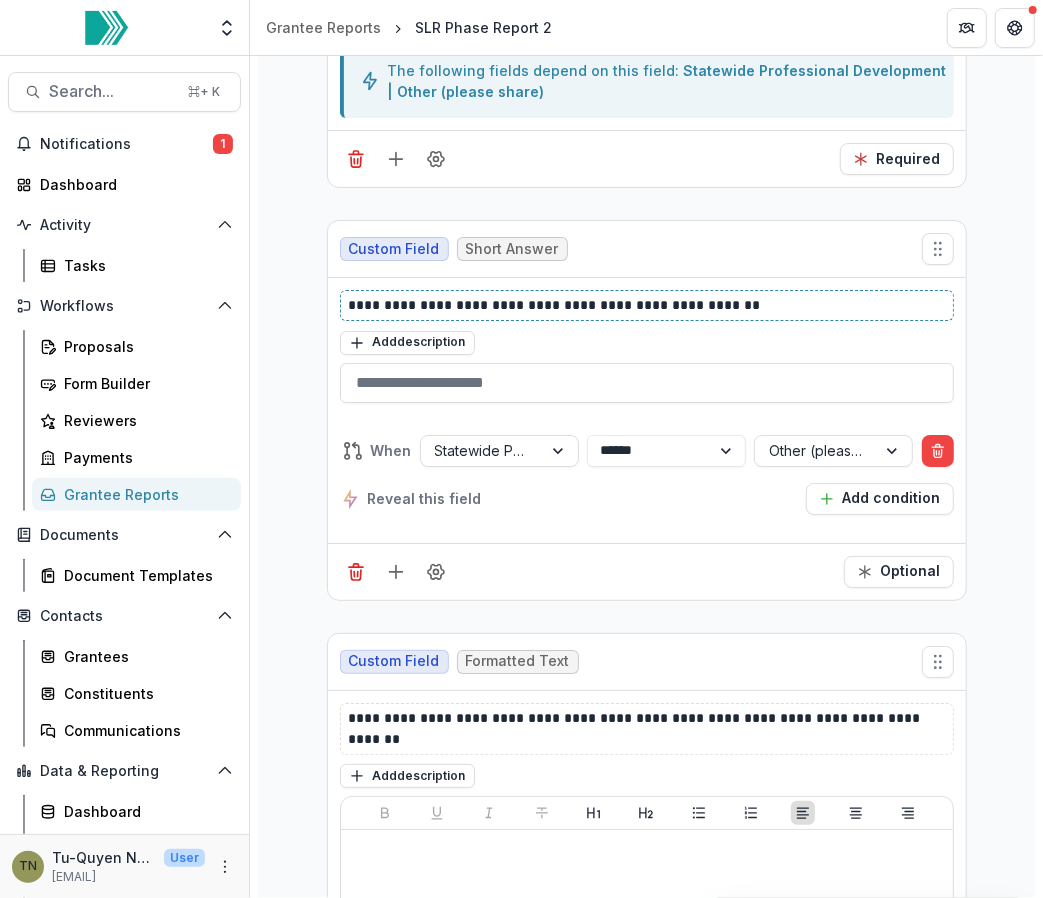 click on "**********" at bounding box center [648, 305] 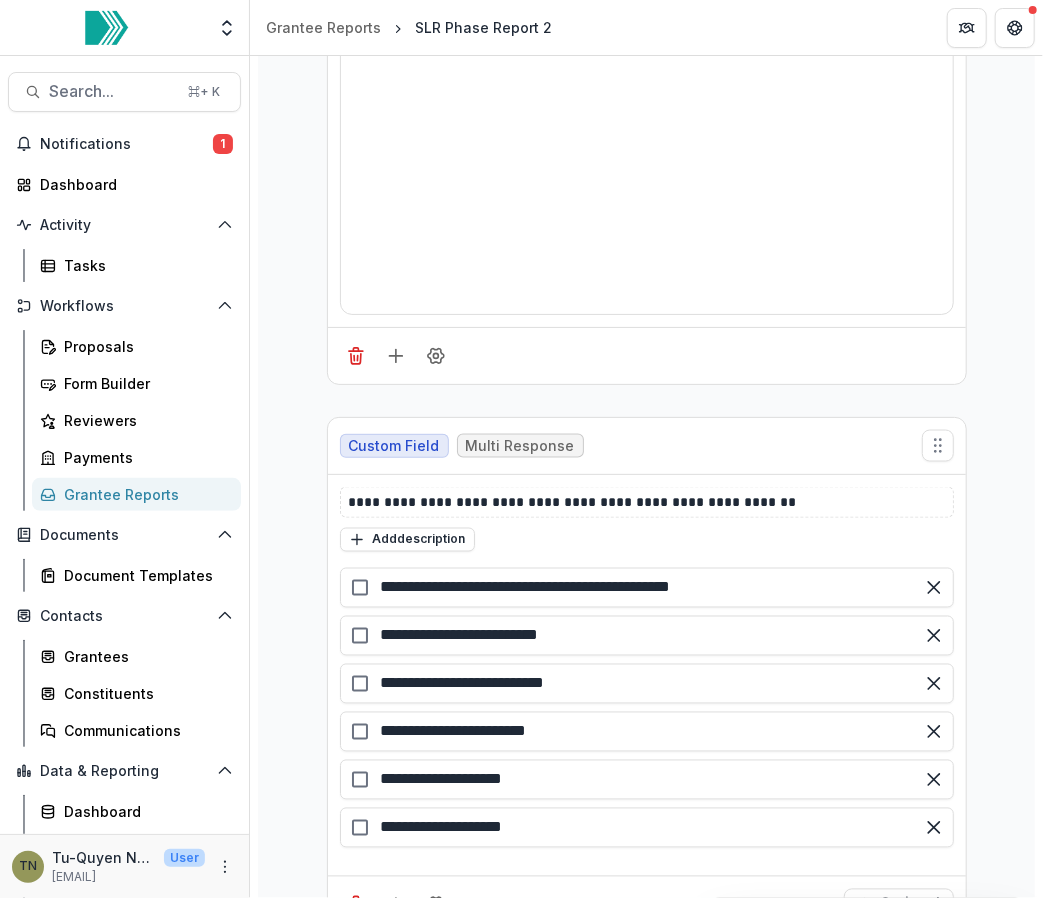 scroll, scrollTop: 13608, scrollLeft: 0, axis: vertical 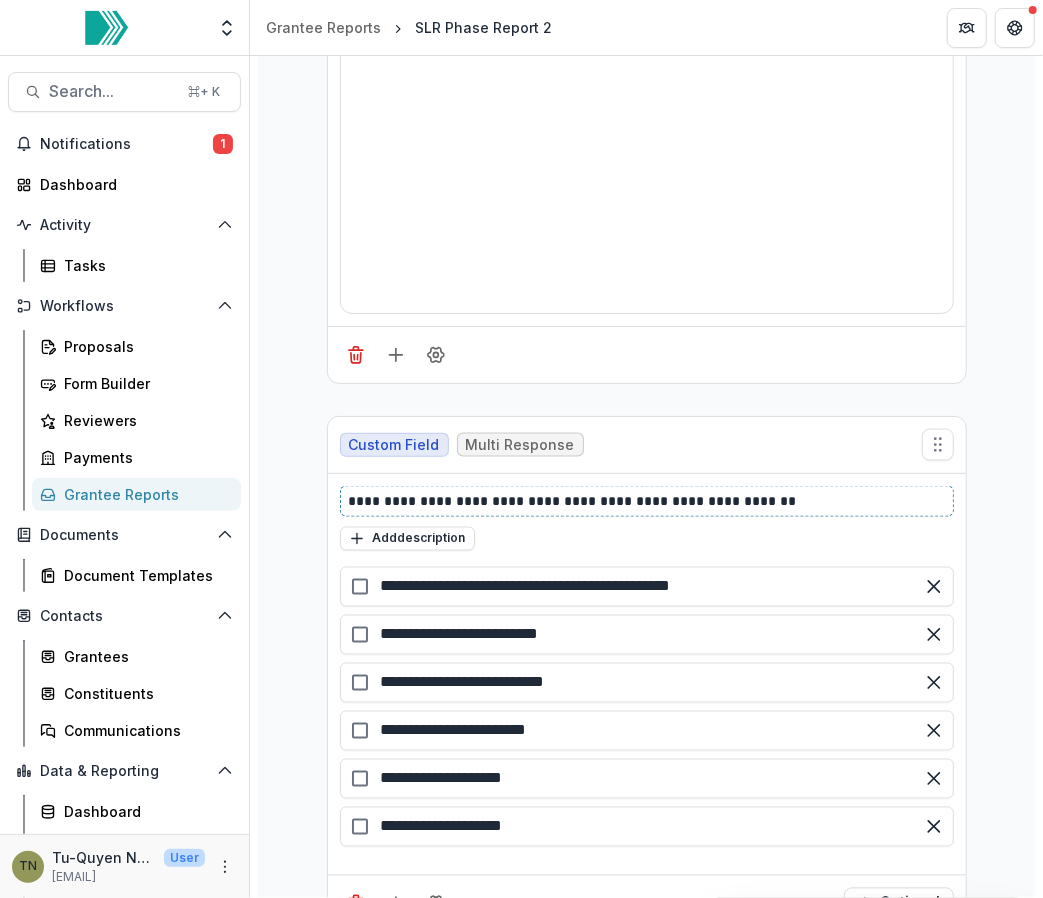 click on "**********" at bounding box center (648, 501) 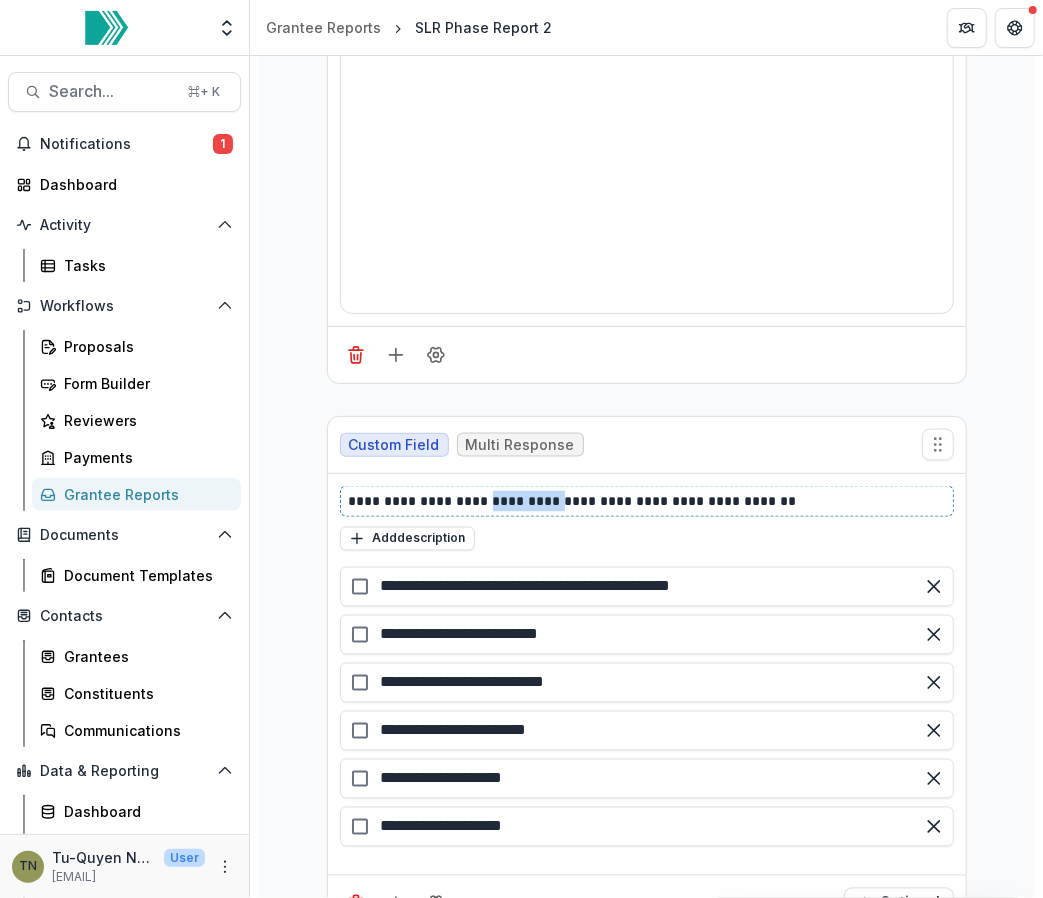 click on "**********" at bounding box center (648, 501) 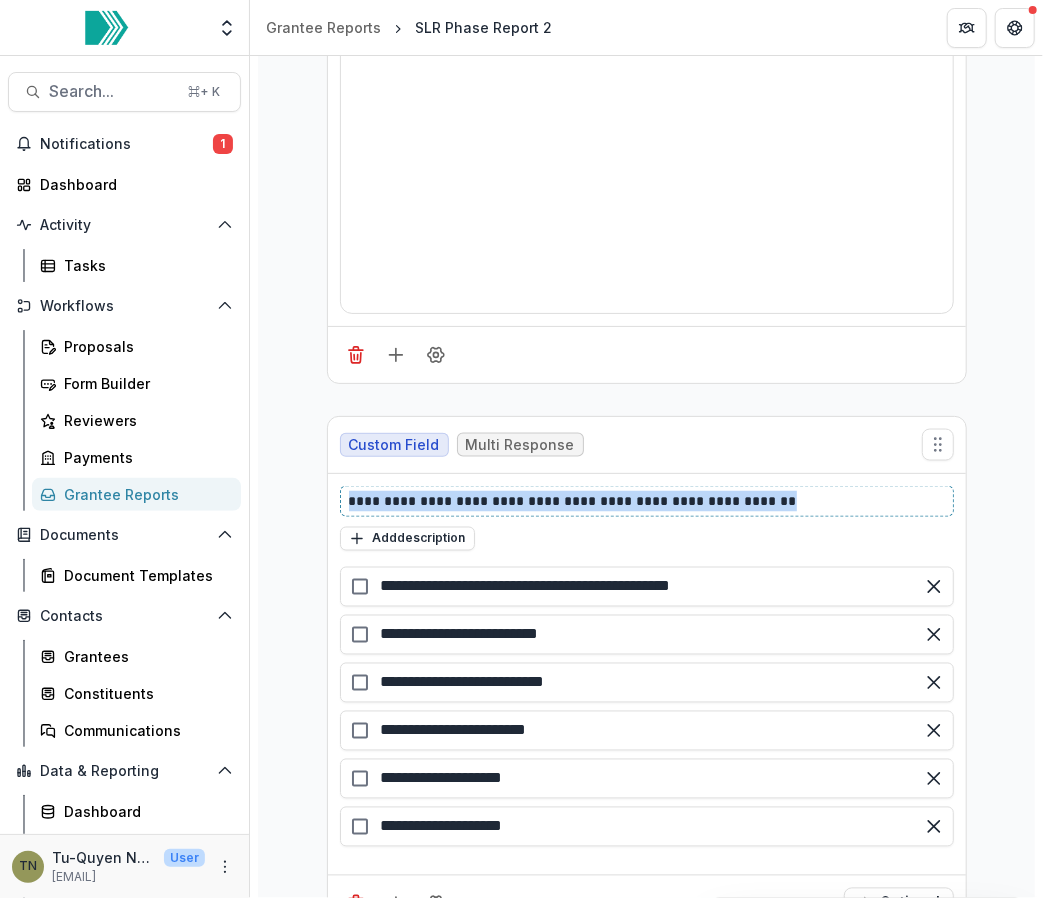 click on "**********" at bounding box center [648, 501] 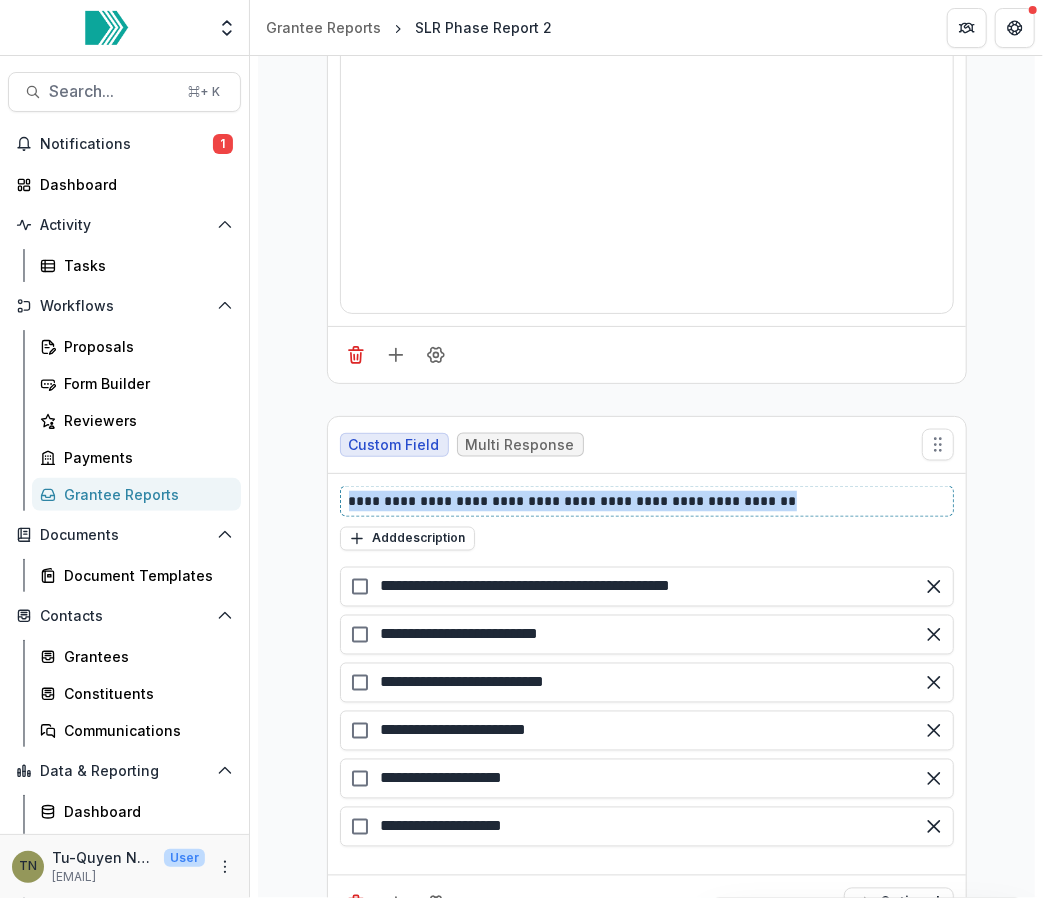 copy on "**********" 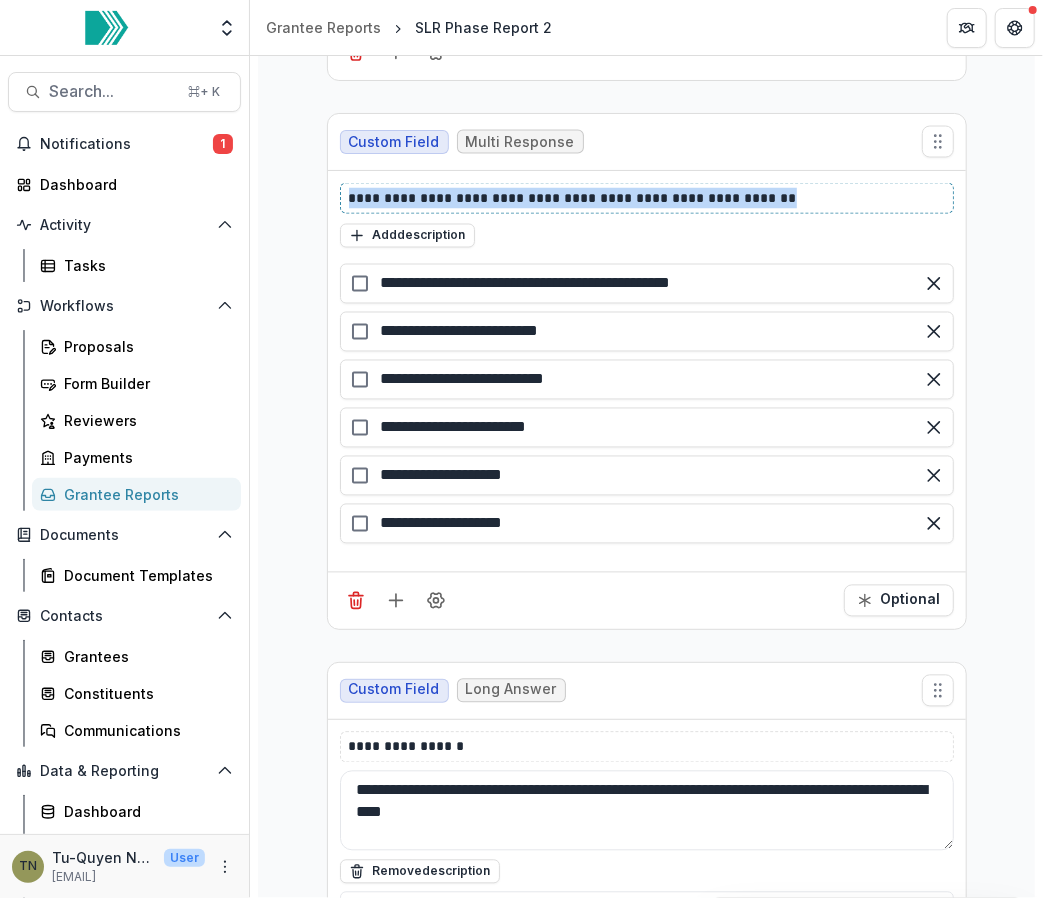 scroll, scrollTop: 13920, scrollLeft: 0, axis: vertical 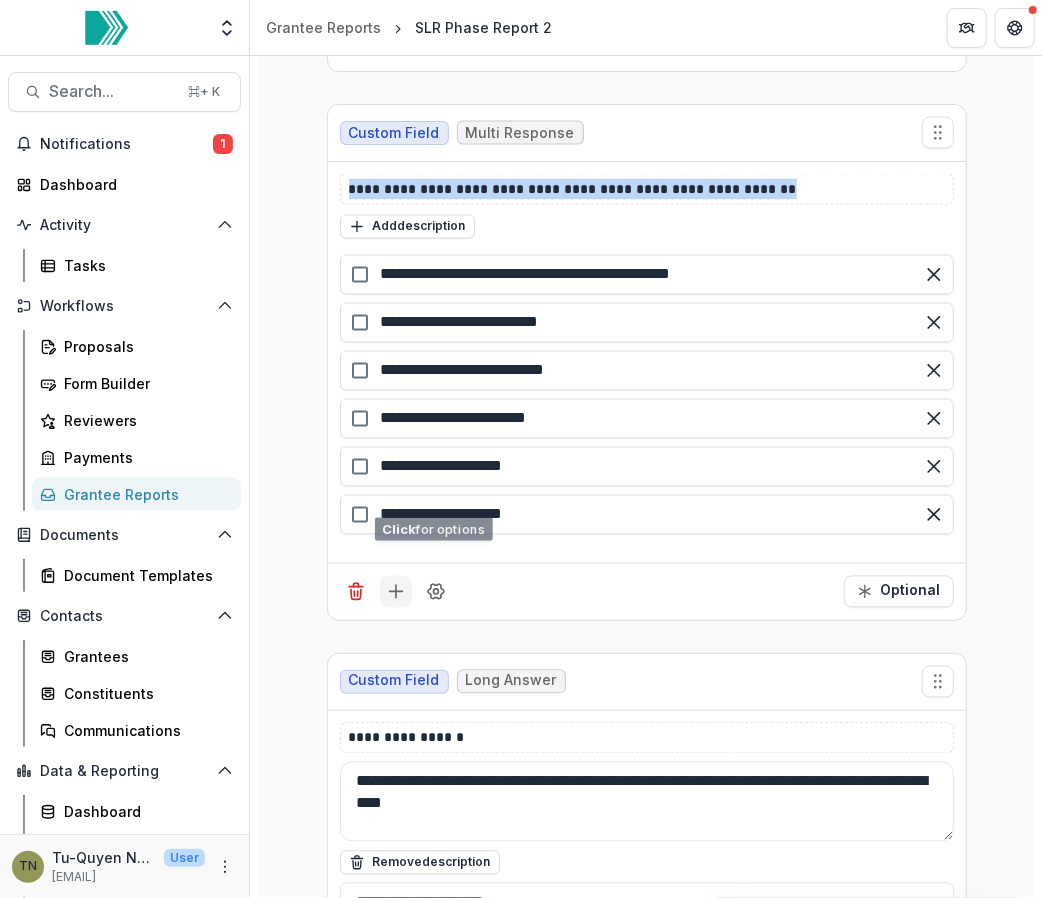 click 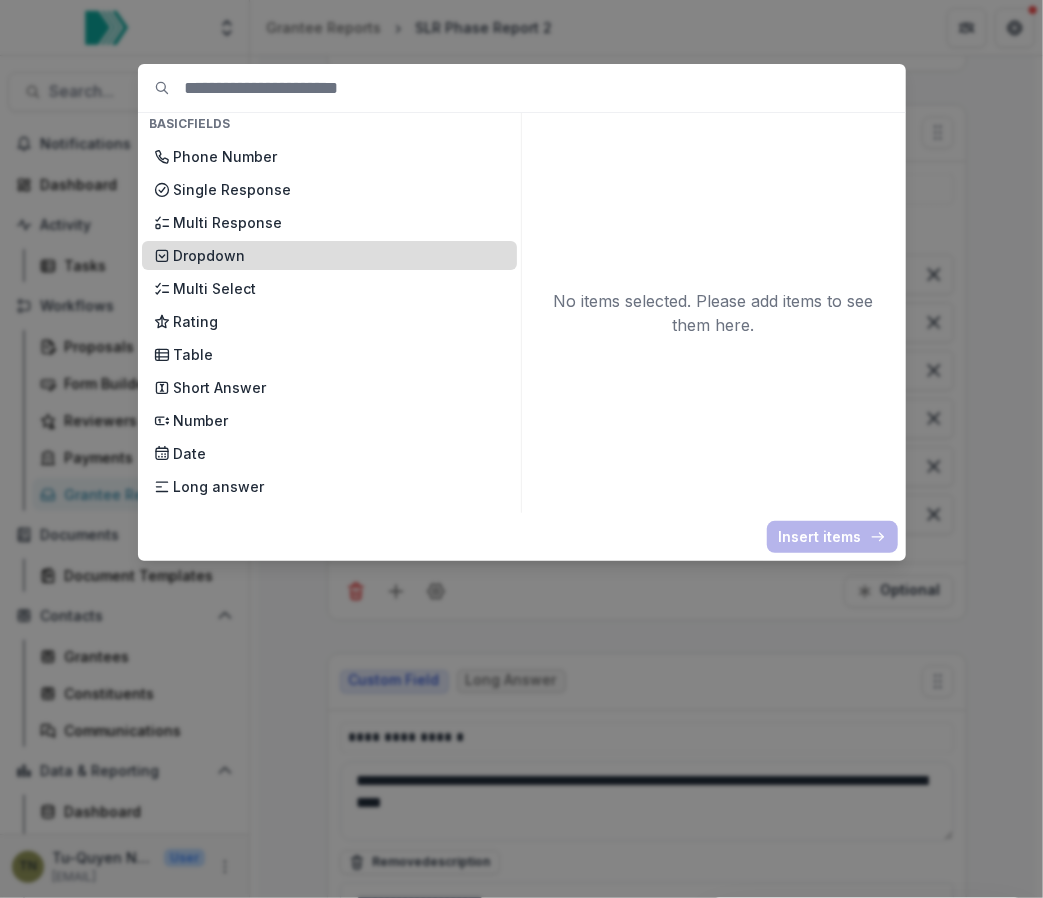 scroll, scrollTop: 166, scrollLeft: 0, axis: vertical 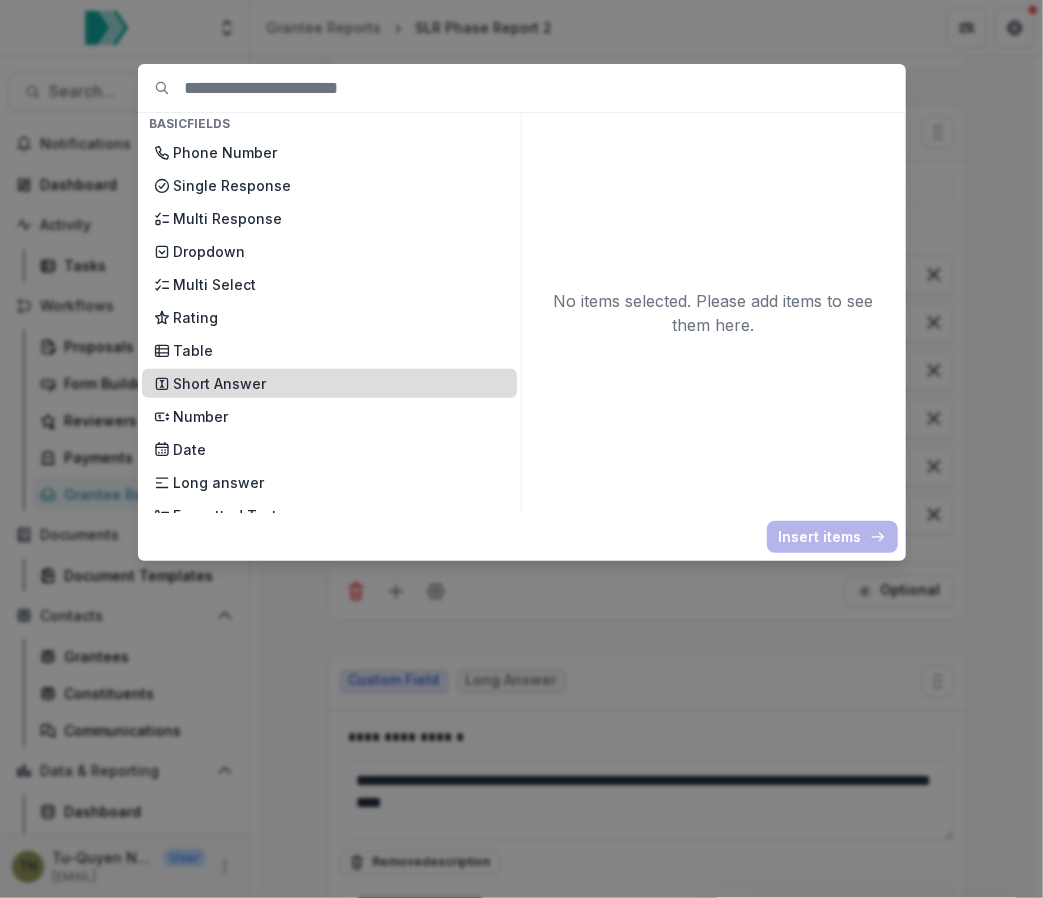click on "Short Answer" at bounding box center (339, 383) 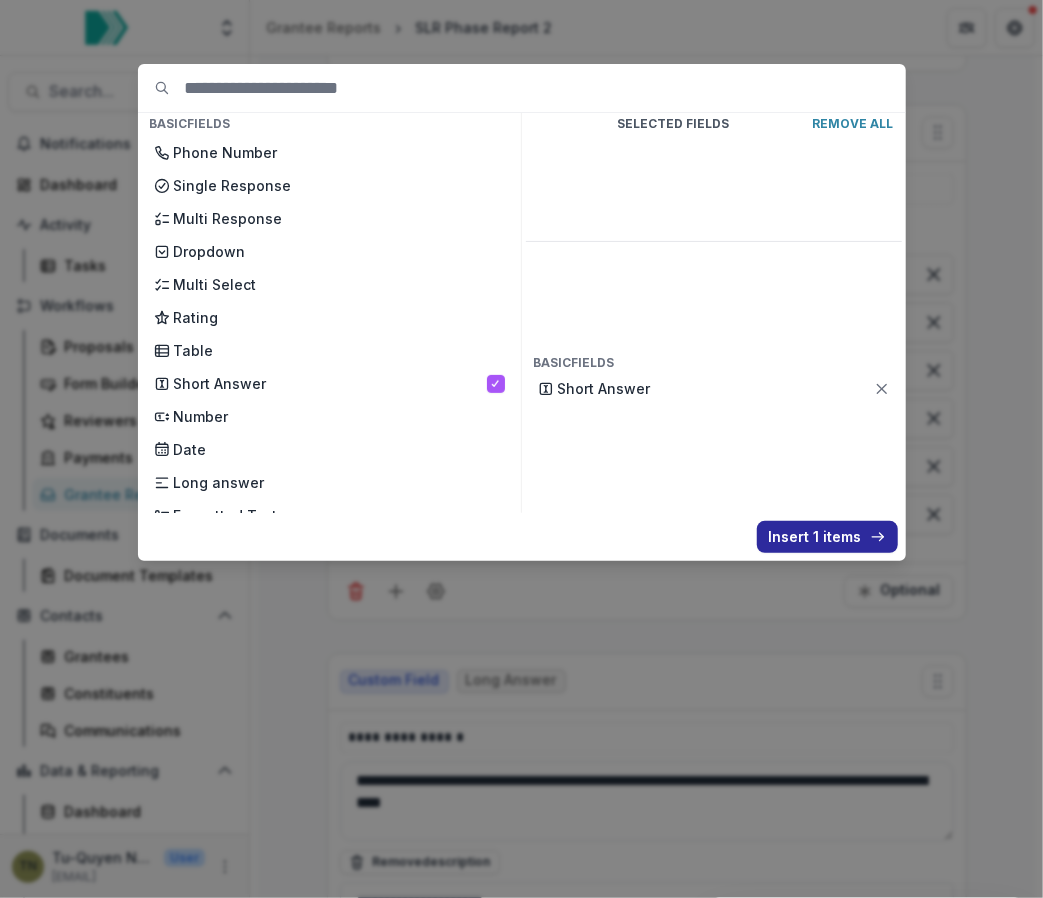 click on "Insert 1 items" at bounding box center (827, 537) 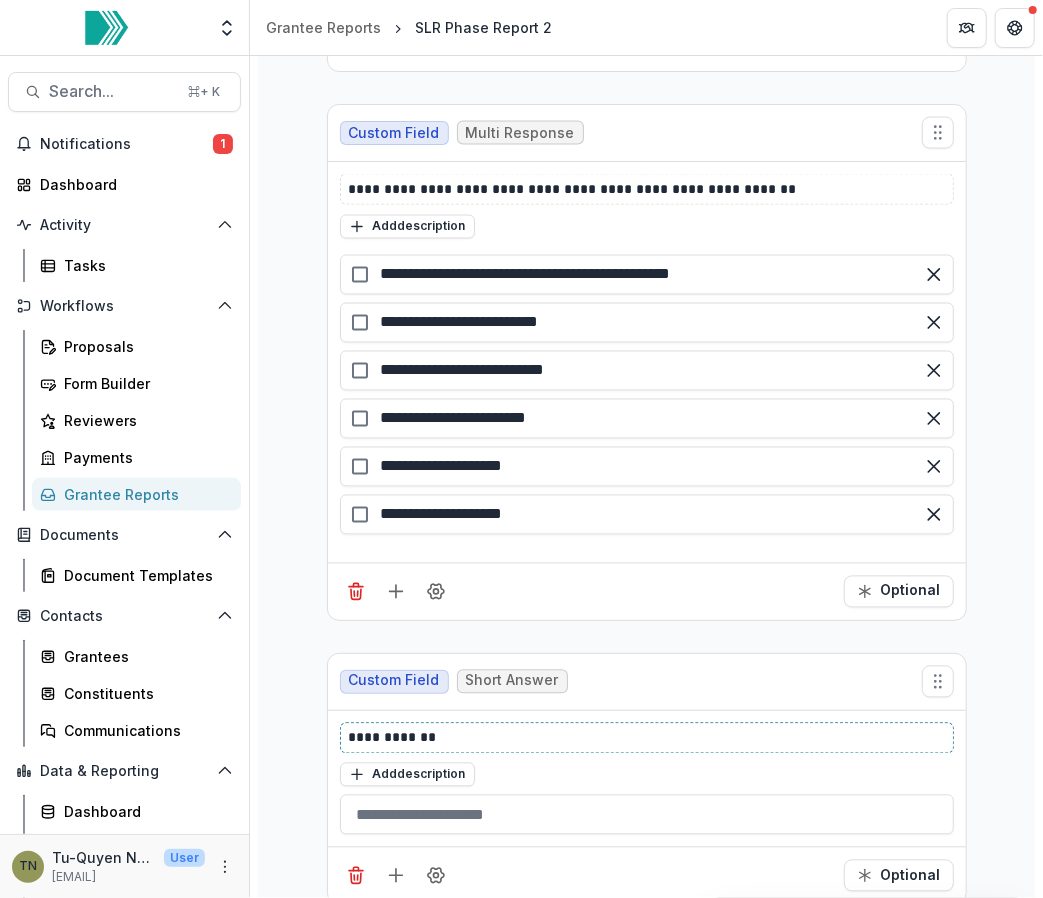 click on "**********" at bounding box center [648, 738] 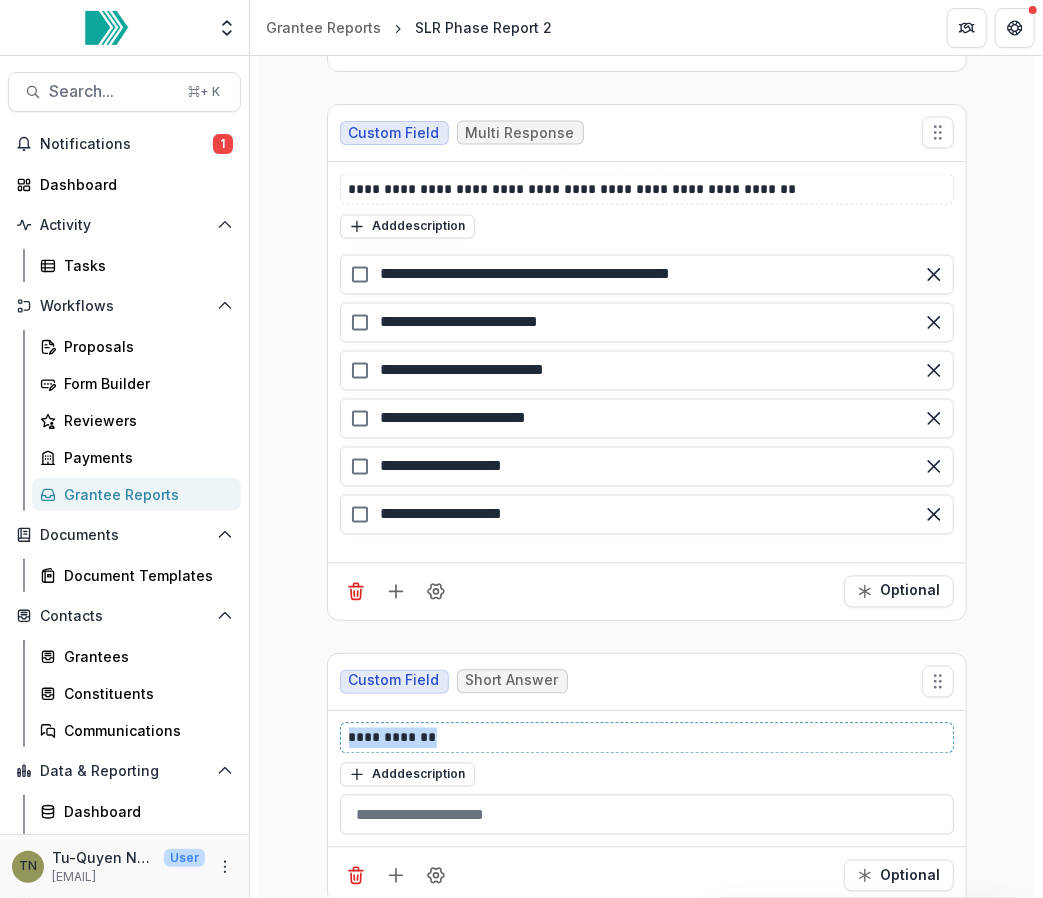 click on "**********" at bounding box center (648, 738) 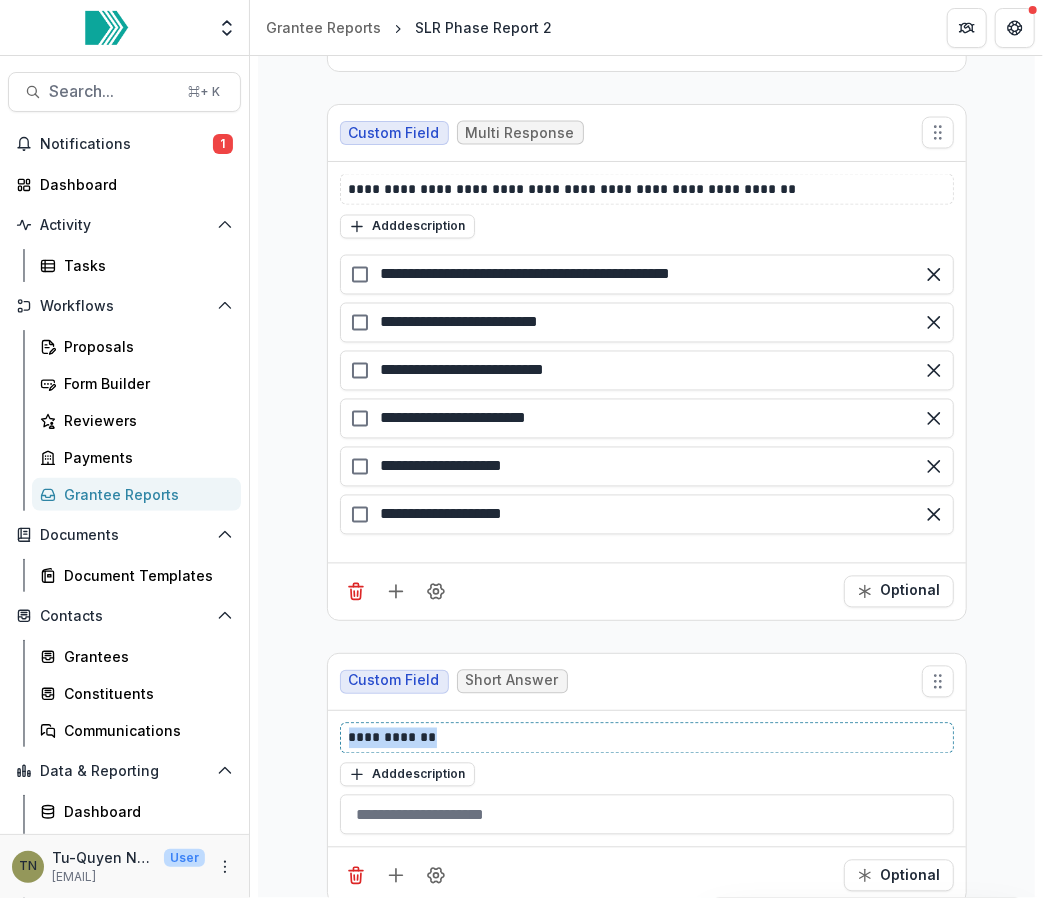 paste 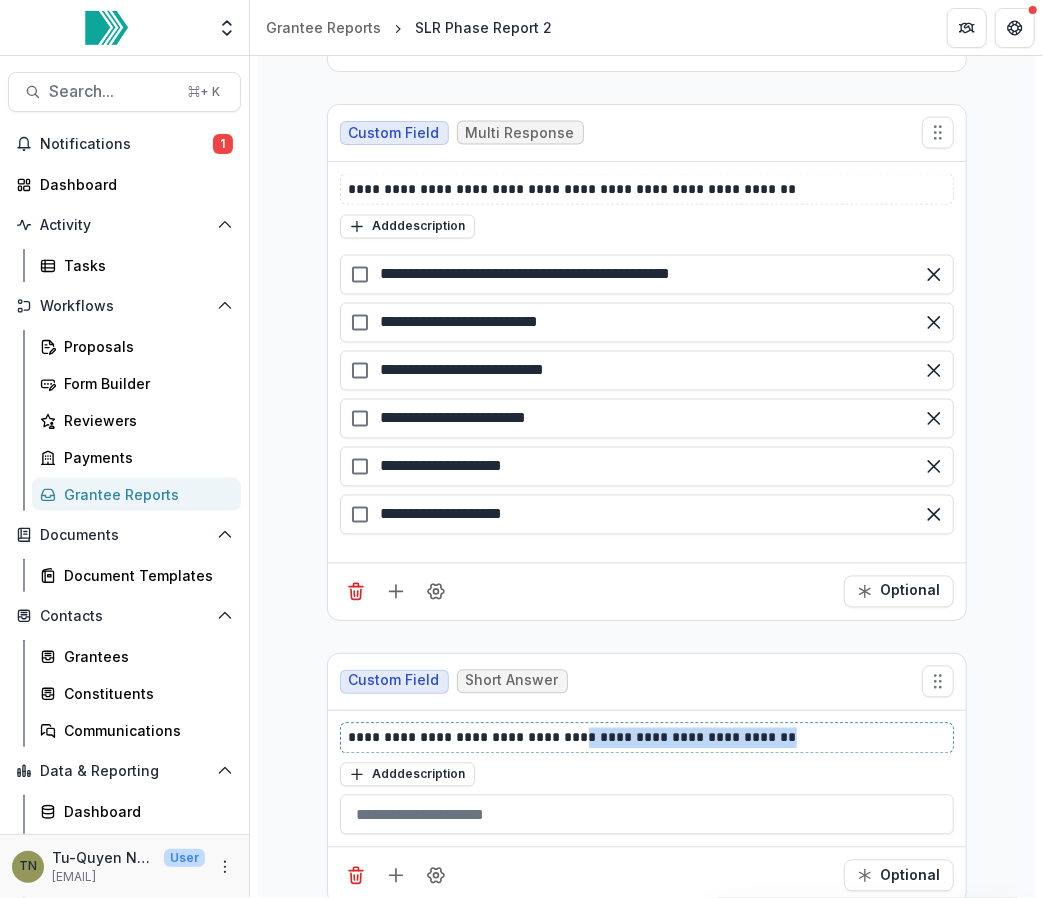 drag, startPoint x: 574, startPoint y: 636, endPoint x: 890, endPoint y: 631, distance: 316.03955 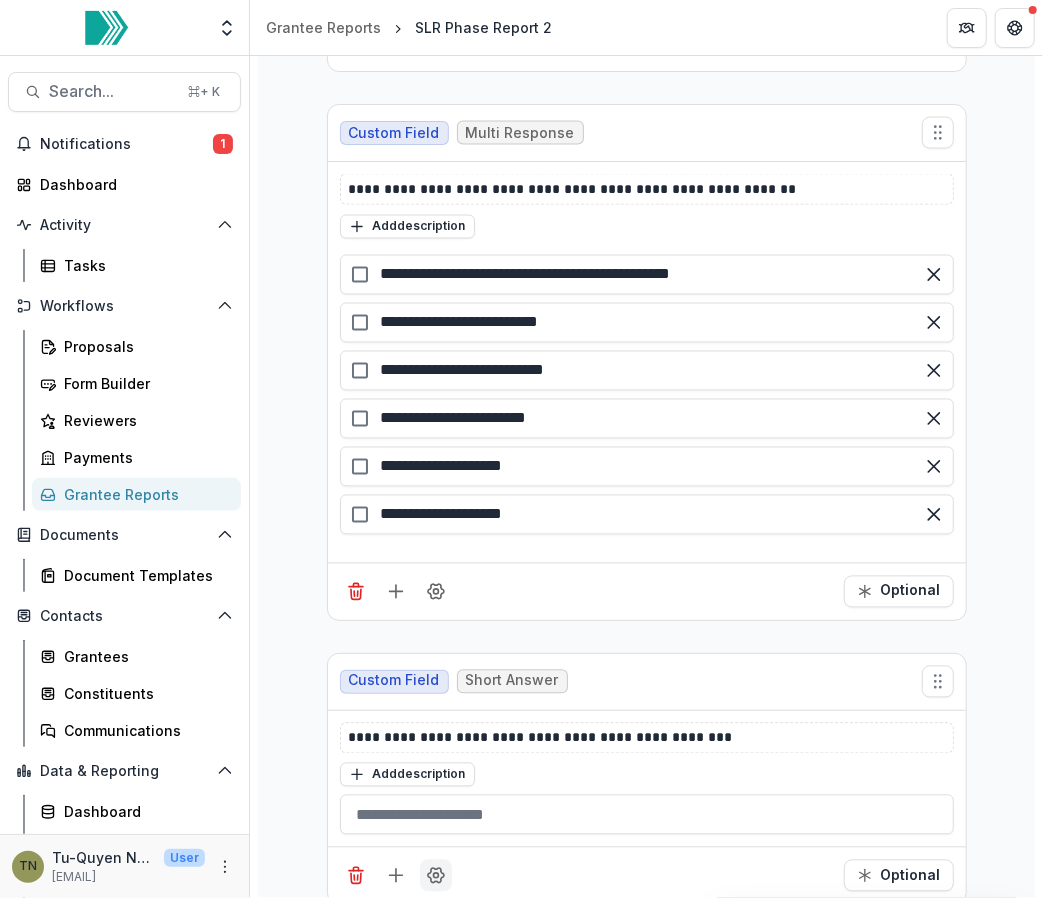 click 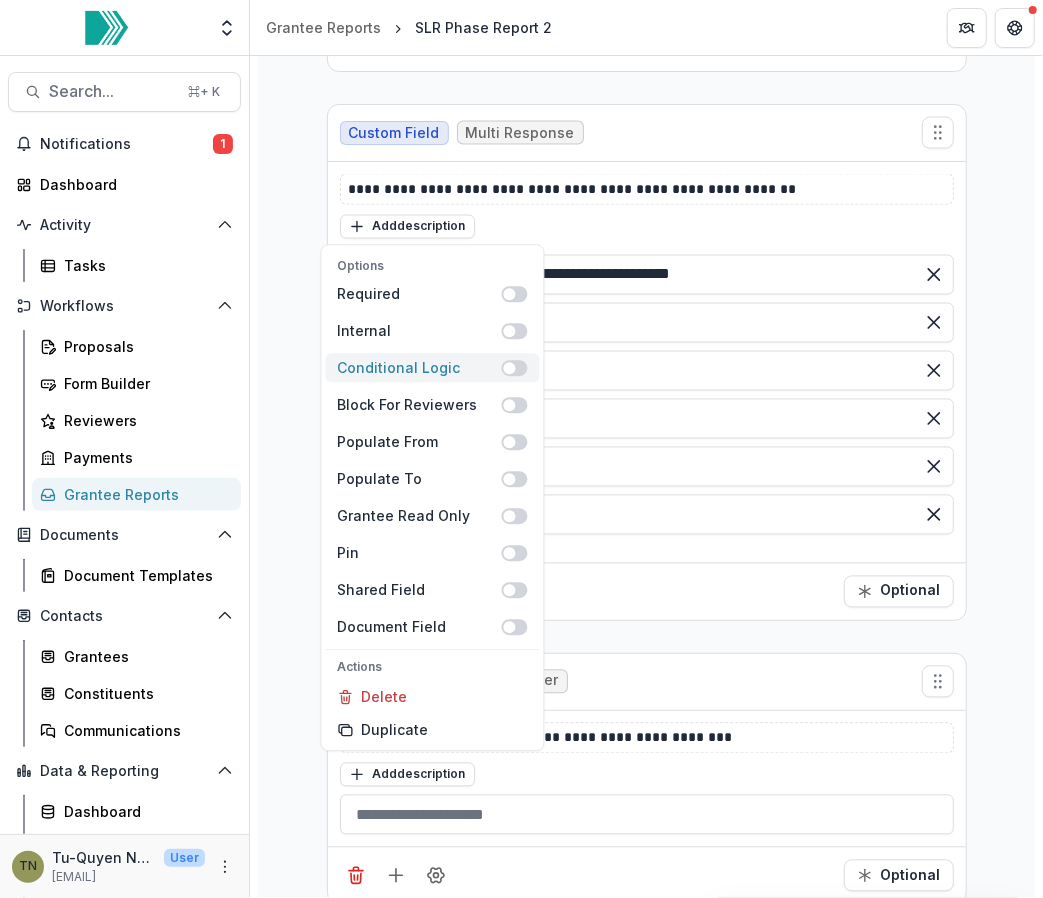 click at bounding box center (515, 368) 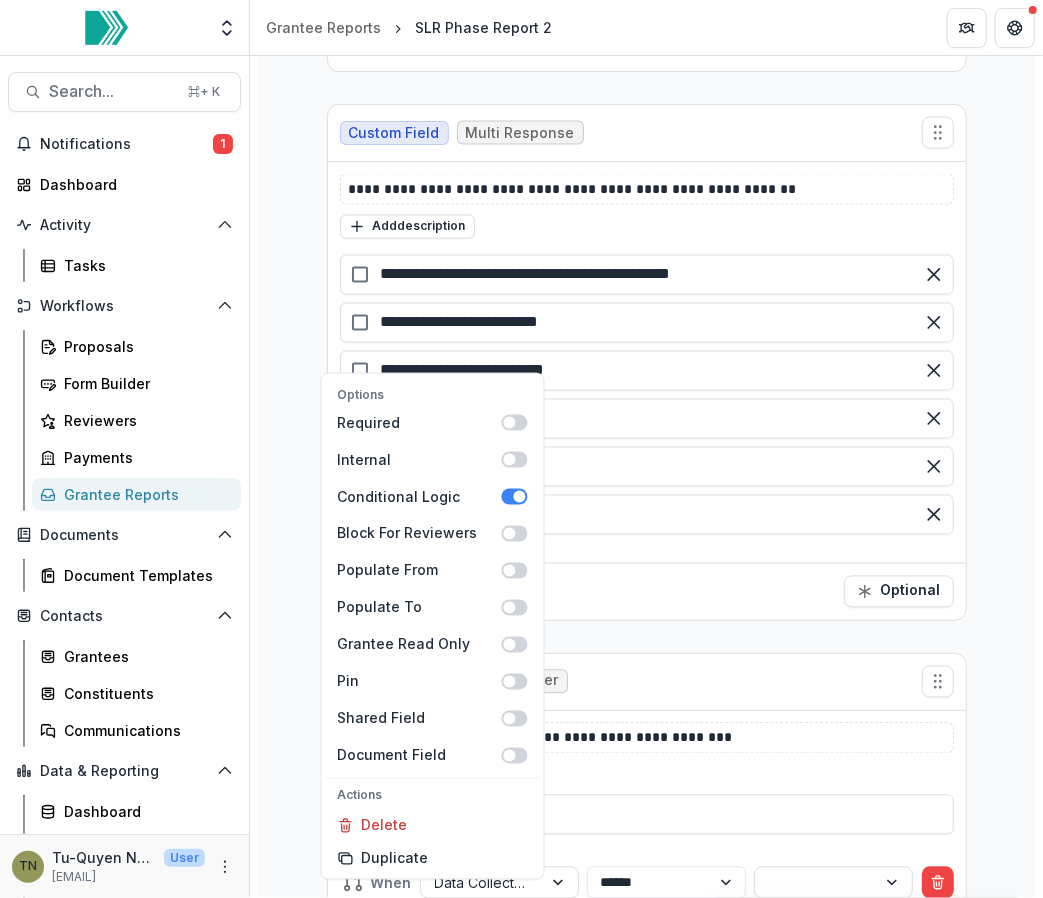 click on "Reveal this field Add condition" at bounding box center (647, 931) 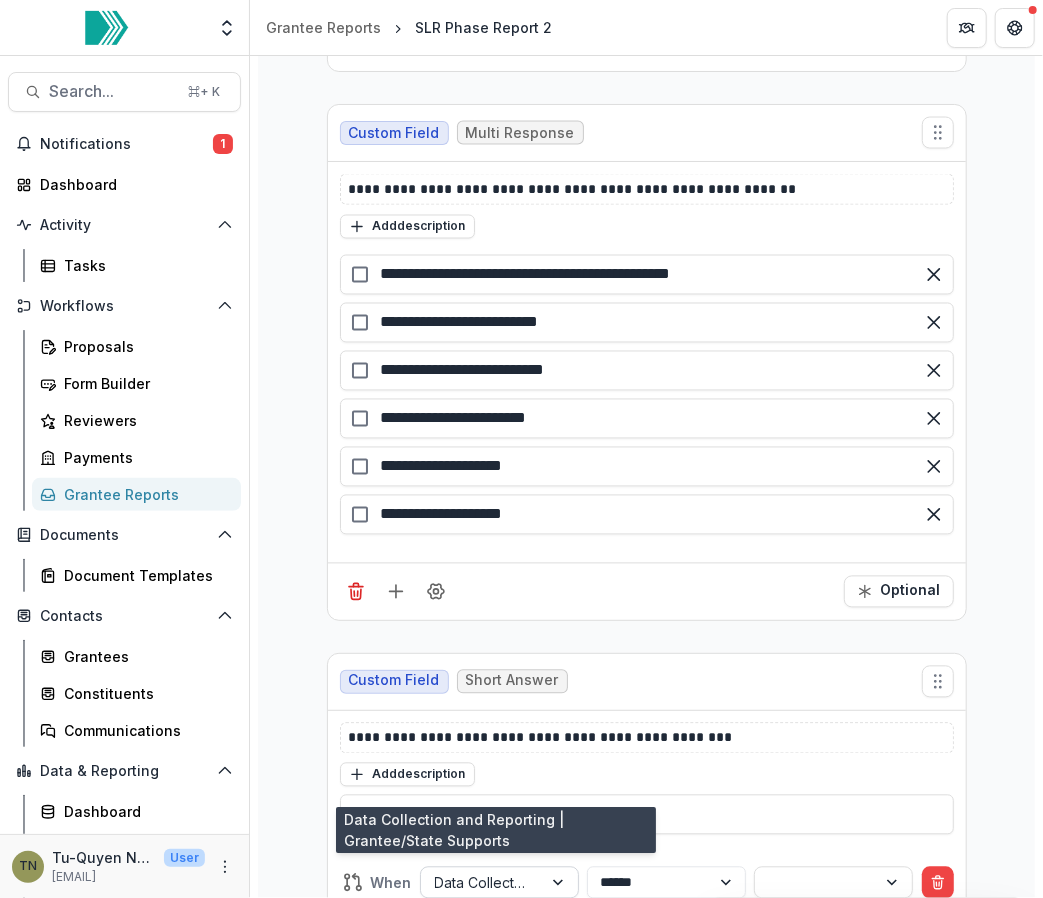 click on "Data Collection and Reporting | Grantee/State Supports" at bounding box center (481, 883) 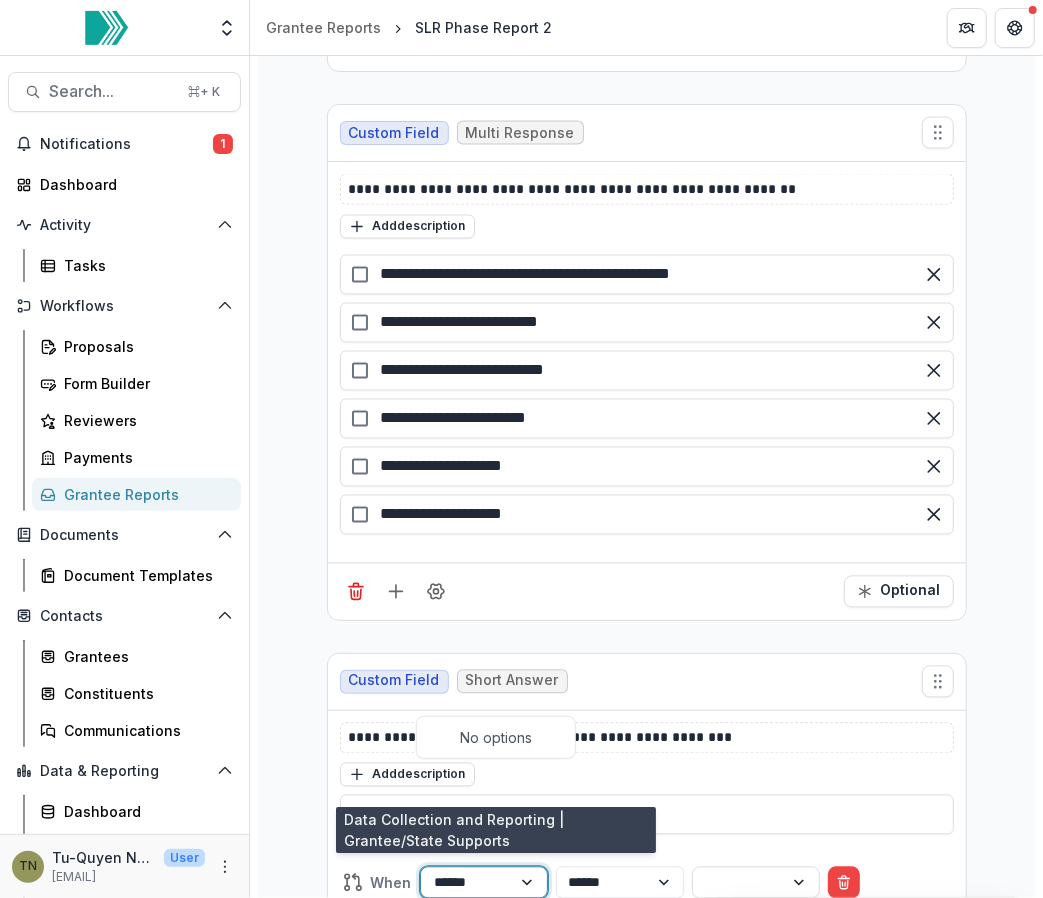 type on "*****" 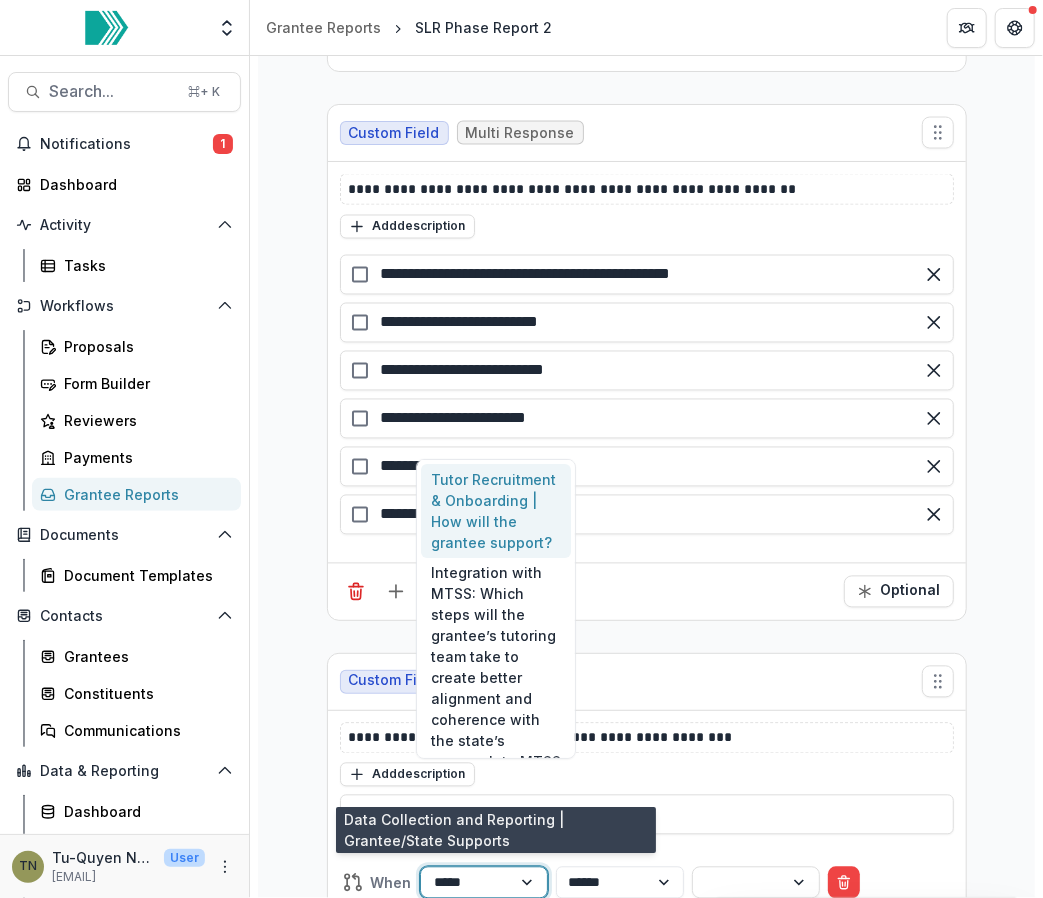 click on "Tutor Recruitment & Onboarding | How will the grantee support?" at bounding box center [496, 511] 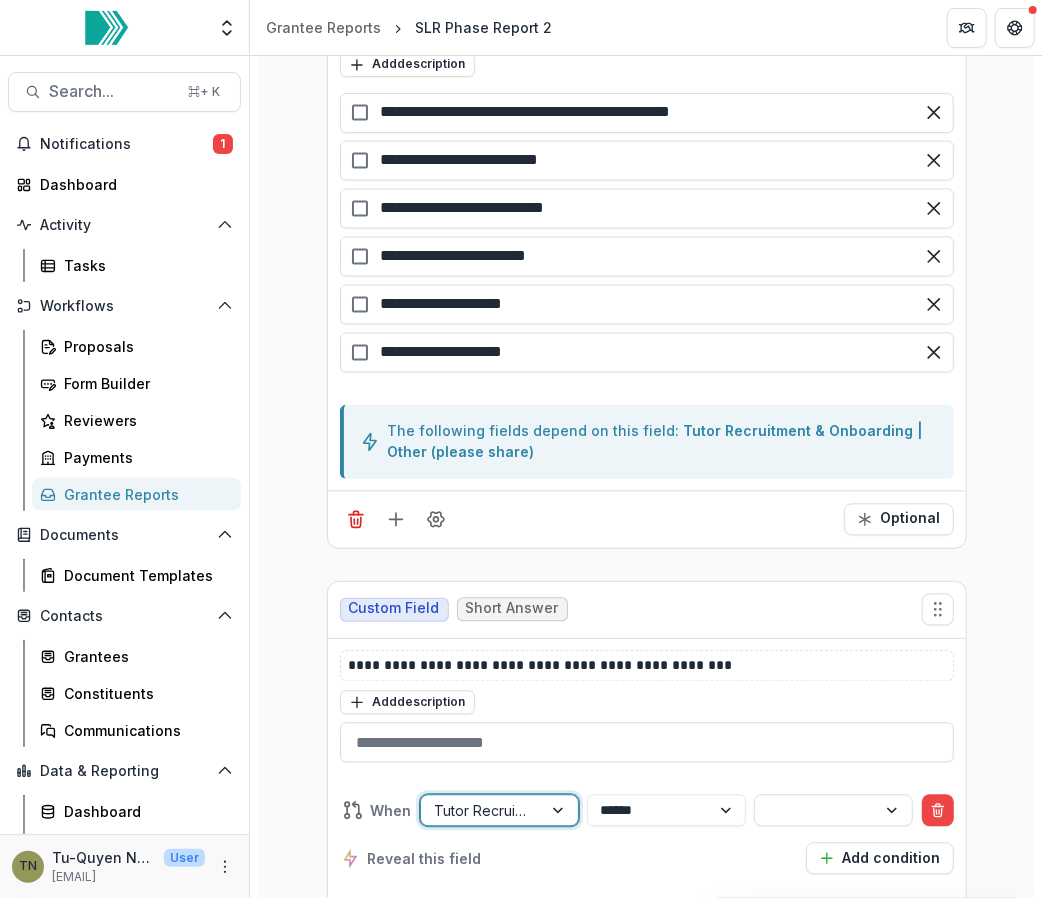 scroll, scrollTop: 14140, scrollLeft: 0, axis: vertical 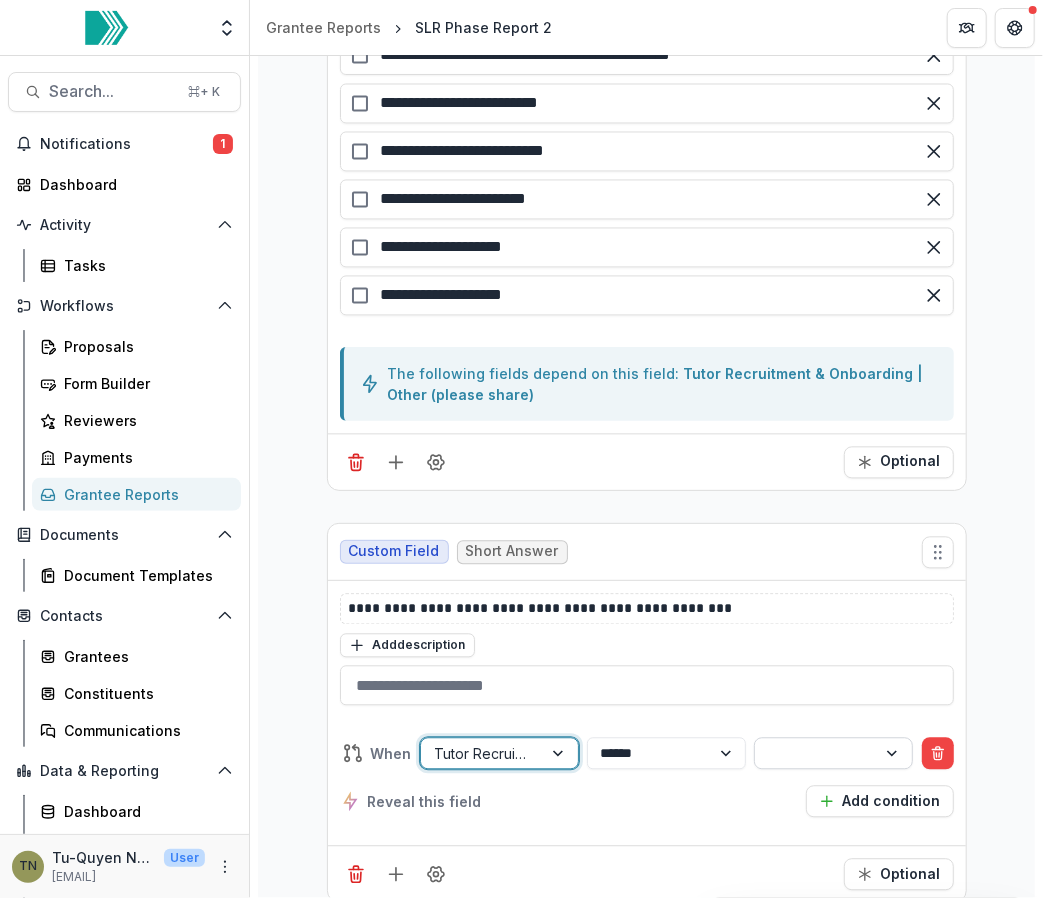 click at bounding box center (815, 753) 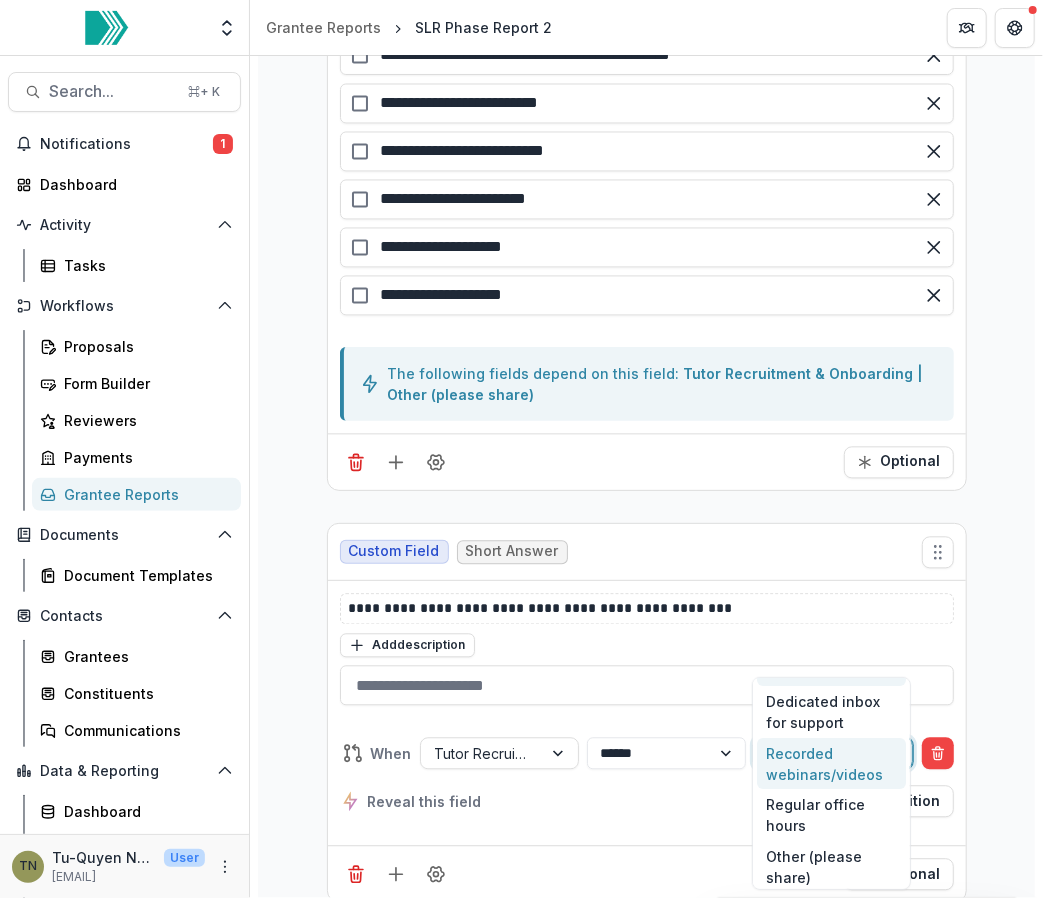 scroll, scrollTop: 0, scrollLeft: 0, axis: both 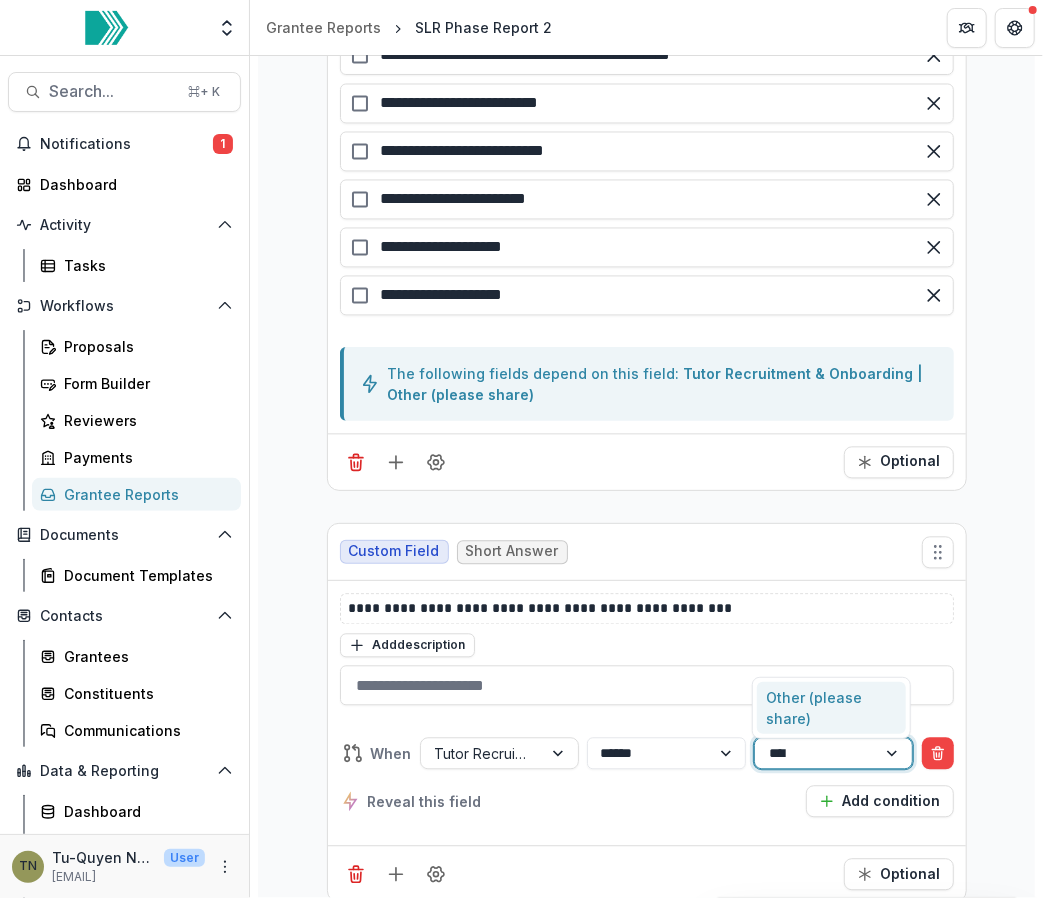 type on "*****" 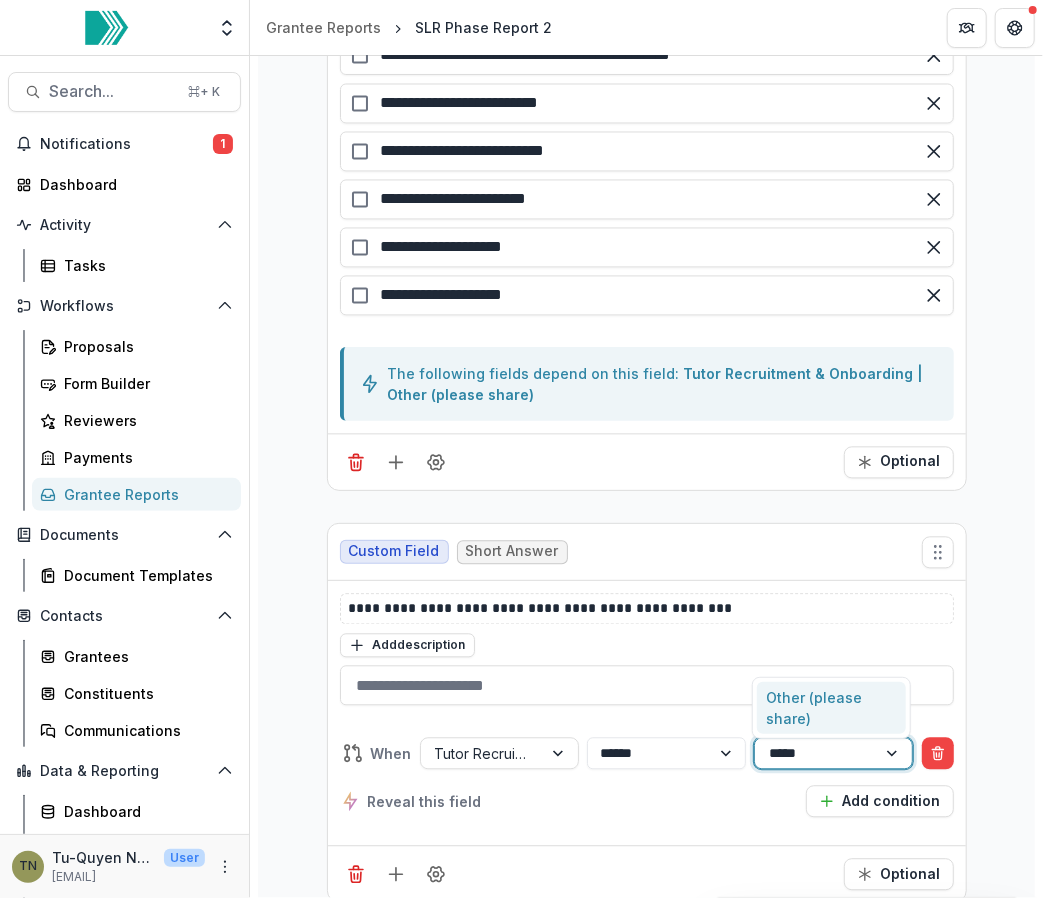 click on "Other (please share)" at bounding box center (832, 708) 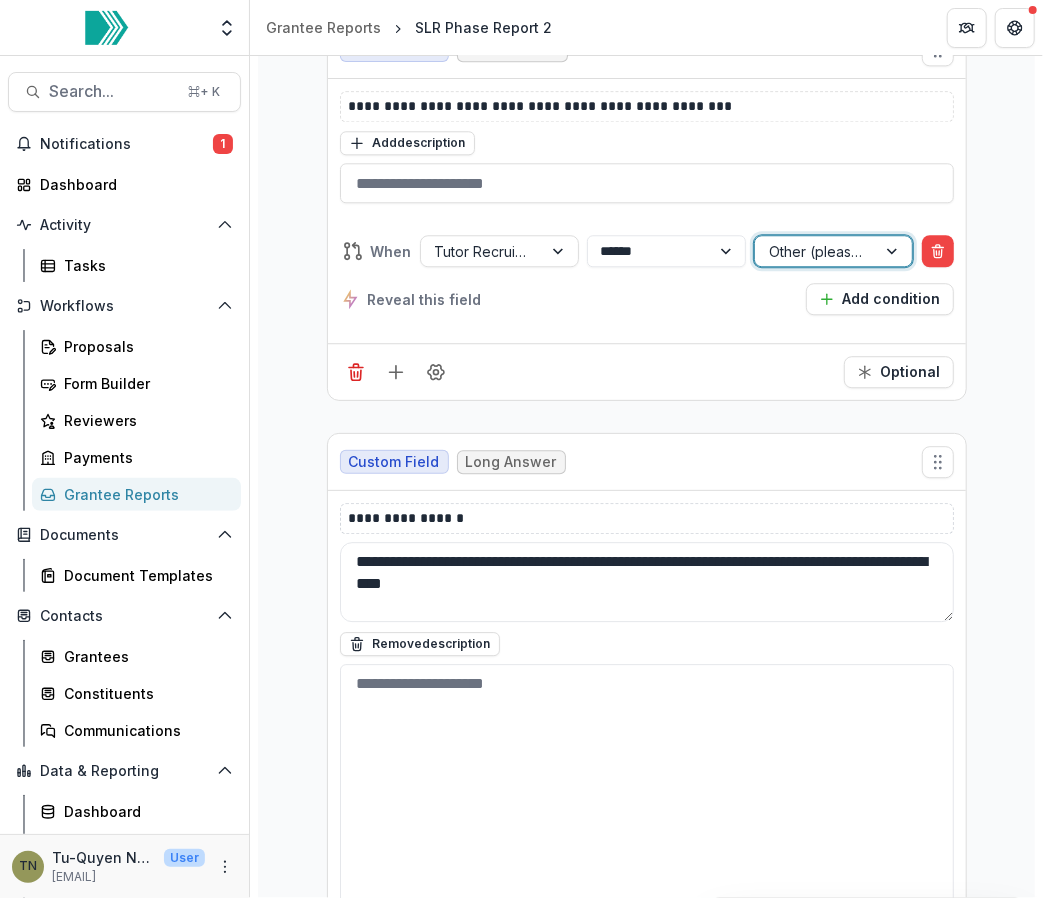 scroll, scrollTop: 14792, scrollLeft: 0, axis: vertical 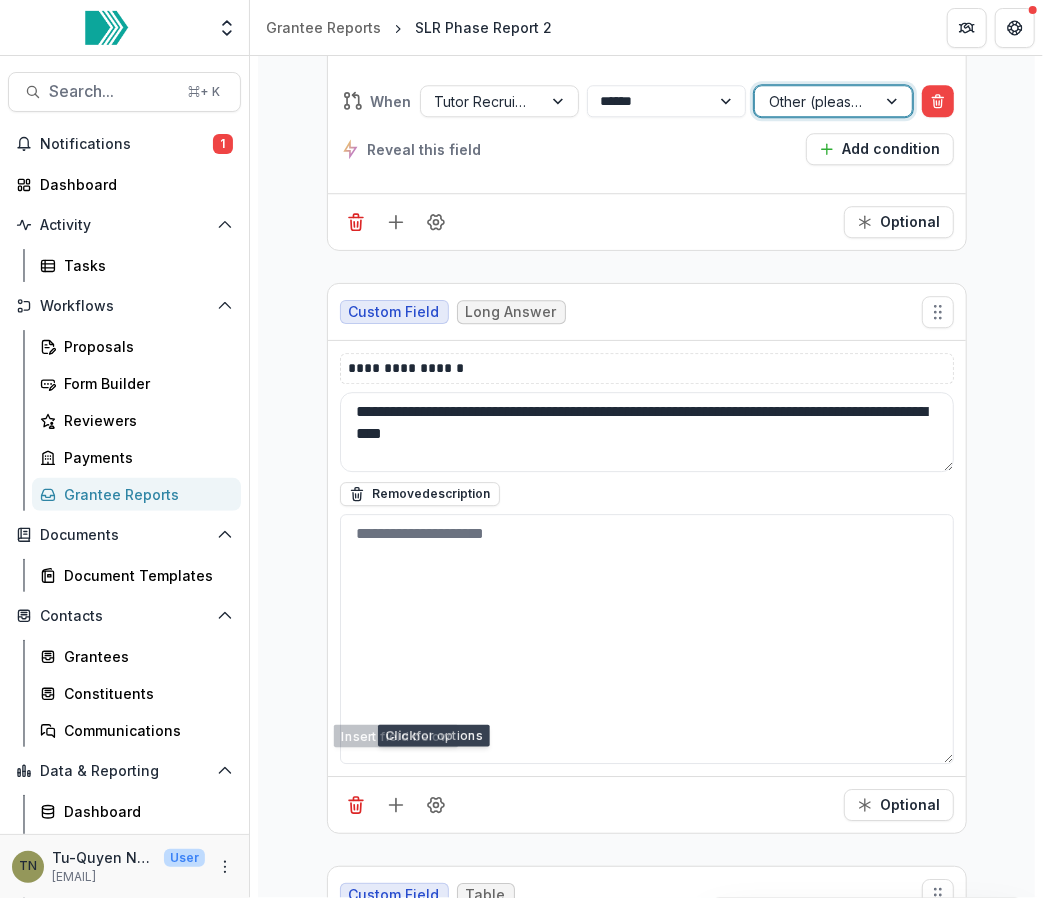 click 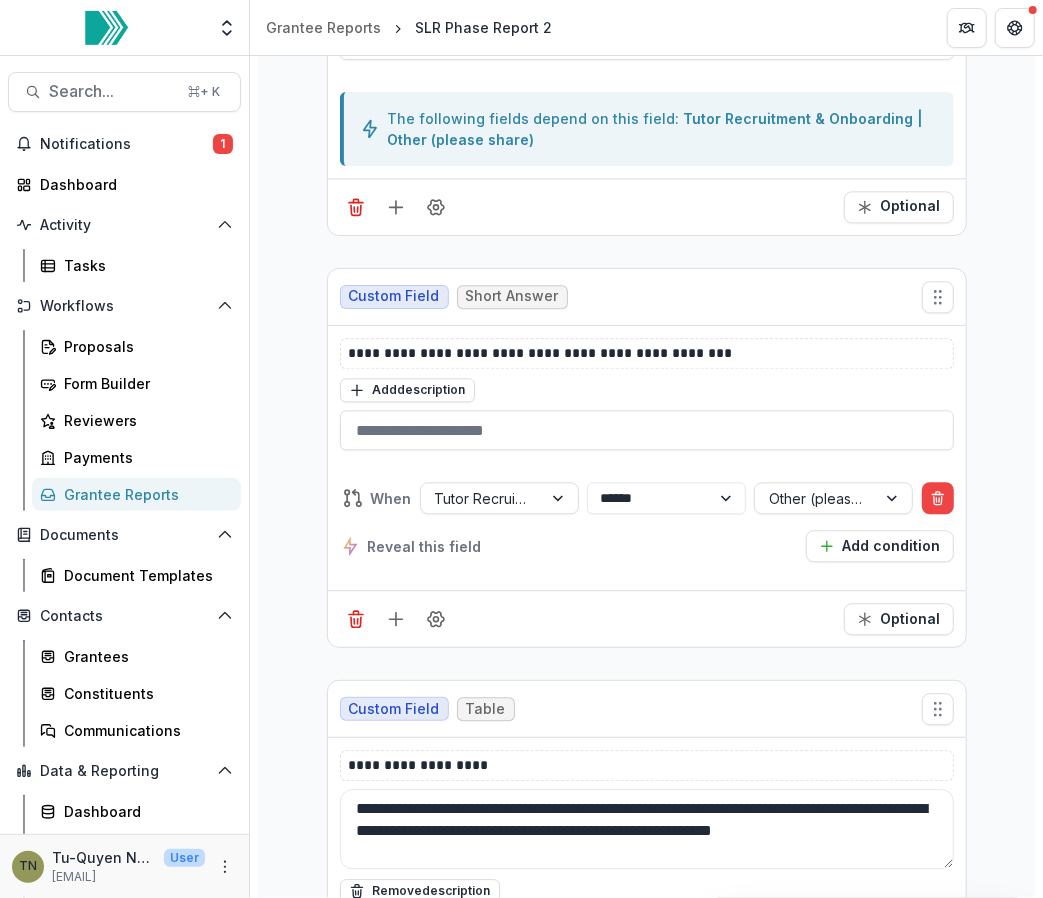 scroll, scrollTop: 14378, scrollLeft: 0, axis: vertical 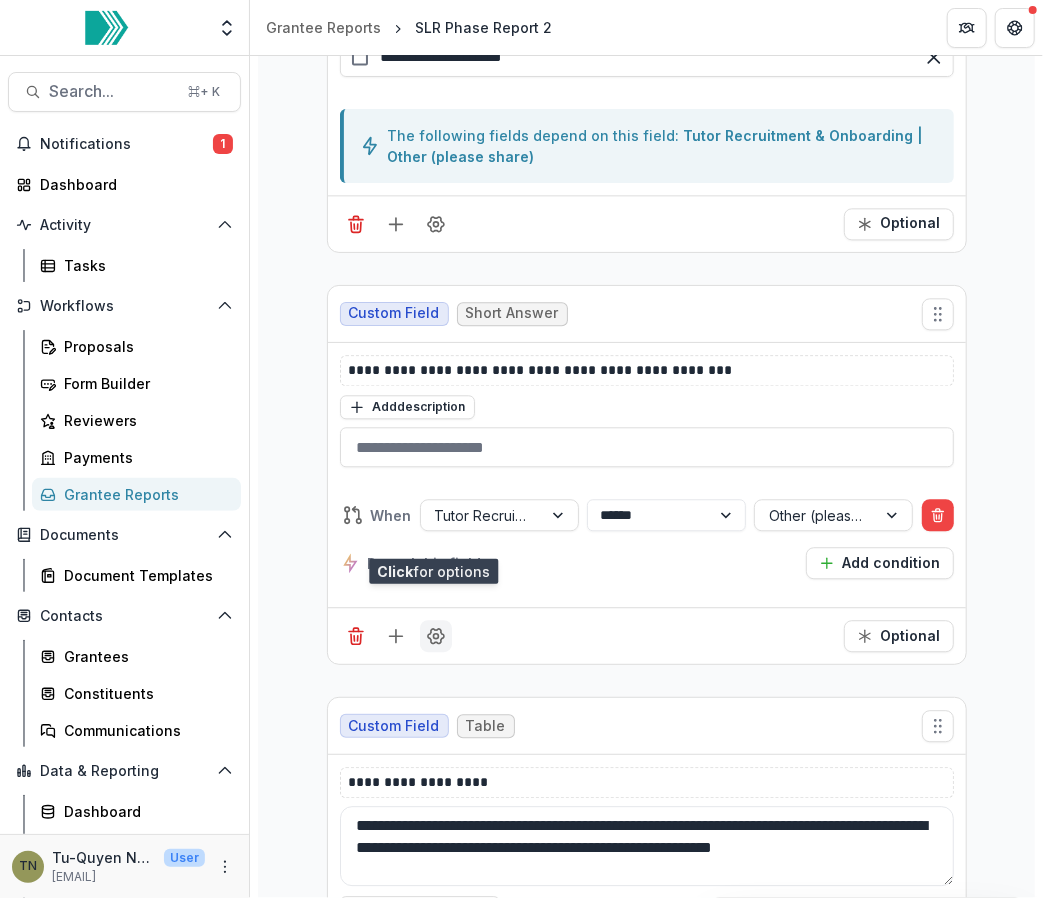 click 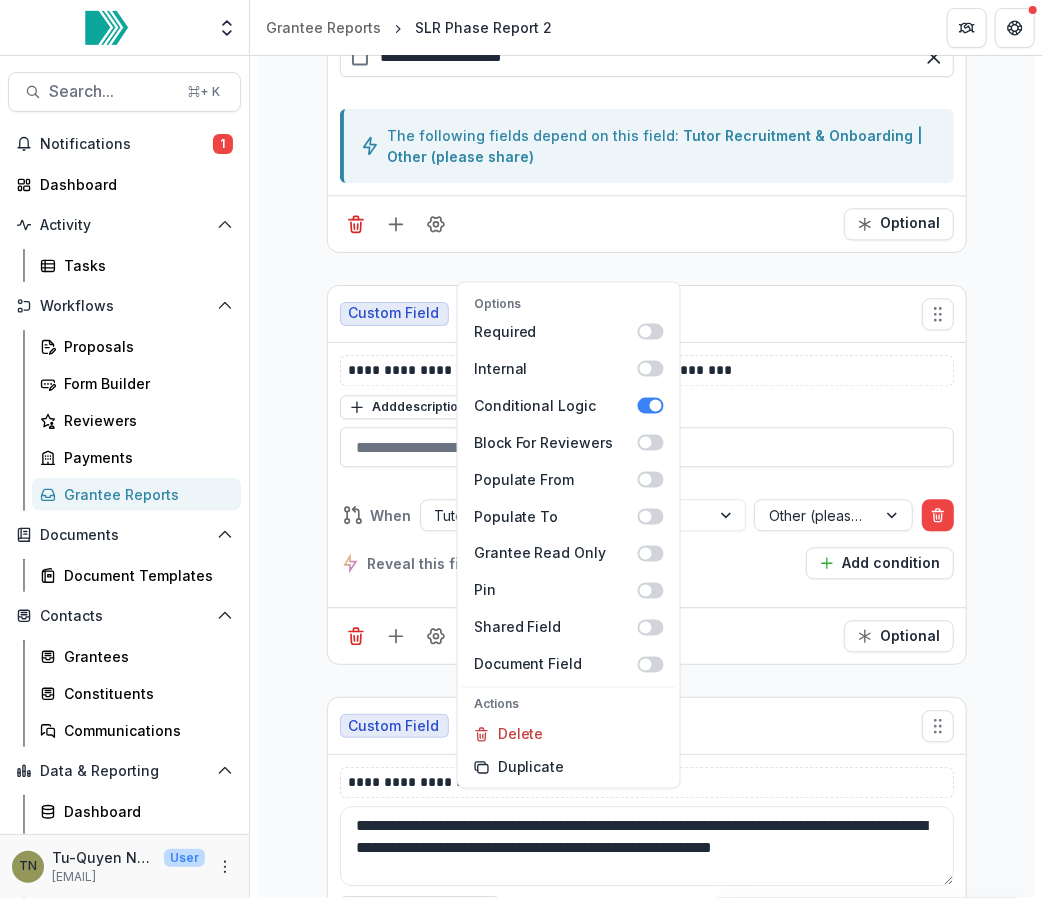 click on "**********" at bounding box center (647, 475) 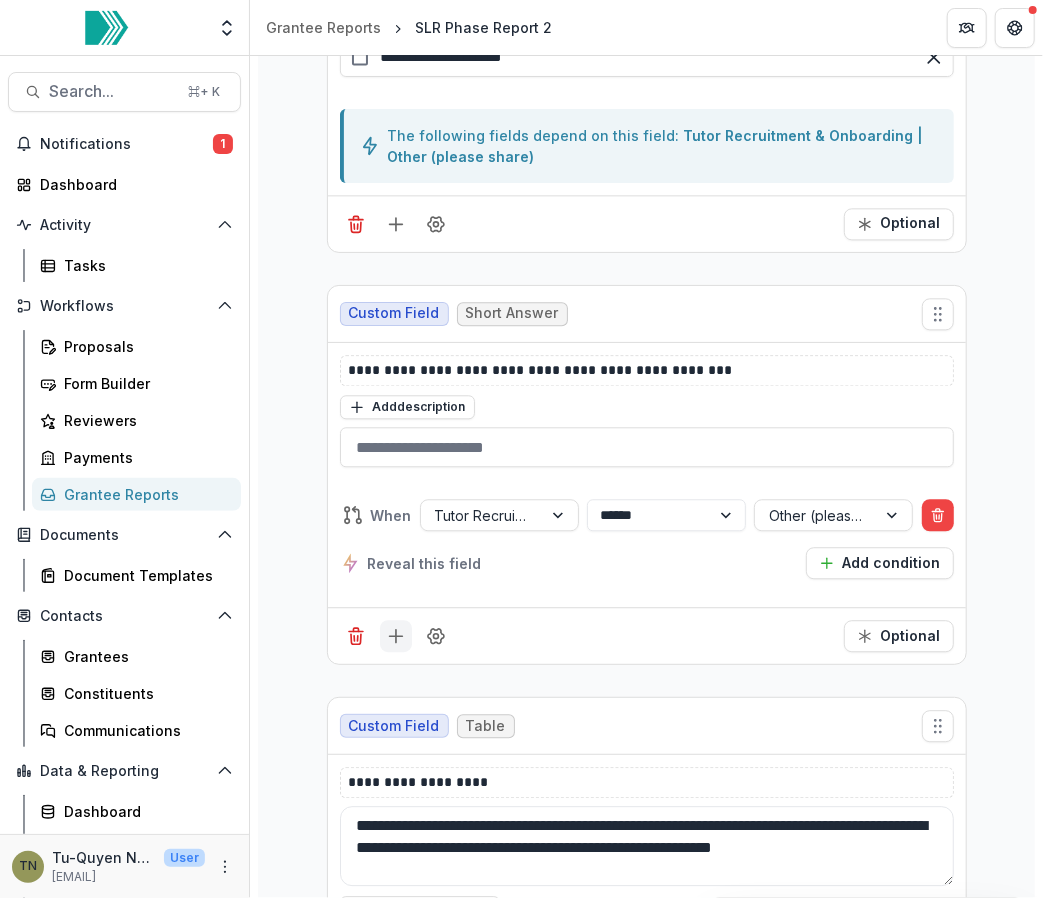 click 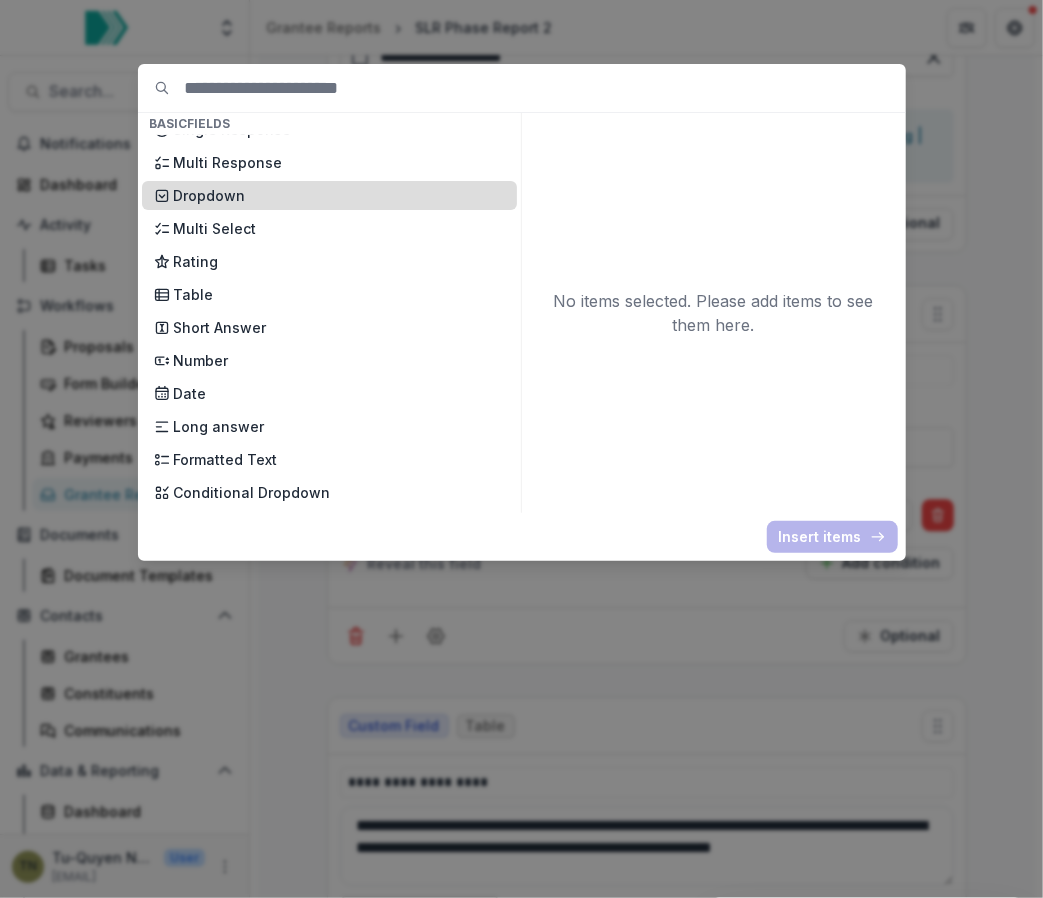 scroll, scrollTop: 227, scrollLeft: 0, axis: vertical 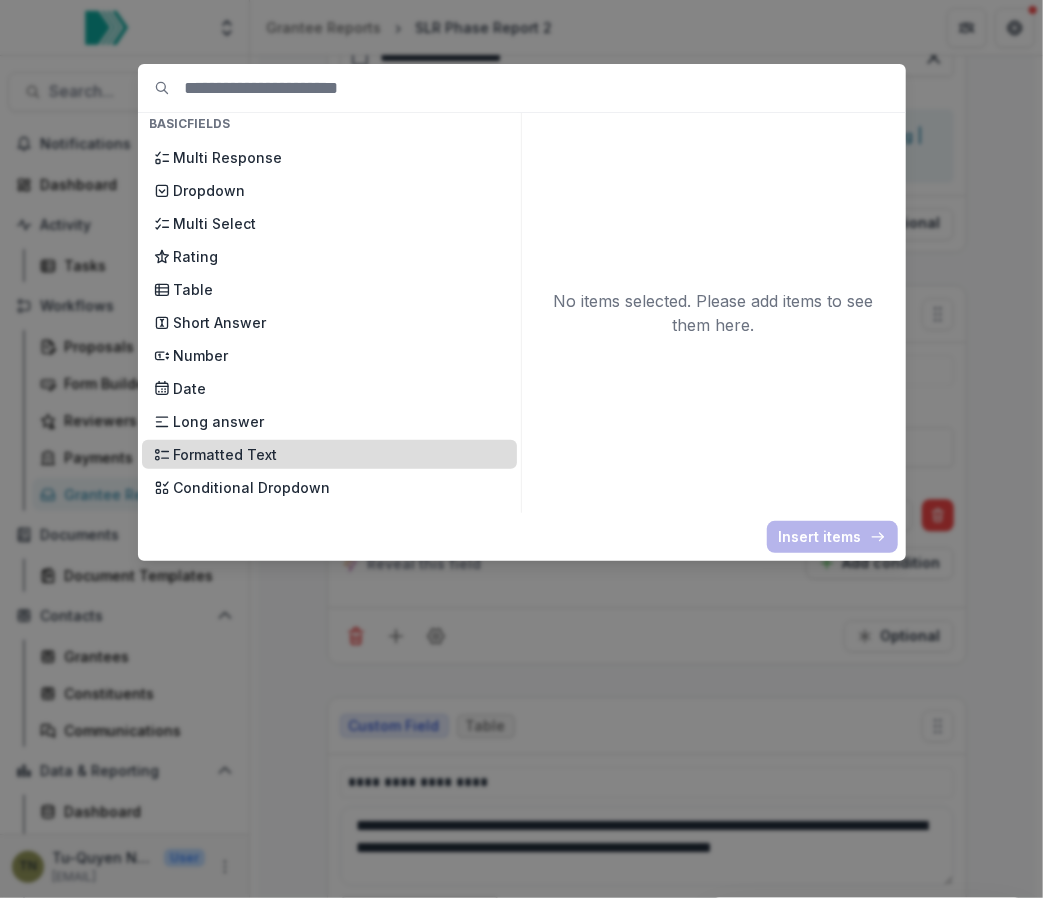 click on "Formatted Text" at bounding box center [339, 454] 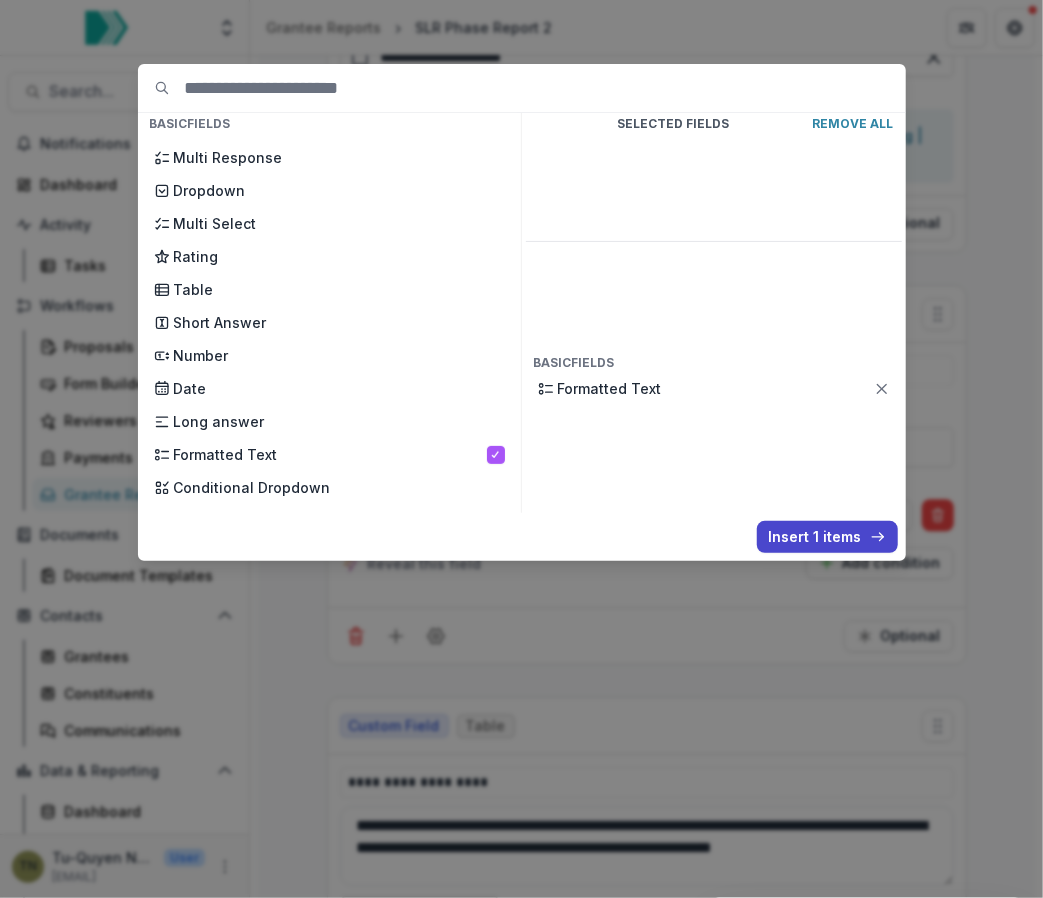 click on "Insert 1 items" at bounding box center (827, 537) 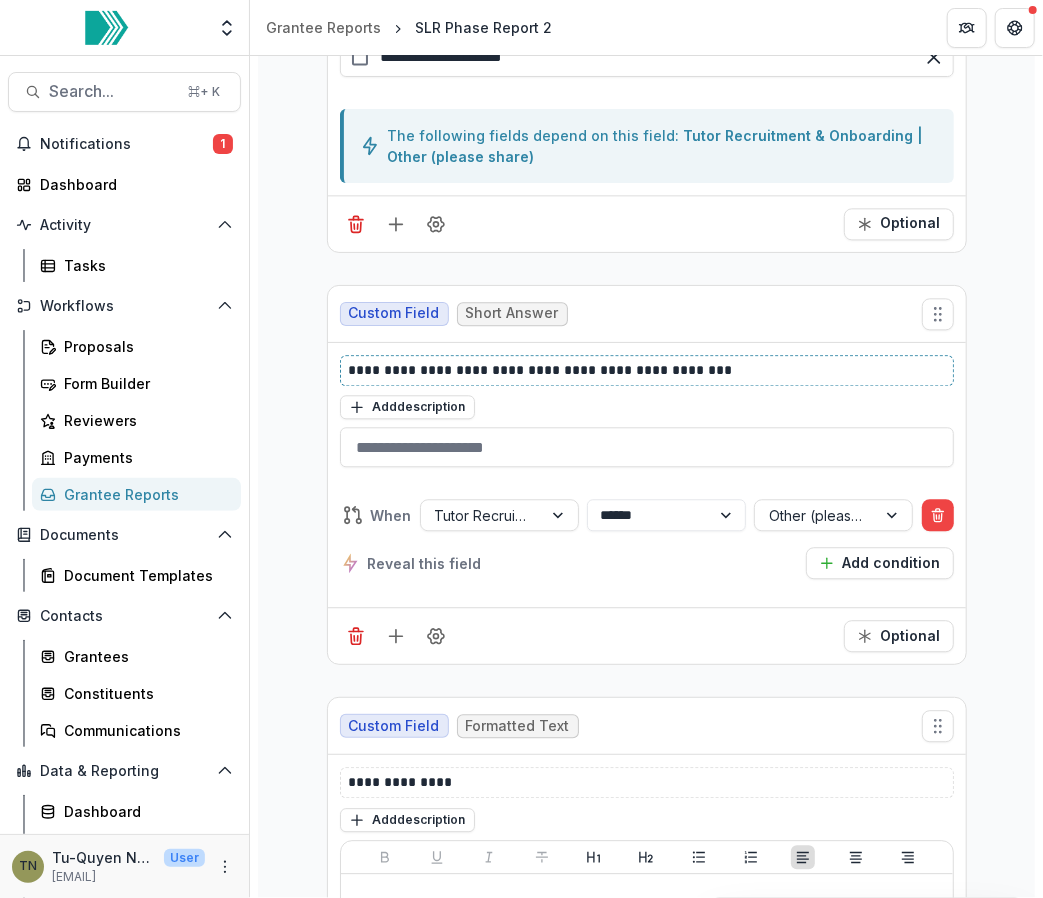 click on "**********" at bounding box center [648, 370] 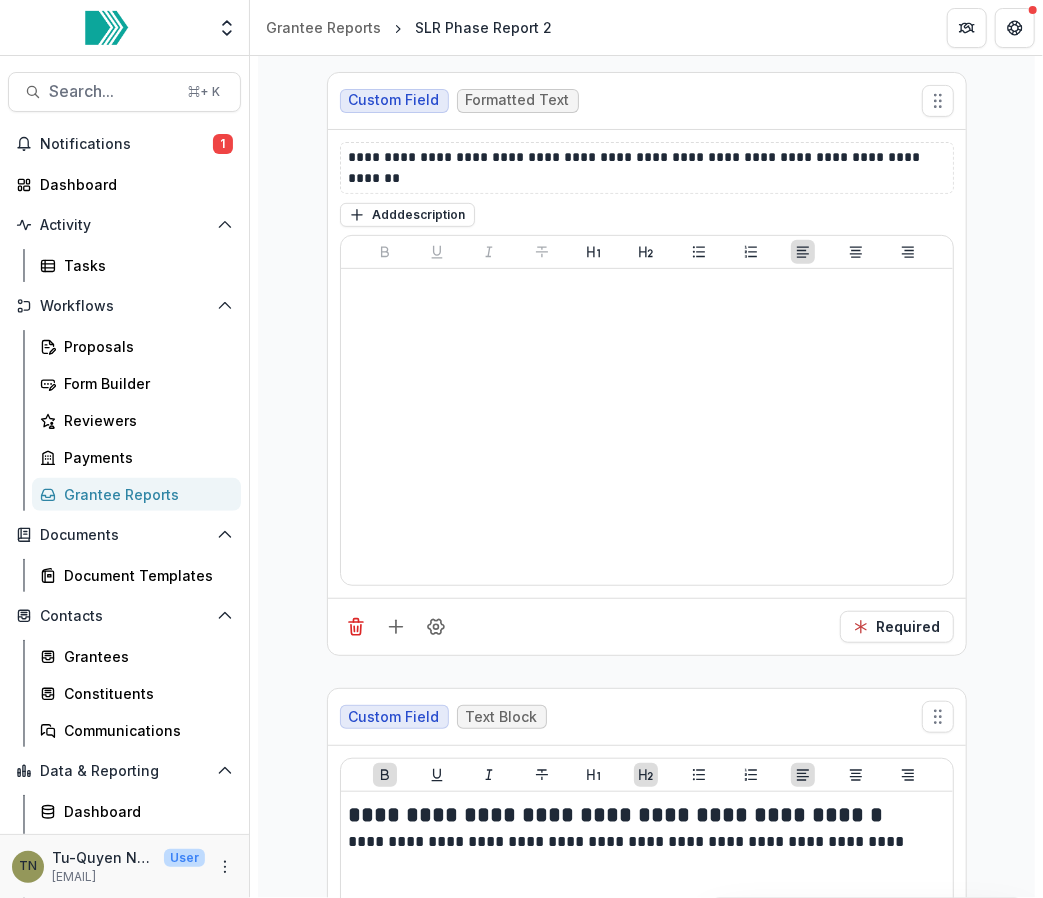 scroll, scrollTop: 12723, scrollLeft: 0, axis: vertical 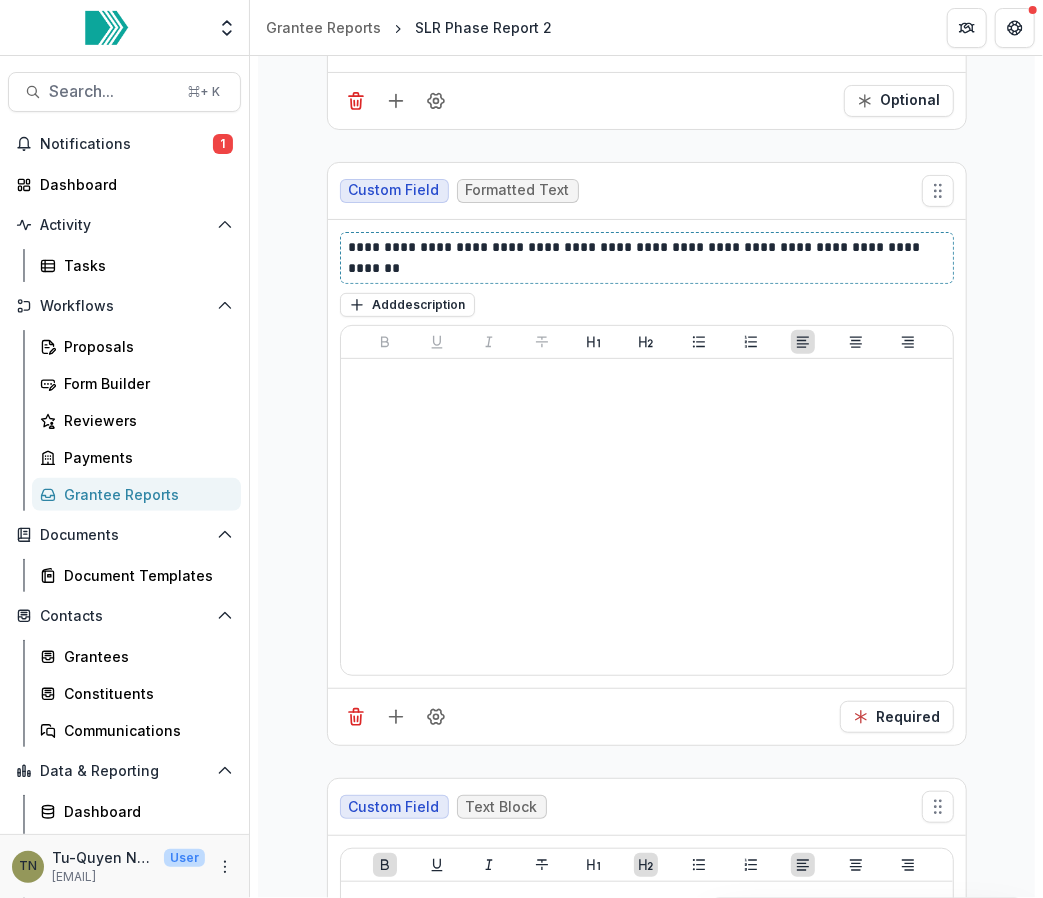click on "**********" at bounding box center [648, 258] 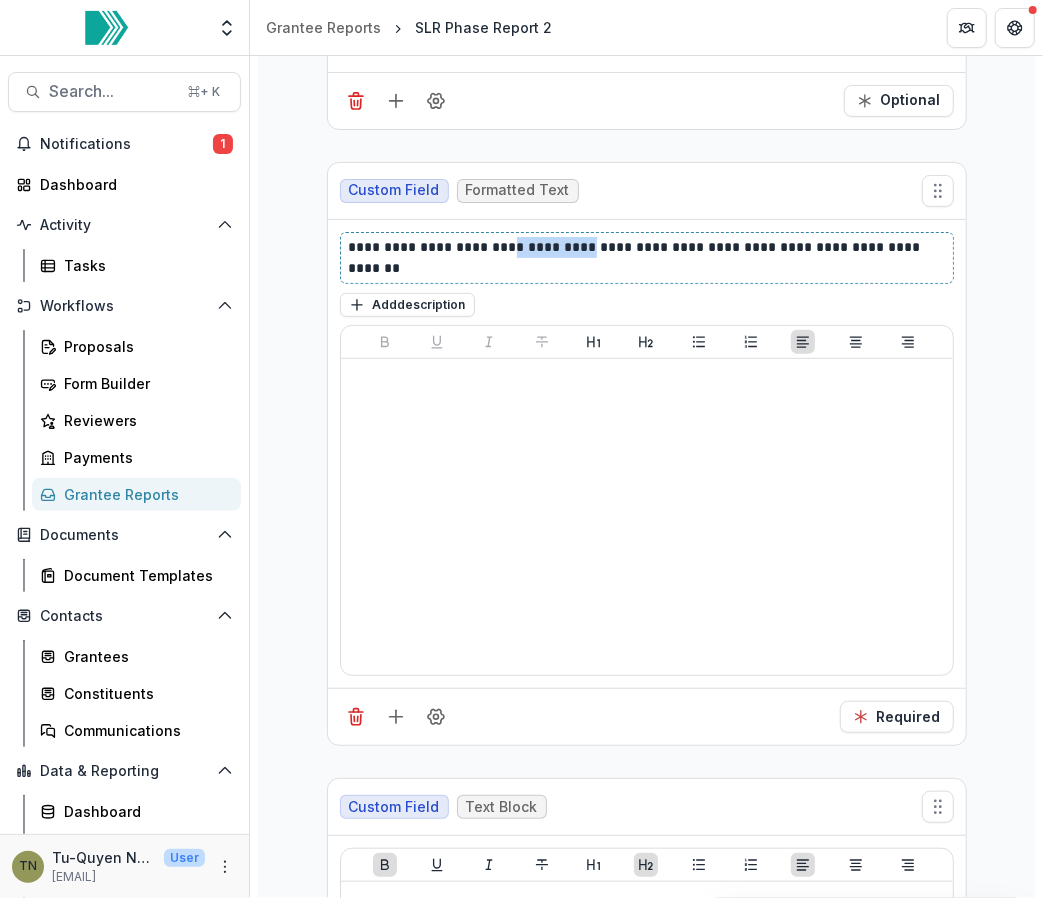 click on "**********" at bounding box center [648, 258] 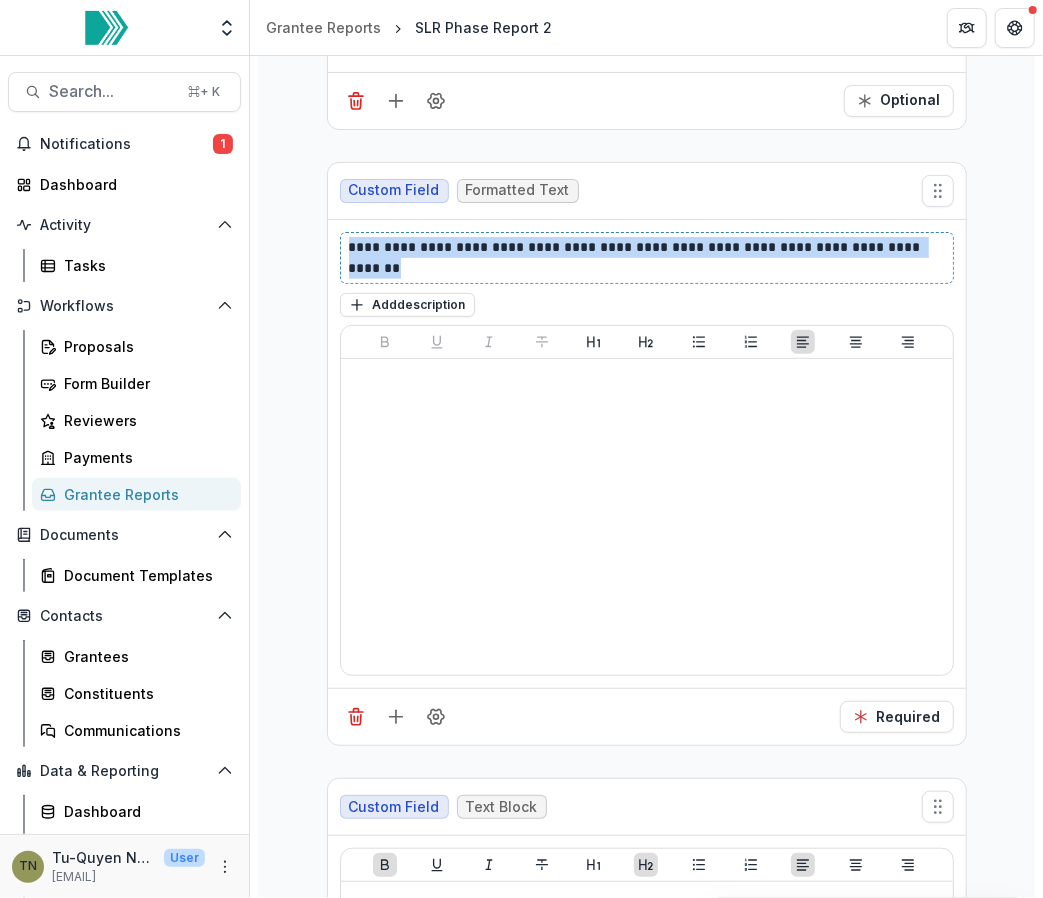 click on "**********" at bounding box center (648, 258) 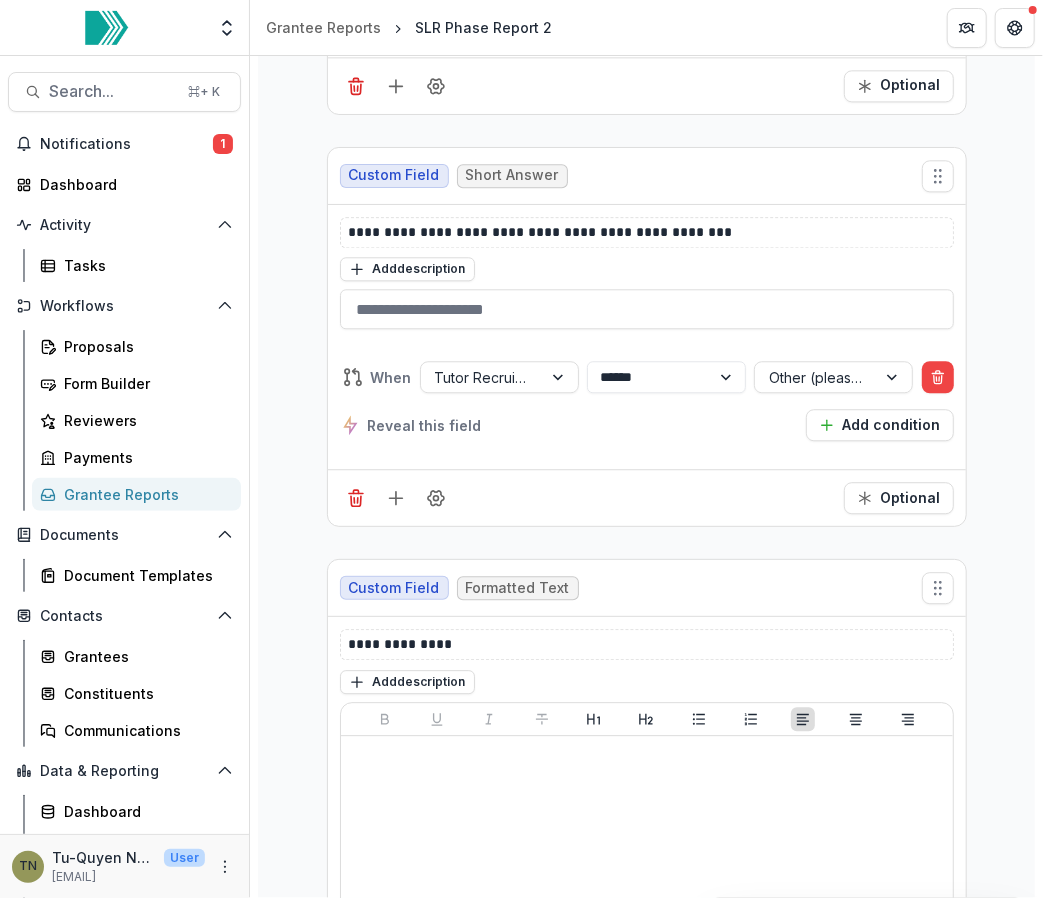 scroll, scrollTop: 14522, scrollLeft: 0, axis: vertical 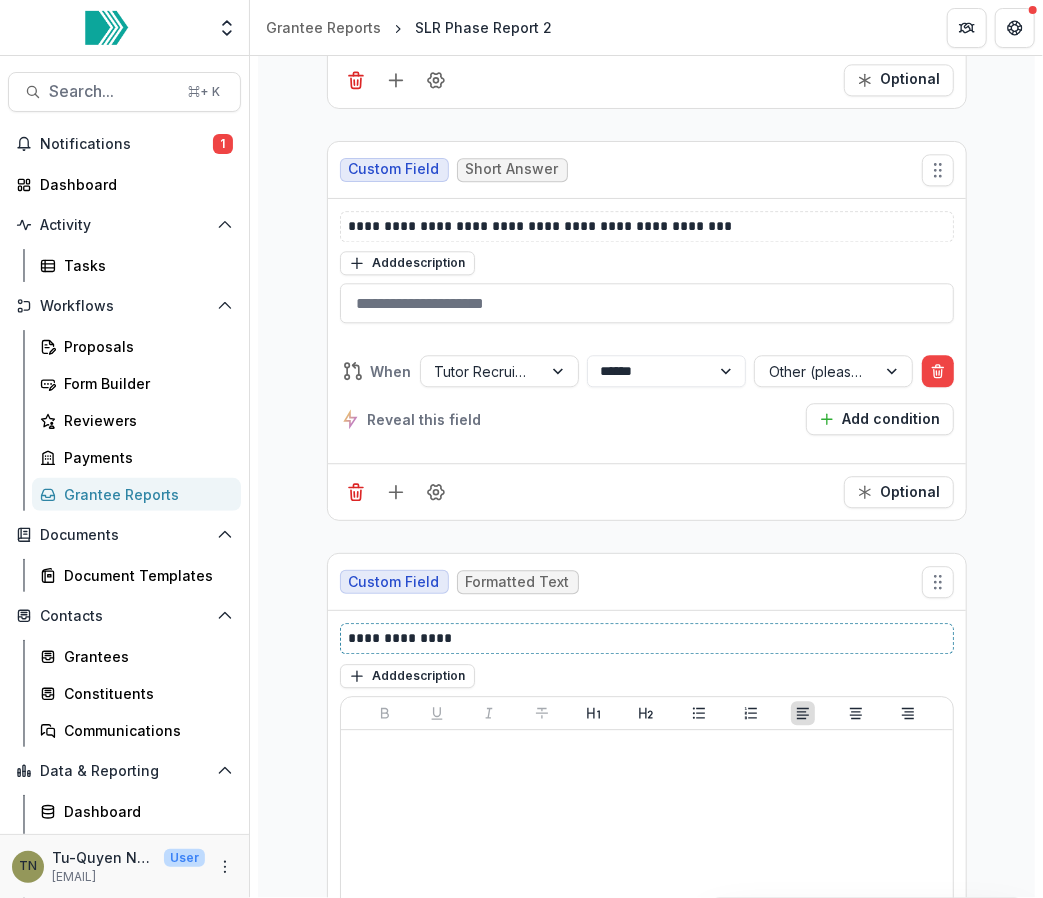 click on "**********" at bounding box center [648, 638] 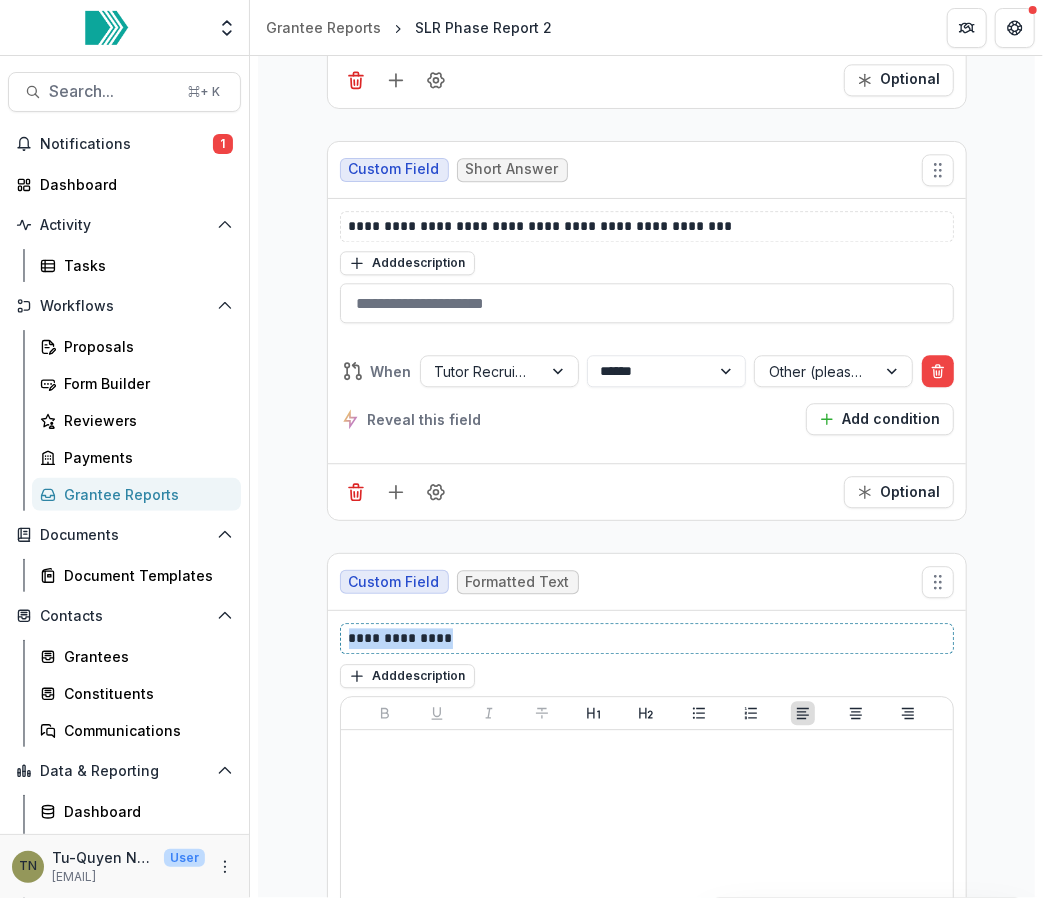 click on "**********" at bounding box center (648, 638) 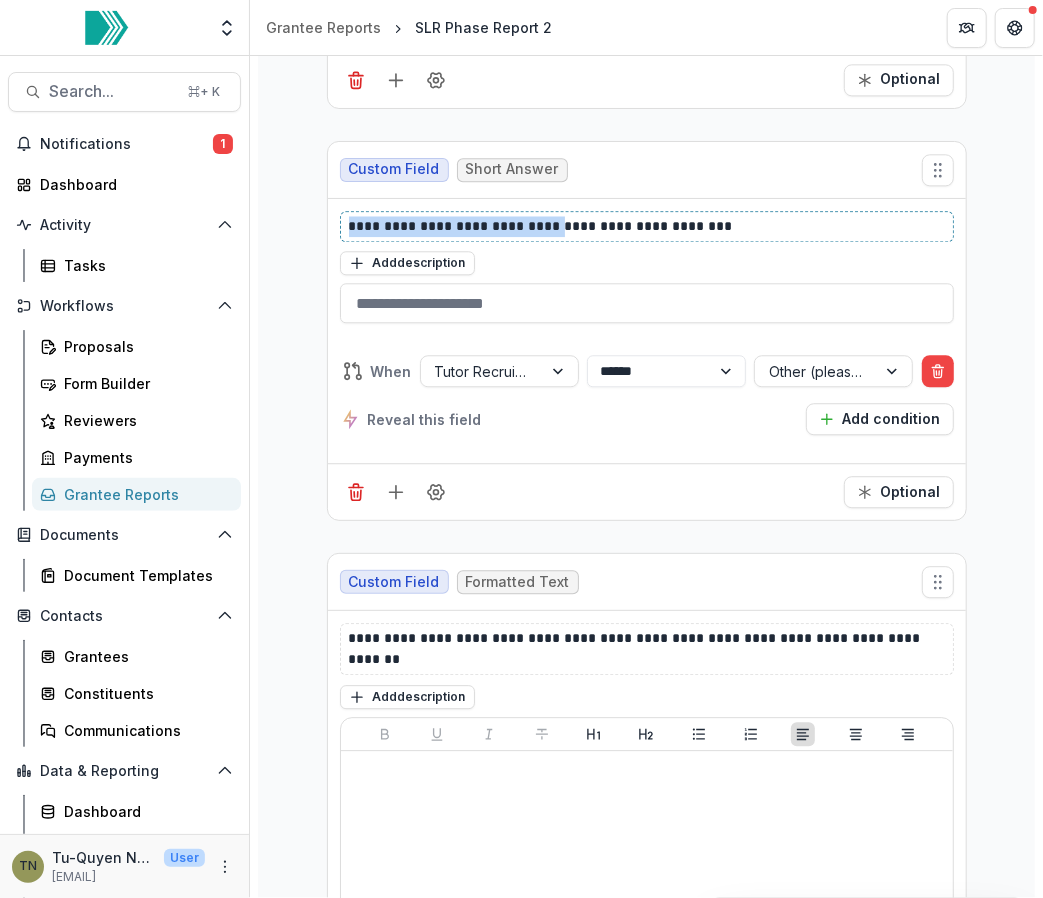 drag, startPoint x: 562, startPoint y: 127, endPoint x: 348, endPoint y: 126, distance: 214.00233 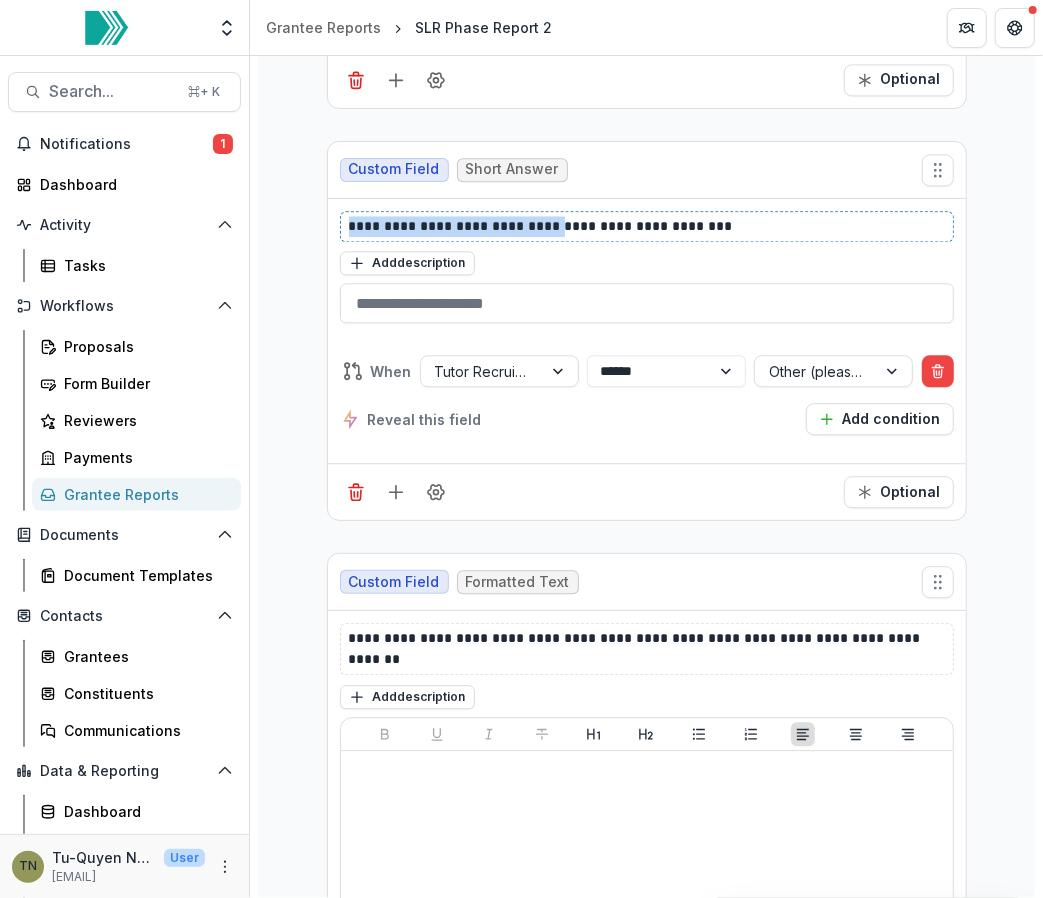 copy on "**********" 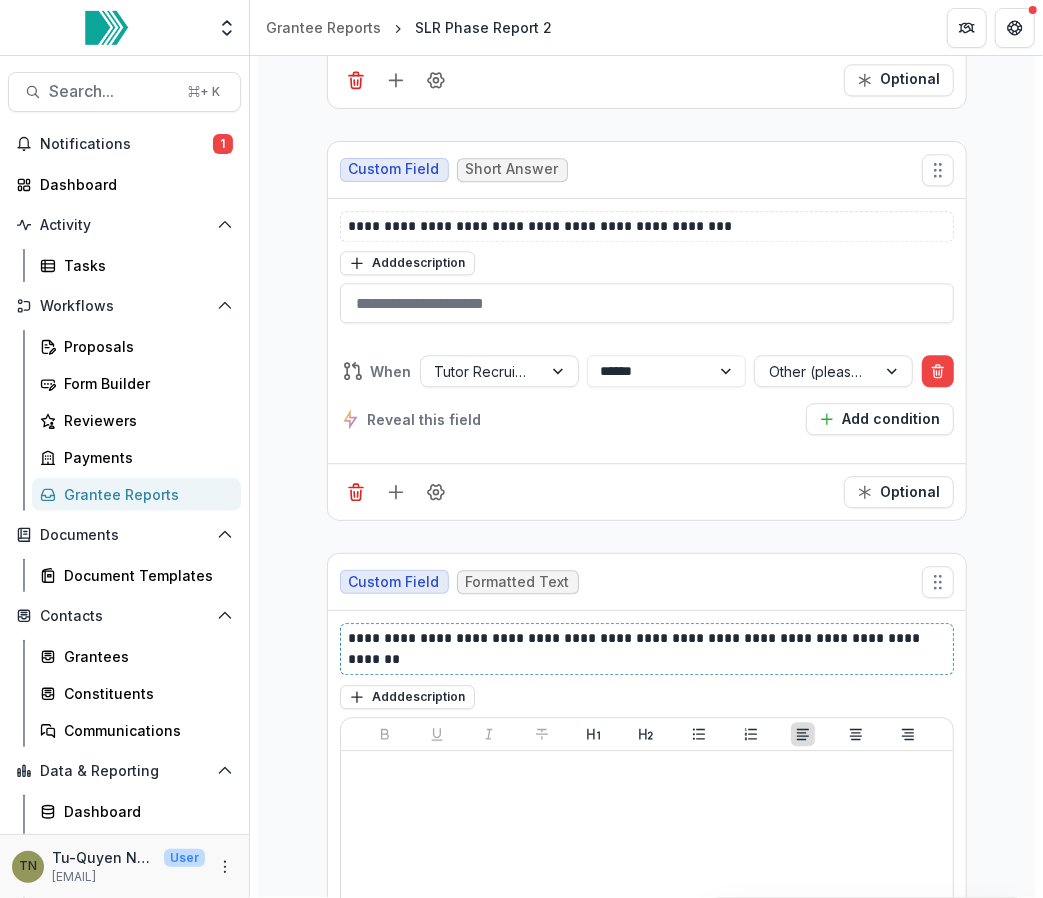 click on "**********" at bounding box center (648, 649) 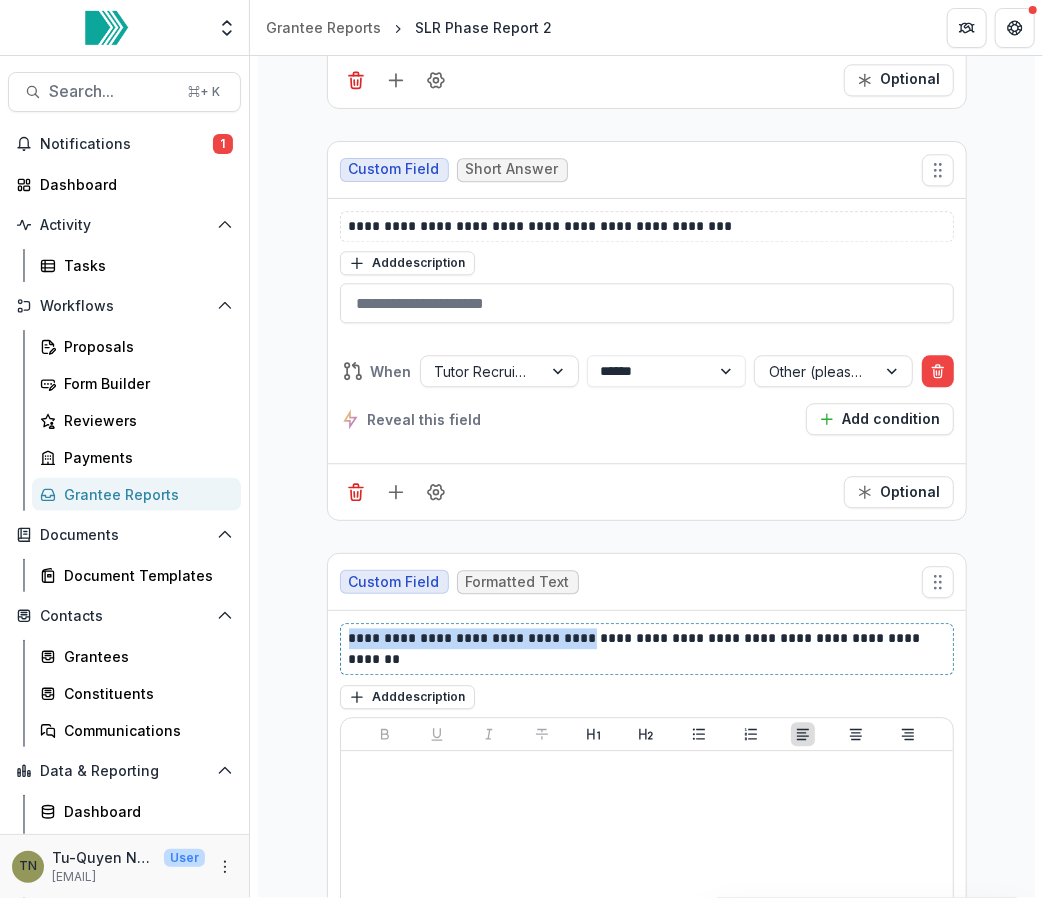 drag, startPoint x: 590, startPoint y: 538, endPoint x: 317, endPoint y: 536, distance: 273.00732 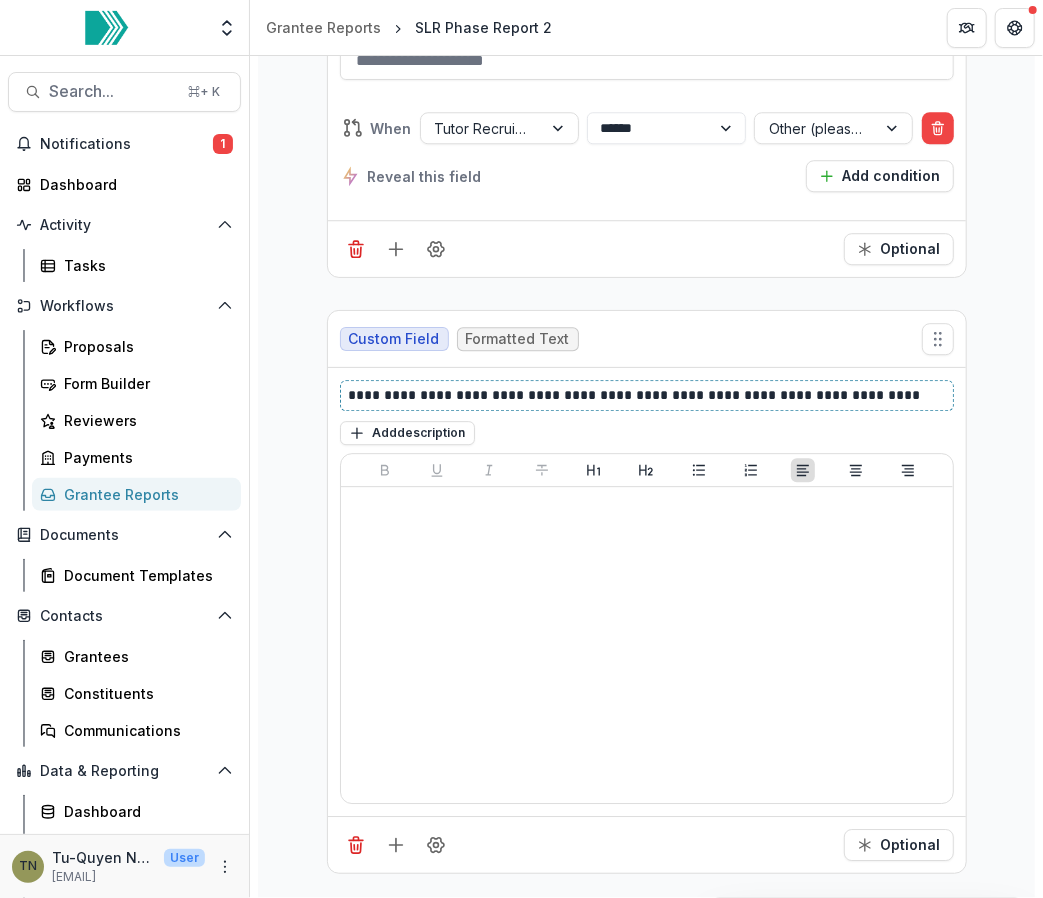scroll, scrollTop: 14772, scrollLeft: 0, axis: vertical 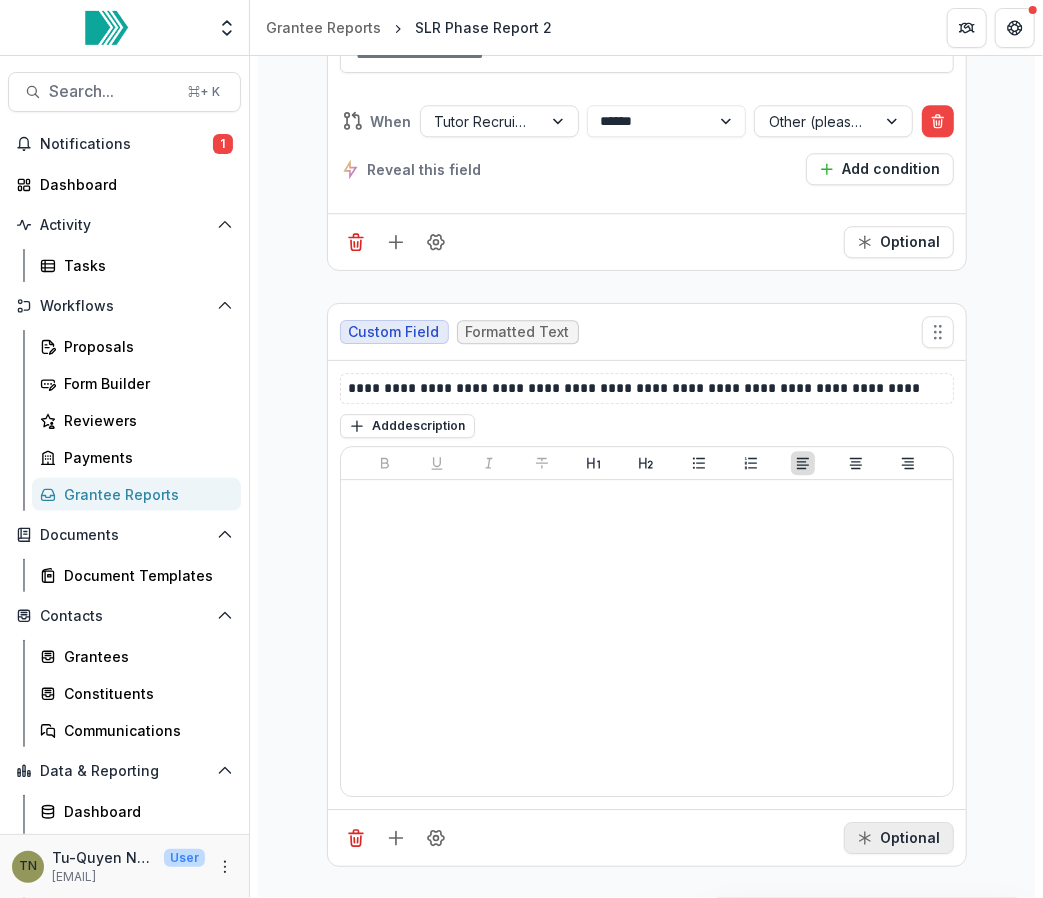 click 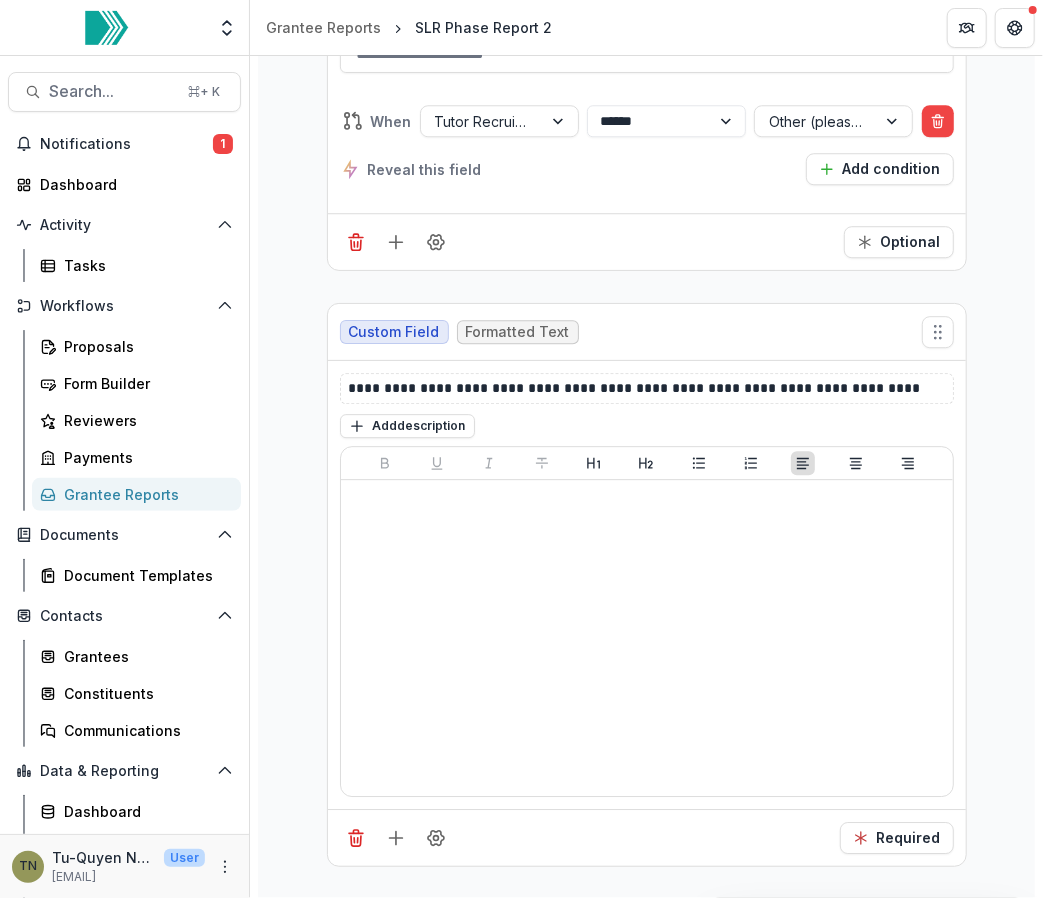 scroll, scrollTop: 14886, scrollLeft: 0, axis: vertical 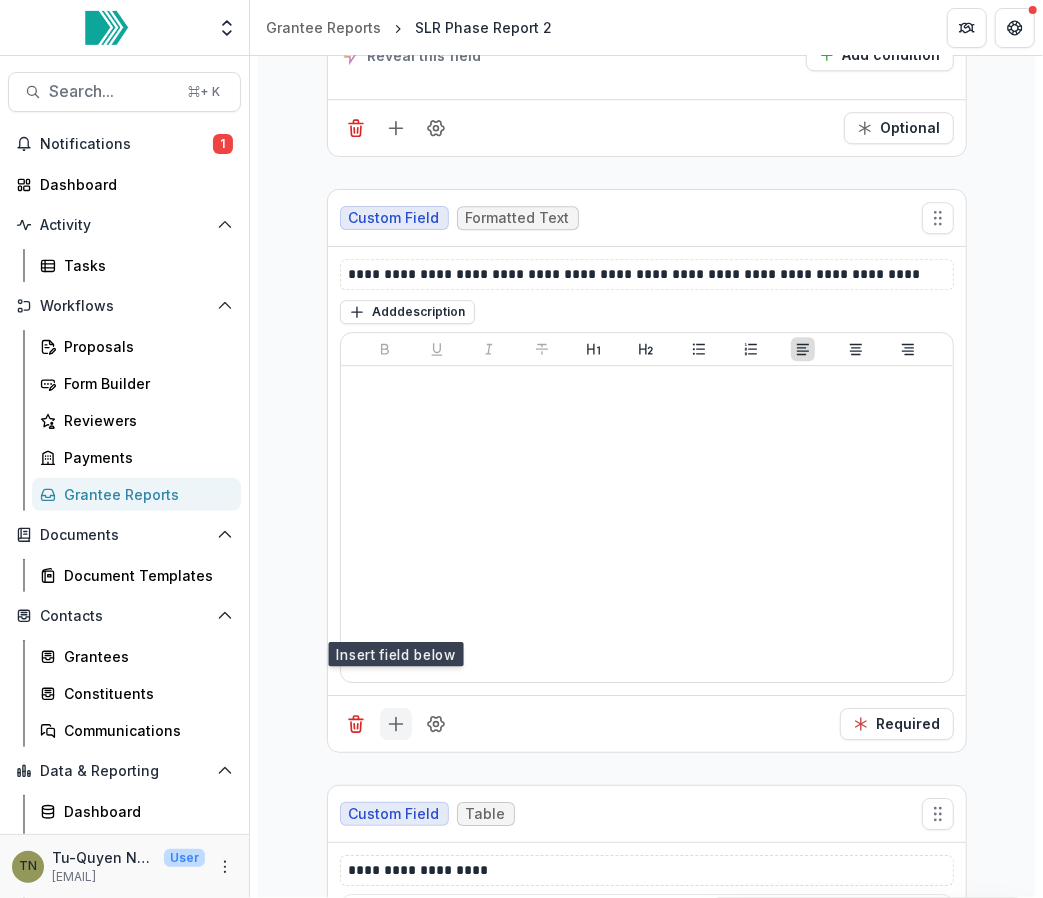 click 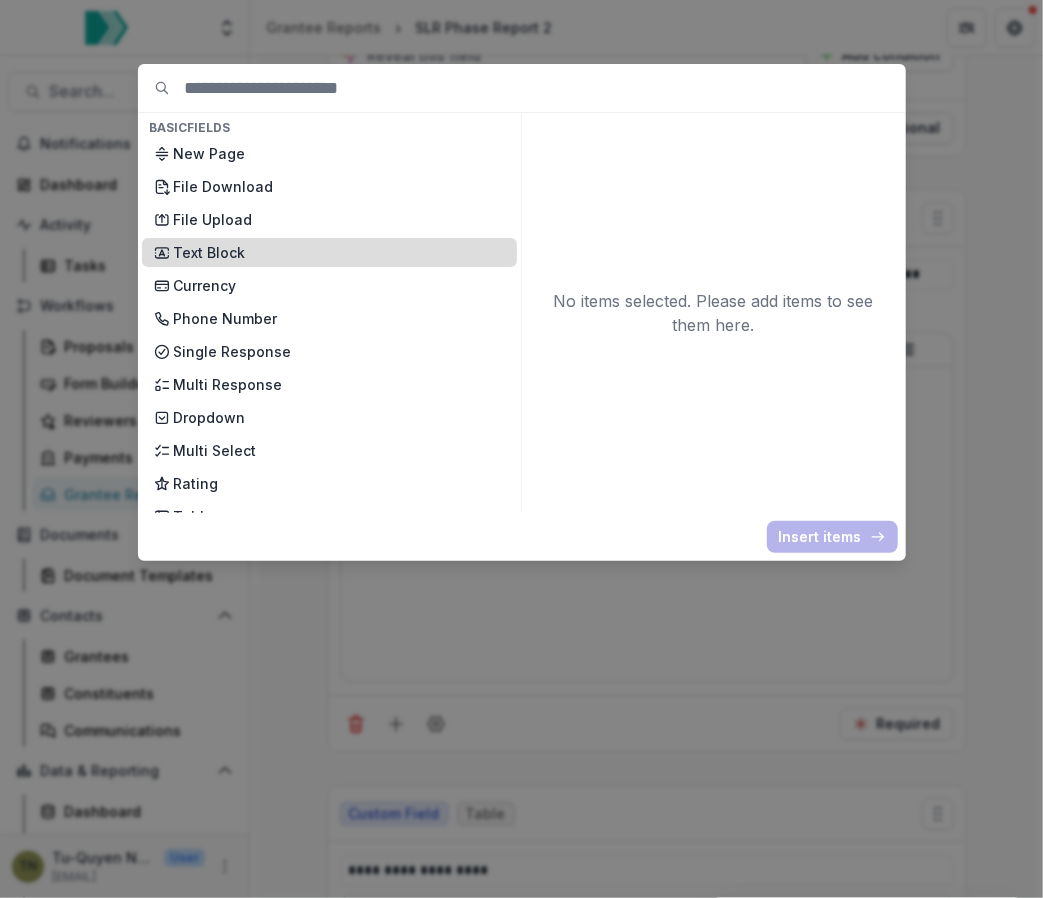 click on "Text Block" at bounding box center [339, 252] 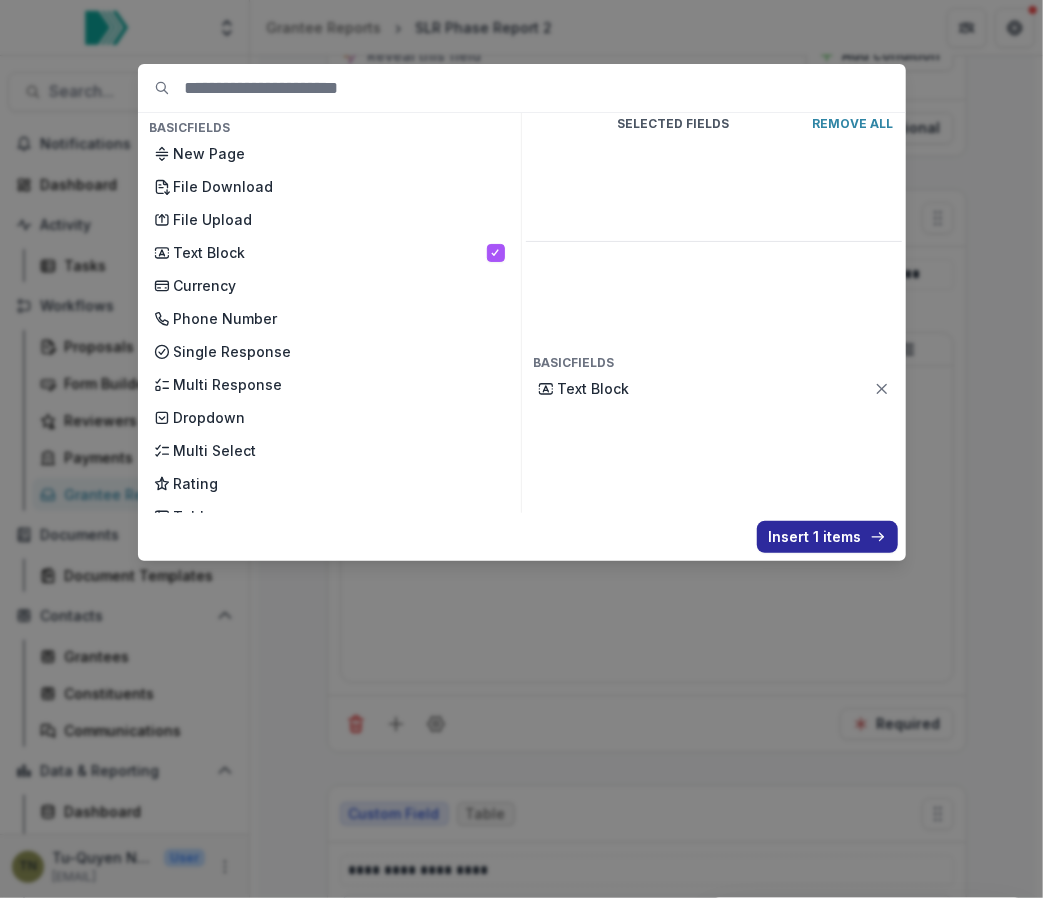 click on "Insert 1 items" at bounding box center [827, 537] 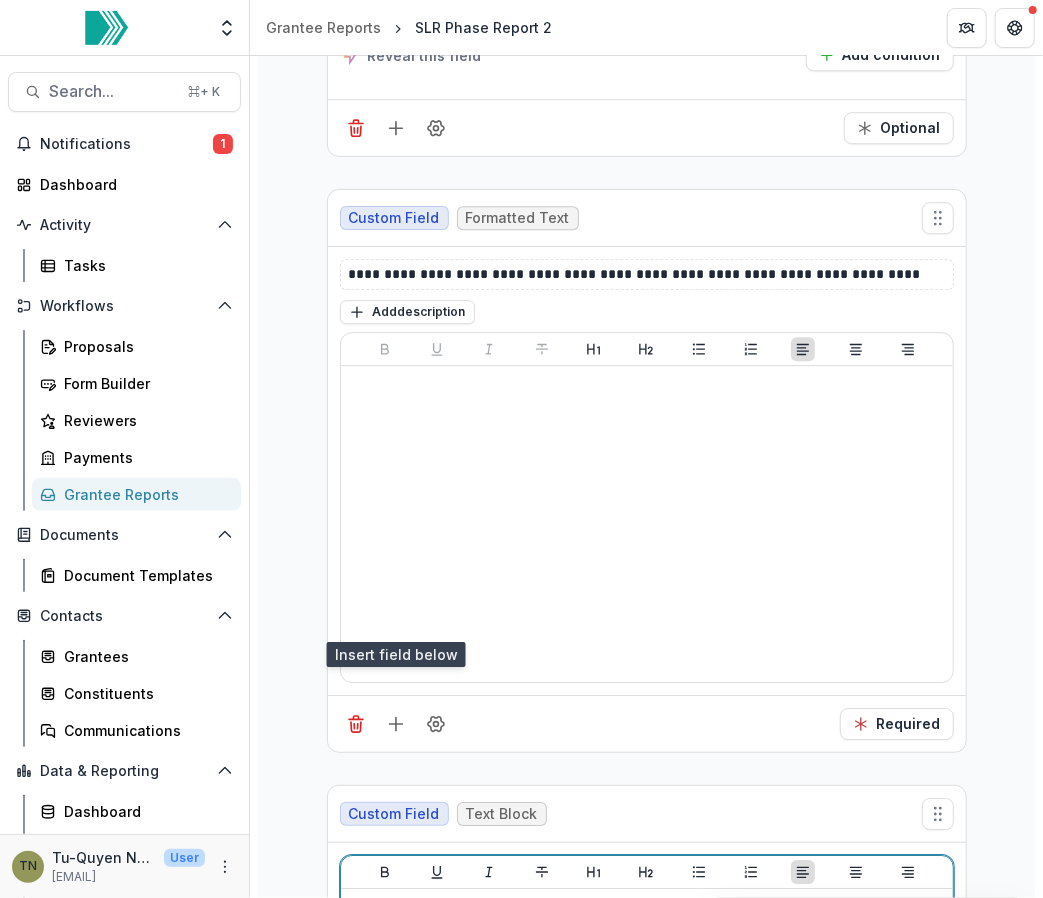 scroll, scrollTop: 15110, scrollLeft: 0, axis: vertical 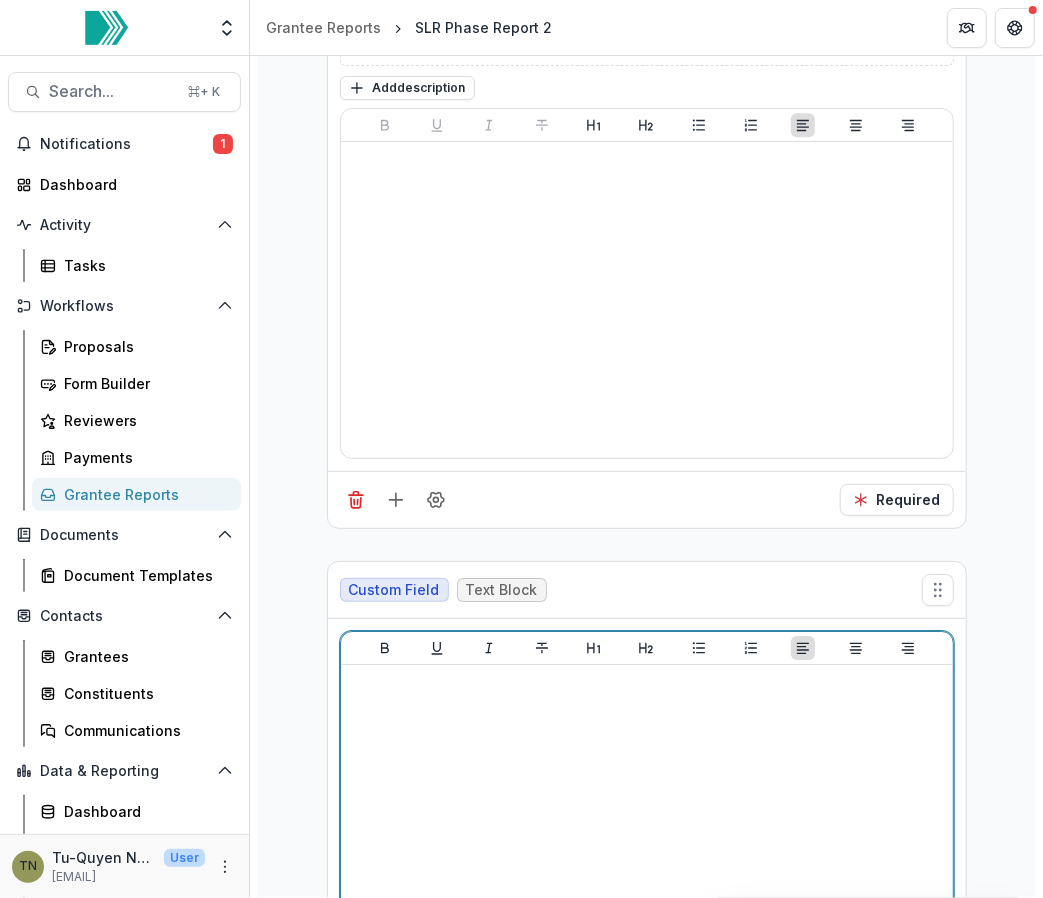 click at bounding box center (647, 823) 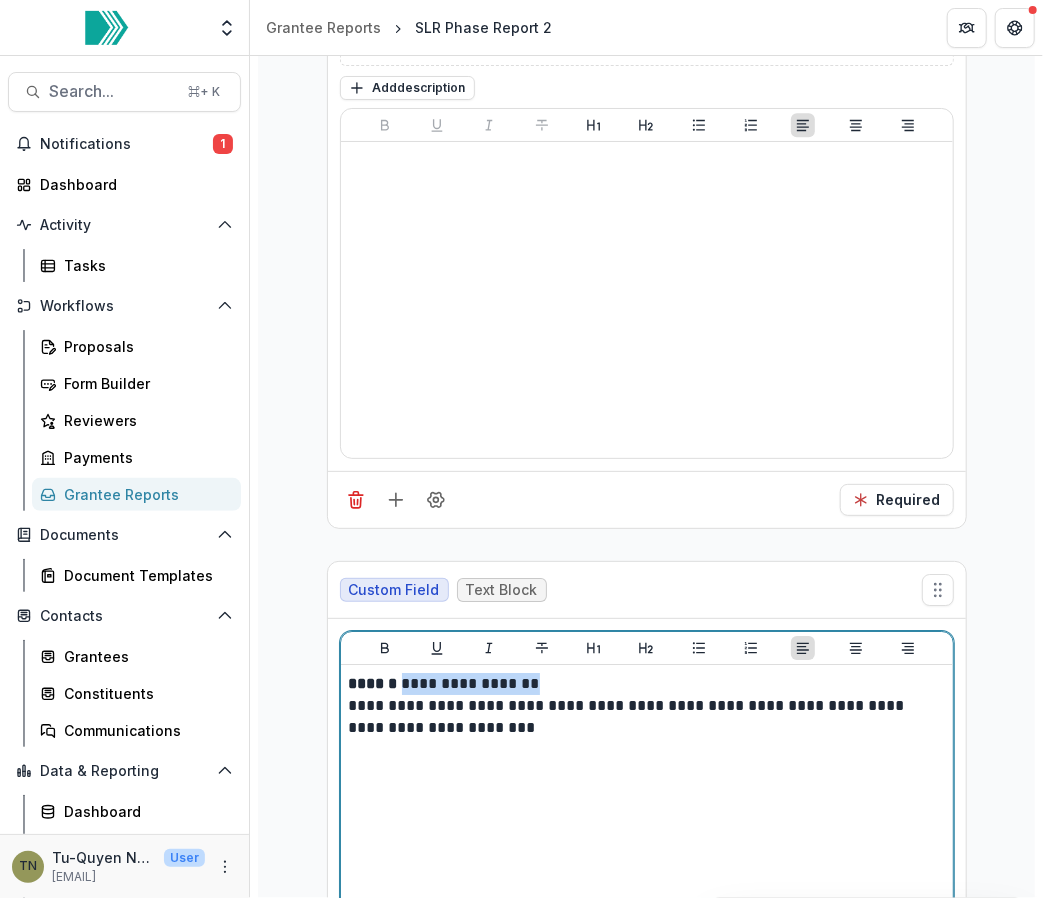 drag, startPoint x: 546, startPoint y: 581, endPoint x: 400, endPoint y: 581, distance: 146 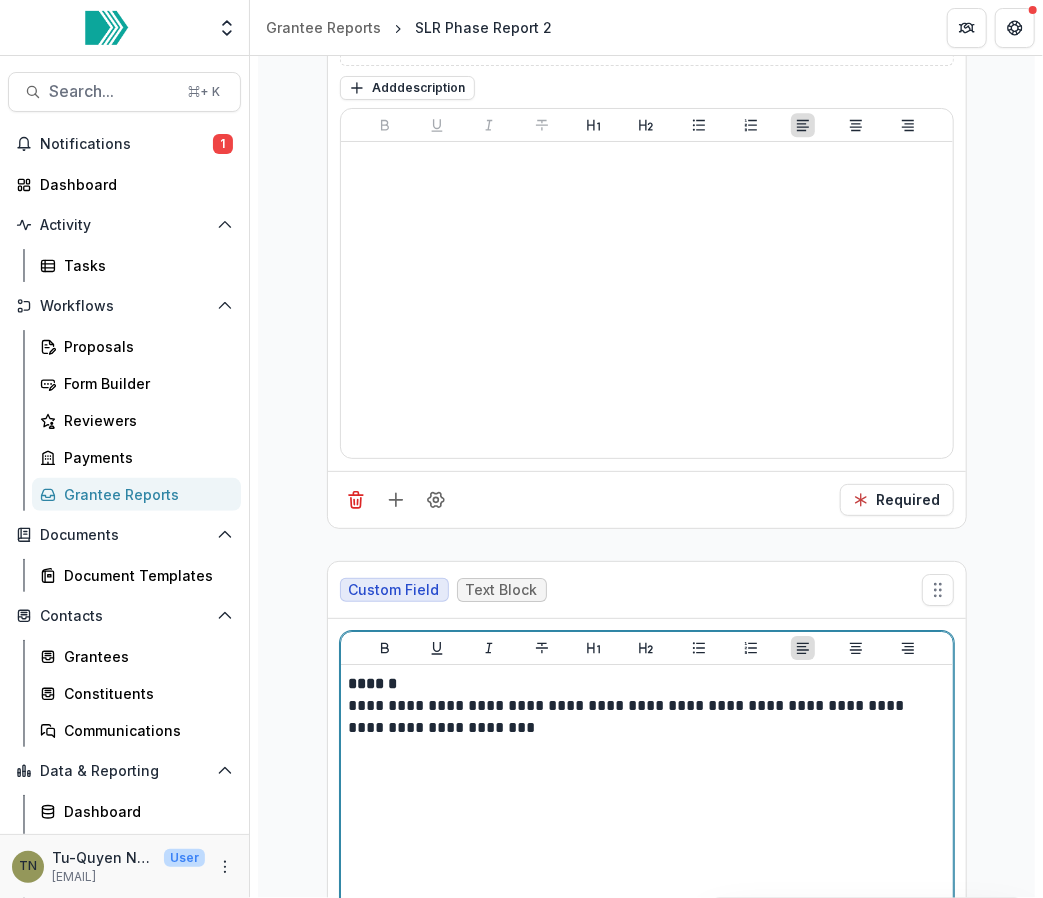 type 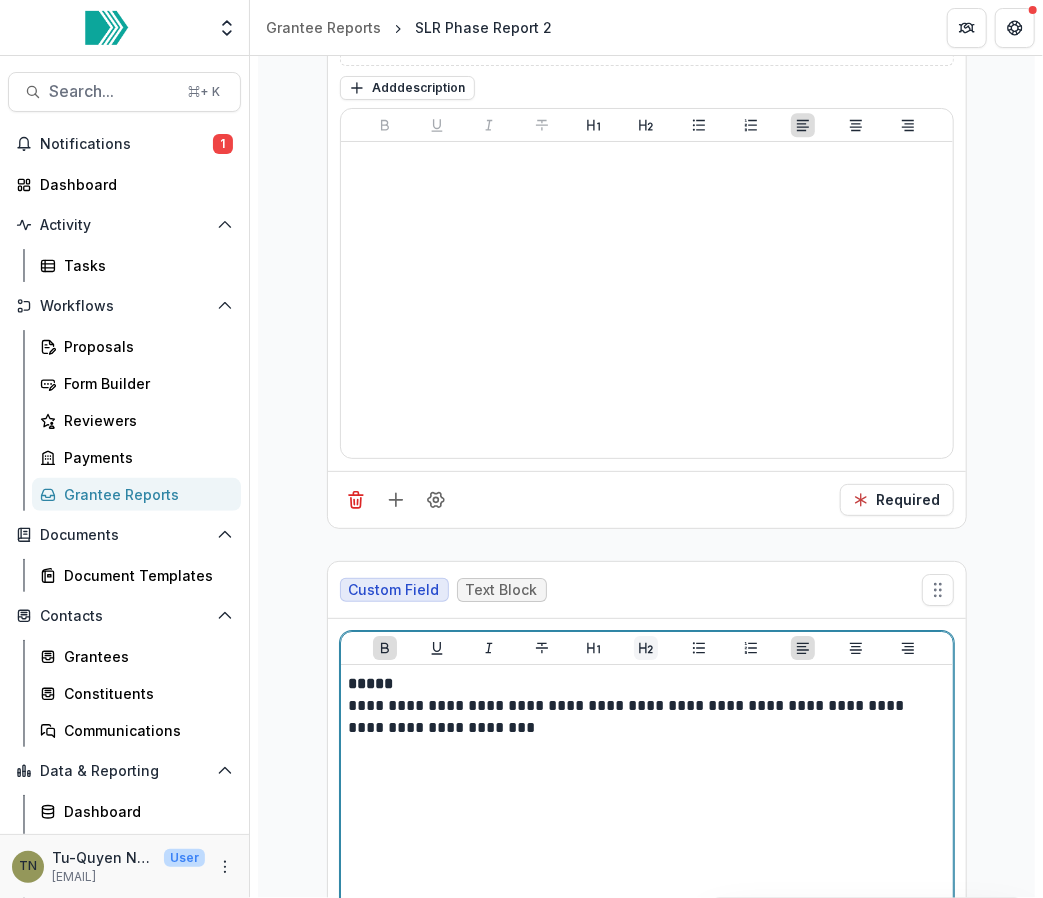 click 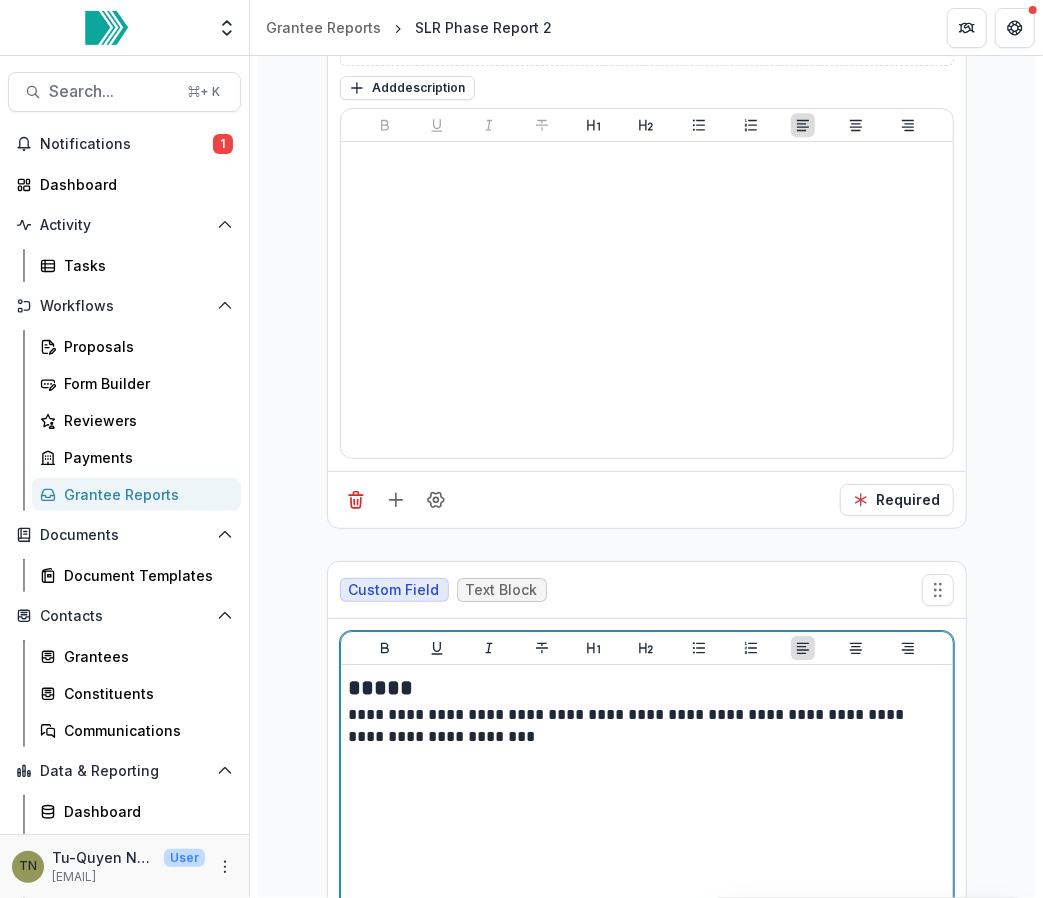 click on "**********" at bounding box center (647, 823) 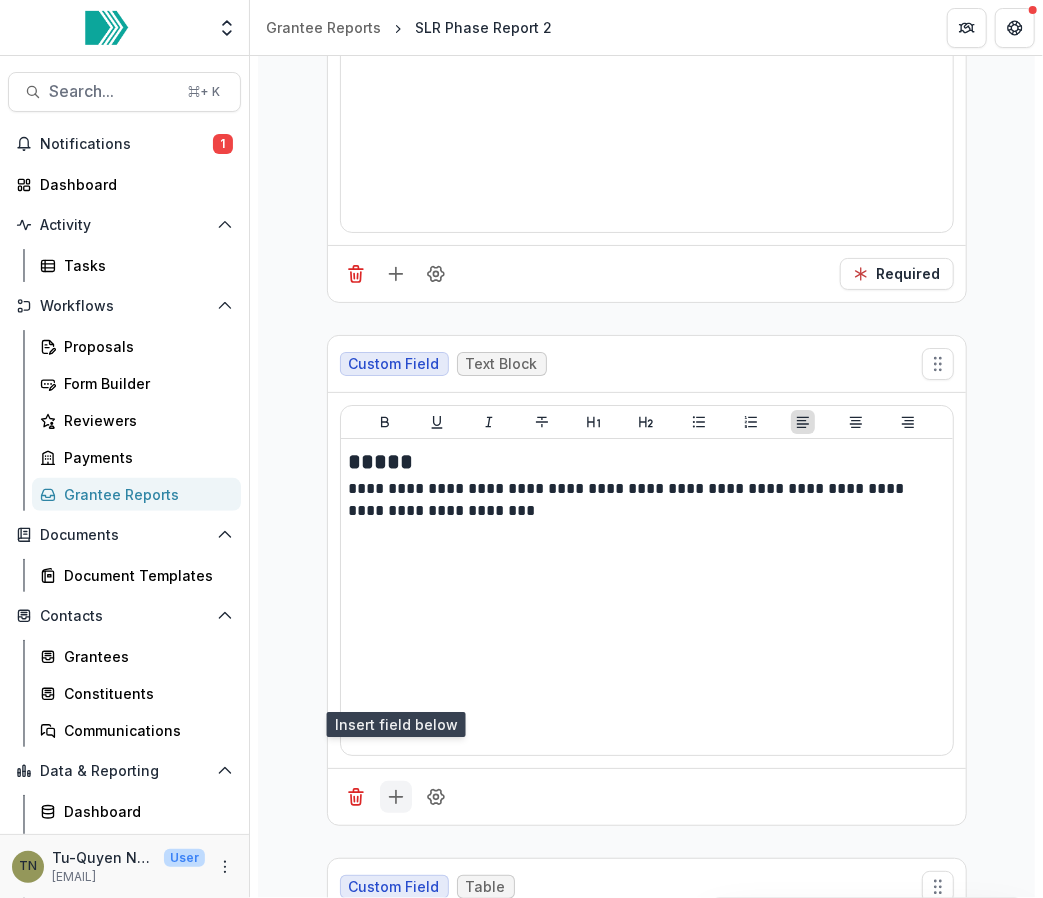 click 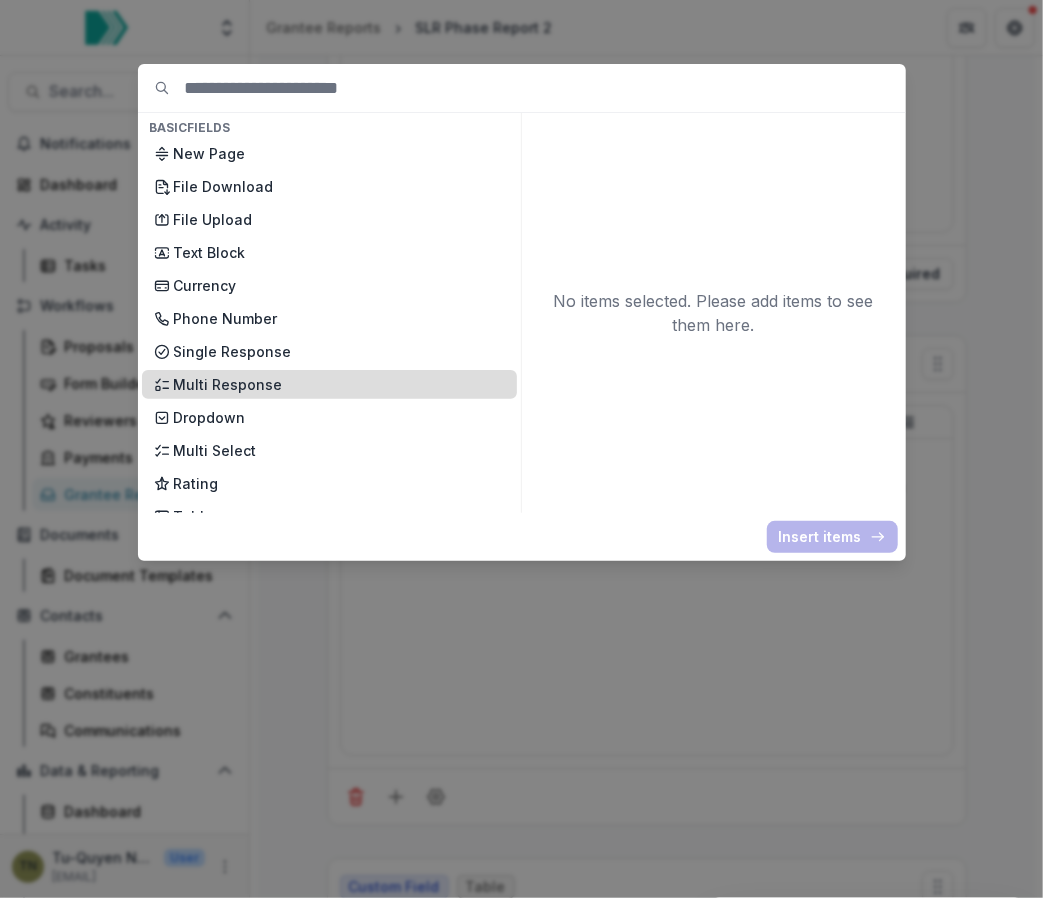 click on "Multi Response" at bounding box center [339, 384] 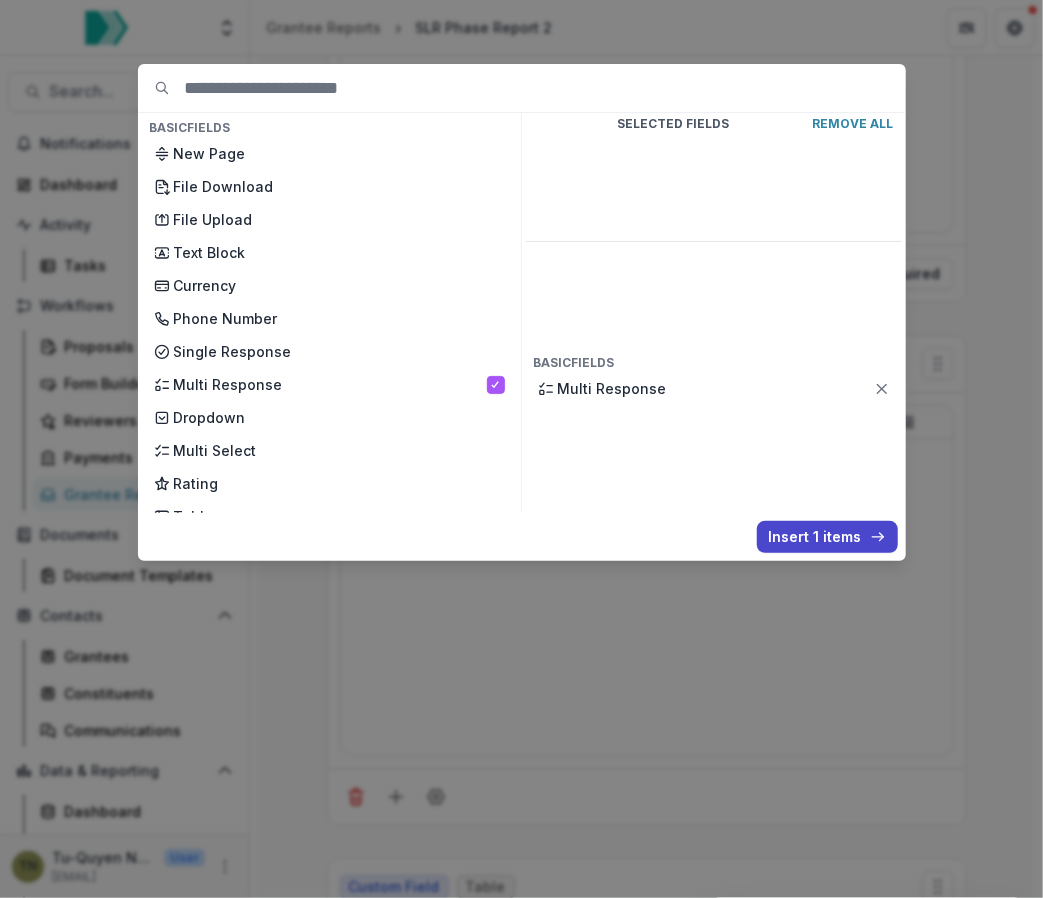 click on "Basic  Fields New Page File Download File Upload Text Block Currency Phone Number Single Response Multi Response Dropdown Multi Select Rating Table Short Answer Number Date Long answer Formatted Text Conditional Dropdown Spreadsheet Organization  Fields Legal Name DBA (AKA) Legal Status Tax Number (EIN) (Old) Headquarters Address Organization Headquarters Address (Old) Mailing Address Organization Mailing Address Phone Number Email Website Fiscal Sponsor Mission Vision Diversity, Equity and Inclusion Year Founded Full Time Employees Part Time Employees Primary Contact Project Director Executive Director Budget Social Media Grant  Fields Amount Requested Grant Type Project Title Project Budget Cofunding Grant Period Proposal Title Foundation Program Areas Grant Area Population Served Temelio  Fields External References Score Card Formula Foundation Users Foundation Tags Foundation Program Areas Grant Types Onboarding  Fields IRS Recipient Status Primary Contact Pre-Analysis Plan (RCT)  Fields Text Block Tutors" at bounding box center (521, 449) 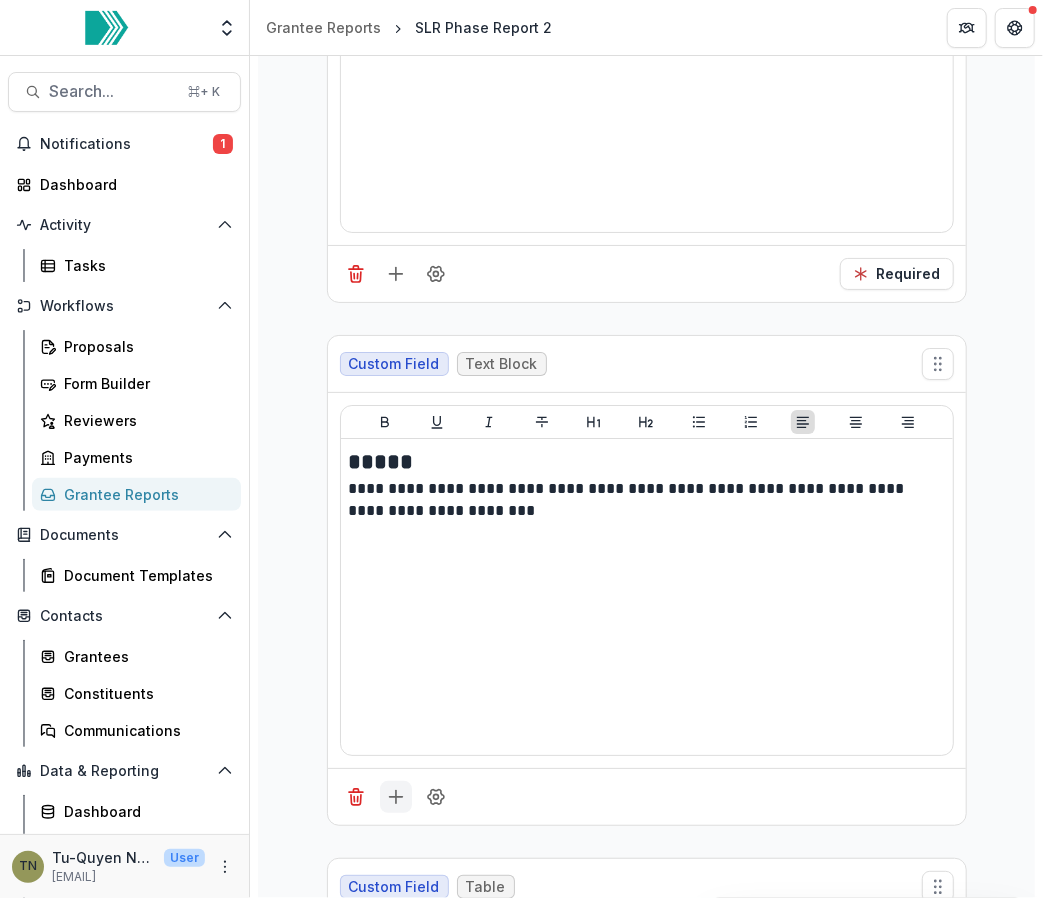 click 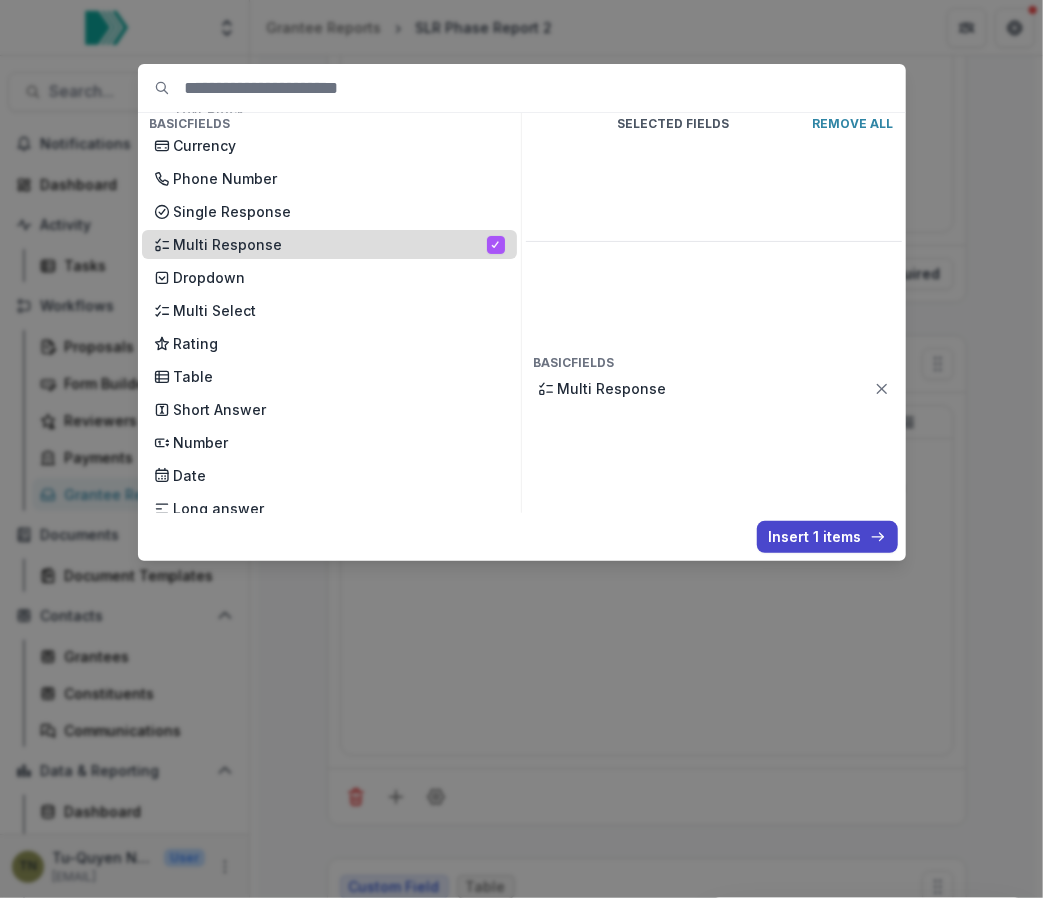 scroll, scrollTop: 158, scrollLeft: 0, axis: vertical 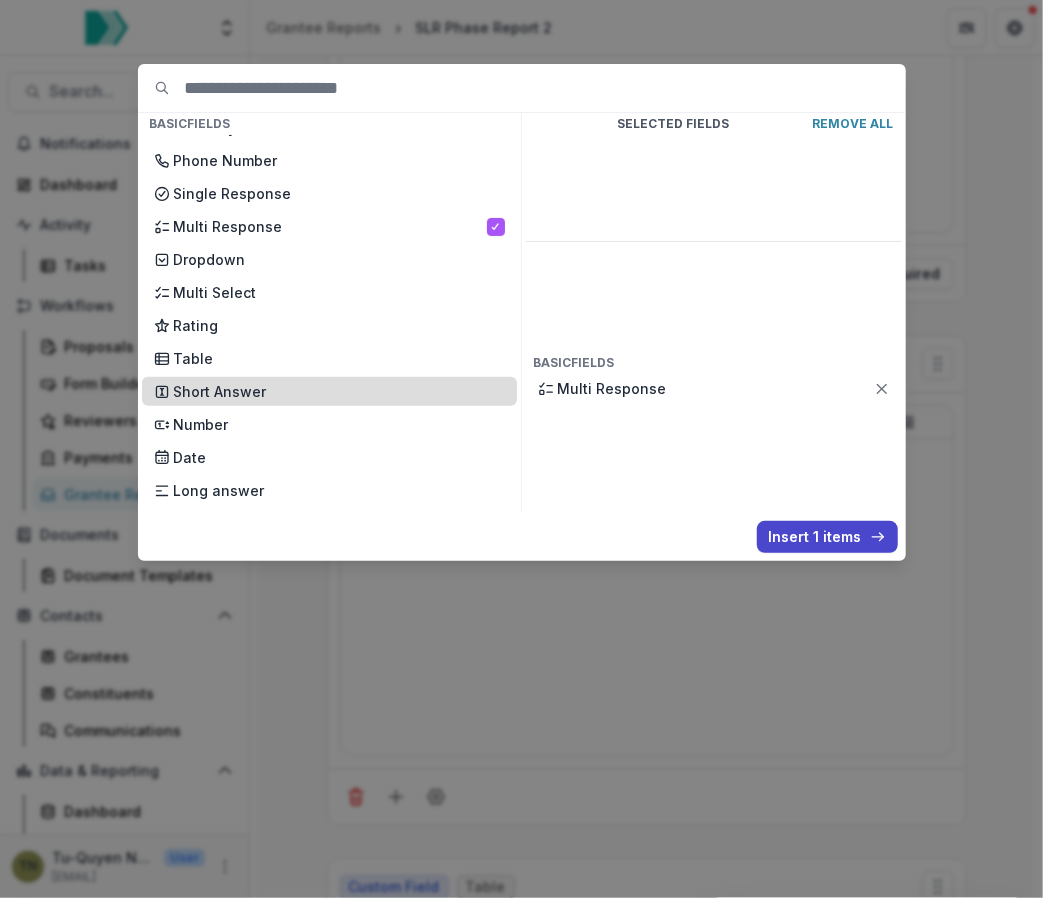 click on "Short Answer" at bounding box center (339, 391) 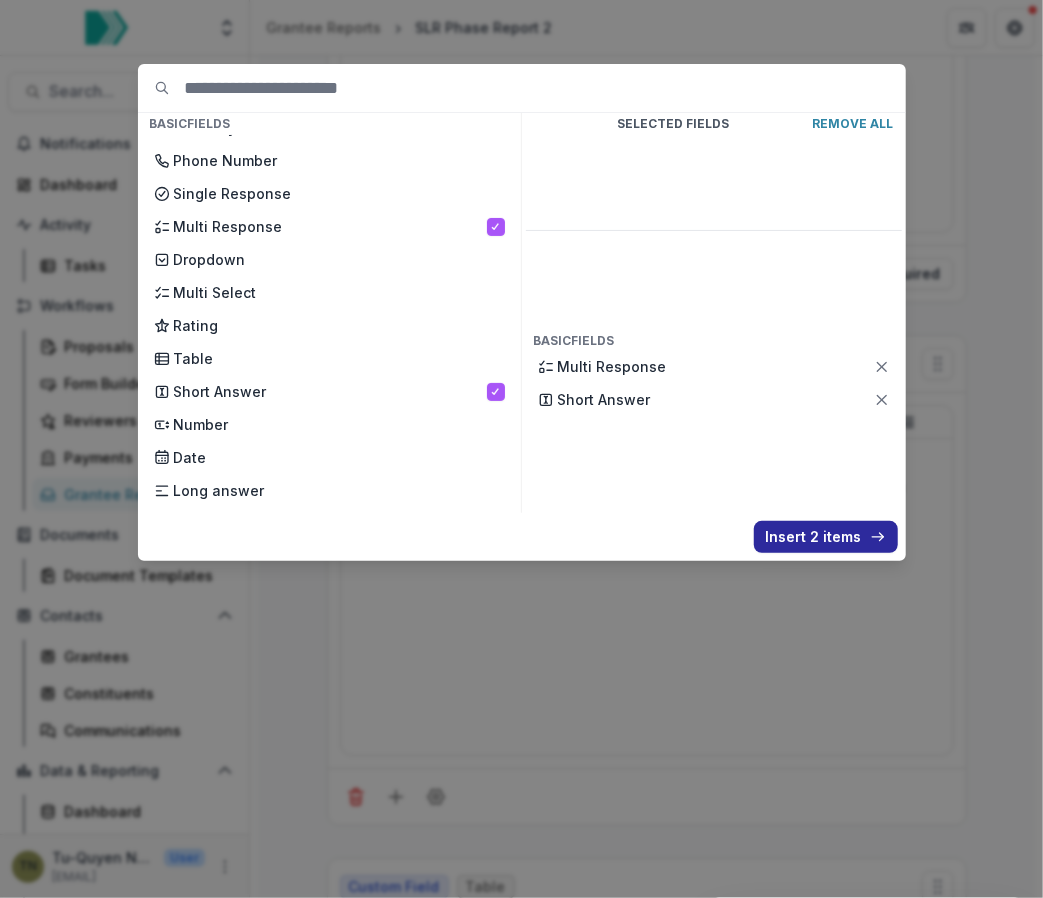 click on "Insert 2 items" at bounding box center (826, 537) 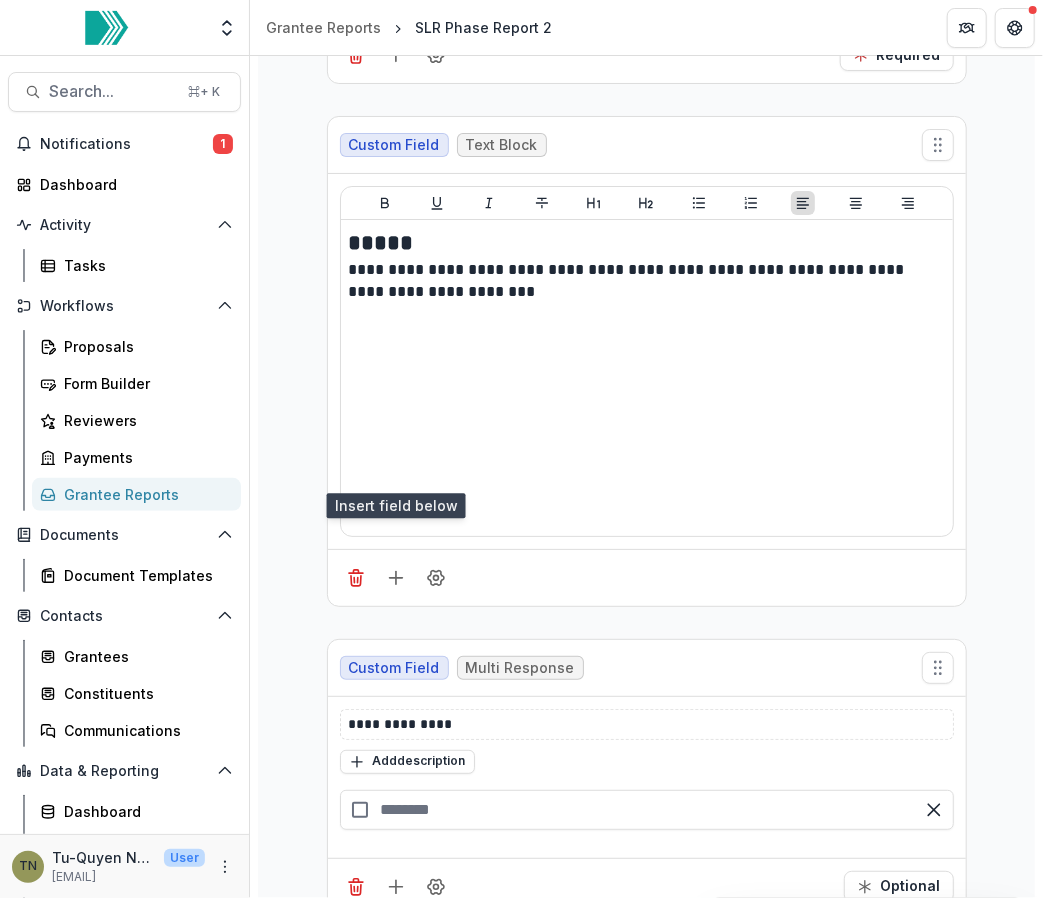 scroll, scrollTop: 15556, scrollLeft: 0, axis: vertical 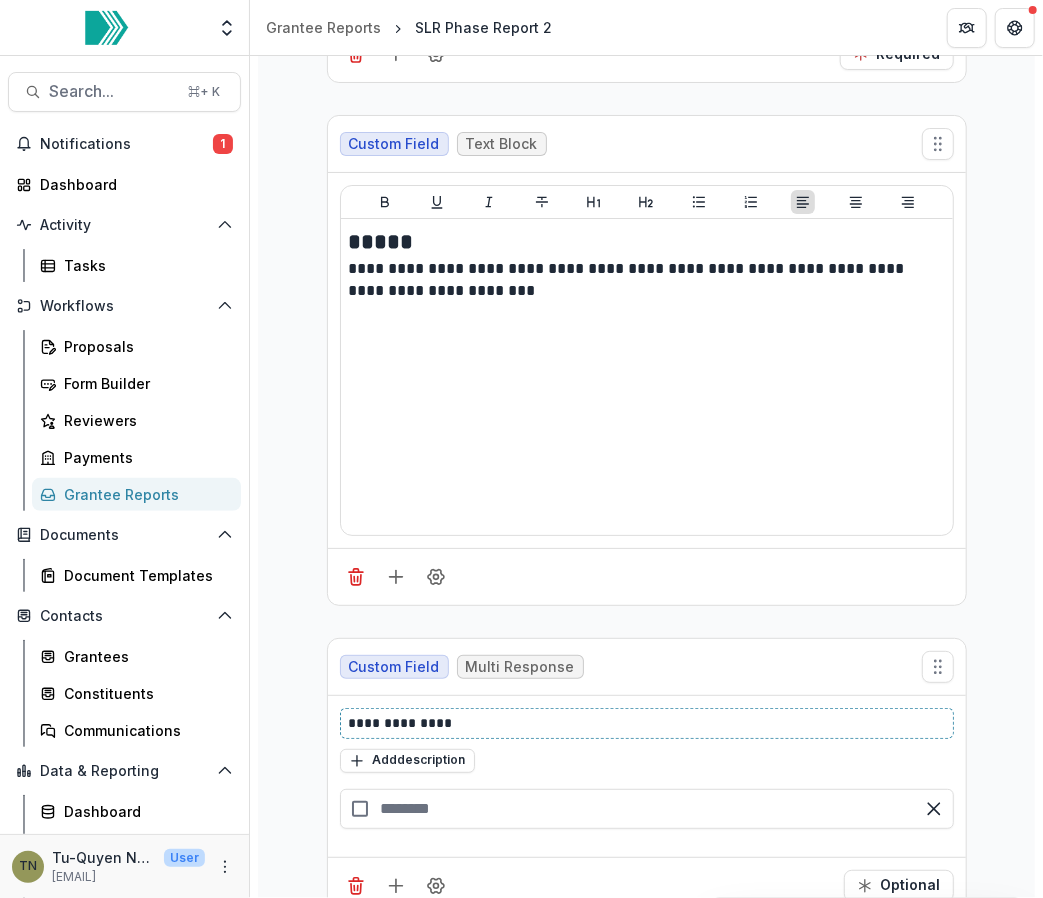 click on "**********" at bounding box center [648, 723] 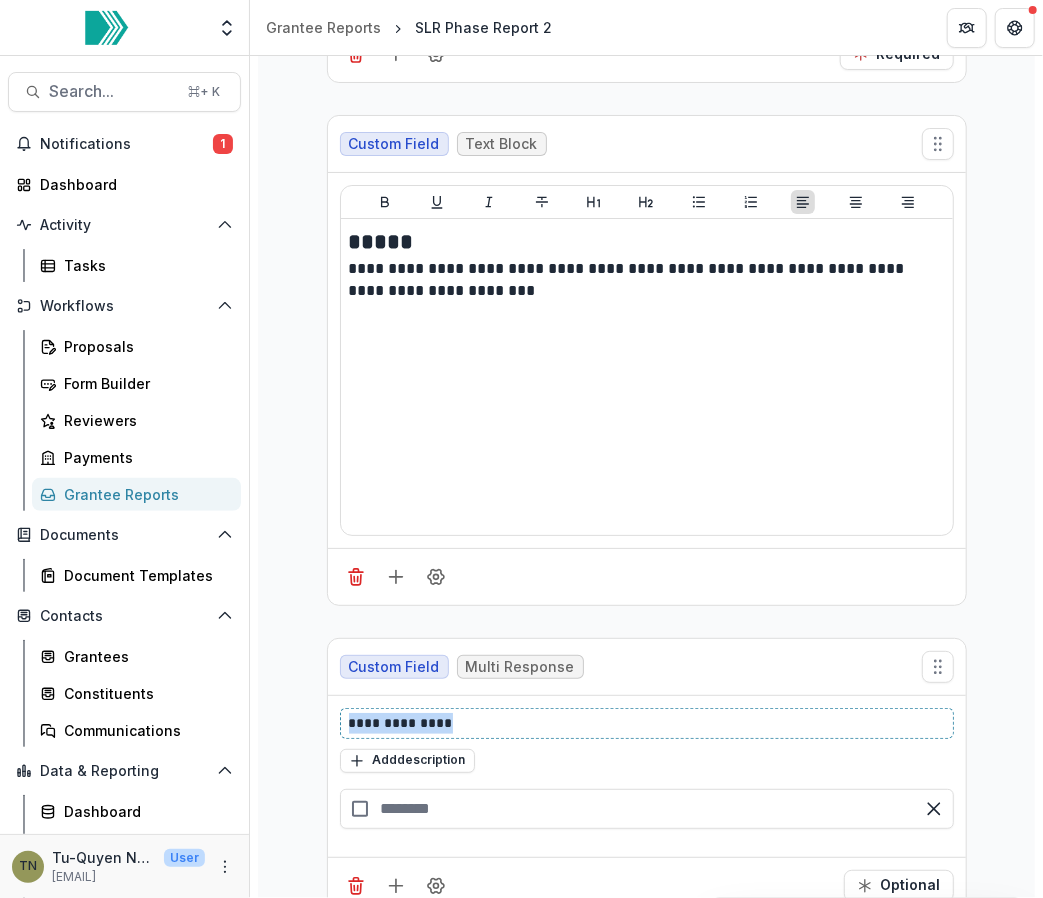 click on "**********" at bounding box center [648, 723] 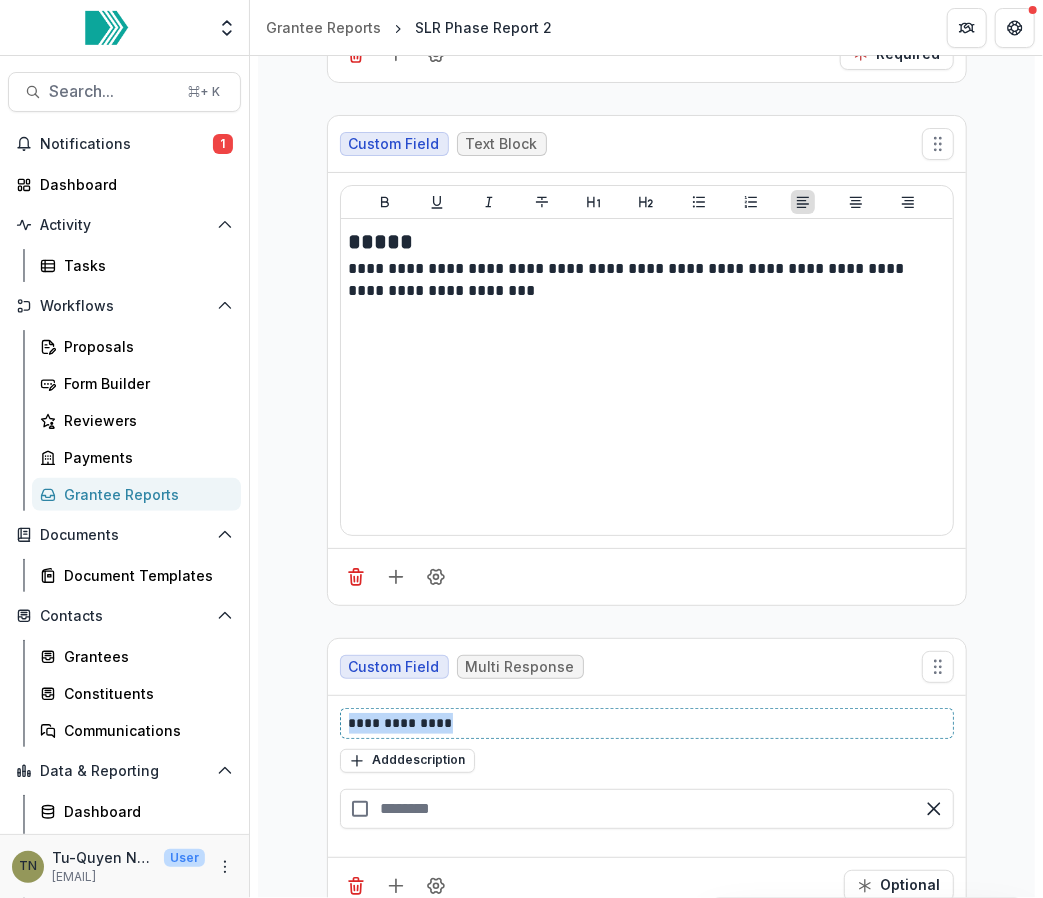 type 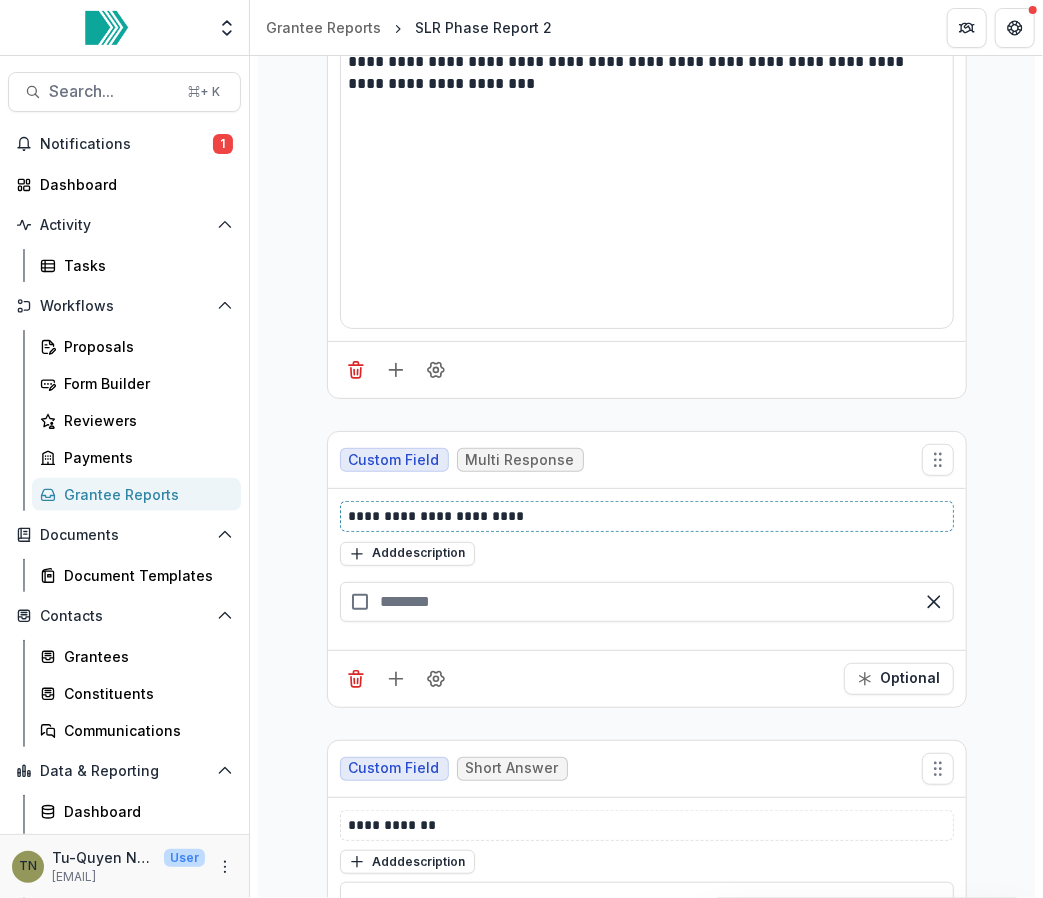 scroll, scrollTop: 15766, scrollLeft: 0, axis: vertical 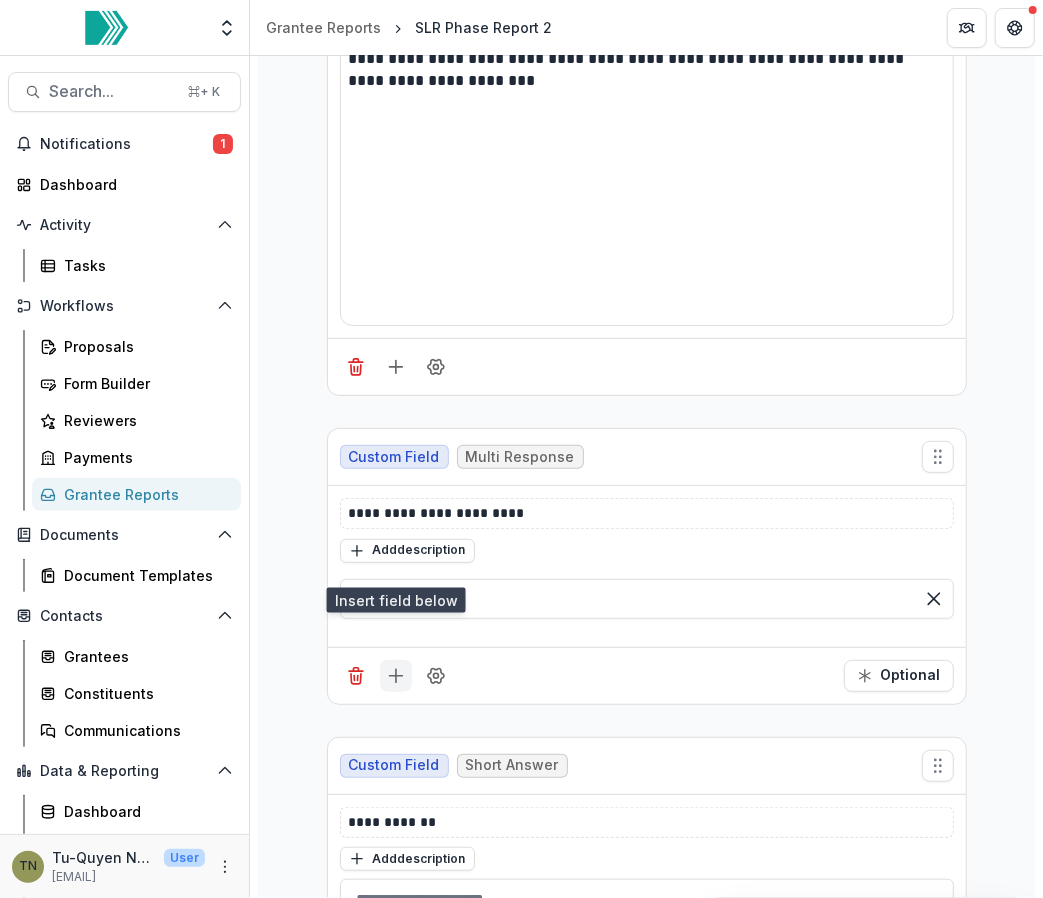 click 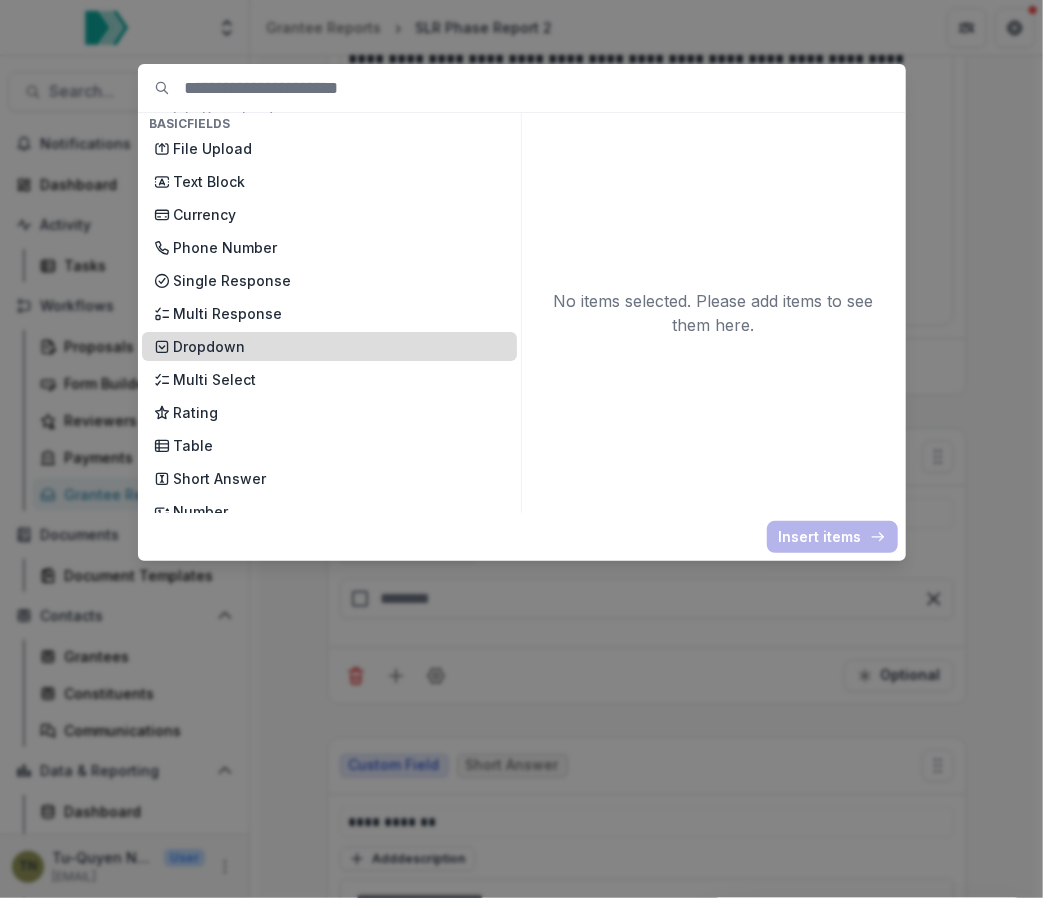 scroll, scrollTop: 72, scrollLeft: 0, axis: vertical 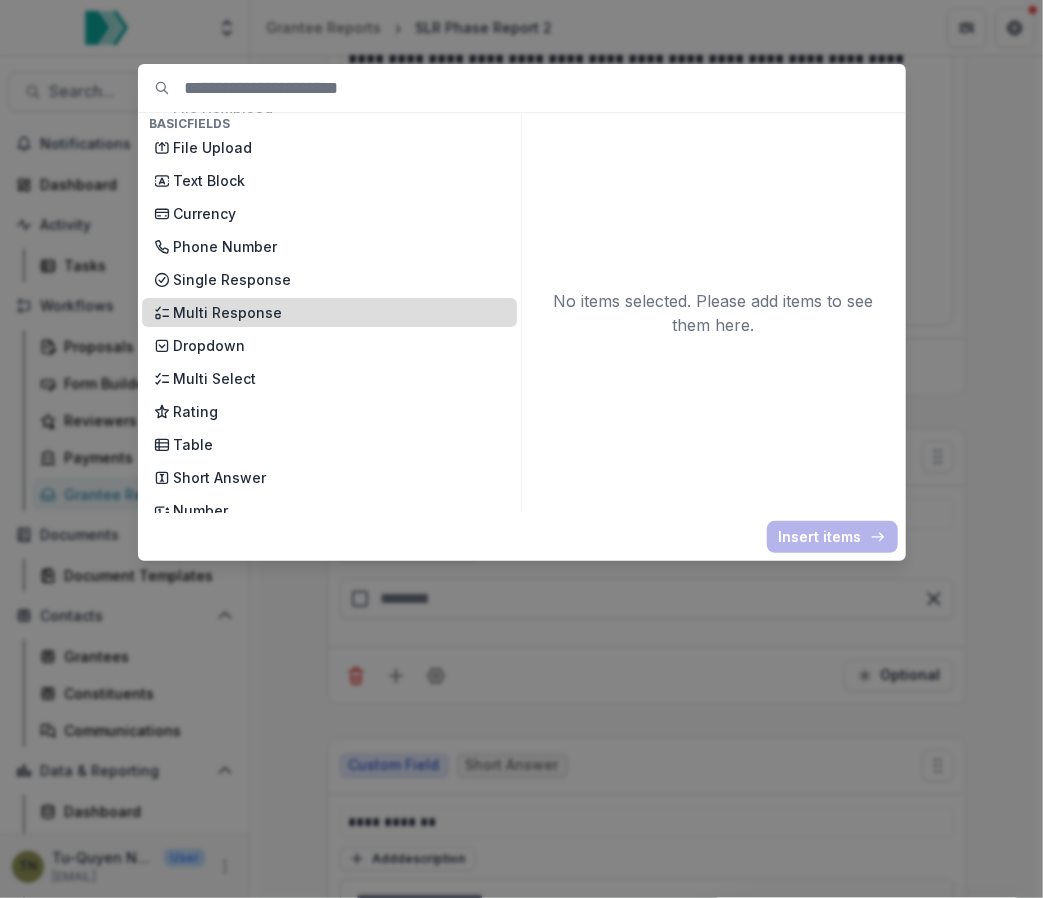 click on "Multi Response" at bounding box center [339, 312] 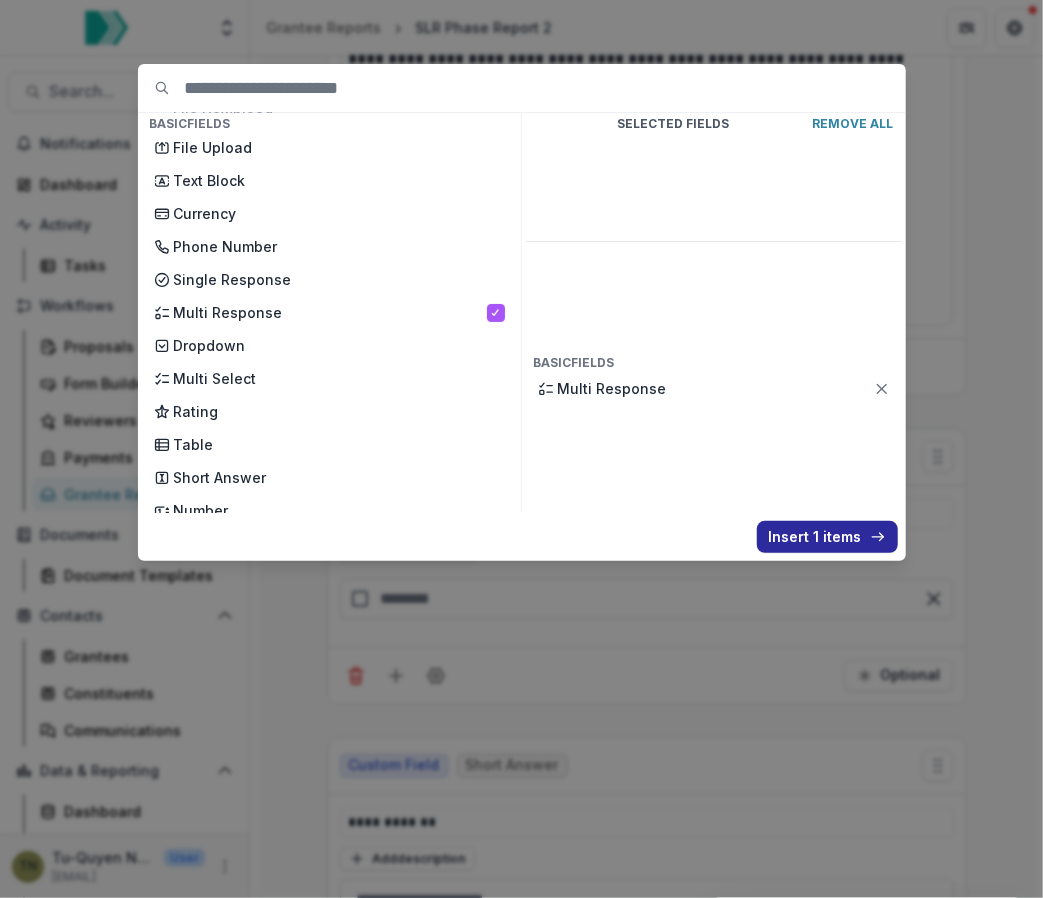 click on "Insert 1 items" at bounding box center (827, 537) 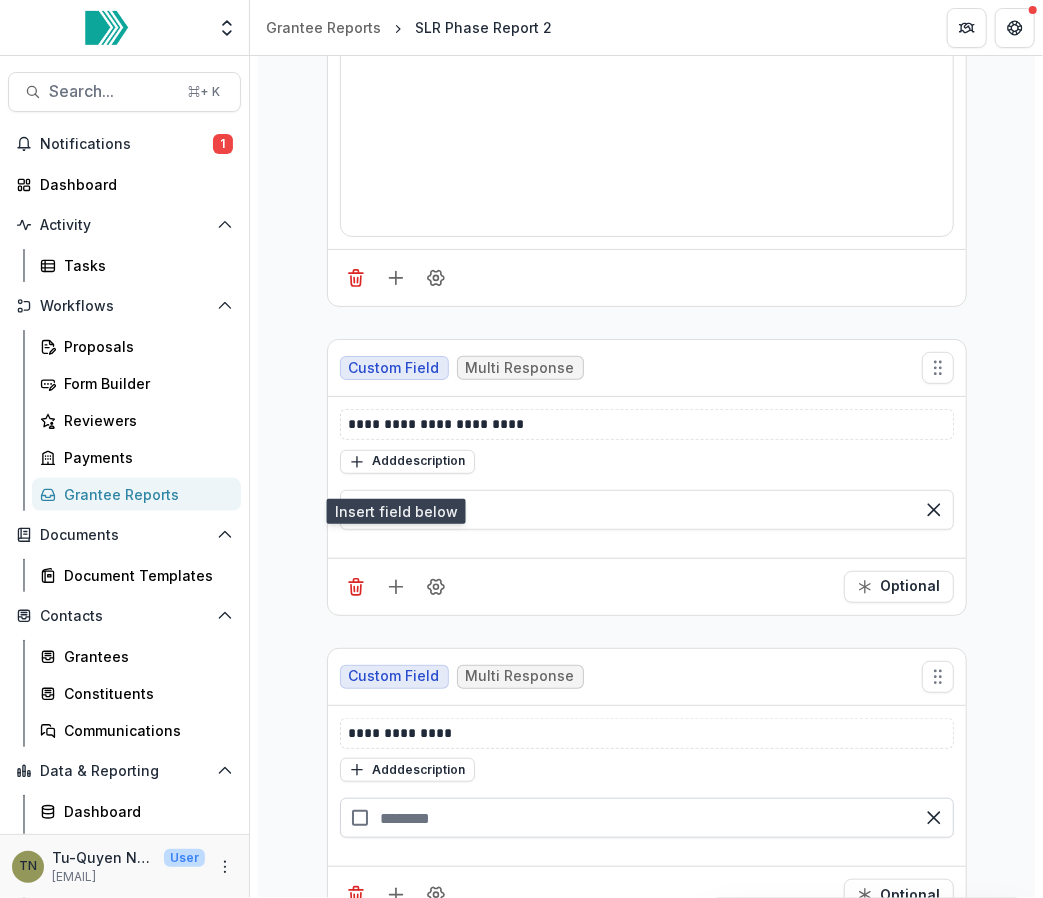scroll, scrollTop: 15860, scrollLeft: 0, axis: vertical 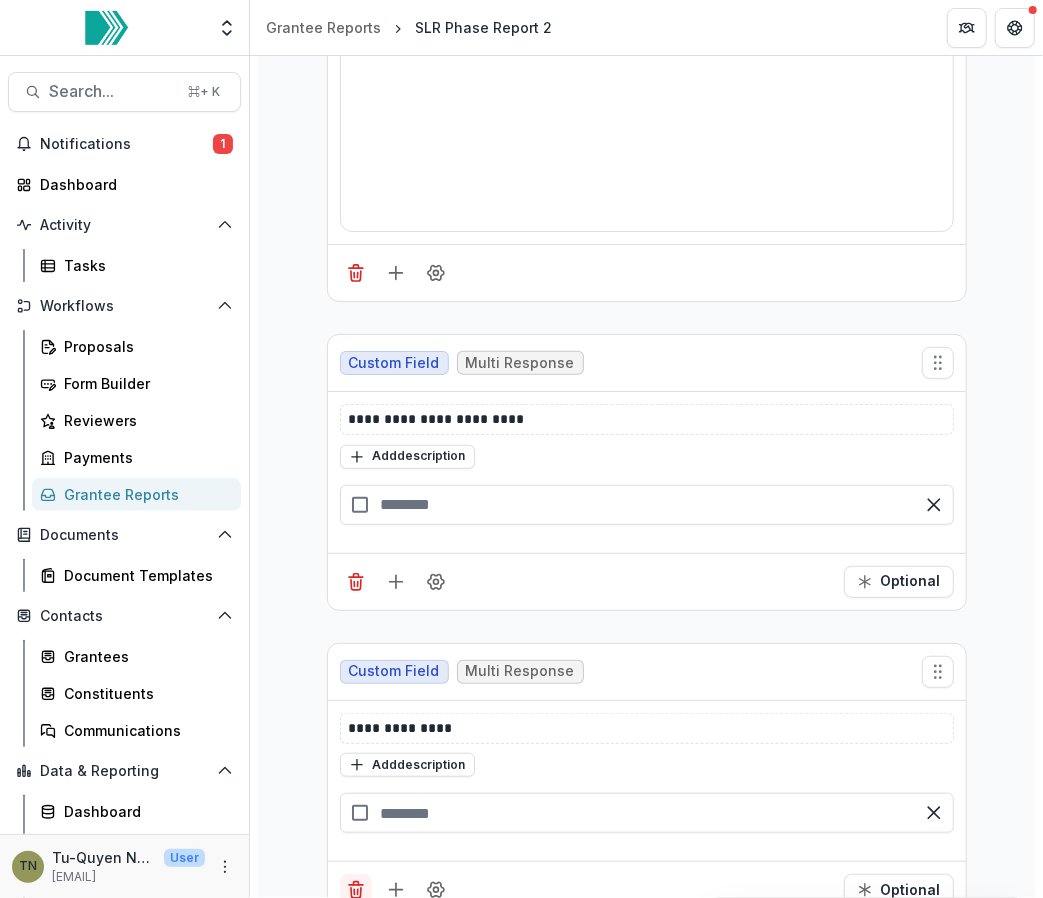 click 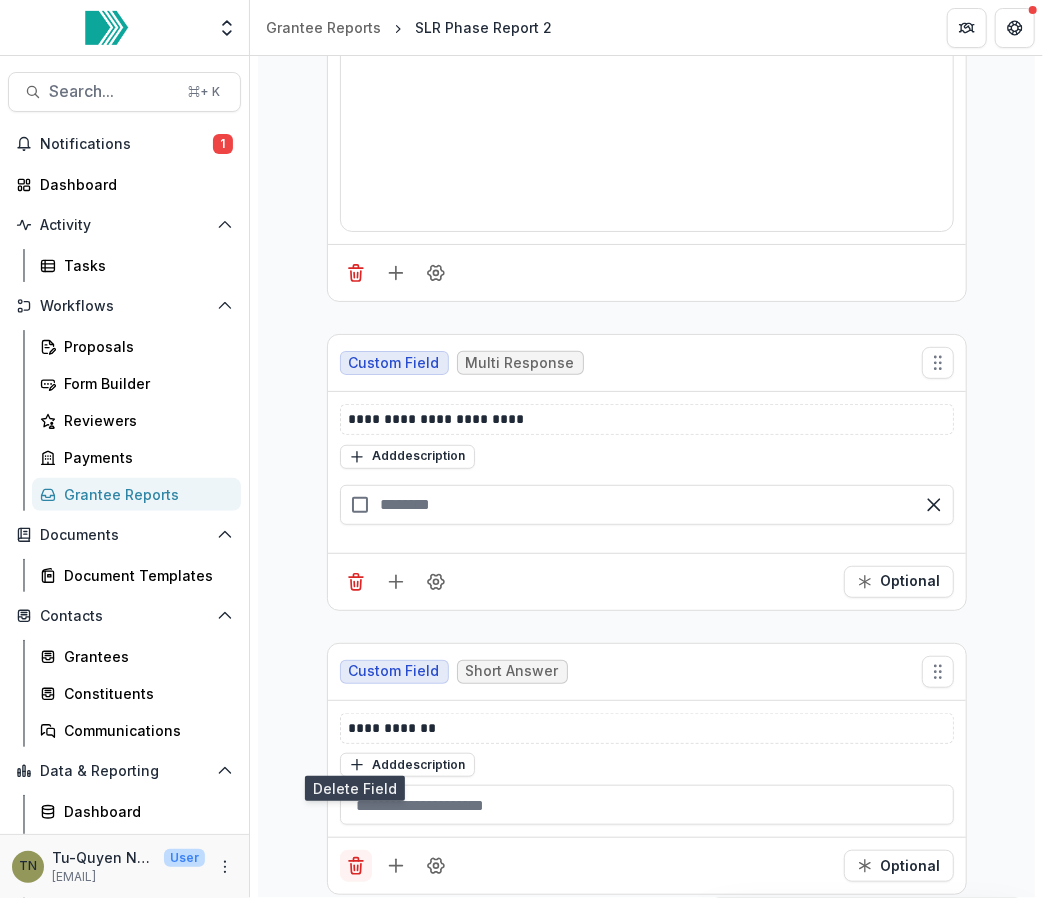 click 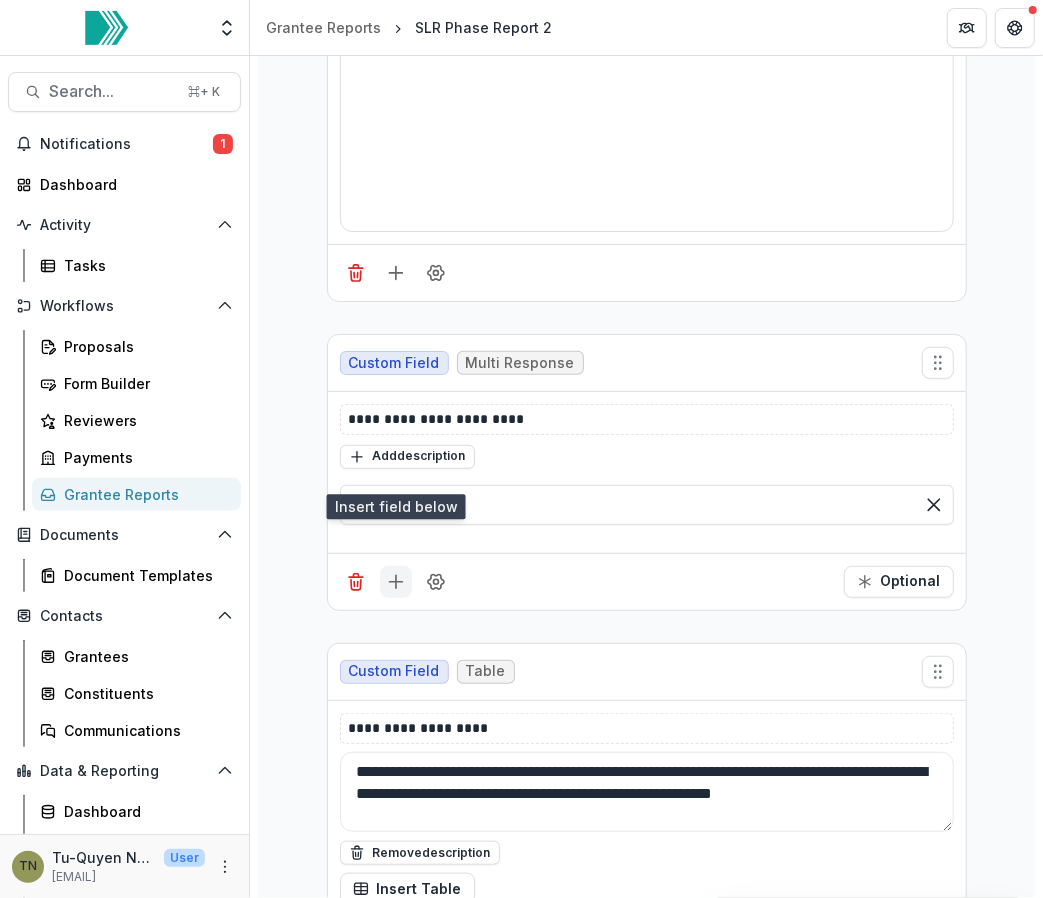 click 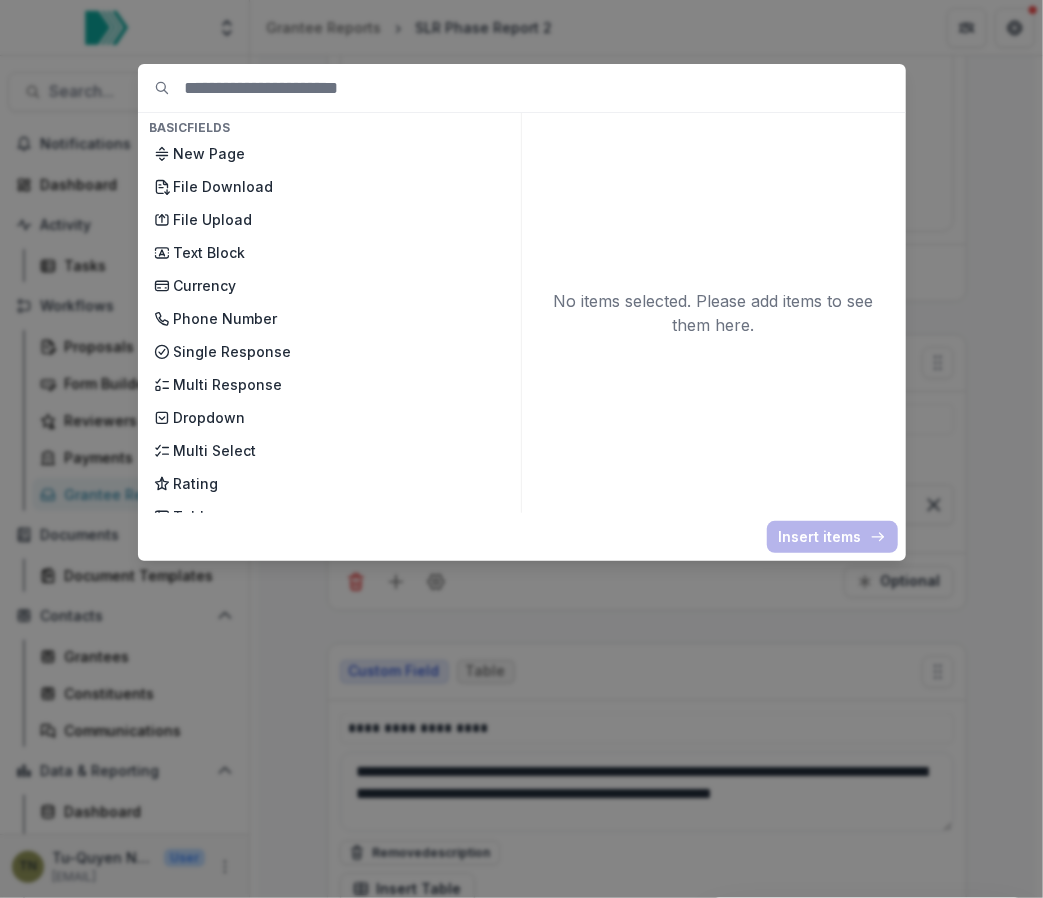 click on "Basic  Fields New Page File Download File Upload Text Block Currency Phone Number Single Response Multi Response Dropdown Multi Select Rating Table Short Answer Number Date Long answer Formatted Text Conditional Dropdown Spreadsheet Organization  Fields Legal Name DBA (AKA) Legal Status Tax Number (EIN) (Old) Headquarters Address Organization Headquarters Address (Old) Mailing Address Organization Mailing Address Phone Number Email Website Fiscal Sponsor Mission Vision Diversity, Equity and Inclusion Year Founded Full Time Employees Part Time Employees Primary Contact Project Director Executive Director Budget Social Media Grant  Fields Amount Requested Grant Type Project Title Project Budget Cofunding Grant Period Proposal Title Foundation Program Areas Grant Area Population Served Temelio  Fields External References Score Card Formula Foundation Users Foundation Tags Foundation Program Areas Grant Types Onboarding  Fields IRS Recipient Status Primary Contact Pre-Analysis Plan (RCT)  Fields Text Block Tutors" at bounding box center (521, 449) 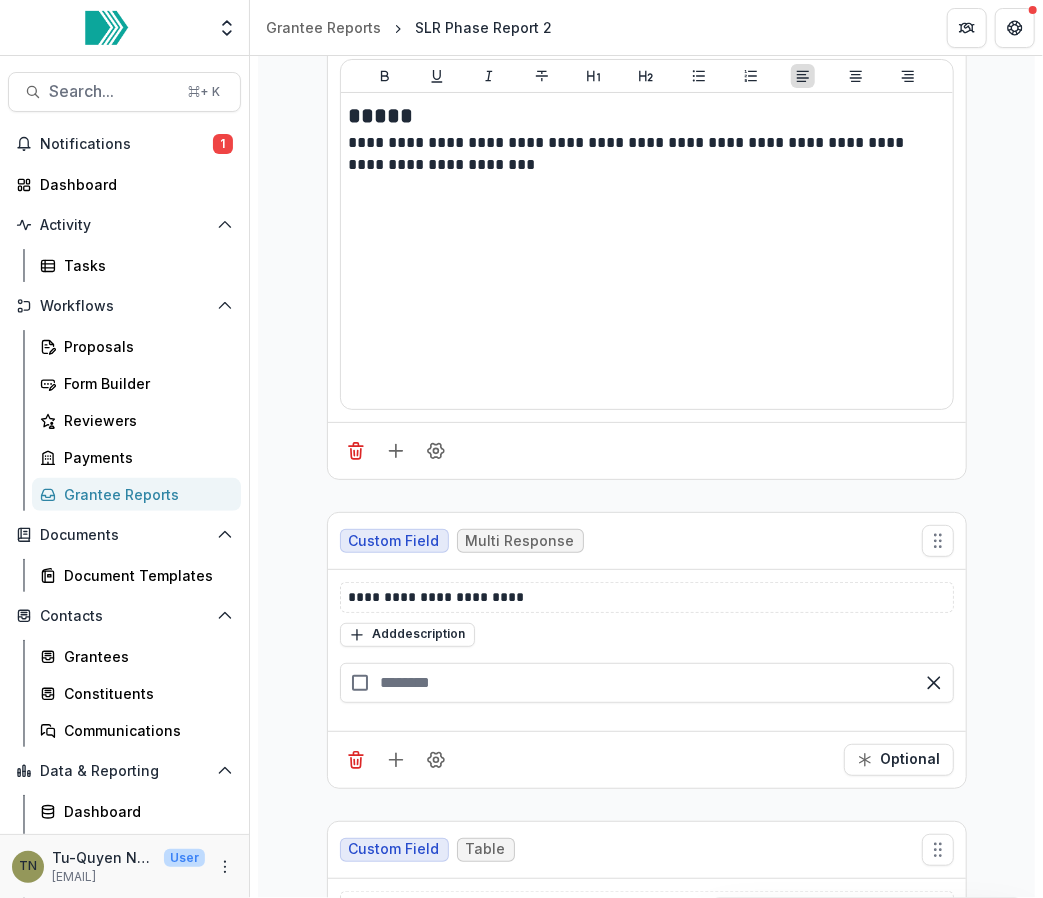 scroll, scrollTop: 15684, scrollLeft: 0, axis: vertical 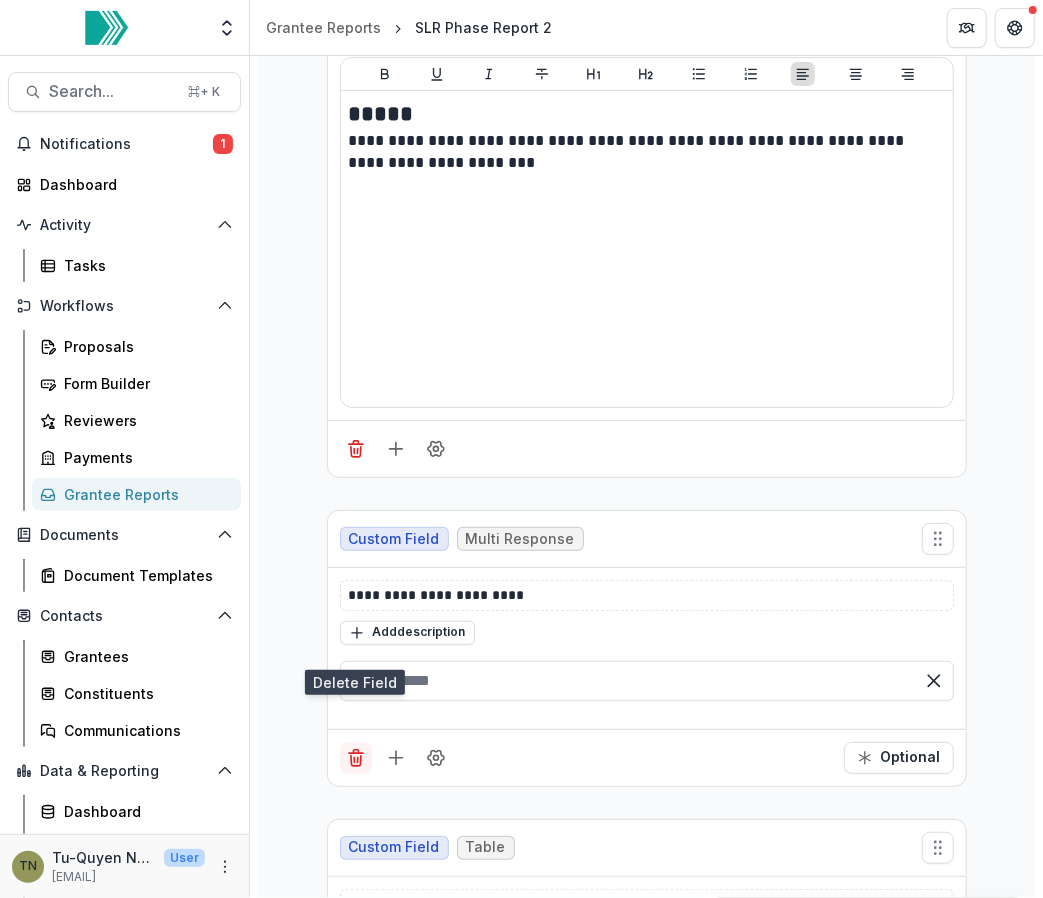 click 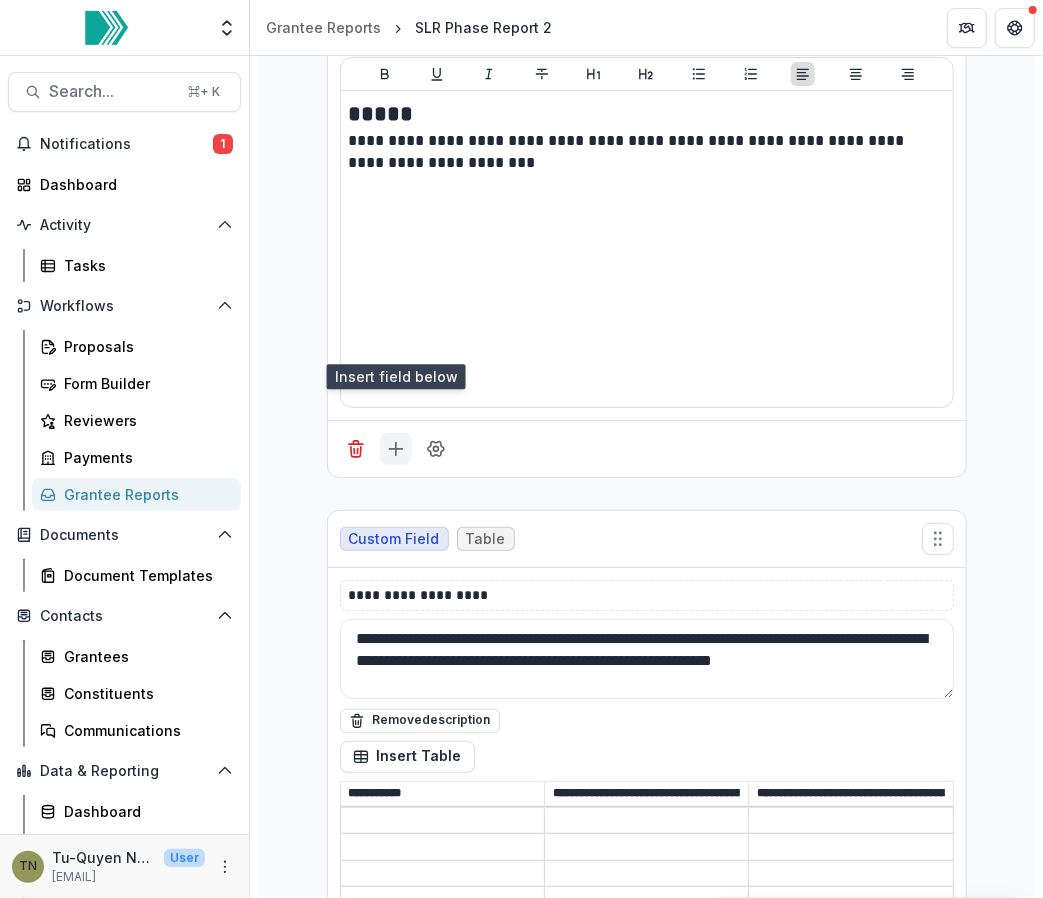 click 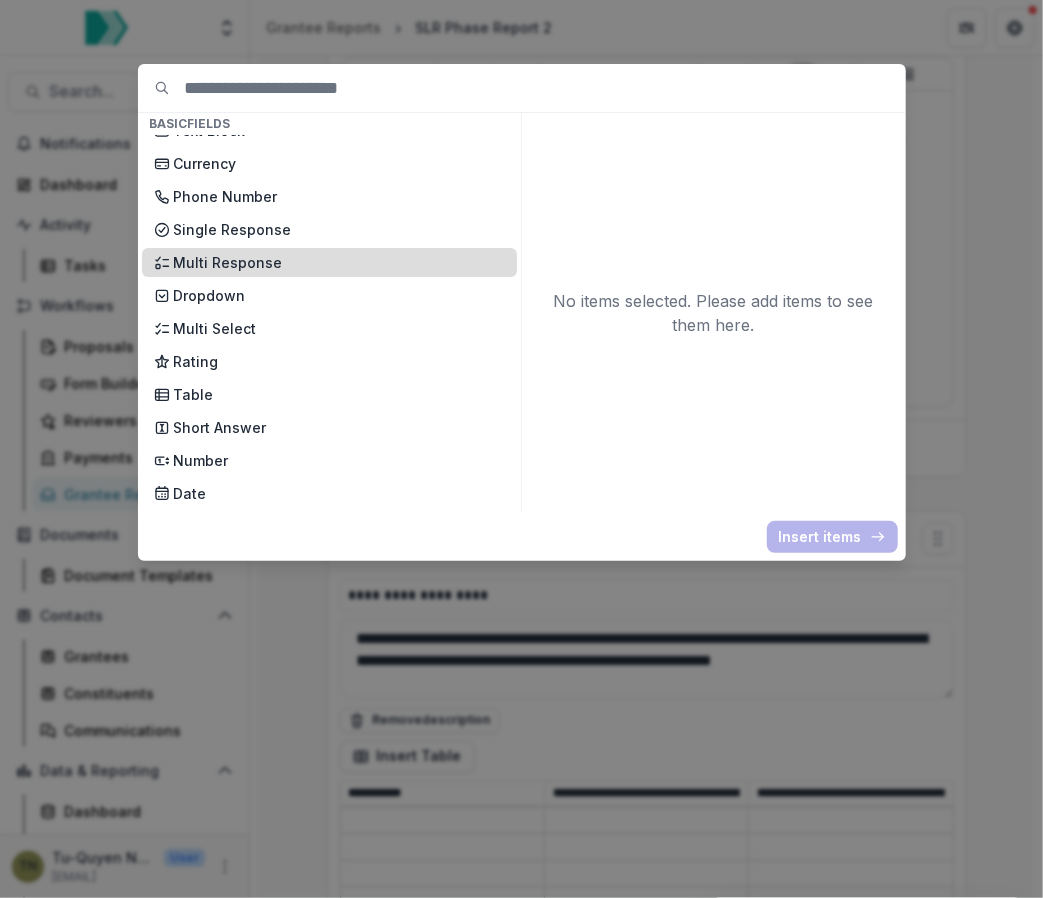 scroll, scrollTop: 128, scrollLeft: 0, axis: vertical 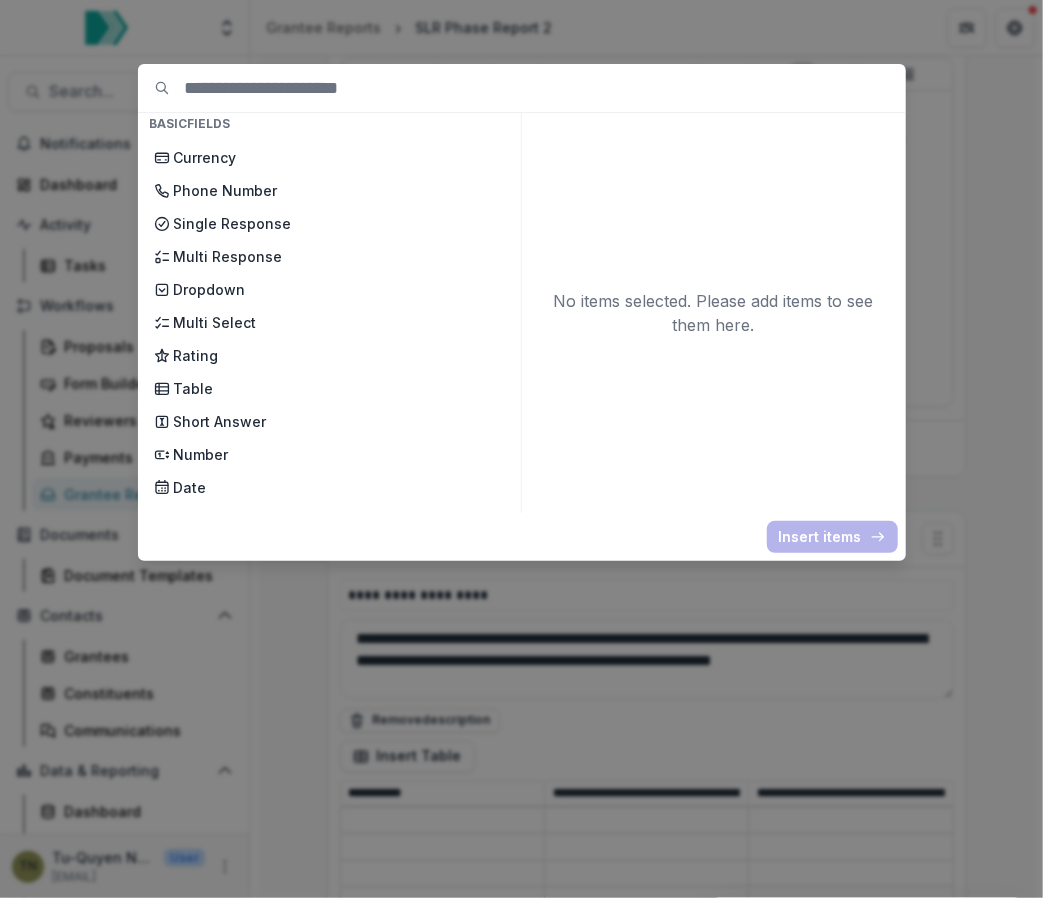click on "New Page File Download File Upload Text Block Currency Phone Number Single Response Multi Response Dropdown Multi Select Rating Table Short Answer Number Date Long answer Formatted Text Conditional Dropdown Spreadsheet" at bounding box center (329, 322) 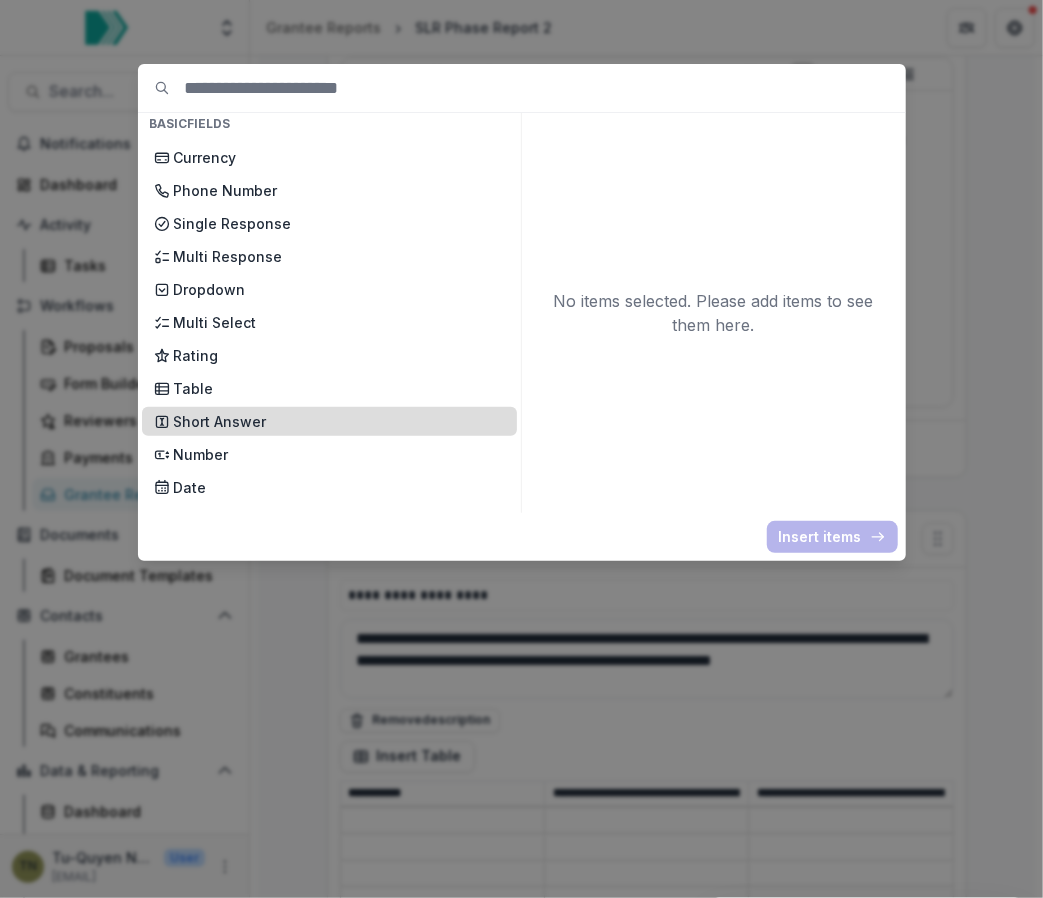 click on "Short Answer" at bounding box center (339, 421) 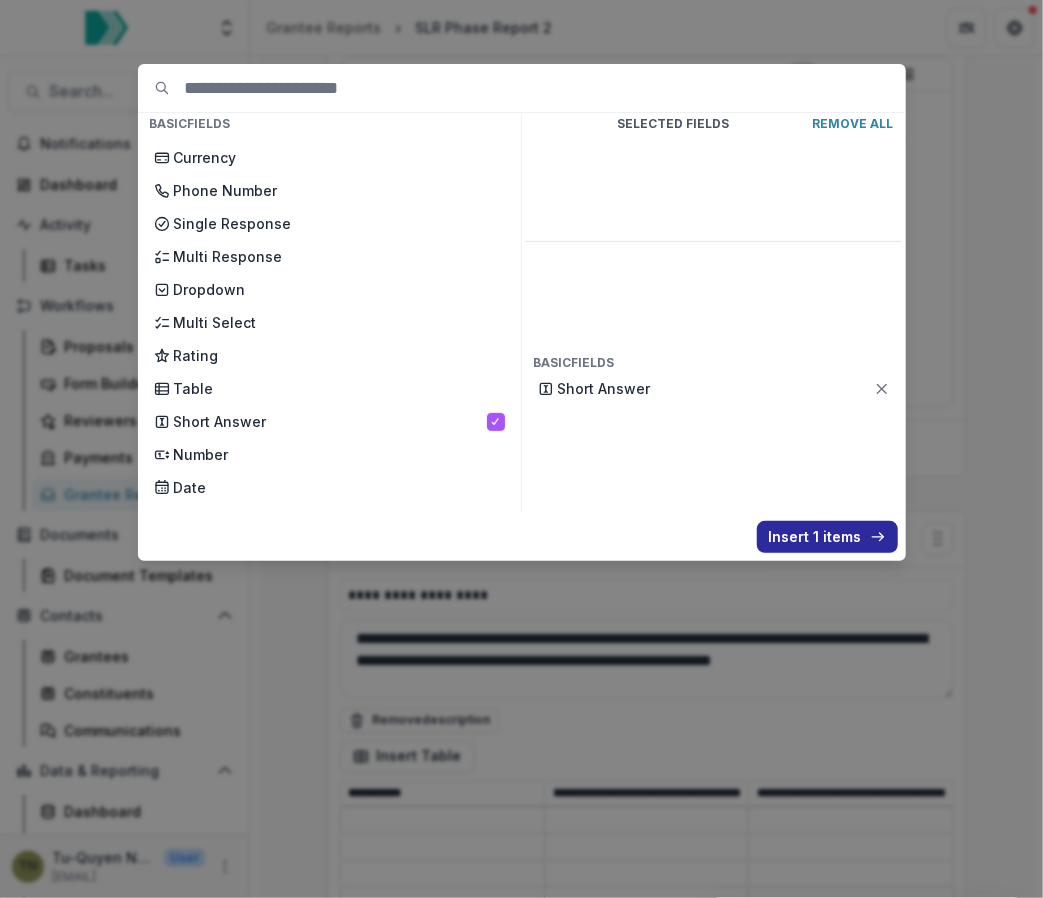 click on "Insert 1 items" at bounding box center [827, 537] 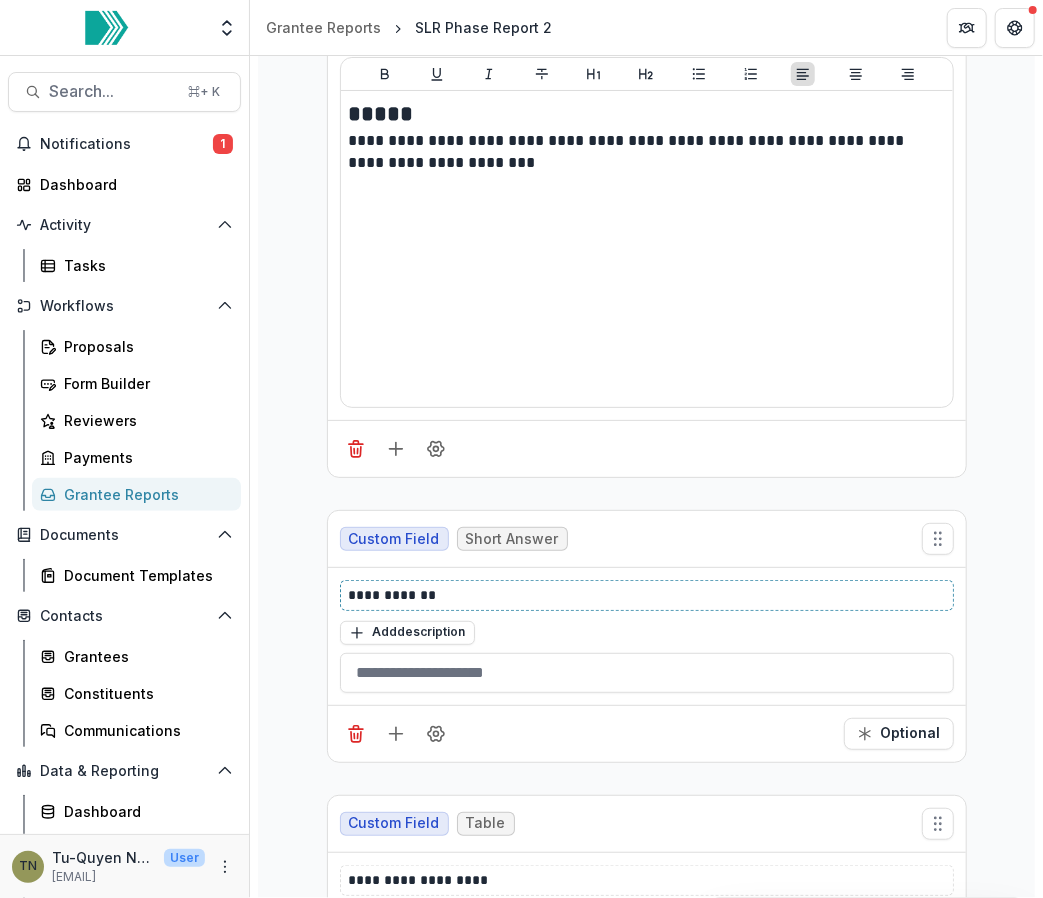 click on "**********" at bounding box center (648, 595) 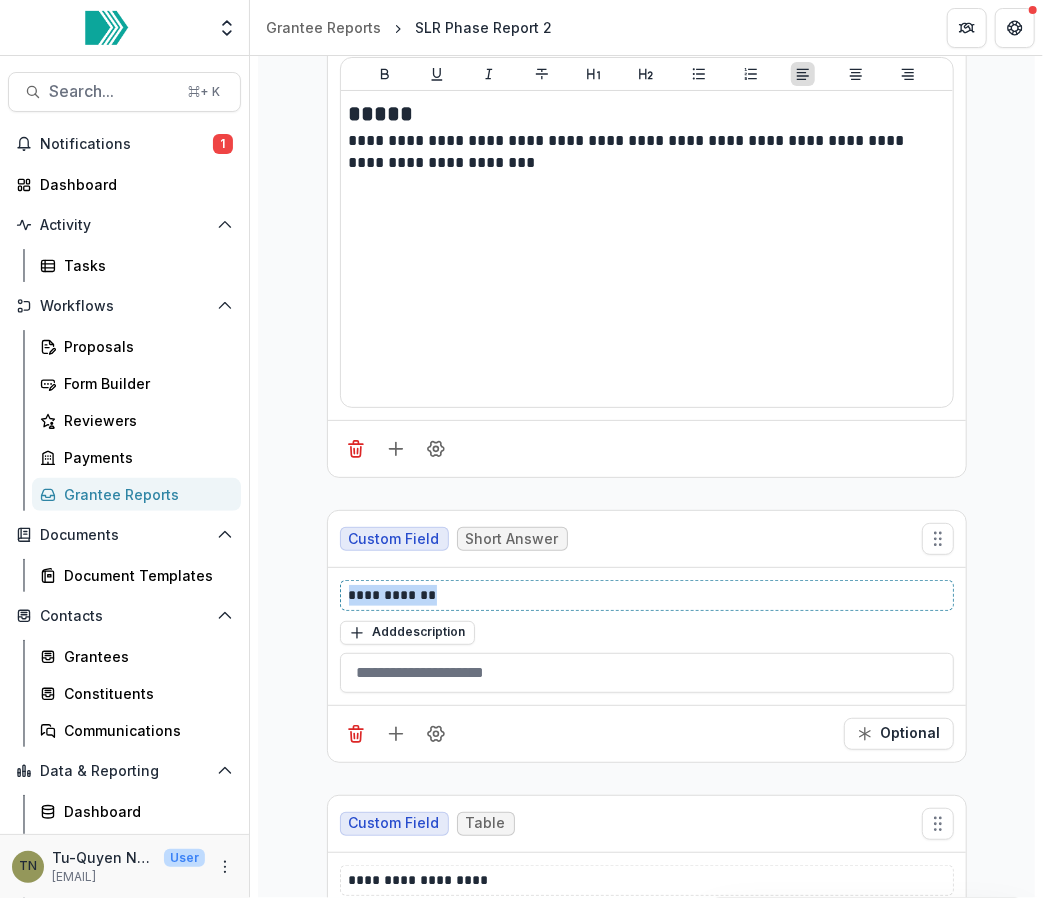 click on "**********" at bounding box center (648, 595) 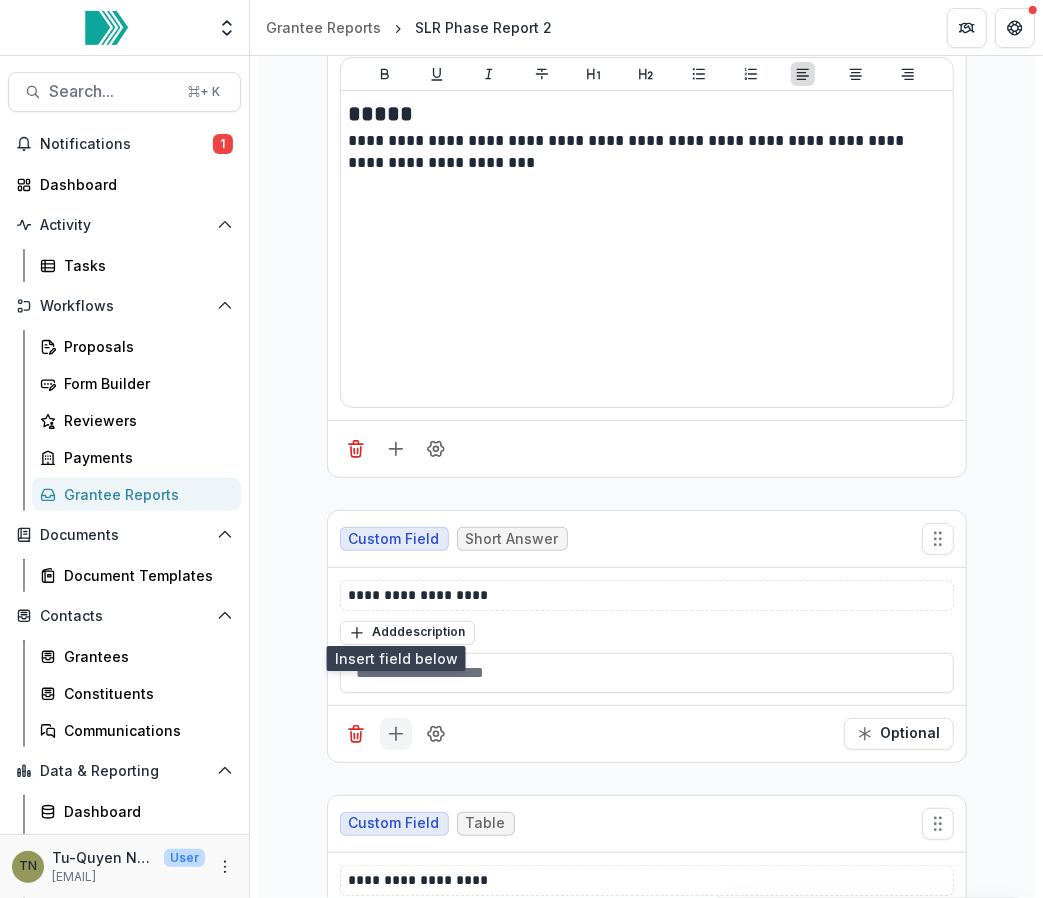 click 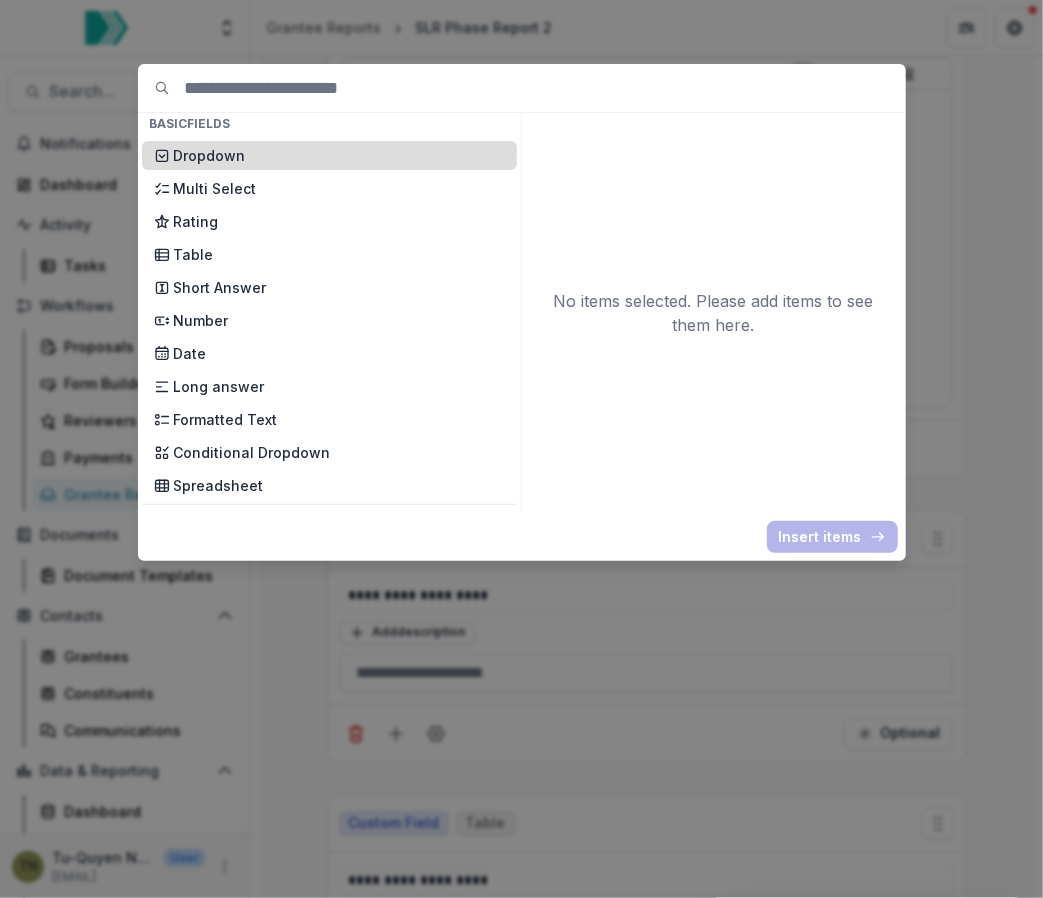 scroll, scrollTop: 263, scrollLeft: 0, axis: vertical 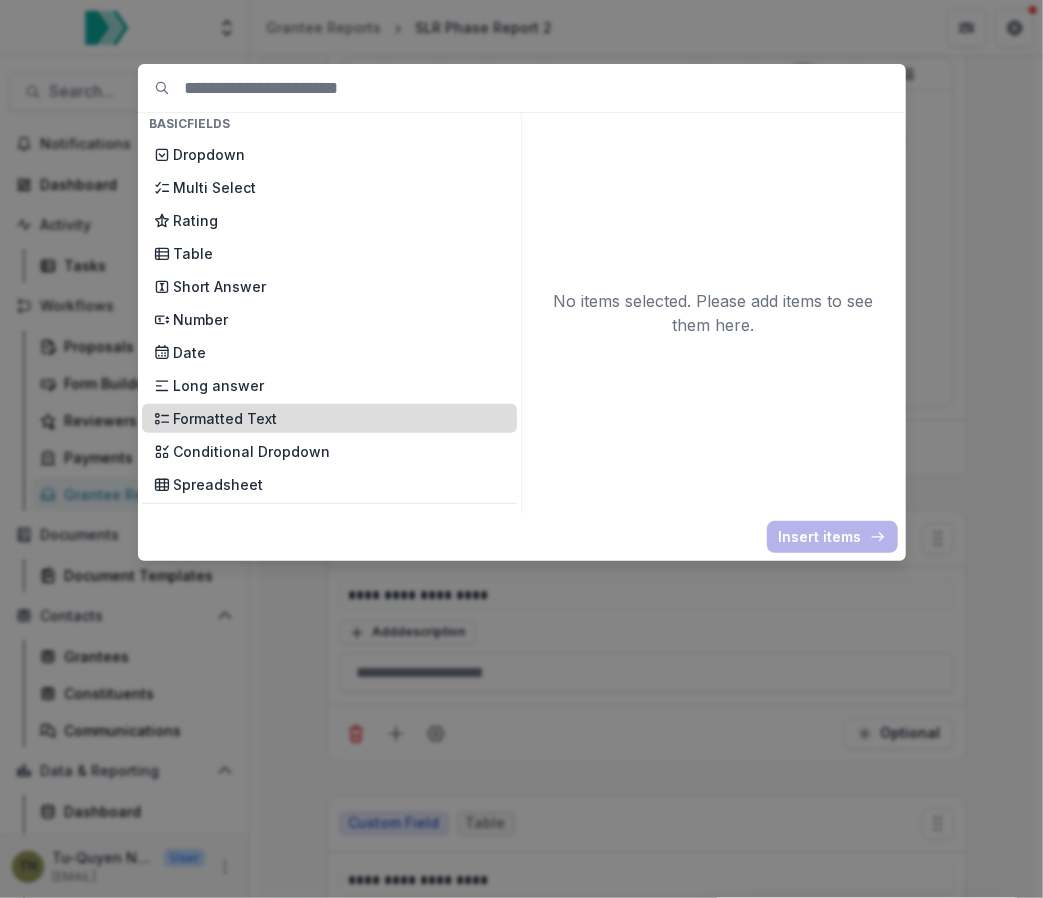 click on "Formatted Text" at bounding box center [339, 418] 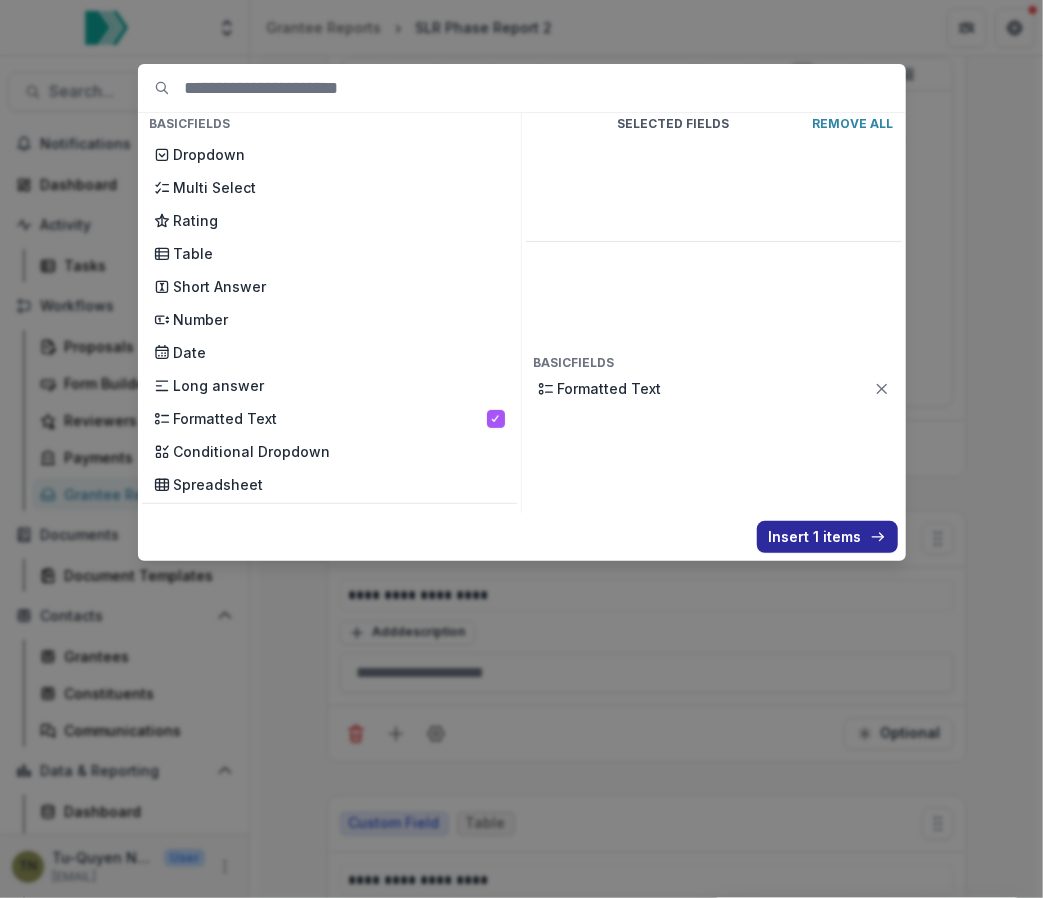 click on "Insert 1 items" at bounding box center (827, 537) 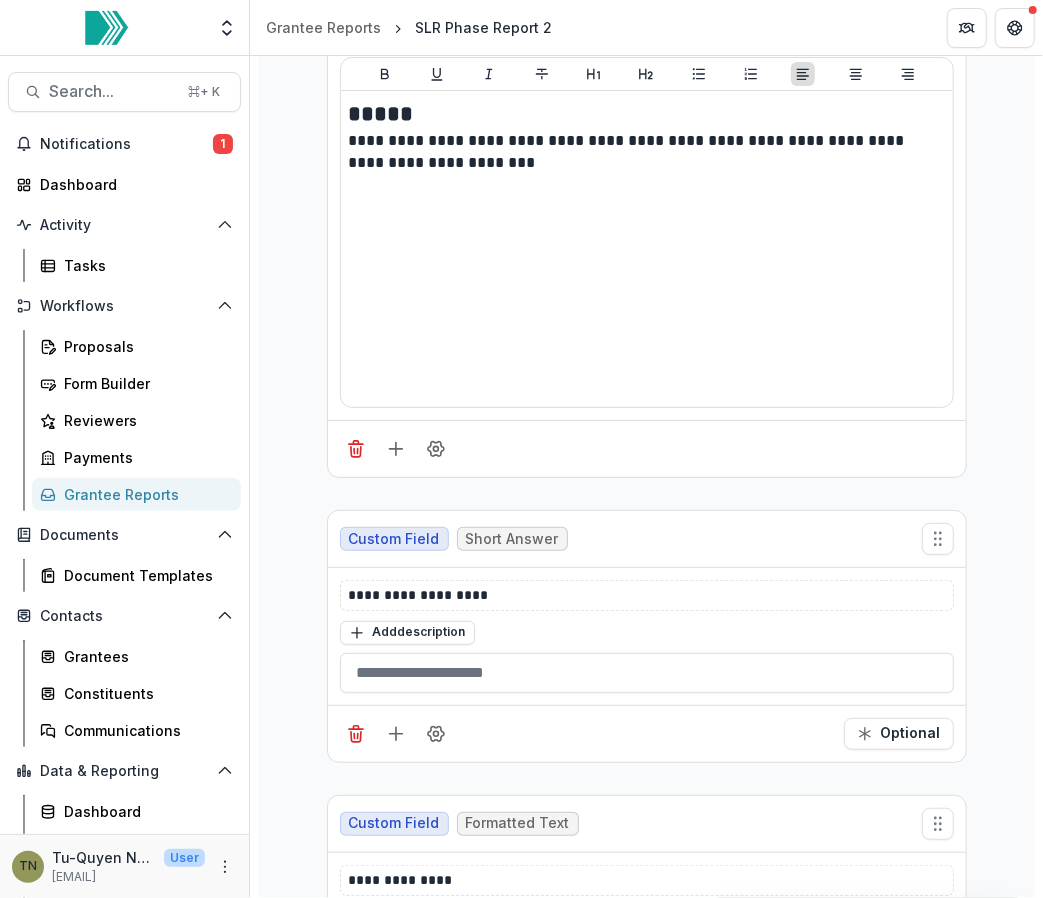 scroll, scrollTop: 15823, scrollLeft: 0, axis: vertical 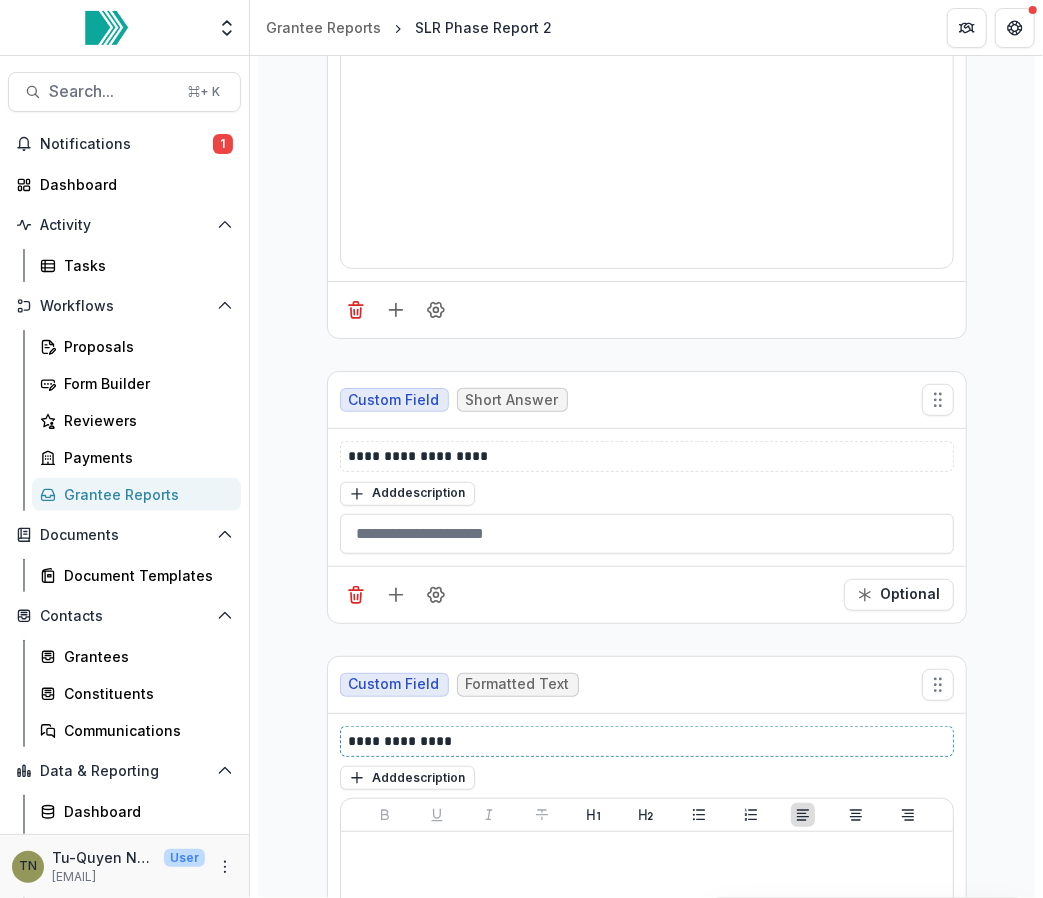 click on "**********" at bounding box center [648, 741] 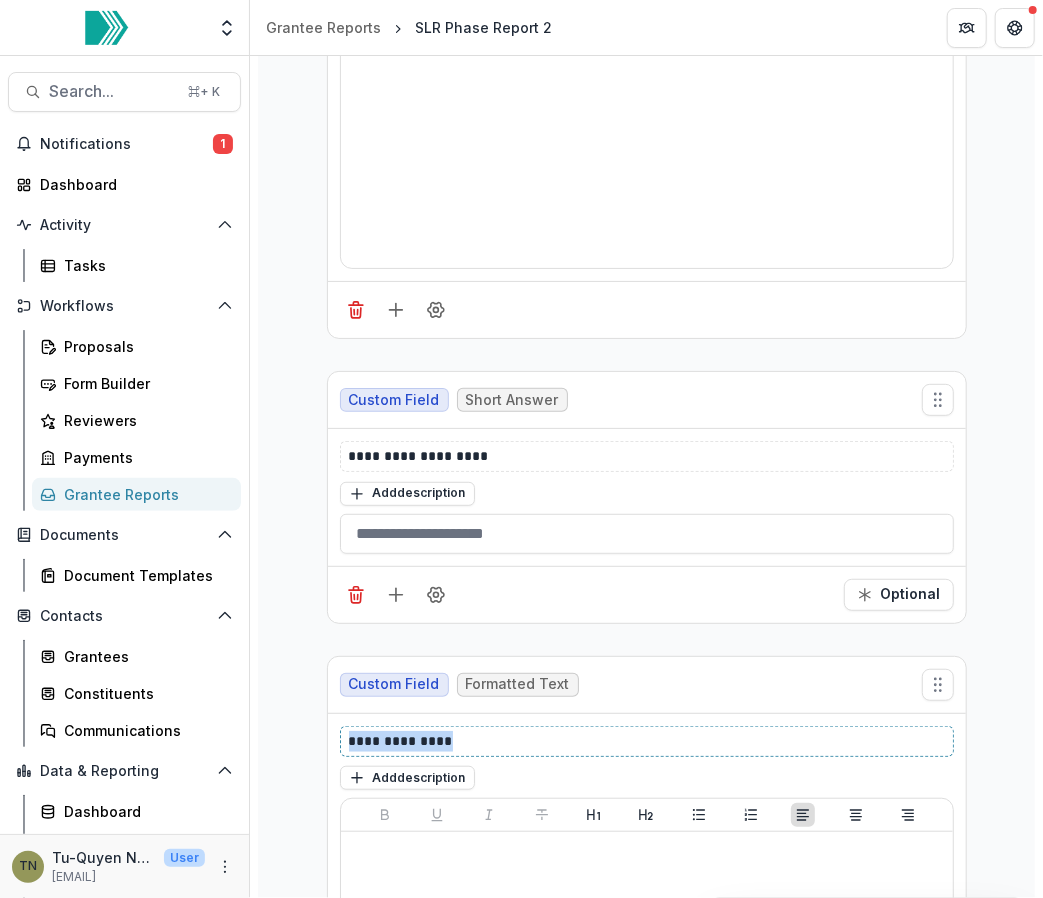 click on "**********" at bounding box center [648, 741] 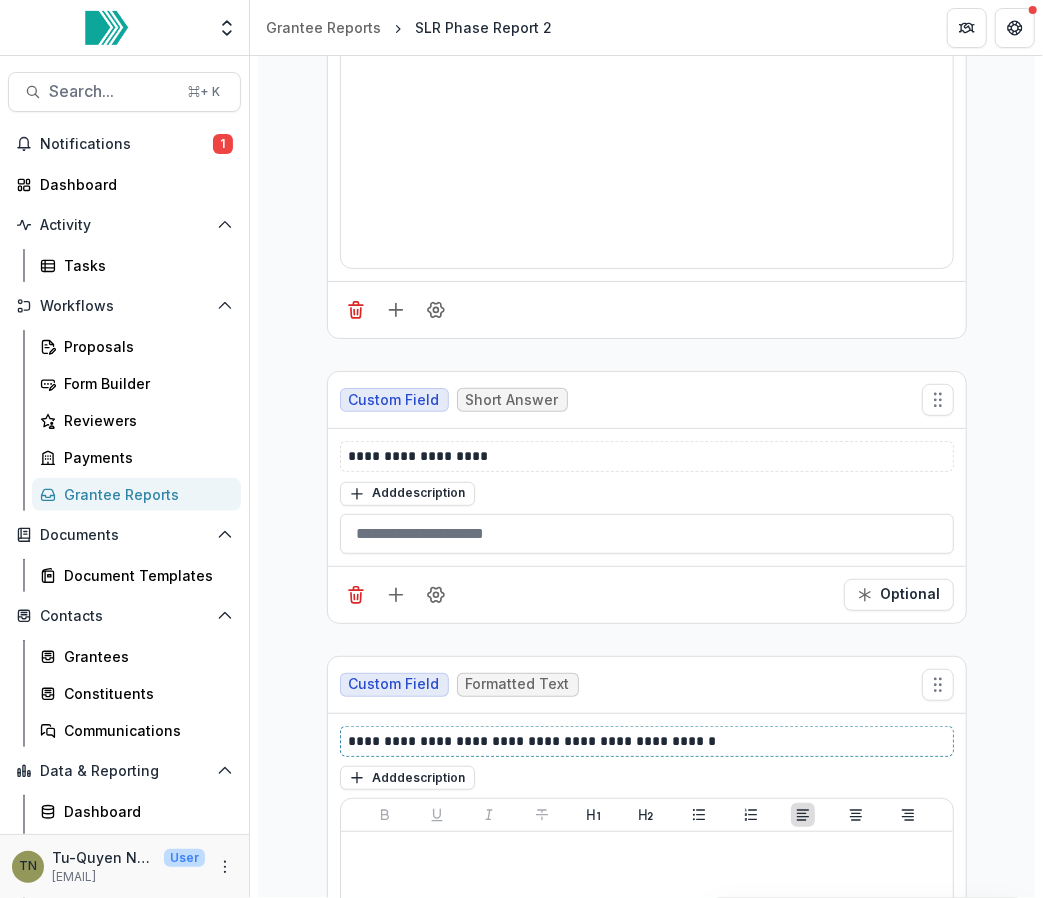 click on "**********" at bounding box center (648, 741) 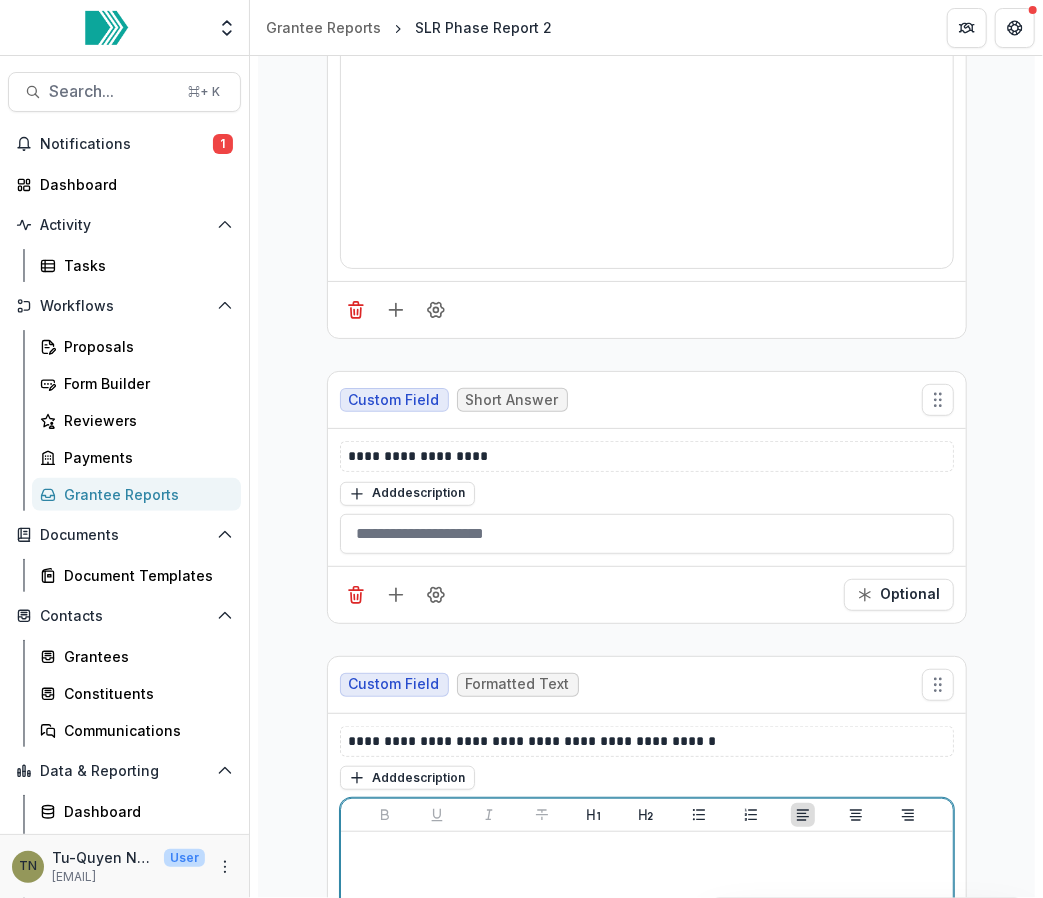 click at bounding box center [647, 990] 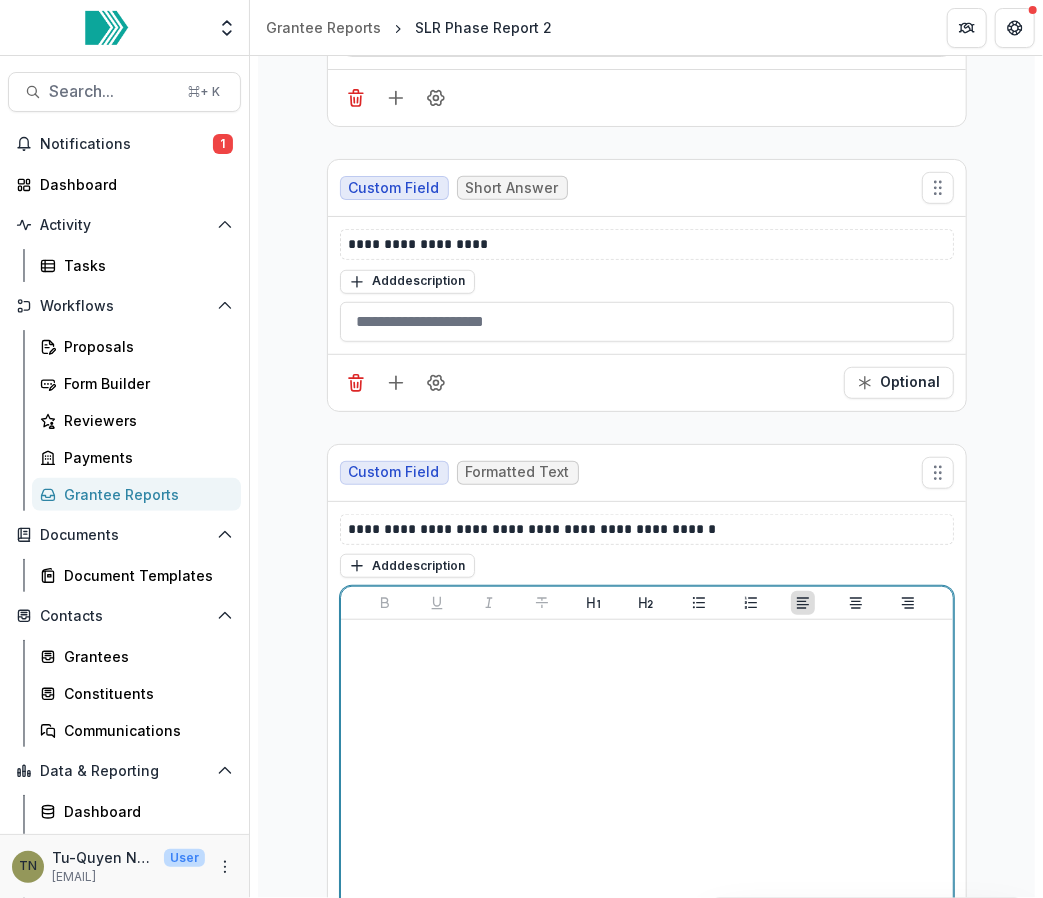 scroll, scrollTop: 16203, scrollLeft: 0, axis: vertical 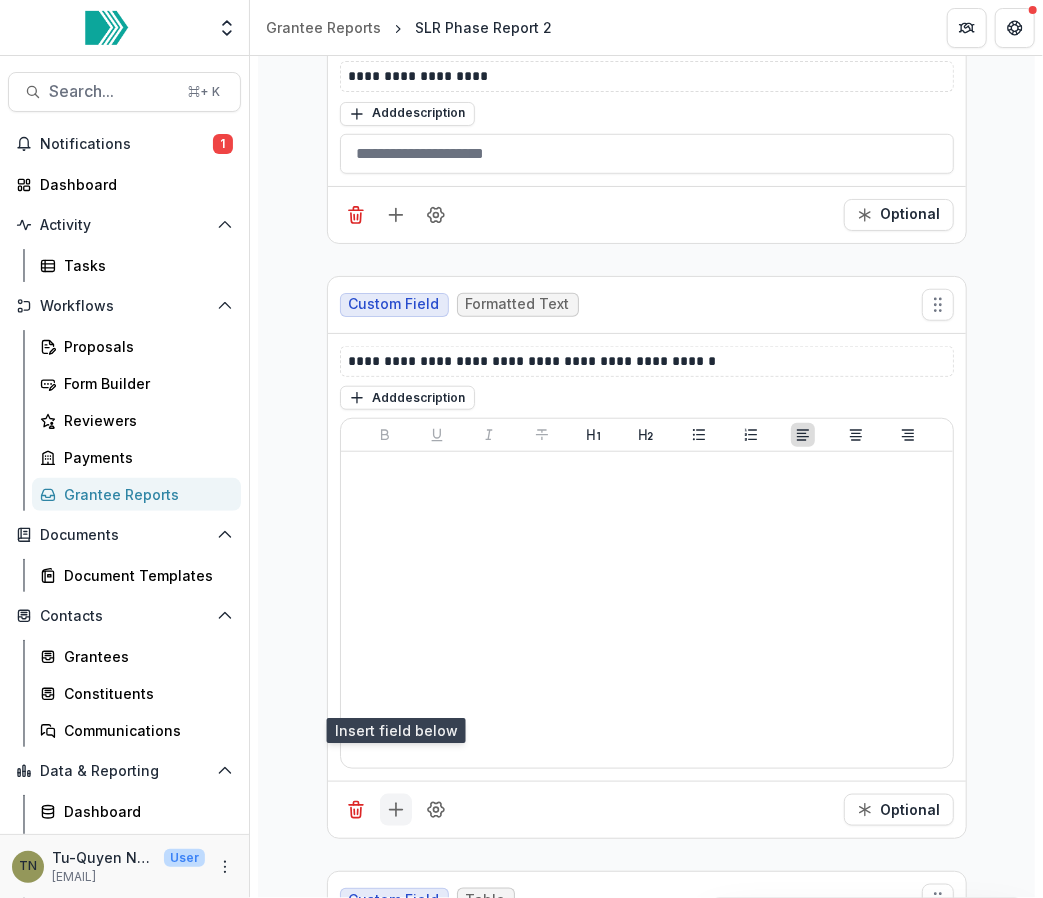 click 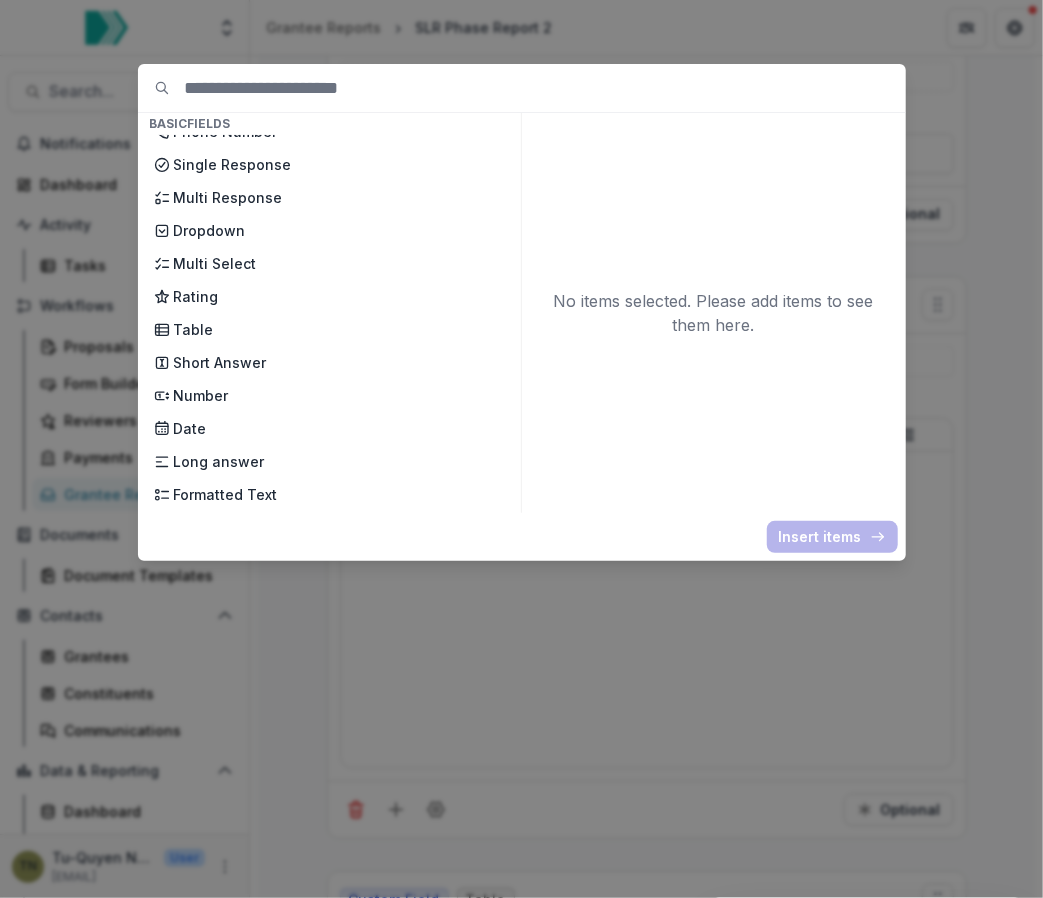 scroll, scrollTop: 212, scrollLeft: 0, axis: vertical 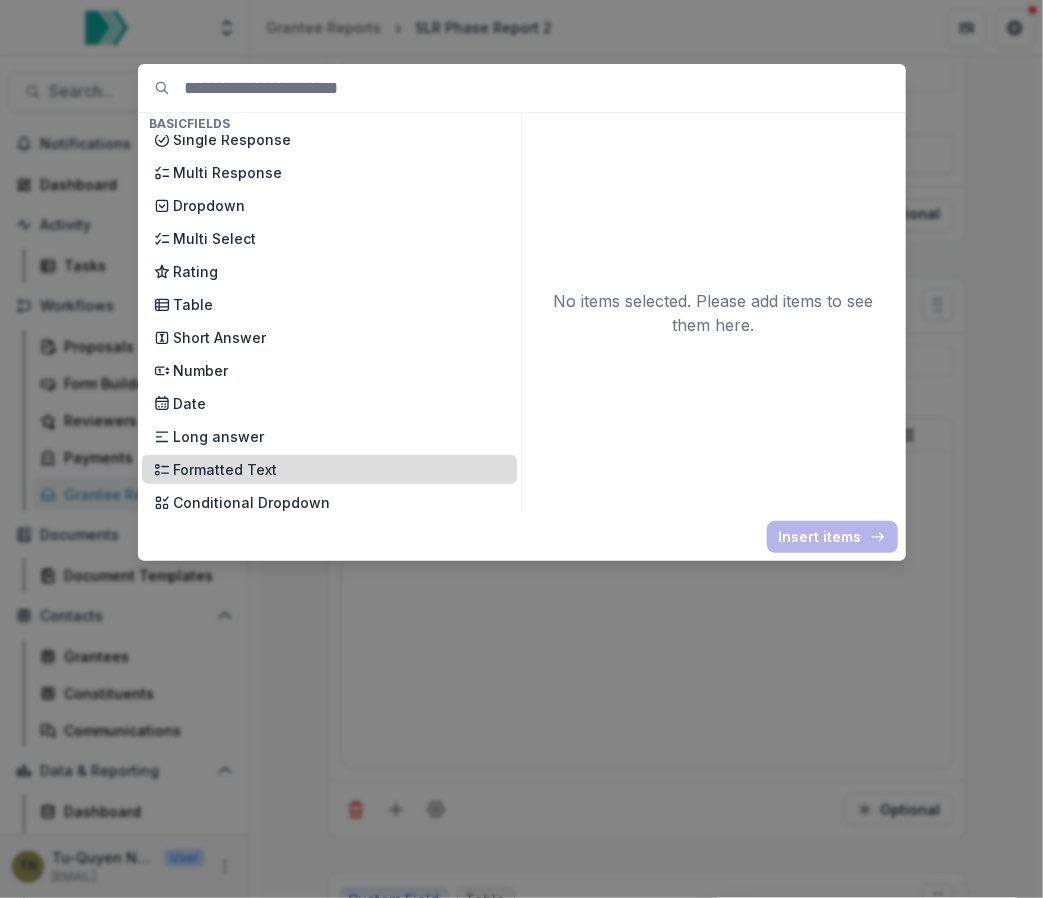 click on "Formatted Text" at bounding box center (339, 469) 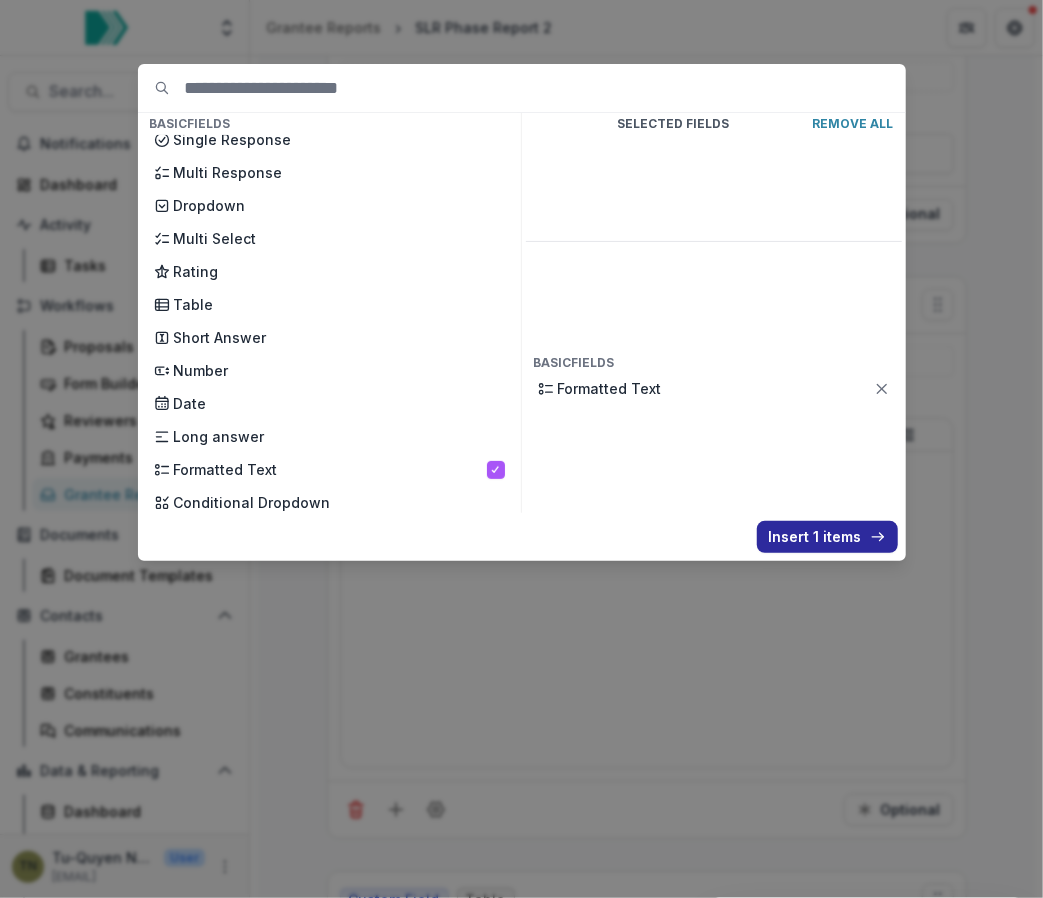 click on "Insert 1 items" at bounding box center [827, 537] 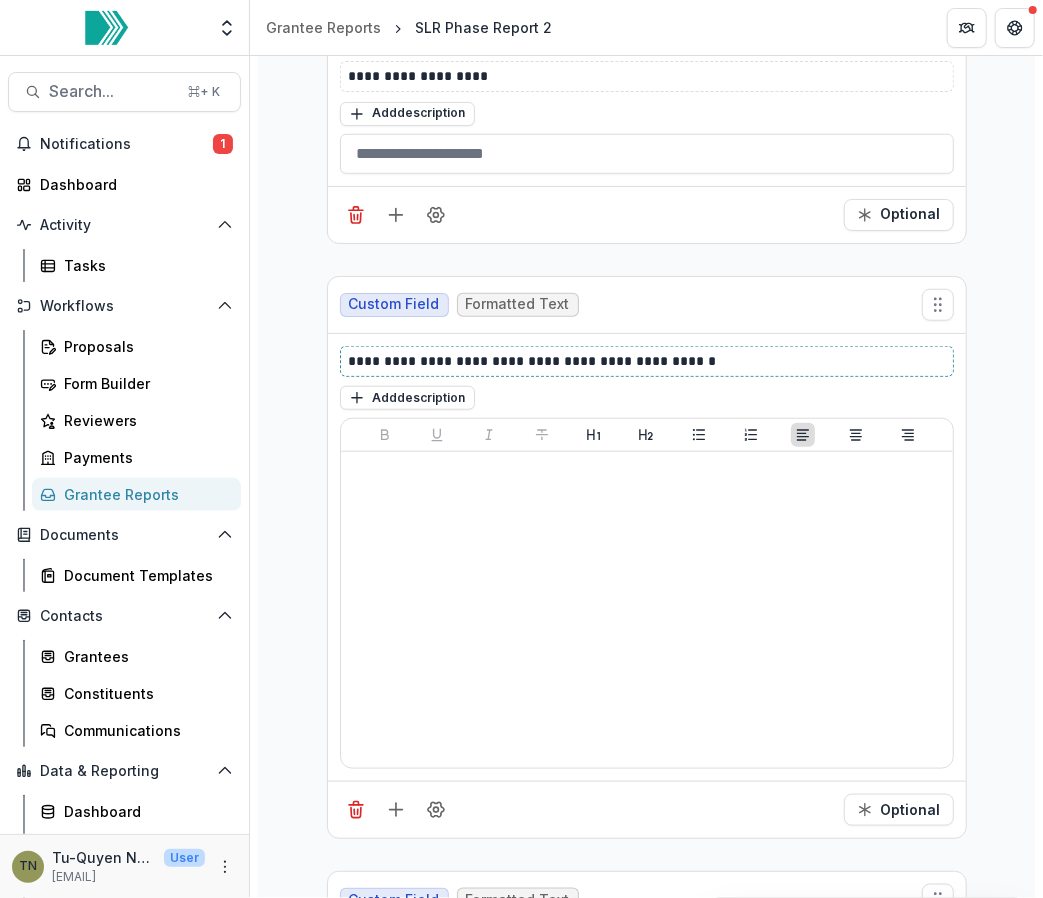 click on "**********" at bounding box center (648, 361) 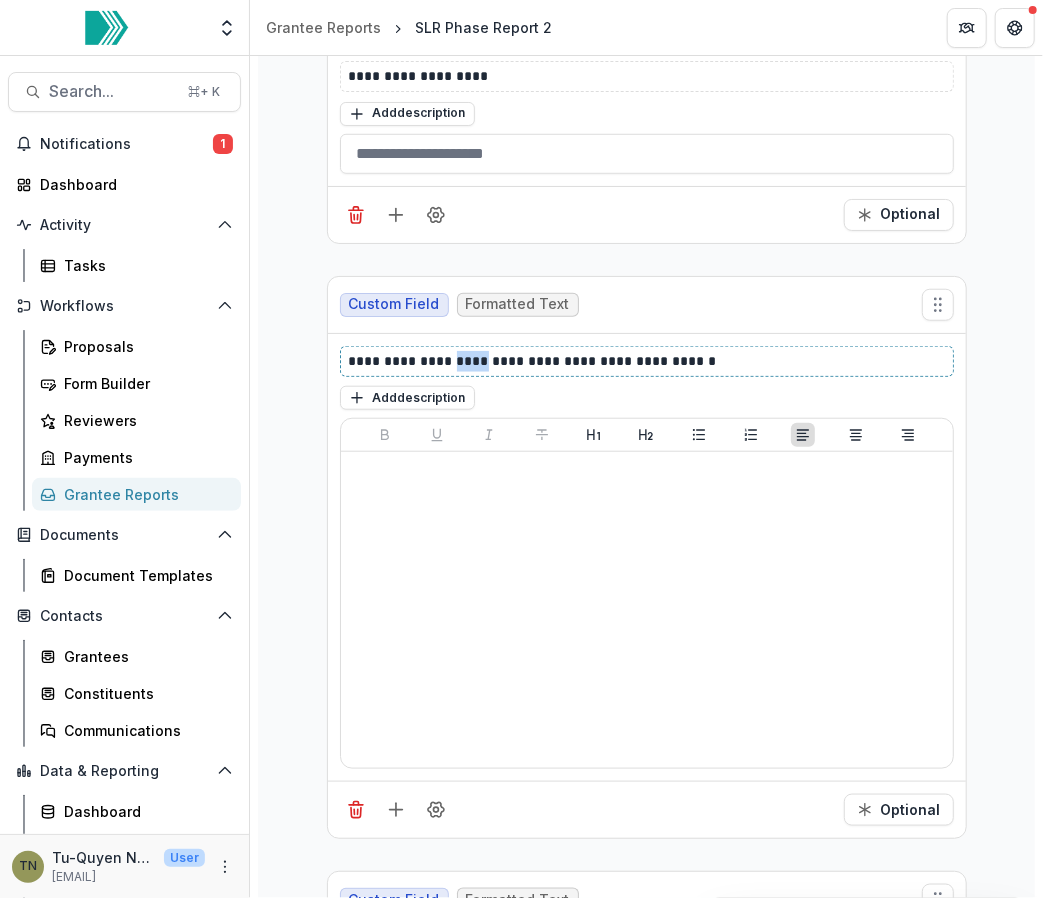 click on "**********" at bounding box center [648, 361] 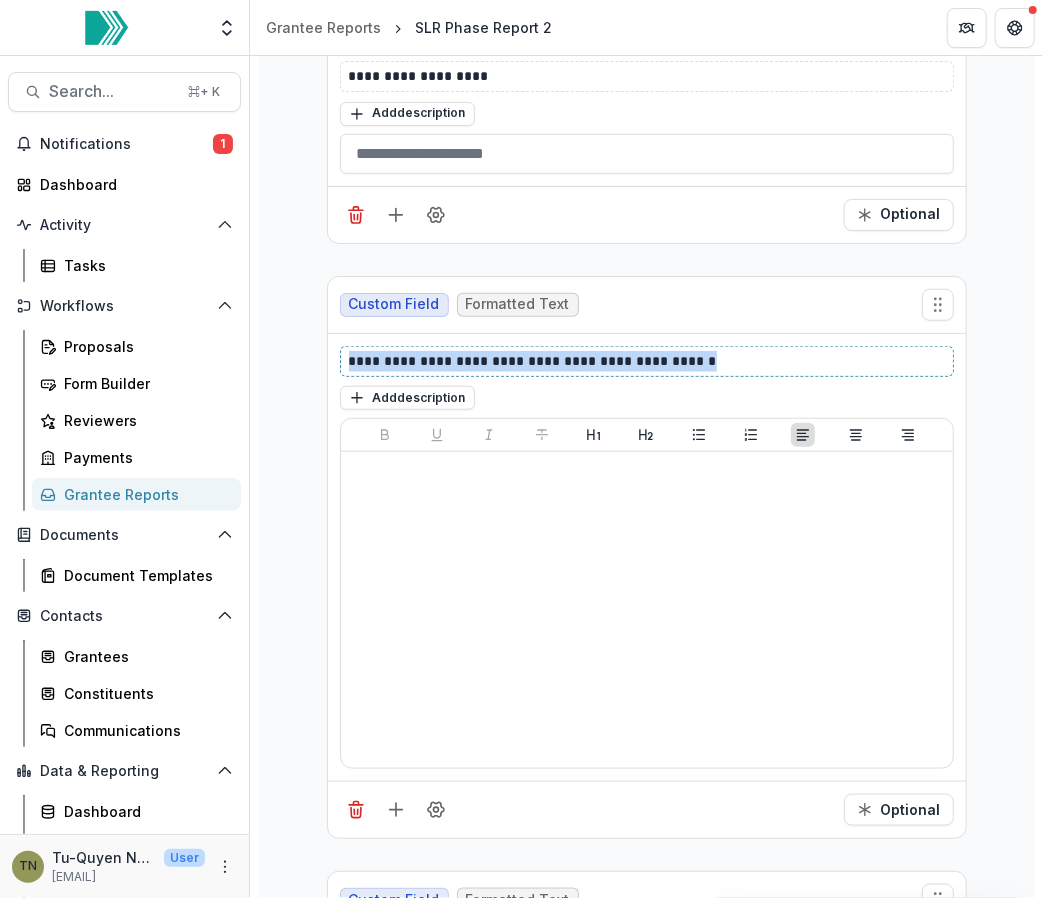 click on "**********" at bounding box center (648, 361) 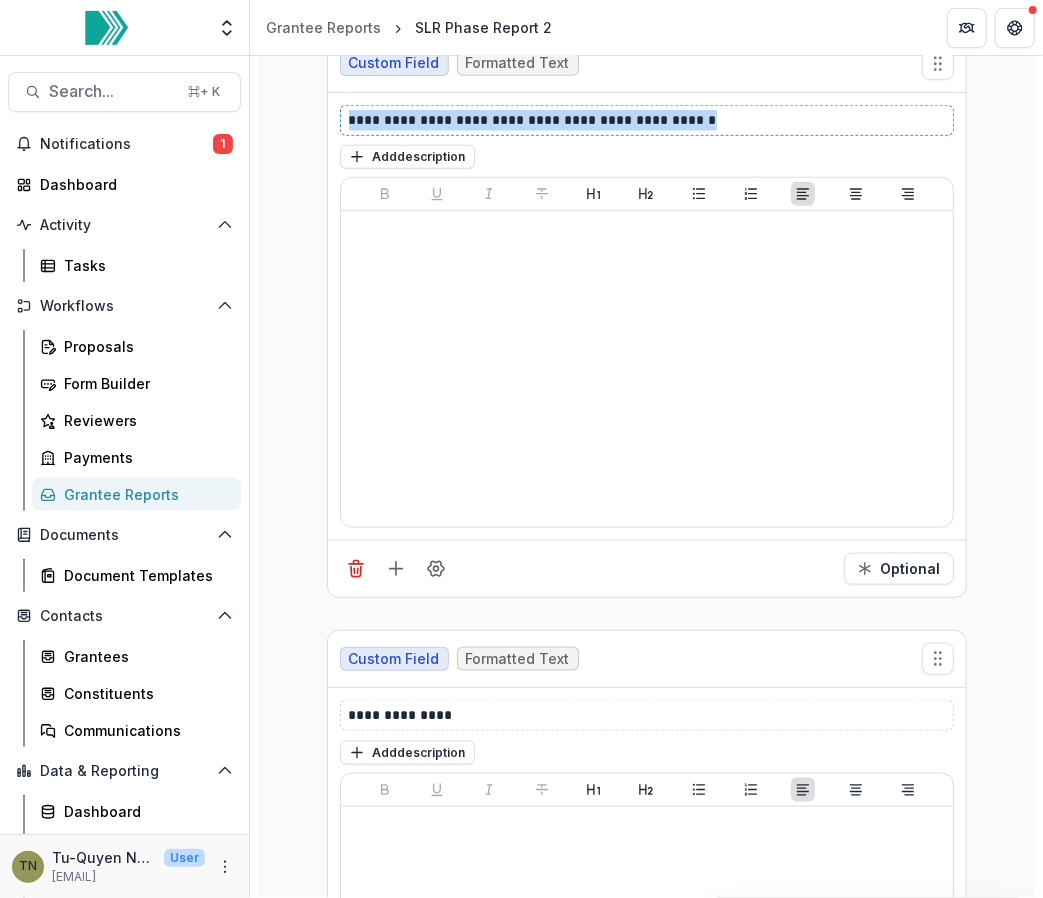 scroll, scrollTop: 16445, scrollLeft: 0, axis: vertical 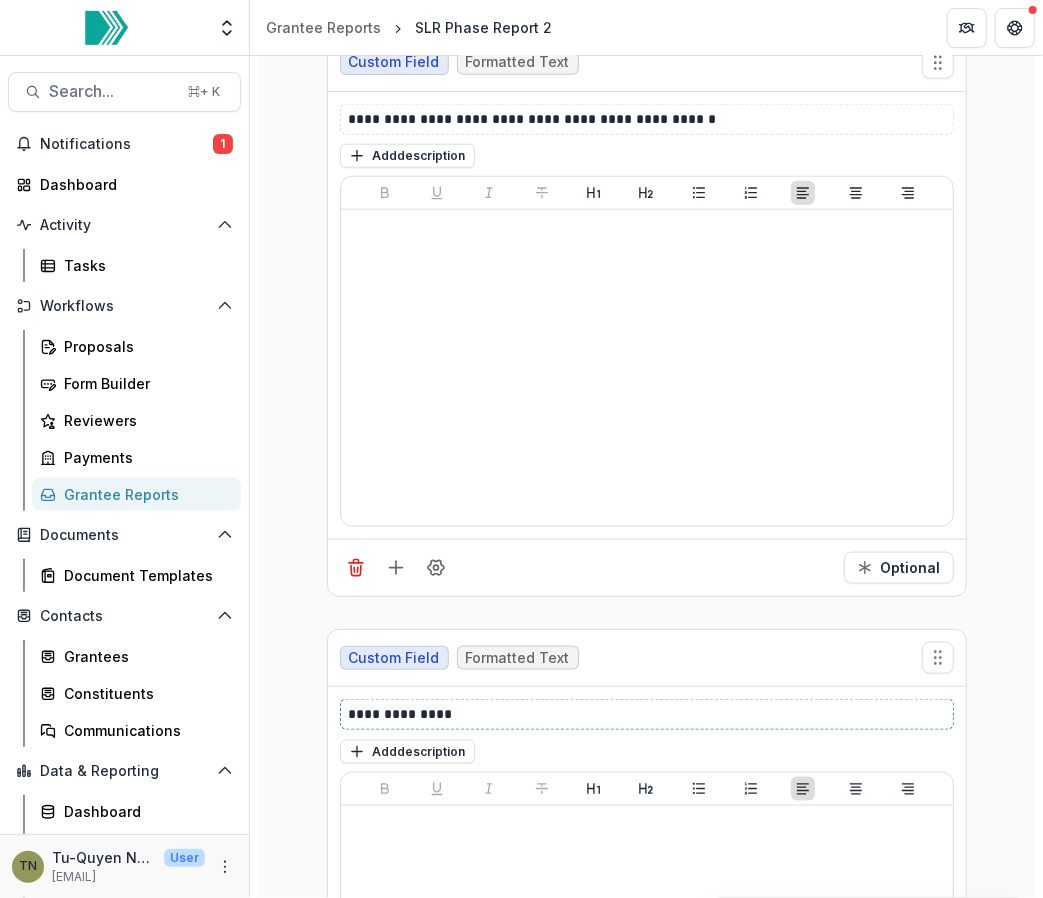click on "**********" at bounding box center [648, 714] 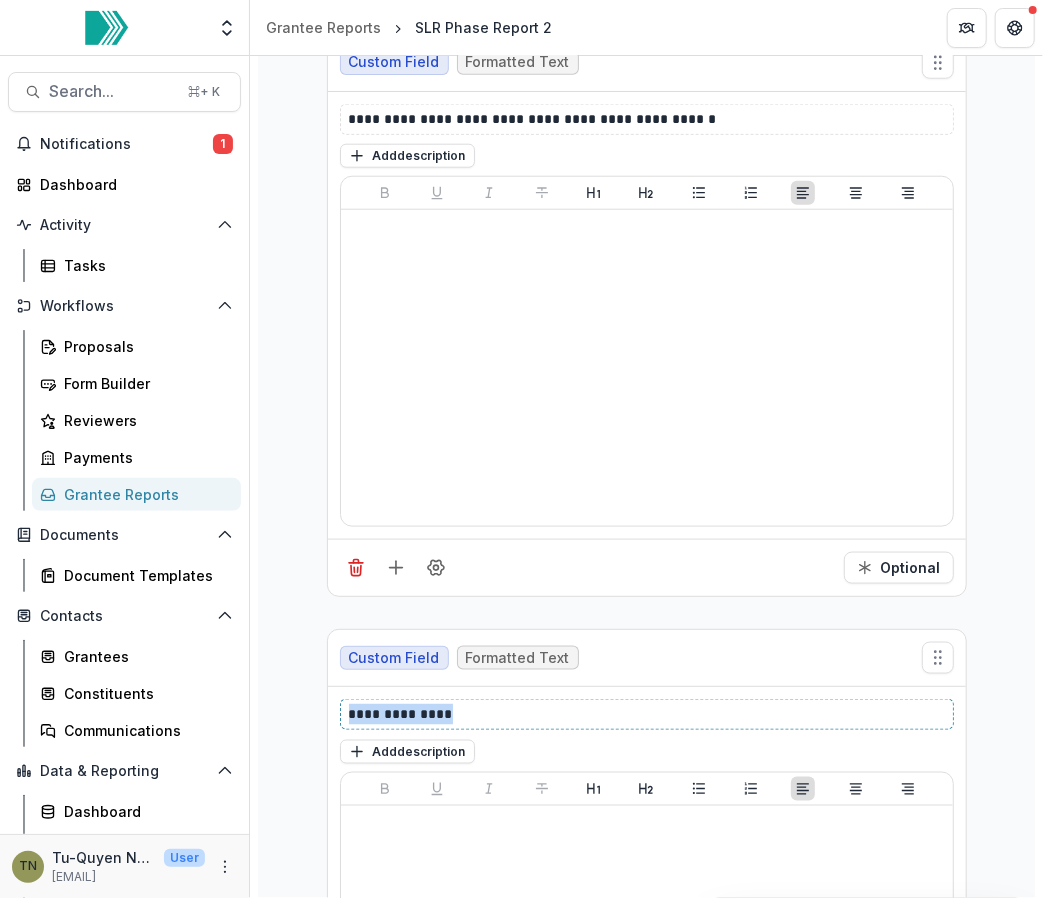 click on "**********" at bounding box center (648, 714) 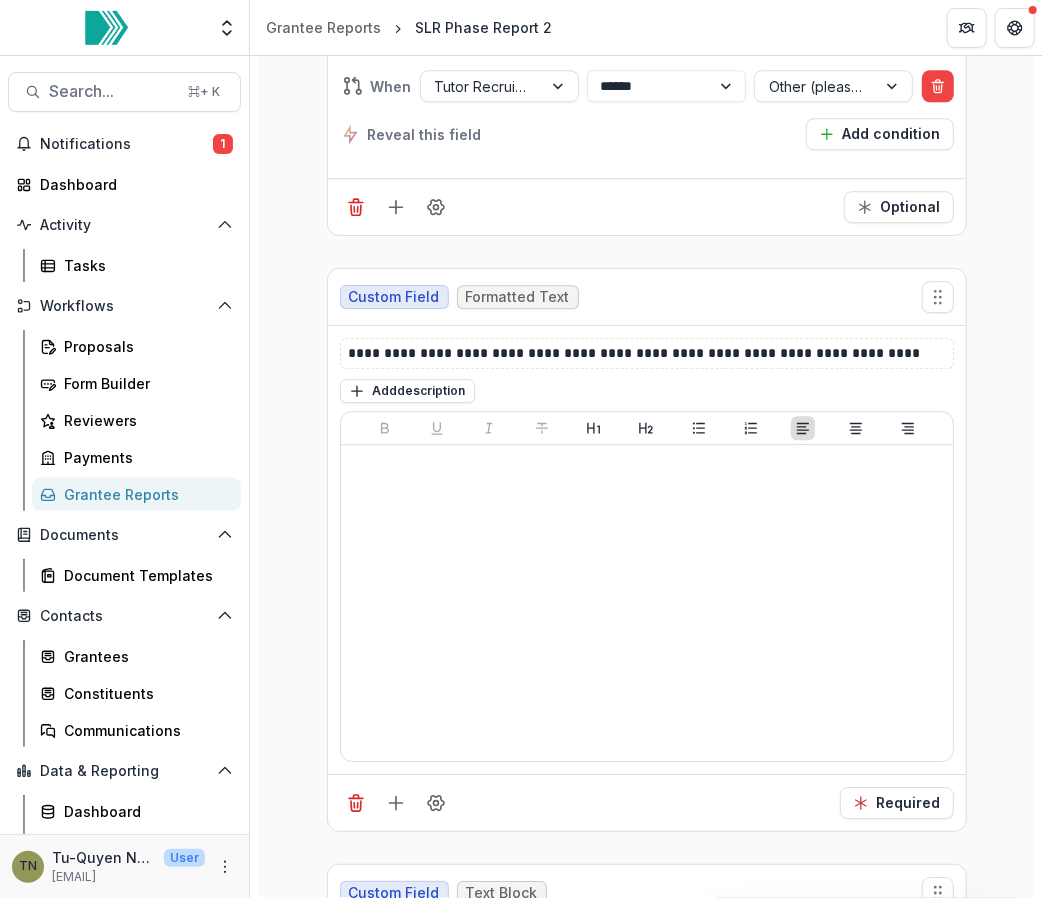 scroll, scrollTop: 14774, scrollLeft: 0, axis: vertical 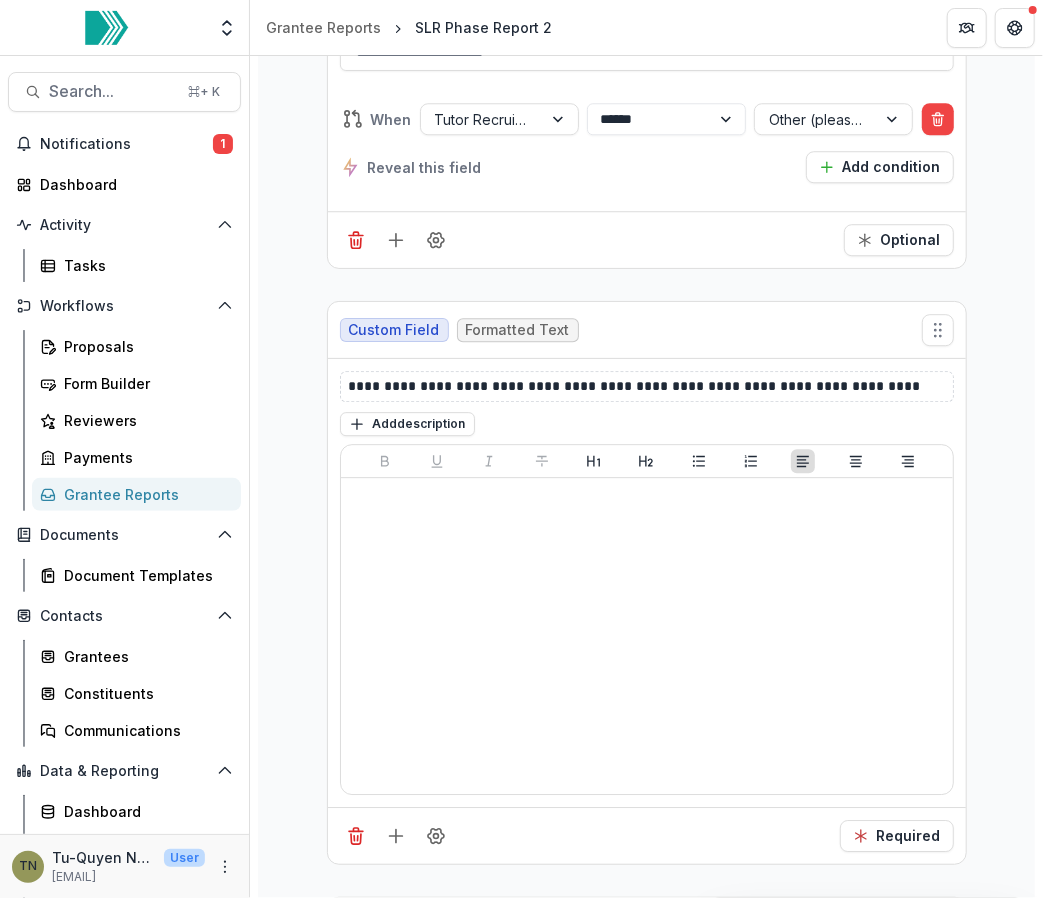click on "**********" at bounding box center [647, 386] 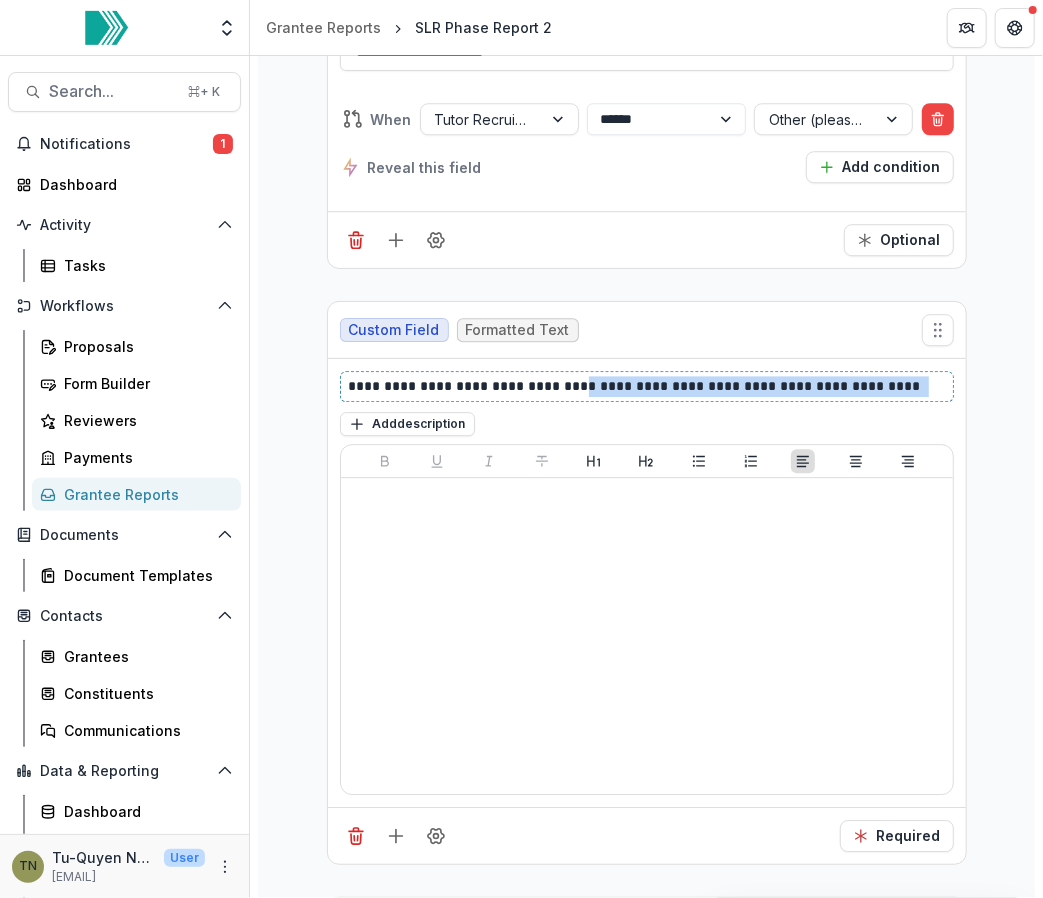drag, startPoint x: 574, startPoint y: 287, endPoint x: 972, endPoint y: 283, distance: 398.0201 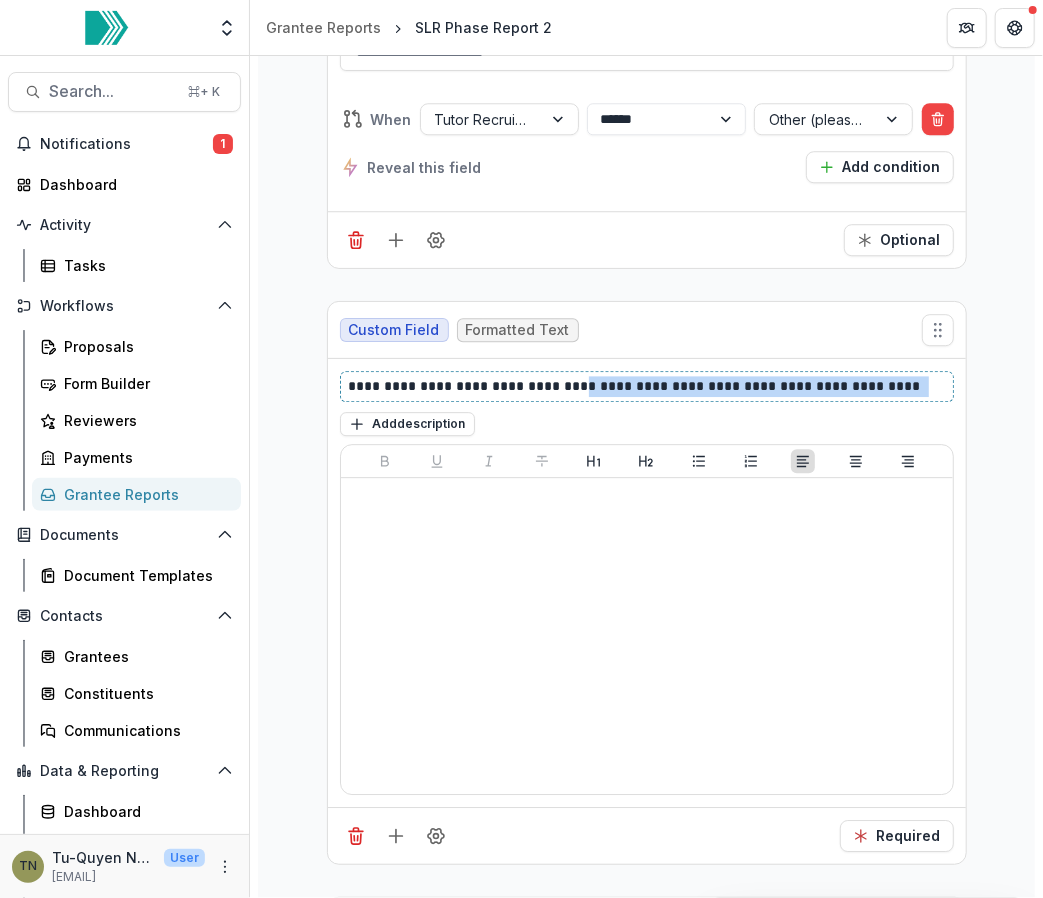 copy on "**********" 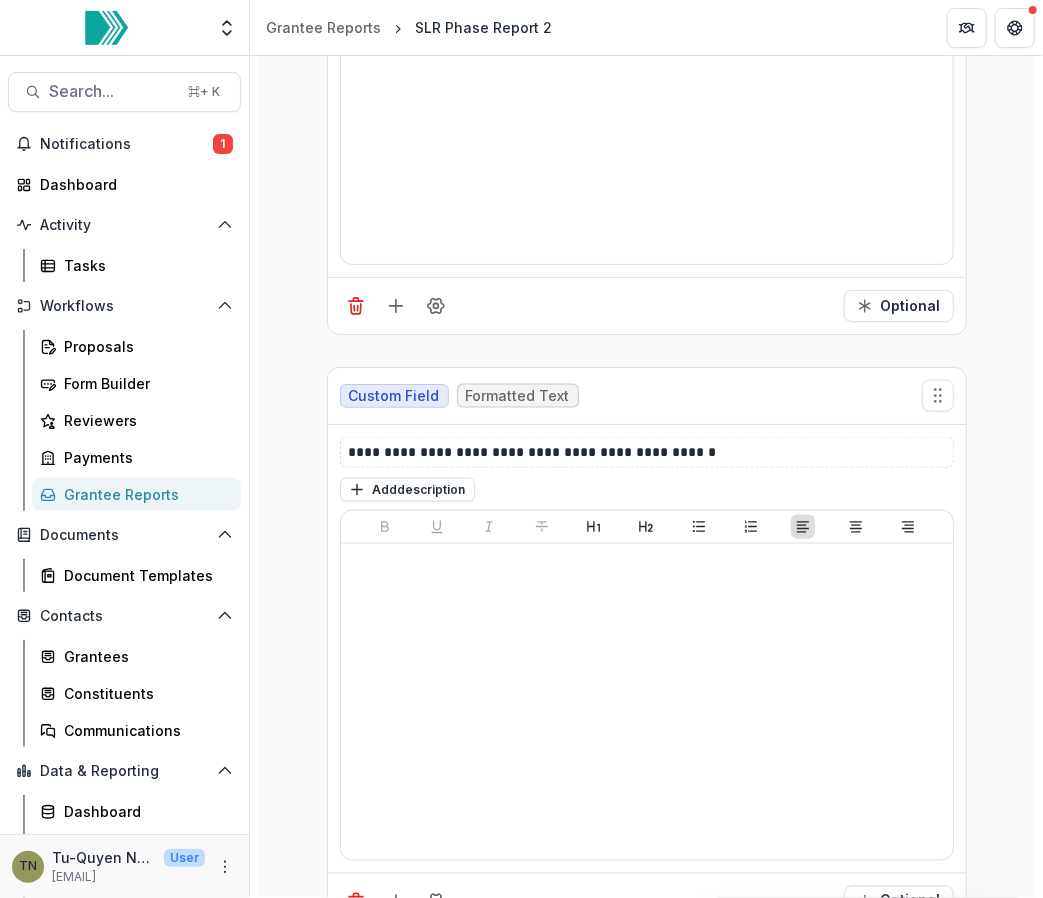 scroll, scrollTop: 16666, scrollLeft: 0, axis: vertical 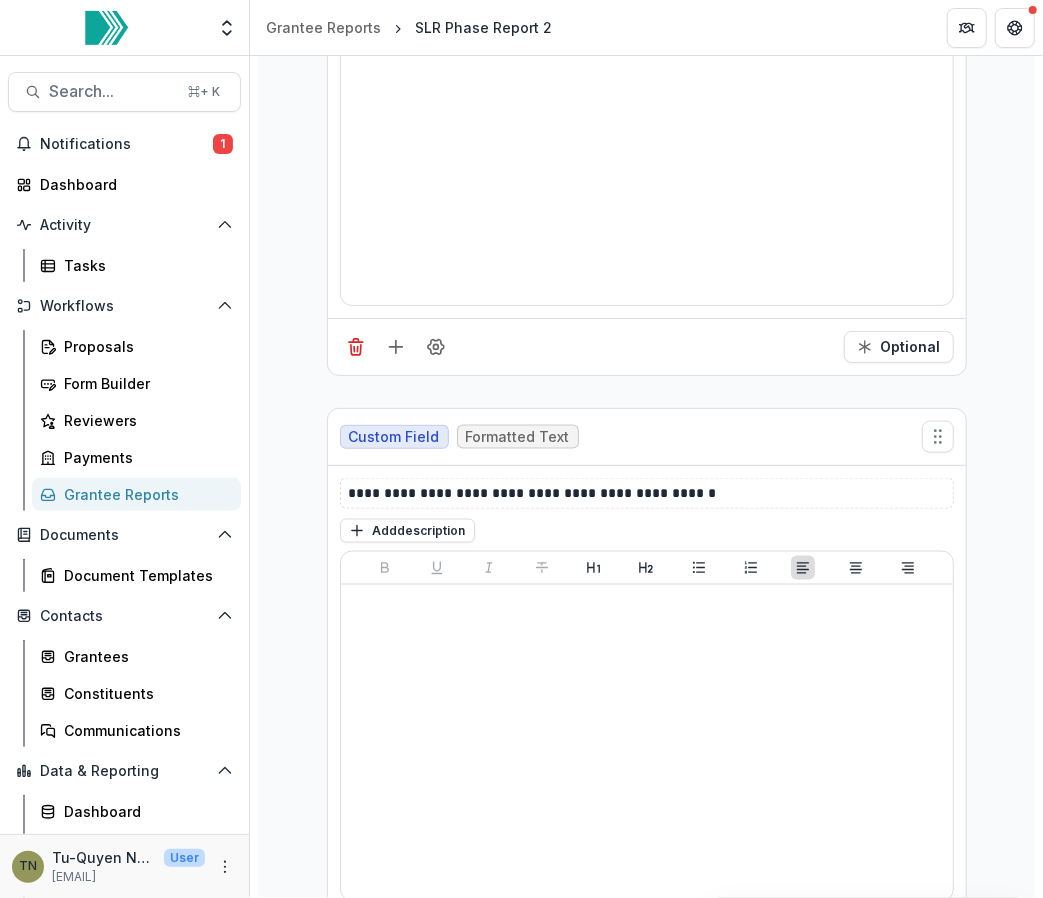 click on "Custom Field Formatted Text" at bounding box center (647, 437) 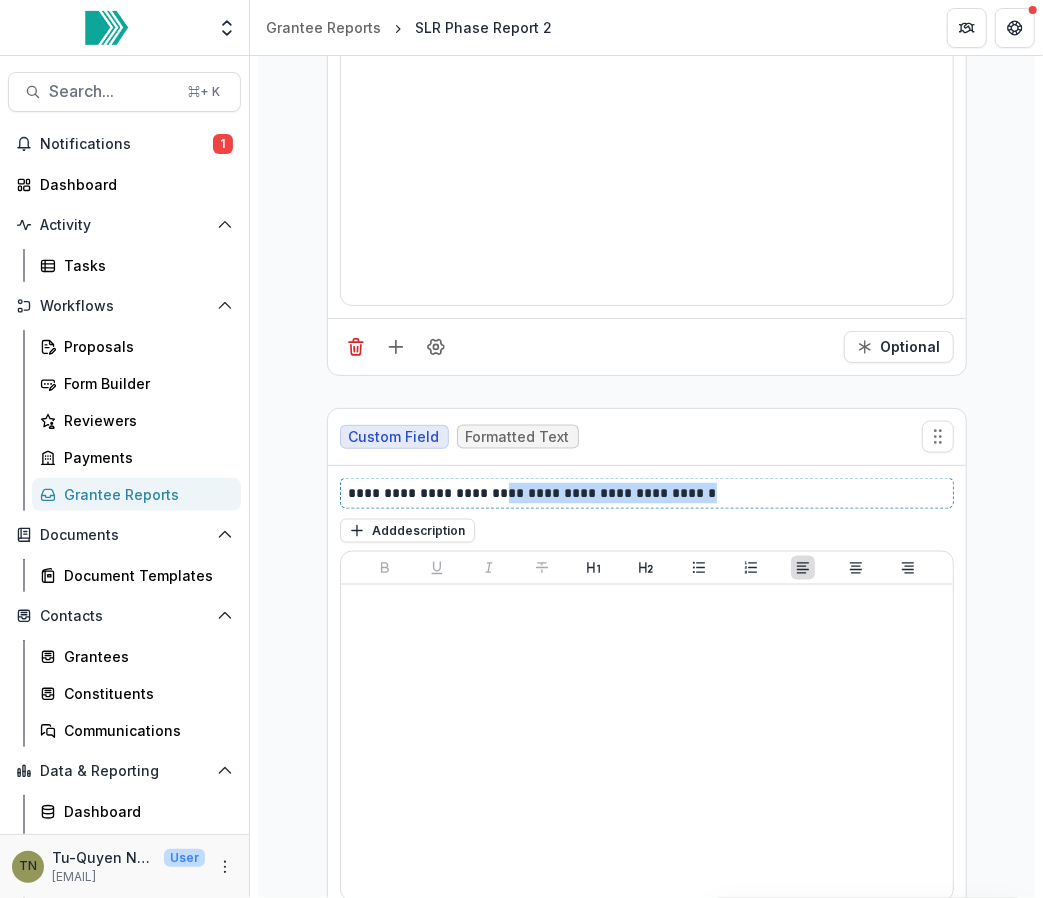 drag, startPoint x: 488, startPoint y: 375, endPoint x: 791, endPoint y: 378, distance: 303.01486 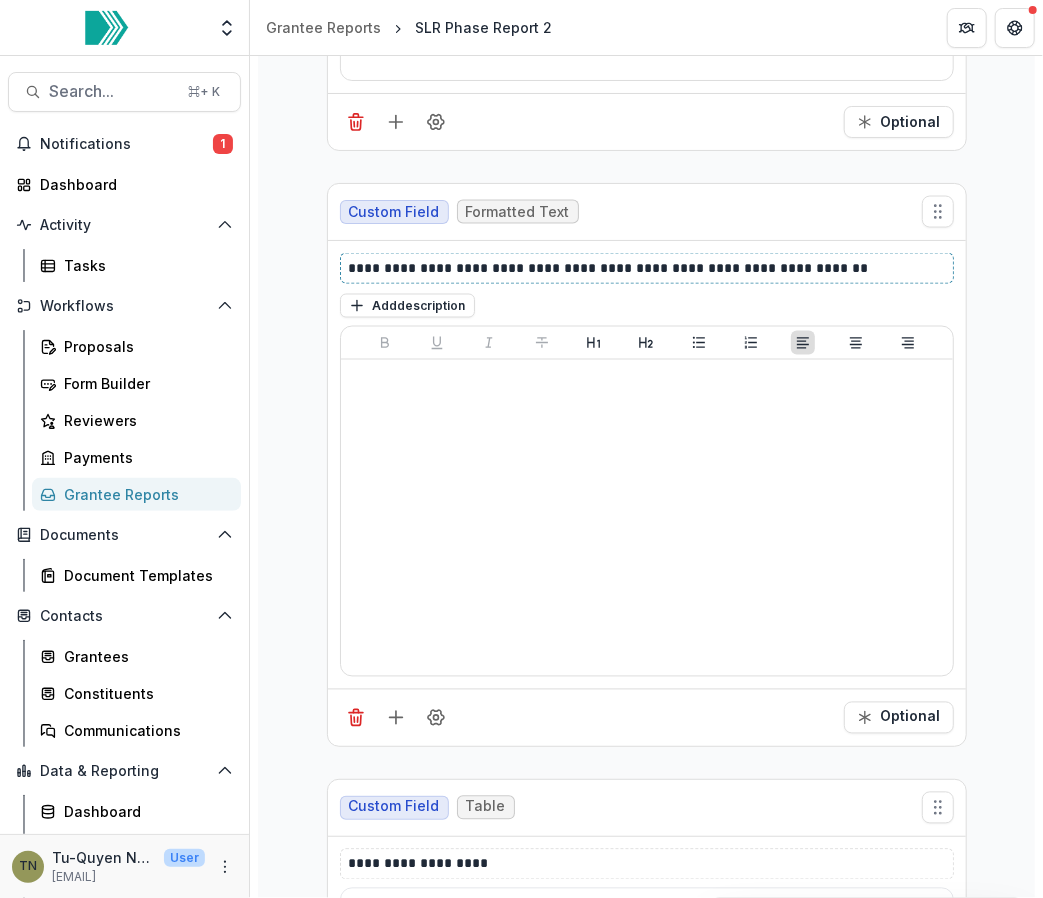 scroll, scrollTop: 16904, scrollLeft: 0, axis: vertical 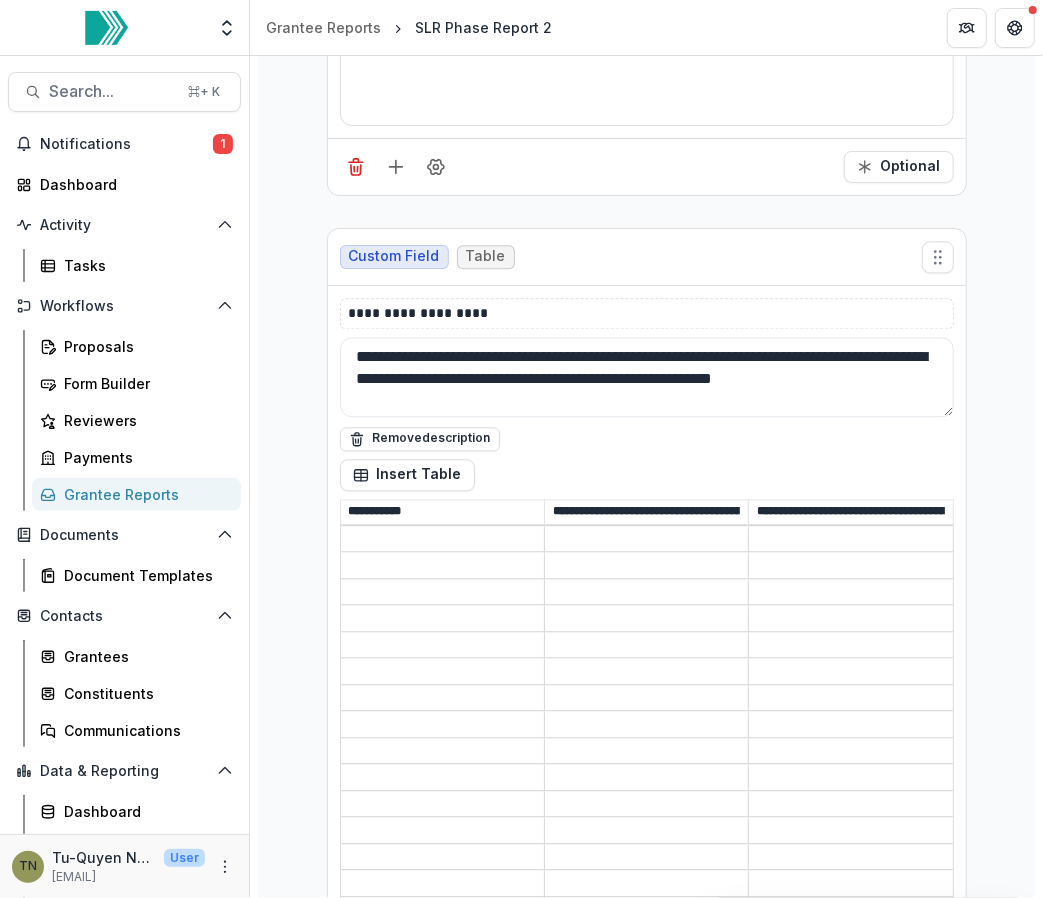 click 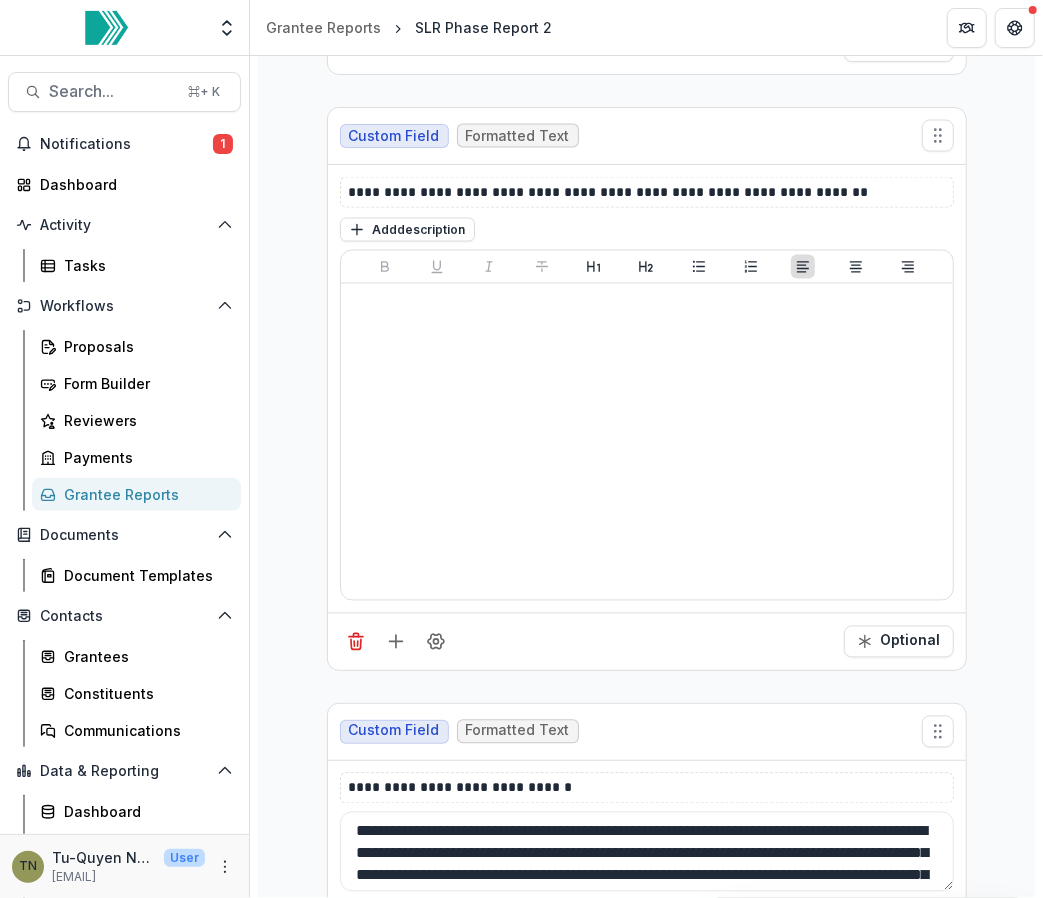 scroll, scrollTop: 16970, scrollLeft: 0, axis: vertical 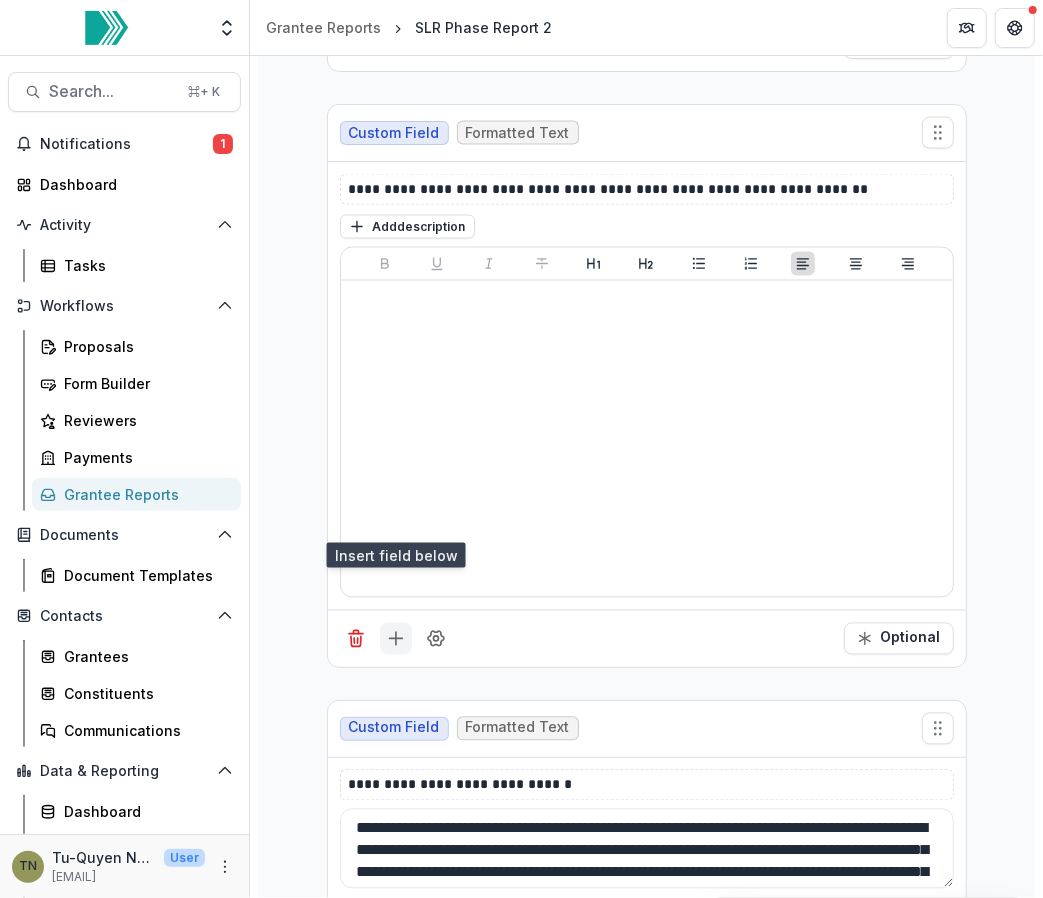 click at bounding box center [396, 639] 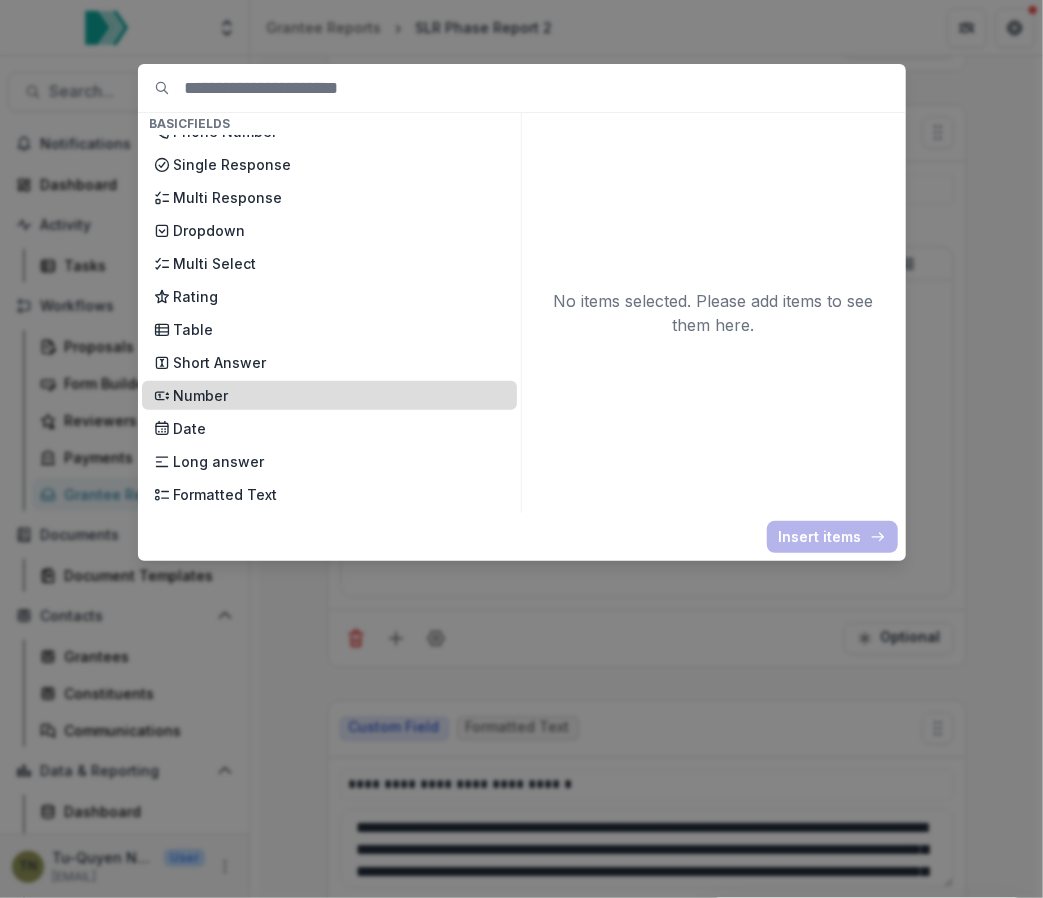 scroll, scrollTop: 205, scrollLeft: 0, axis: vertical 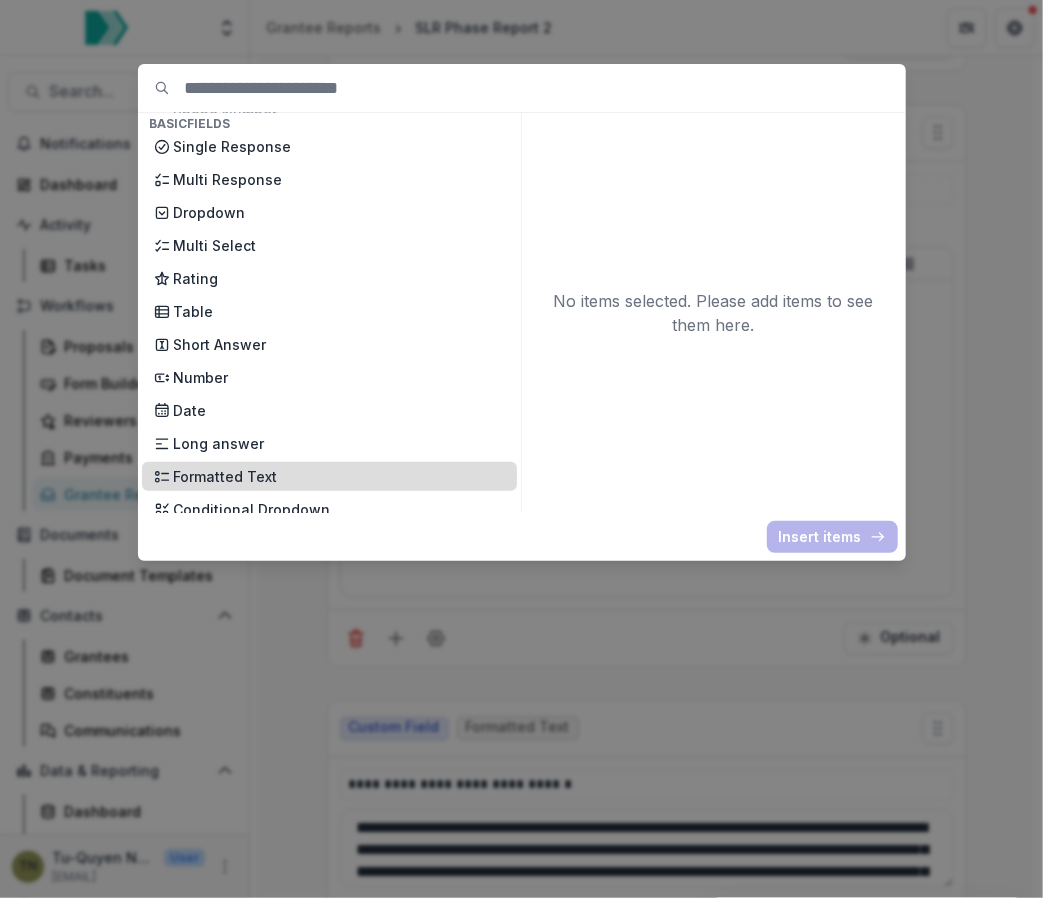 click on "Formatted Text" at bounding box center (339, 476) 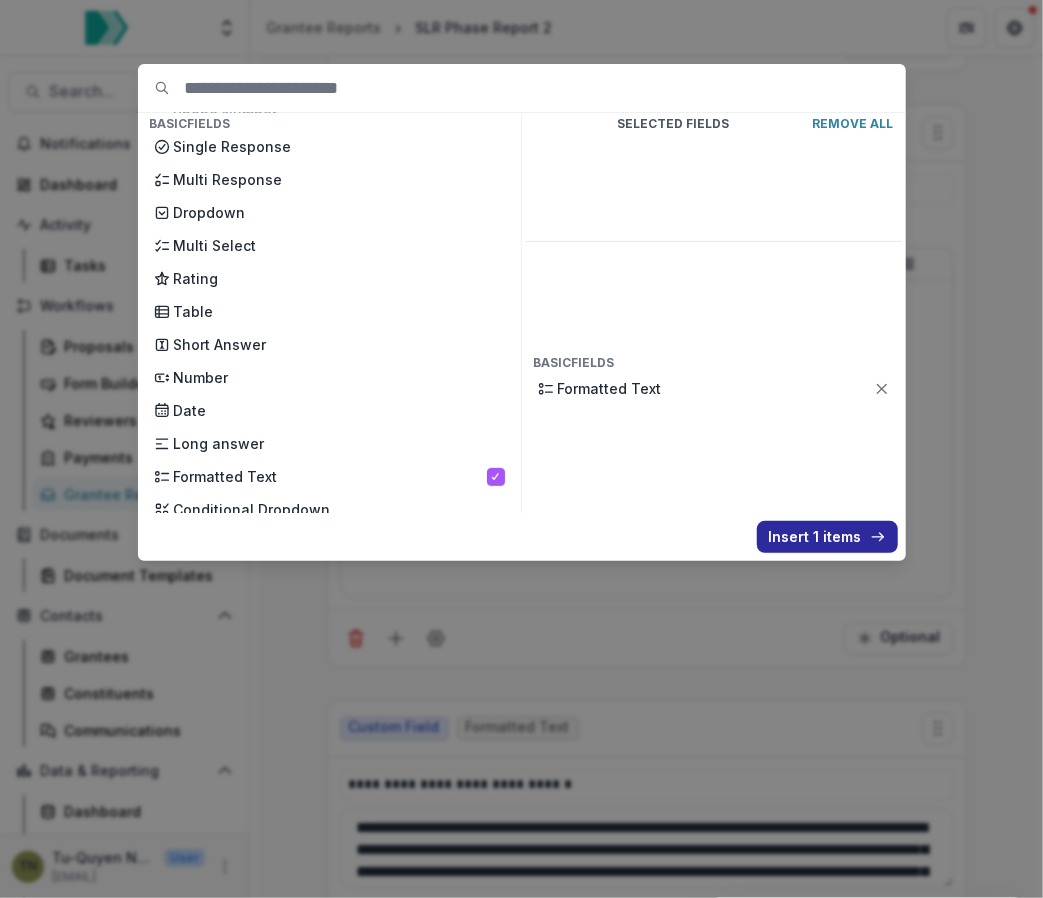 click on "Insert 1 items" at bounding box center [827, 537] 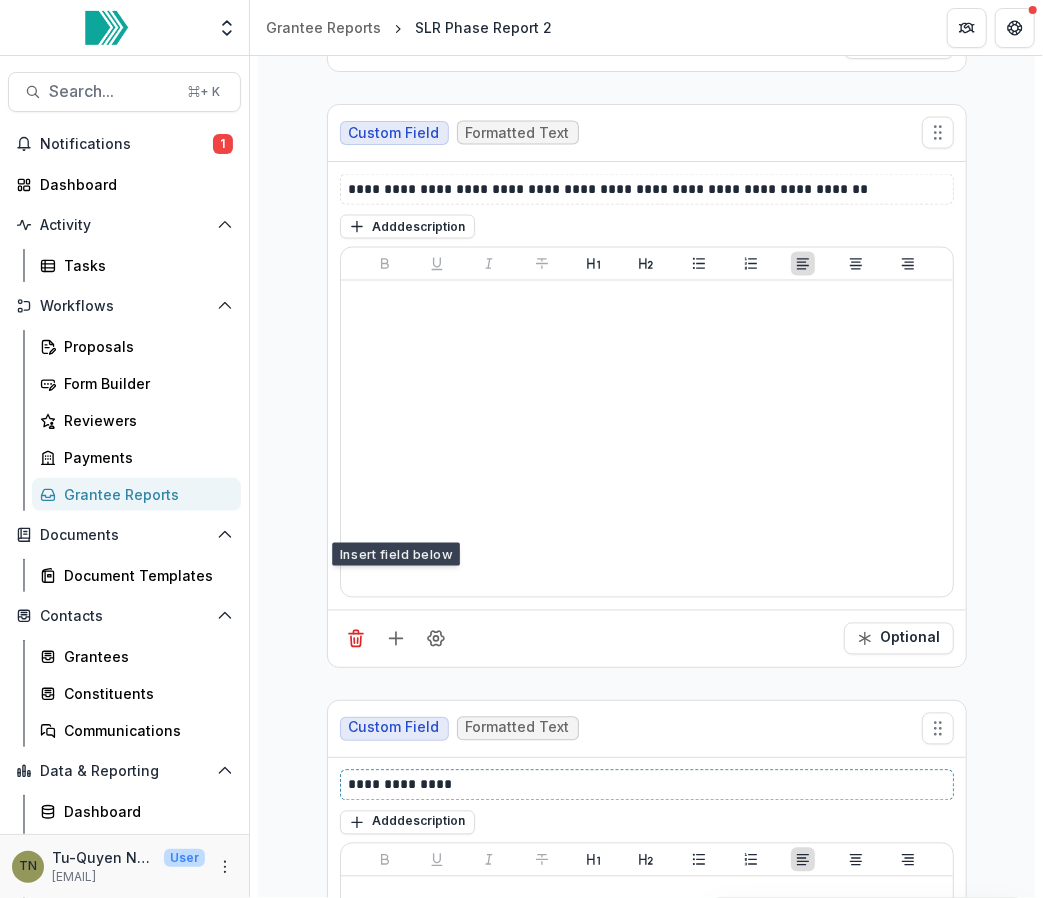click on "**********" at bounding box center [648, 785] 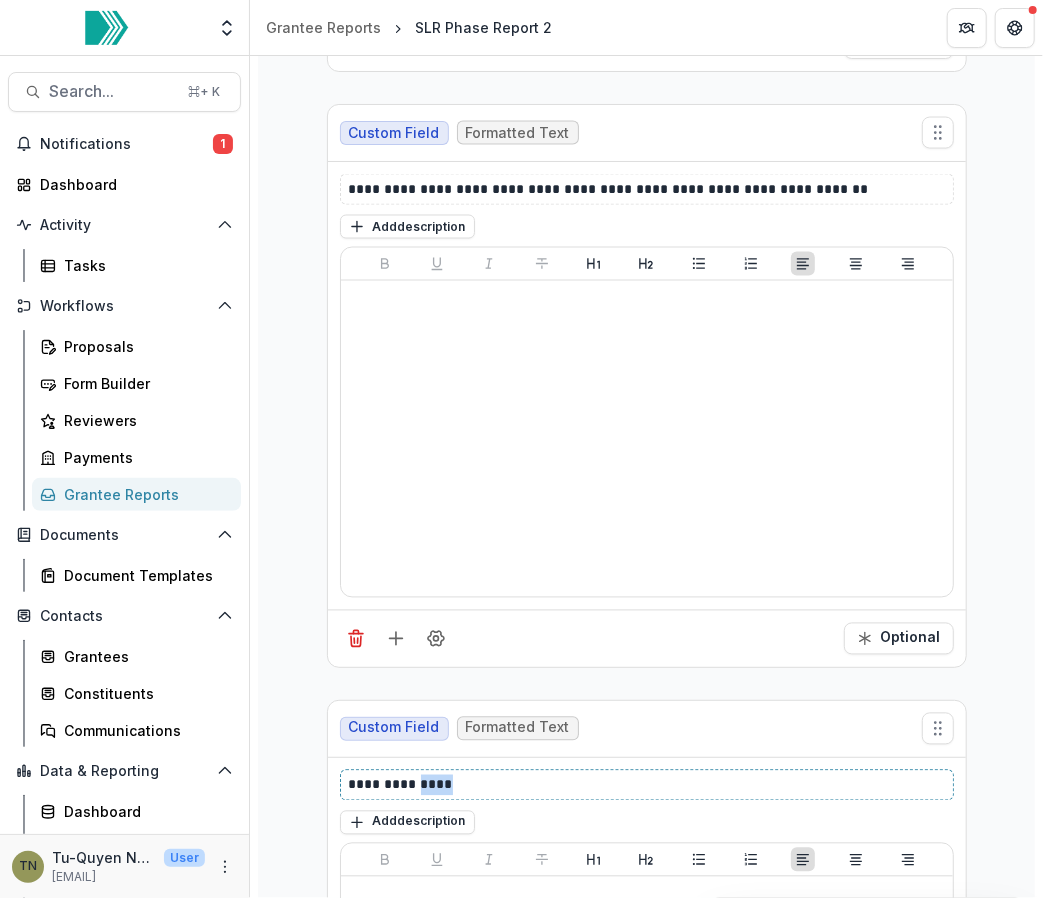 click on "**********" at bounding box center (648, 785) 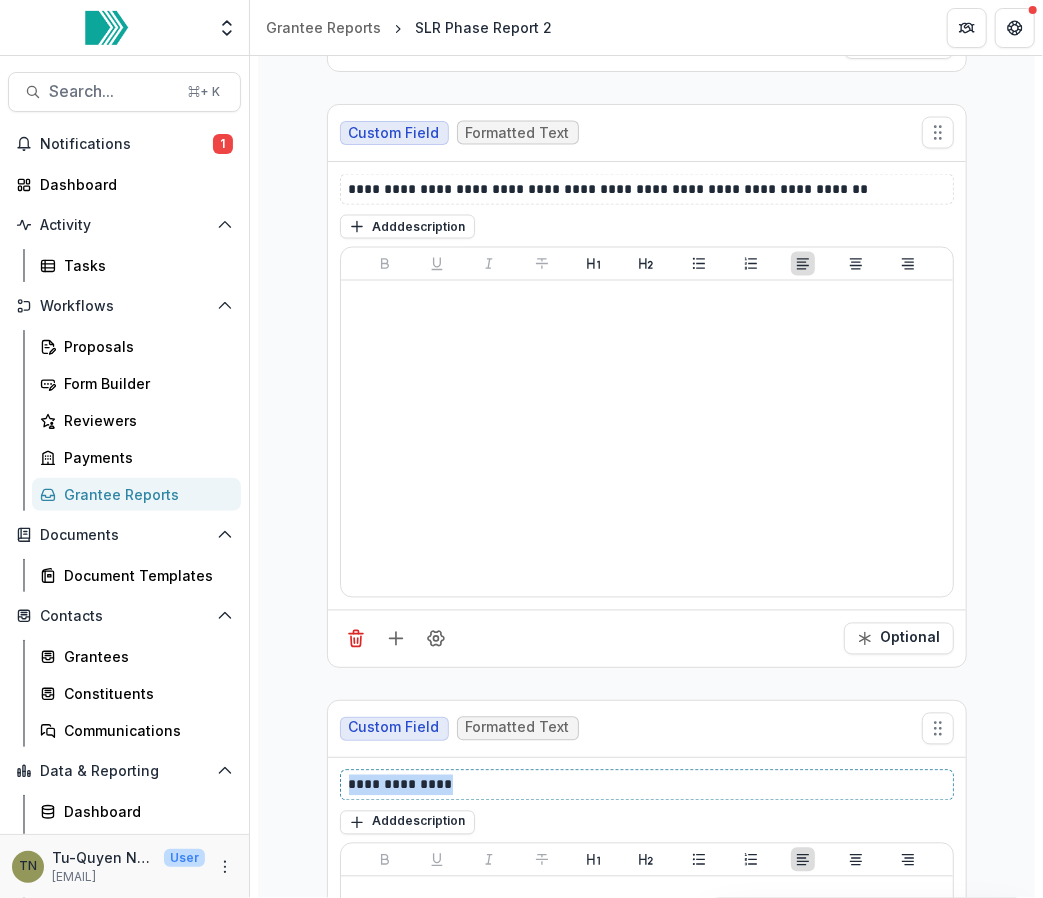 click on "**********" at bounding box center (648, 785) 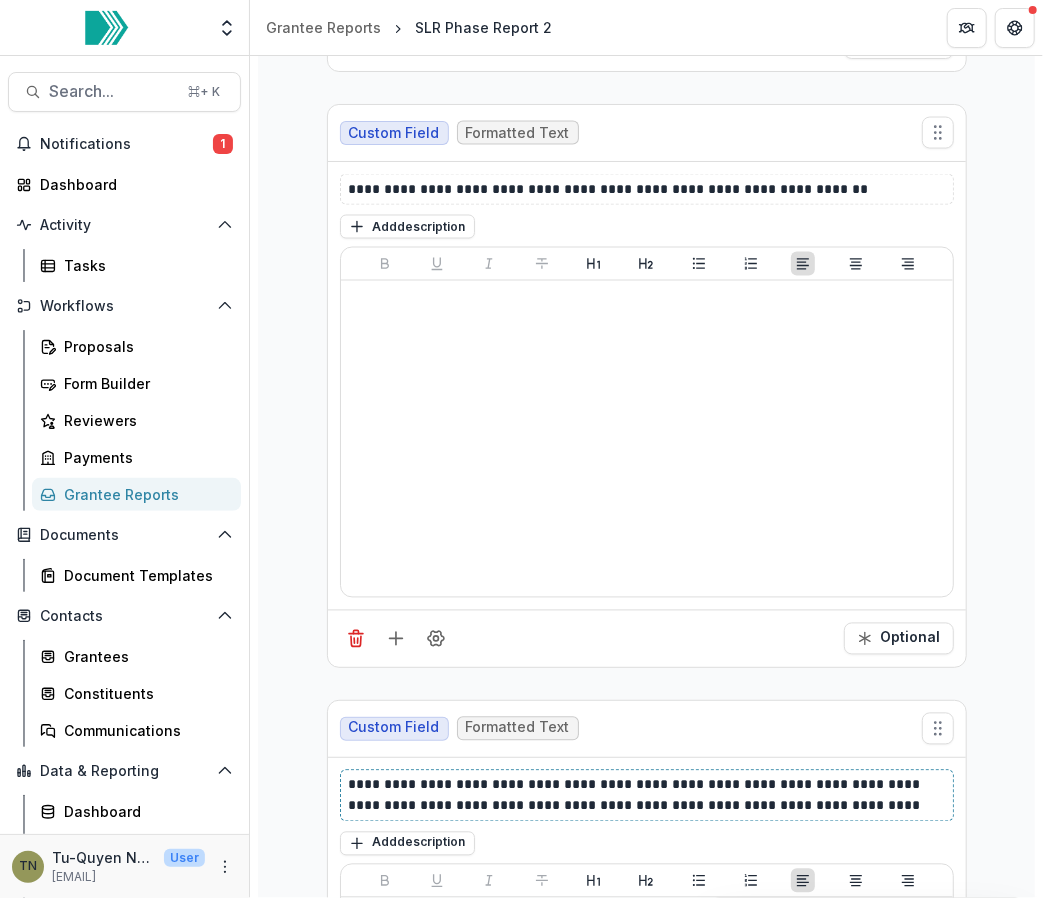 click on "**********" at bounding box center [648, 796] 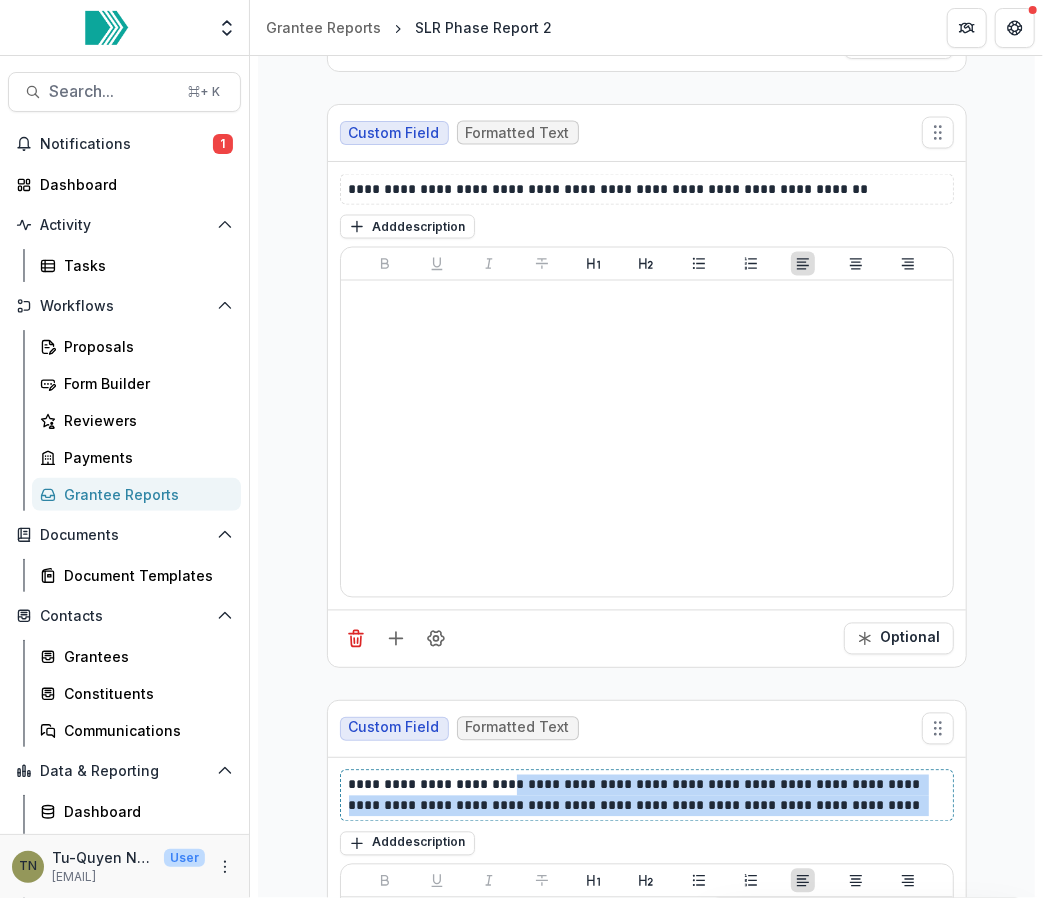 drag, startPoint x: 504, startPoint y: 665, endPoint x: 972, endPoint y: 695, distance: 468.96054 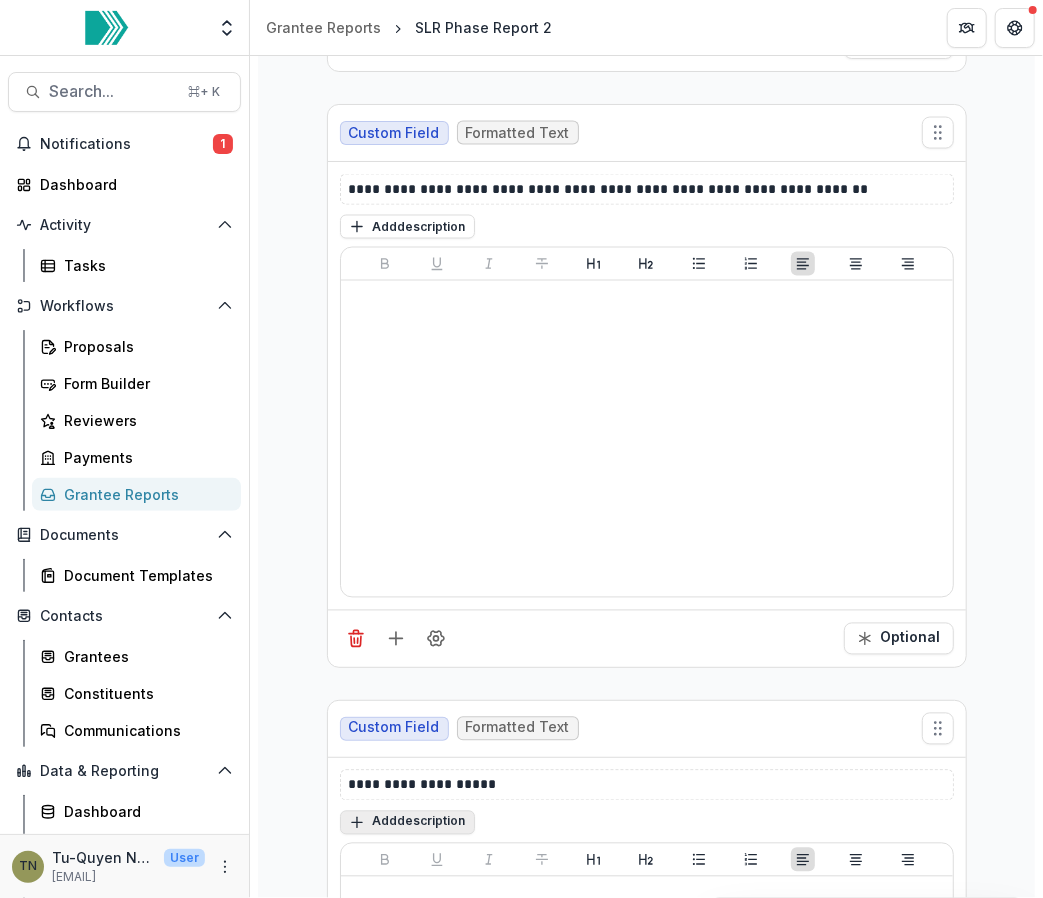 click on "Add  description" at bounding box center (407, 823) 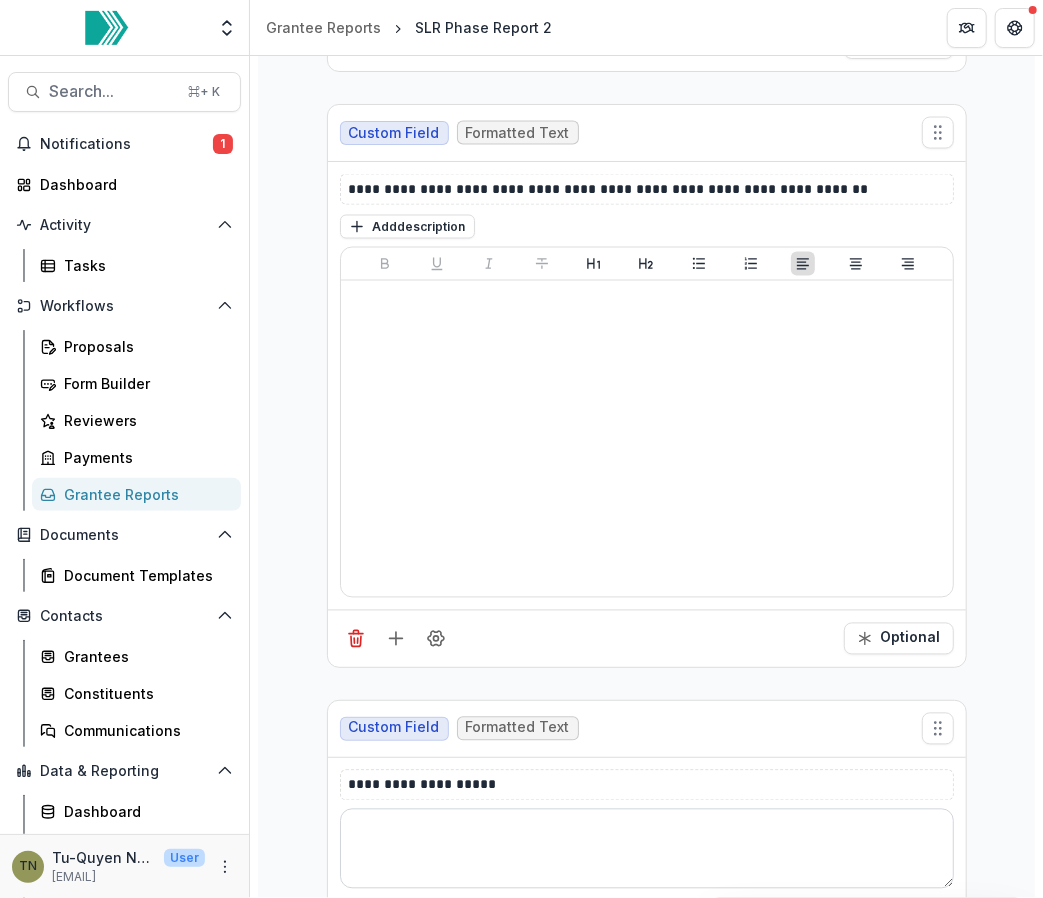 click at bounding box center [647, 849] 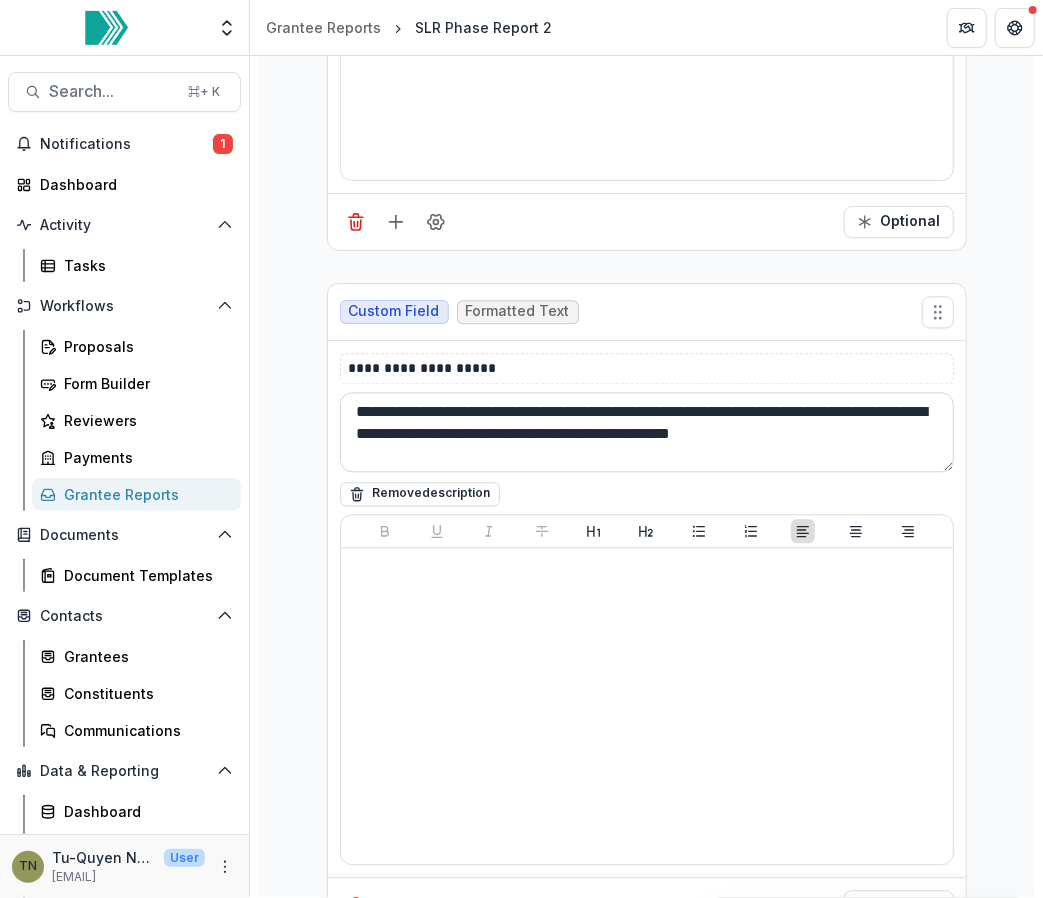 scroll, scrollTop: 17431, scrollLeft: 0, axis: vertical 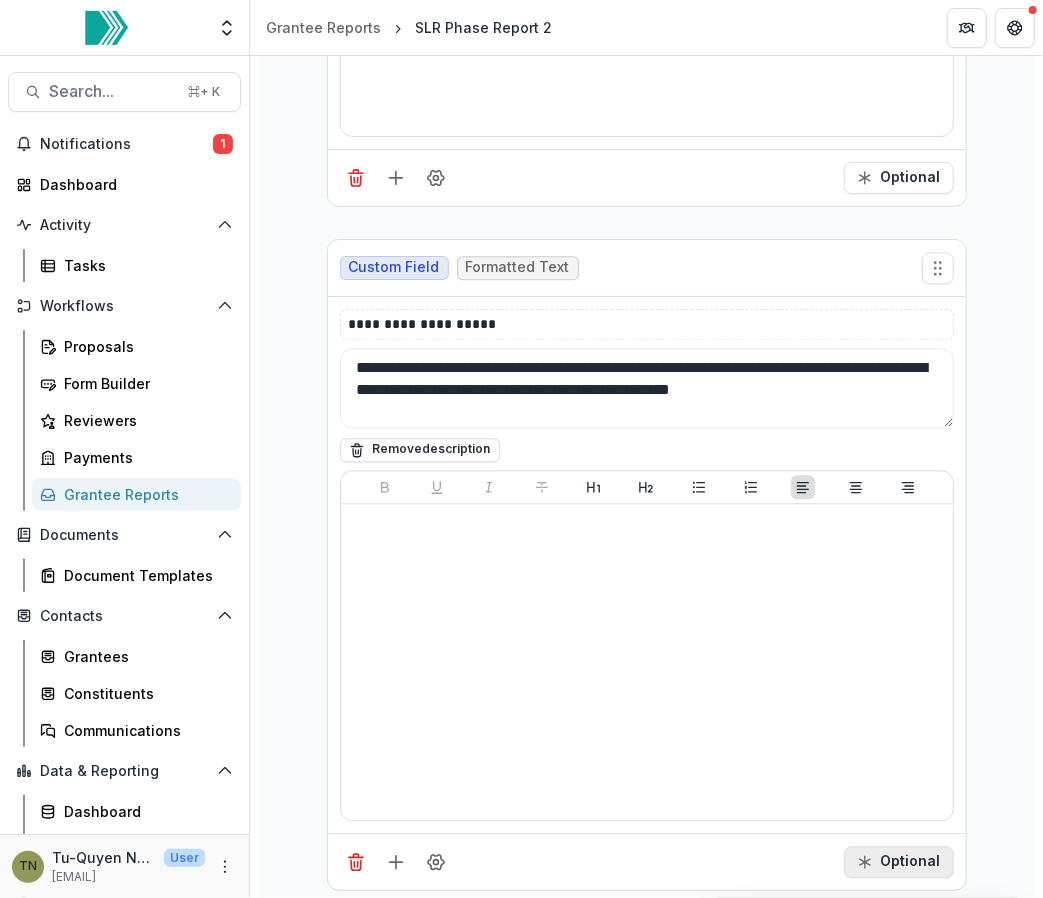 type on "**********" 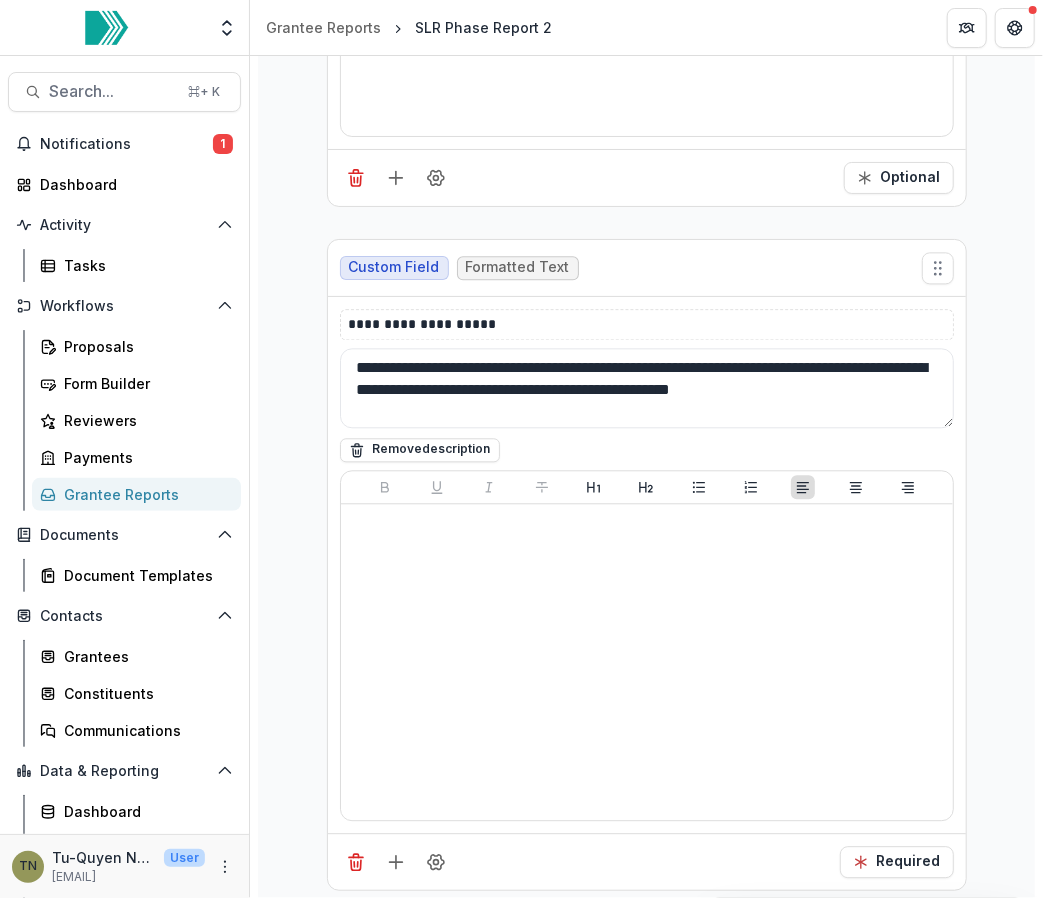 scroll, scrollTop: 17604, scrollLeft: 0, axis: vertical 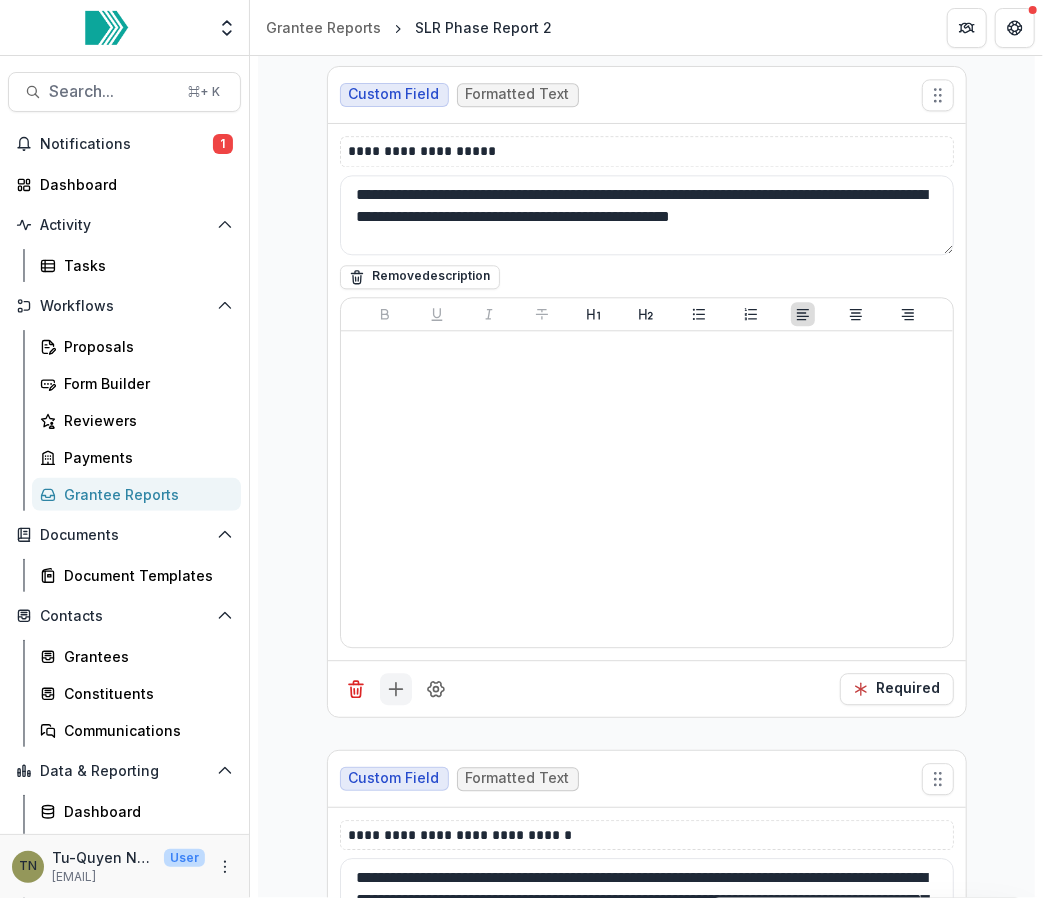 click 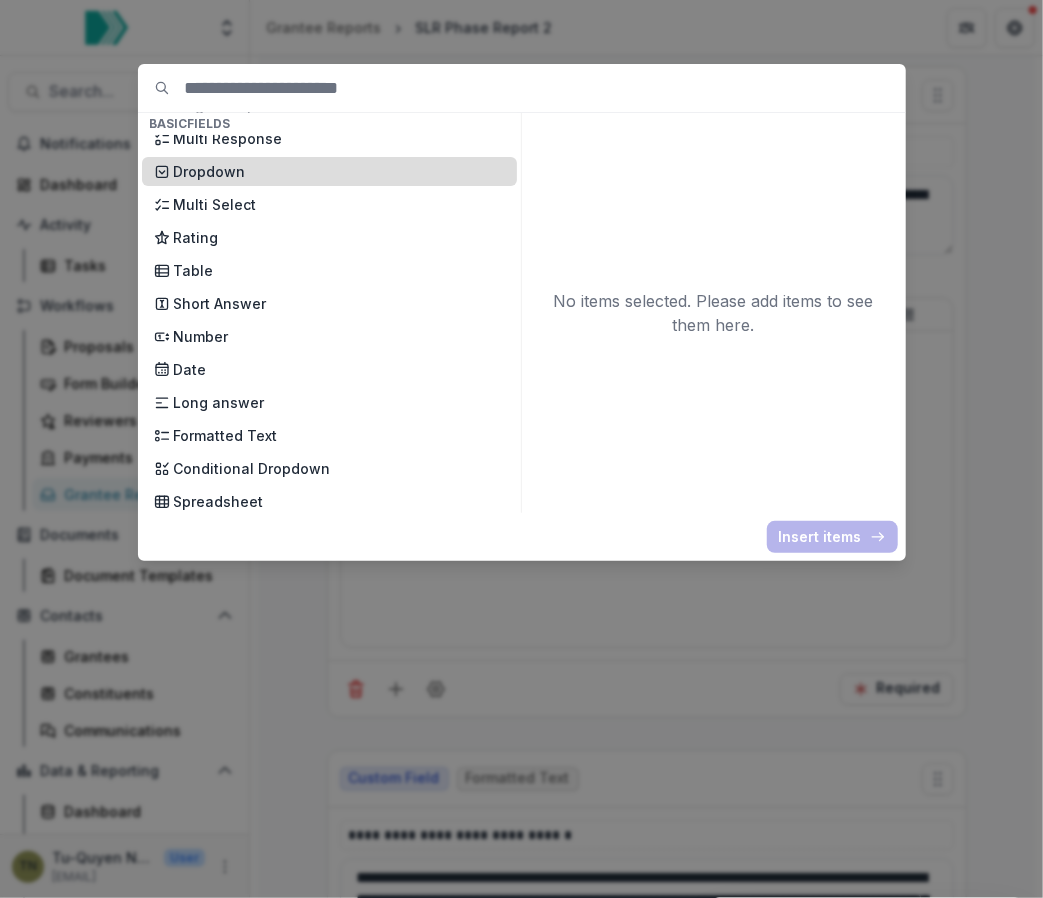 scroll, scrollTop: 266, scrollLeft: 0, axis: vertical 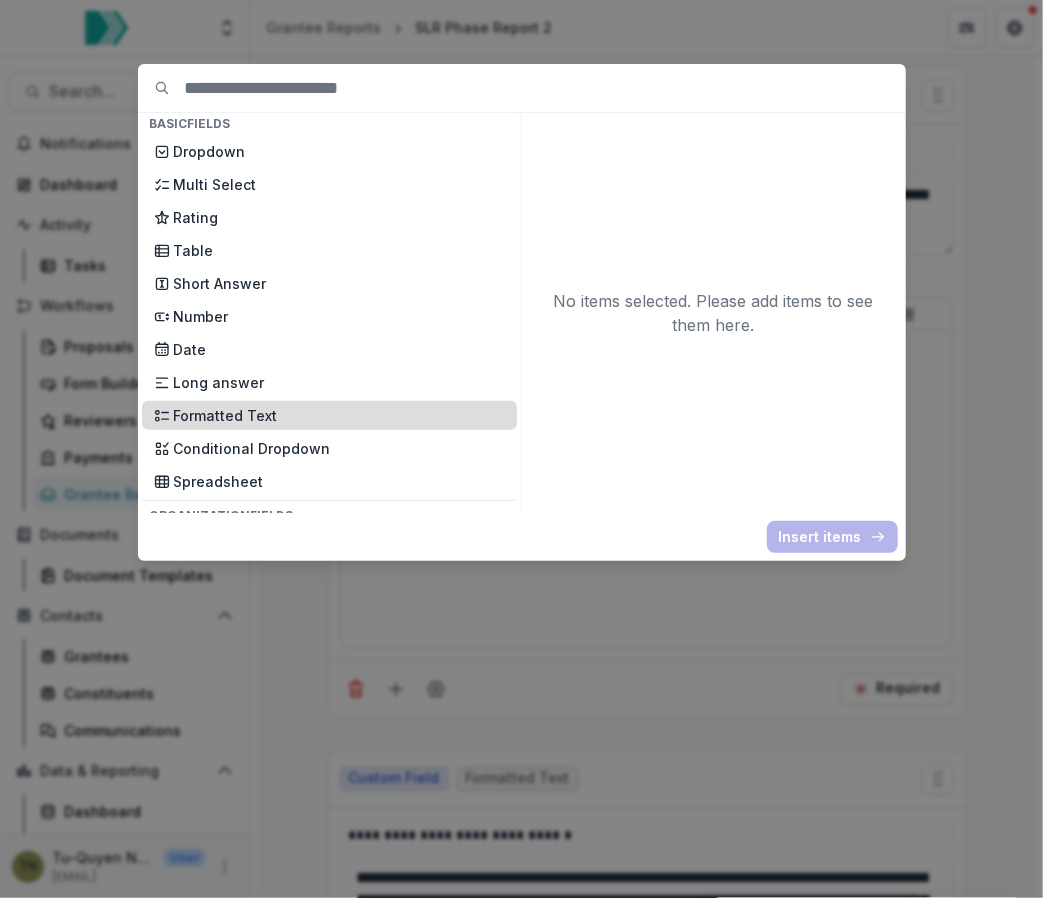 click on "Formatted Text" at bounding box center [339, 415] 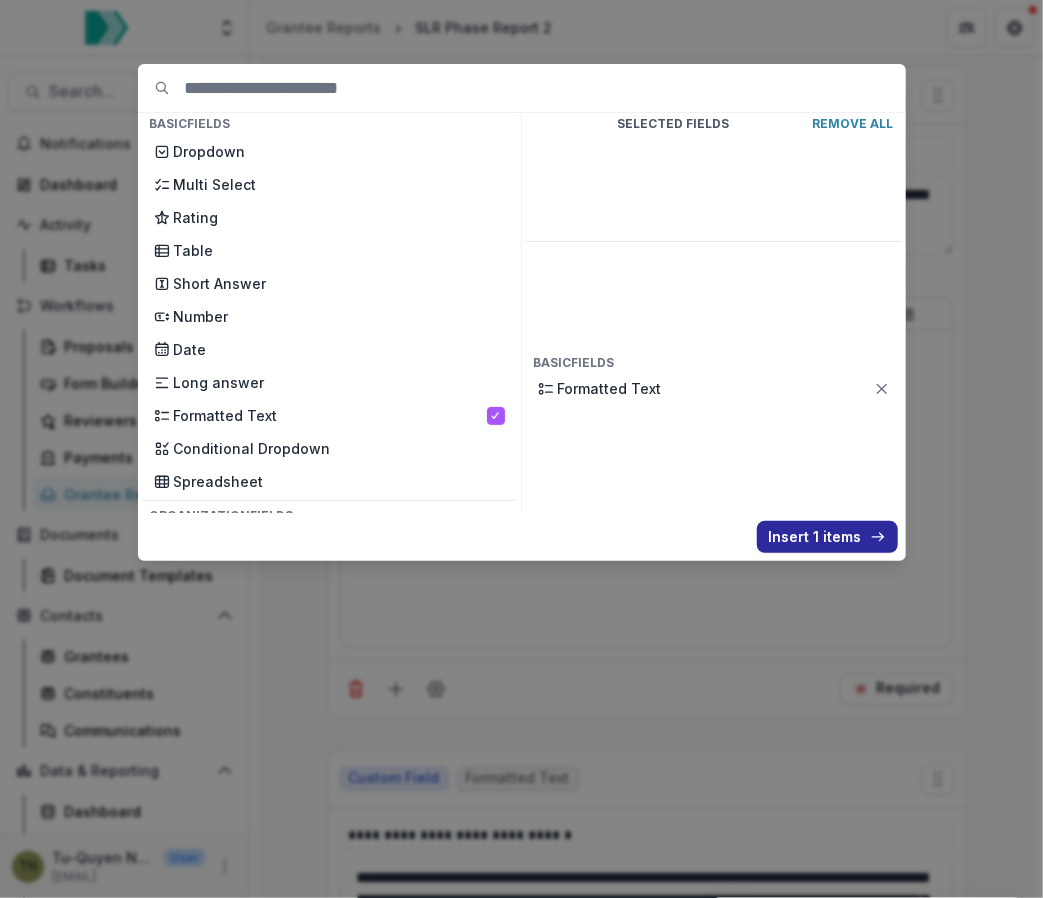 click on "Insert 1 items" at bounding box center (827, 537) 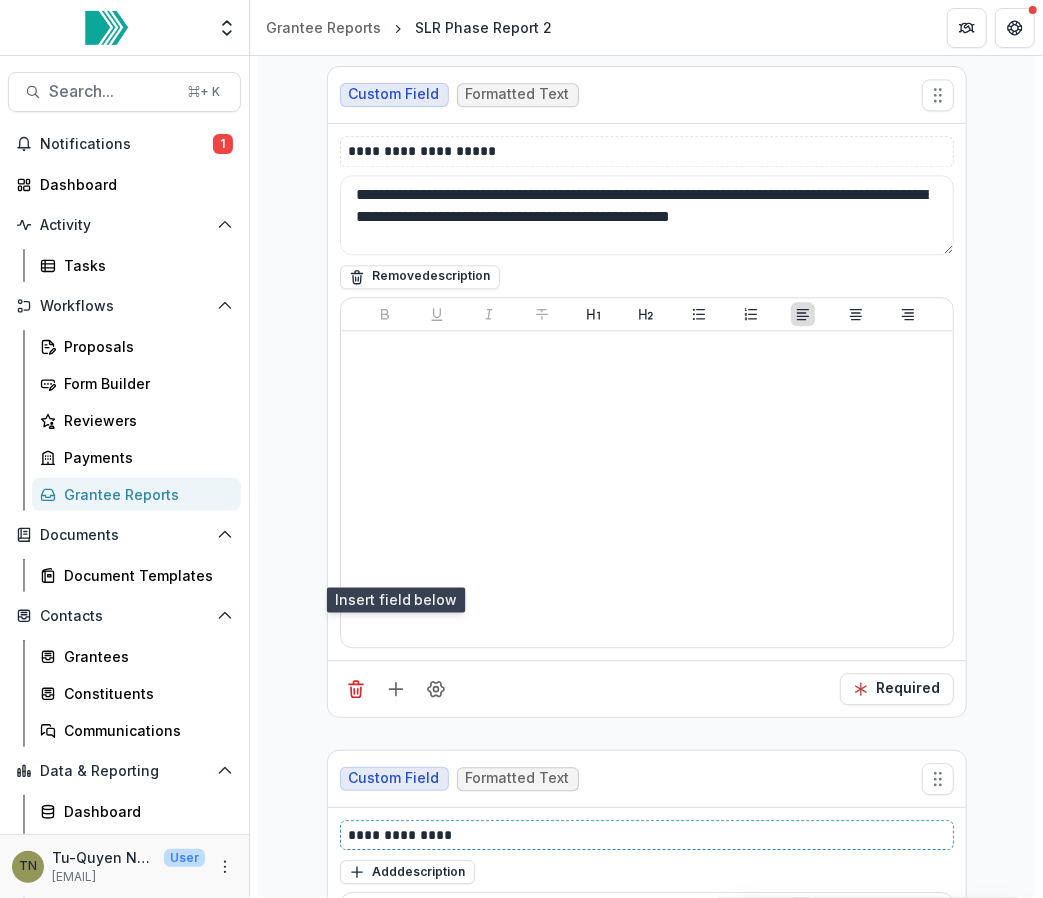 click on "**********" at bounding box center [648, 835] 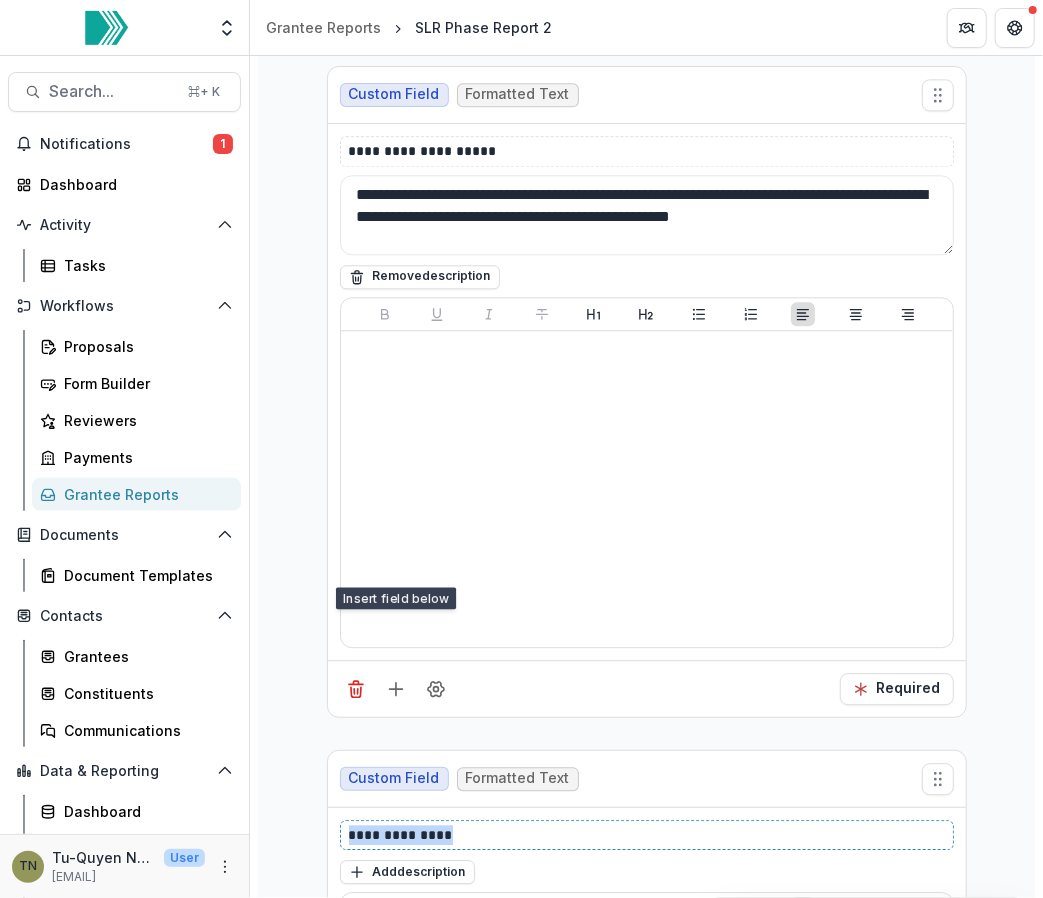 click on "**********" at bounding box center (648, 835) 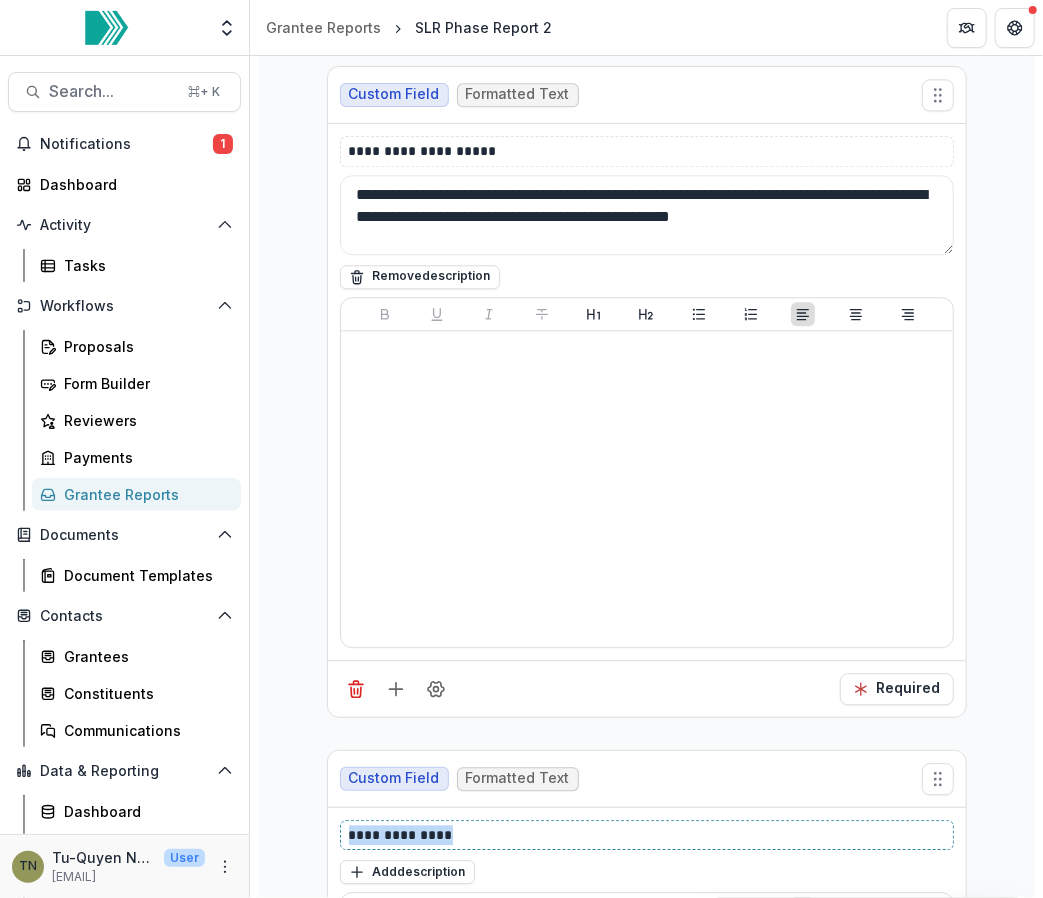 paste 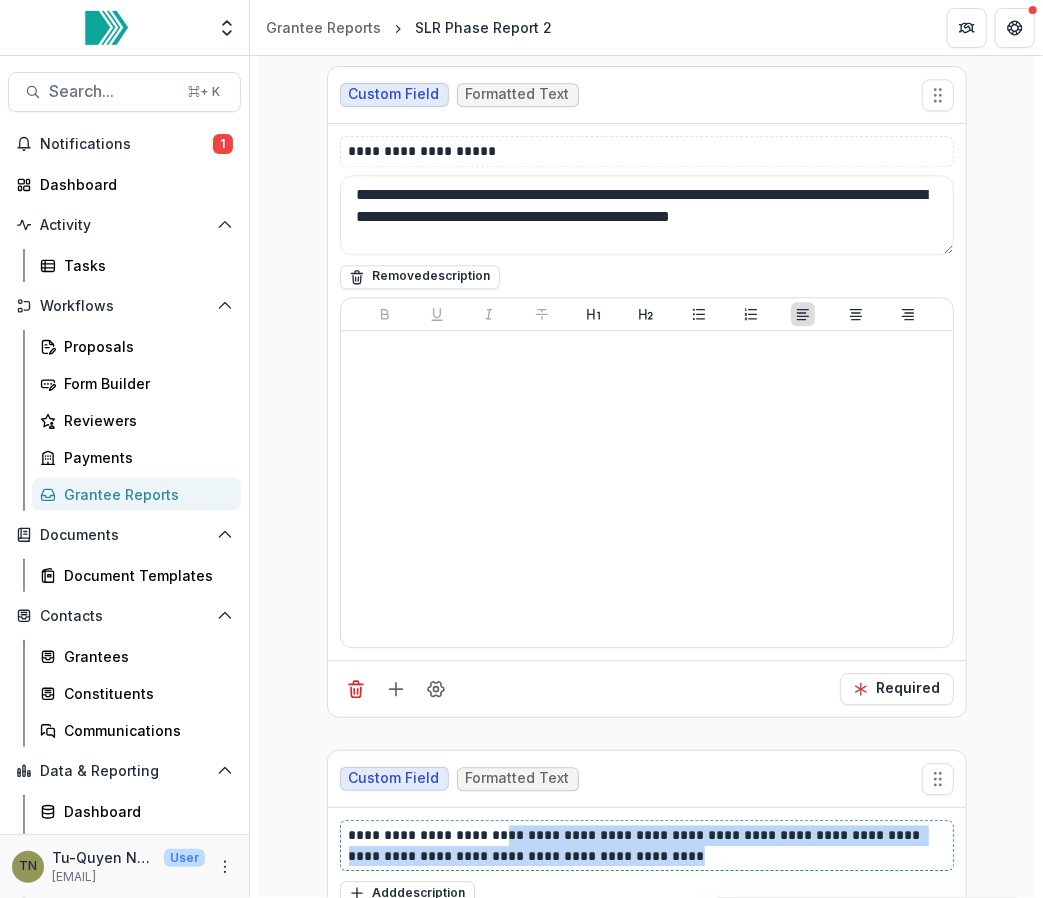 drag, startPoint x: 494, startPoint y: 710, endPoint x: 716, endPoint y: 733, distance: 223.18826 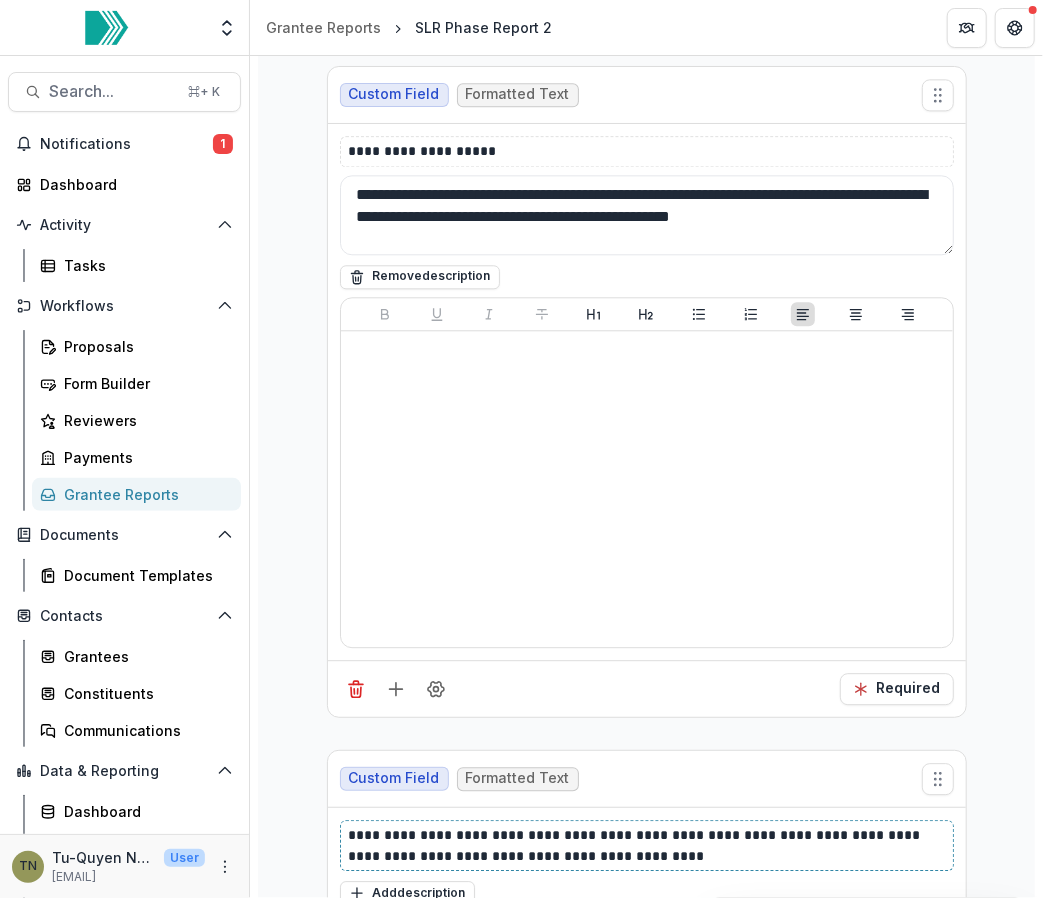 type 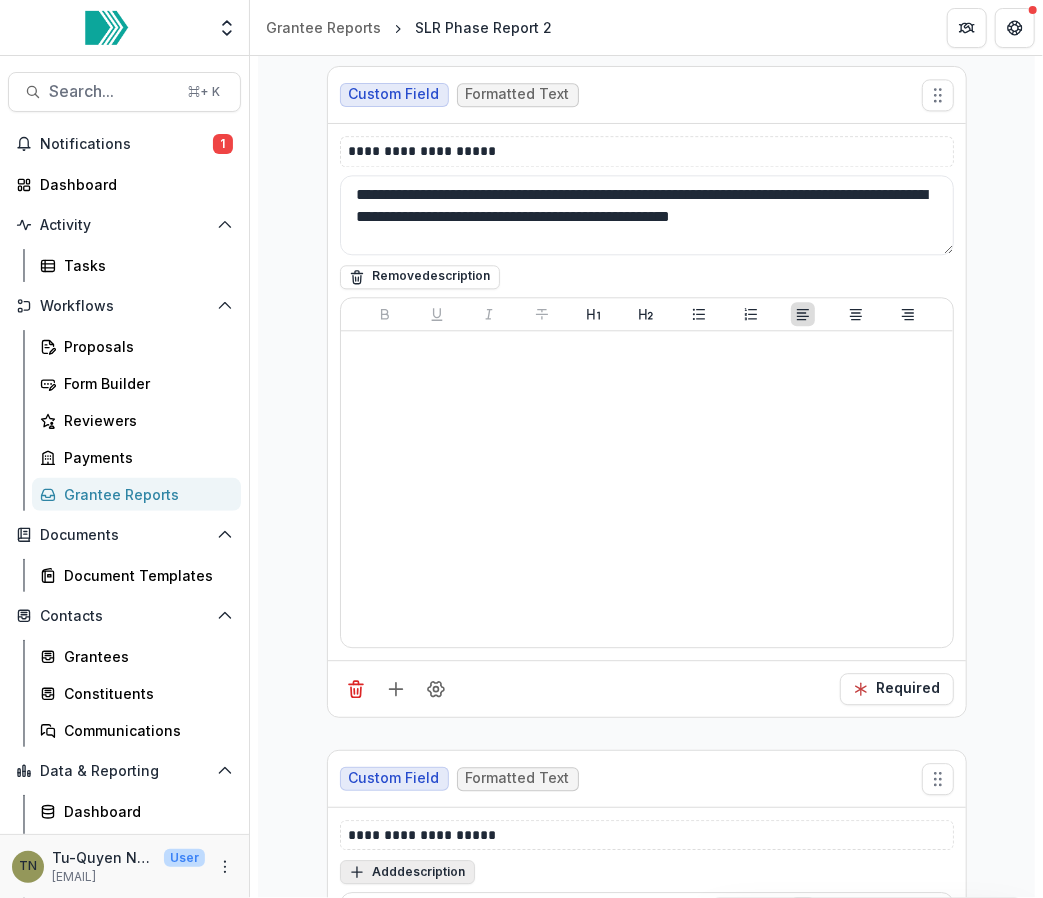 click on "Add  description" at bounding box center (407, 872) 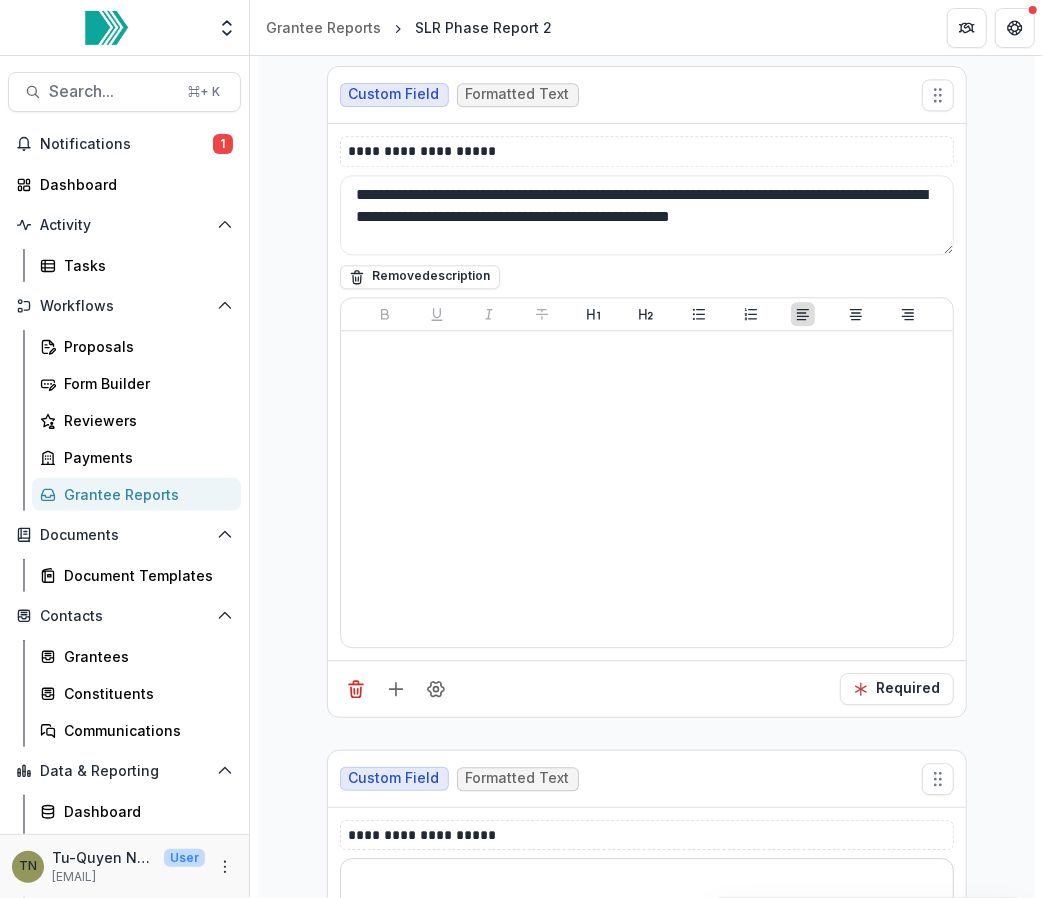 click at bounding box center [647, 898] 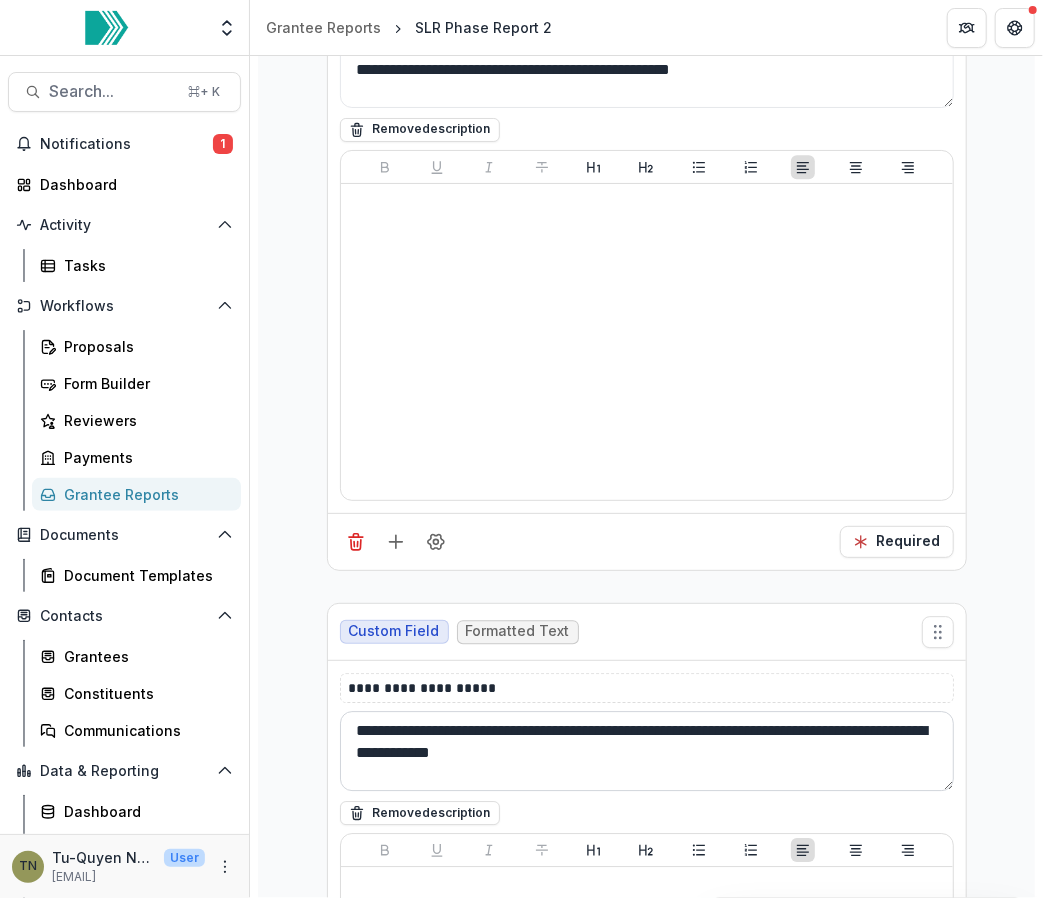 scroll, scrollTop: 17811, scrollLeft: 0, axis: vertical 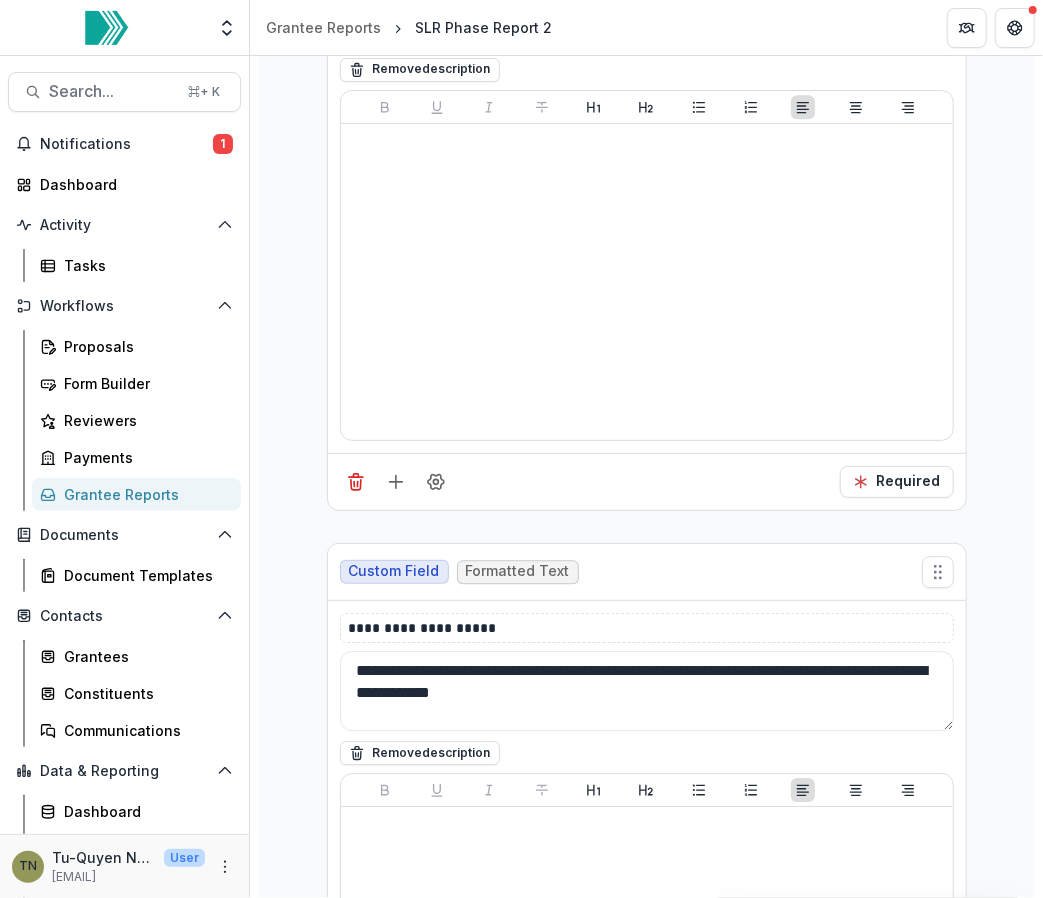 type on "**********" 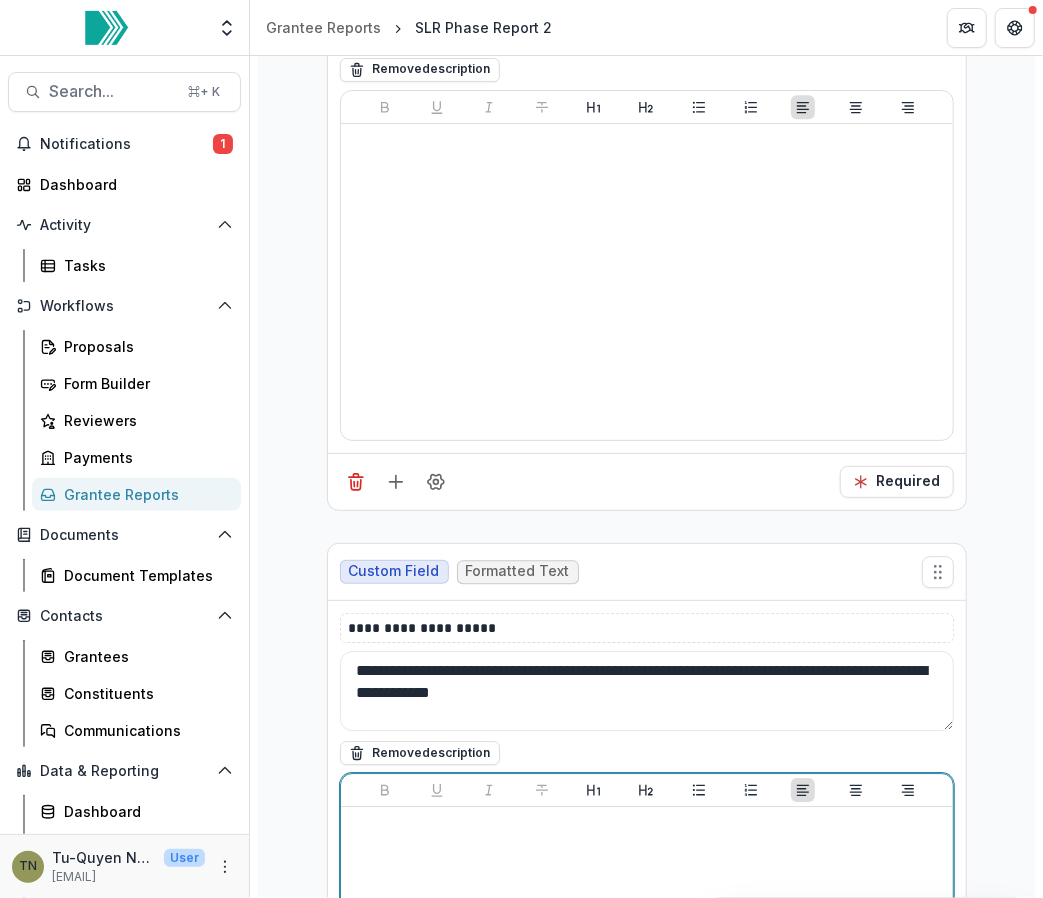 click at bounding box center (647, 965) 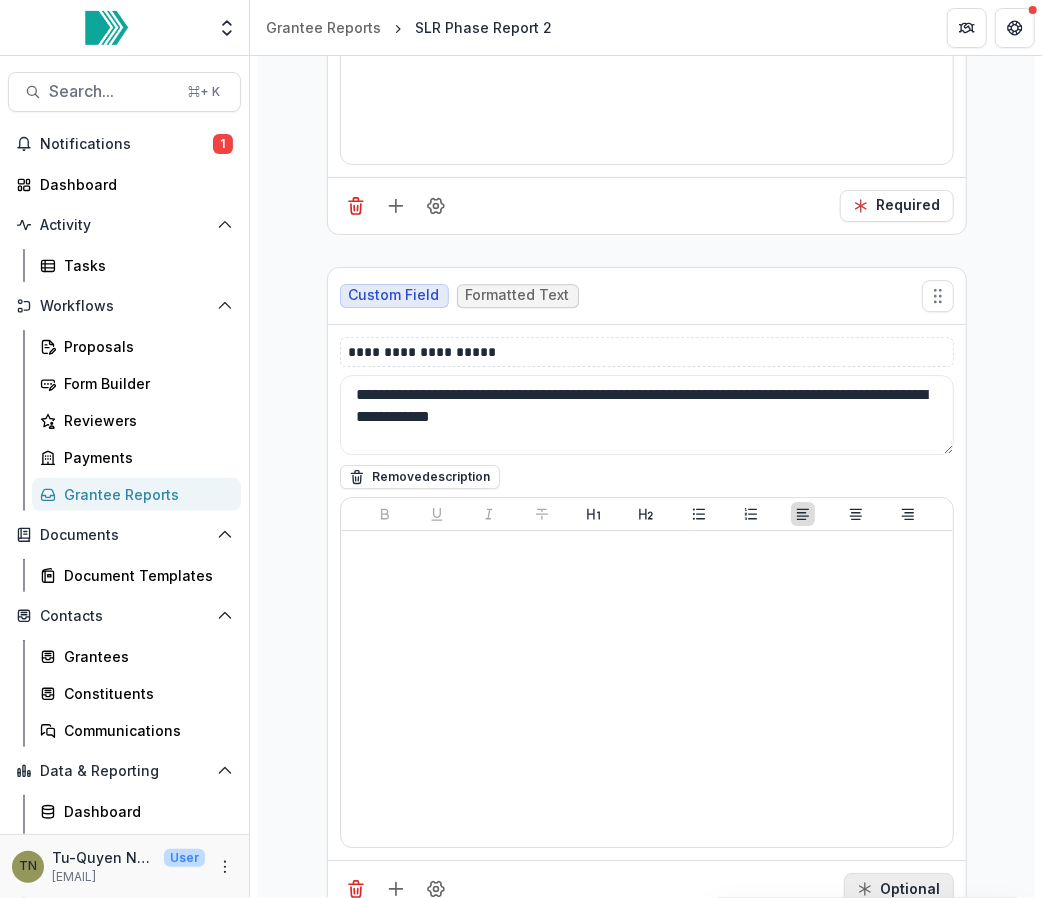 click 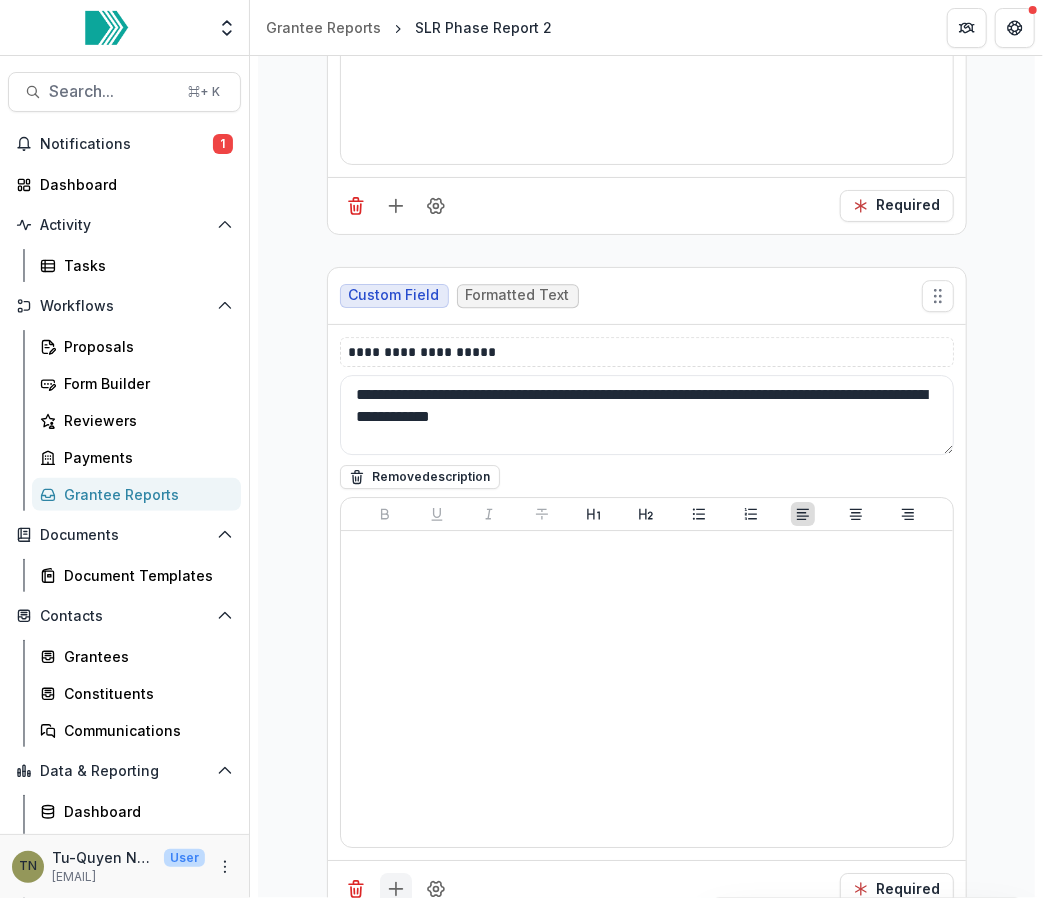 click 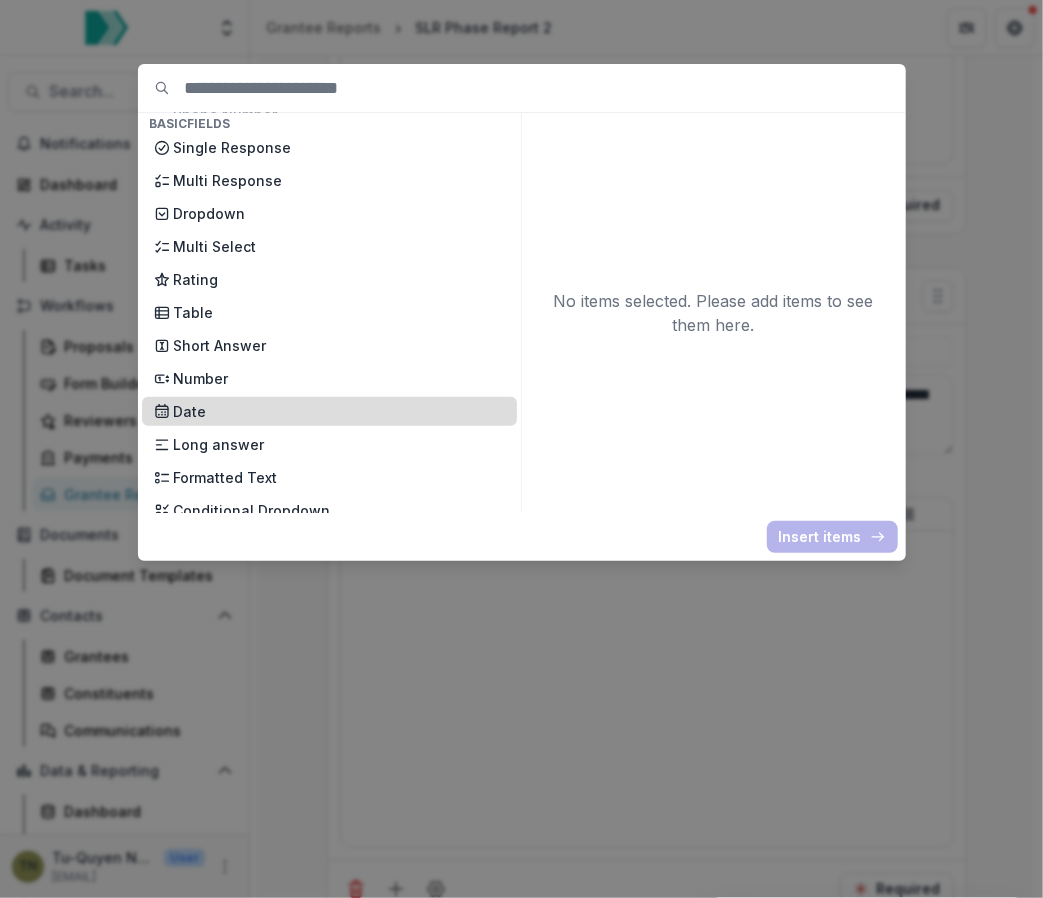 scroll, scrollTop: 206, scrollLeft: 0, axis: vertical 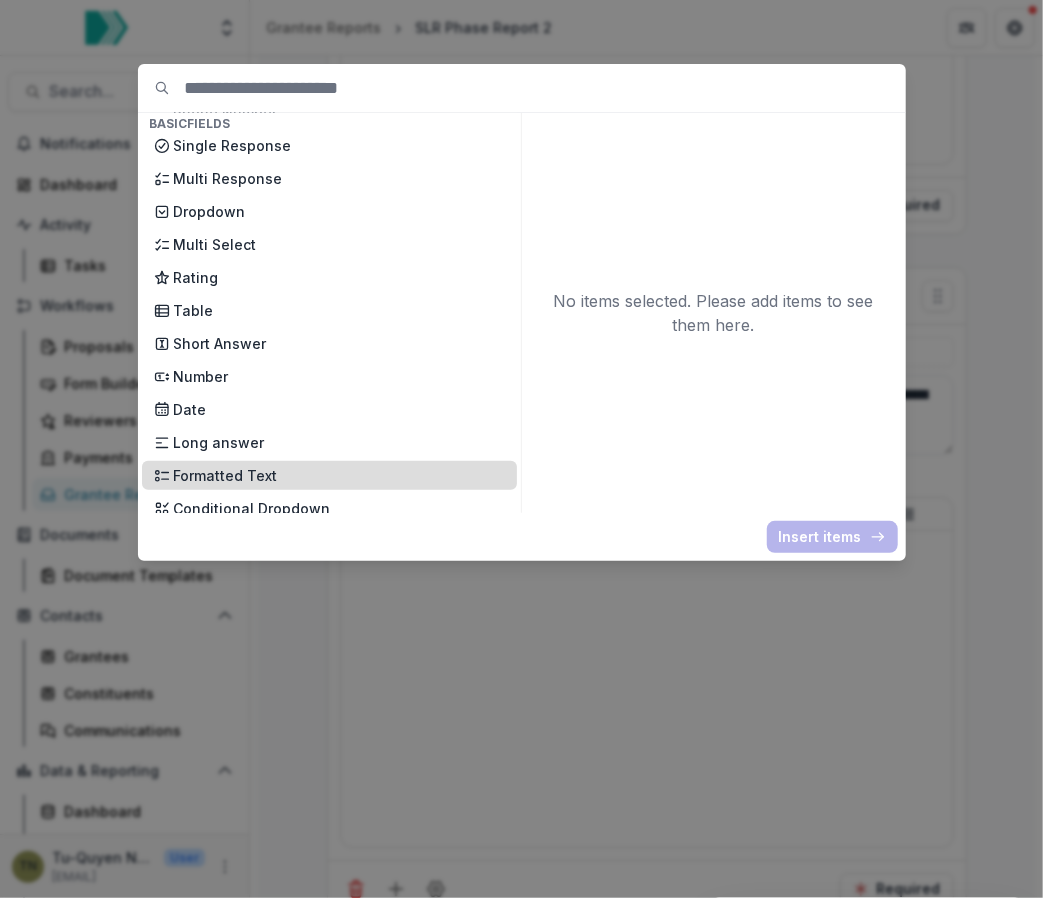 click on "Formatted Text" at bounding box center (339, 475) 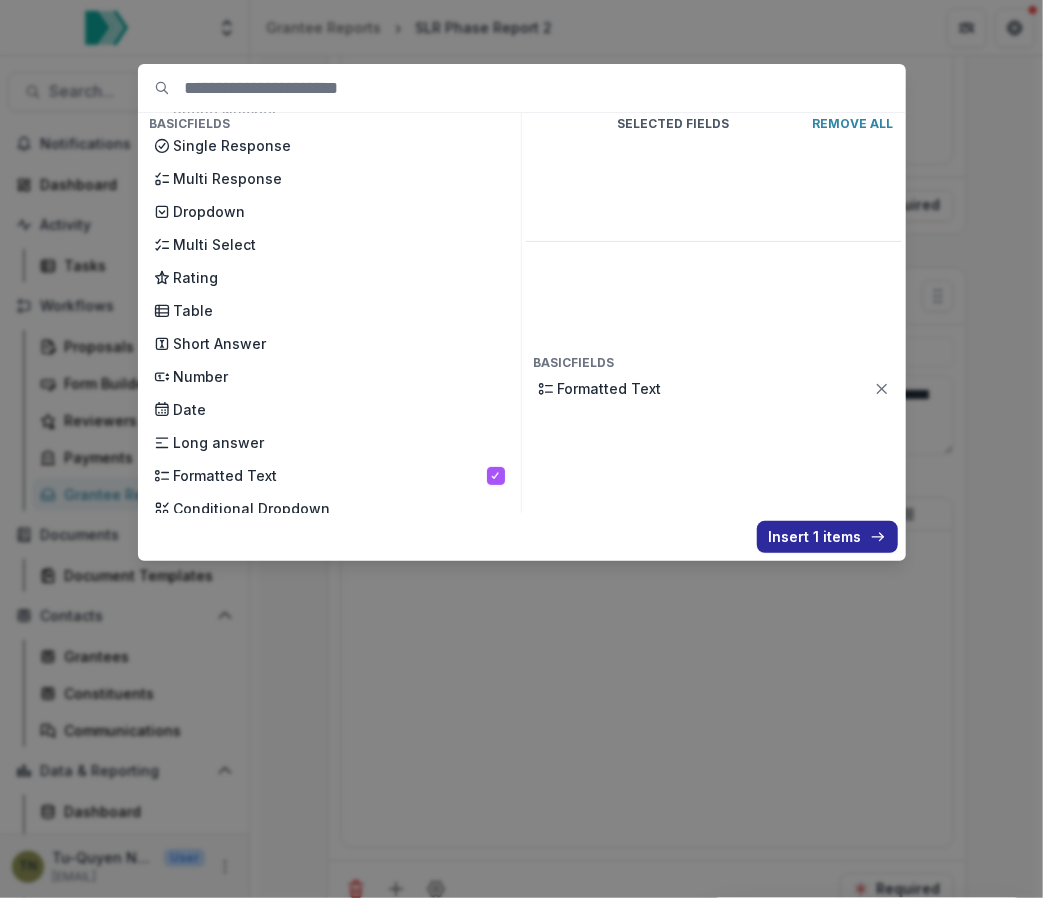 click on "Insert 1 items" at bounding box center (827, 537) 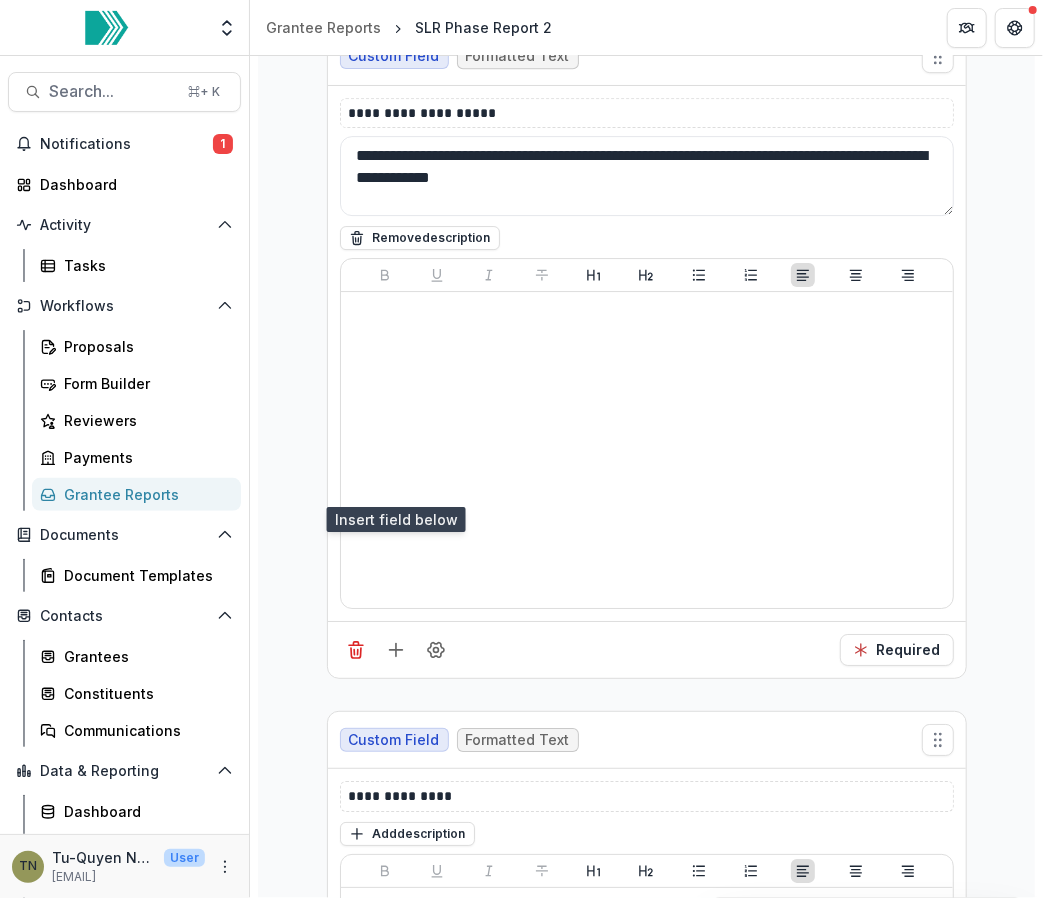 scroll, scrollTop: 18366, scrollLeft: 0, axis: vertical 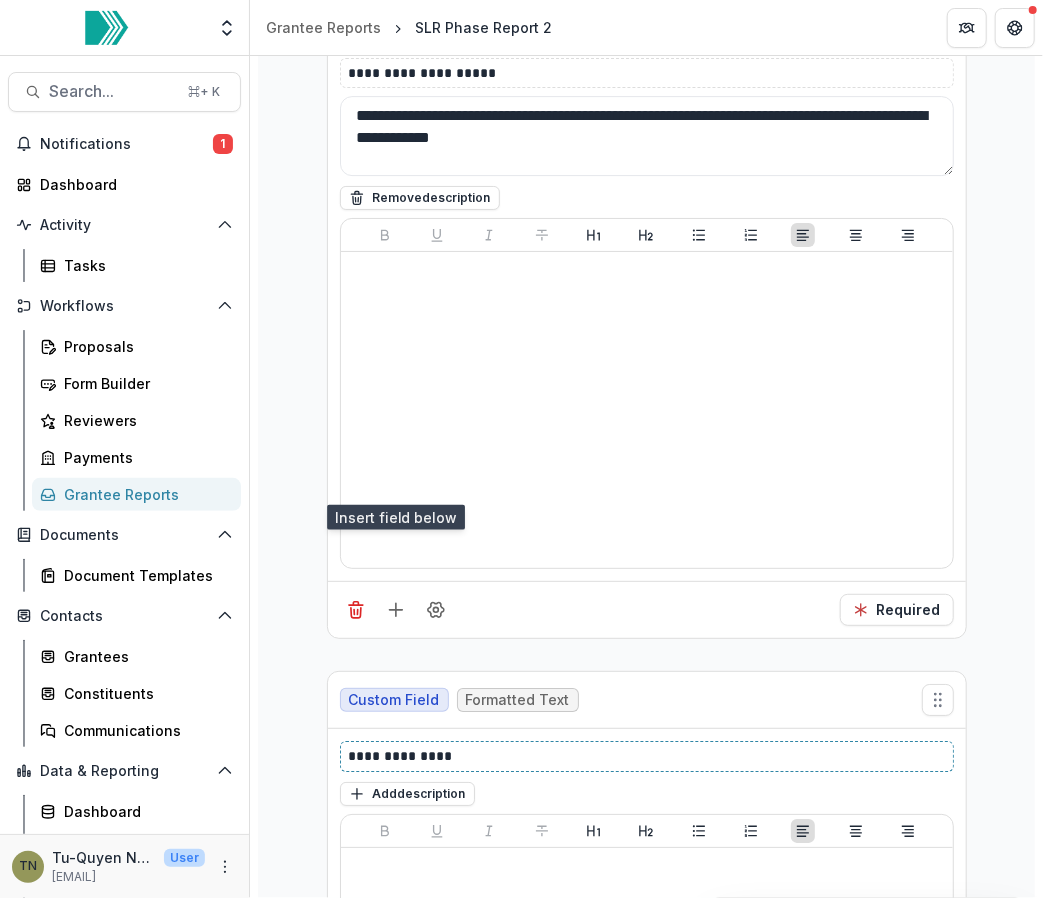 click on "**********" at bounding box center [648, 756] 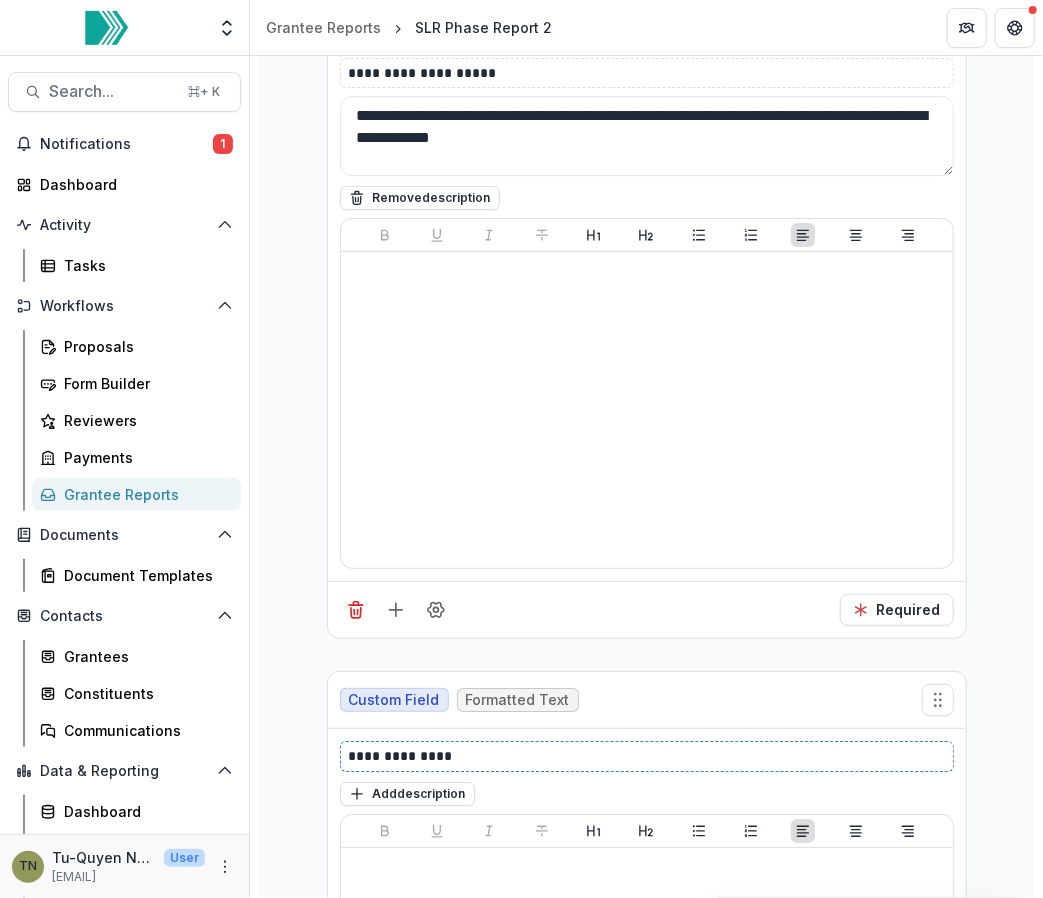 scroll, scrollTop: 18648, scrollLeft: 0, axis: vertical 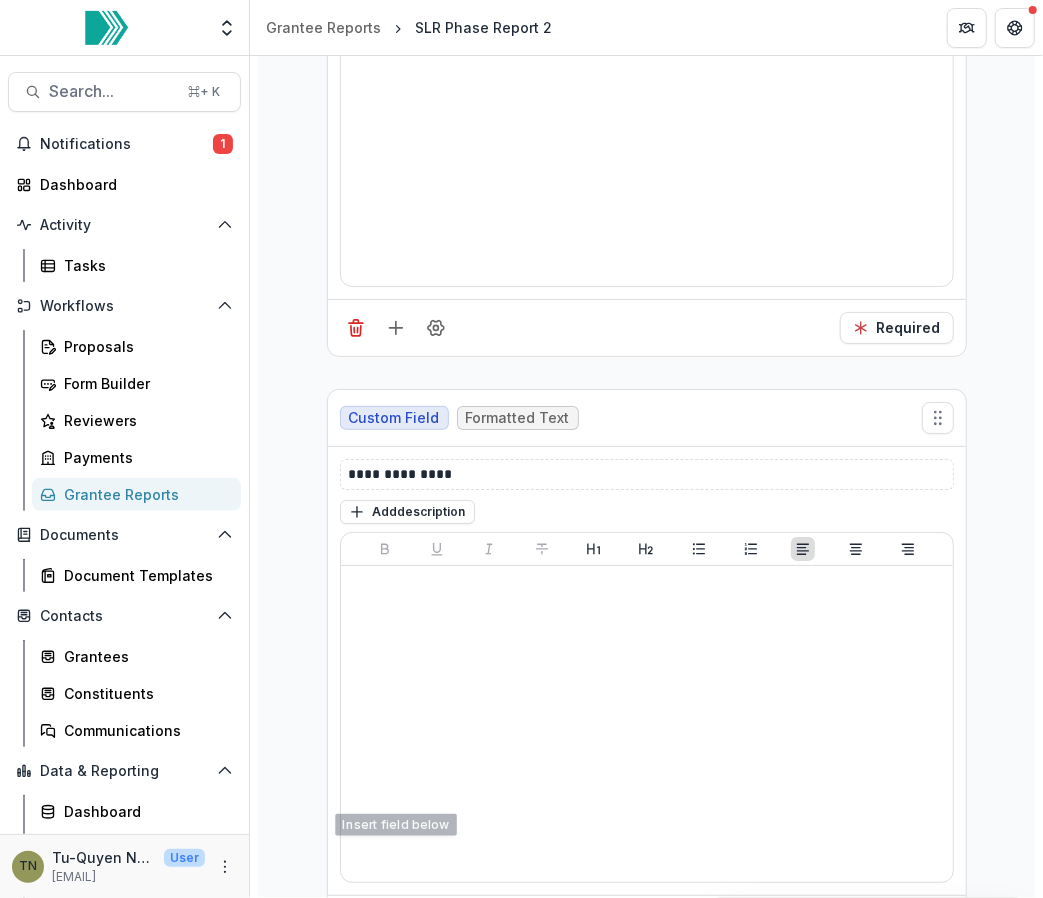click 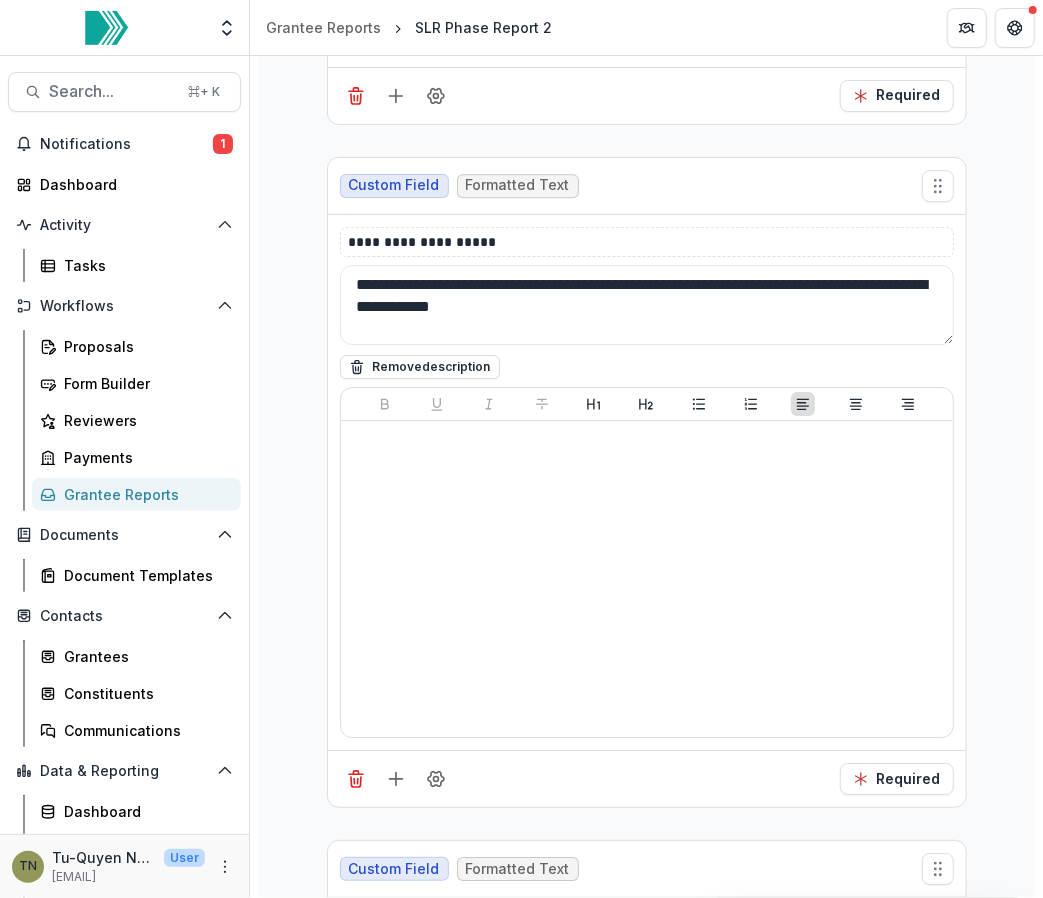 scroll, scrollTop: 18192, scrollLeft: 0, axis: vertical 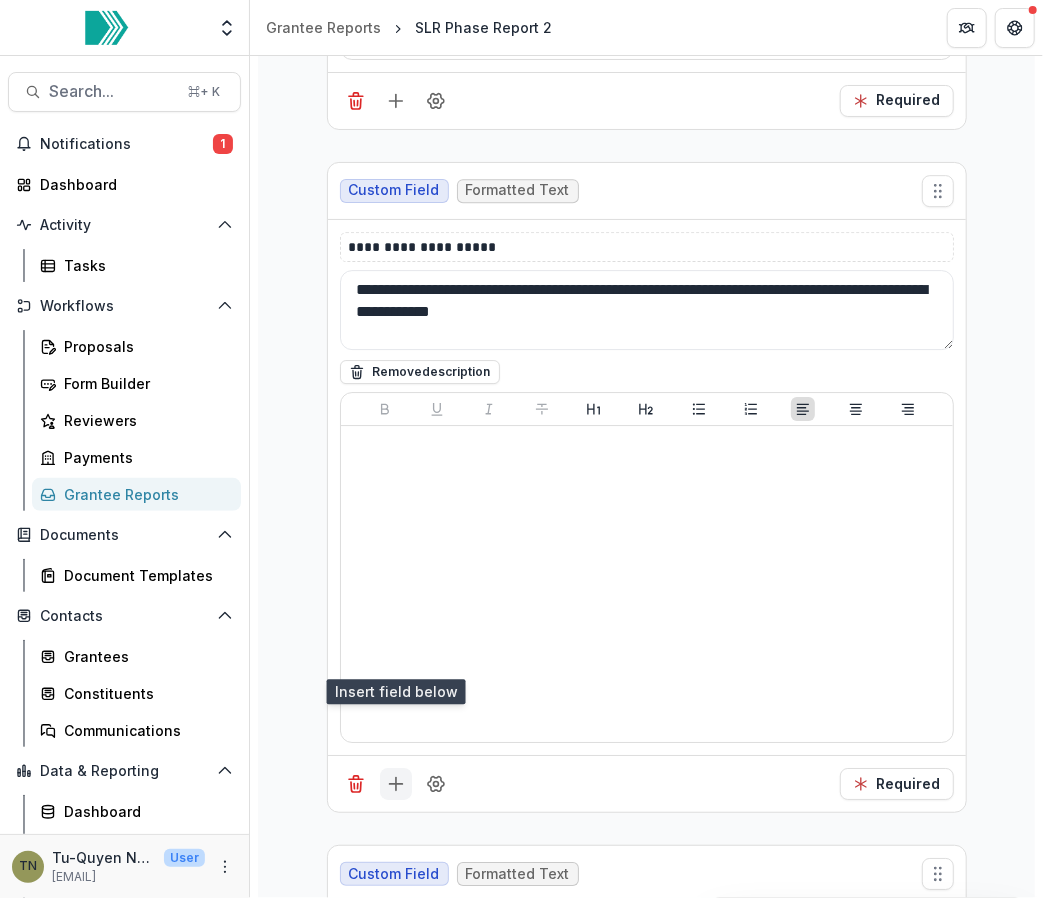 click at bounding box center [396, 784] 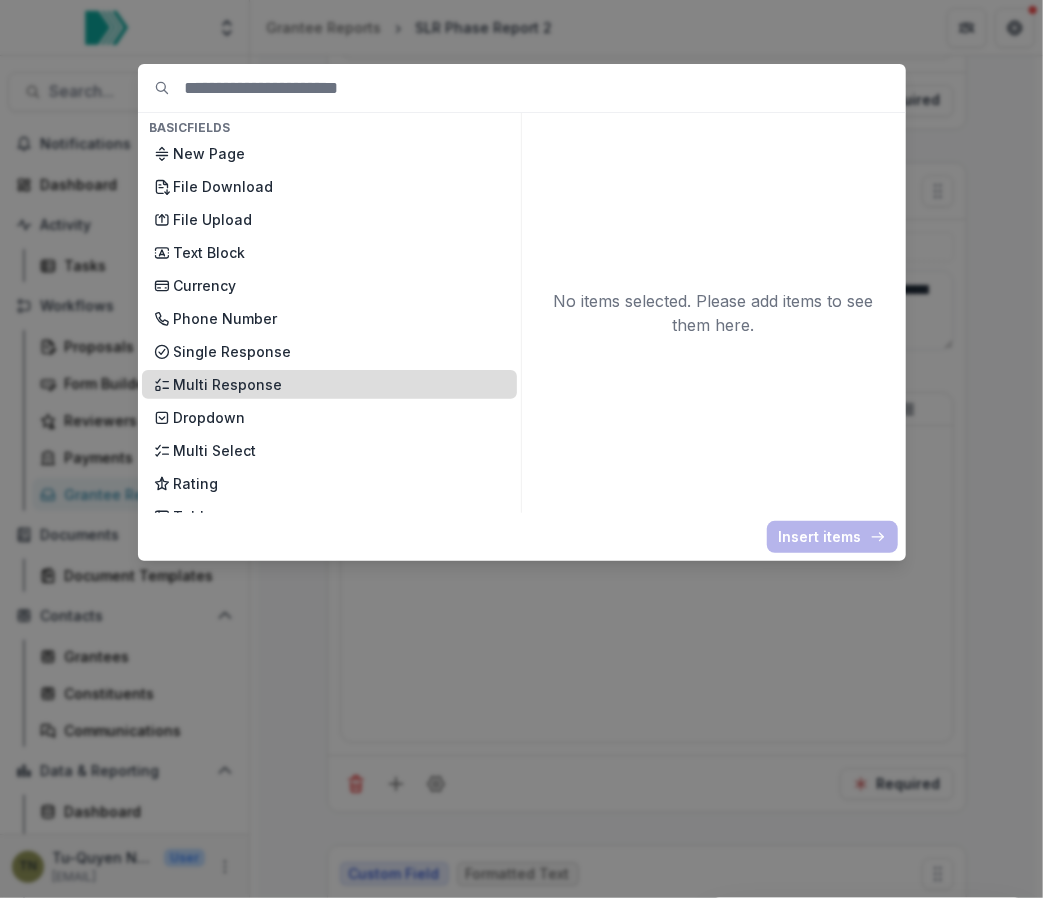 click on "Multi Response" at bounding box center [339, 384] 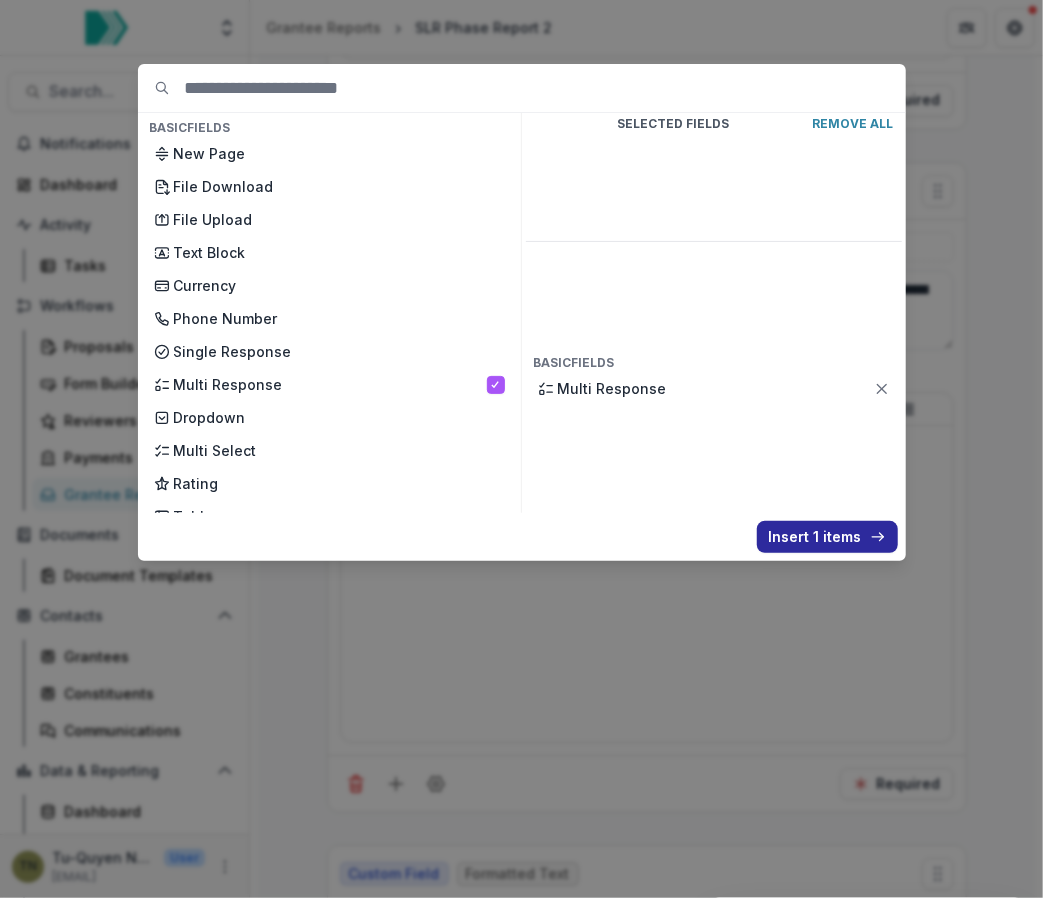 click on "Insert 1 items" at bounding box center [827, 537] 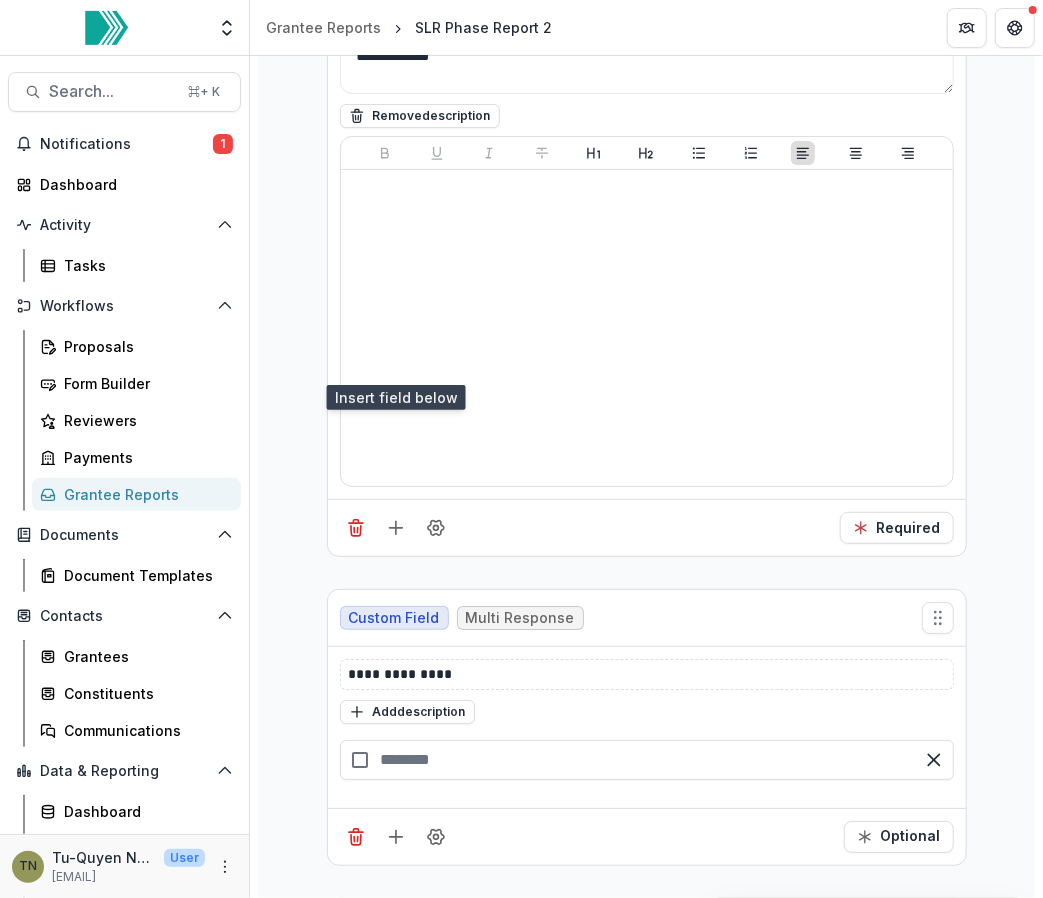scroll, scrollTop: 18486, scrollLeft: 0, axis: vertical 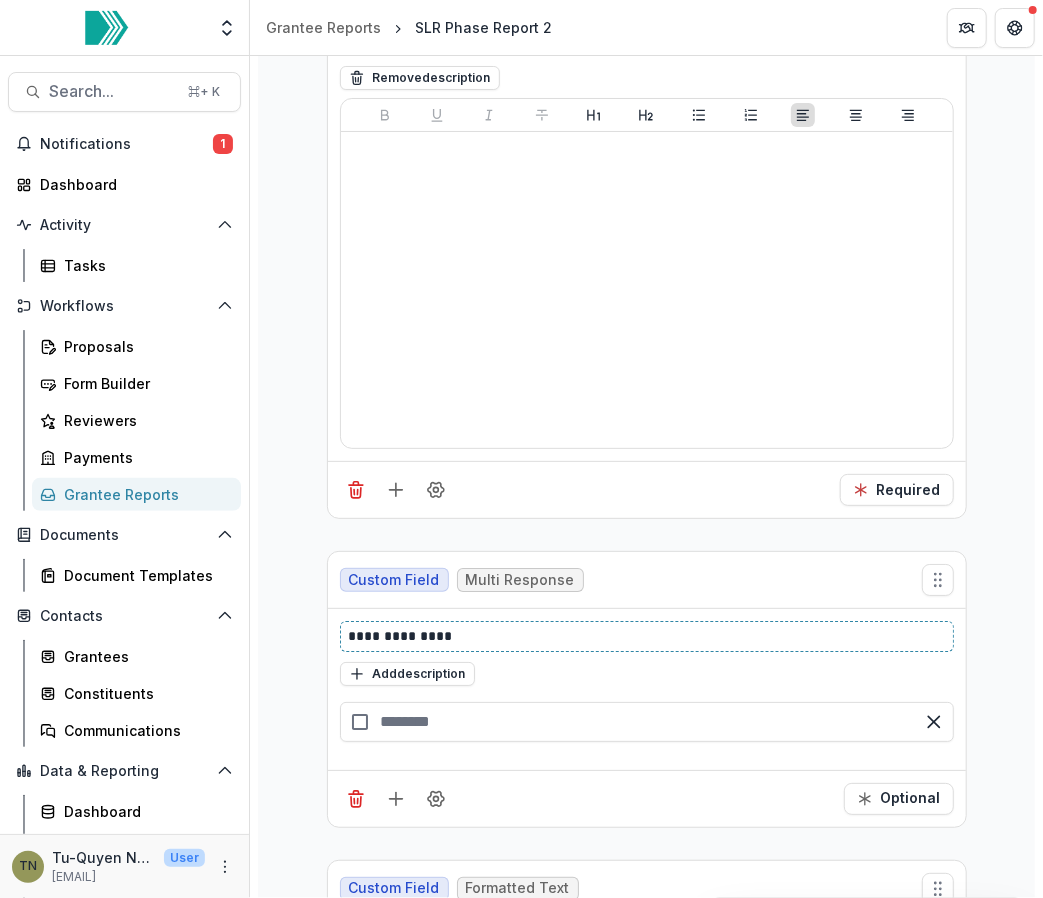 click on "**********" at bounding box center [648, 636] 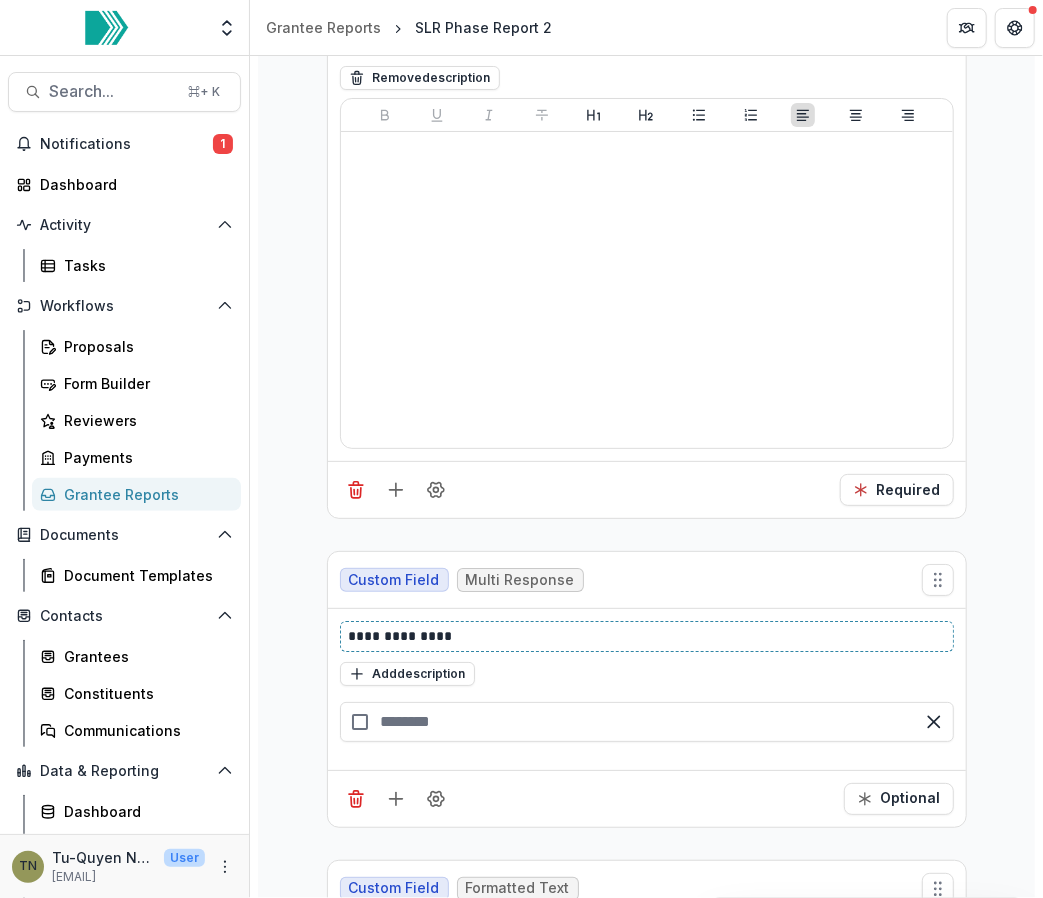 click on "**********" at bounding box center (648, 636) 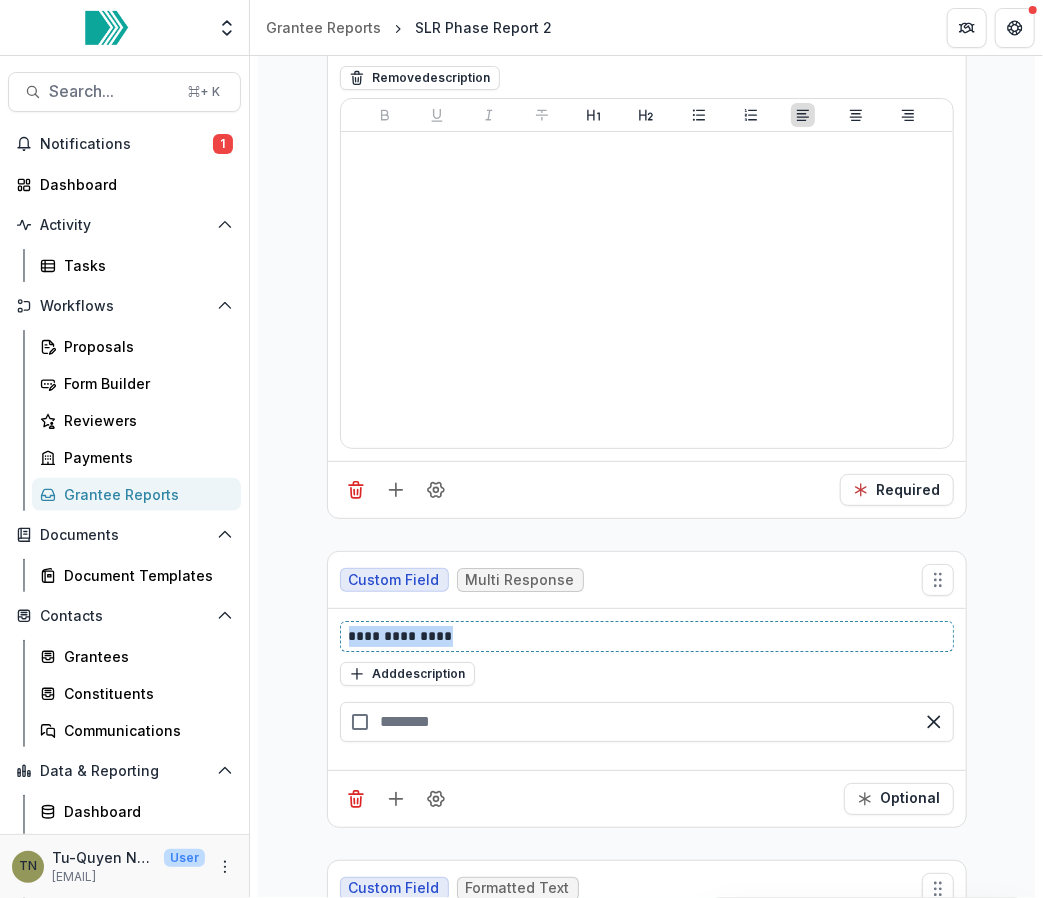 click on "**********" at bounding box center [648, 636] 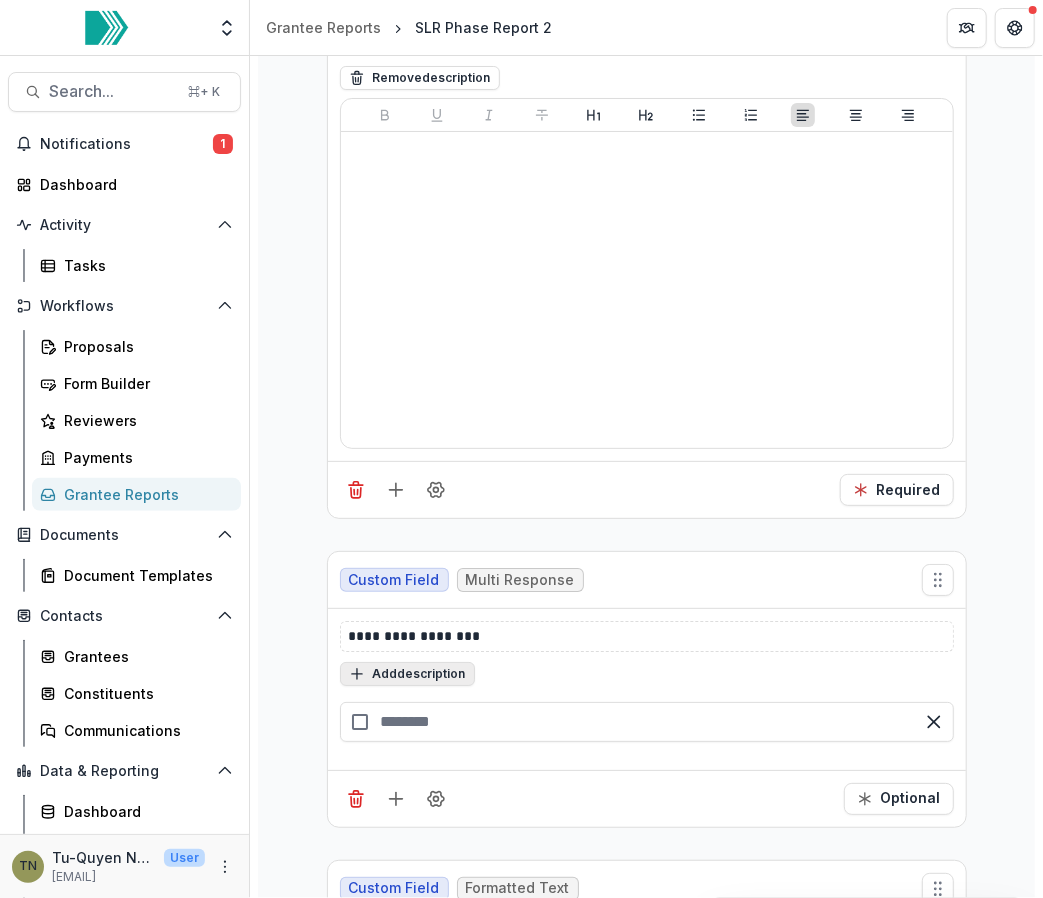 click on "Add  description" at bounding box center (407, 674) 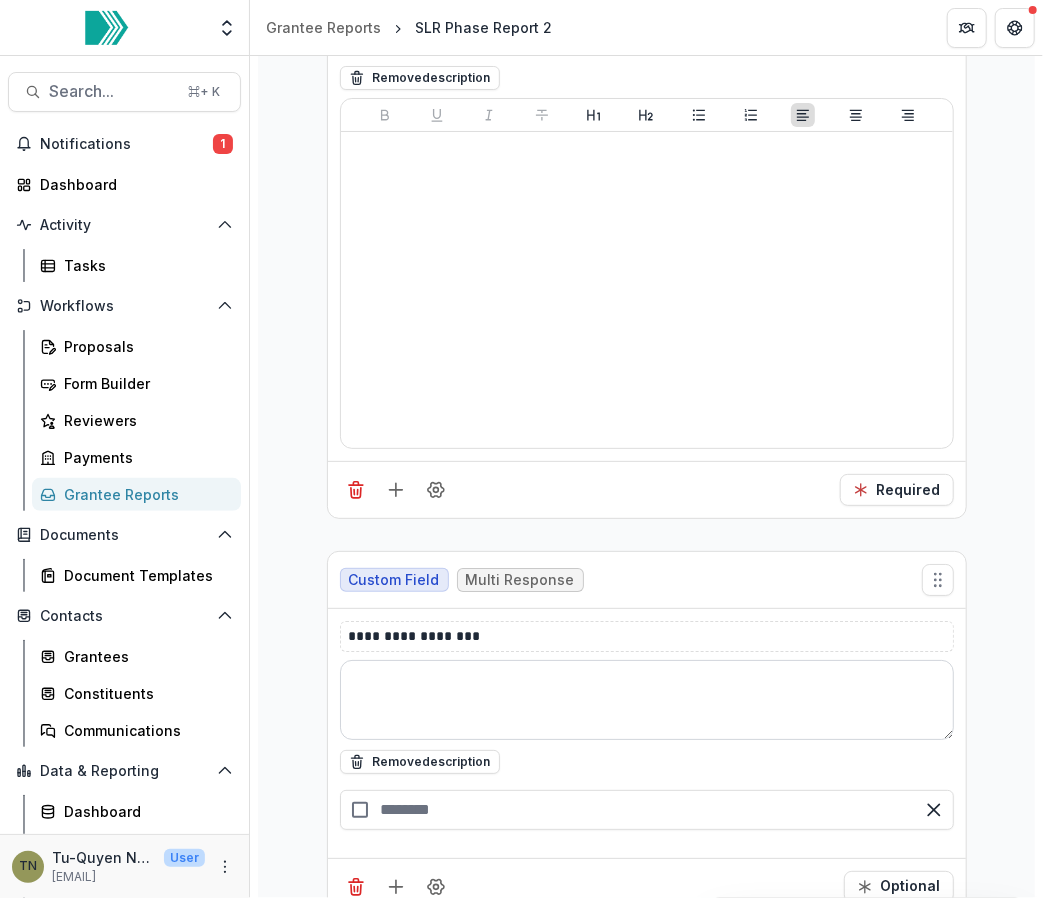 click at bounding box center (647, 700) 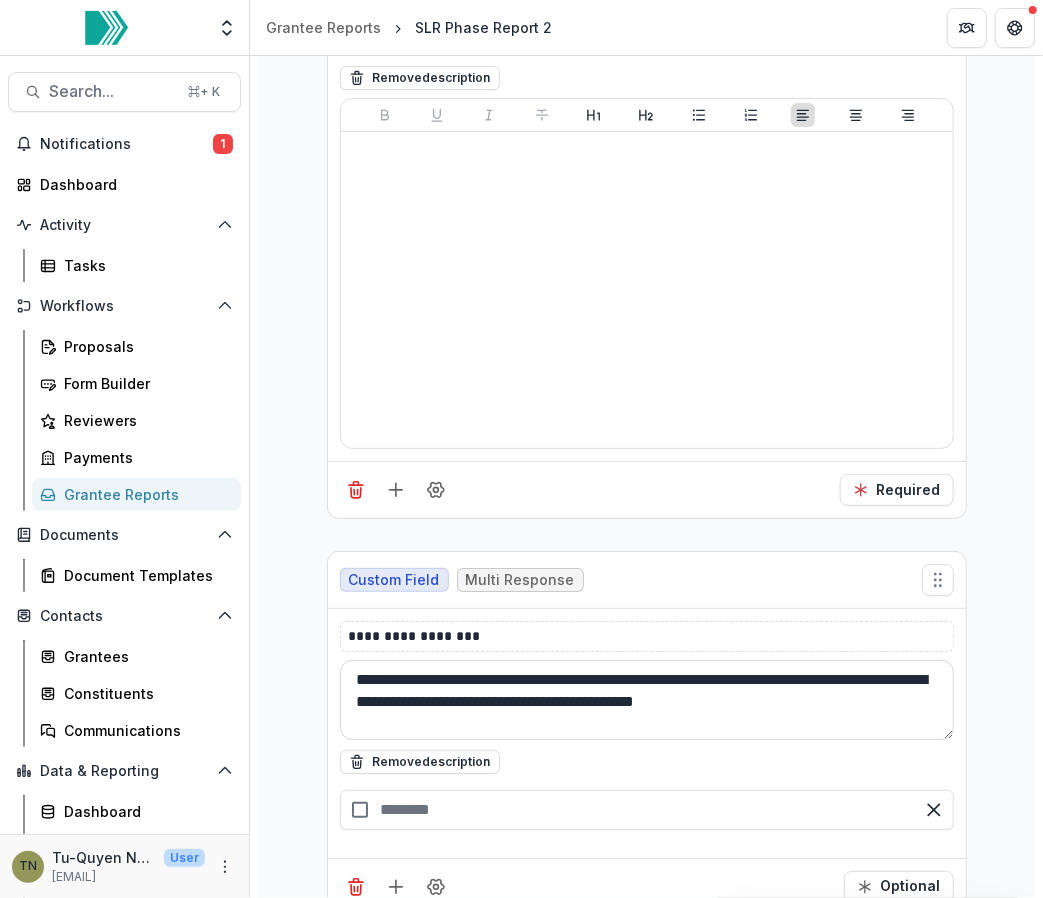 scroll, scrollTop: 18627, scrollLeft: 0, axis: vertical 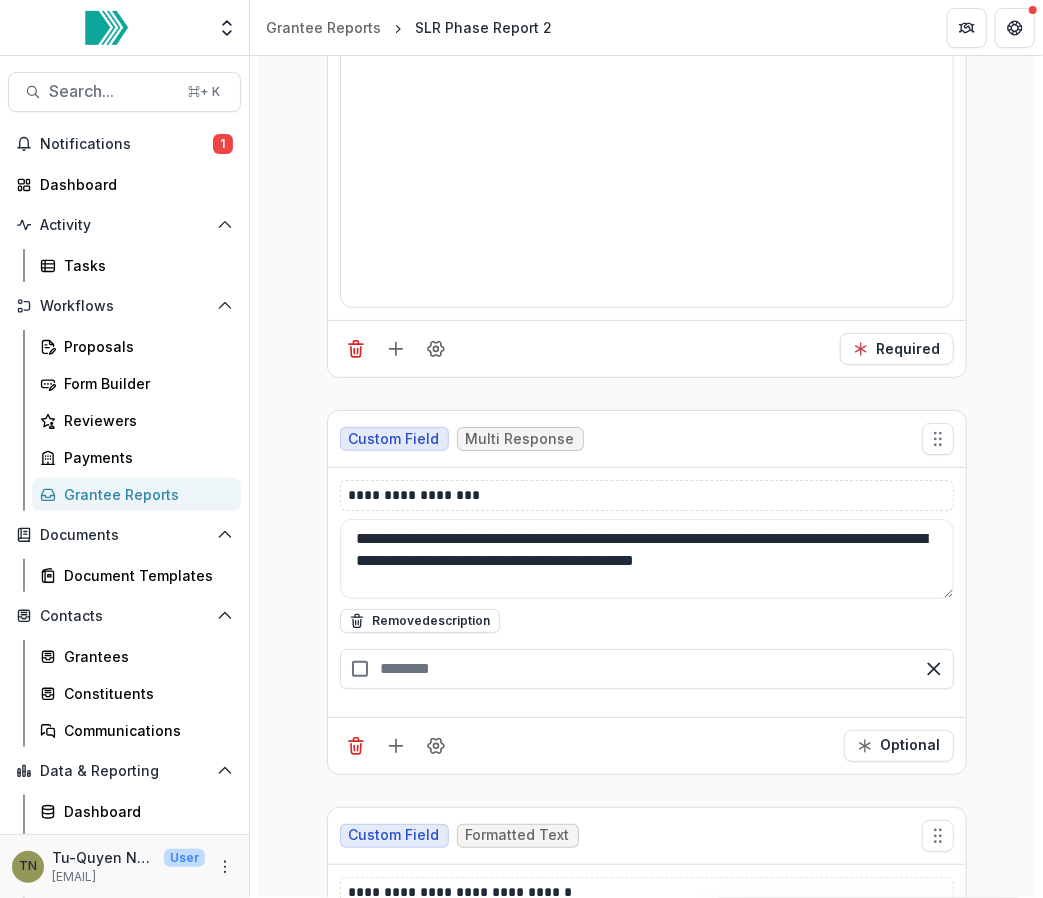 type on "**********" 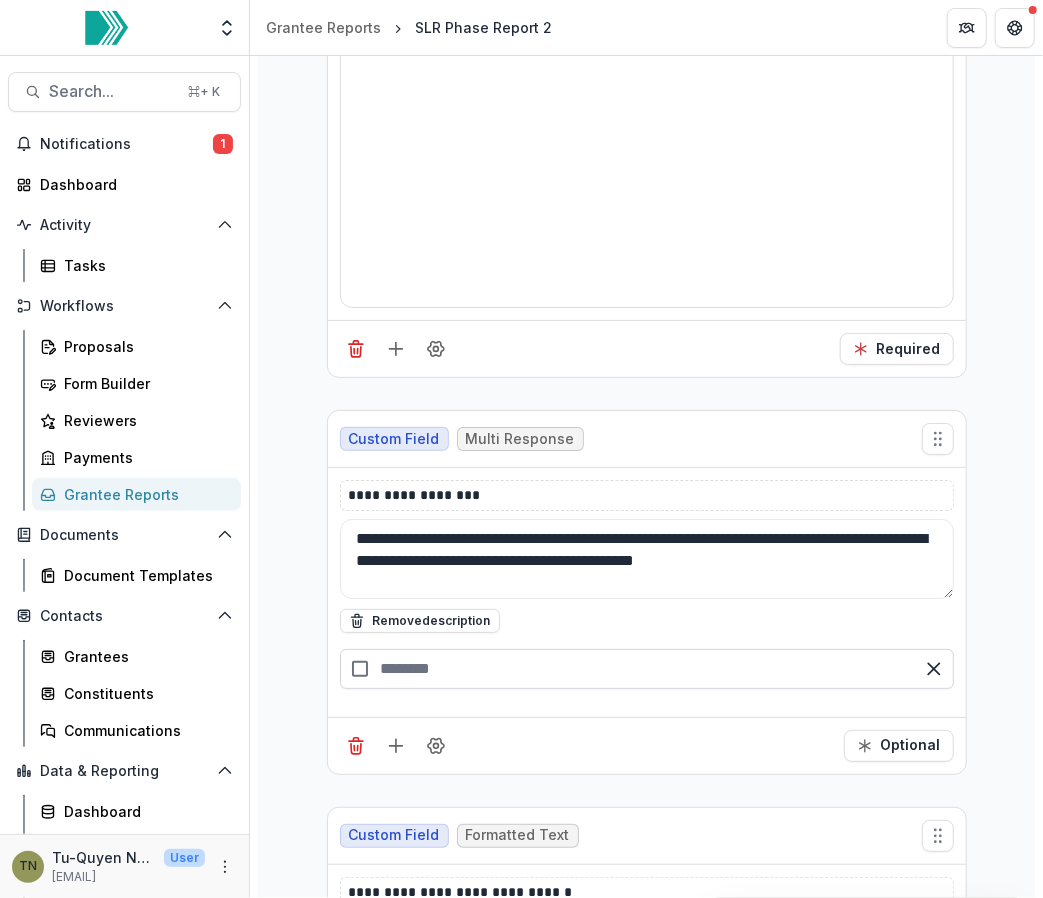 click at bounding box center [647, 669] 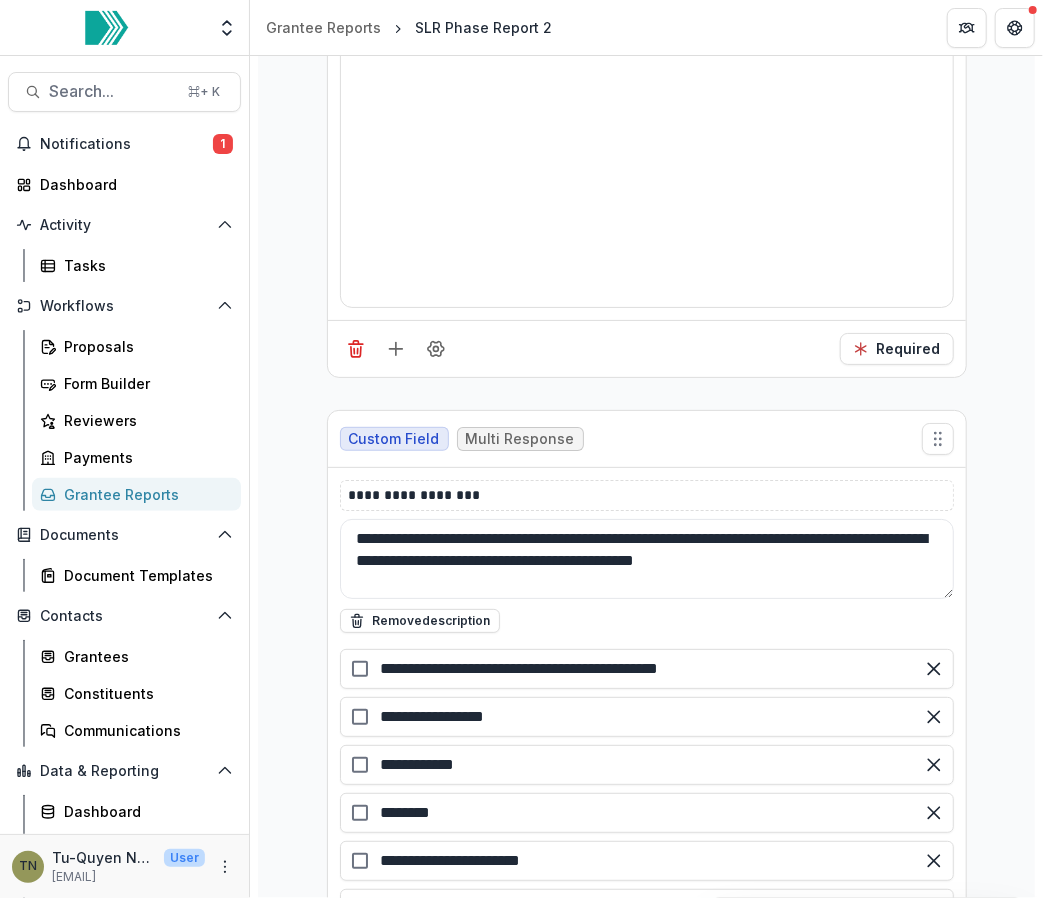 scroll, scrollTop: 18751, scrollLeft: 0, axis: vertical 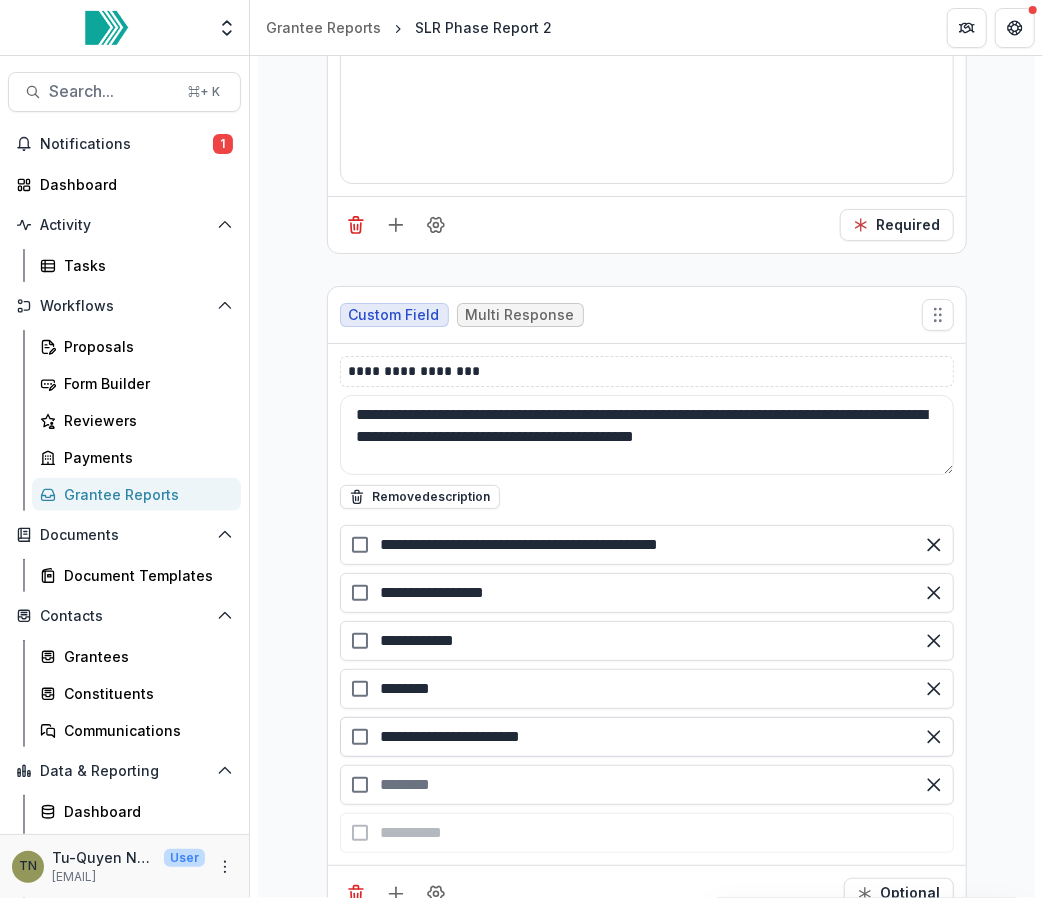 click on "**********" at bounding box center [647, 737] 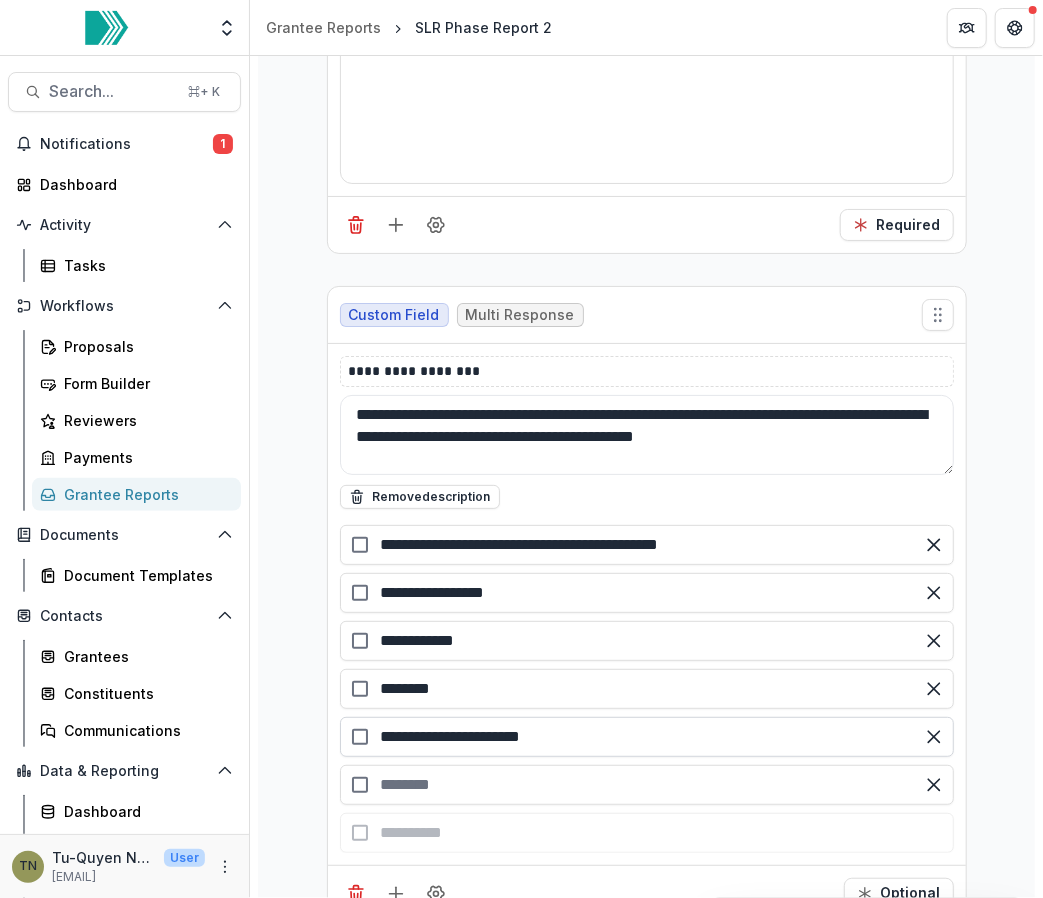 drag, startPoint x: 611, startPoint y: 604, endPoint x: 415, endPoint y: 608, distance: 196.04082 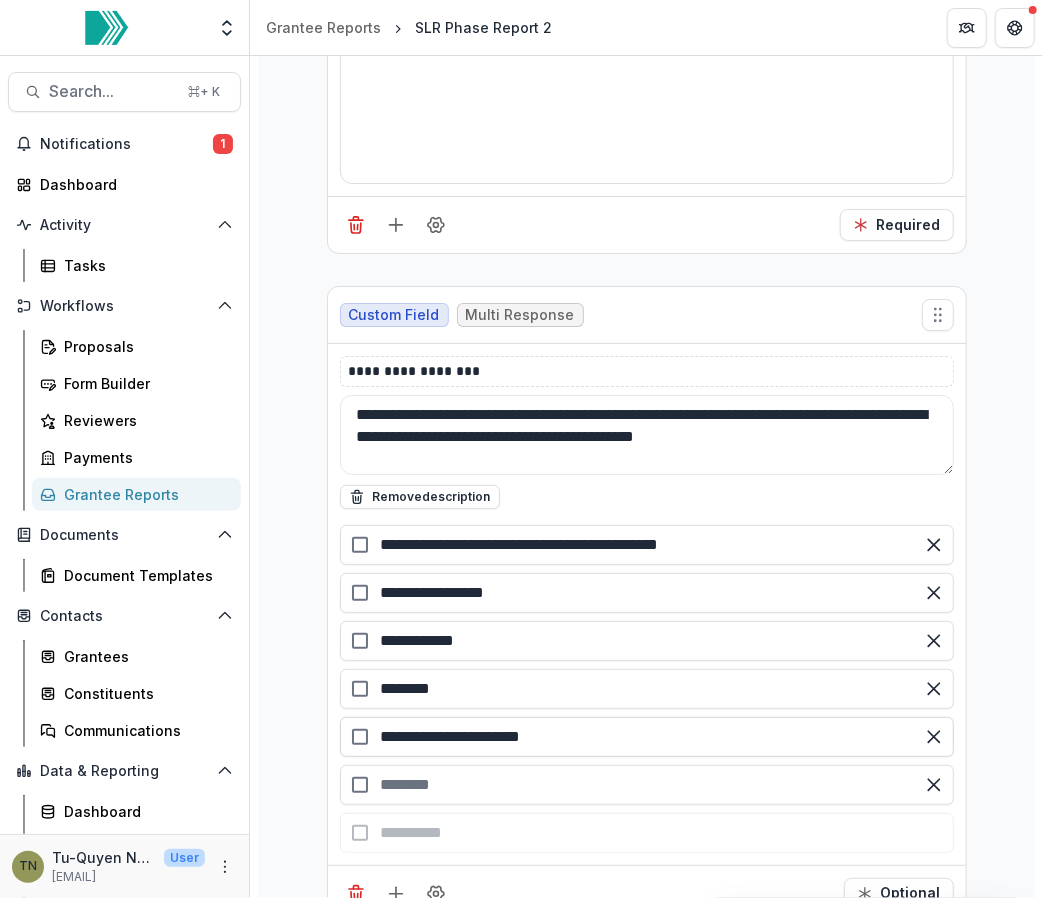 click on "**********" at bounding box center [647, 737] 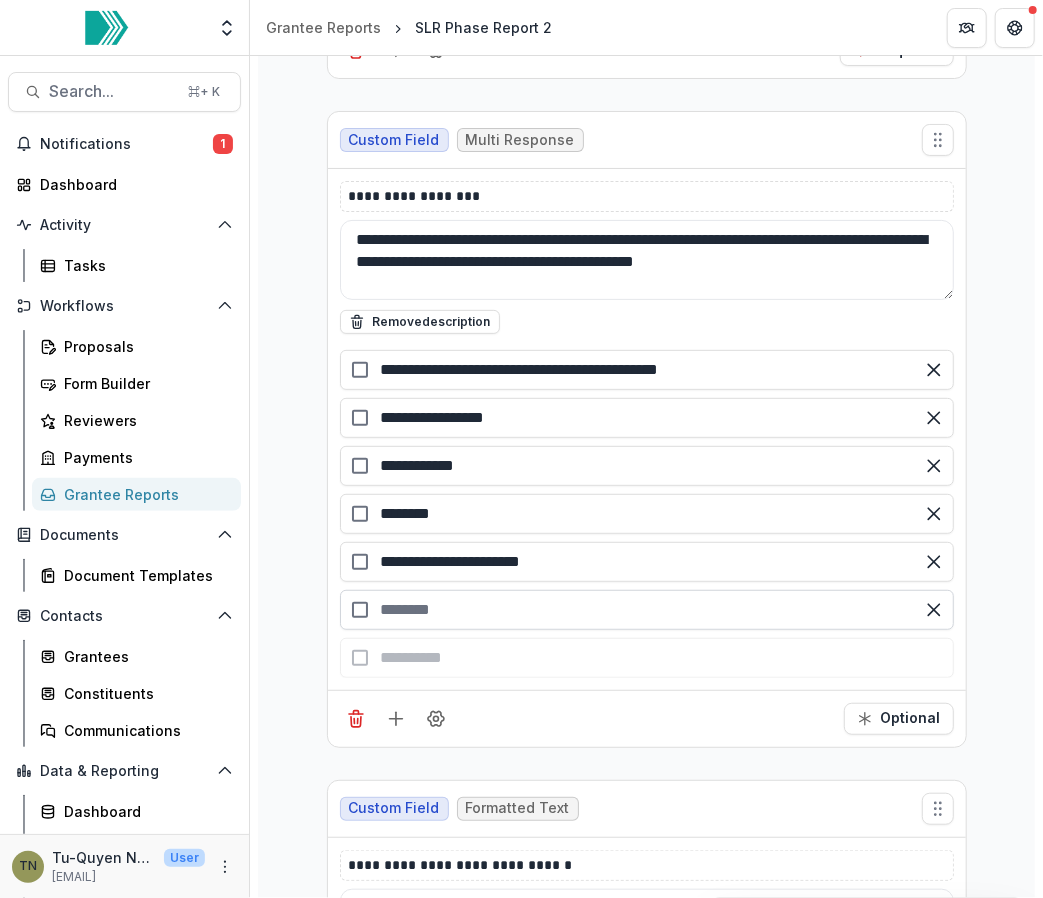 scroll, scrollTop: 18928, scrollLeft: 0, axis: vertical 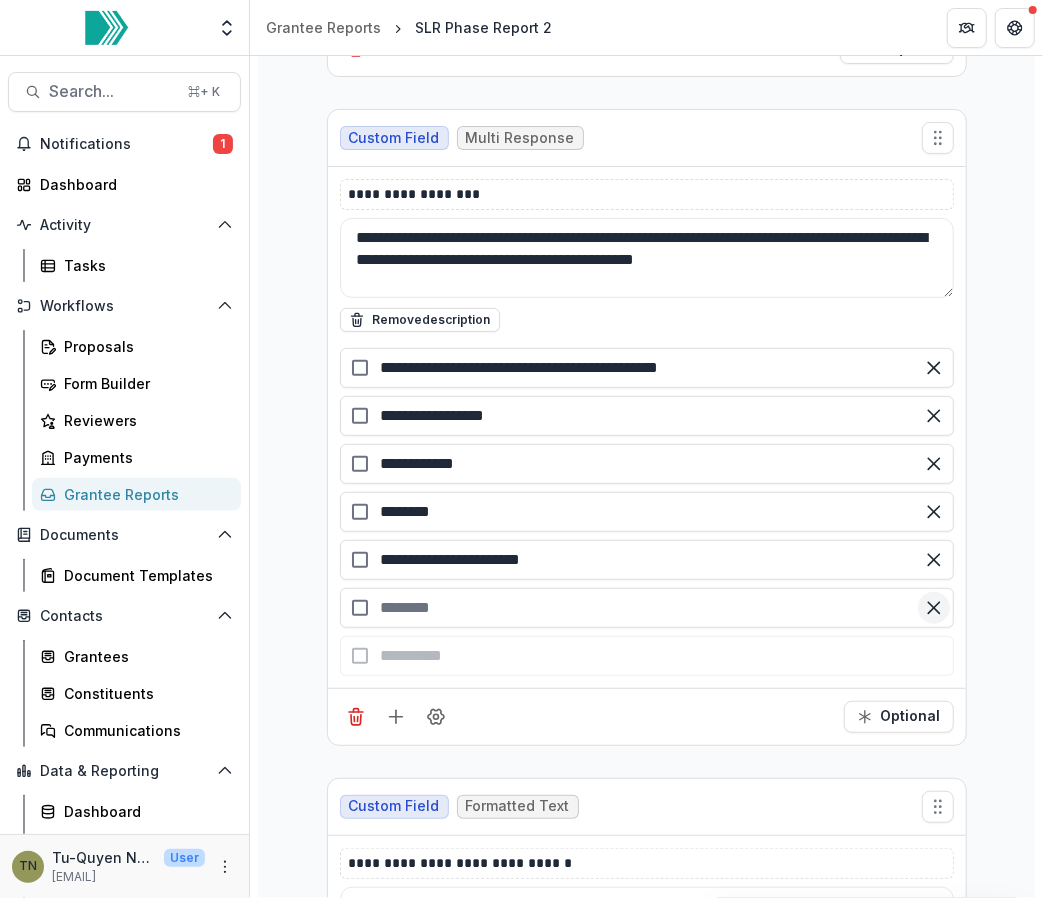 type on "**********" 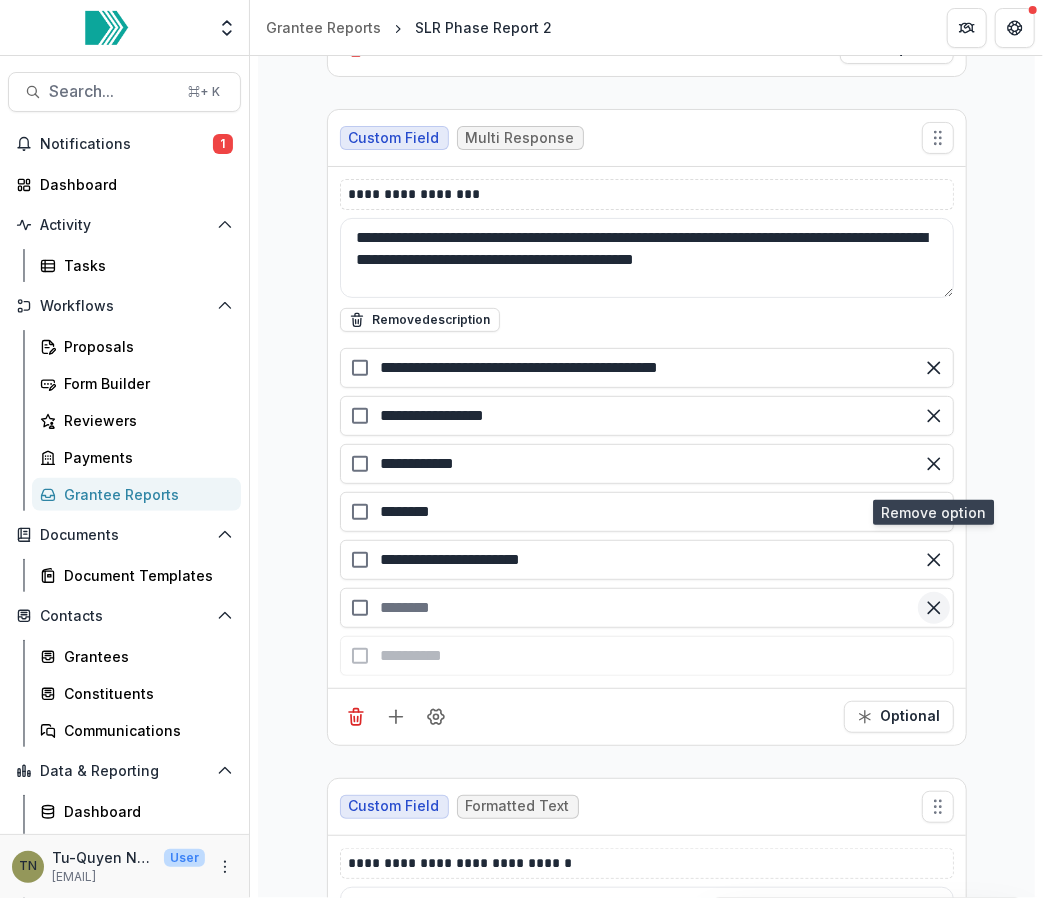 click 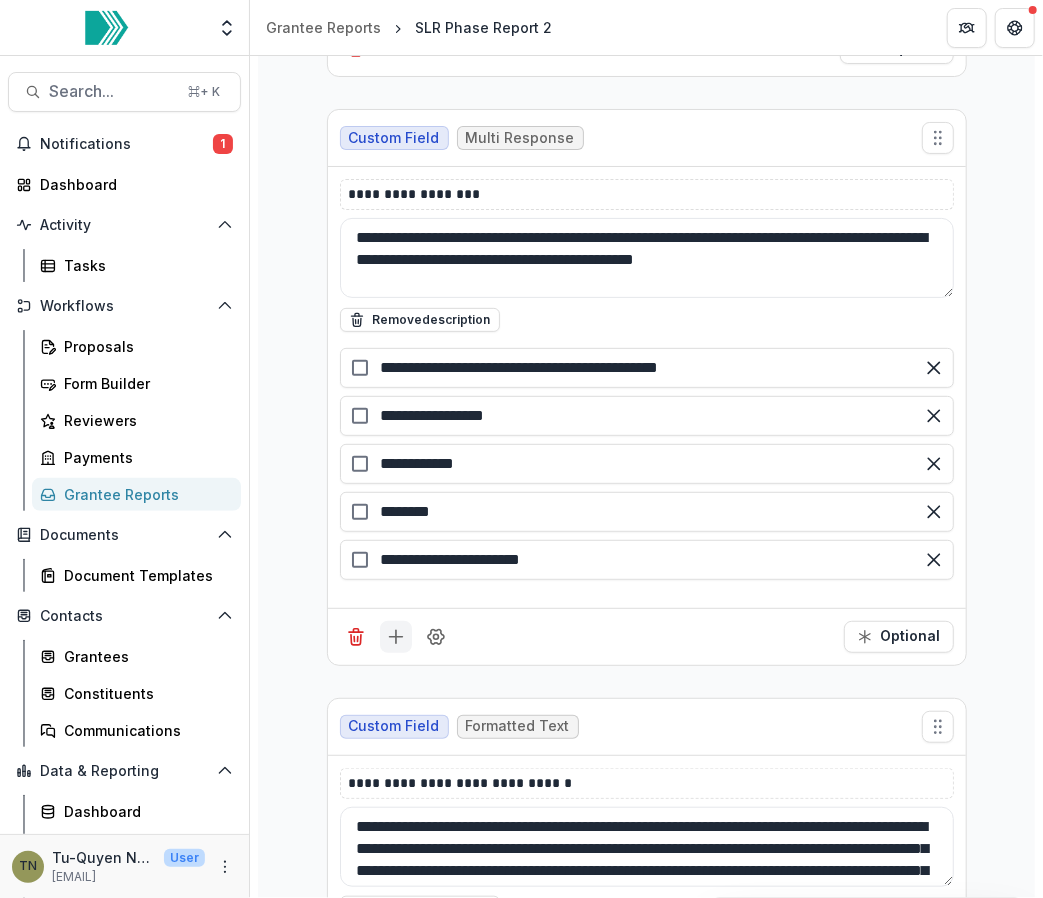 click on "**********" at bounding box center (647, 936) 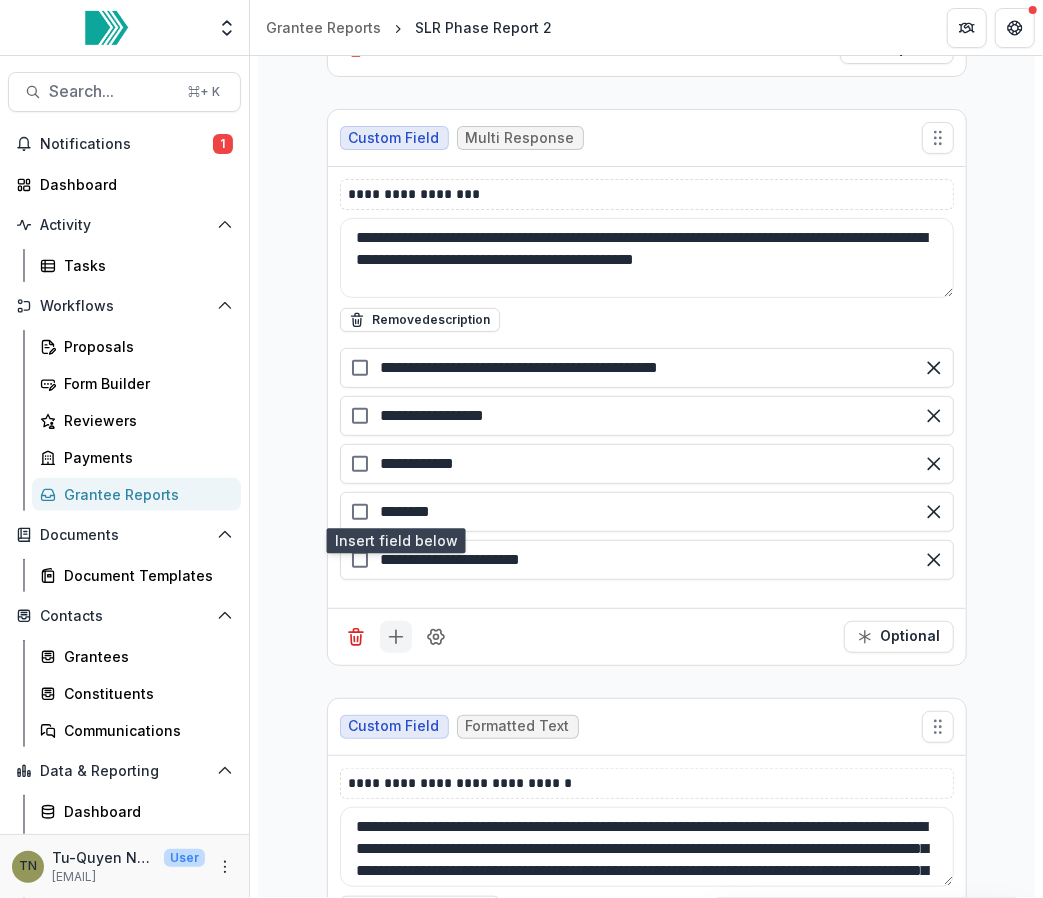 click at bounding box center [396, 637] 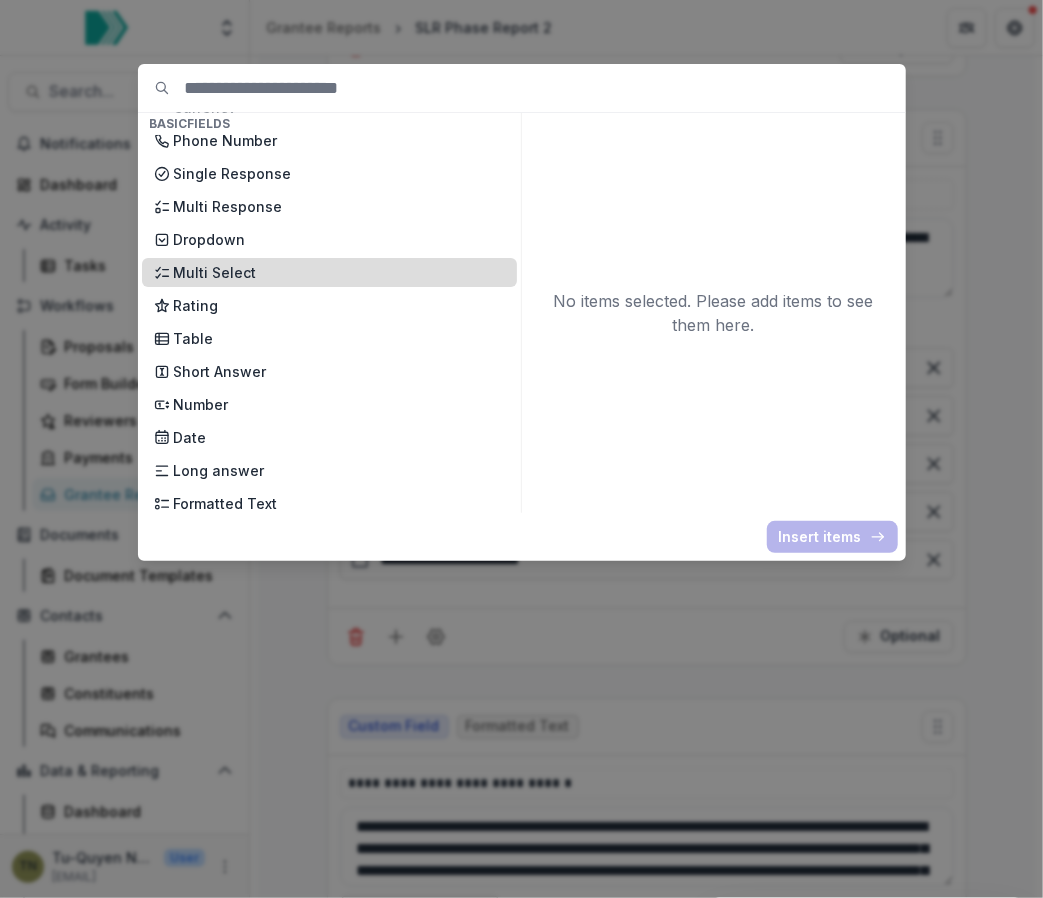 scroll, scrollTop: 183, scrollLeft: 0, axis: vertical 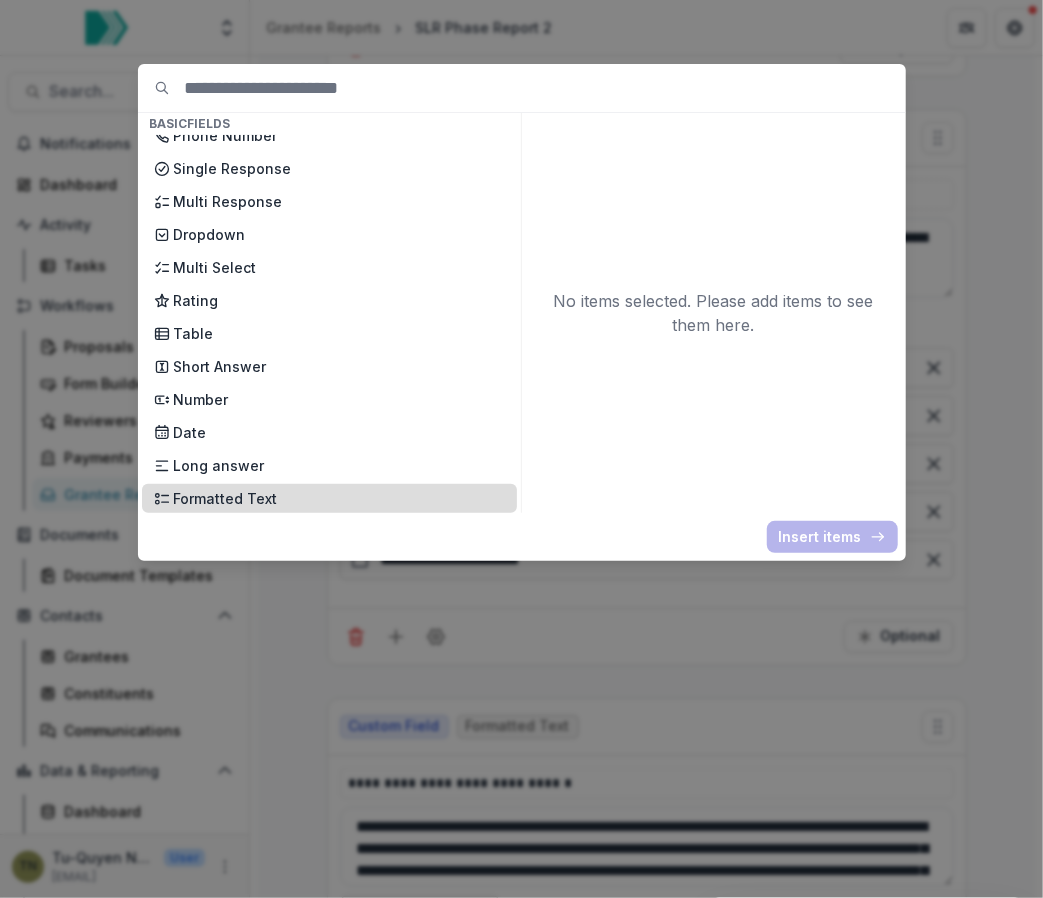 click on "Formatted Text" at bounding box center (339, 498) 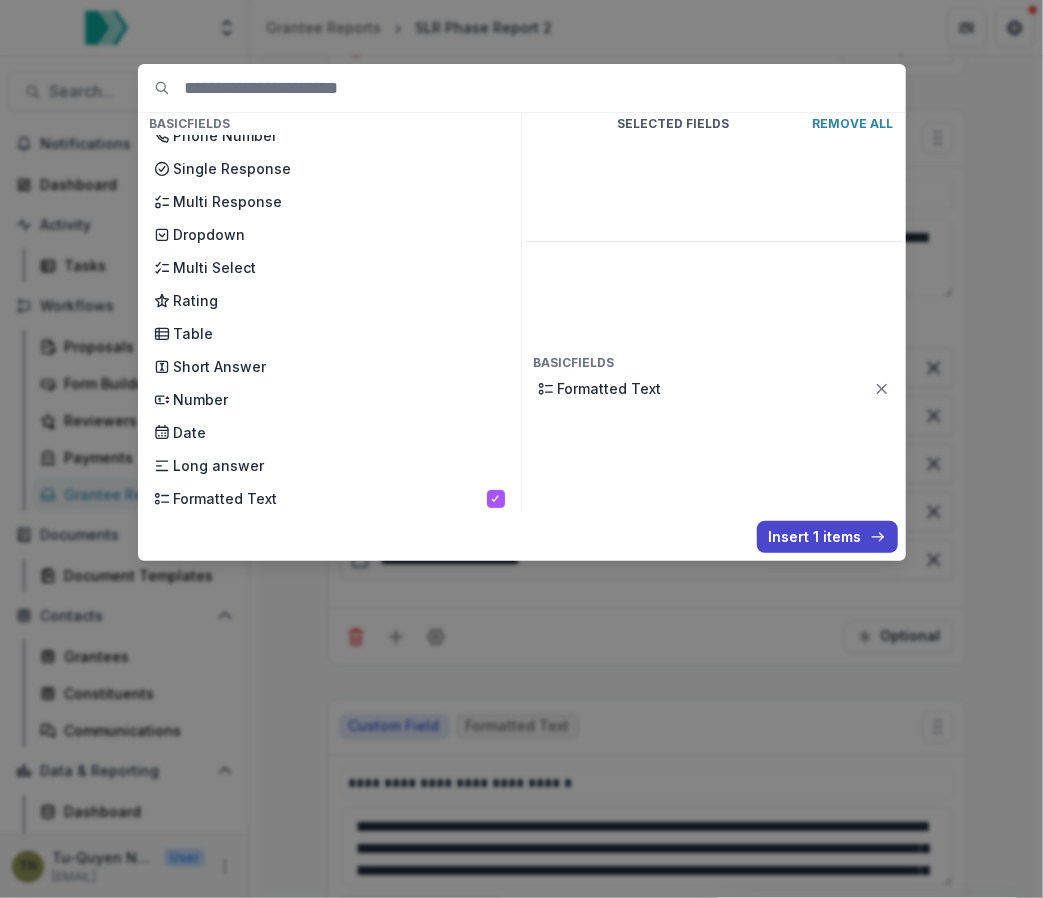 click on "Insert 1 items" at bounding box center (827, 537) 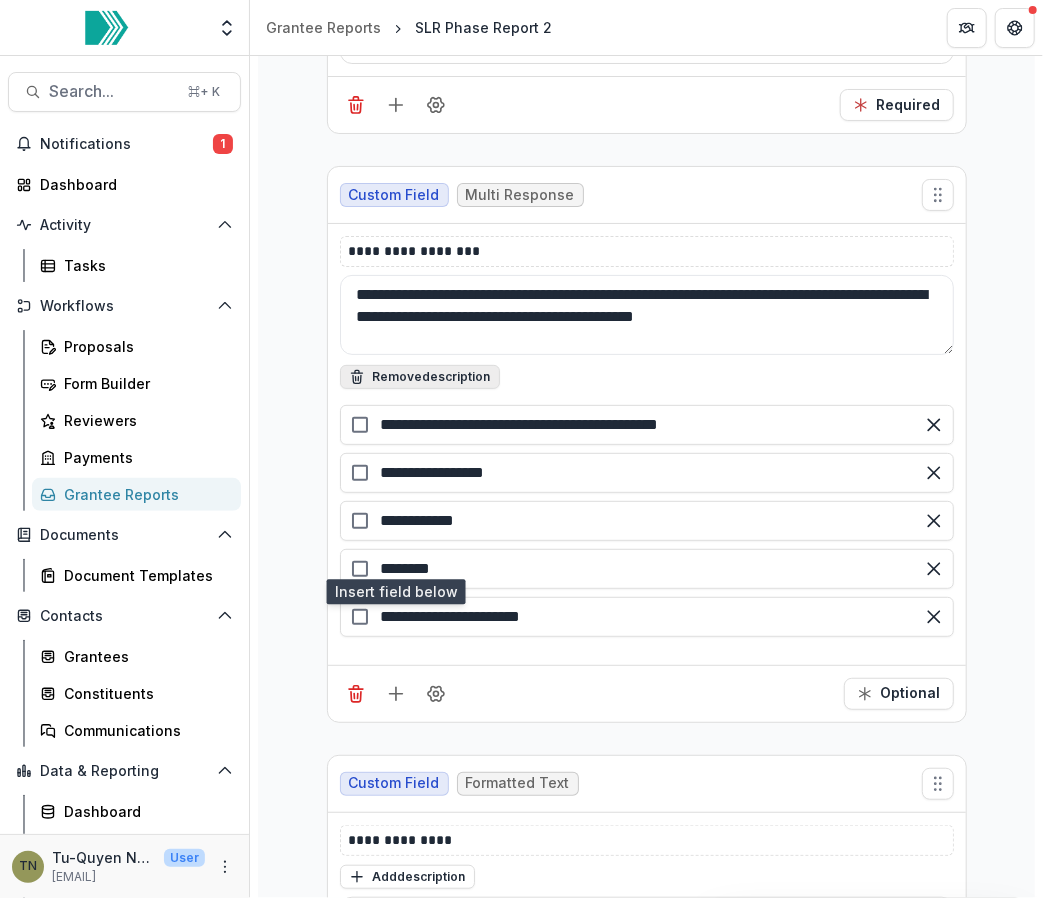 scroll, scrollTop: 18865, scrollLeft: 0, axis: vertical 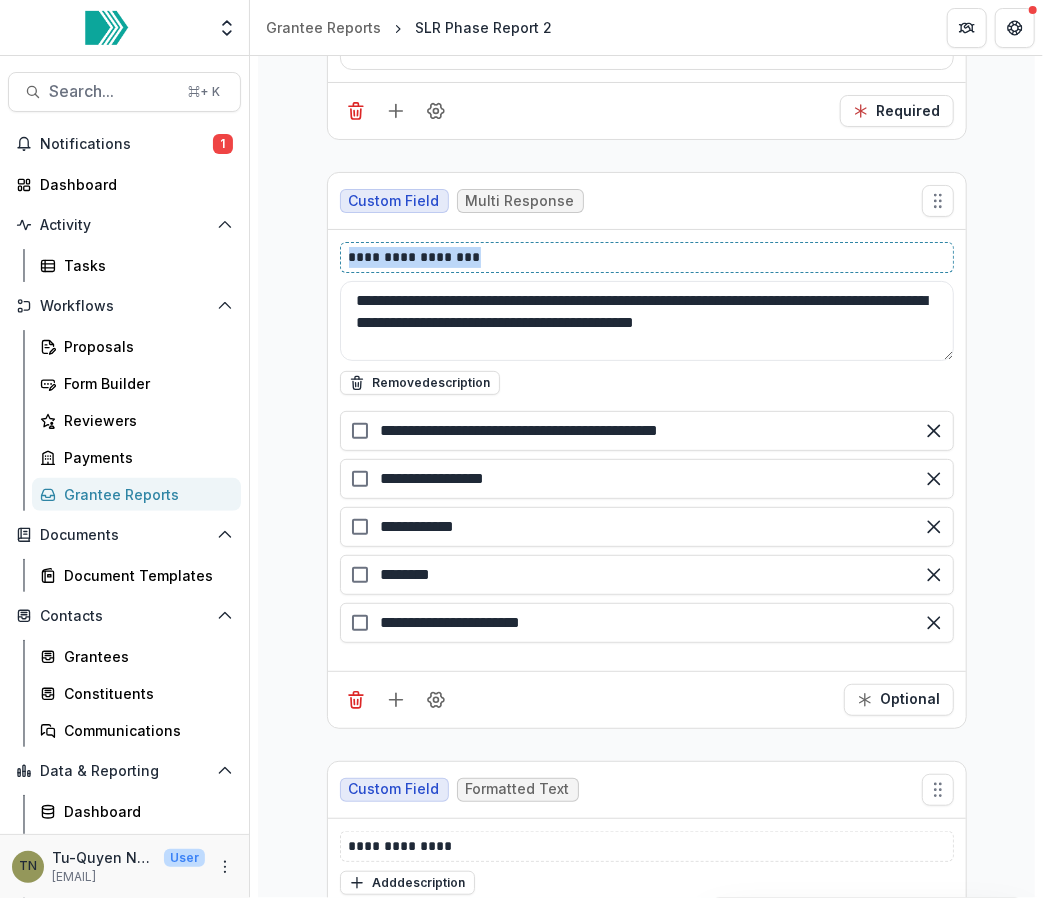 drag, startPoint x: 504, startPoint y: 126, endPoint x: 322, endPoint y: 125, distance: 182.00275 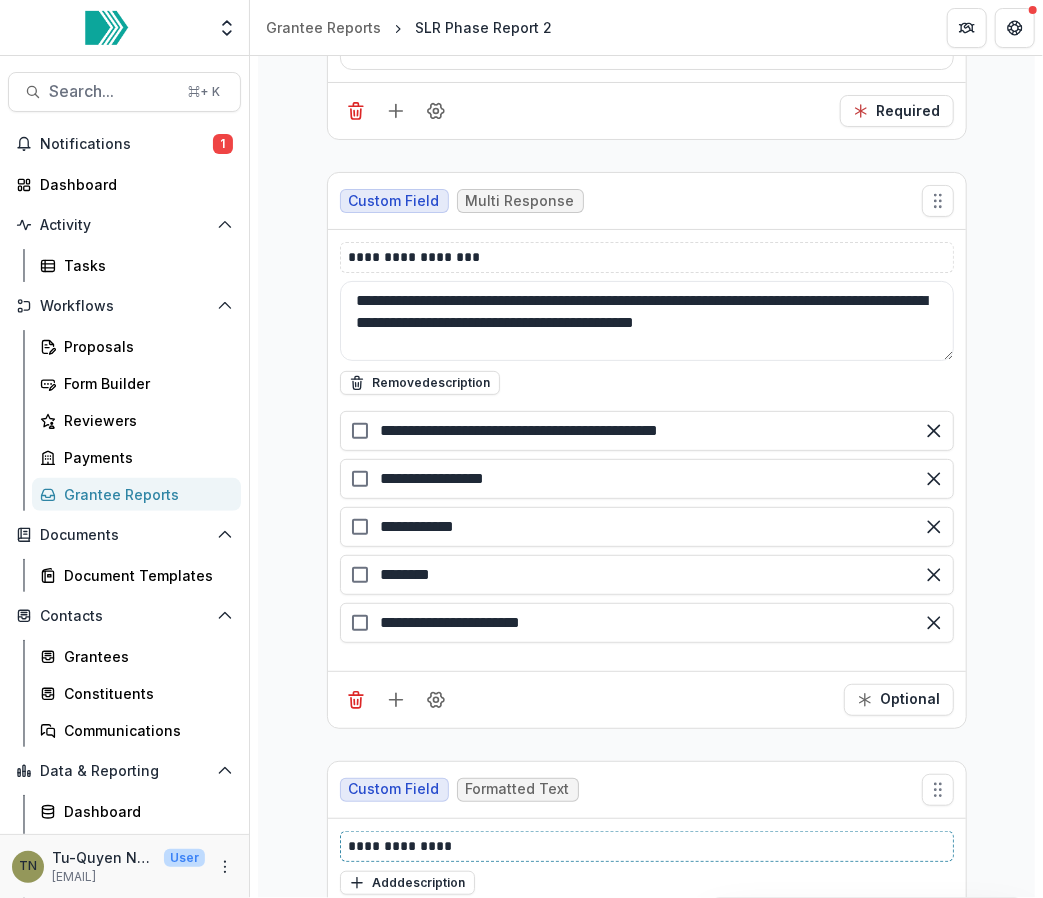 click on "**********" at bounding box center [648, 846] 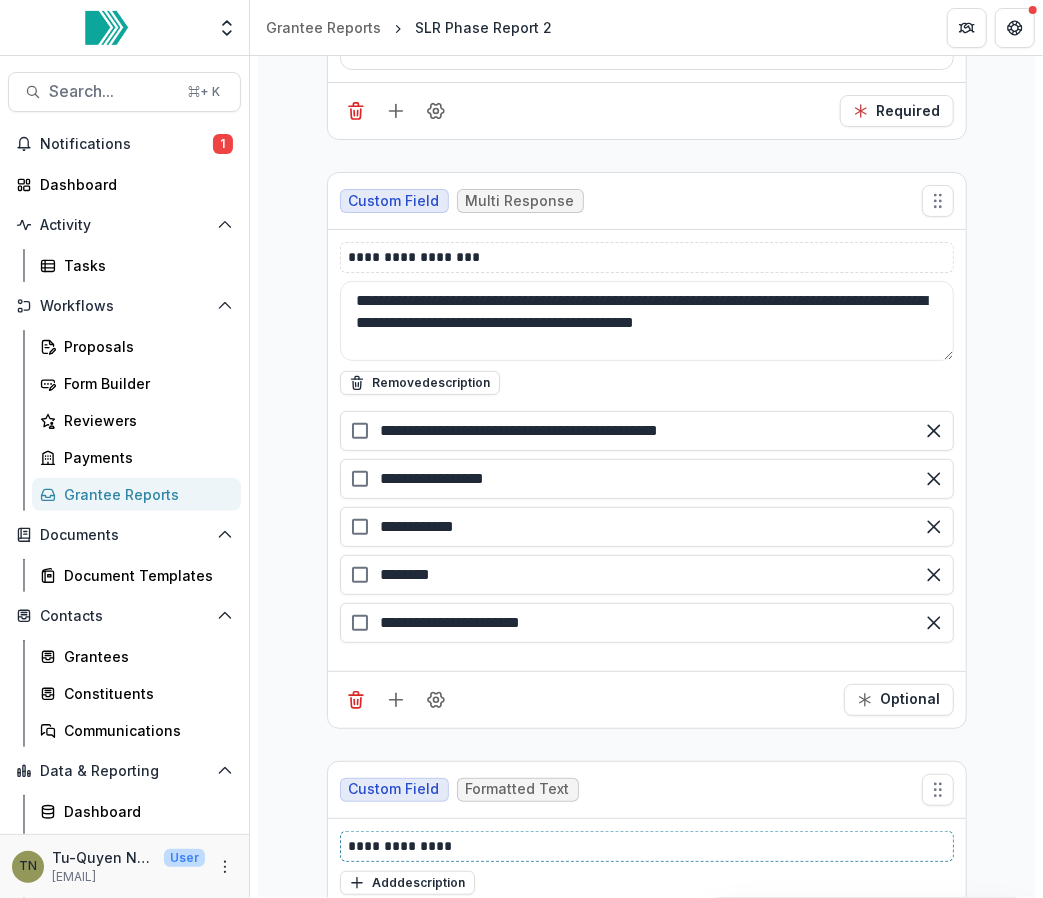 click on "**********" at bounding box center [648, 846] 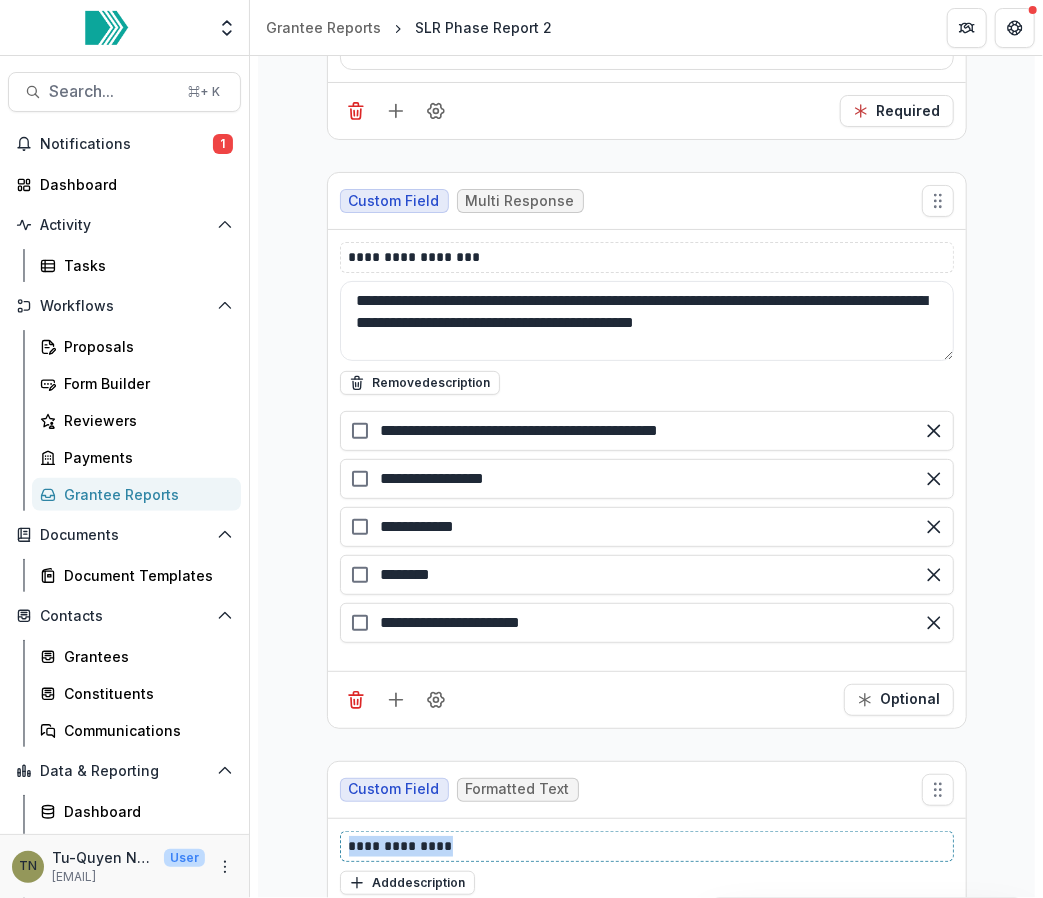 click on "**********" at bounding box center [648, 846] 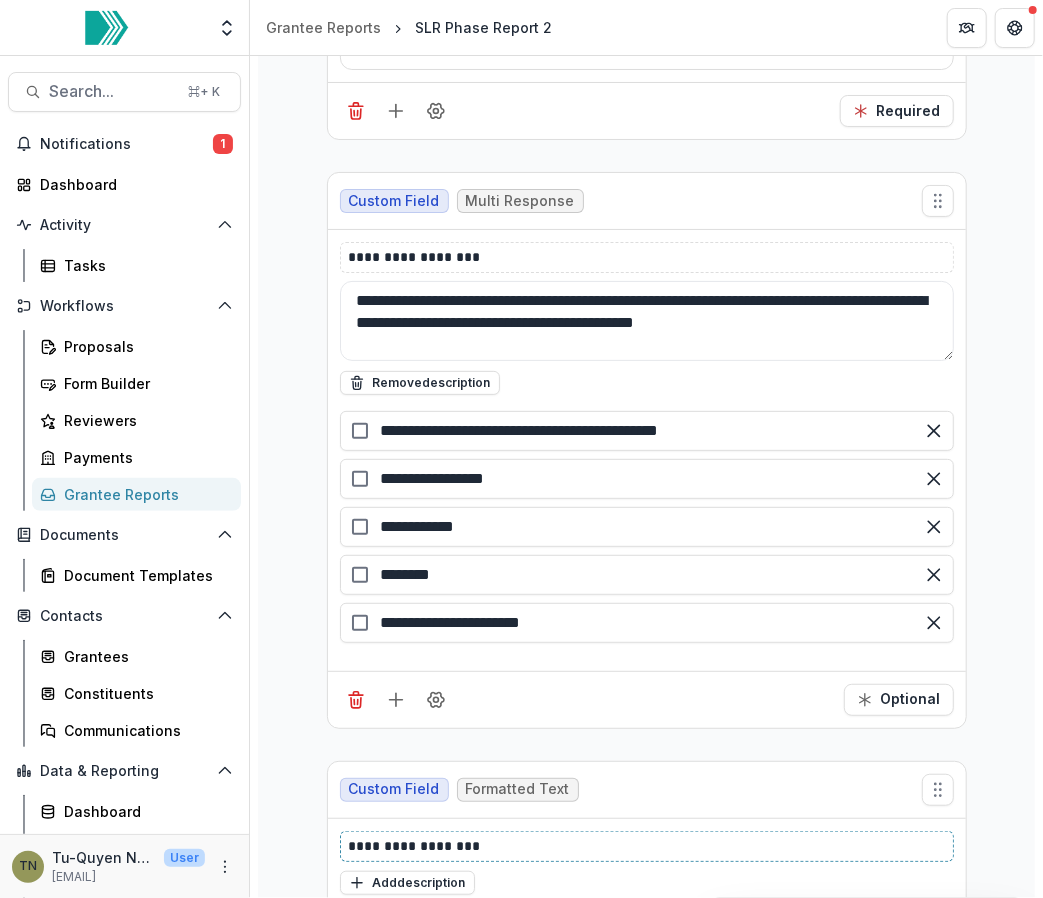 type 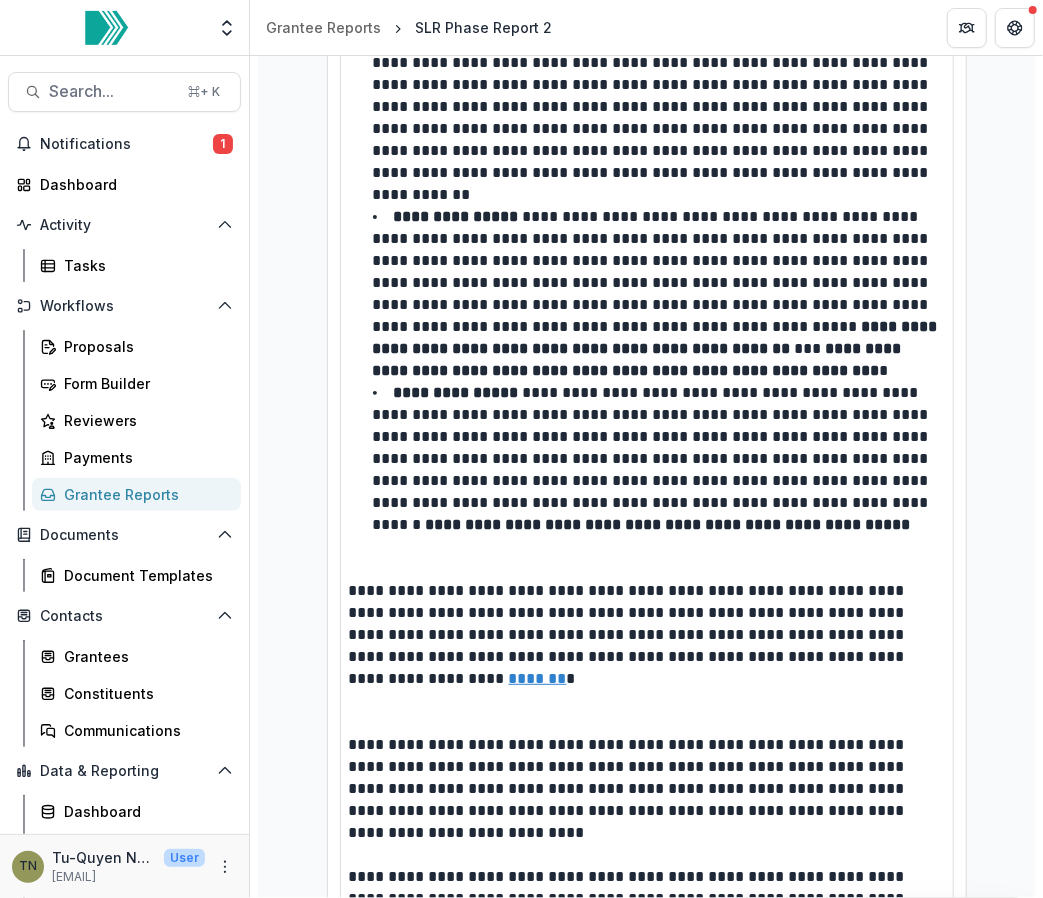 scroll, scrollTop: 0, scrollLeft: 0, axis: both 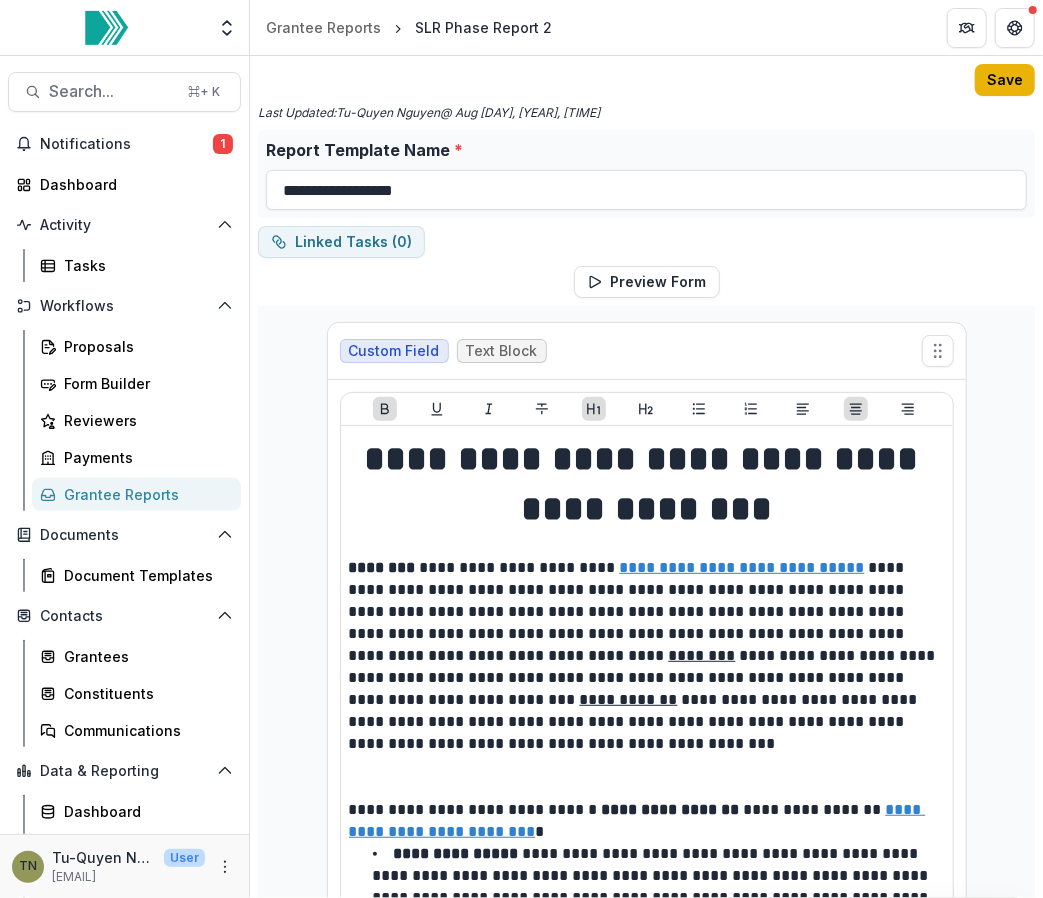 click on "Save" at bounding box center (1005, 80) 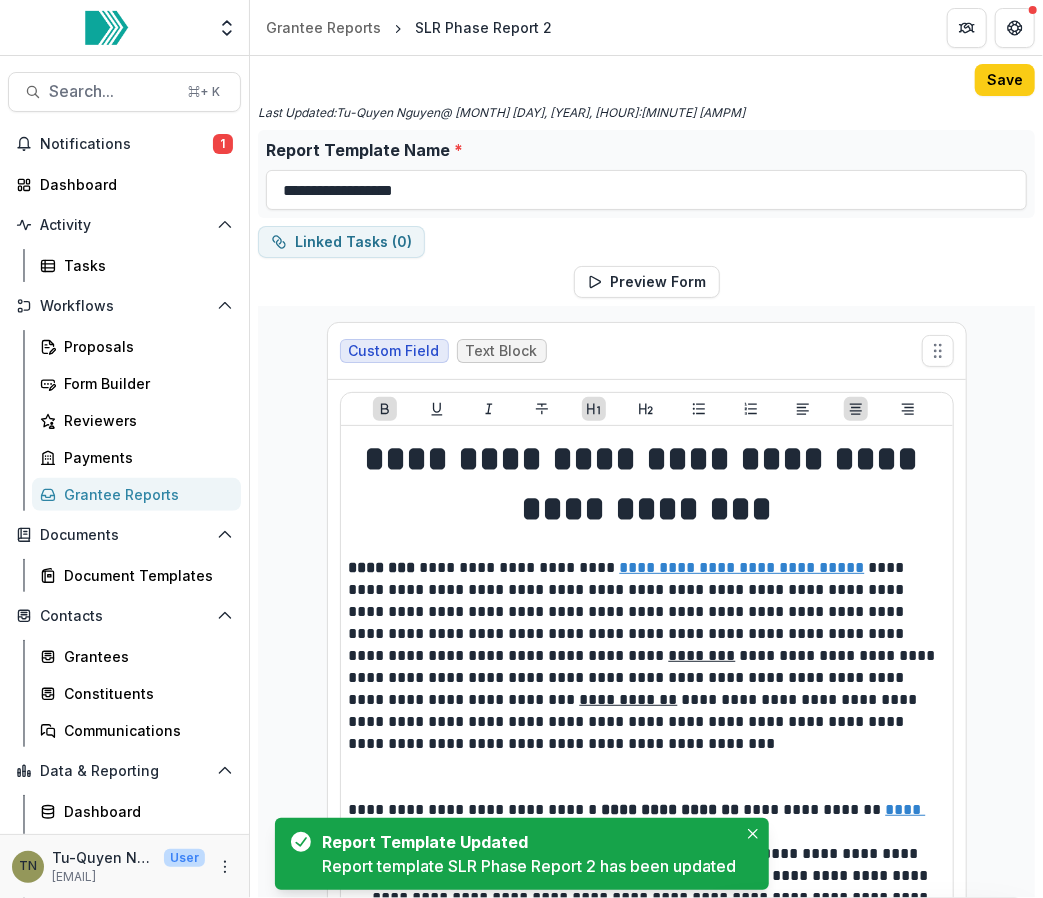scroll, scrollTop: 3045, scrollLeft: 0, axis: vertical 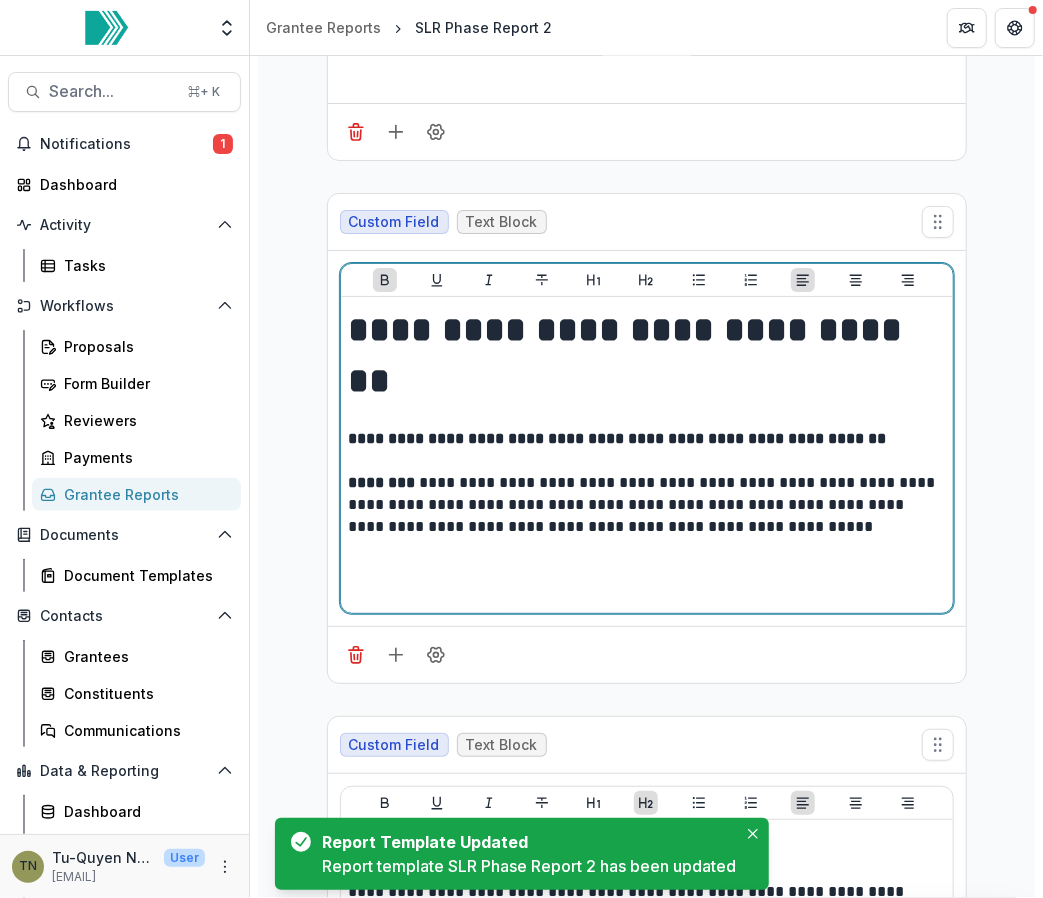 click on "**********" at bounding box center (647, 455) 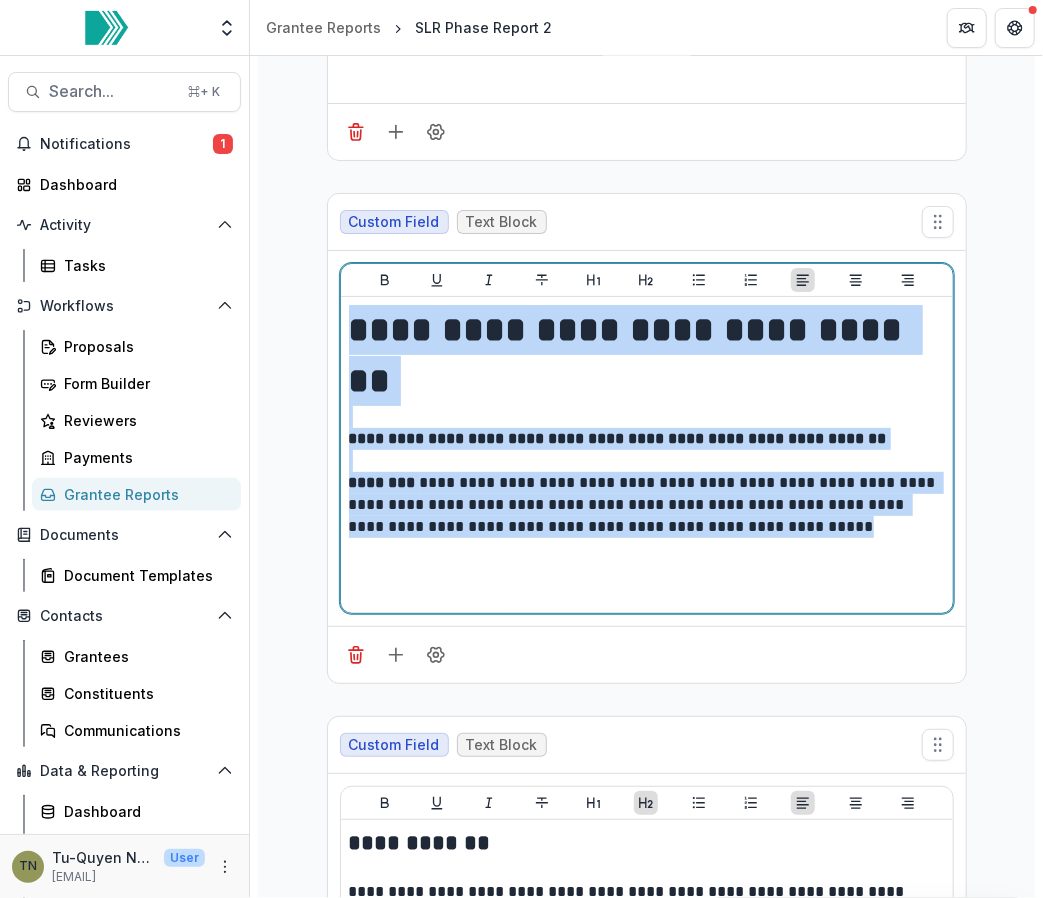drag, startPoint x: 889, startPoint y: 445, endPoint x: 335, endPoint y: 288, distance: 575.81683 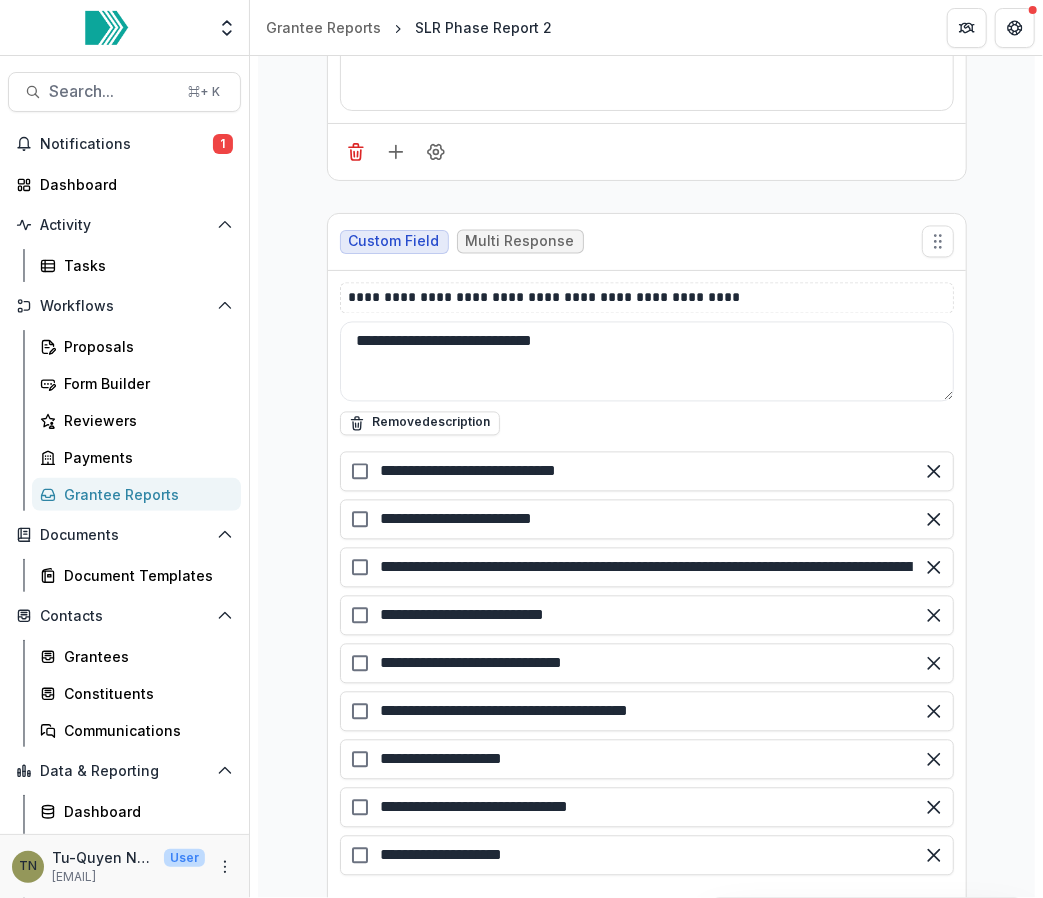scroll, scrollTop: 4834, scrollLeft: 0, axis: vertical 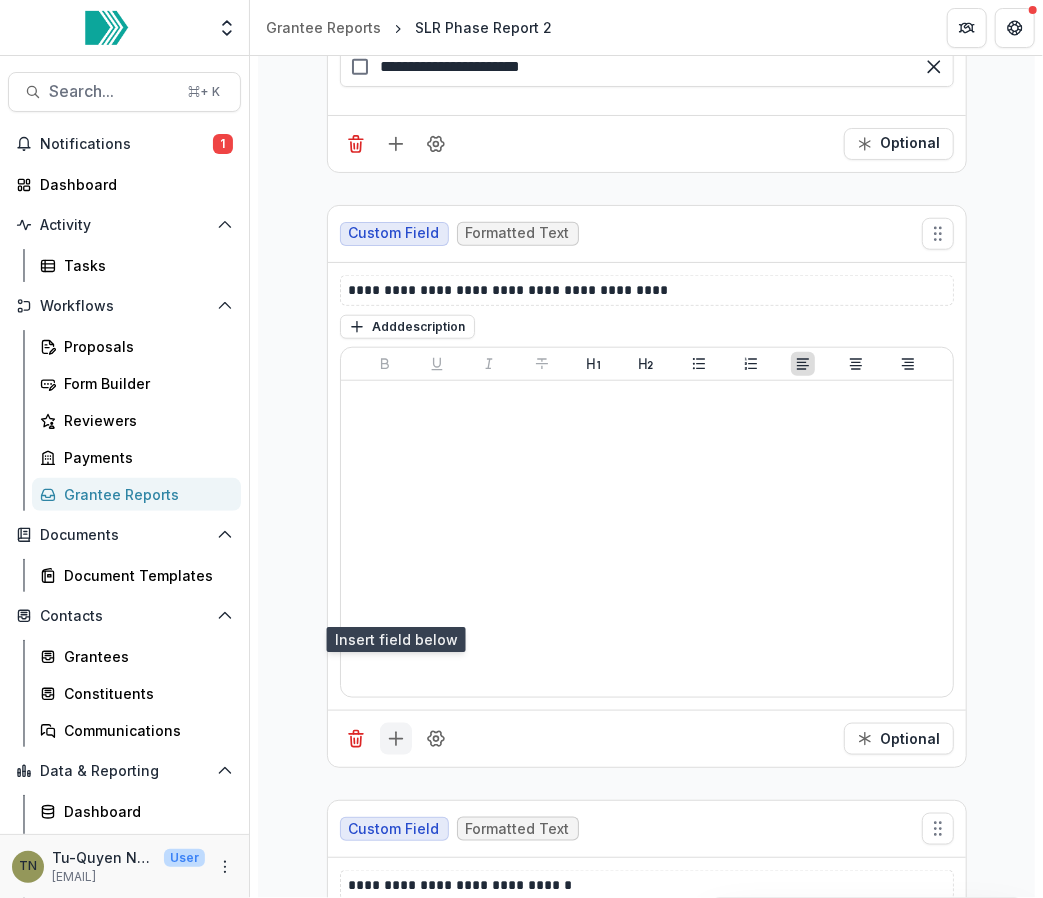 click 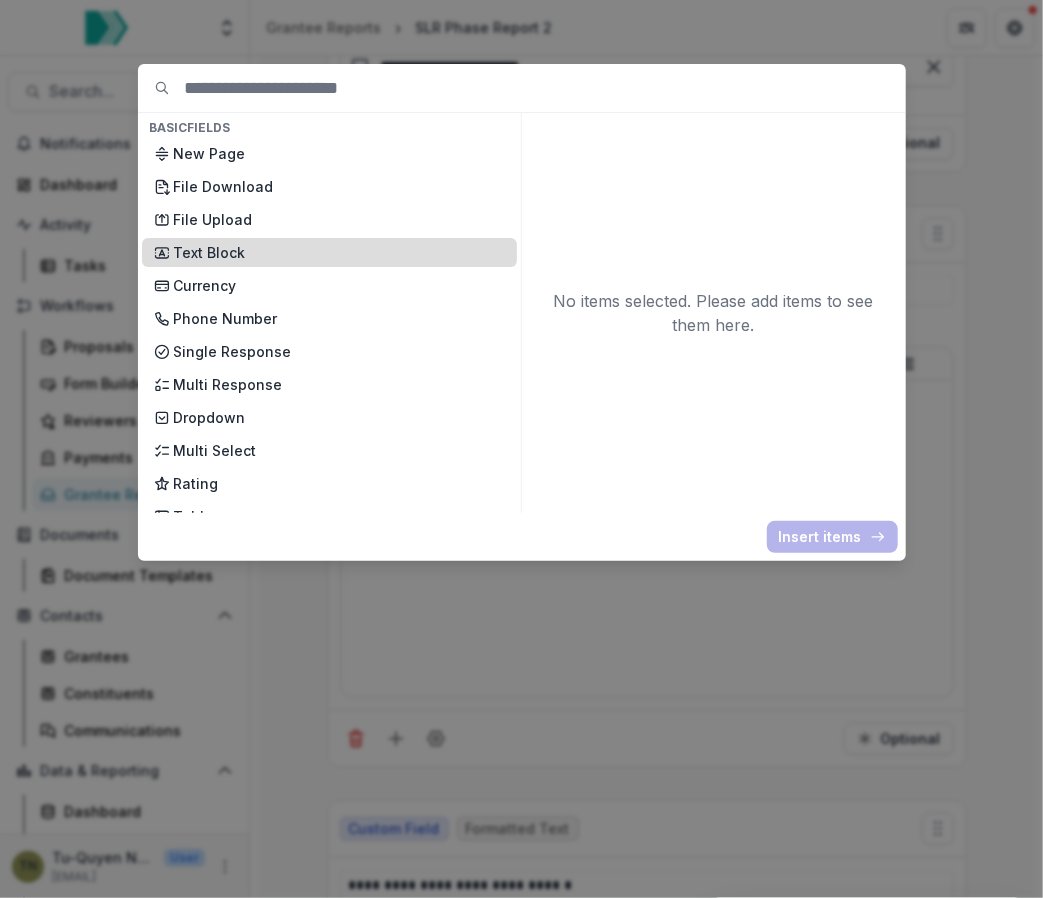 click on "Text Block" at bounding box center (339, 252) 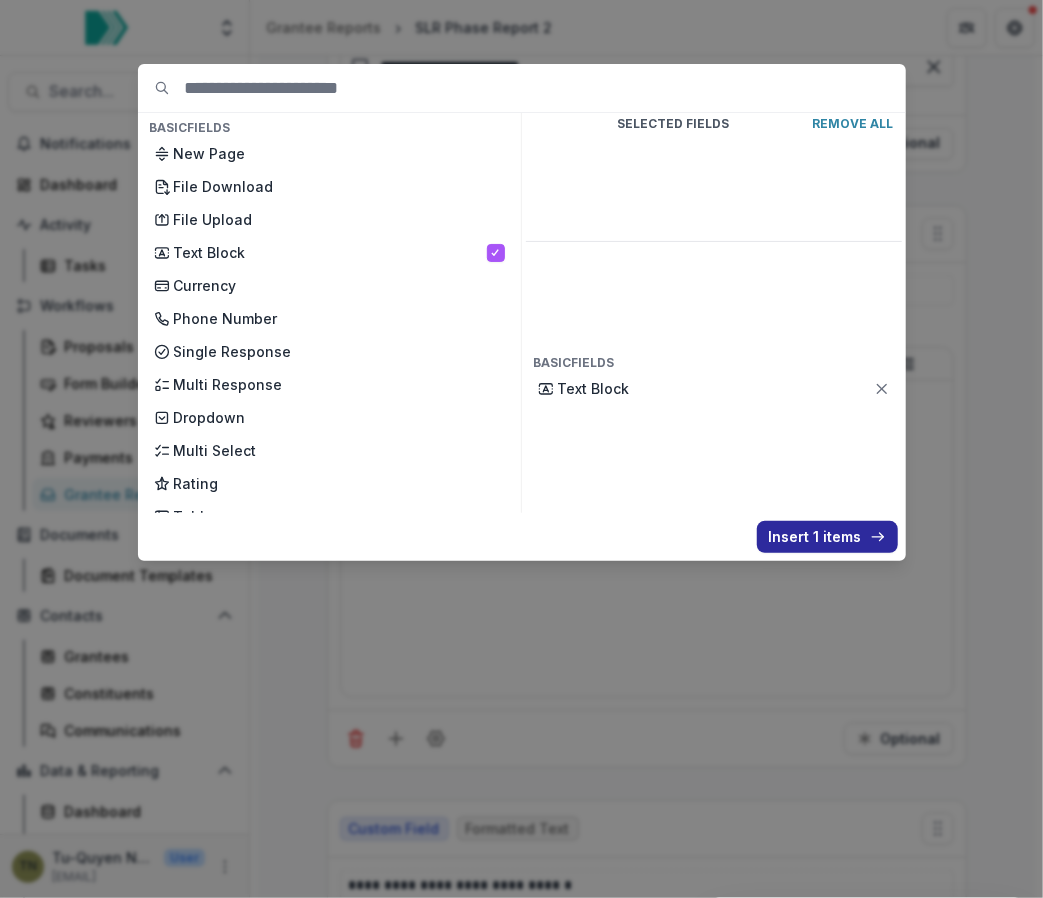 click on "Insert 1 items" at bounding box center (827, 537) 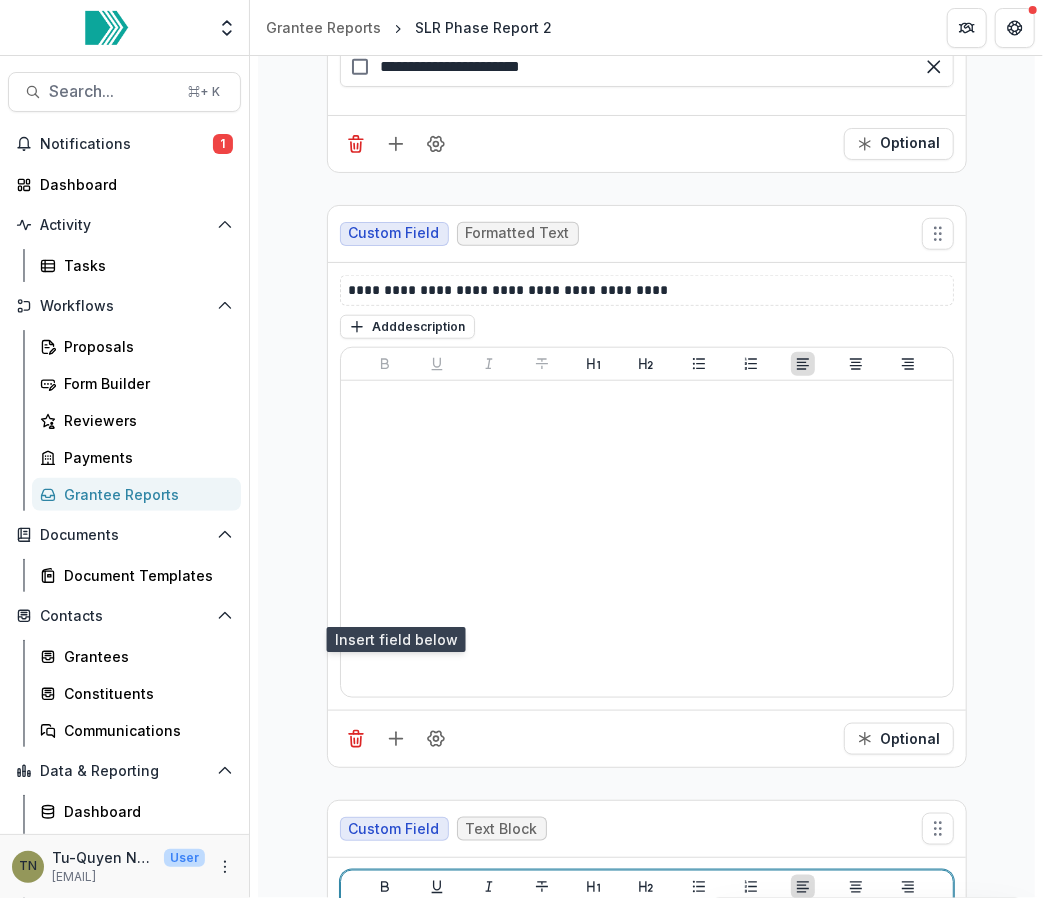 click at bounding box center [647, 923] 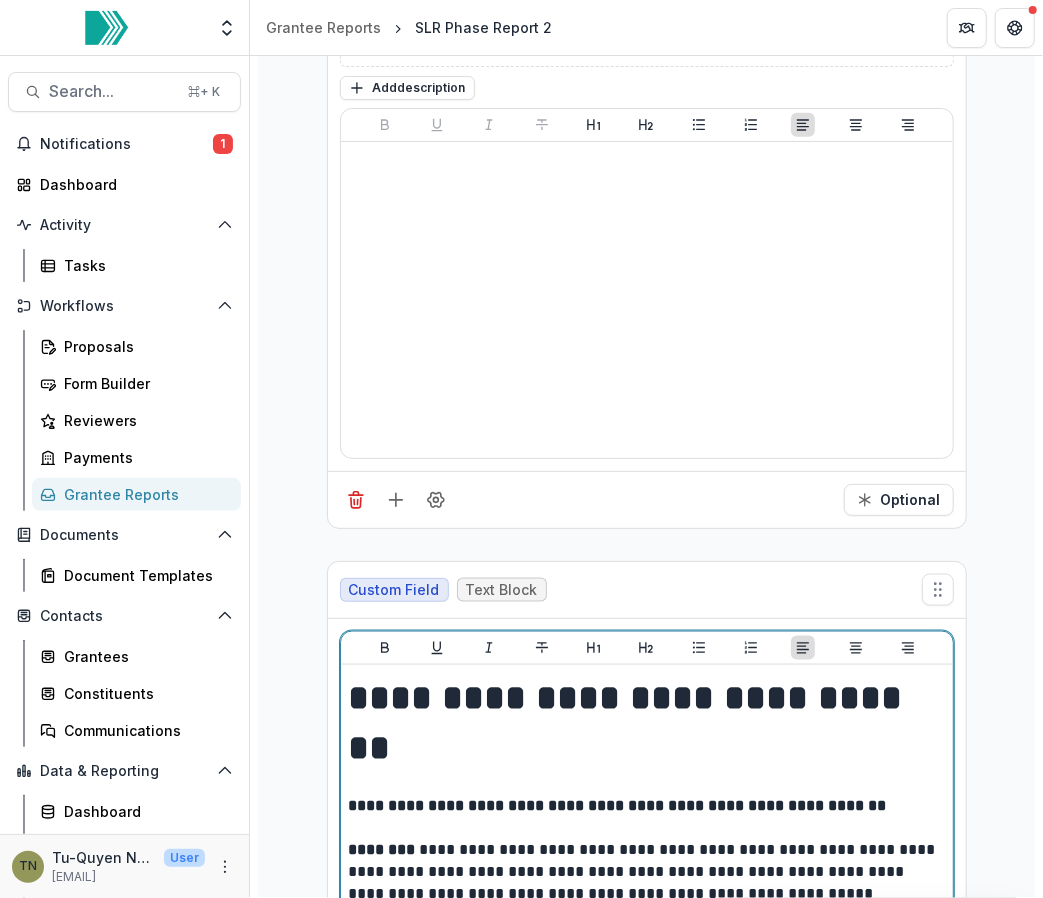 scroll, scrollTop: 19664, scrollLeft: 0, axis: vertical 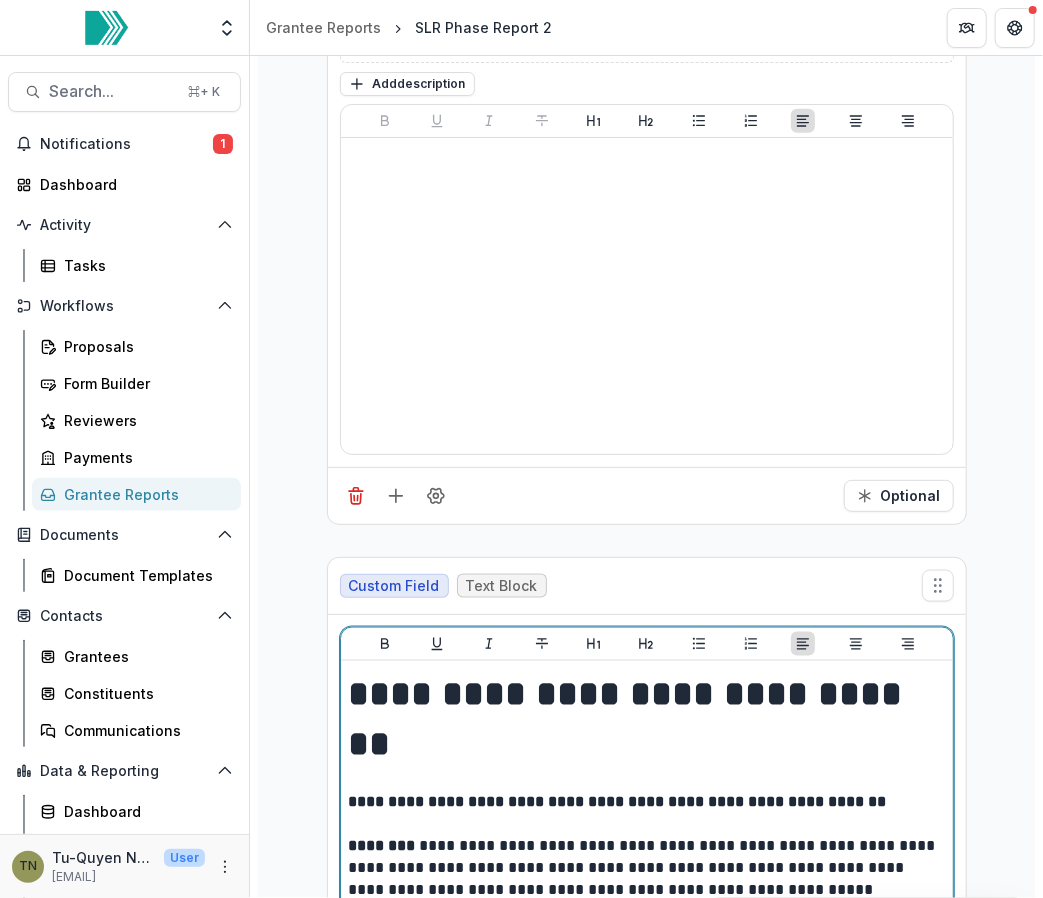 click on "**********" at bounding box center [631, 719] 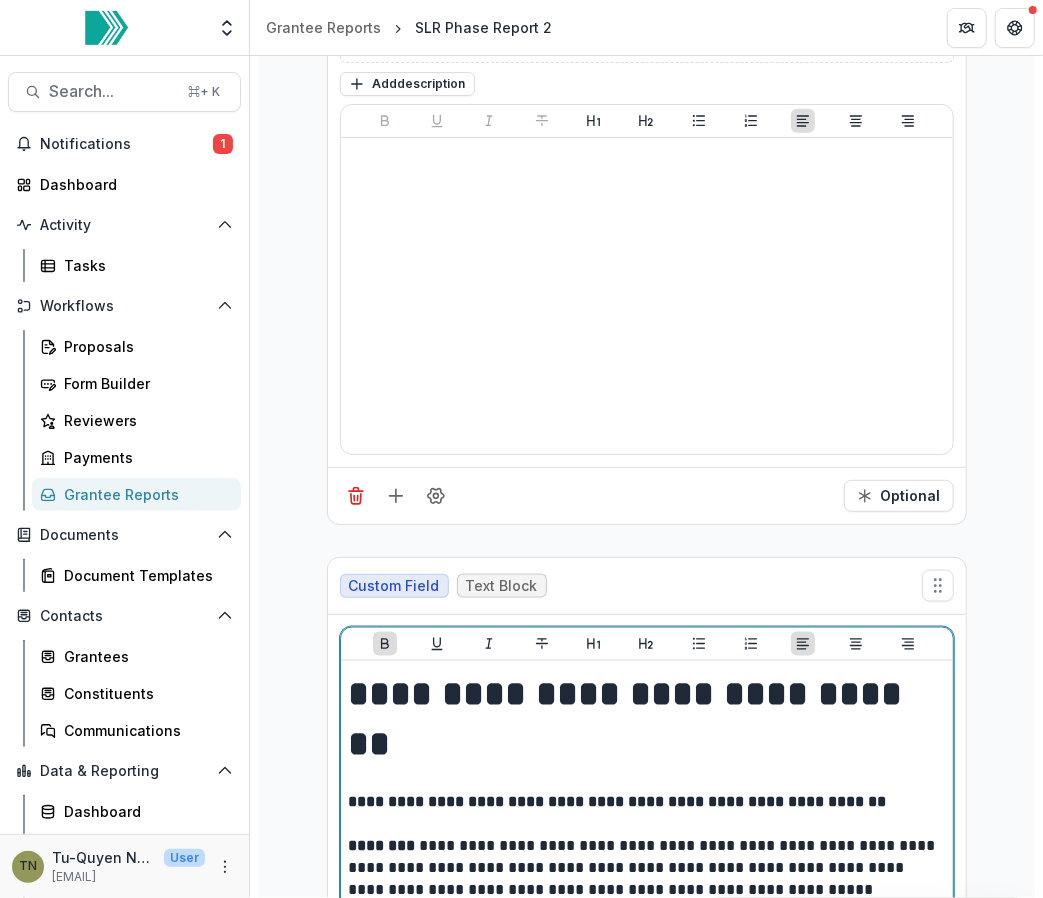 click on "**********" at bounding box center (631, 719) 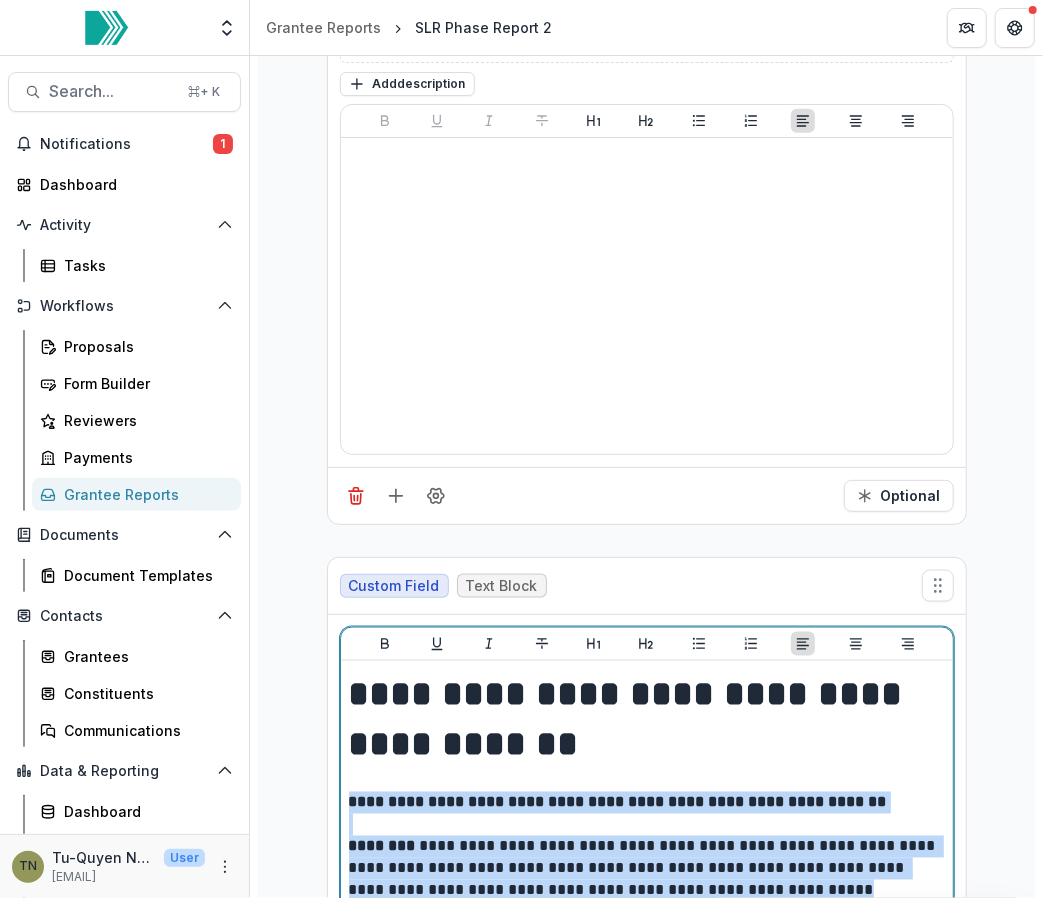 drag, startPoint x: 885, startPoint y: 750, endPoint x: 310, endPoint y: 663, distance: 581.5445 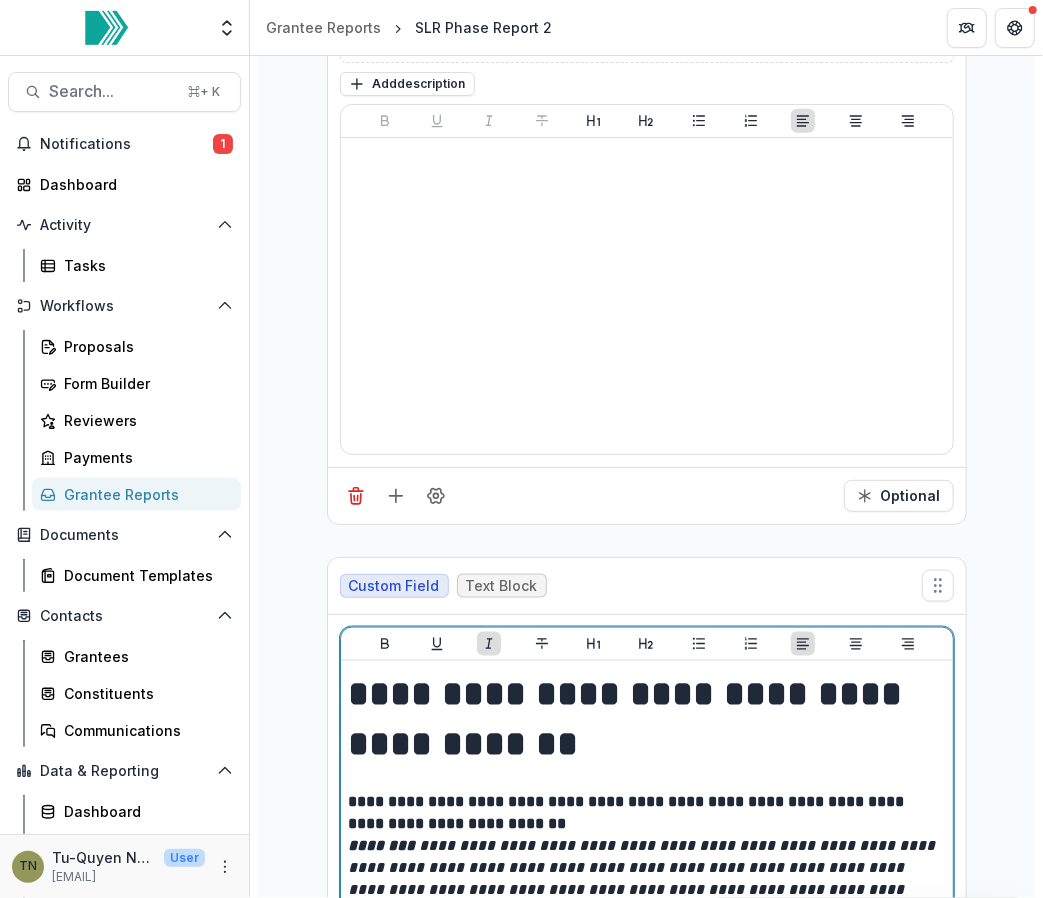 click on "**********" at bounding box center [647, 803] 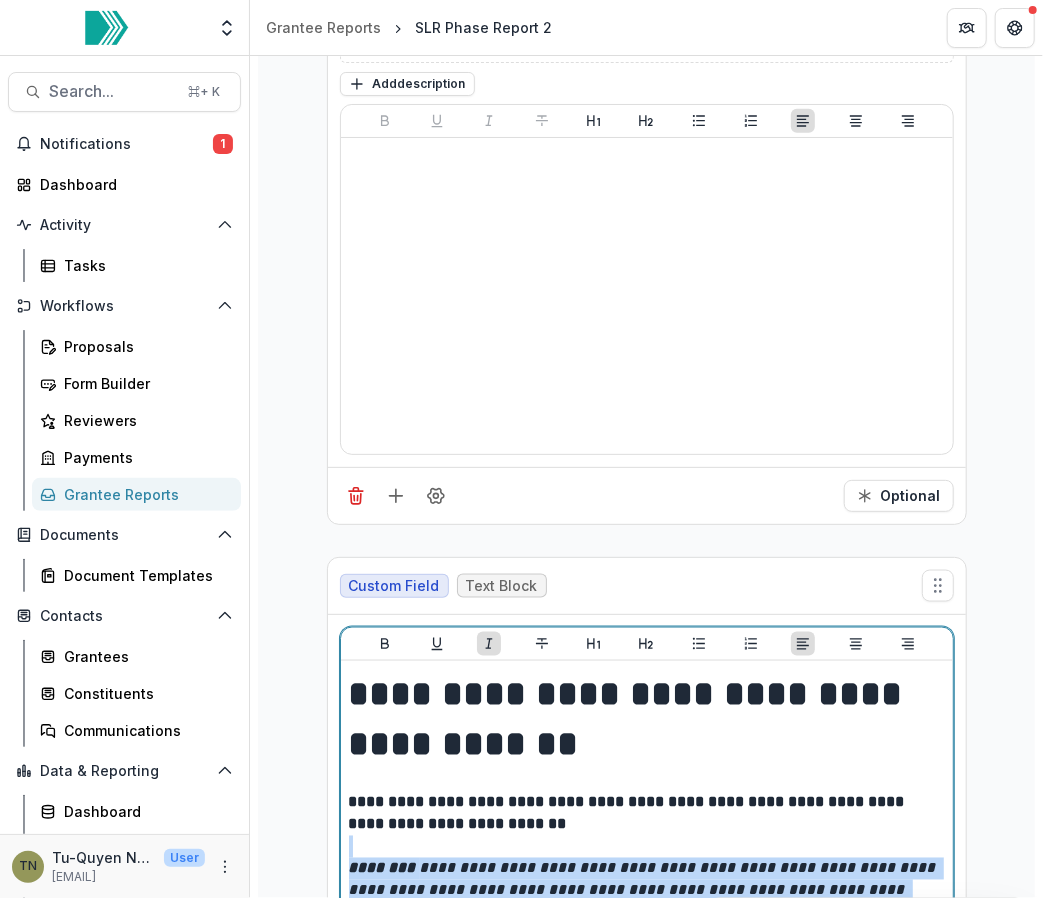 drag, startPoint x: 468, startPoint y: 796, endPoint x: 338, endPoint y: 716, distance: 152.64337 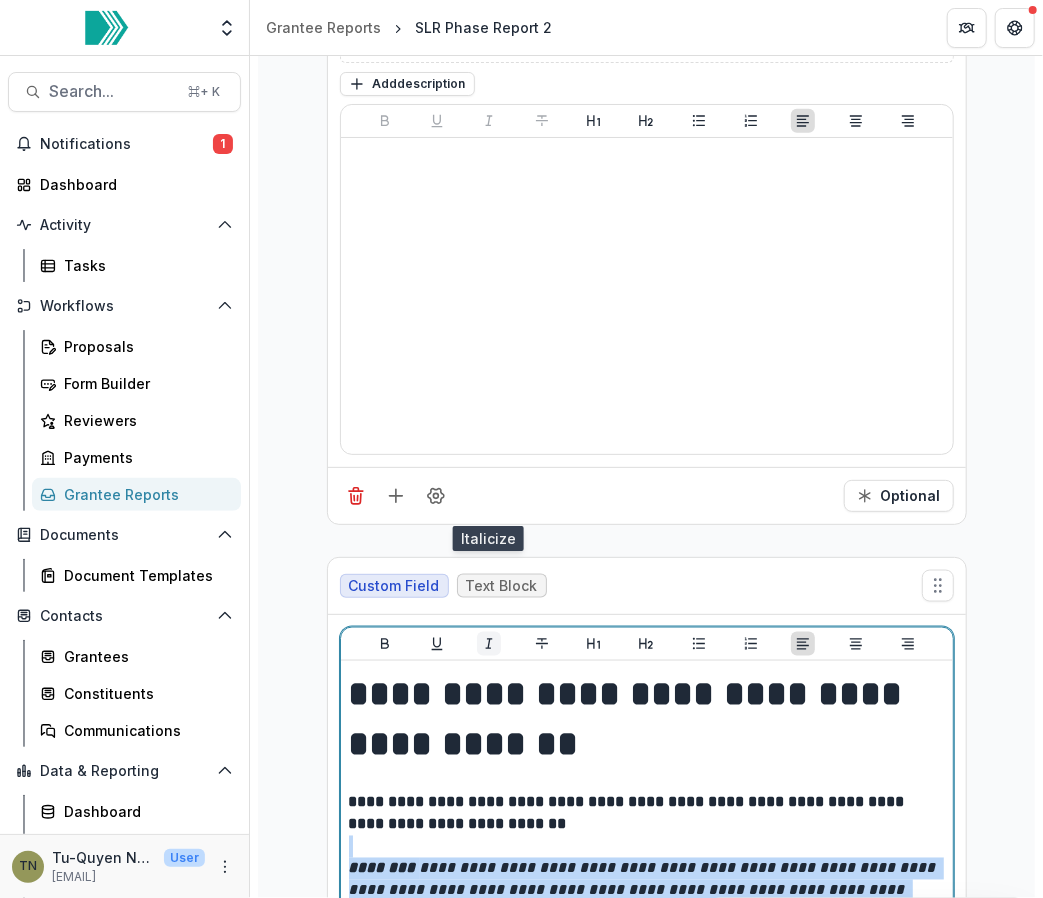 click at bounding box center (489, 644) 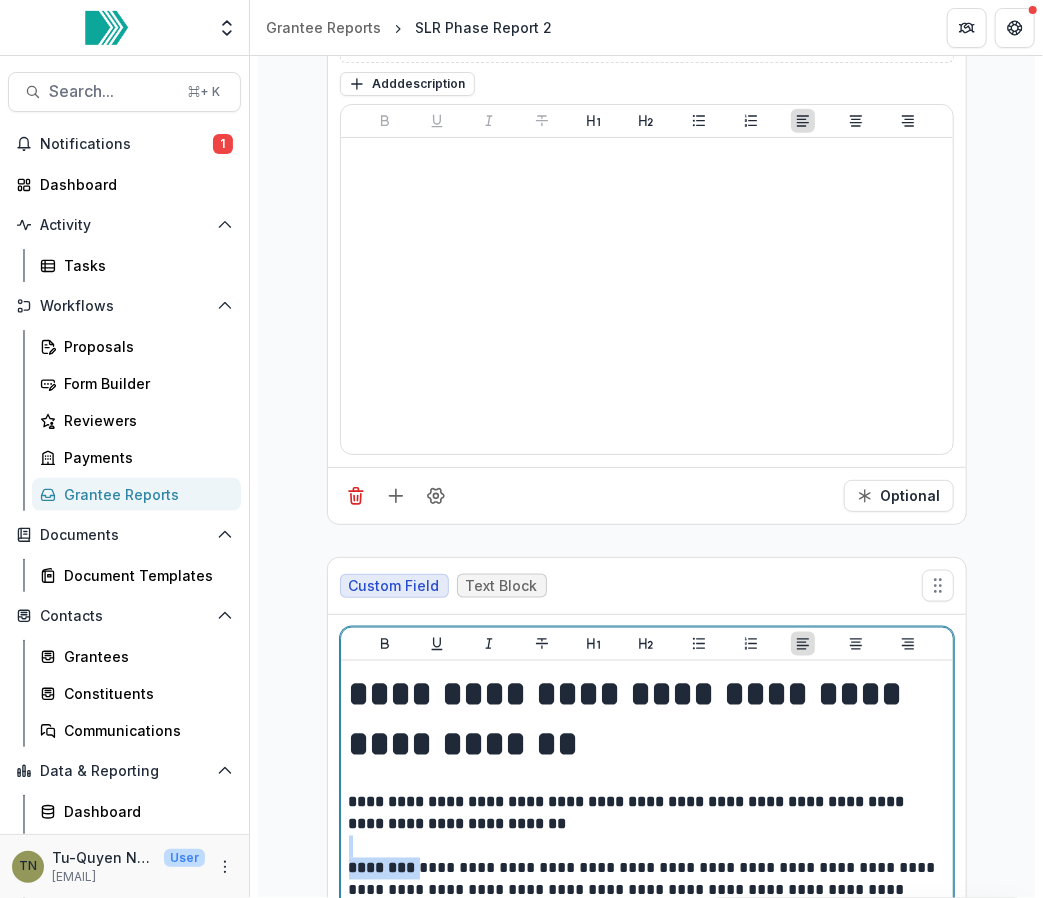 click on "**********" at bounding box center [648, 902] 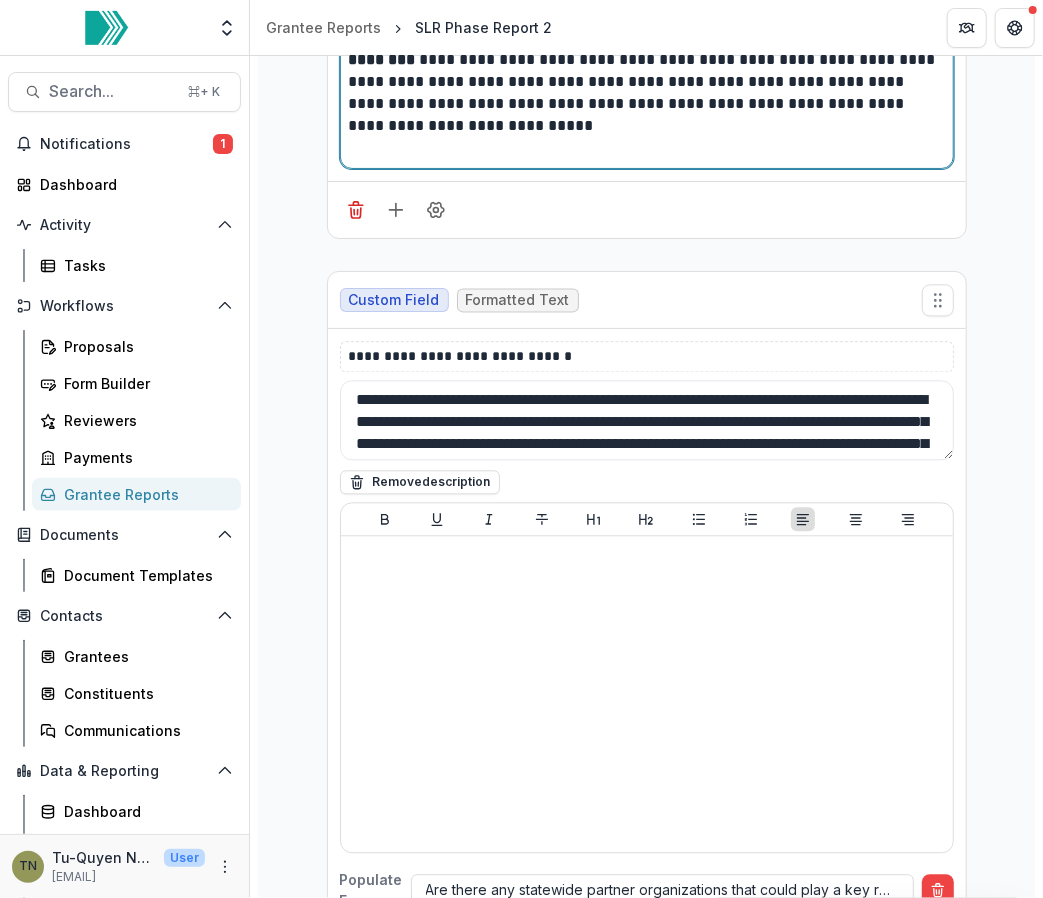 scroll, scrollTop: 20473, scrollLeft: 0, axis: vertical 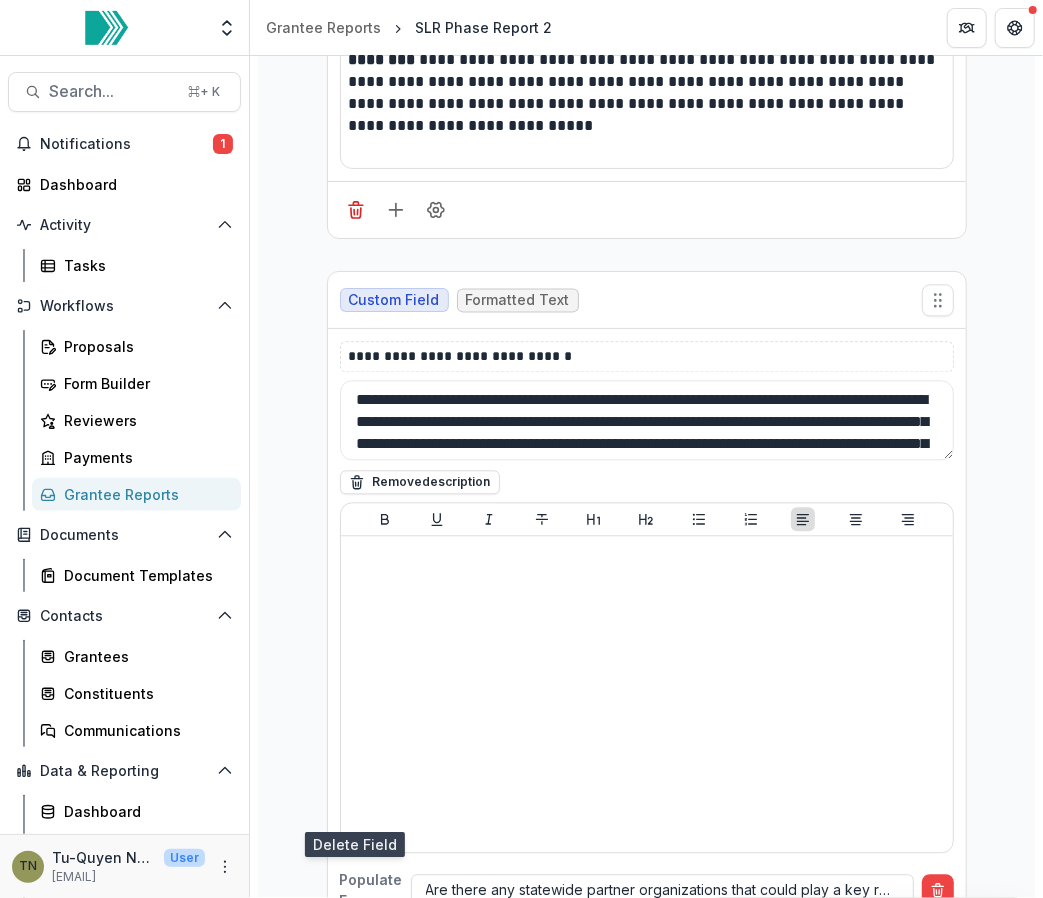 click 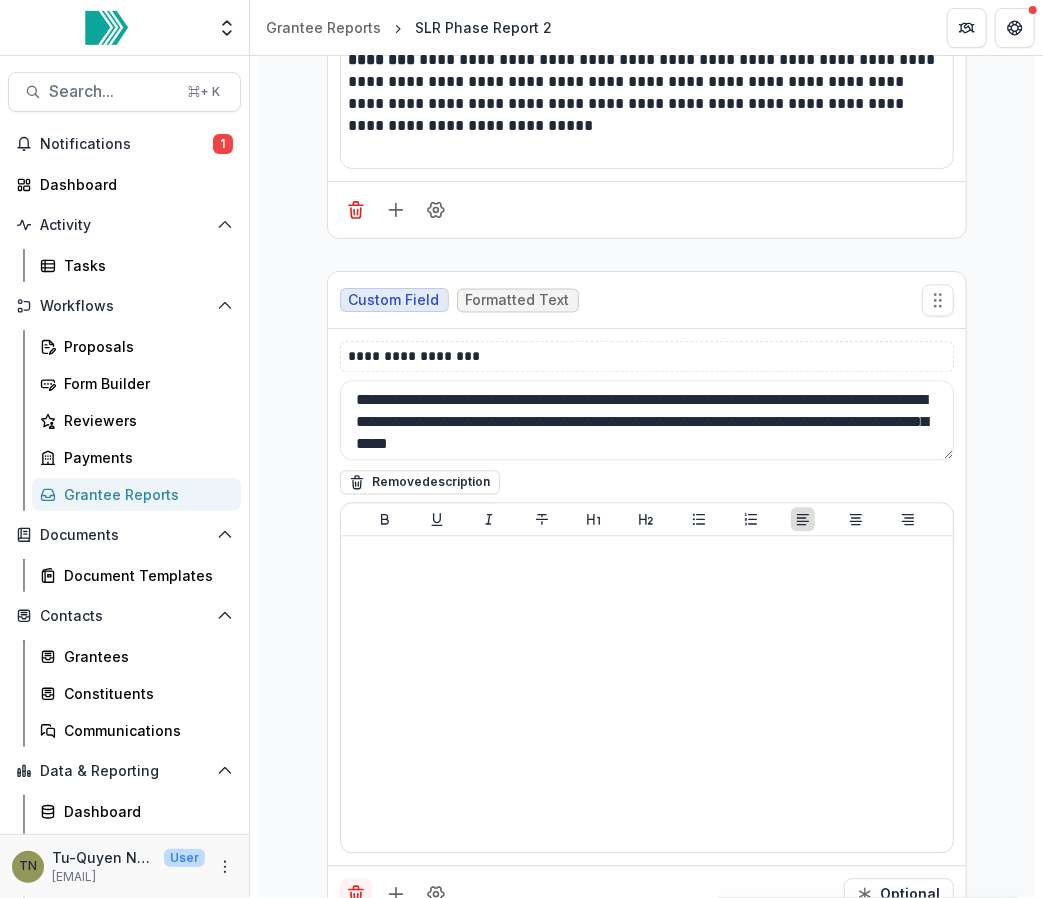 click 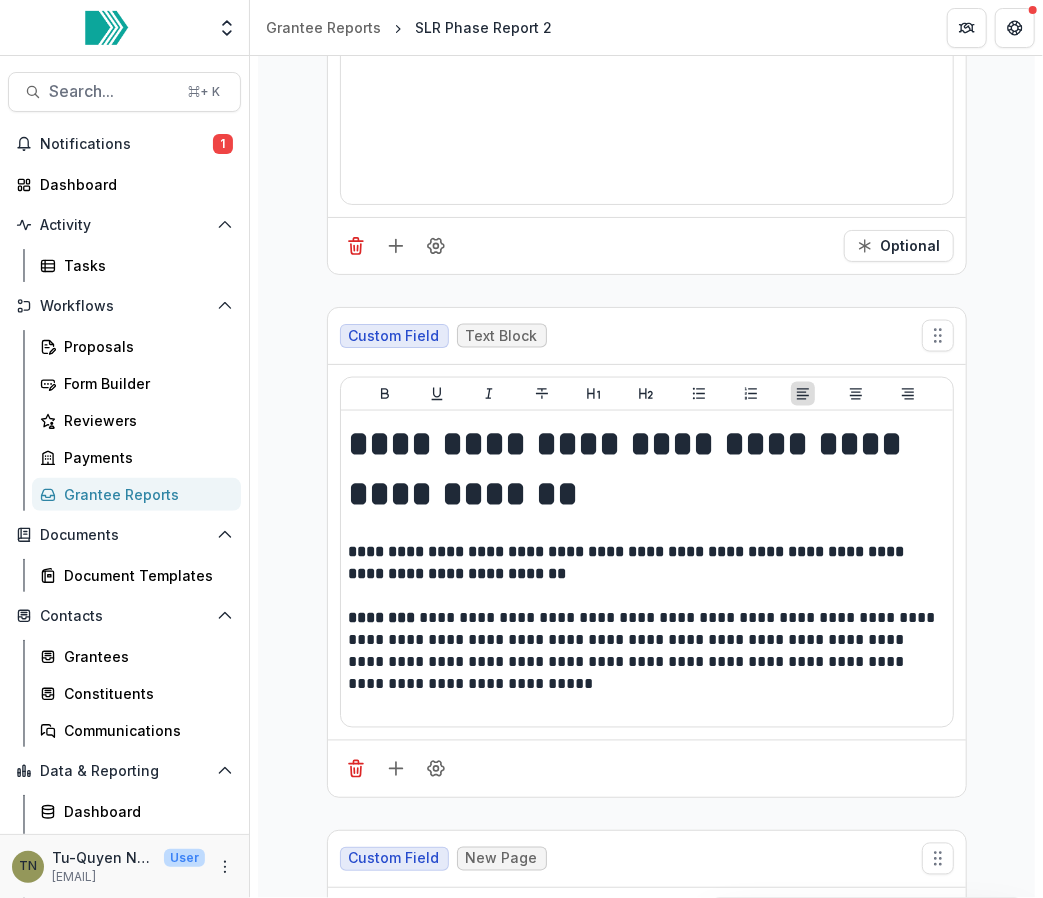 scroll, scrollTop: 19892, scrollLeft: 0, axis: vertical 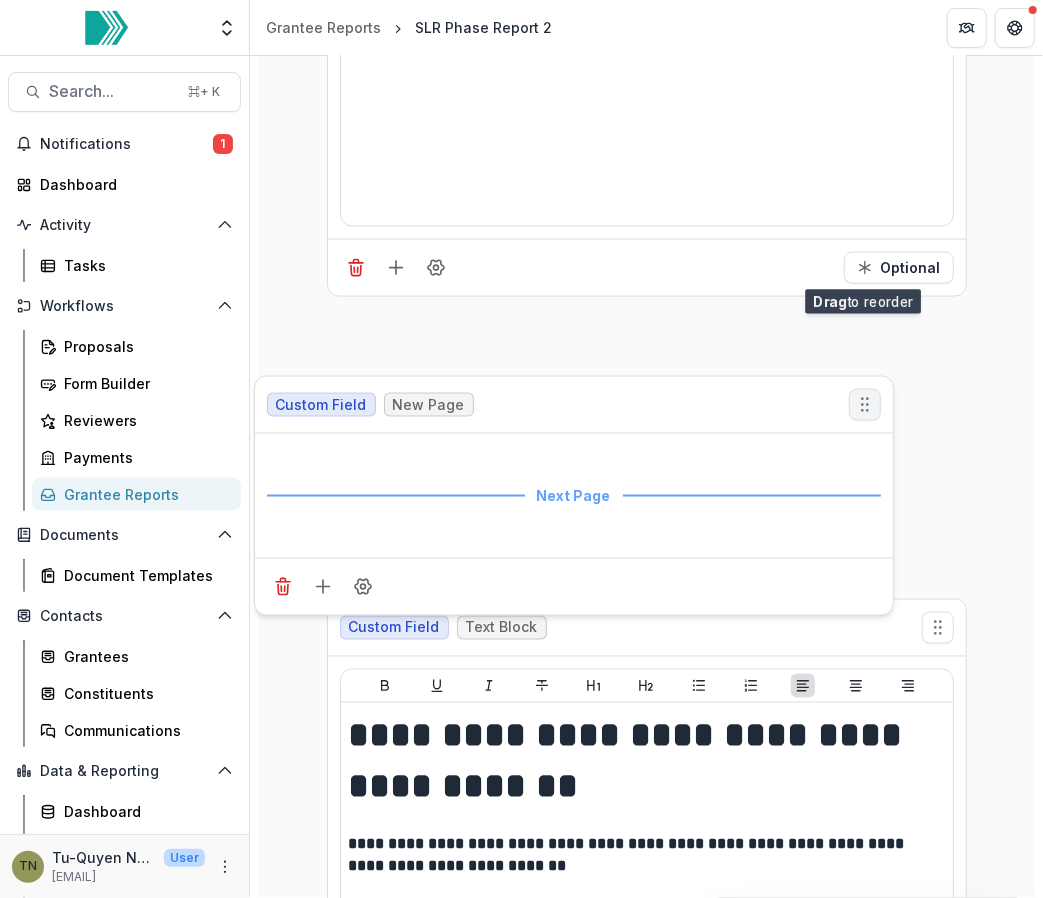 drag, startPoint x: 932, startPoint y: 739, endPoint x: 859, endPoint y: 263, distance: 481.56516 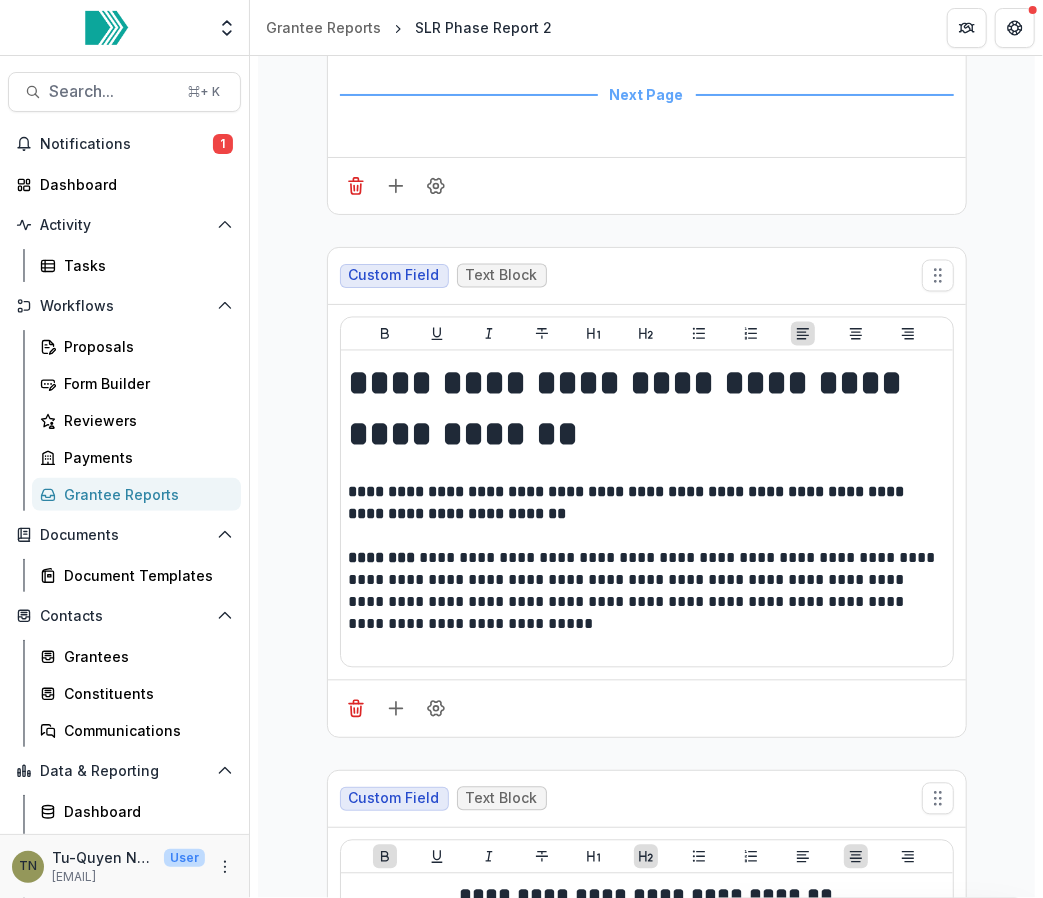 scroll, scrollTop: 20503, scrollLeft: 0, axis: vertical 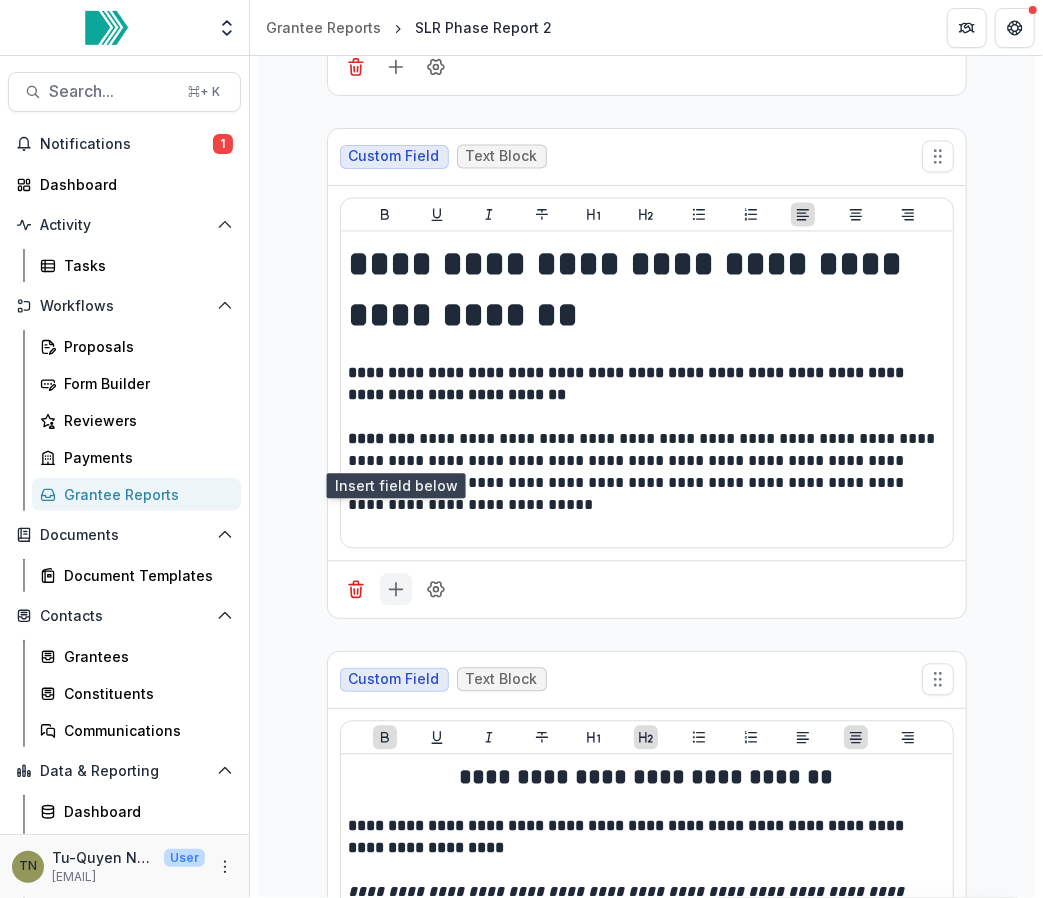 click 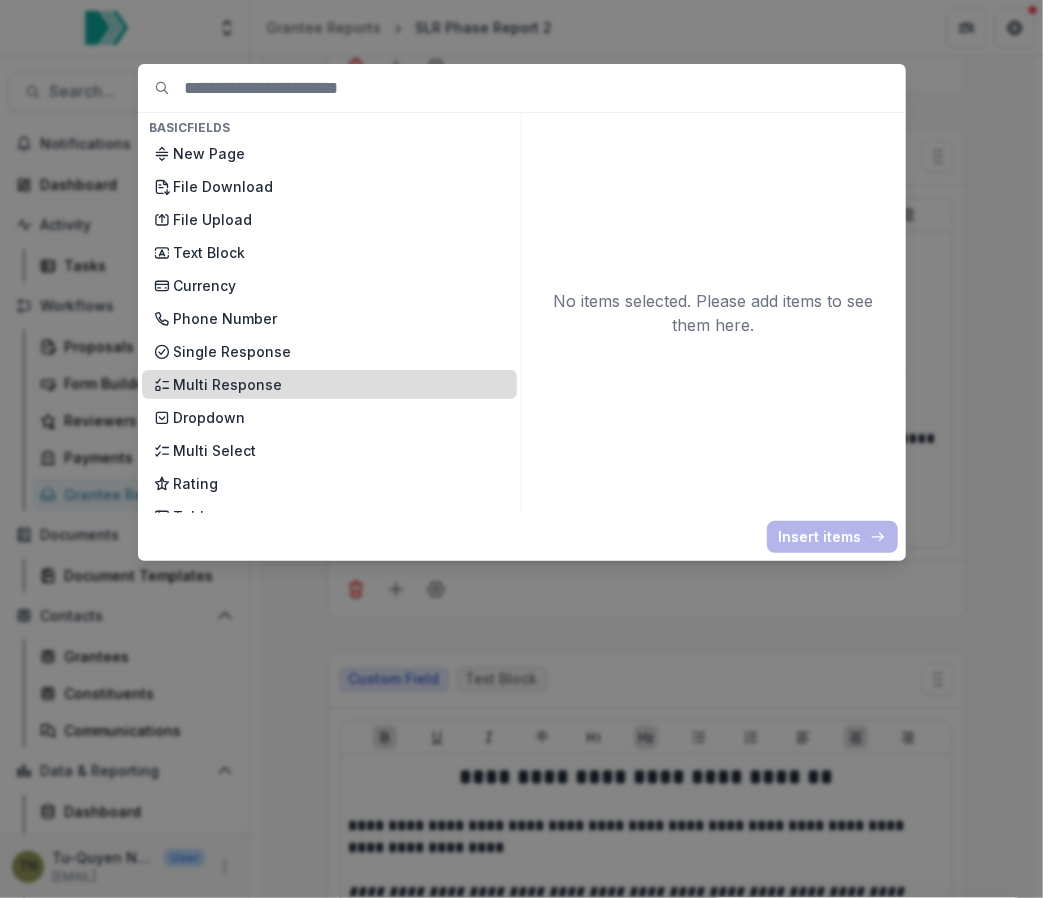 click on "Multi Response" at bounding box center (329, 384) 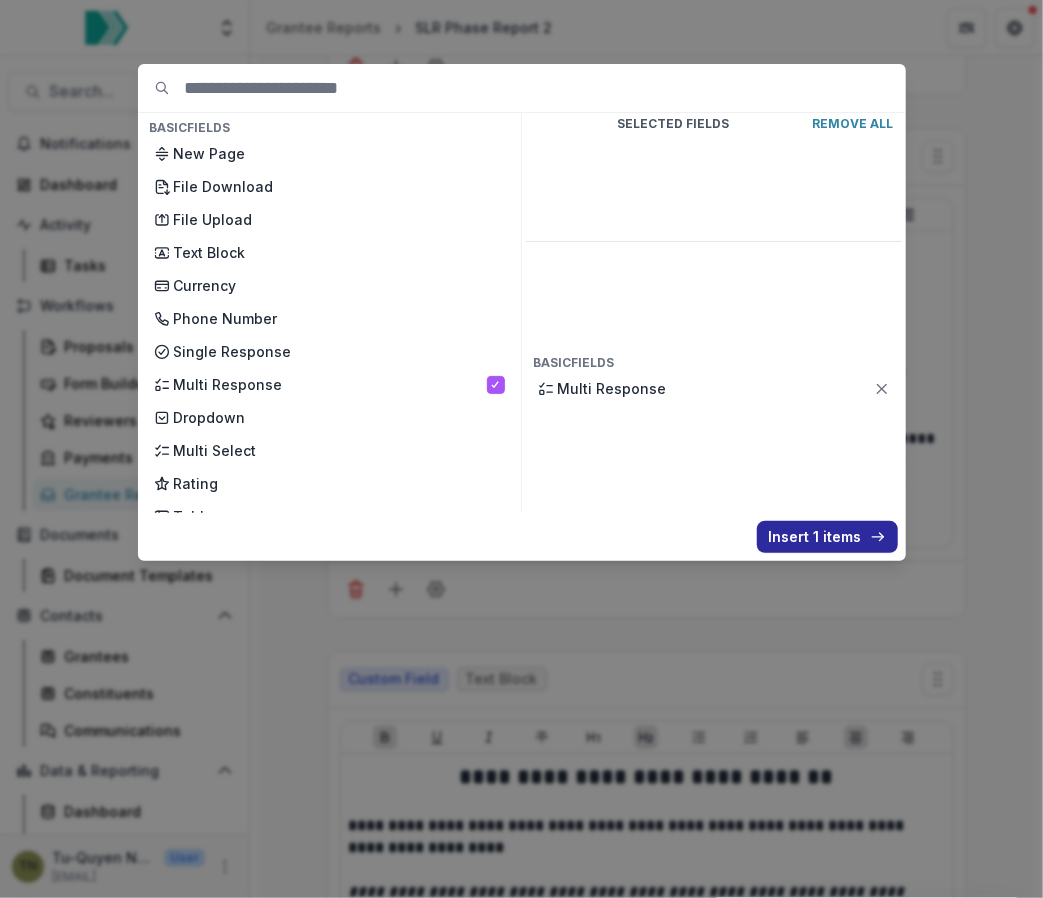 click on "Insert 1 items" at bounding box center (827, 537) 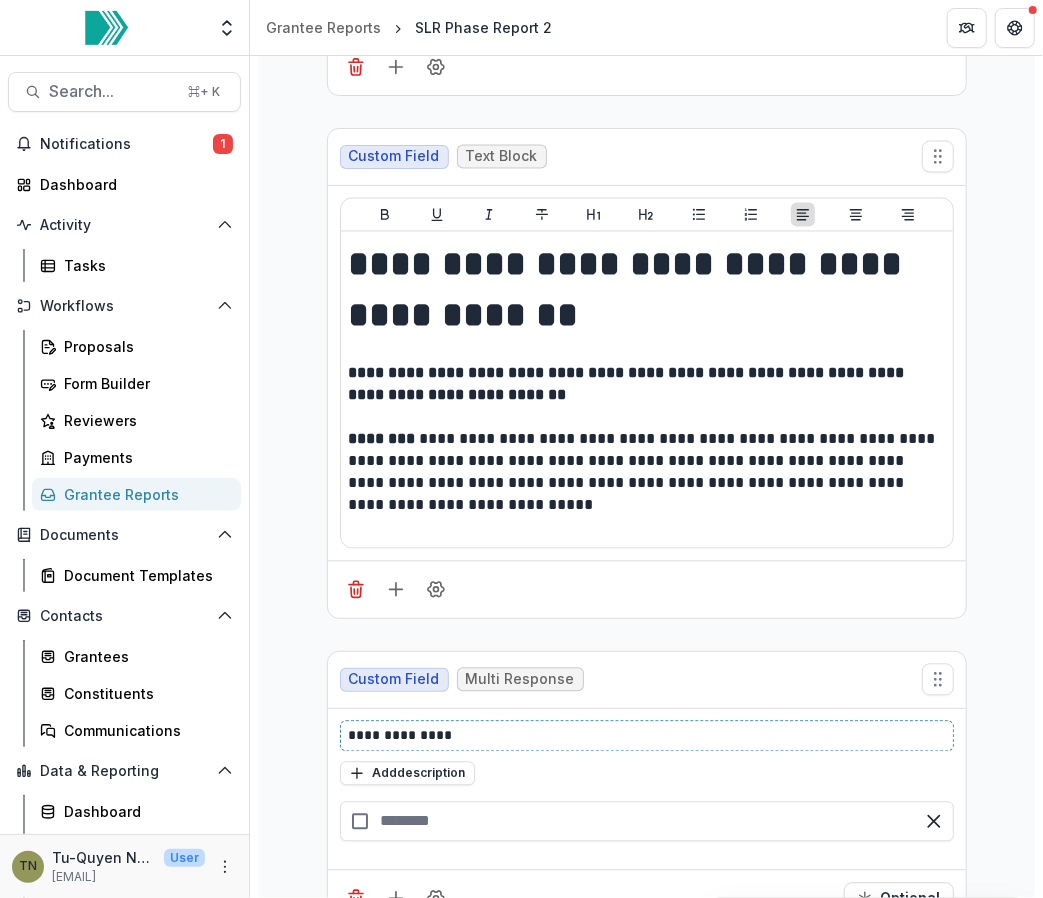 click on "**********" at bounding box center [648, 736] 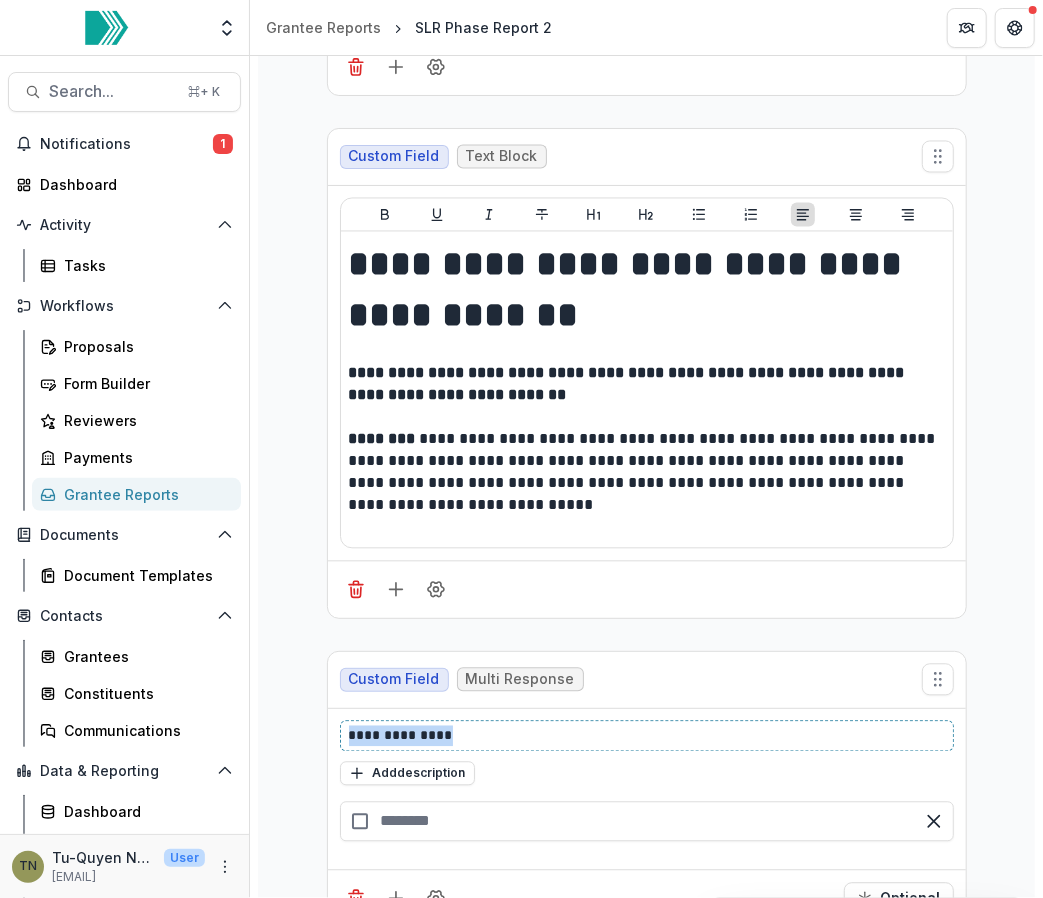 click on "**********" at bounding box center (648, 736) 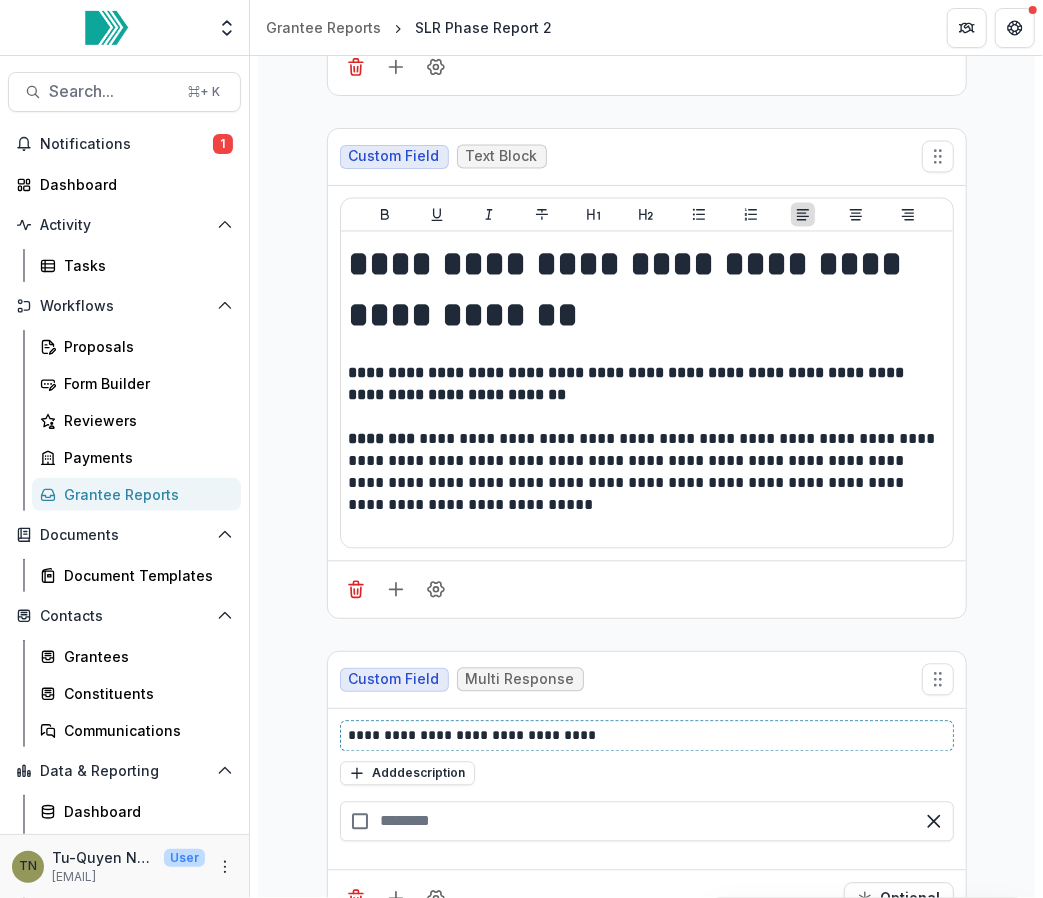 type 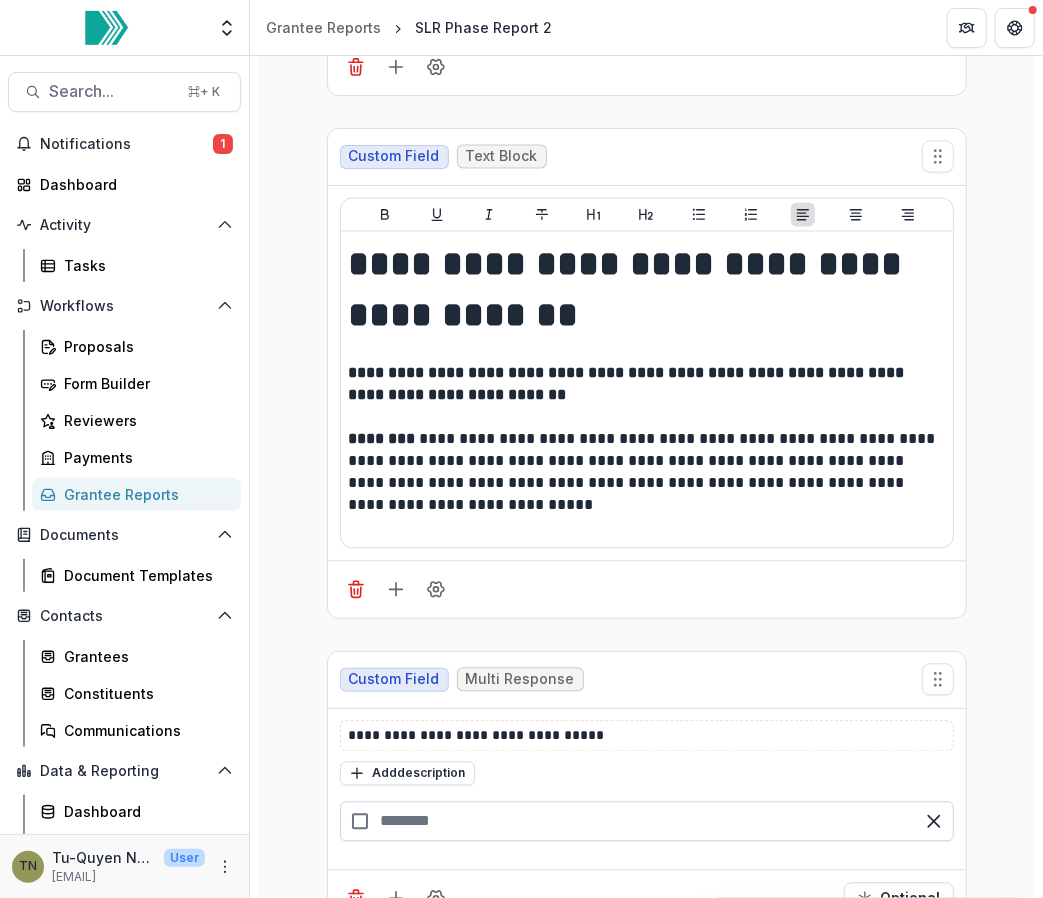 click at bounding box center [647, 822] 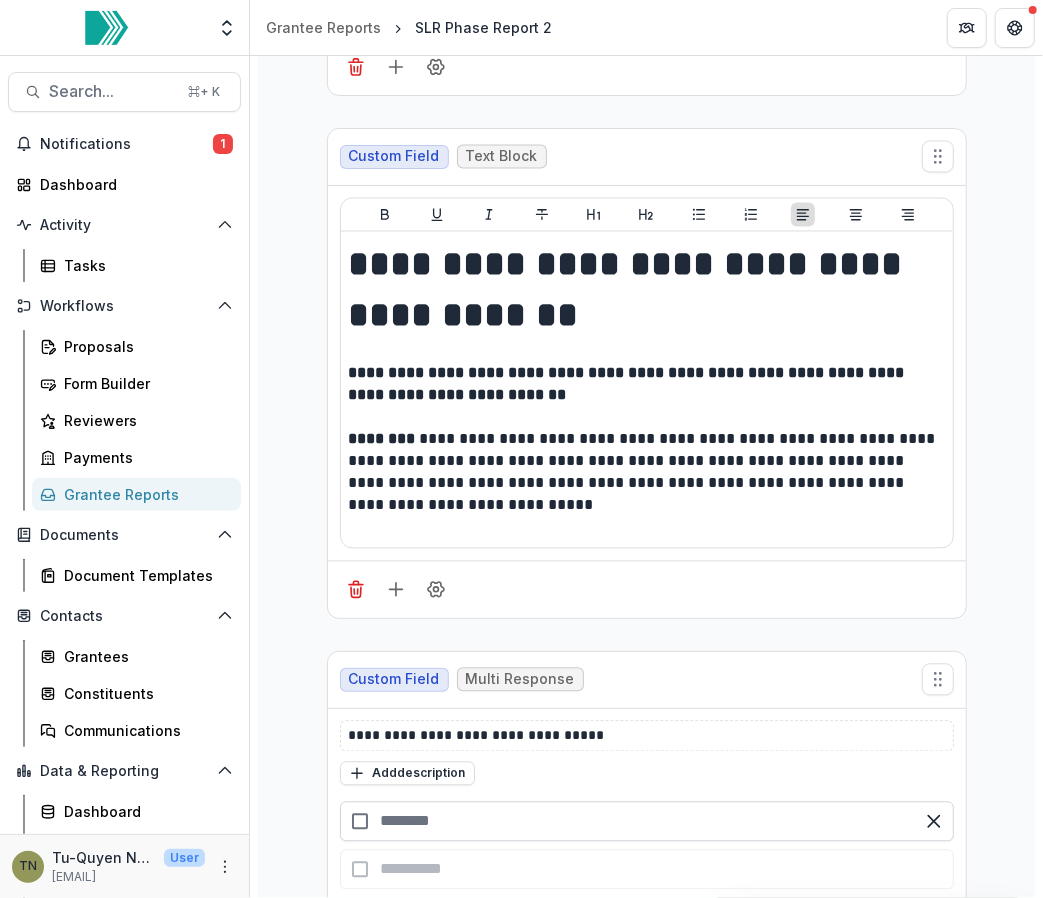 click at bounding box center [647, 822] 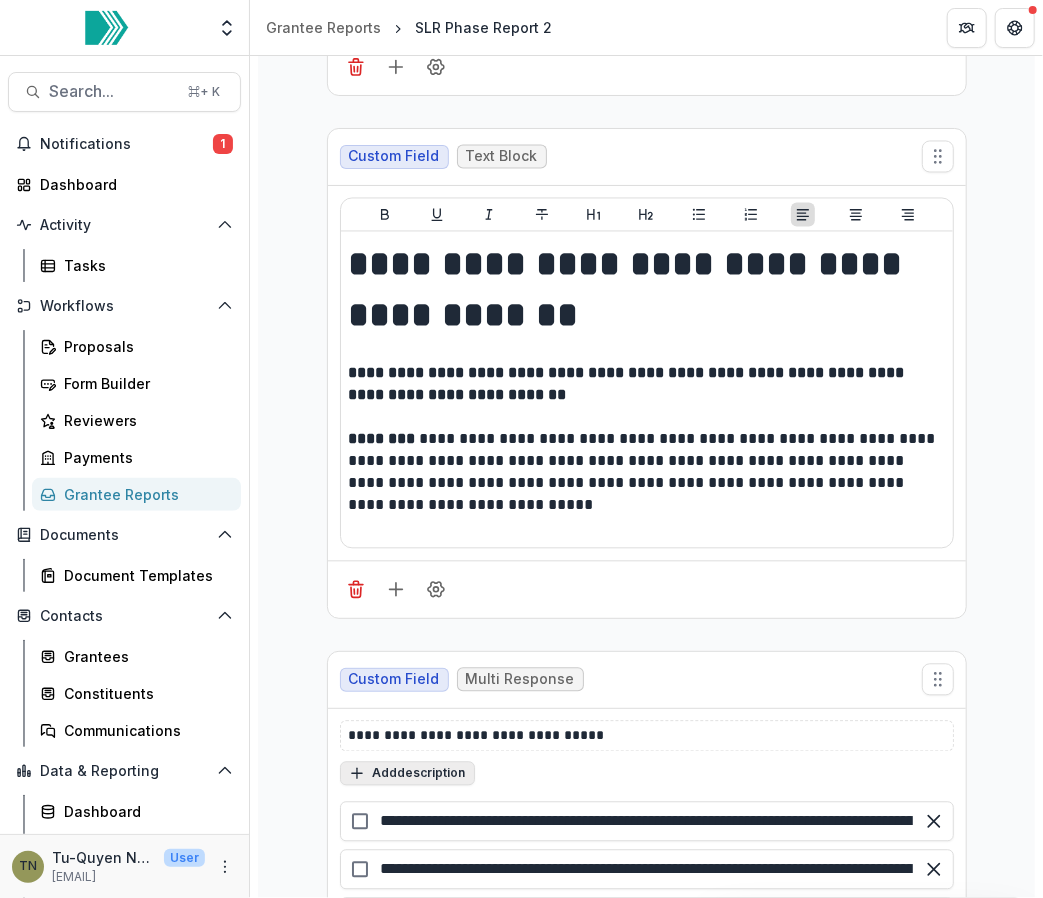 click on "Add  description" at bounding box center [407, 774] 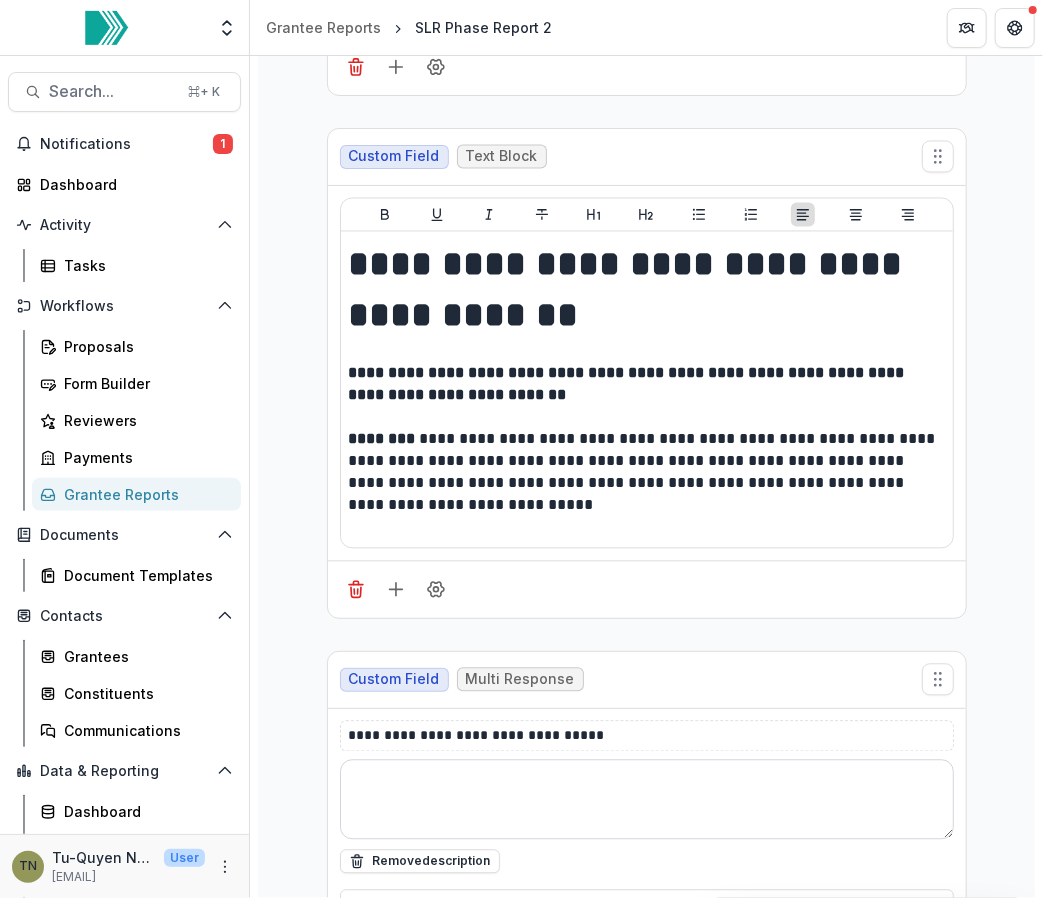 click at bounding box center (647, 800) 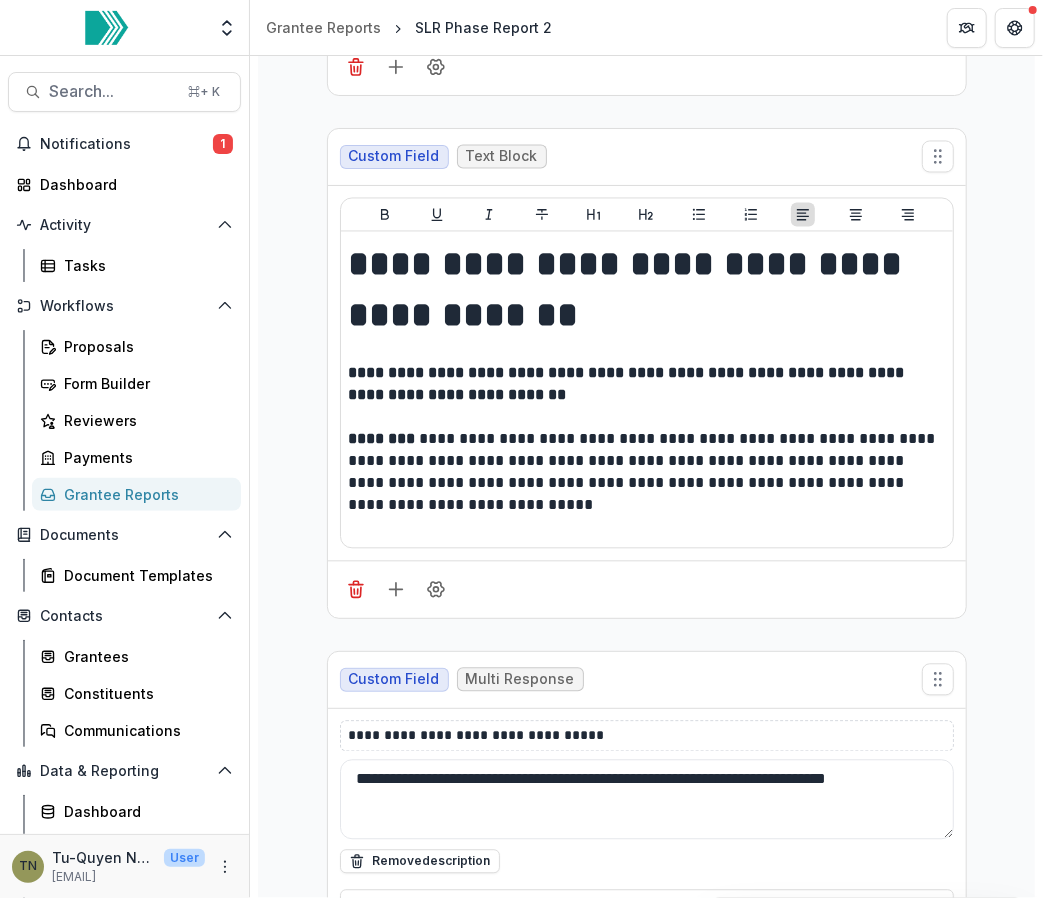 type on "**********" 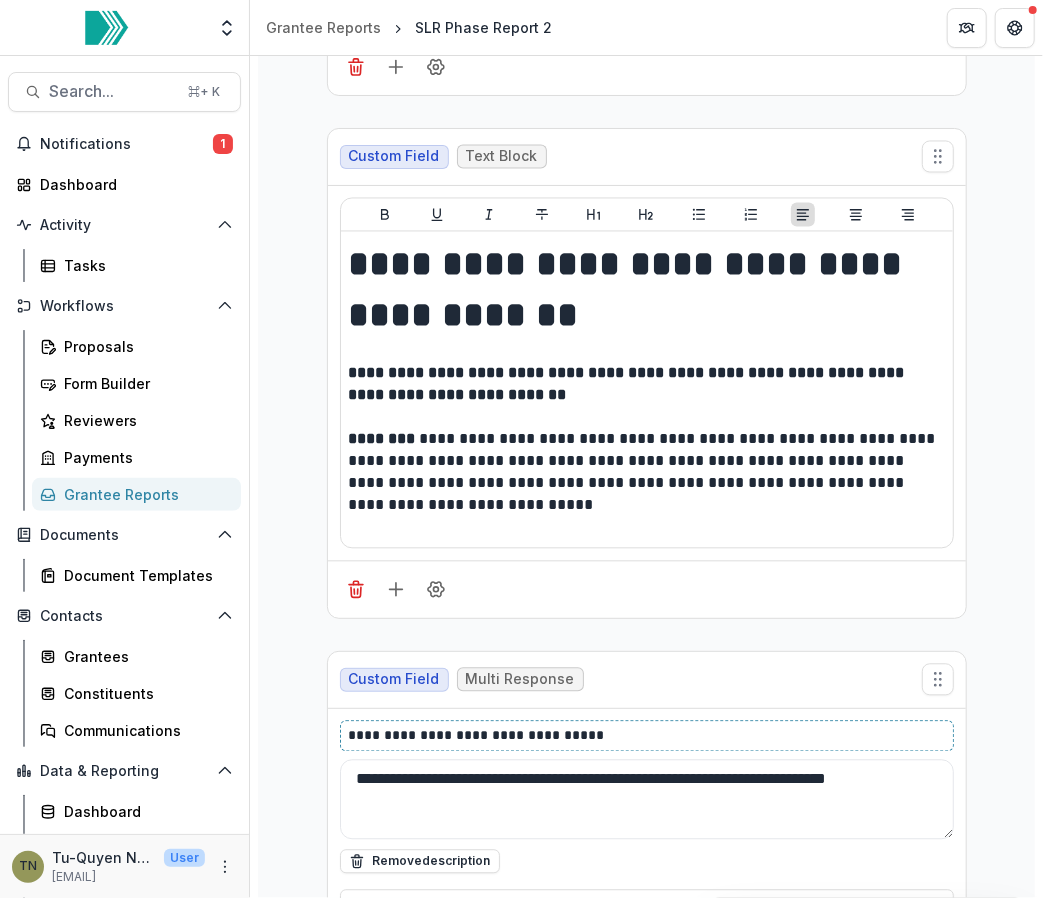 click on "**********" at bounding box center [648, 736] 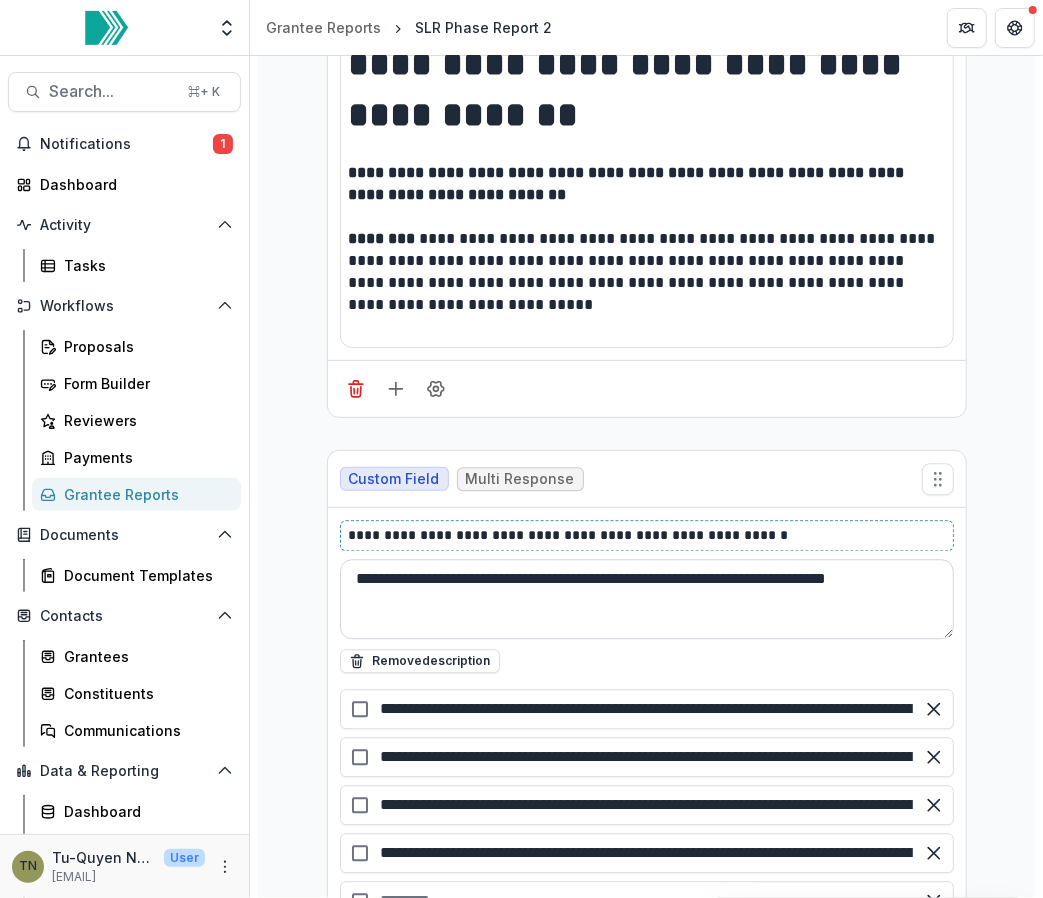 scroll, scrollTop: 20782, scrollLeft: 0, axis: vertical 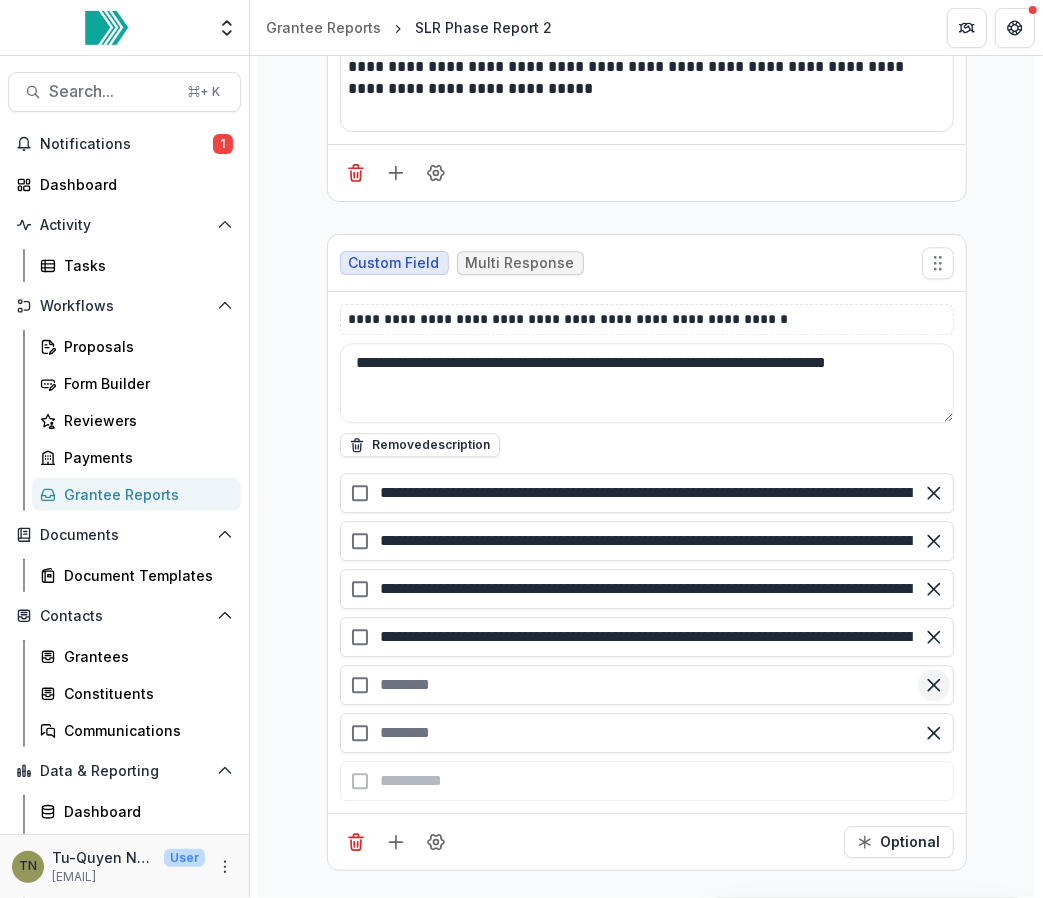 click 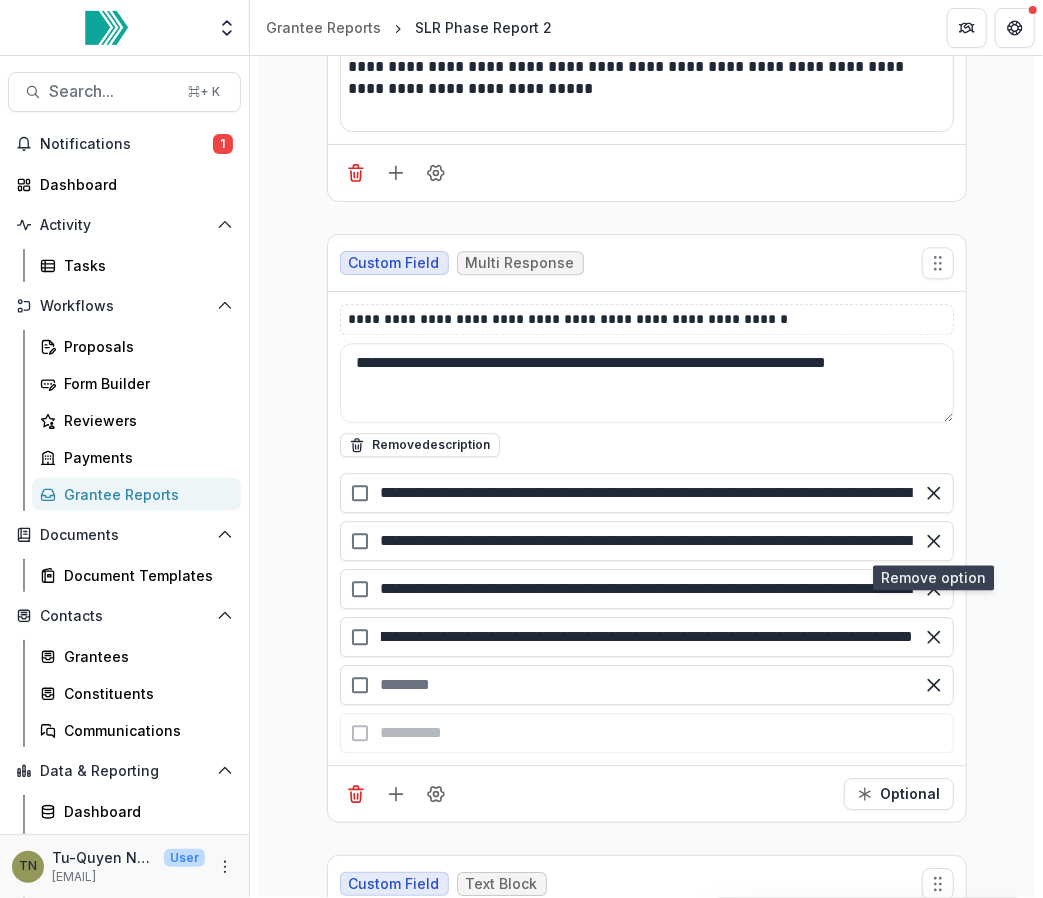 scroll, scrollTop: 0, scrollLeft: 341, axis: horizontal 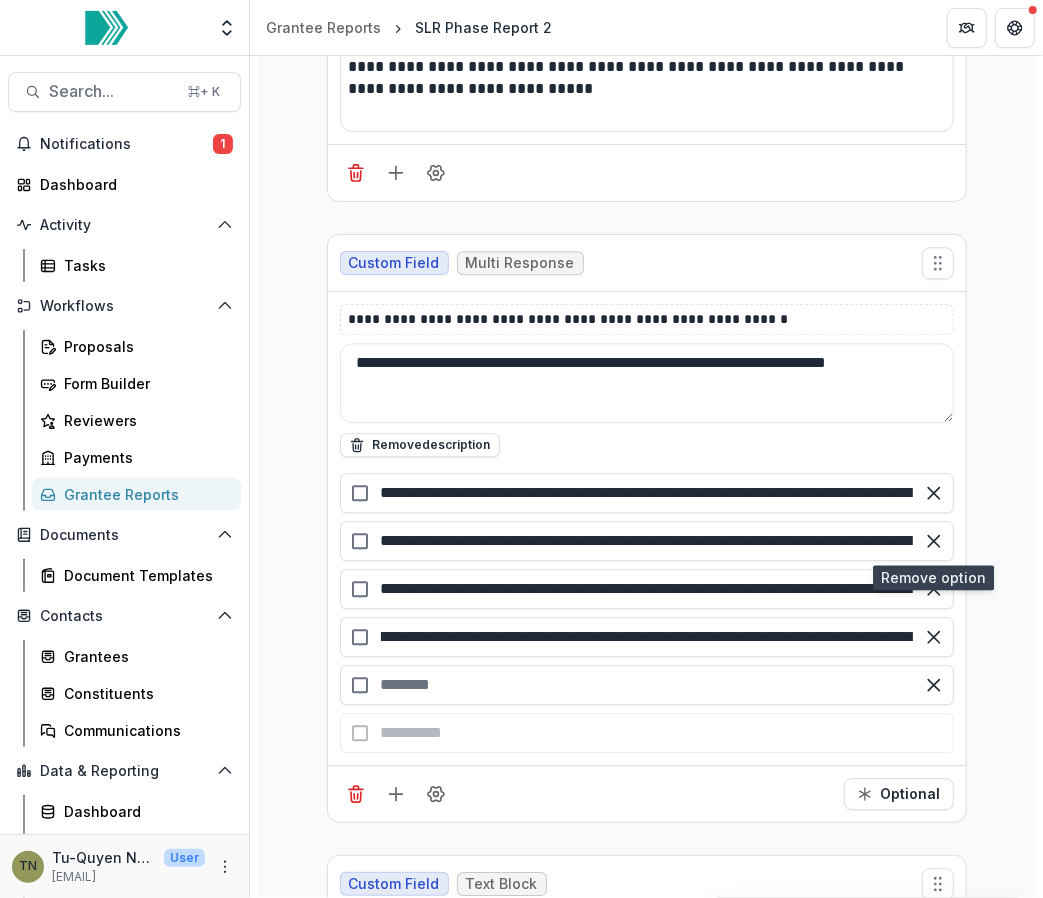 click 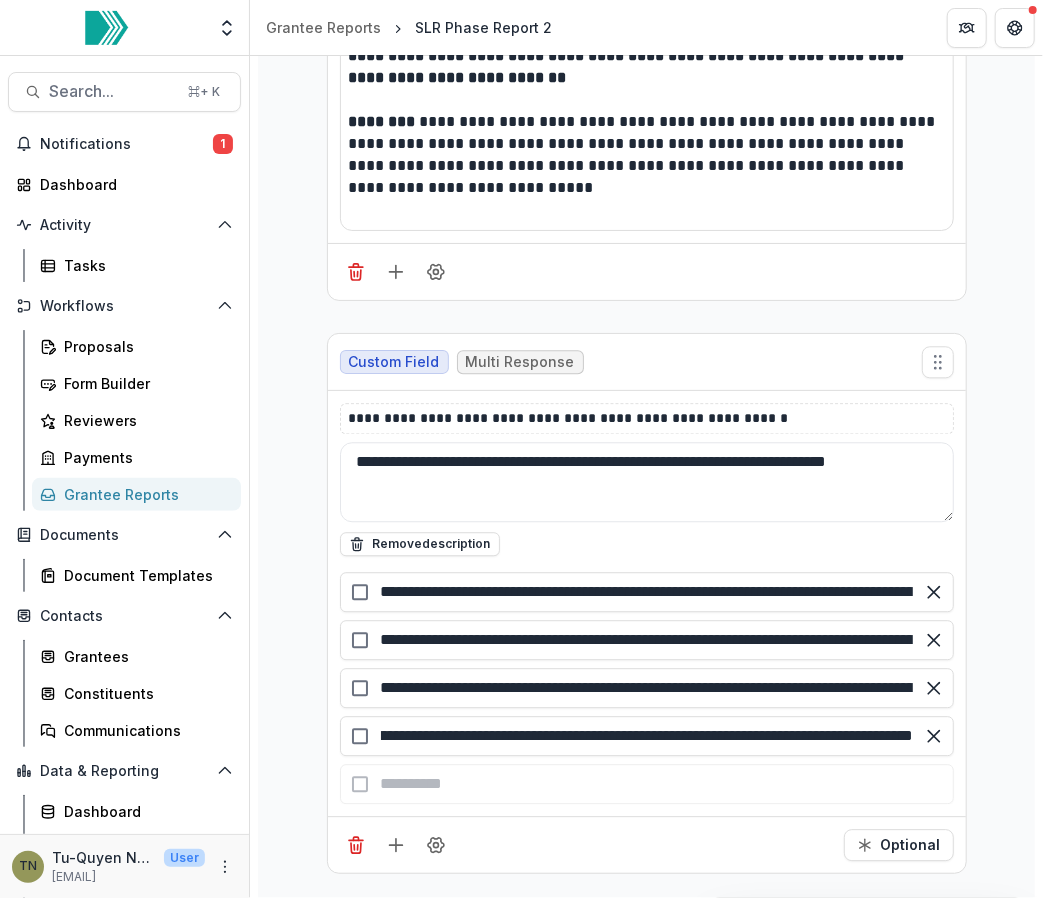 scroll, scrollTop: 20673, scrollLeft: 0, axis: vertical 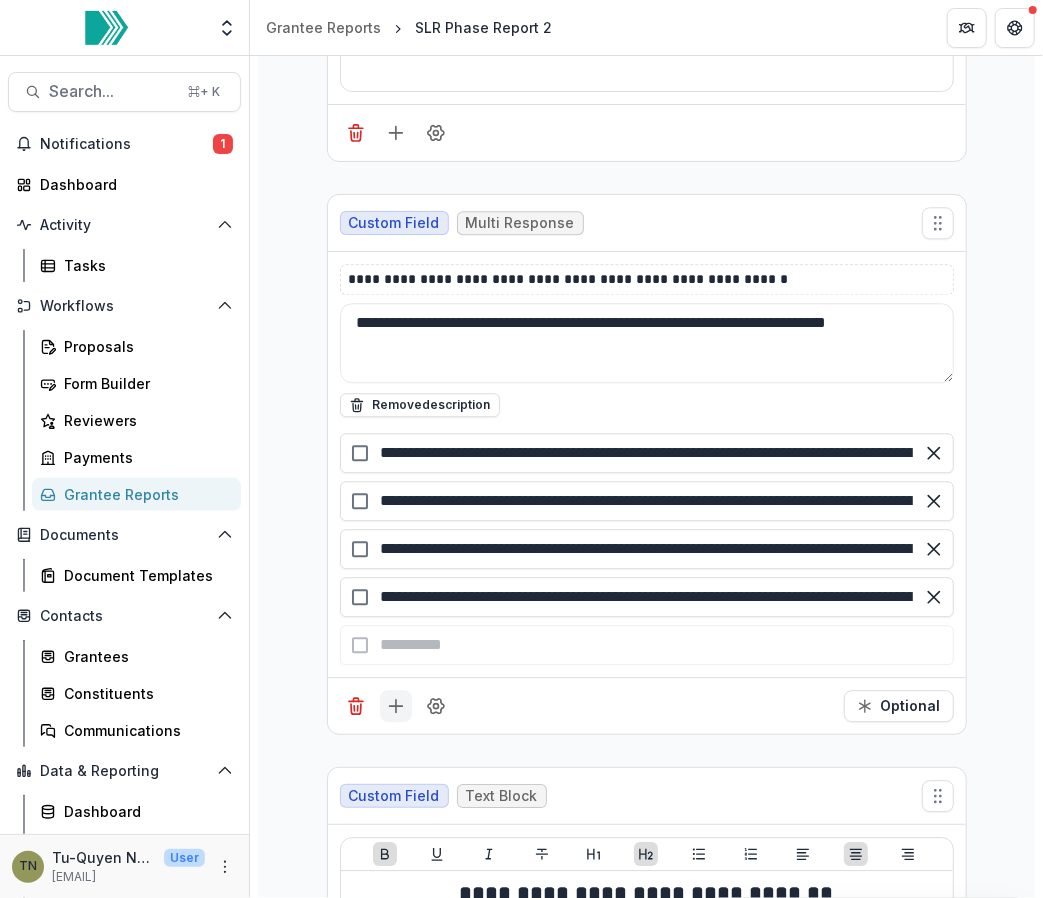 click on "**********" at bounding box center [647, -825] 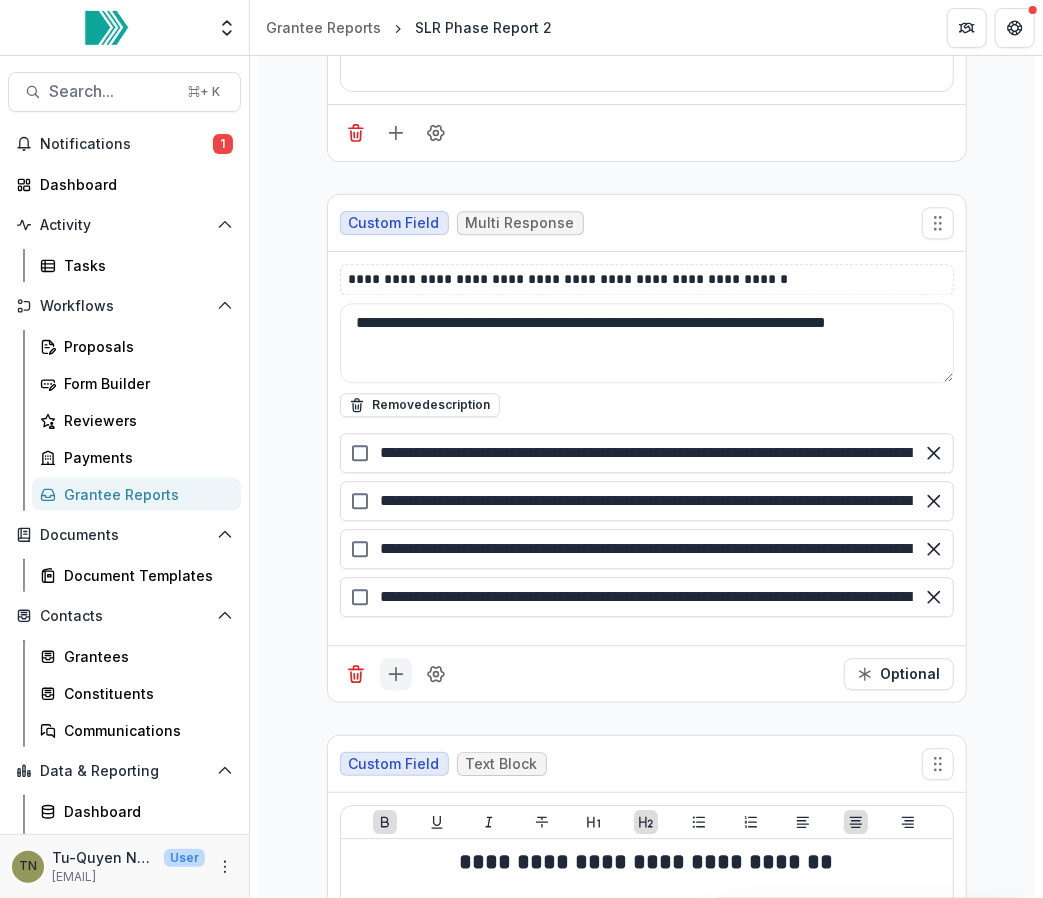 click 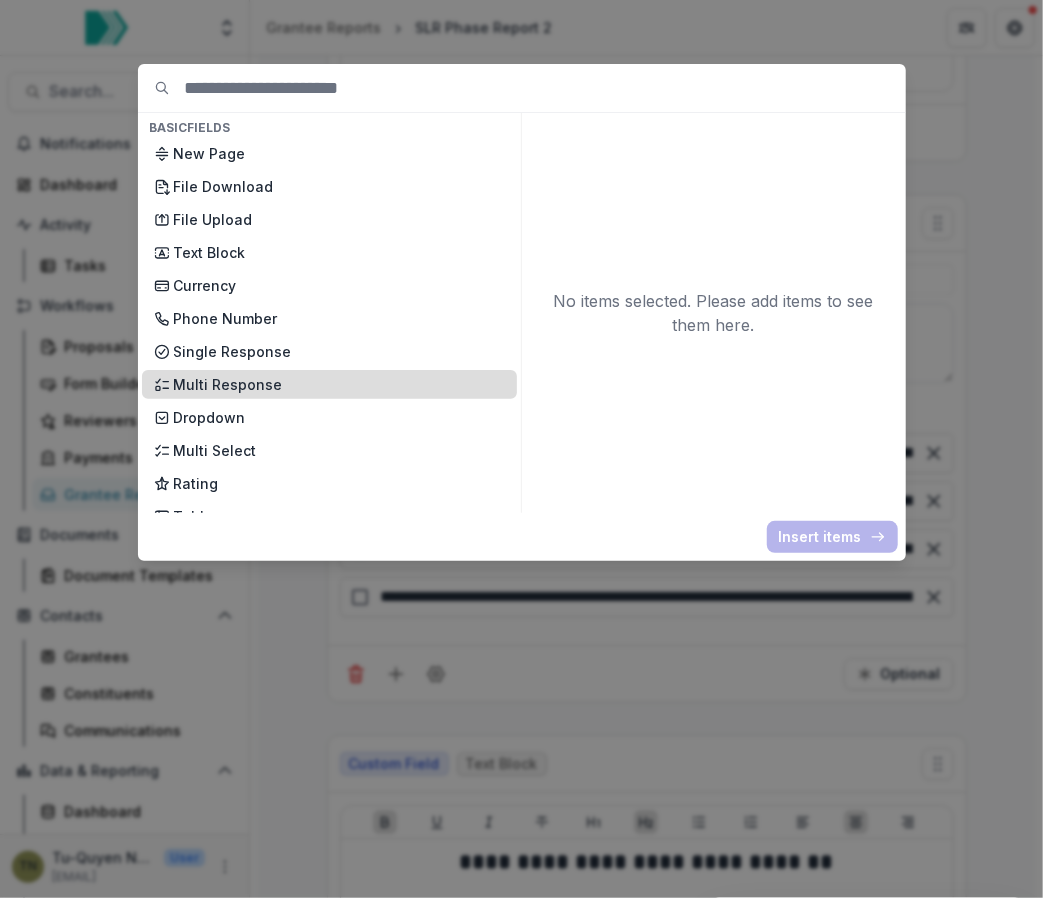 click on "Multi Response" at bounding box center (339, 384) 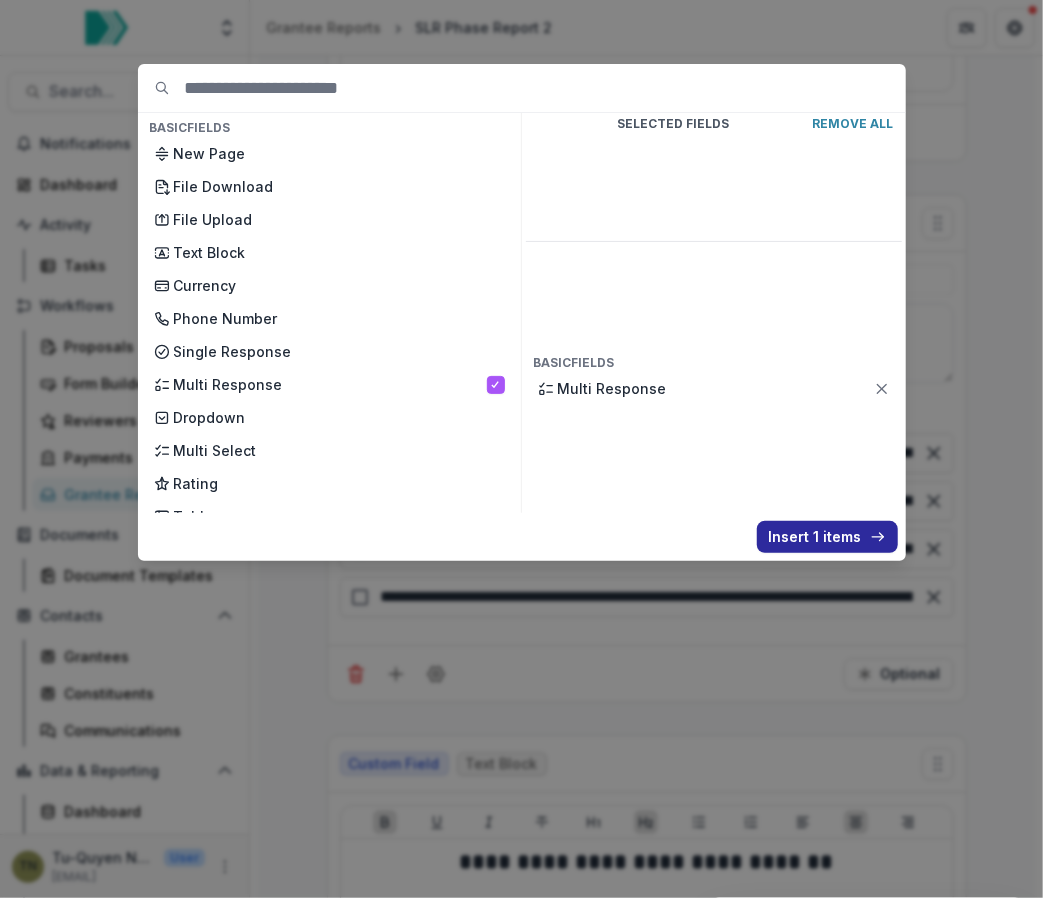 click on "Insert 1 items" at bounding box center [827, 537] 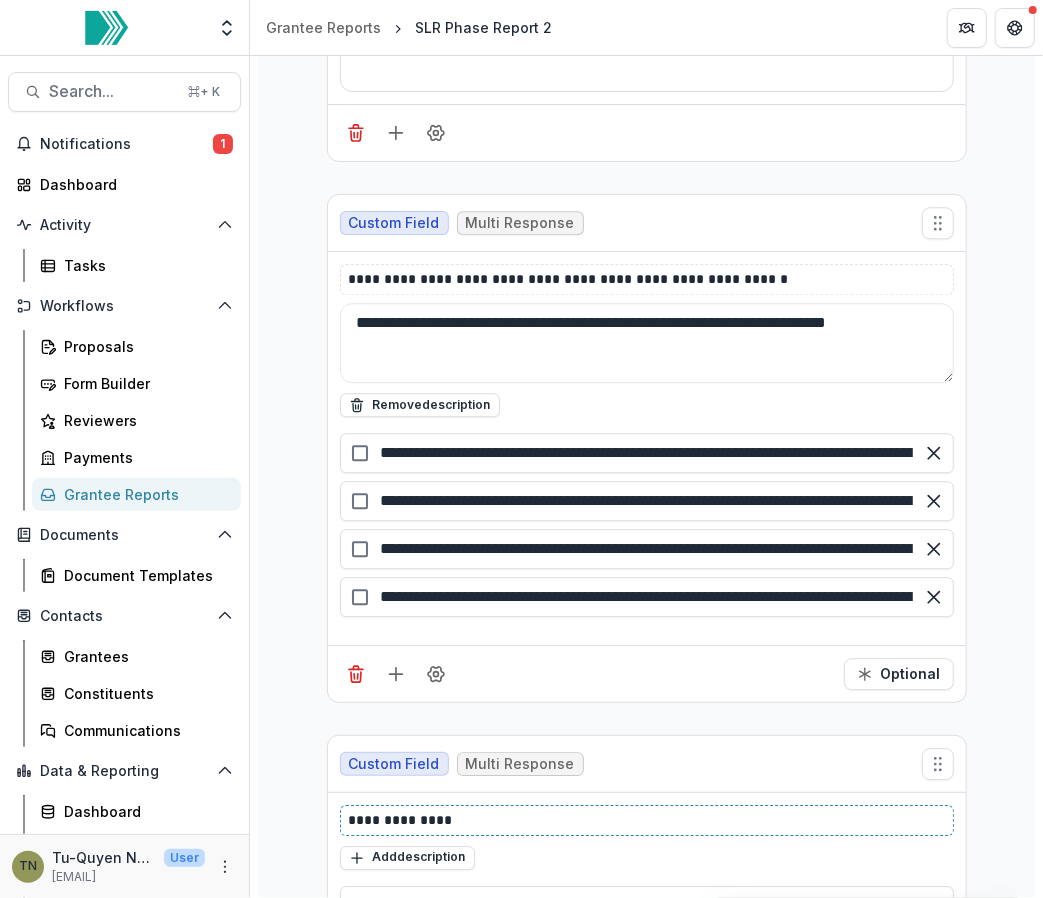click on "**********" at bounding box center [648, 820] 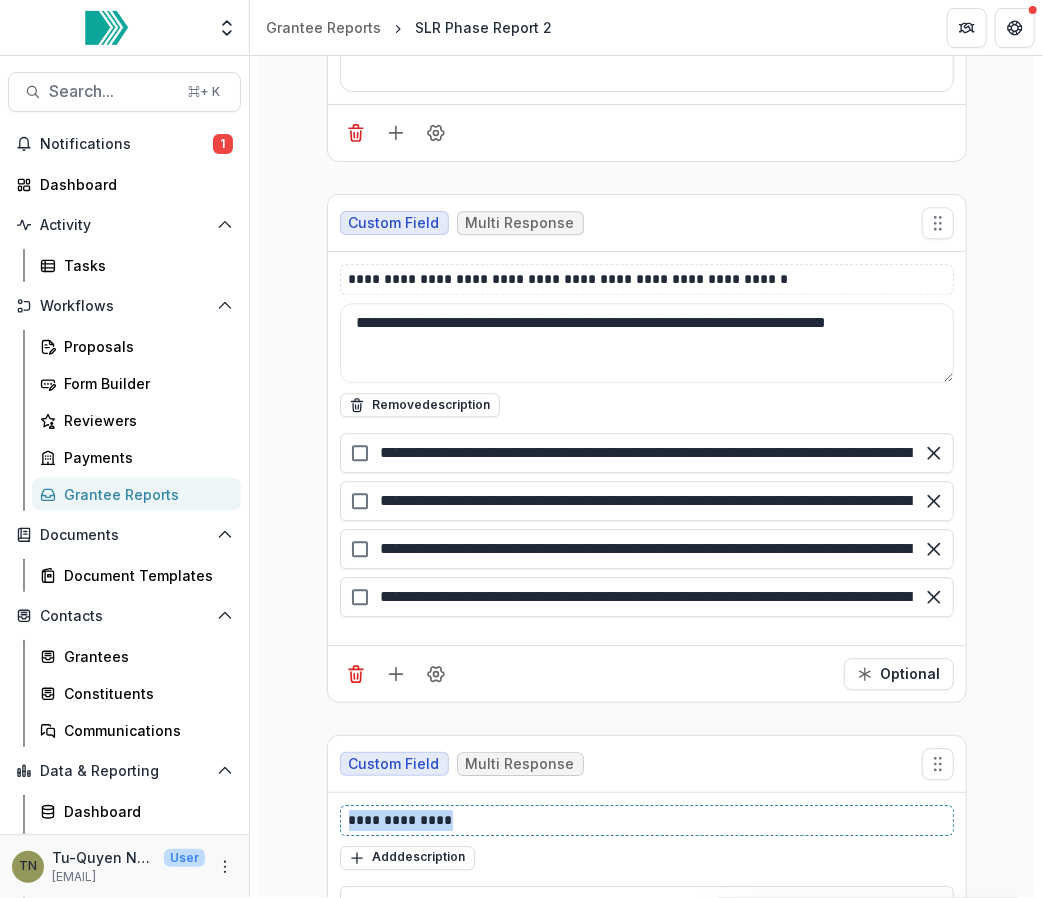 paste 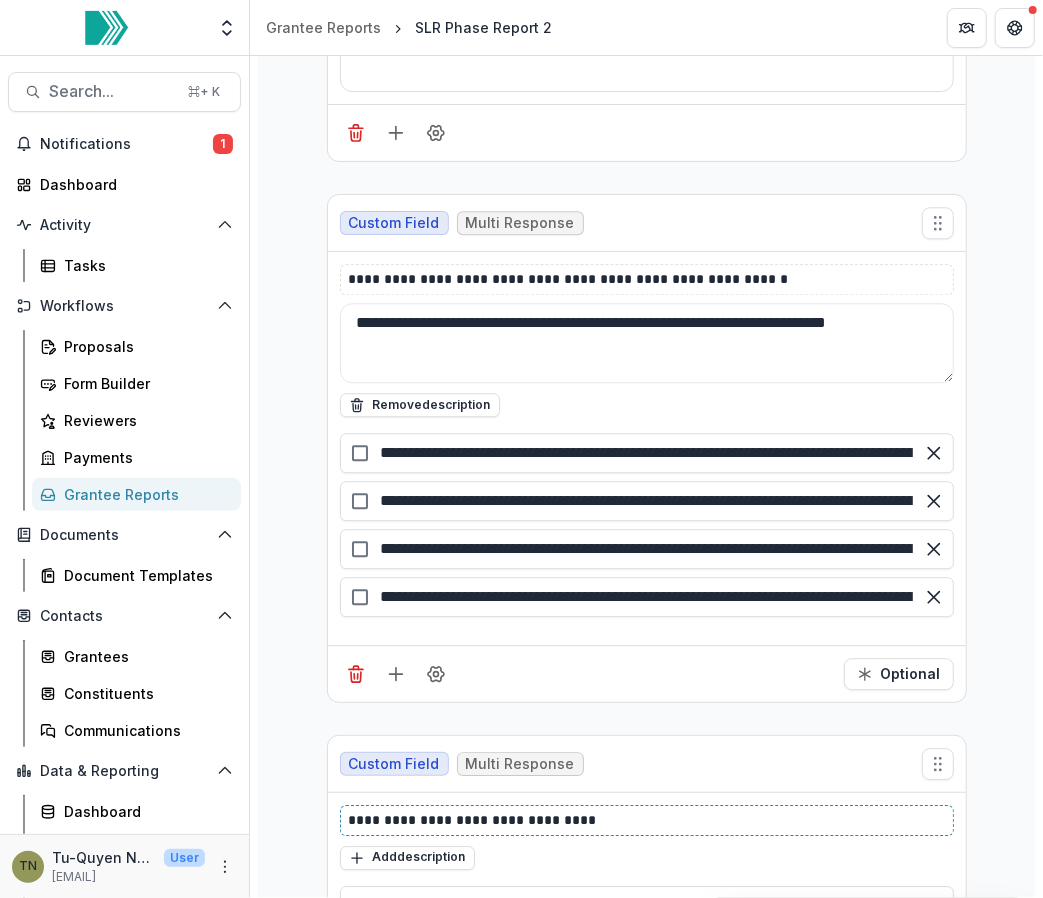 type 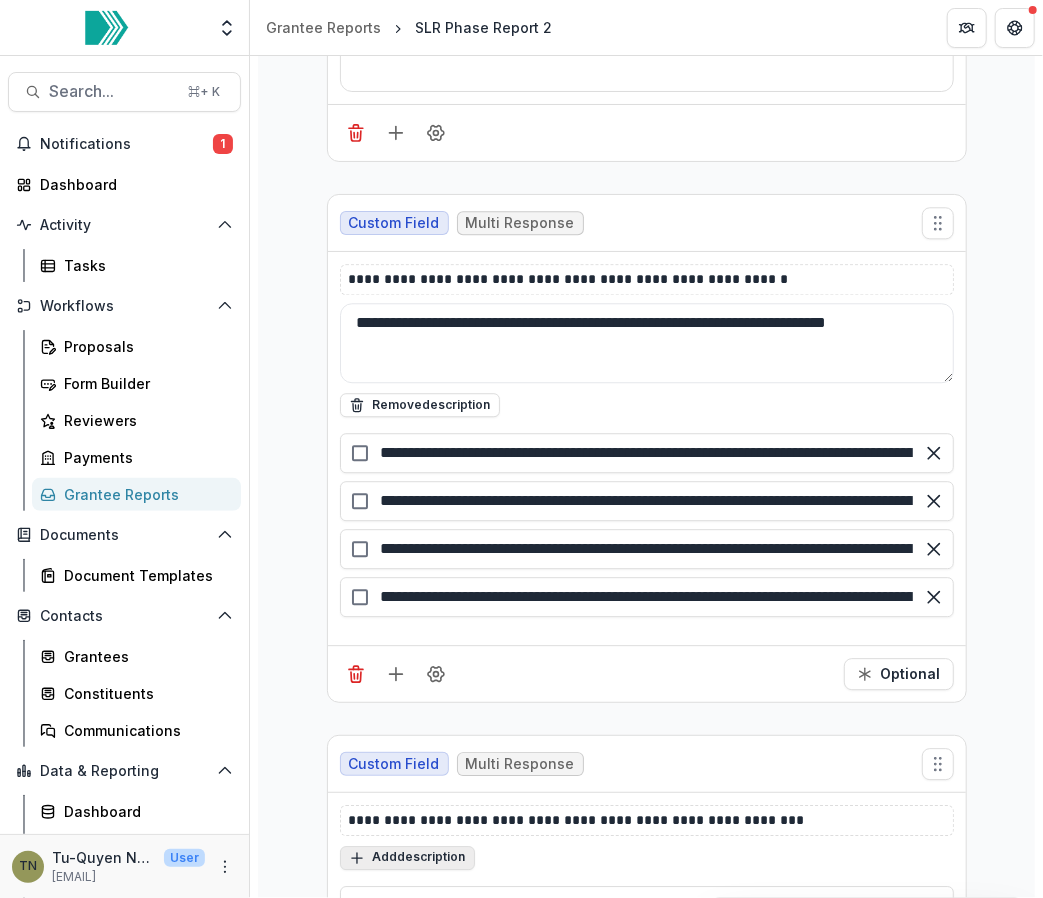 click on "Add  description" at bounding box center (407, 858) 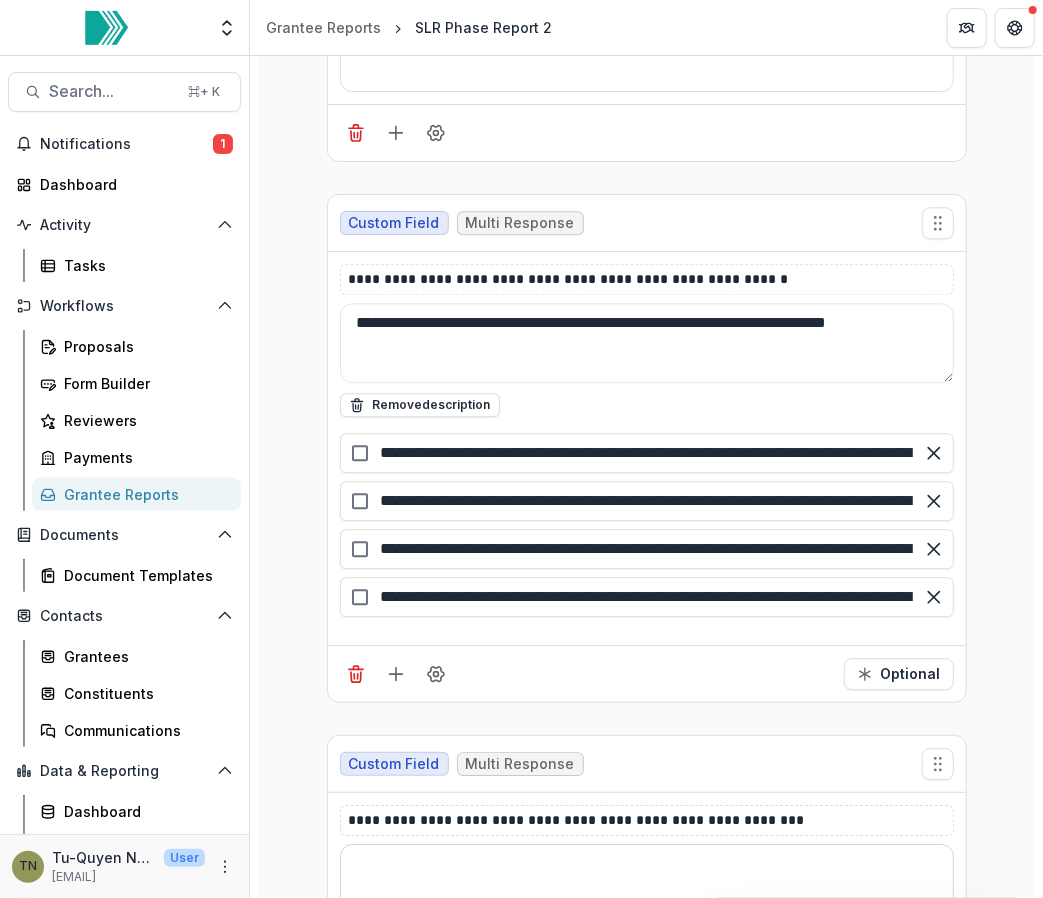 click at bounding box center (647, 884) 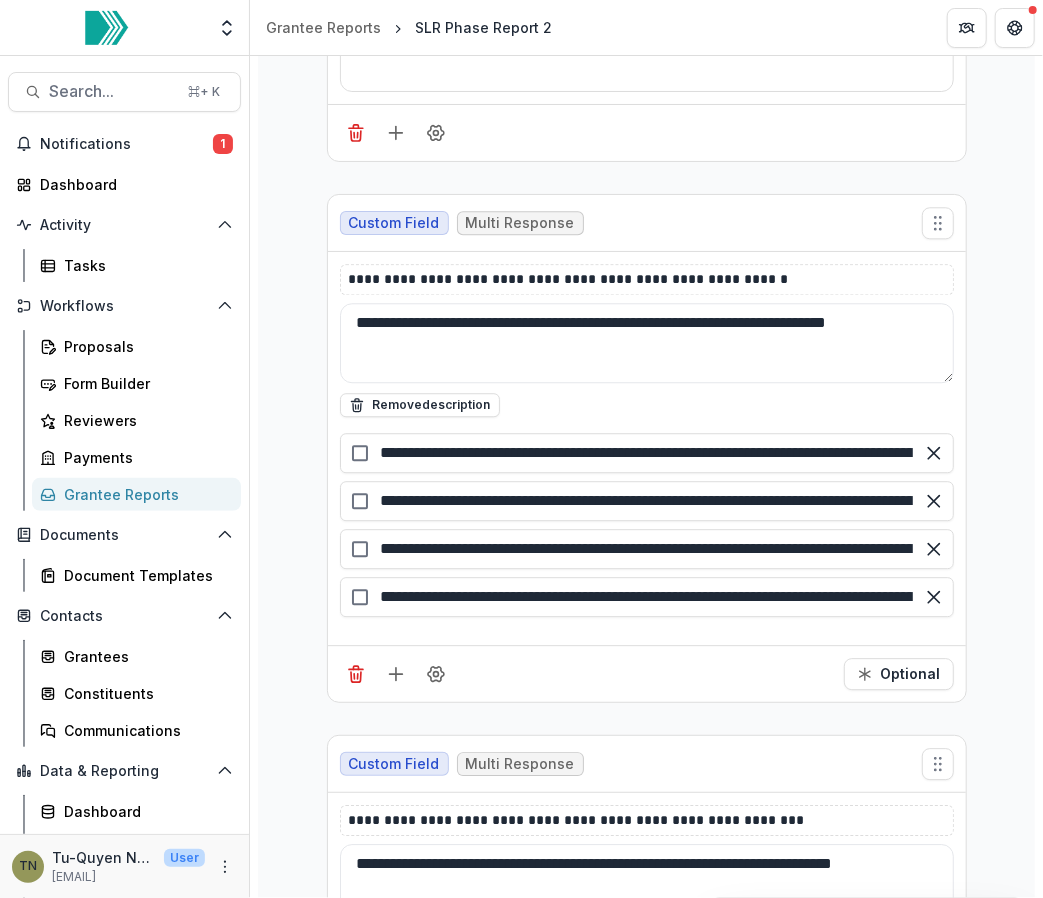 type on "**********" 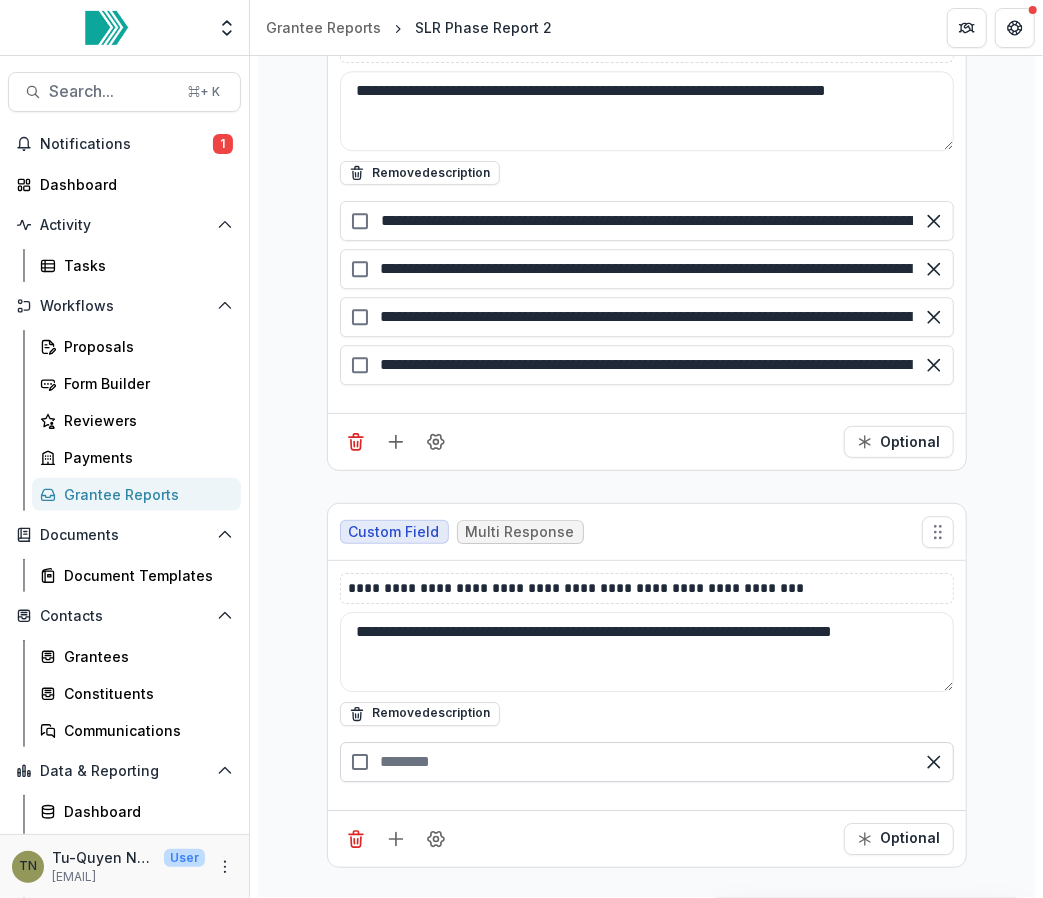 click at bounding box center [647, 762] 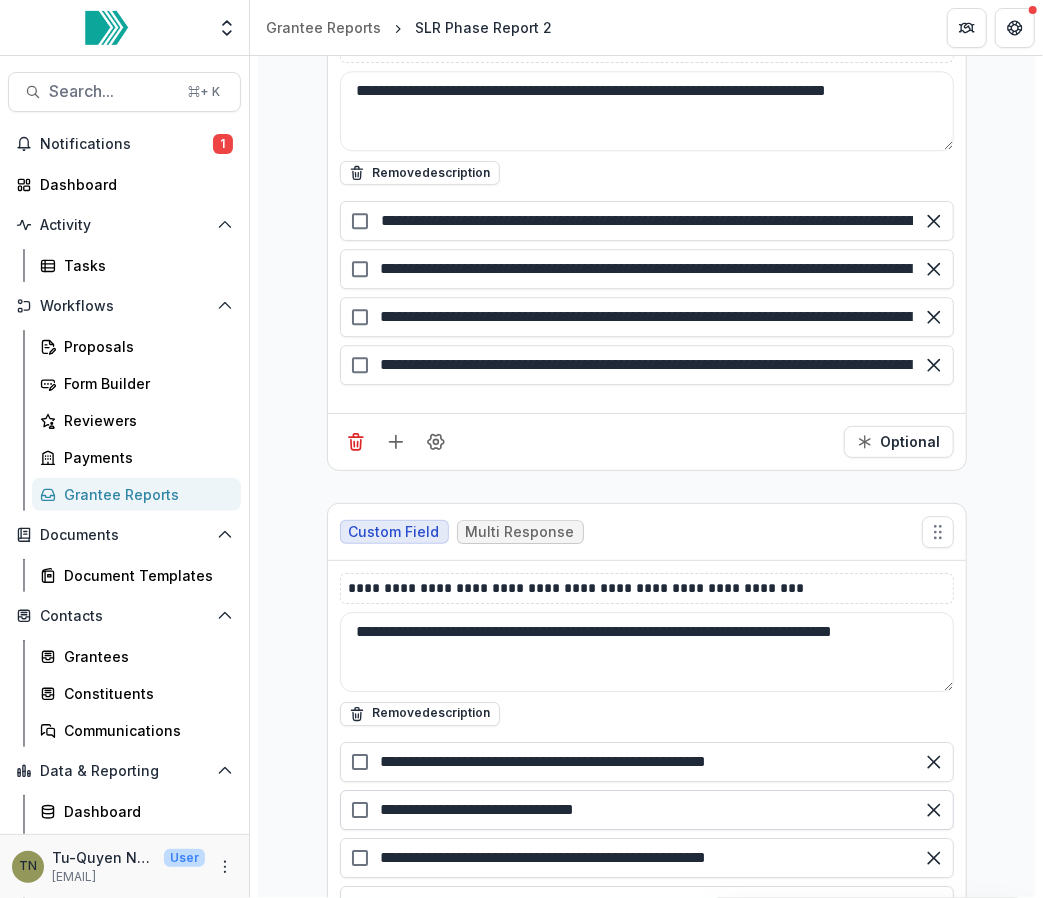 scroll, scrollTop: 75, scrollLeft: 0, axis: vertical 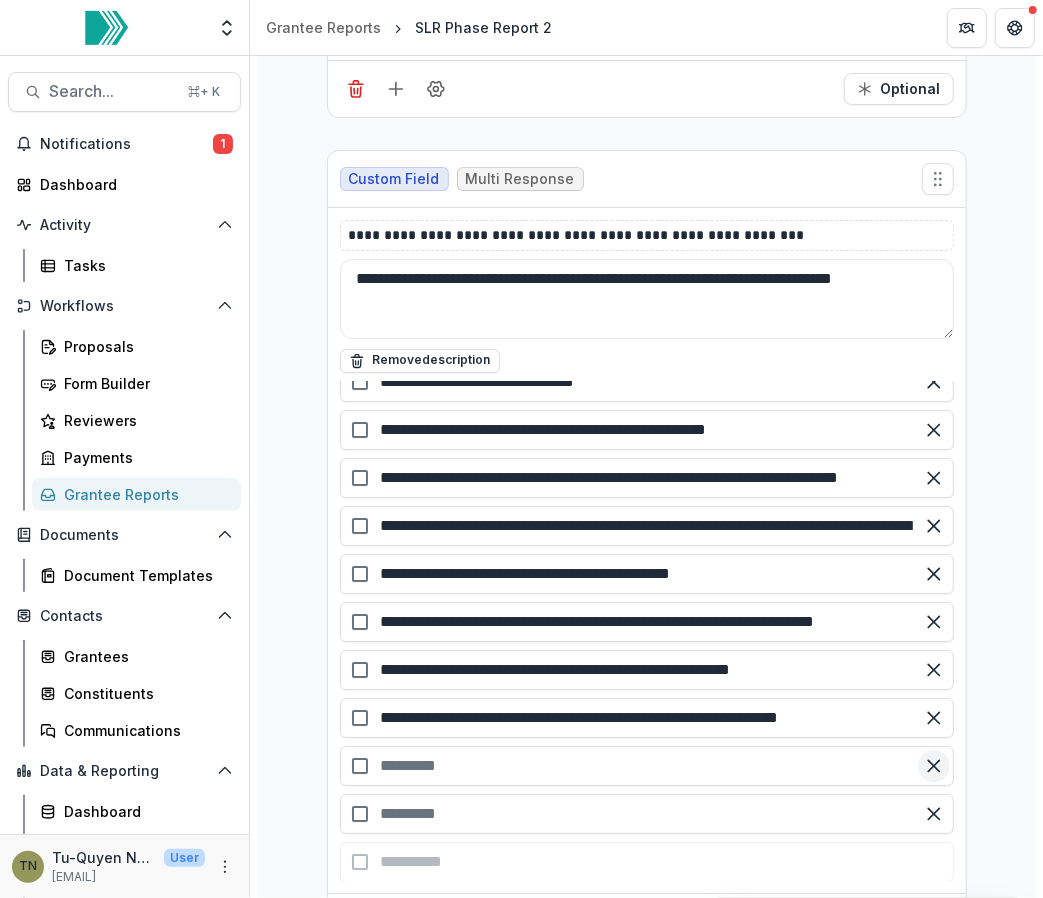 click 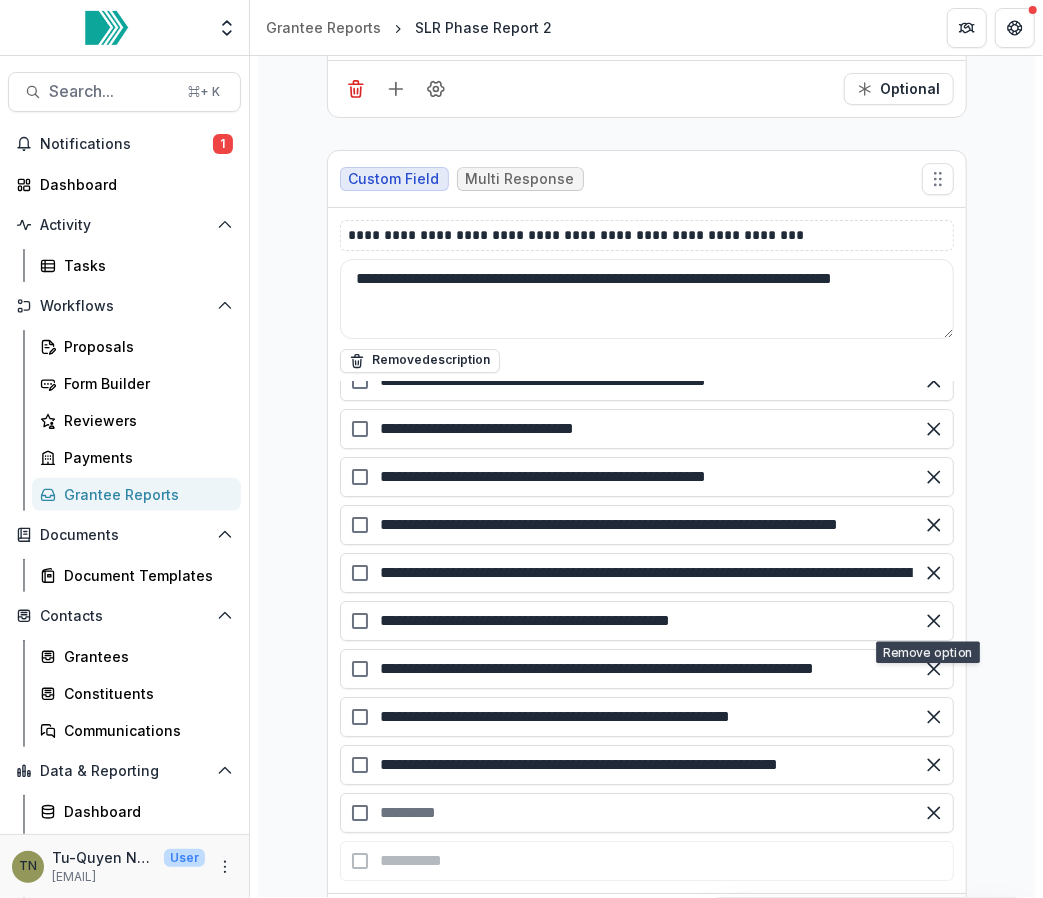 scroll, scrollTop: 27, scrollLeft: 0, axis: vertical 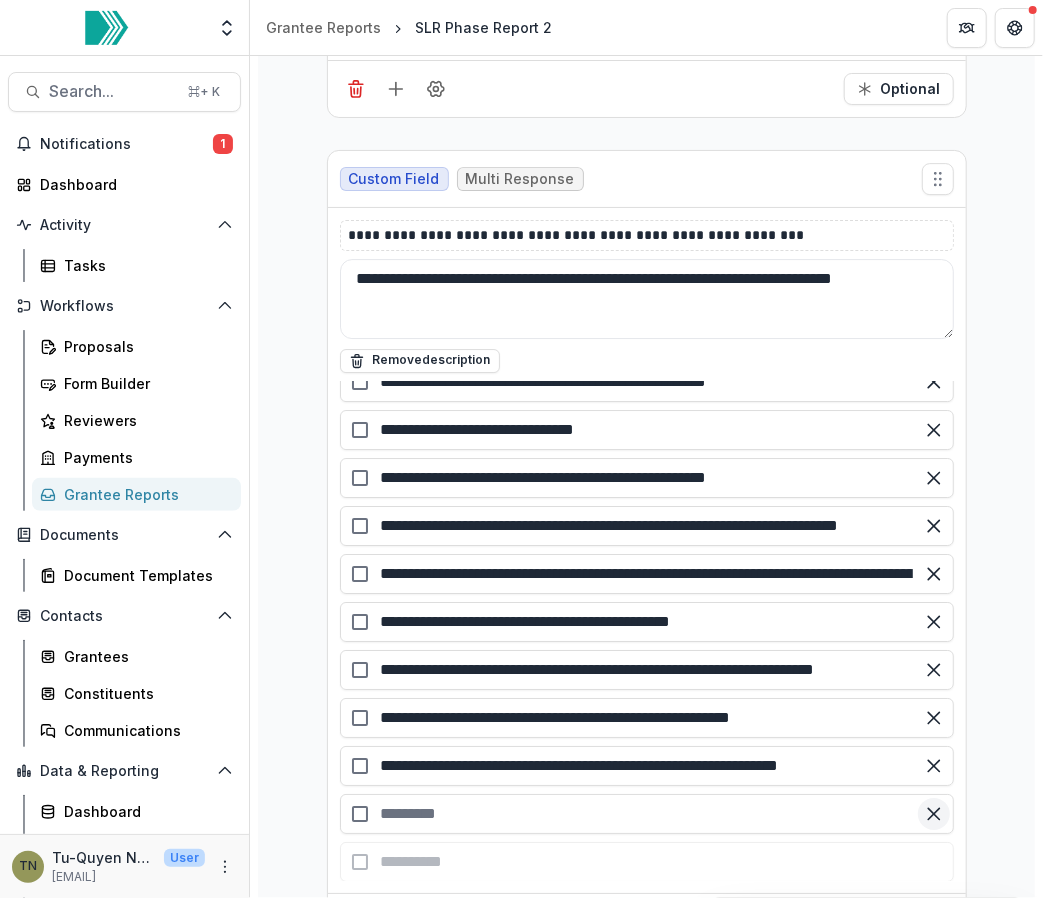 click 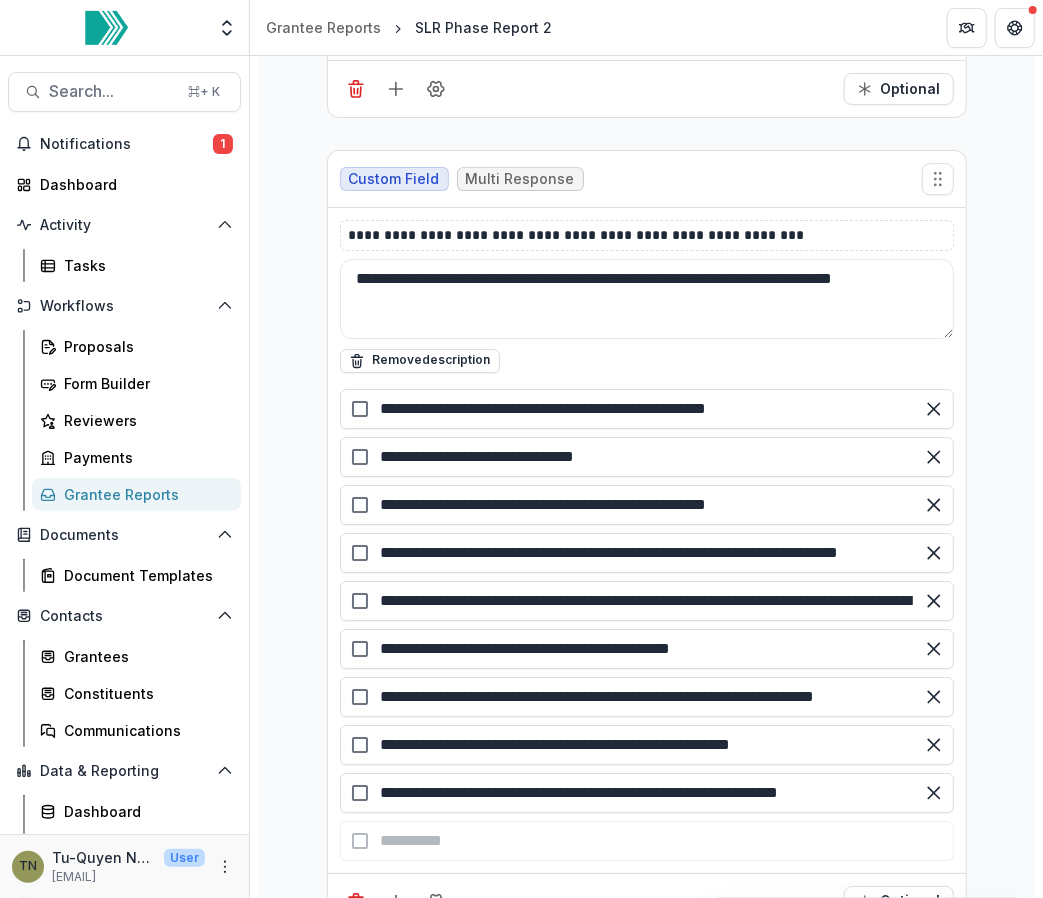 scroll, scrollTop: 0, scrollLeft: 0, axis: both 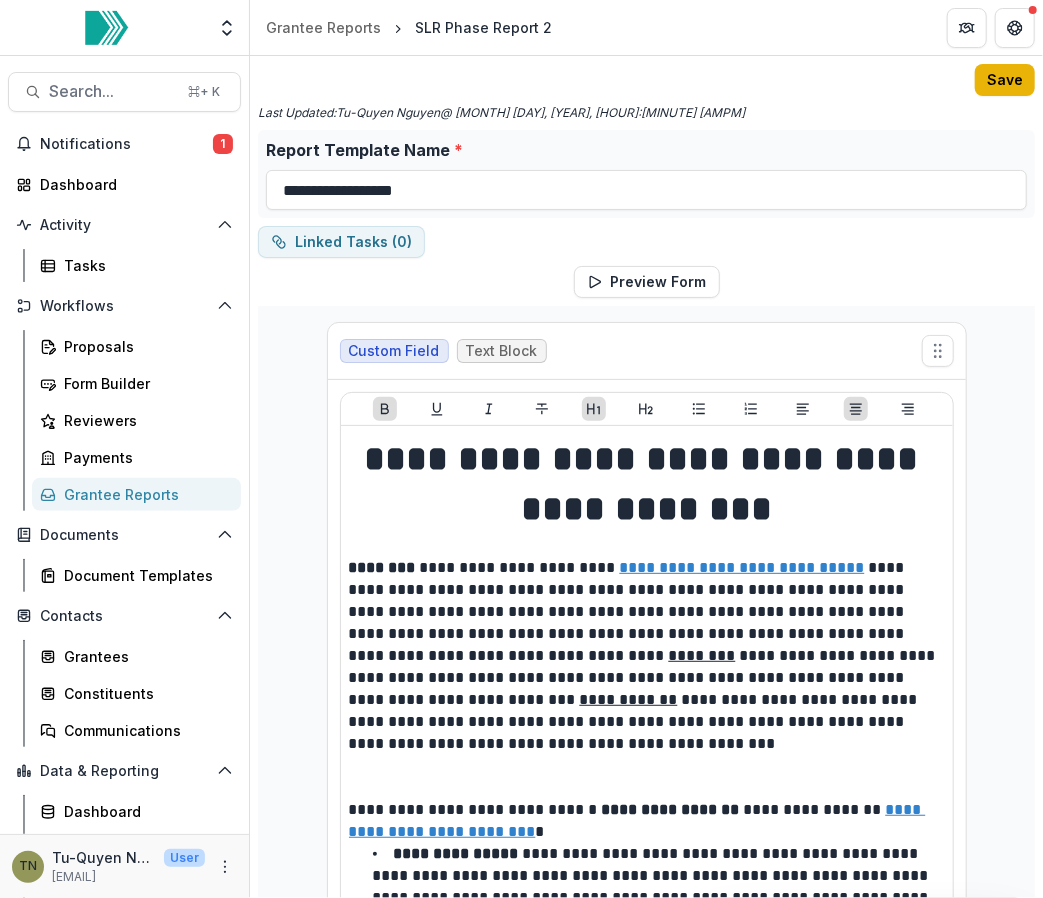 click on "Save" at bounding box center (1005, 80) 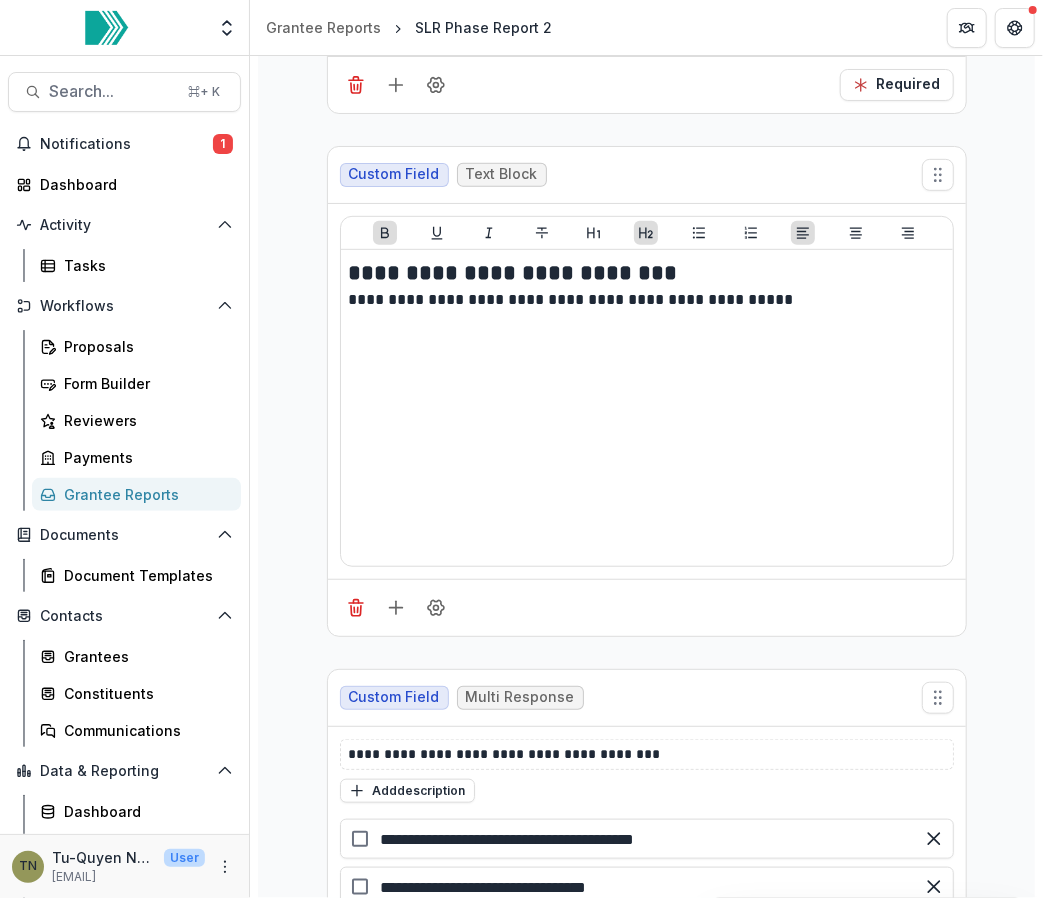 scroll, scrollTop: 8930, scrollLeft: 0, axis: vertical 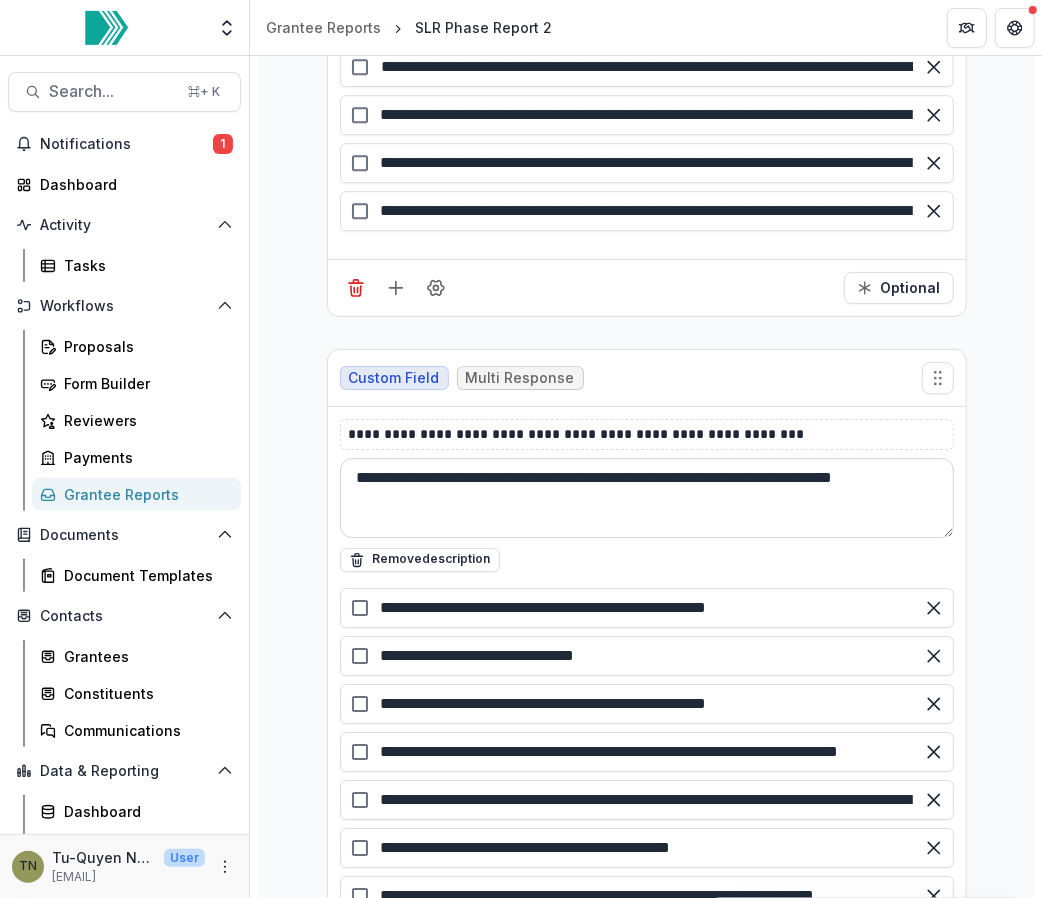 click on "**********" at bounding box center [647, 498] 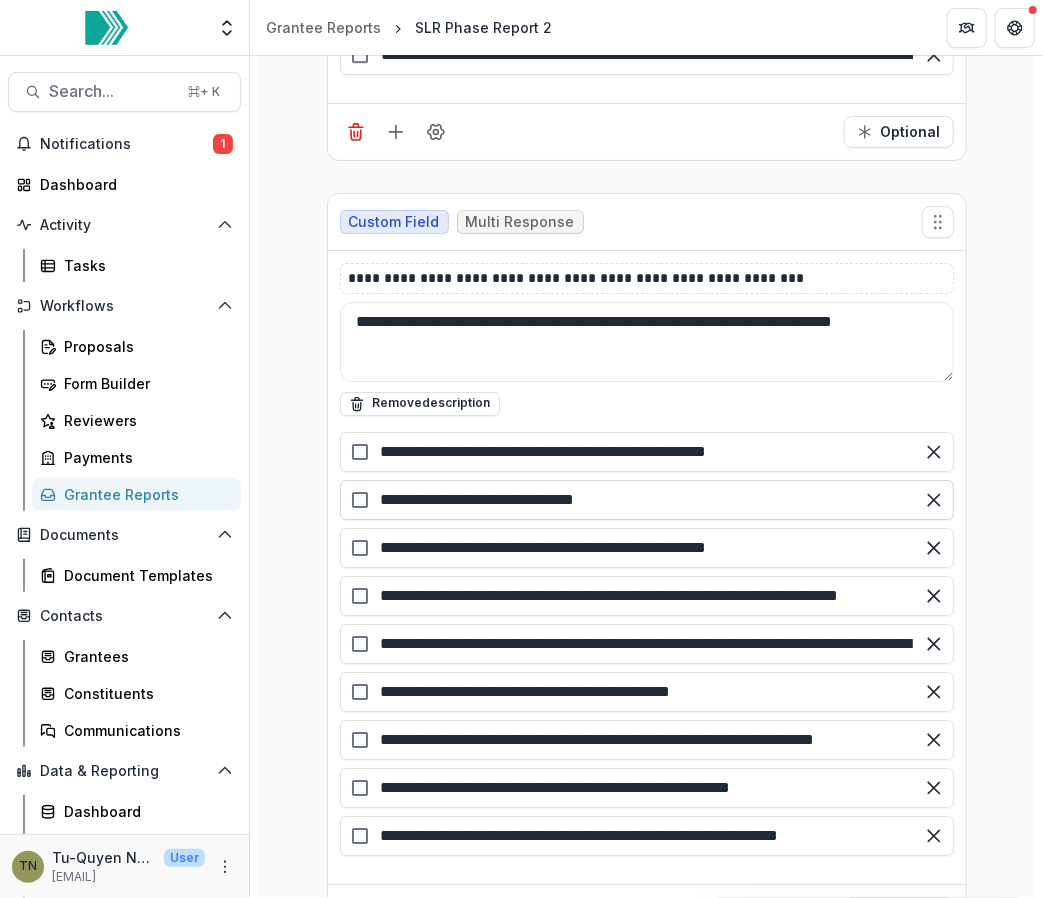 scroll, scrollTop: 21378, scrollLeft: 0, axis: vertical 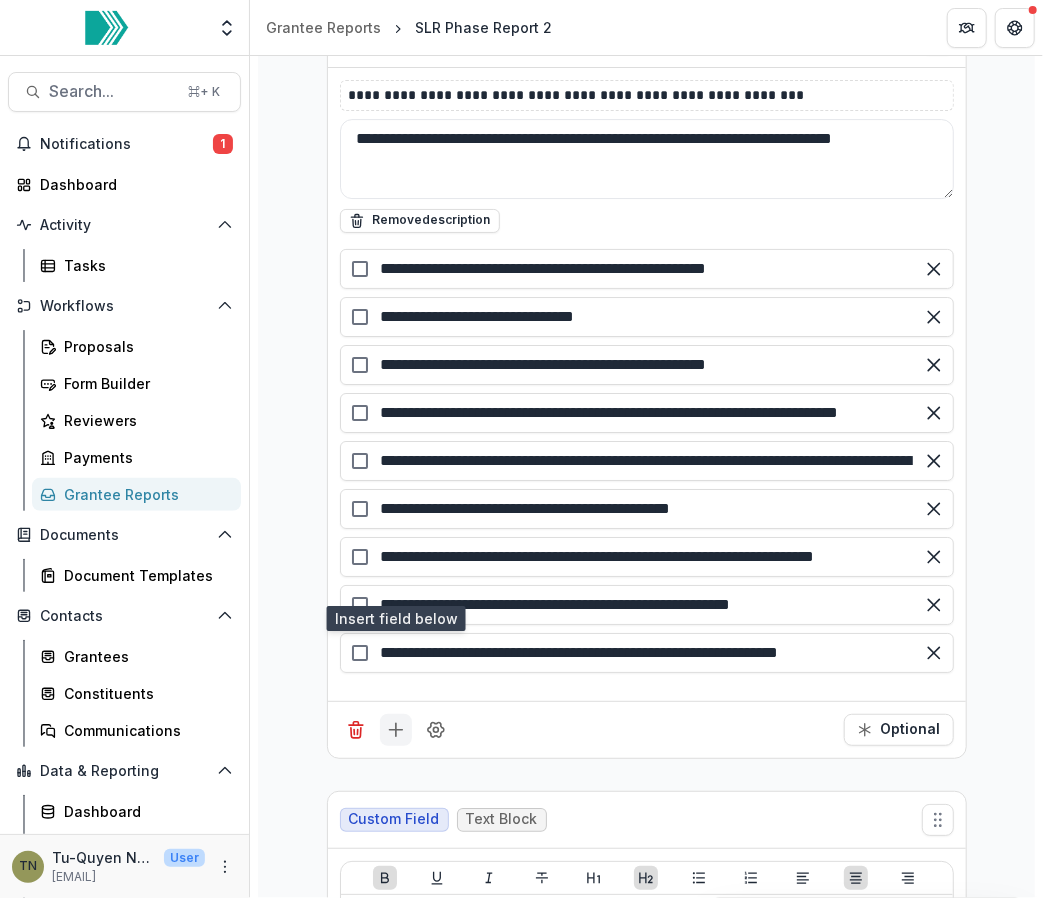 click 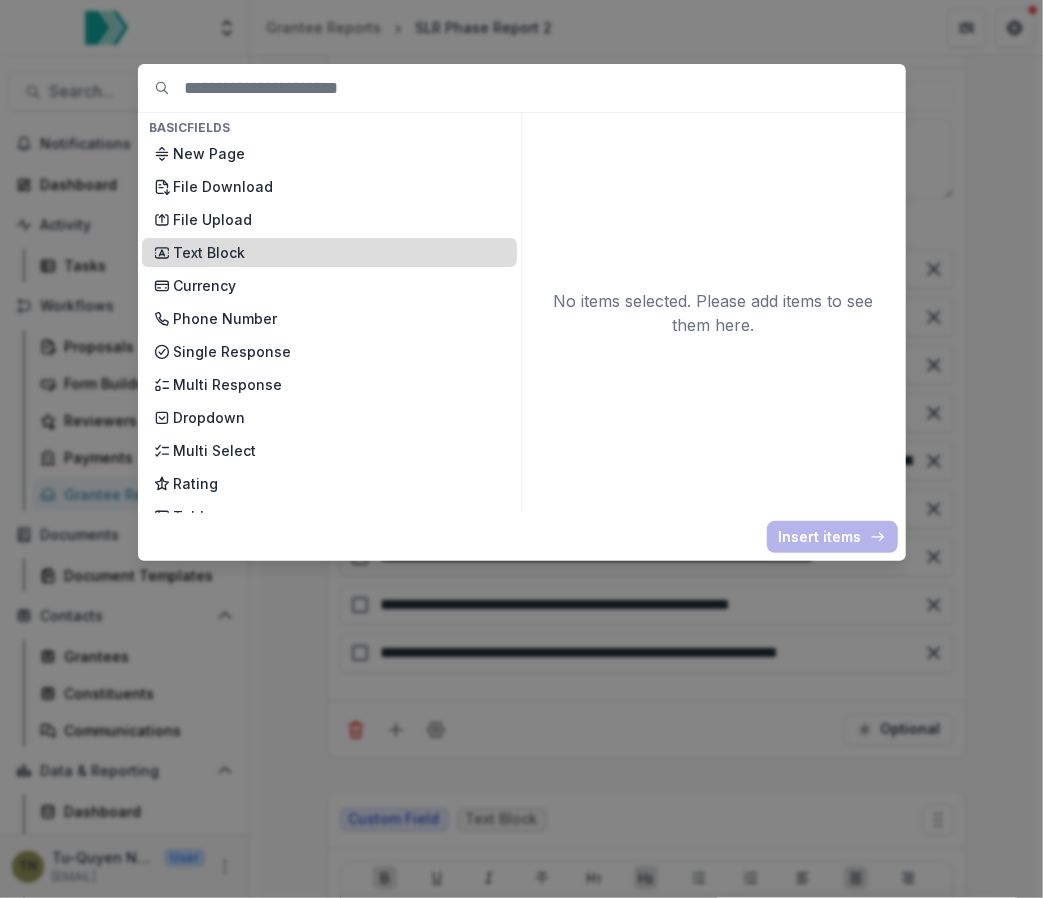 click on "Text Block" at bounding box center (339, 252) 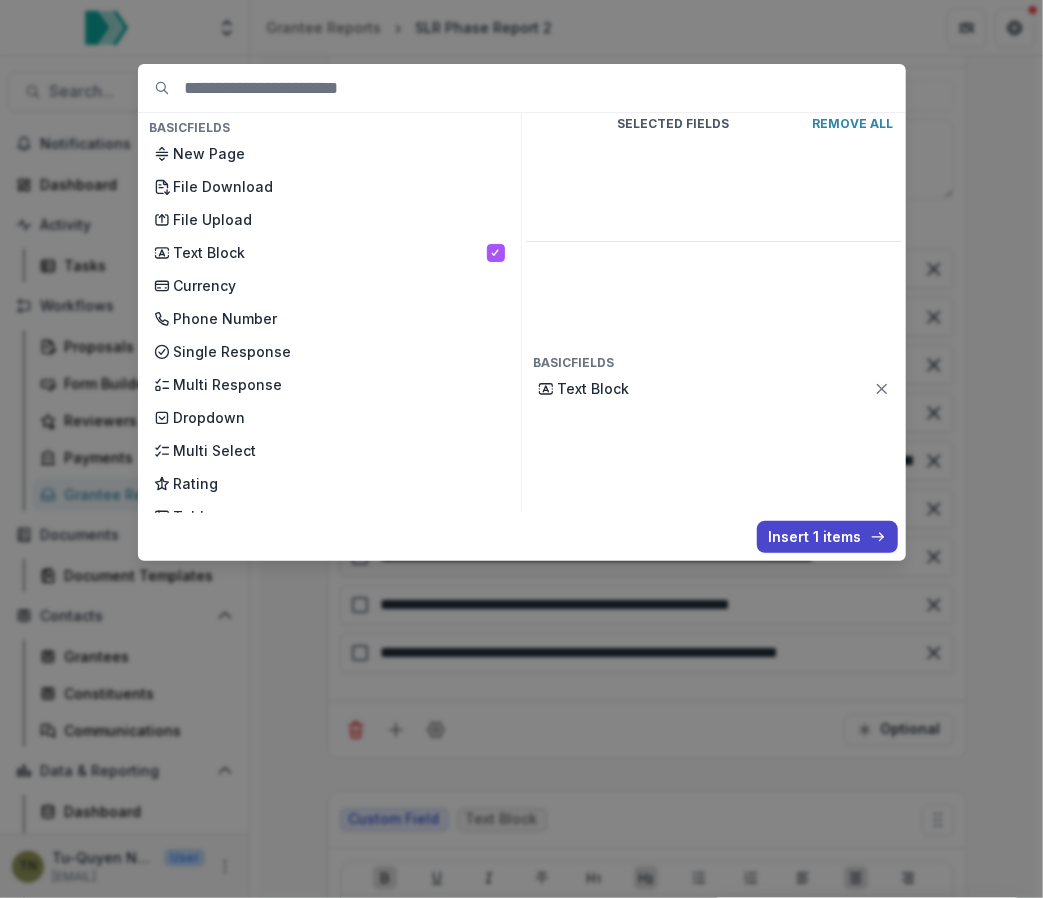 click on "Insert 1 items" at bounding box center (827, 537) 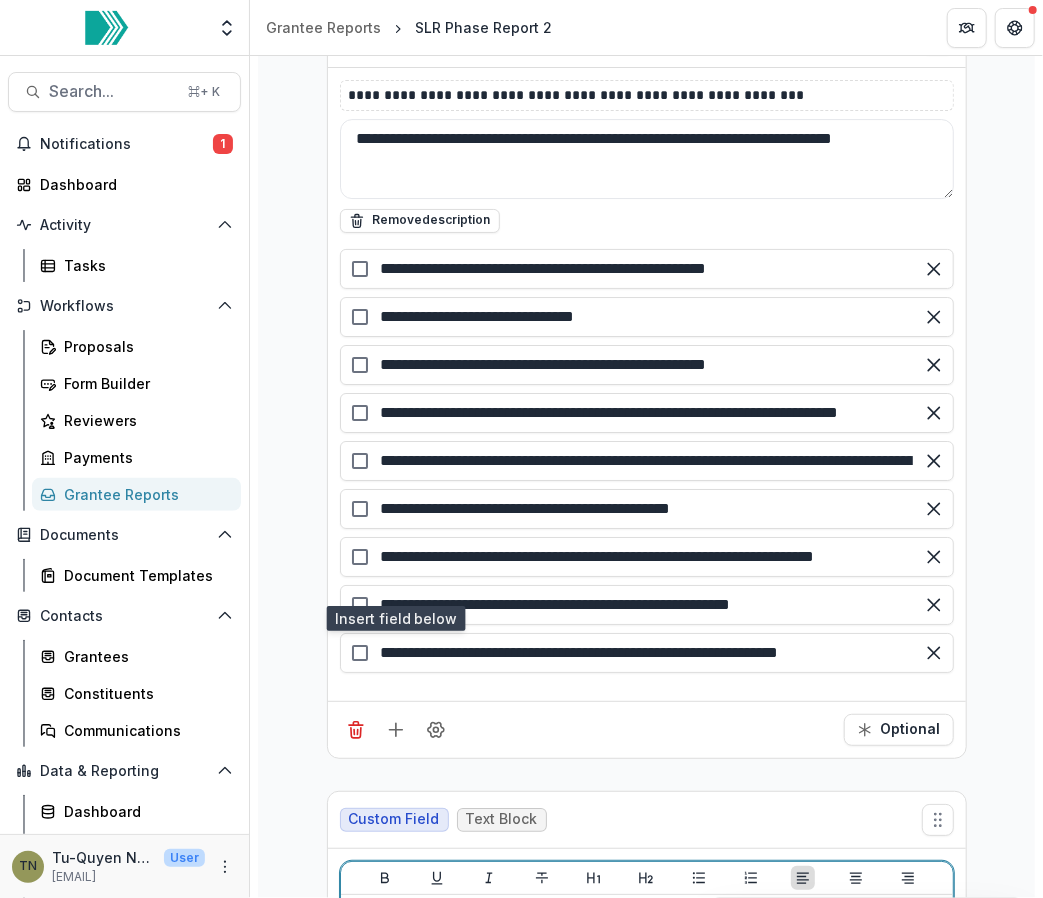 click at bounding box center (647, 1053) 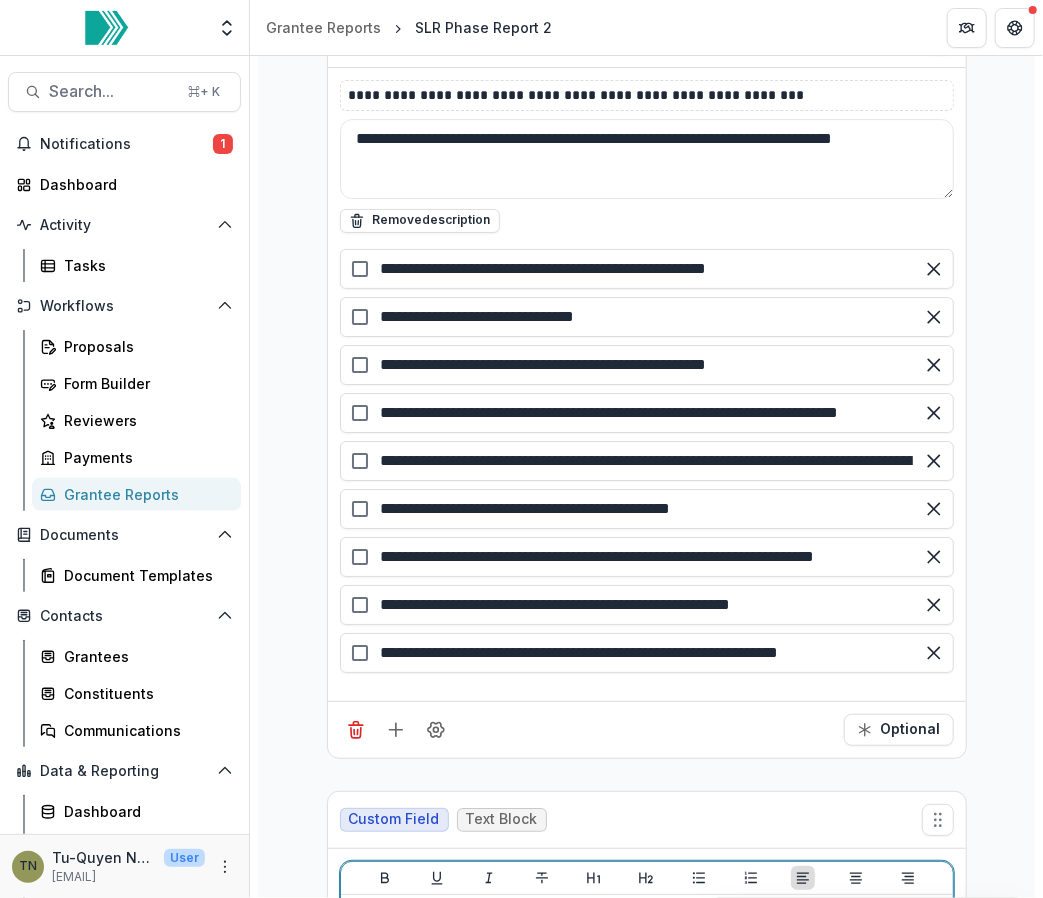 click at bounding box center (647, 1053) 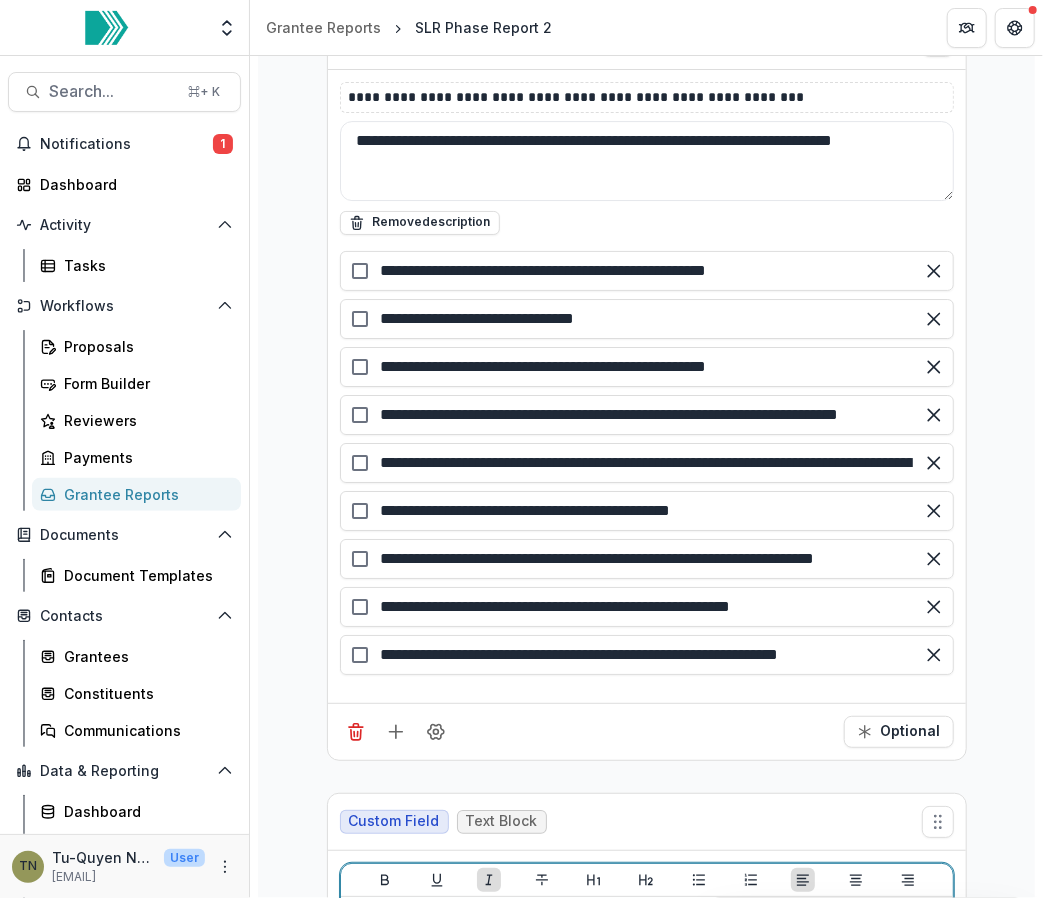 scroll, scrollTop: 21686, scrollLeft: 0, axis: vertical 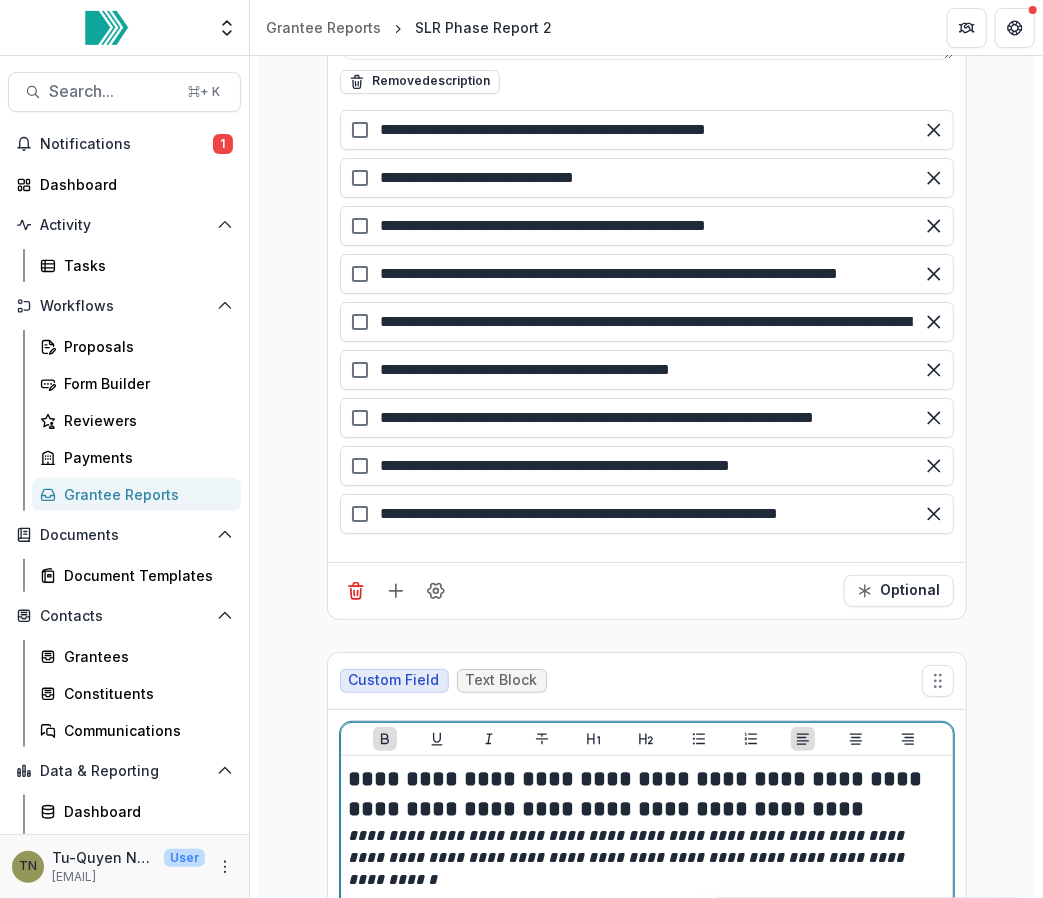 click on "**********" at bounding box center (639, 794) 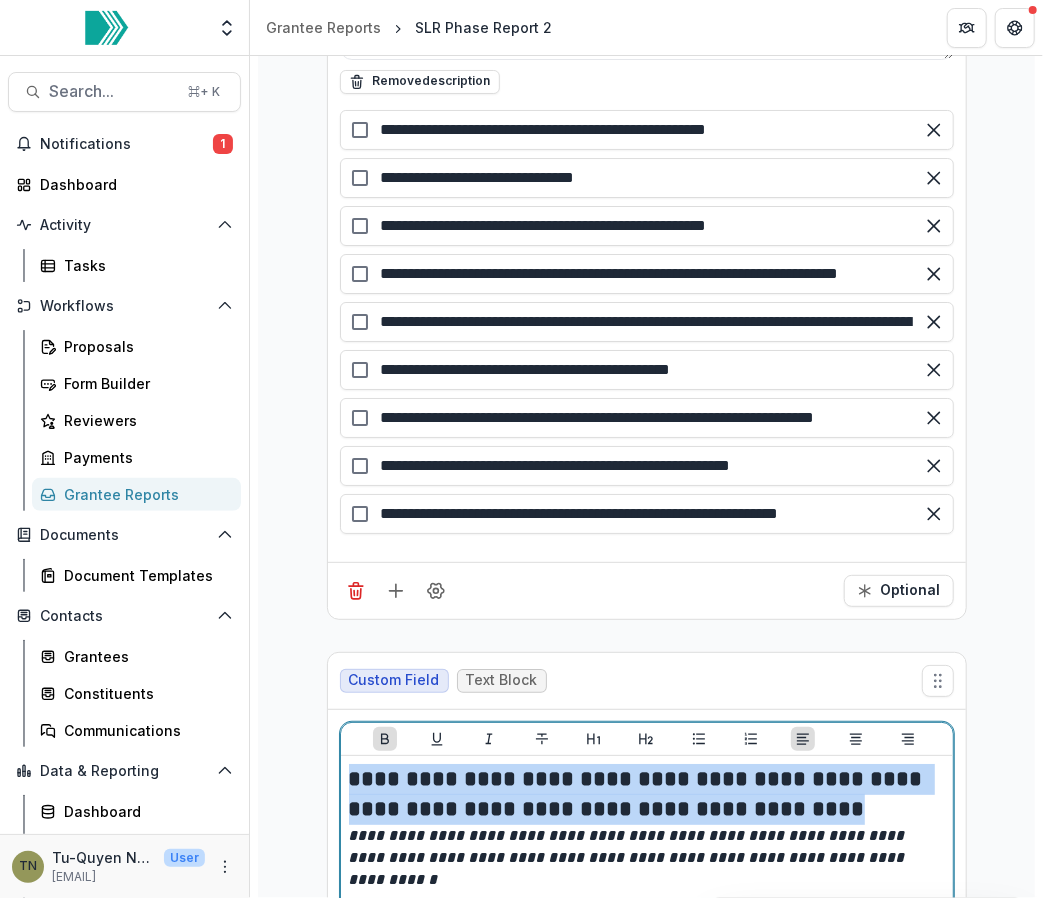 drag, startPoint x: 873, startPoint y: 661, endPoint x: 321, endPoint y: 633, distance: 552.7097 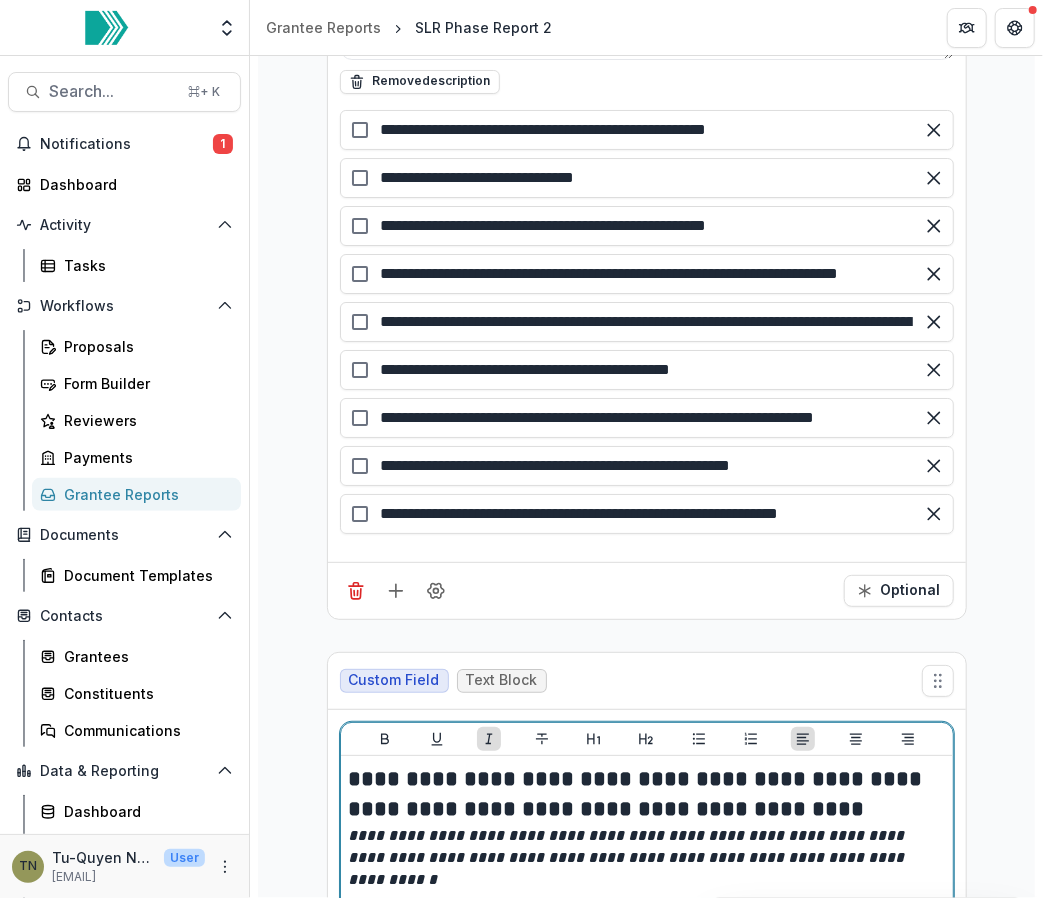click on "**********" at bounding box center (629, 857) 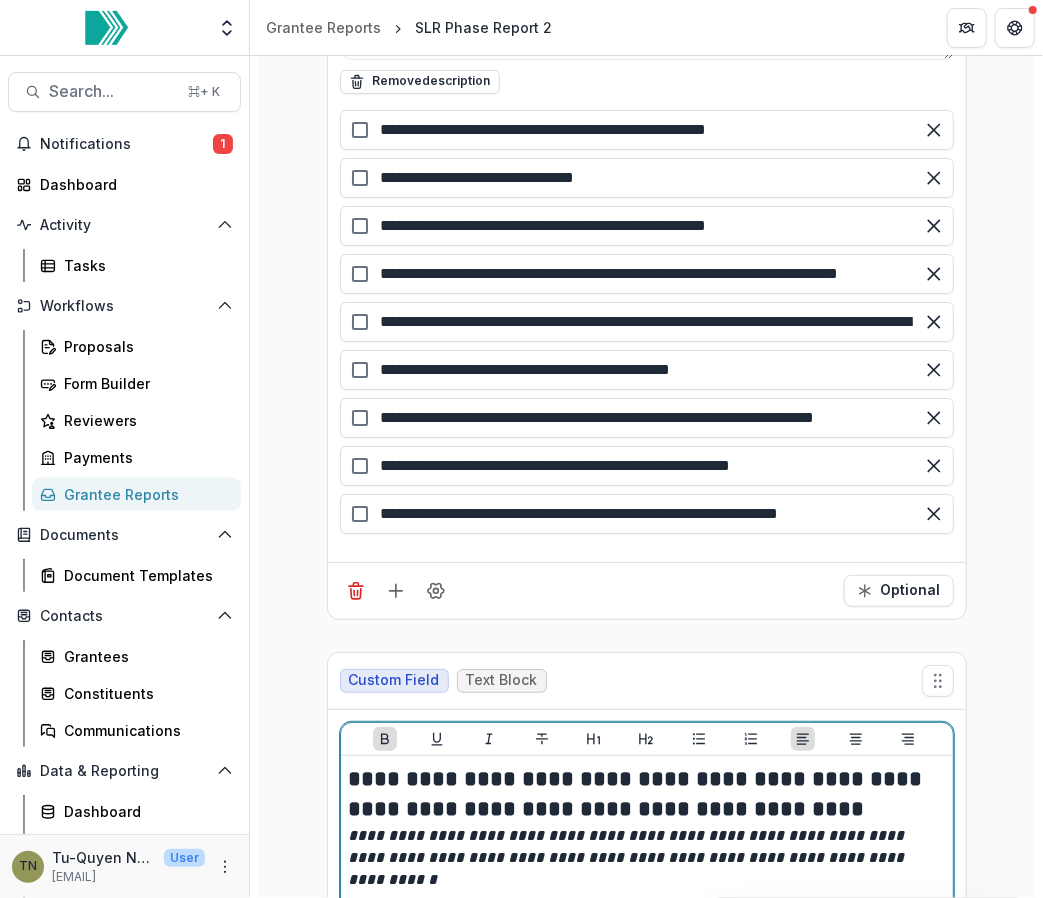 click on "**********" at bounding box center (647, 795) 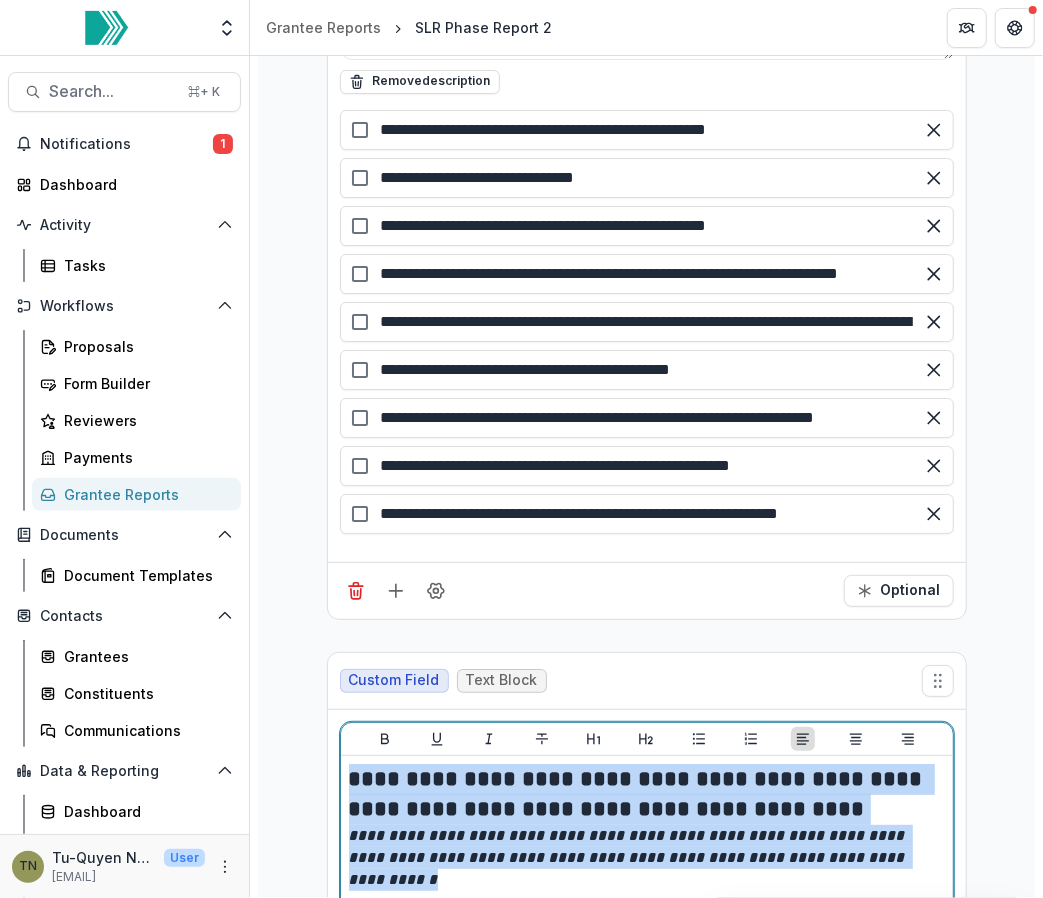 drag, startPoint x: 928, startPoint y: 716, endPoint x: 339, endPoint y: 621, distance: 596.6121 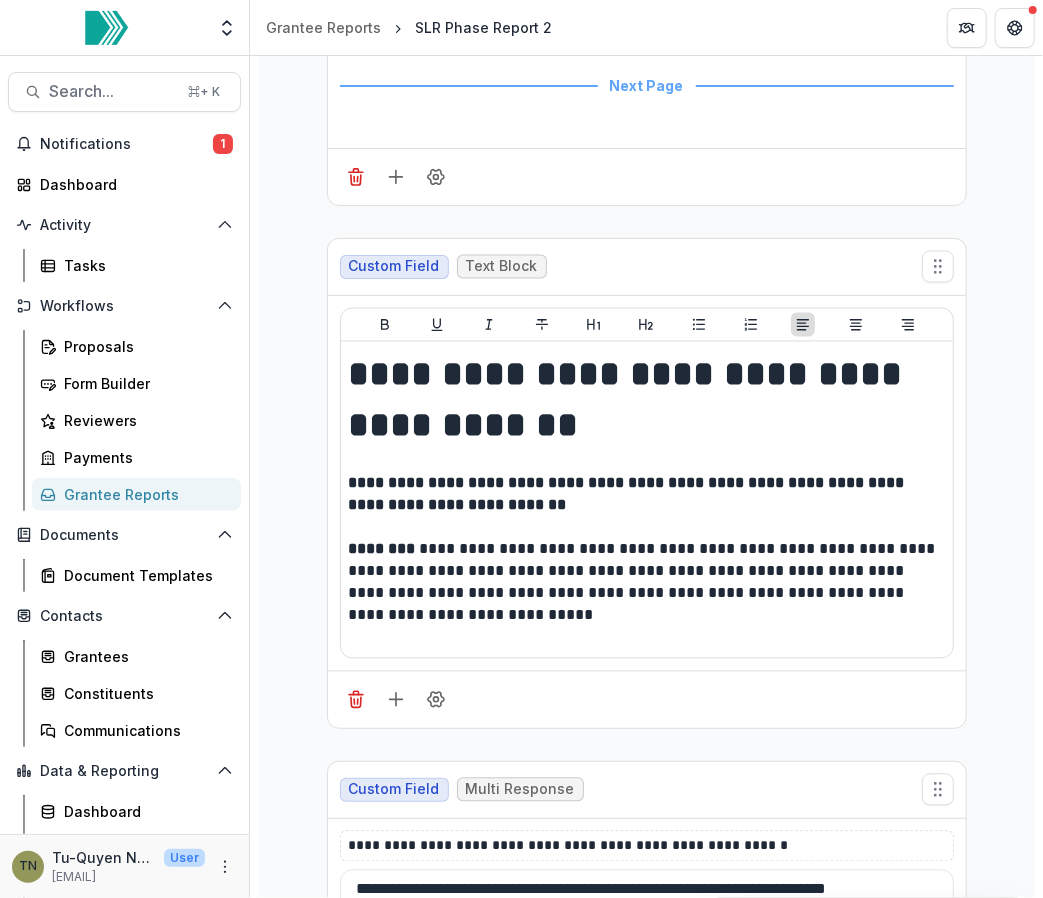 scroll, scrollTop: 20251, scrollLeft: 0, axis: vertical 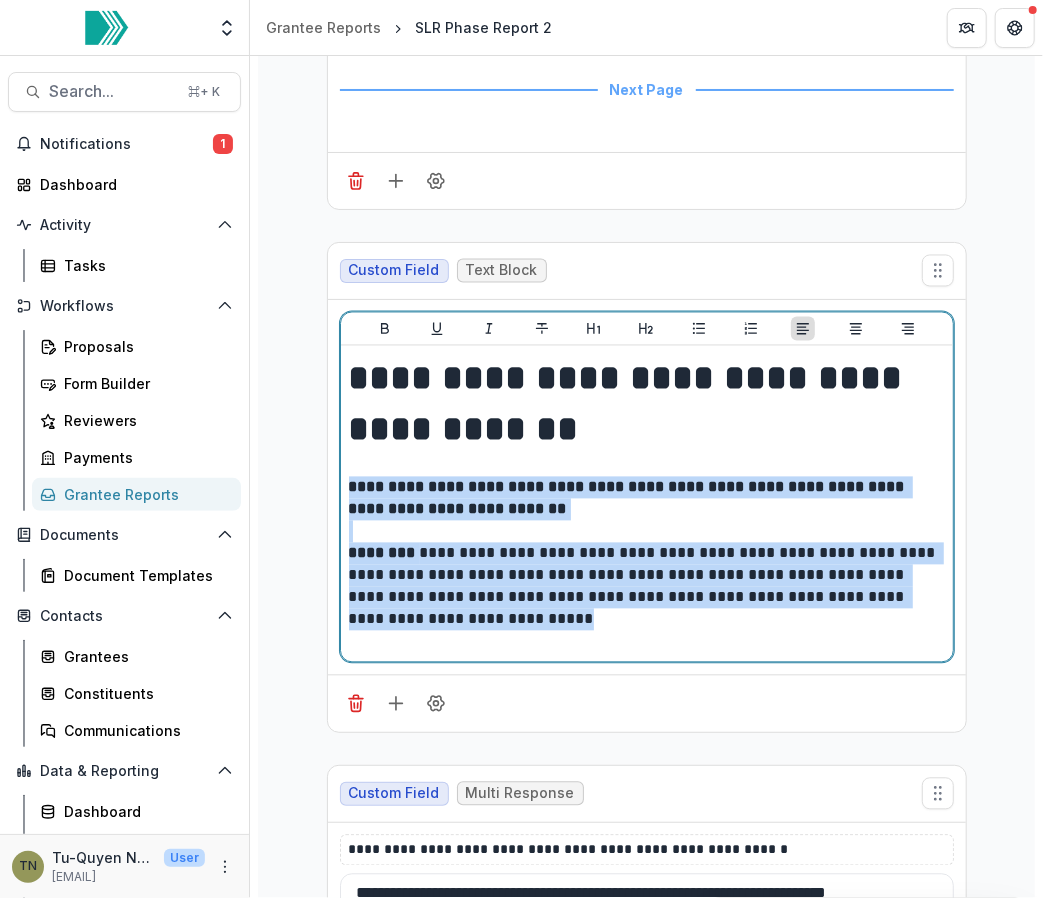 drag, startPoint x: 520, startPoint y: 486, endPoint x: 346, endPoint y: 344, distance: 224.58852 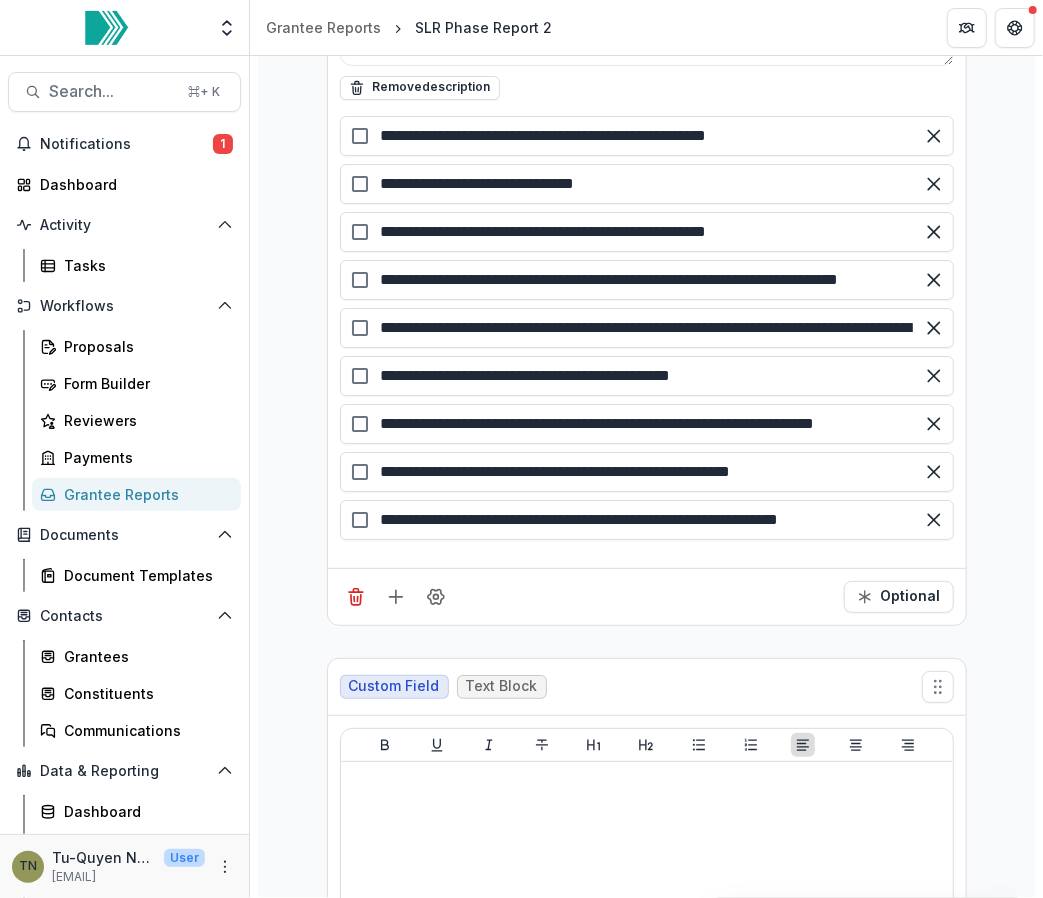 scroll, scrollTop: 21801, scrollLeft: 0, axis: vertical 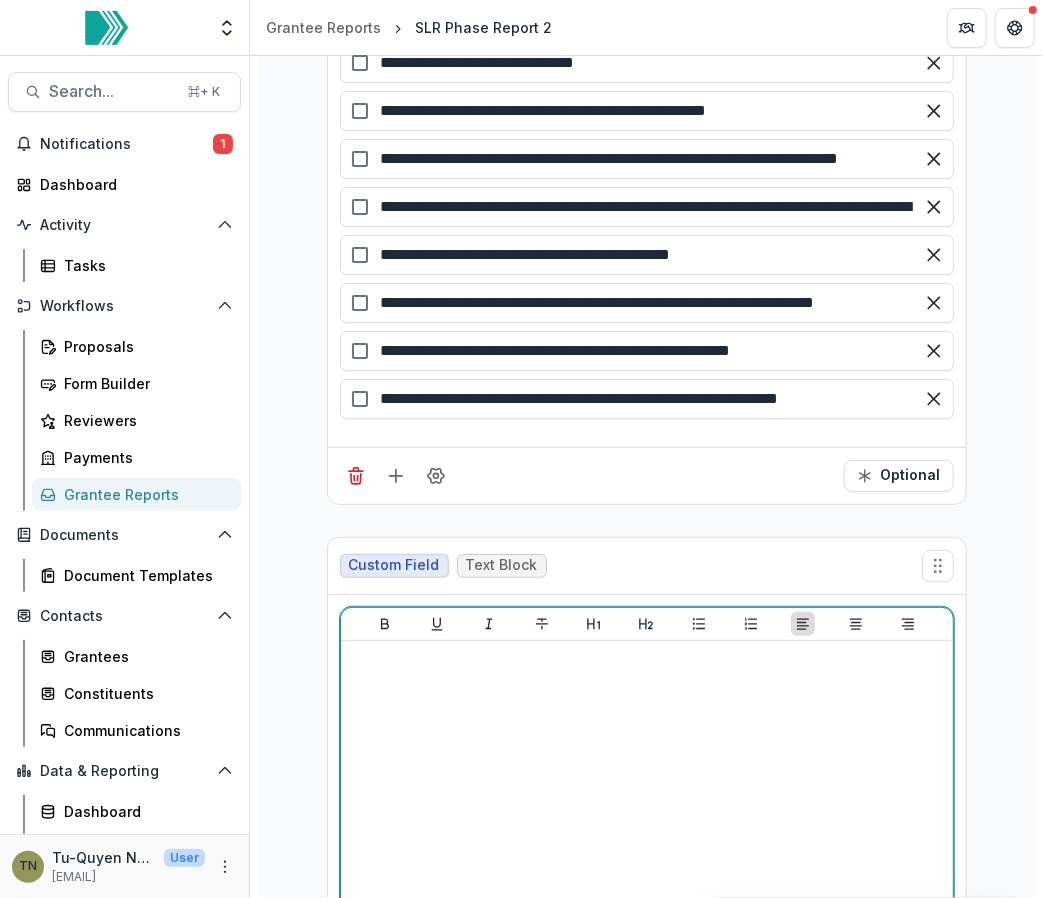 click at bounding box center [647, 799] 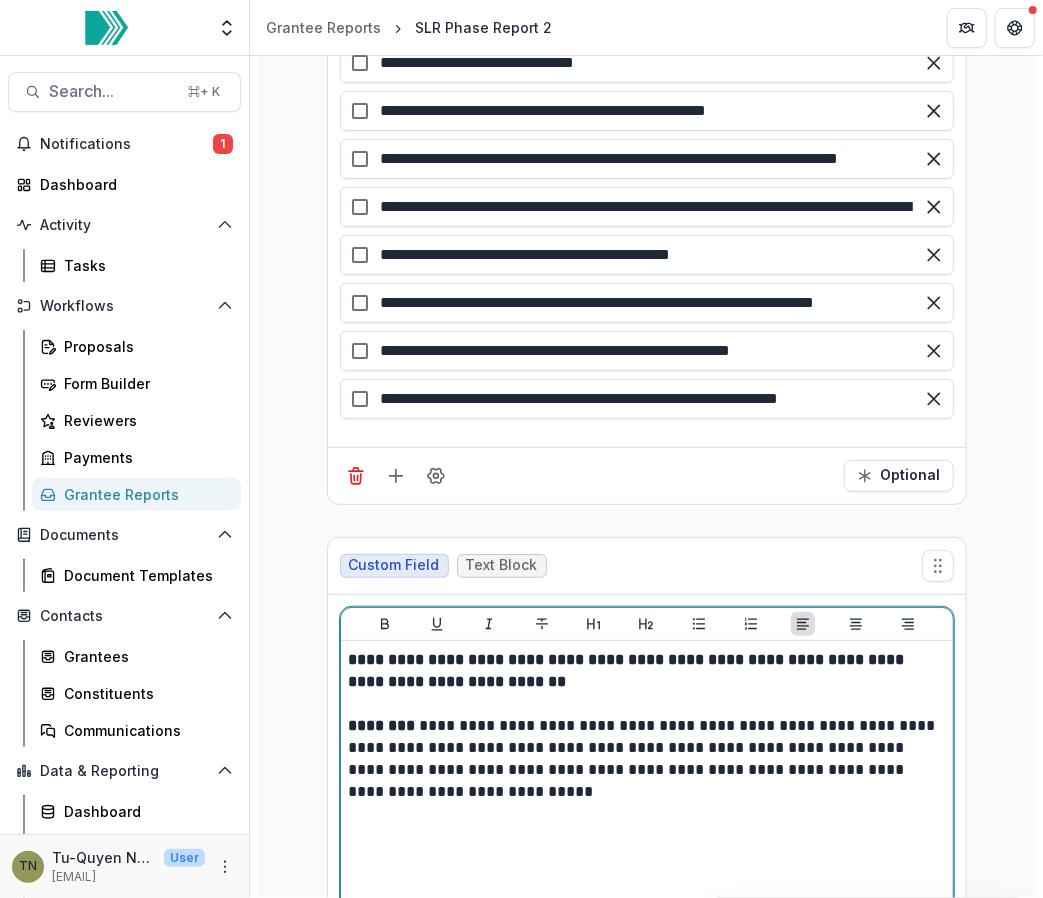click on "**********" at bounding box center (629, 670) 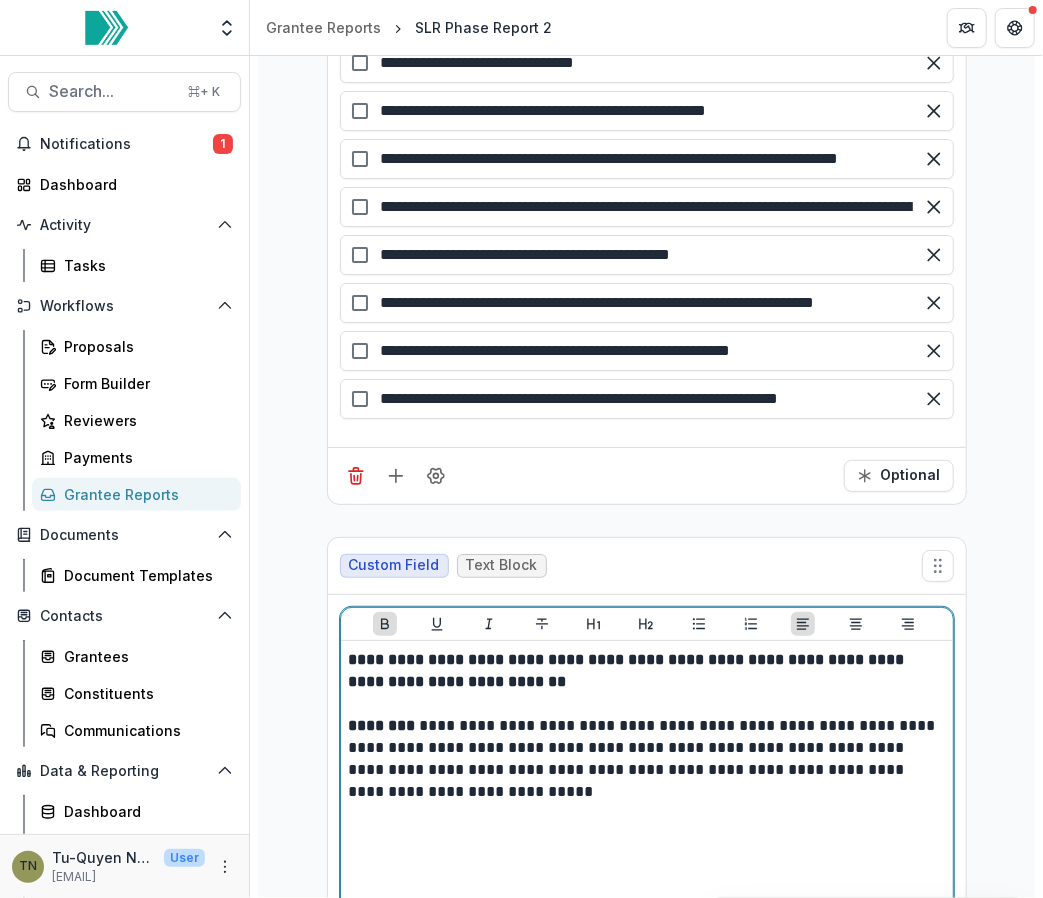 type 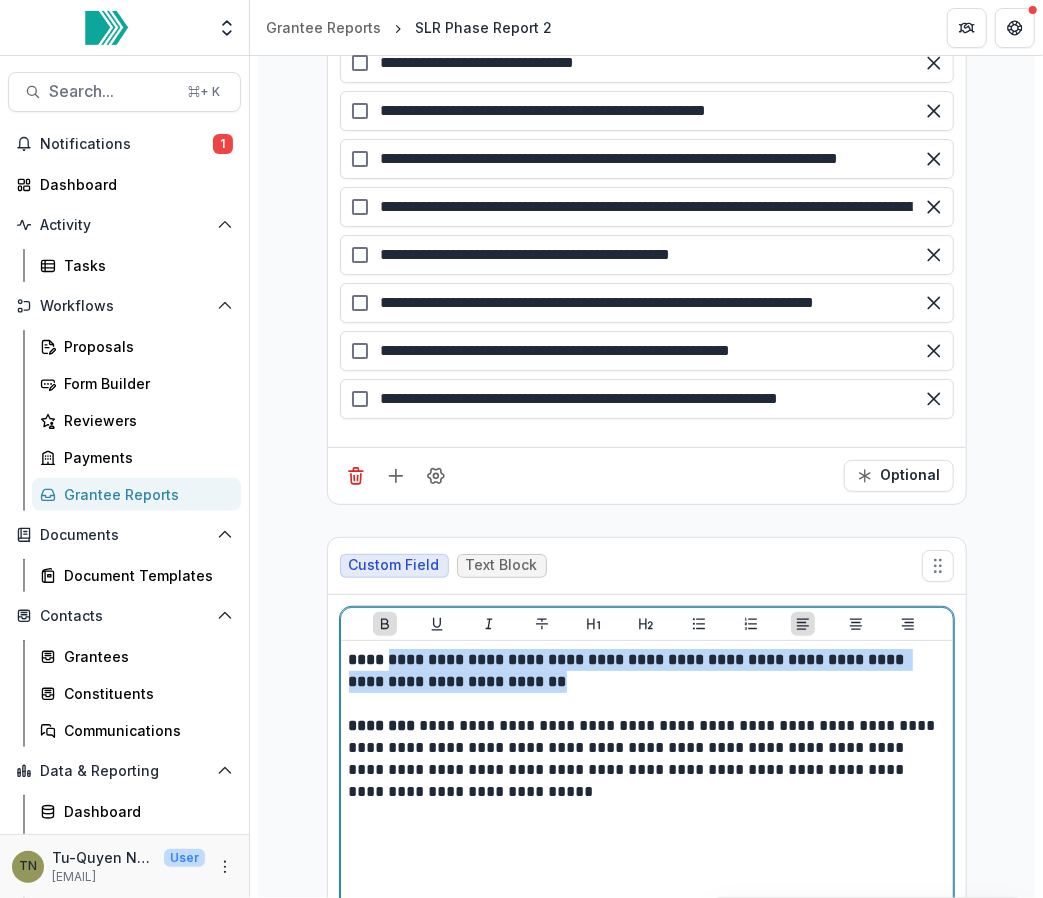 drag, startPoint x: 554, startPoint y: 536, endPoint x: 378, endPoint y: 515, distance: 177.24841 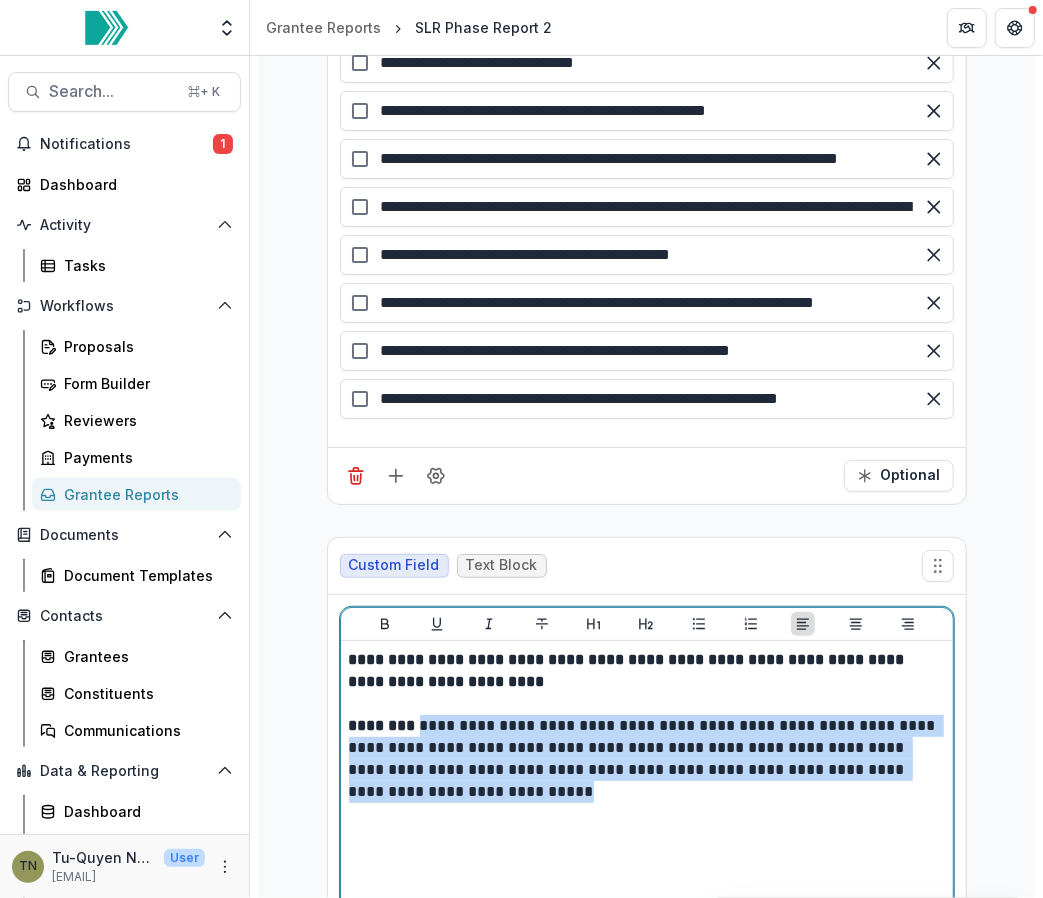 drag, startPoint x: 439, startPoint y: 603, endPoint x: 420, endPoint y: 578, distance: 31.400637 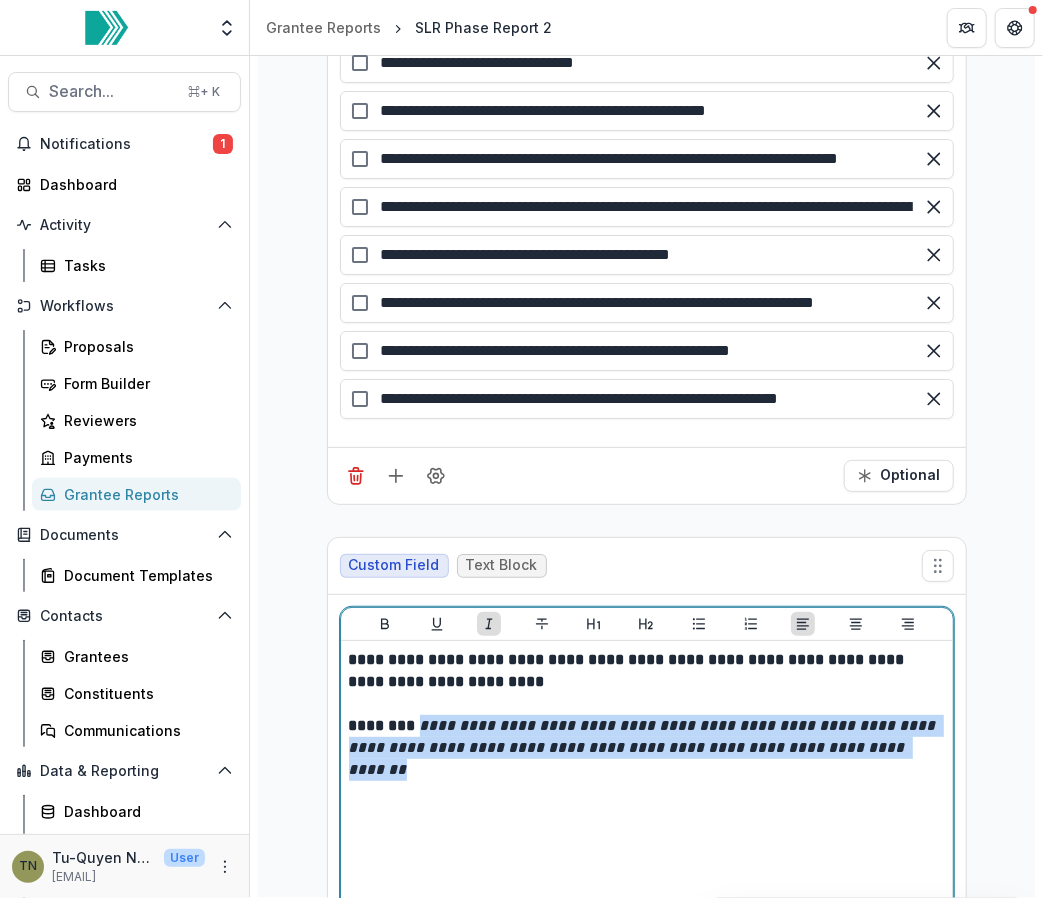 drag, startPoint x: 421, startPoint y: 579, endPoint x: 933, endPoint y: 601, distance: 512.4724 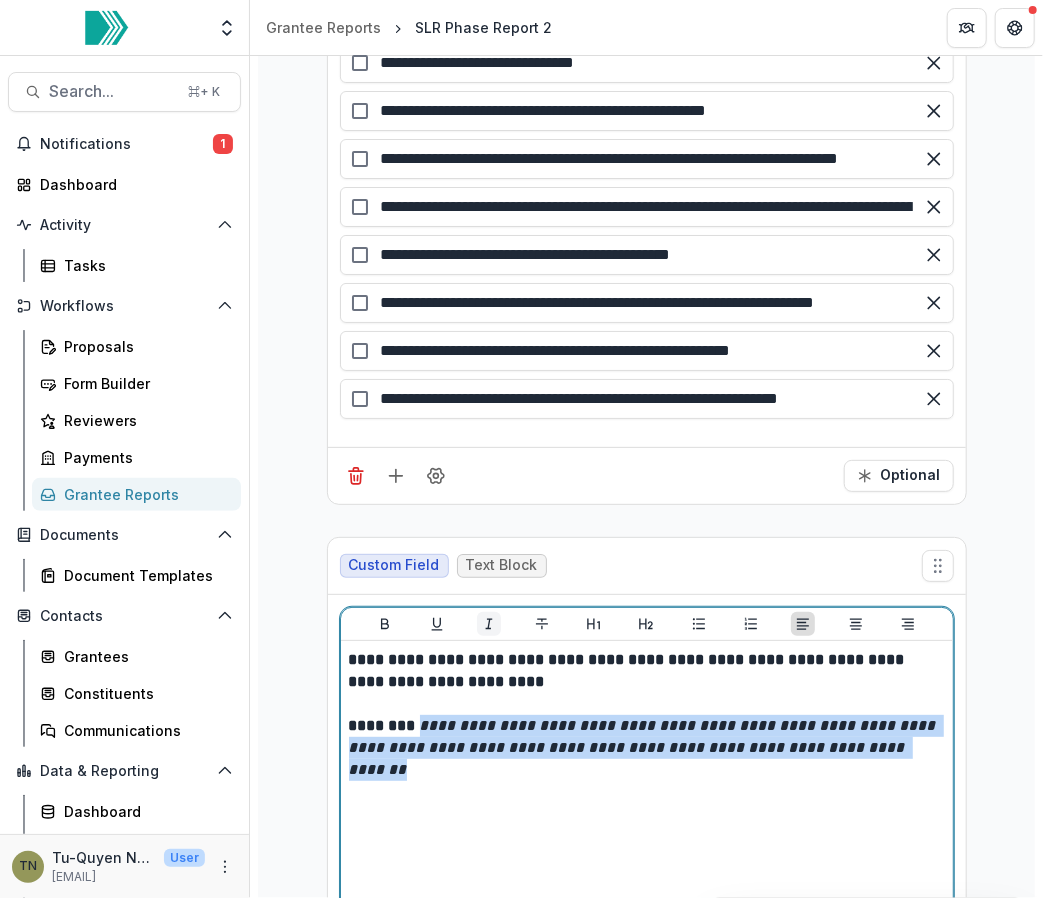 click 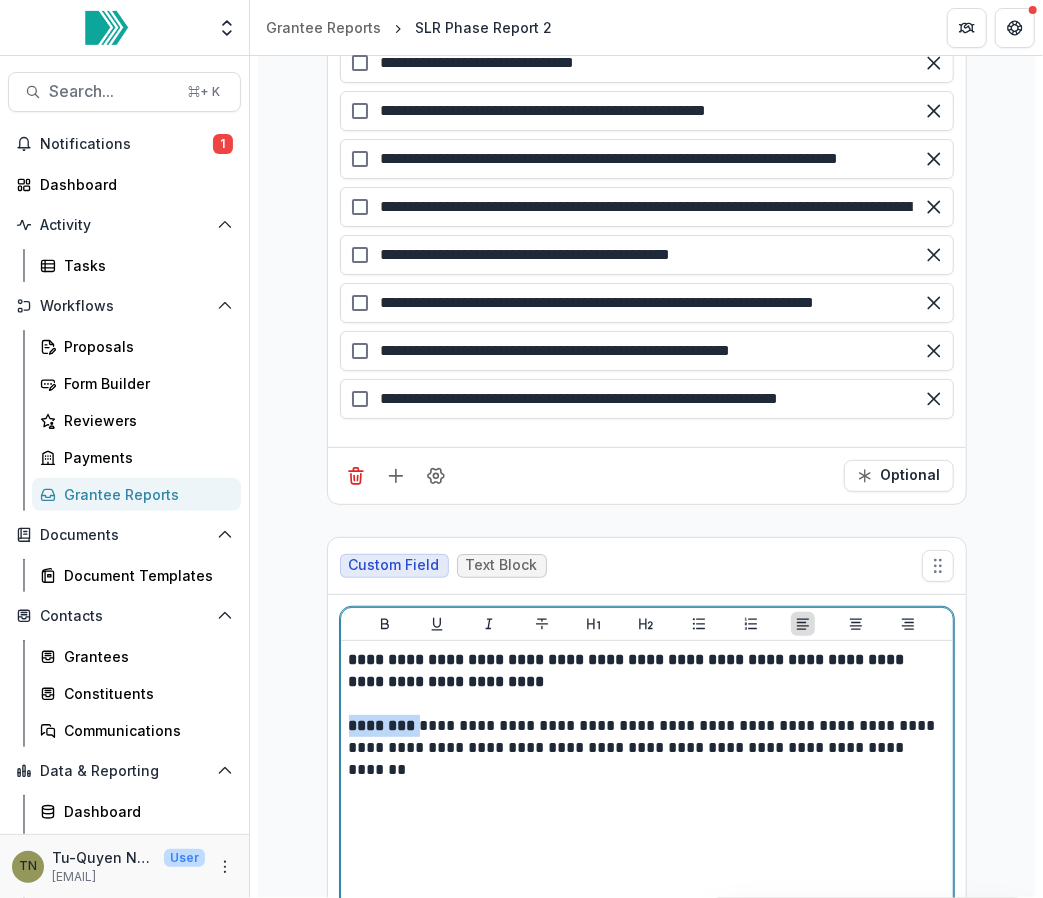 click on "**********" at bounding box center [647, 799] 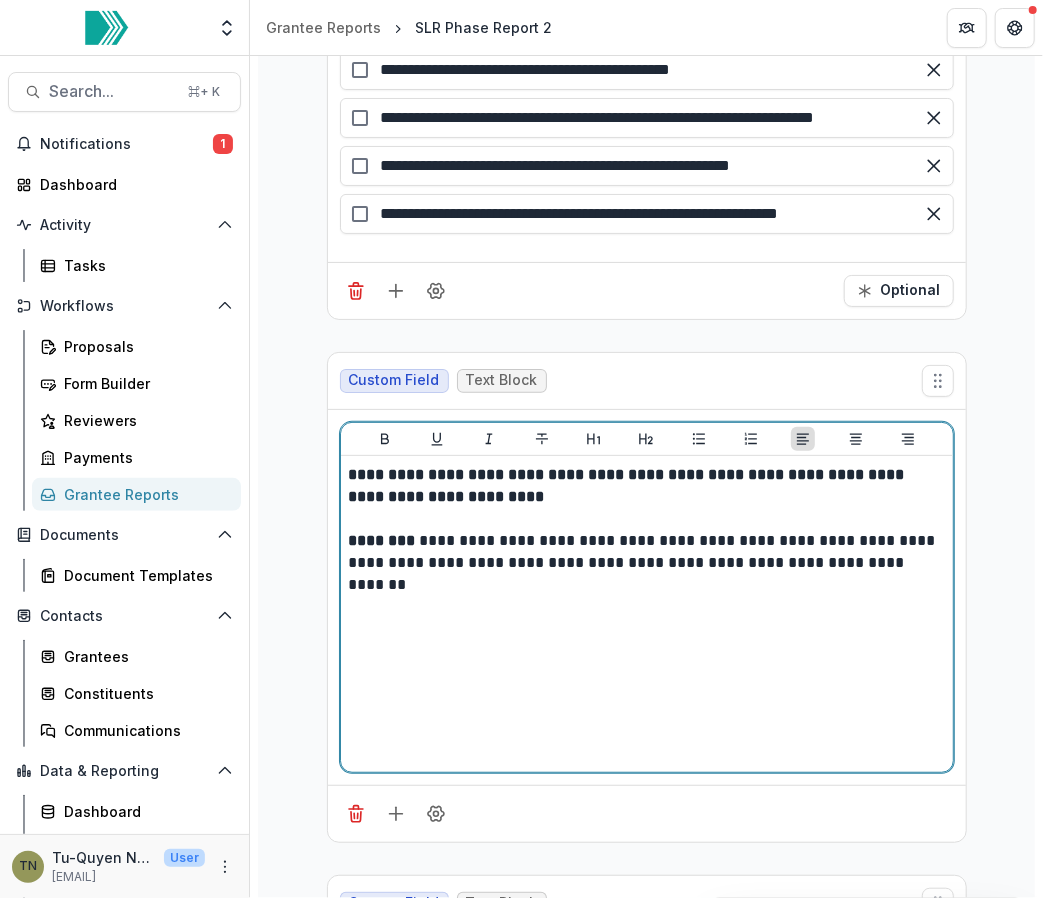 scroll, scrollTop: 22113, scrollLeft: 0, axis: vertical 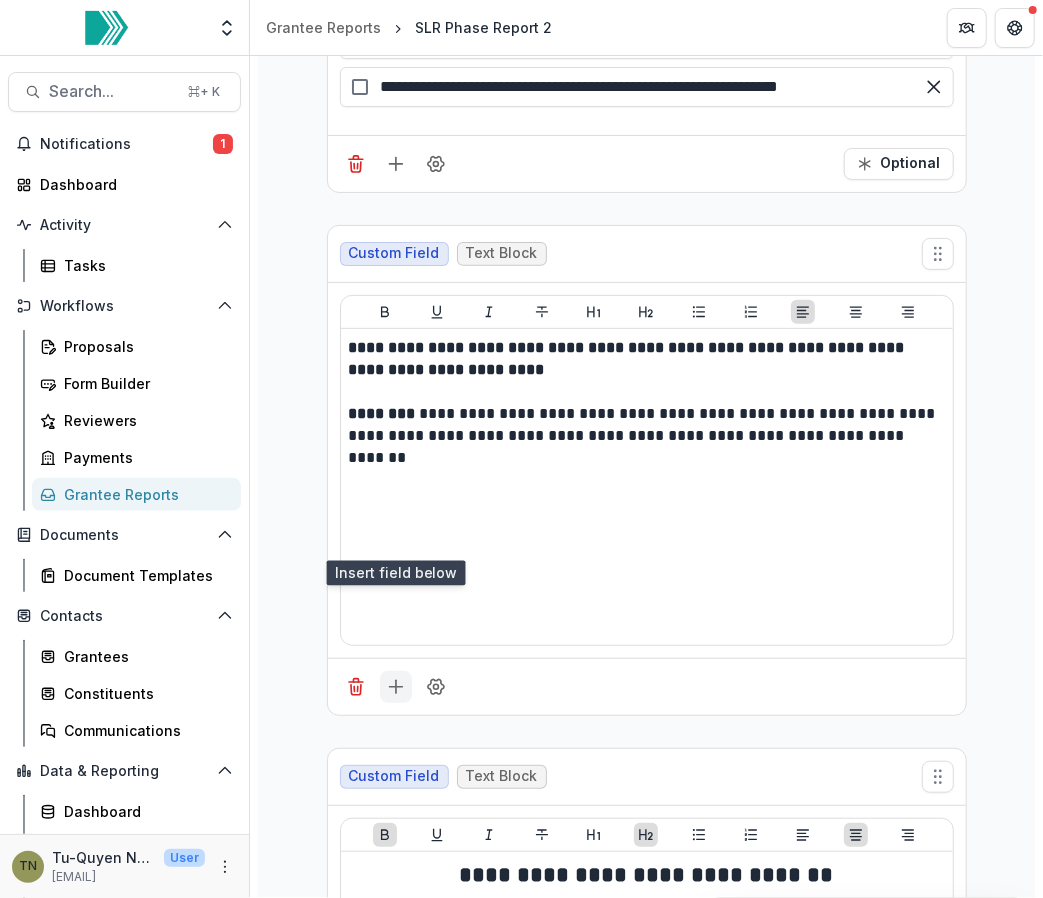 click 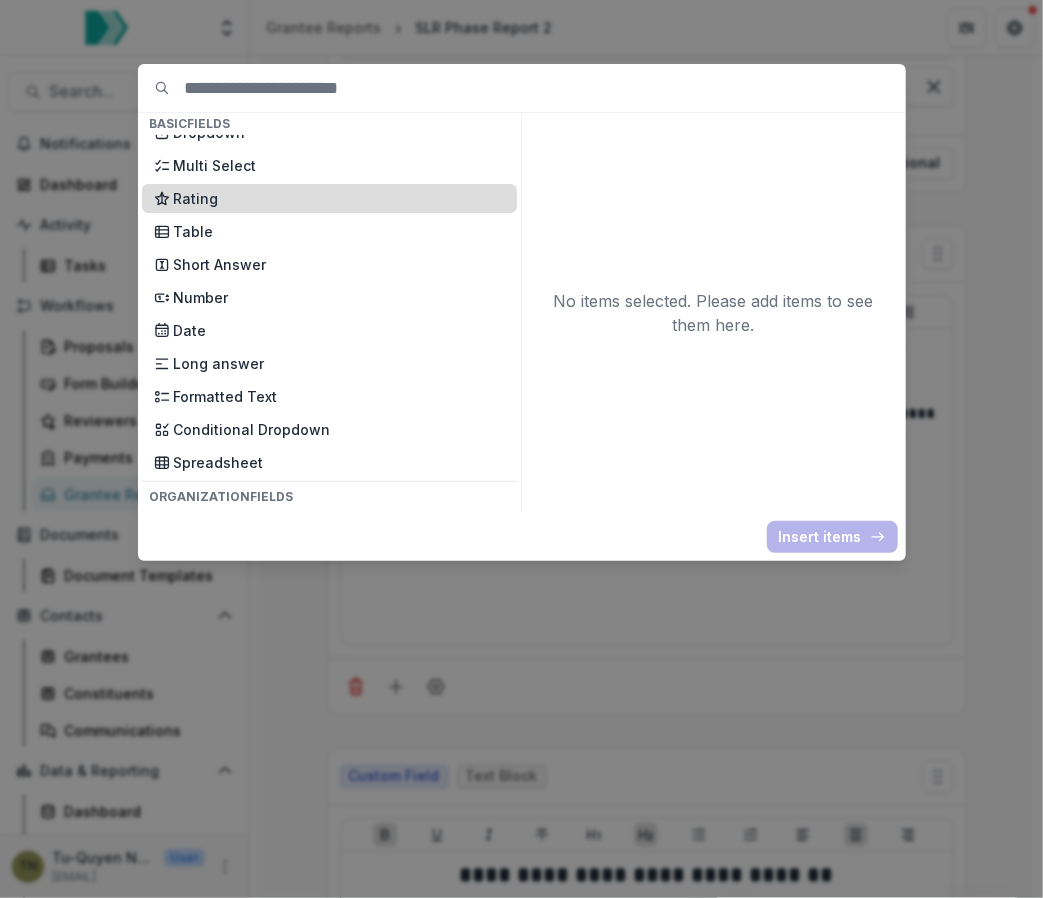 scroll, scrollTop: 283, scrollLeft: 0, axis: vertical 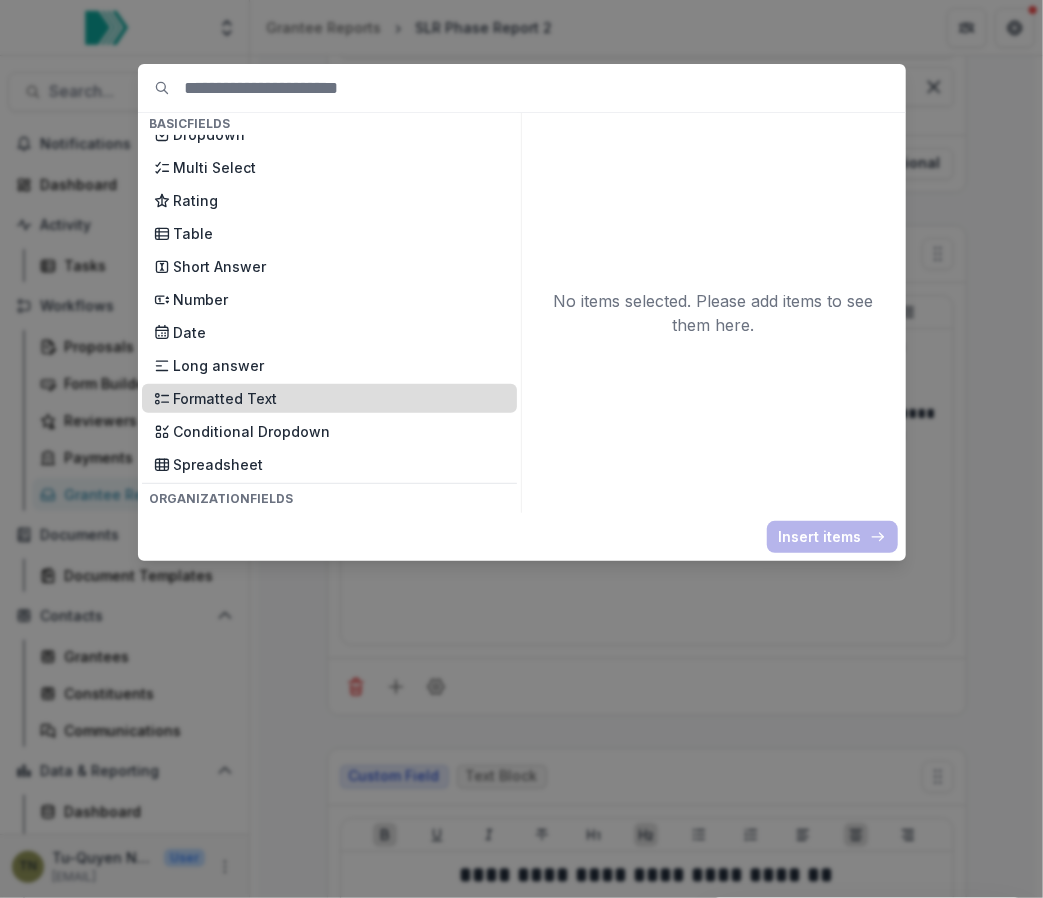 click on "Formatted Text" at bounding box center [339, 398] 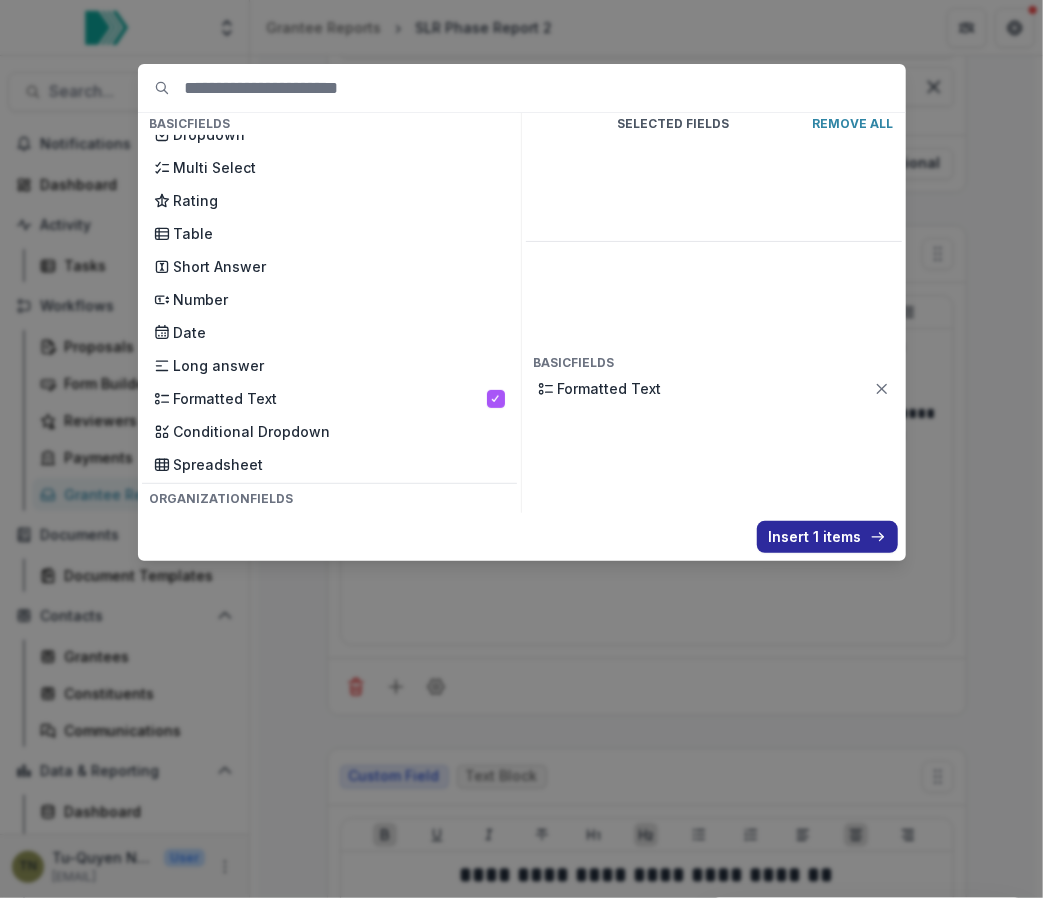 click on "Insert 1 items" at bounding box center (827, 537) 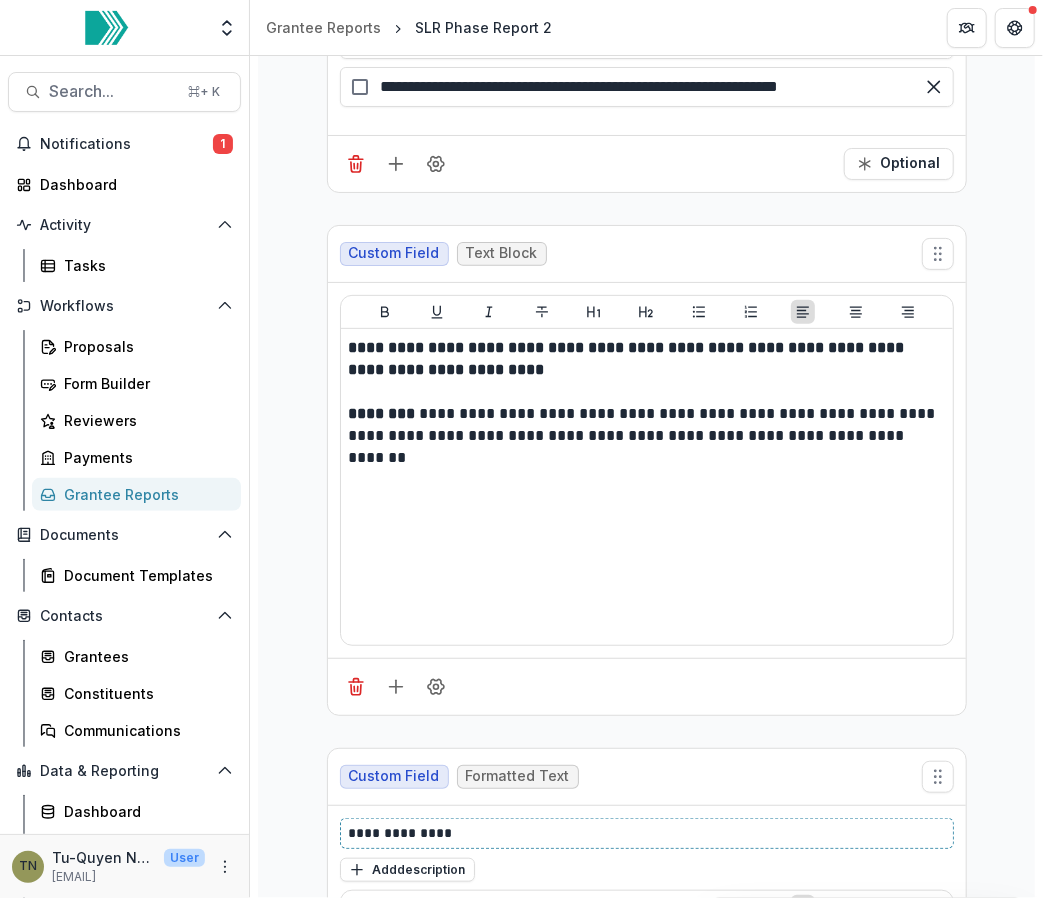 click on "**********" at bounding box center (648, 833) 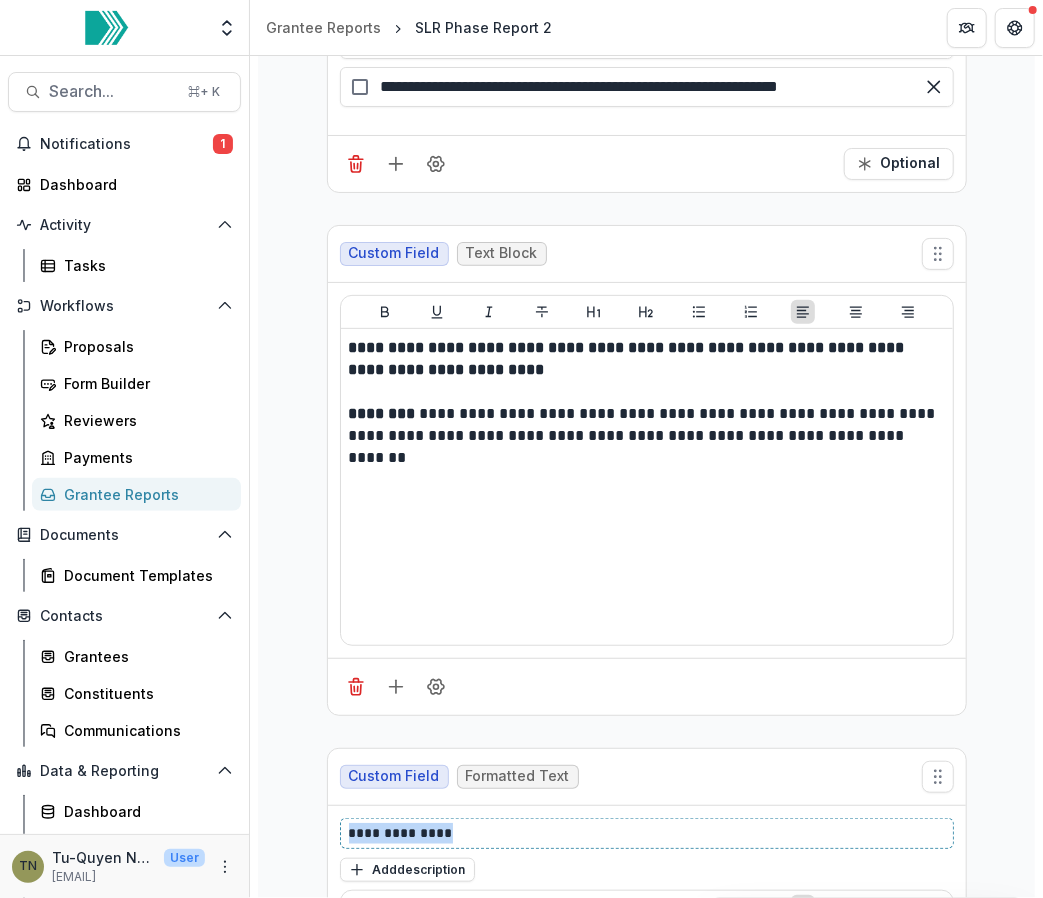 click on "**********" at bounding box center [648, 833] 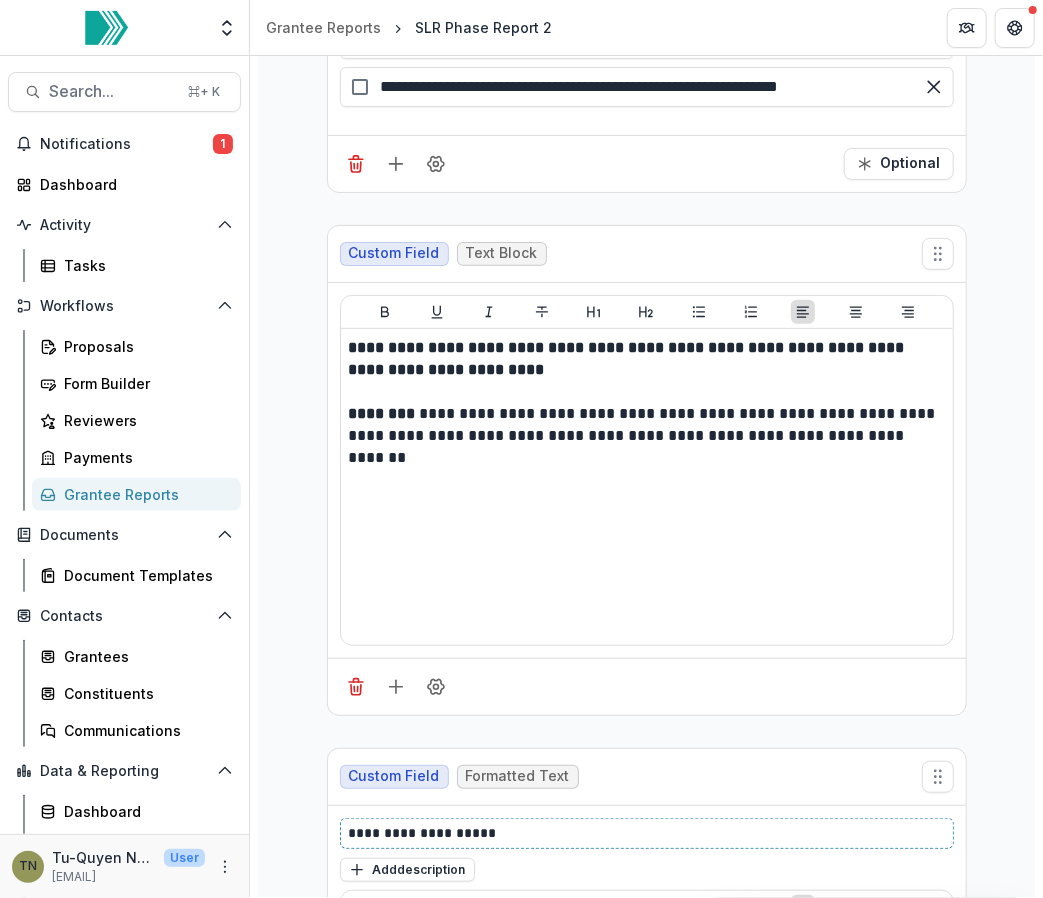 type 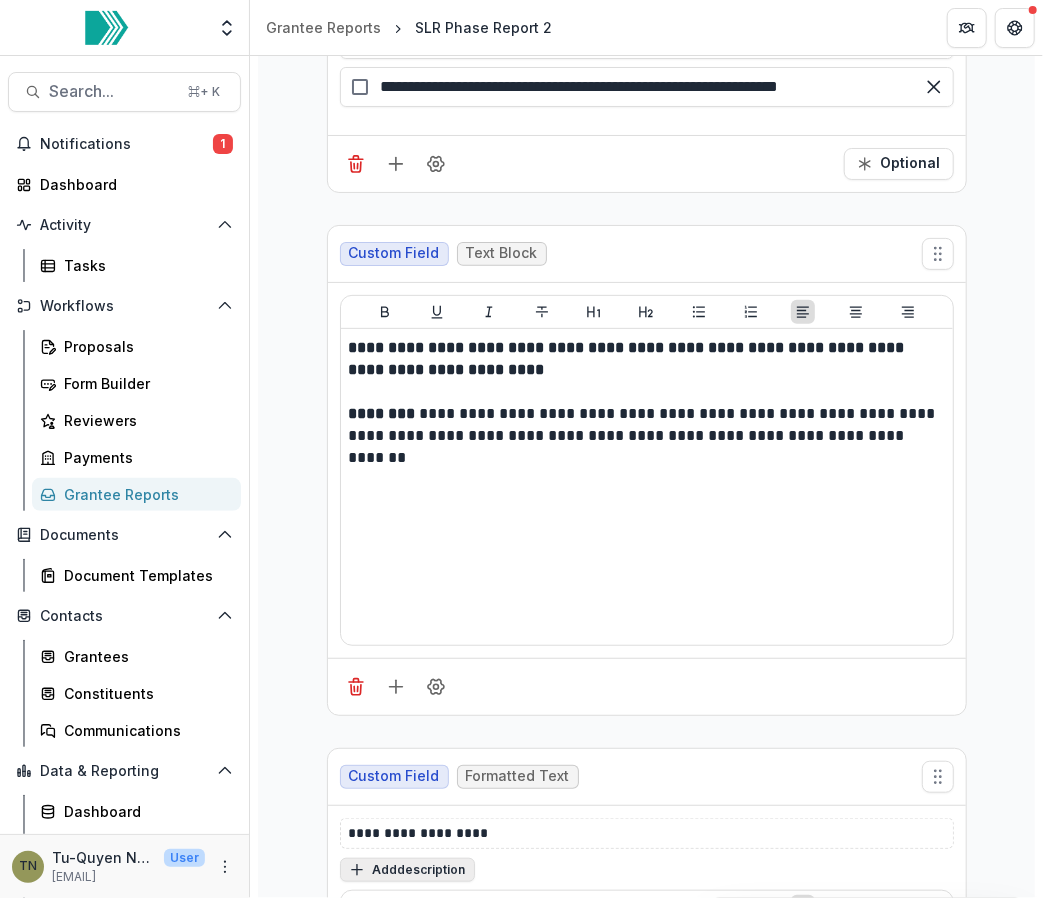 click on "Add  description" at bounding box center (407, 870) 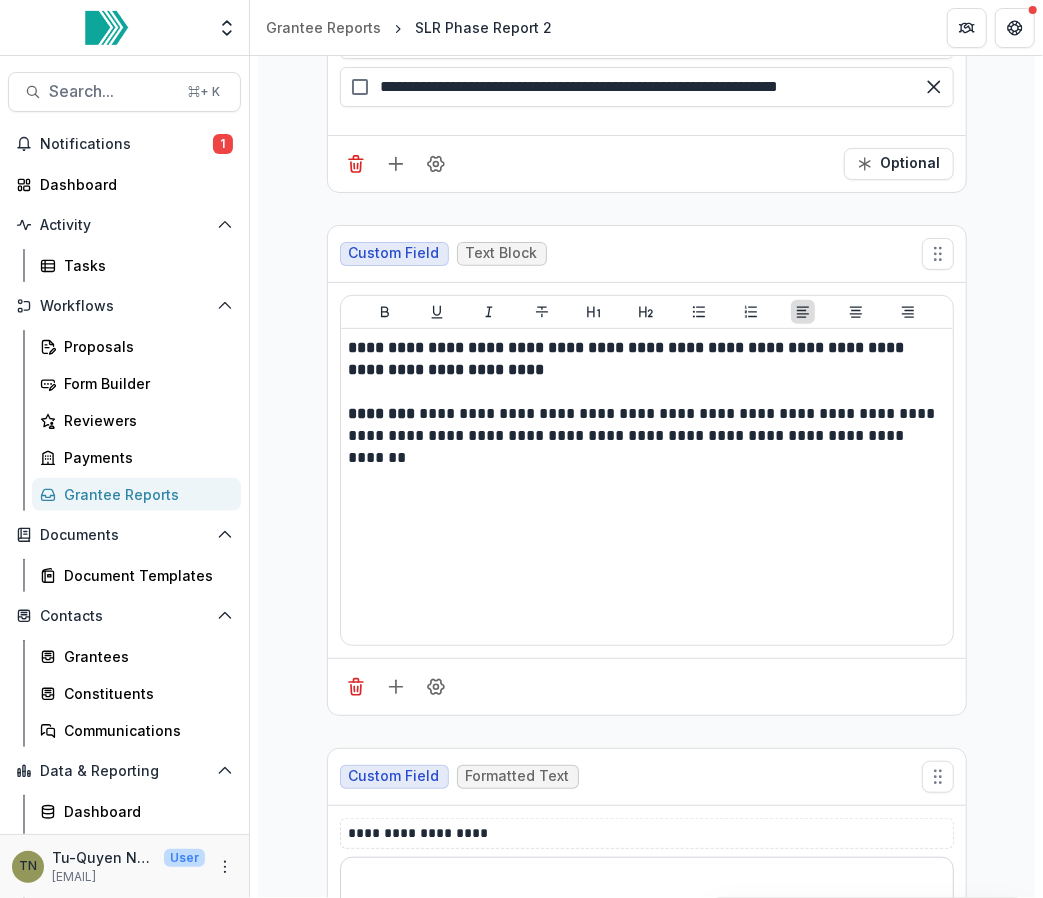 click at bounding box center (647, 897) 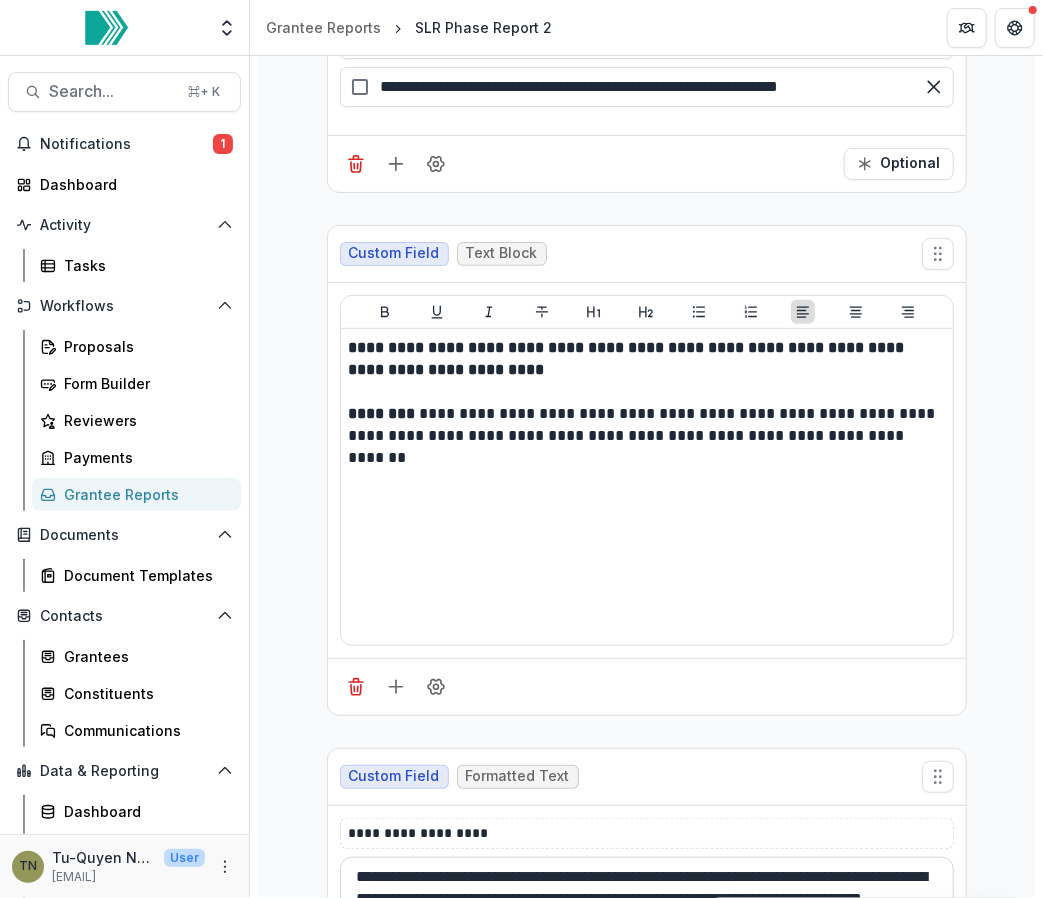 scroll, scrollTop: 2, scrollLeft: 0, axis: vertical 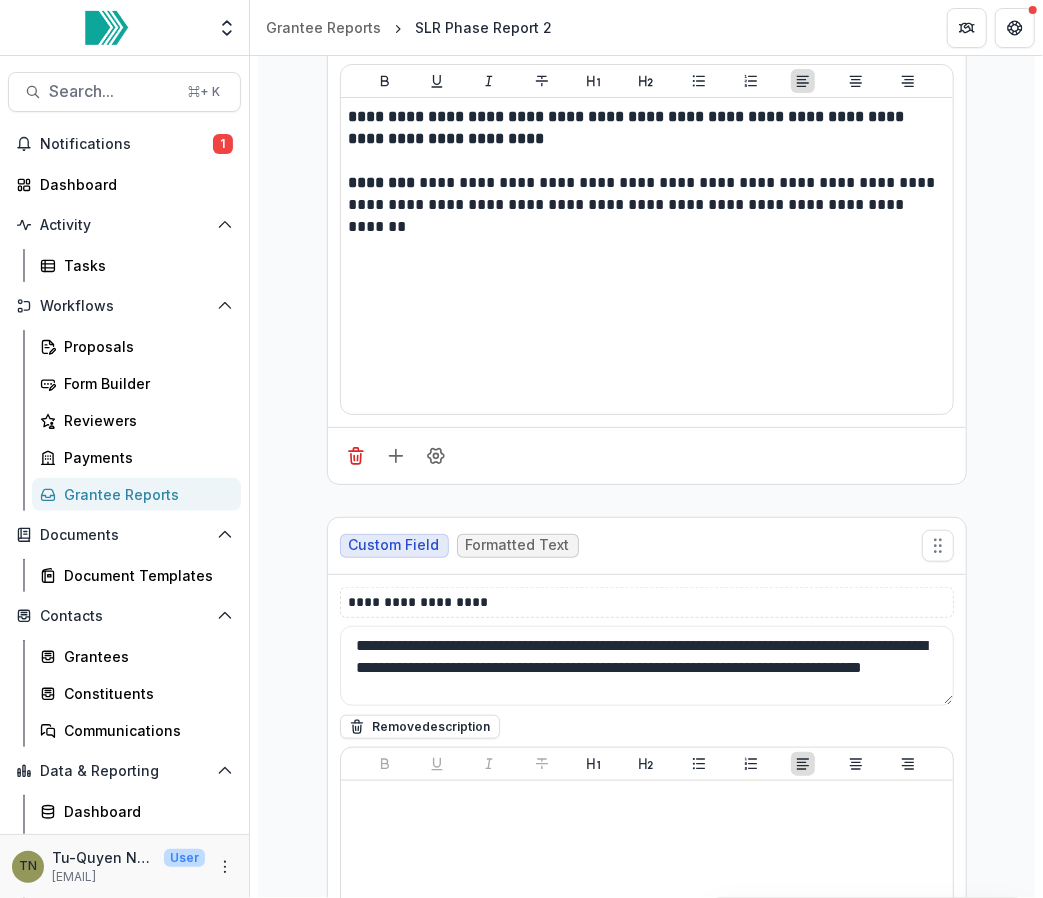 type on "**********" 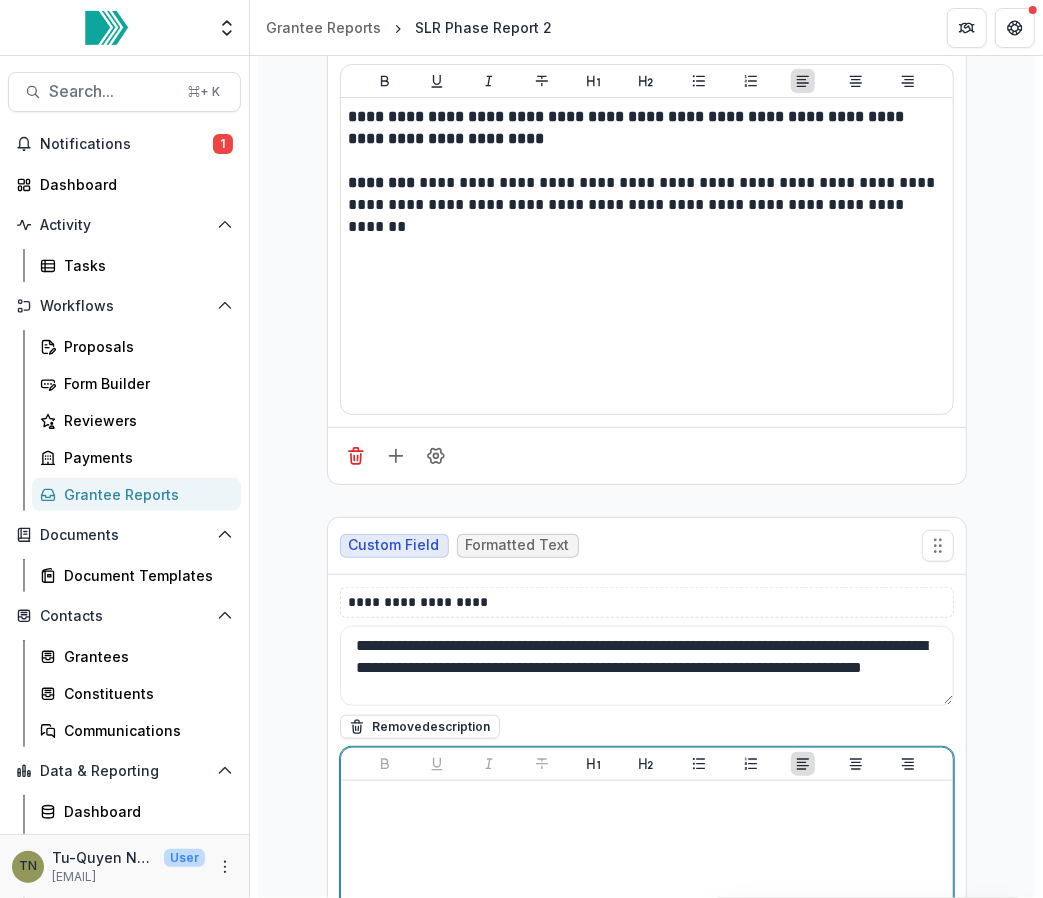 click at bounding box center [647, 939] 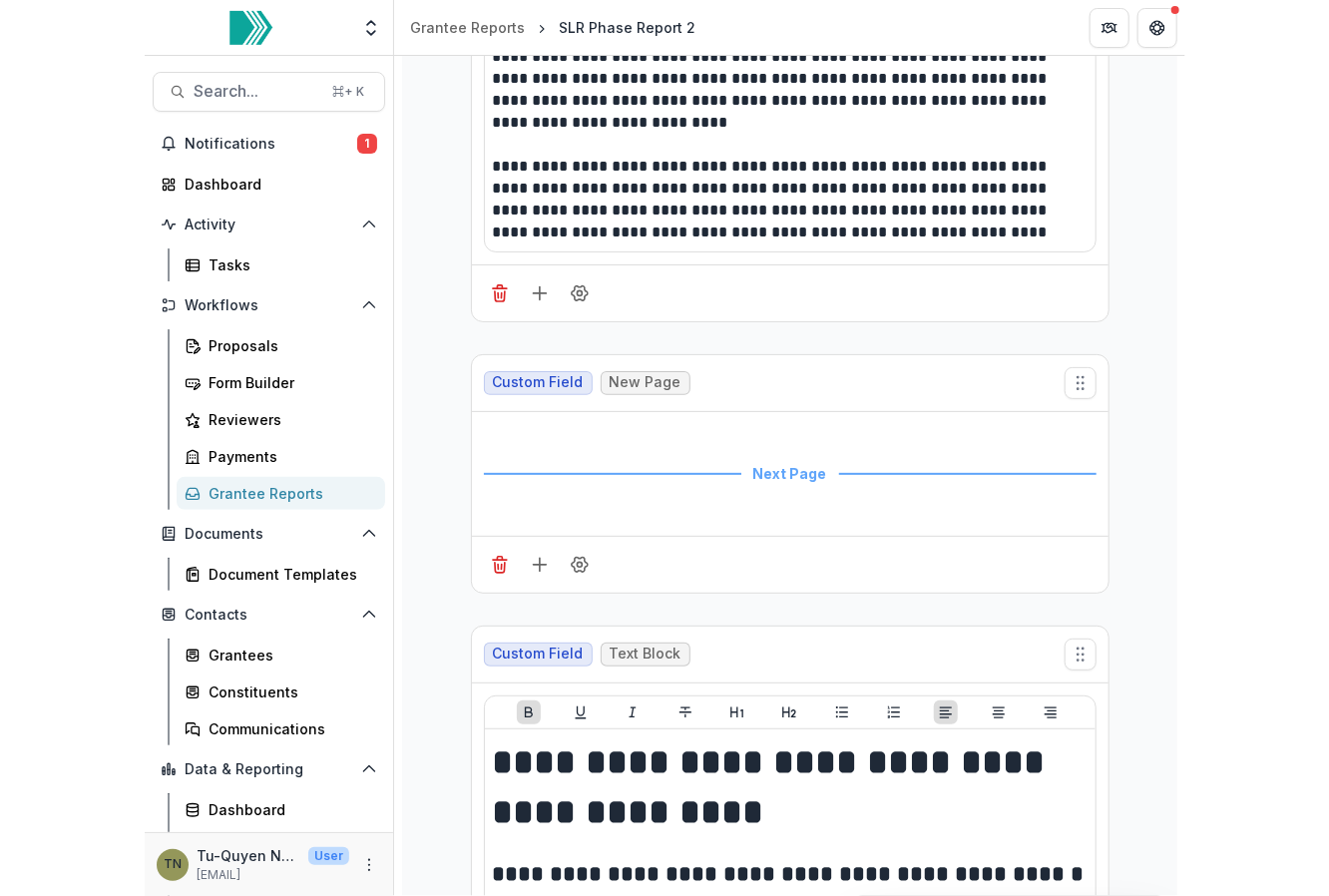 scroll, scrollTop: 0, scrollLeft: 0, axis: both 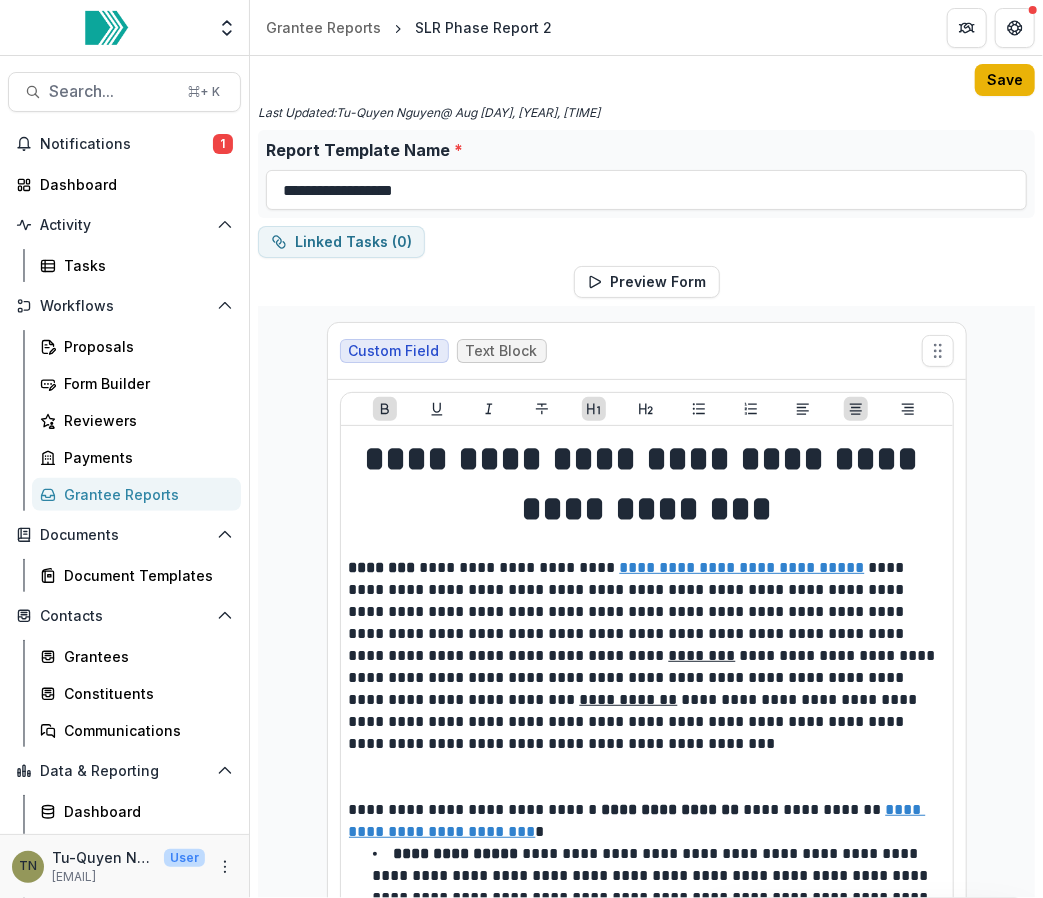click on "Save" at bounding box center [1005, 80] 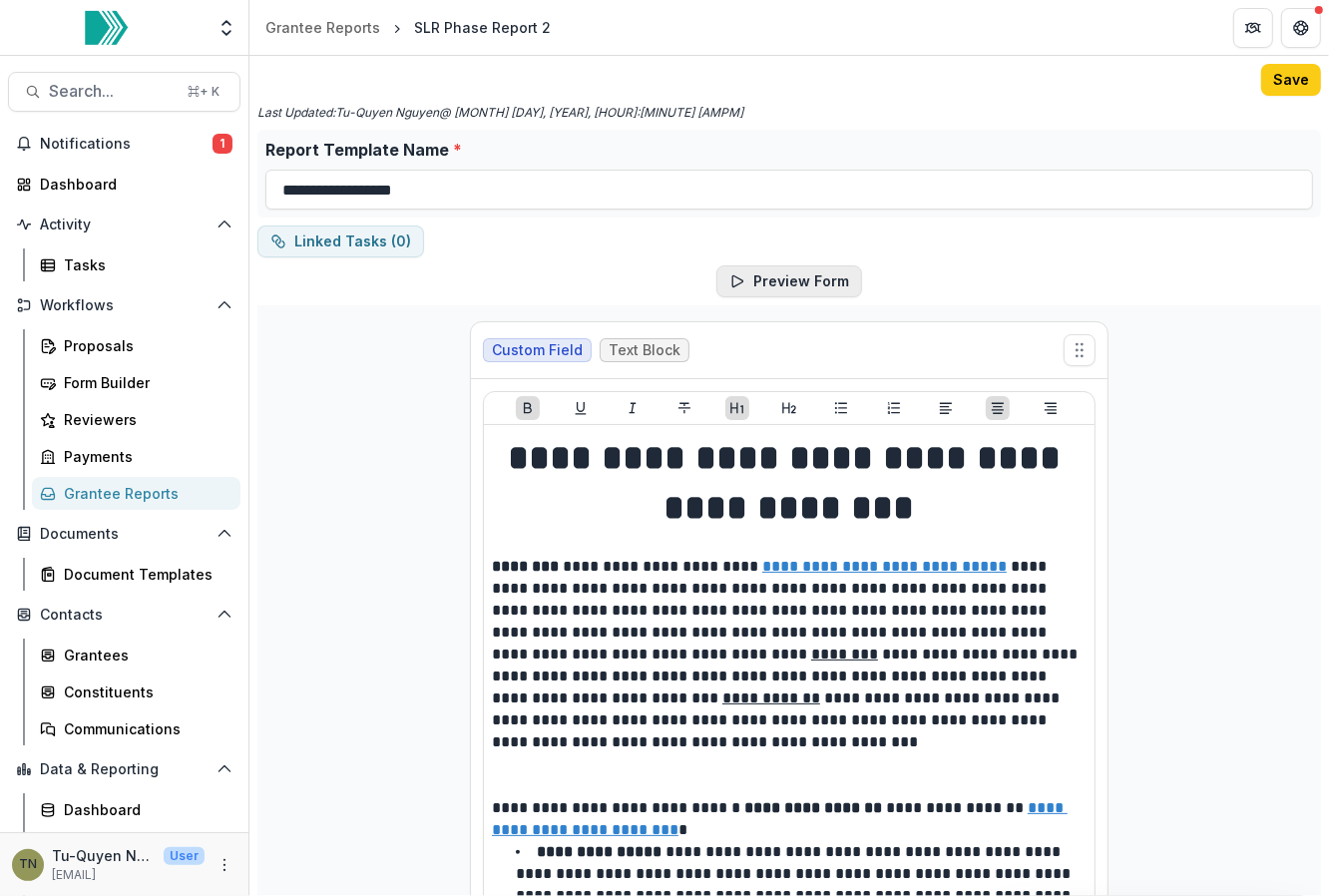 click on "Preview Form" at bounding box center (789, 281) 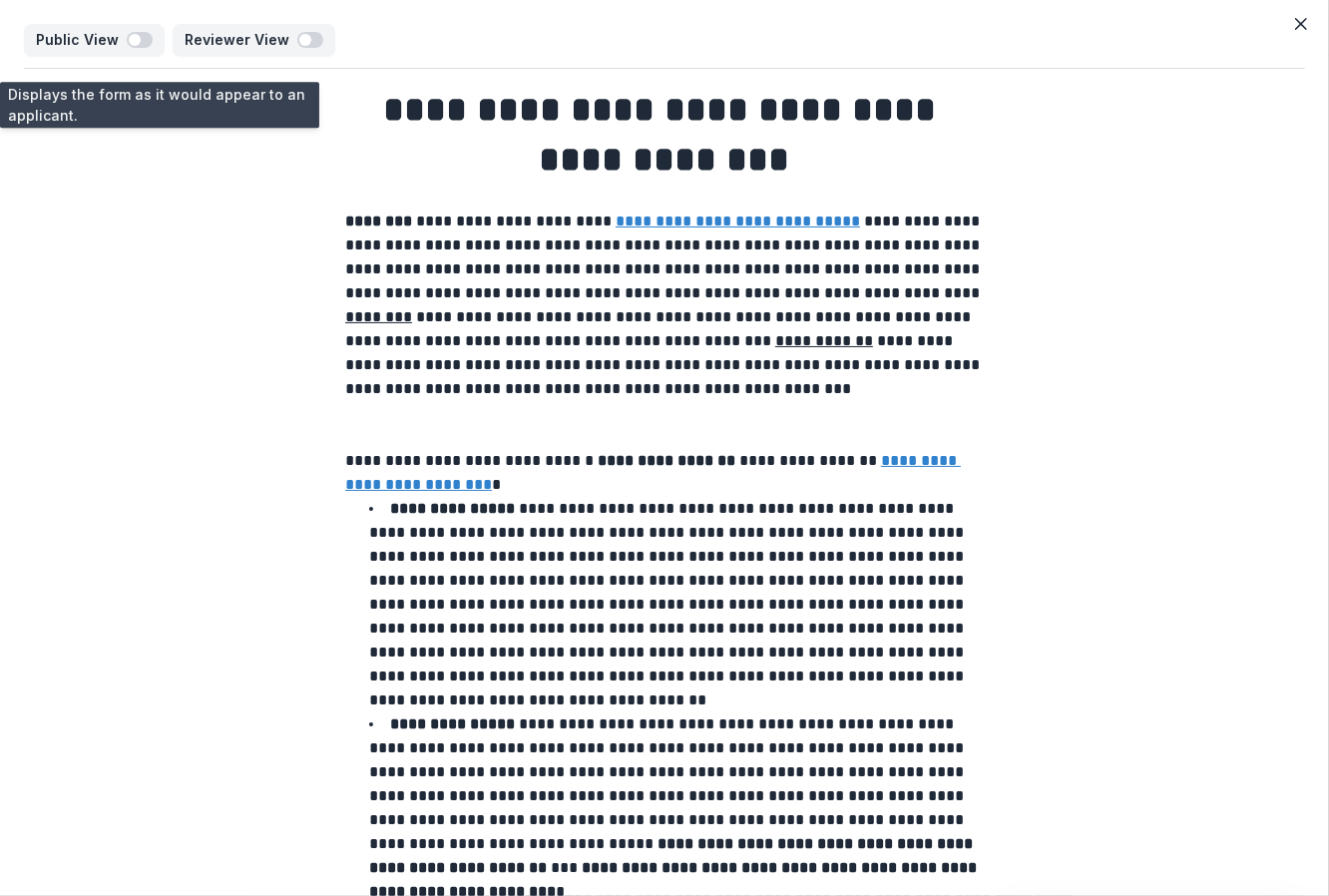 scroll, scrollTop: 670, scrollLeft: 0, axis: vertical 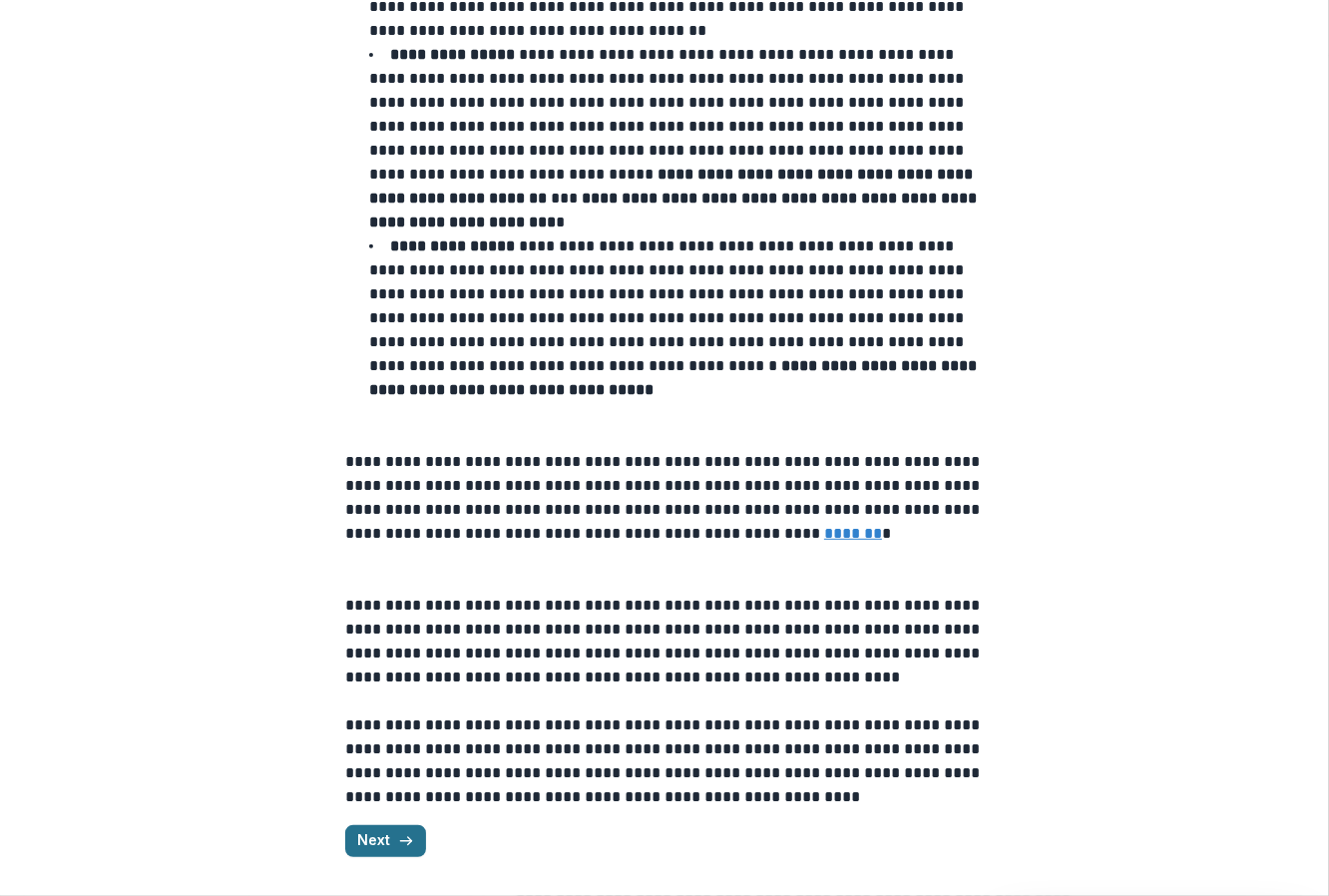 click on "Next" at bounding box center [385, 841] 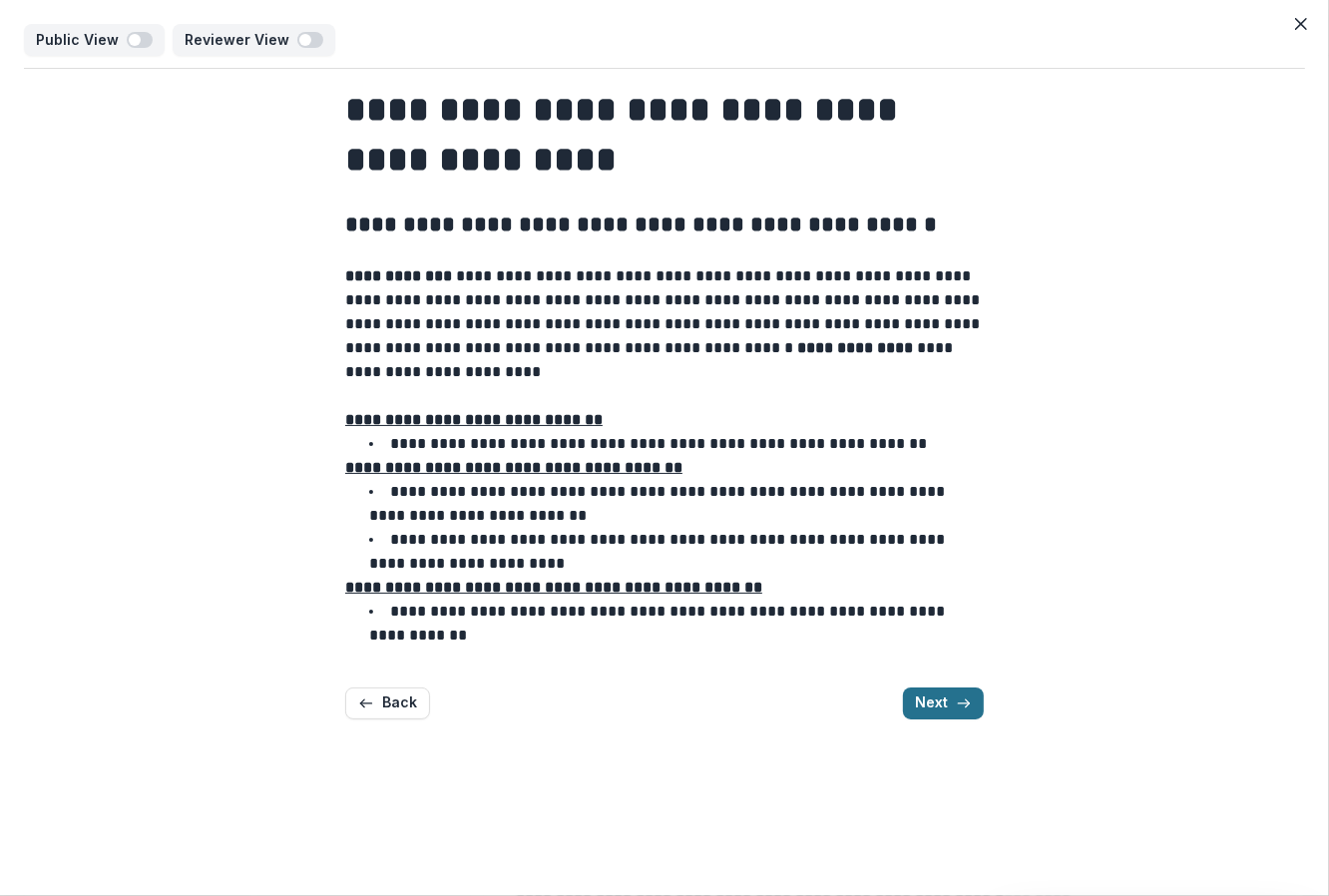 click on "Next" at bounding box center [943, 703] 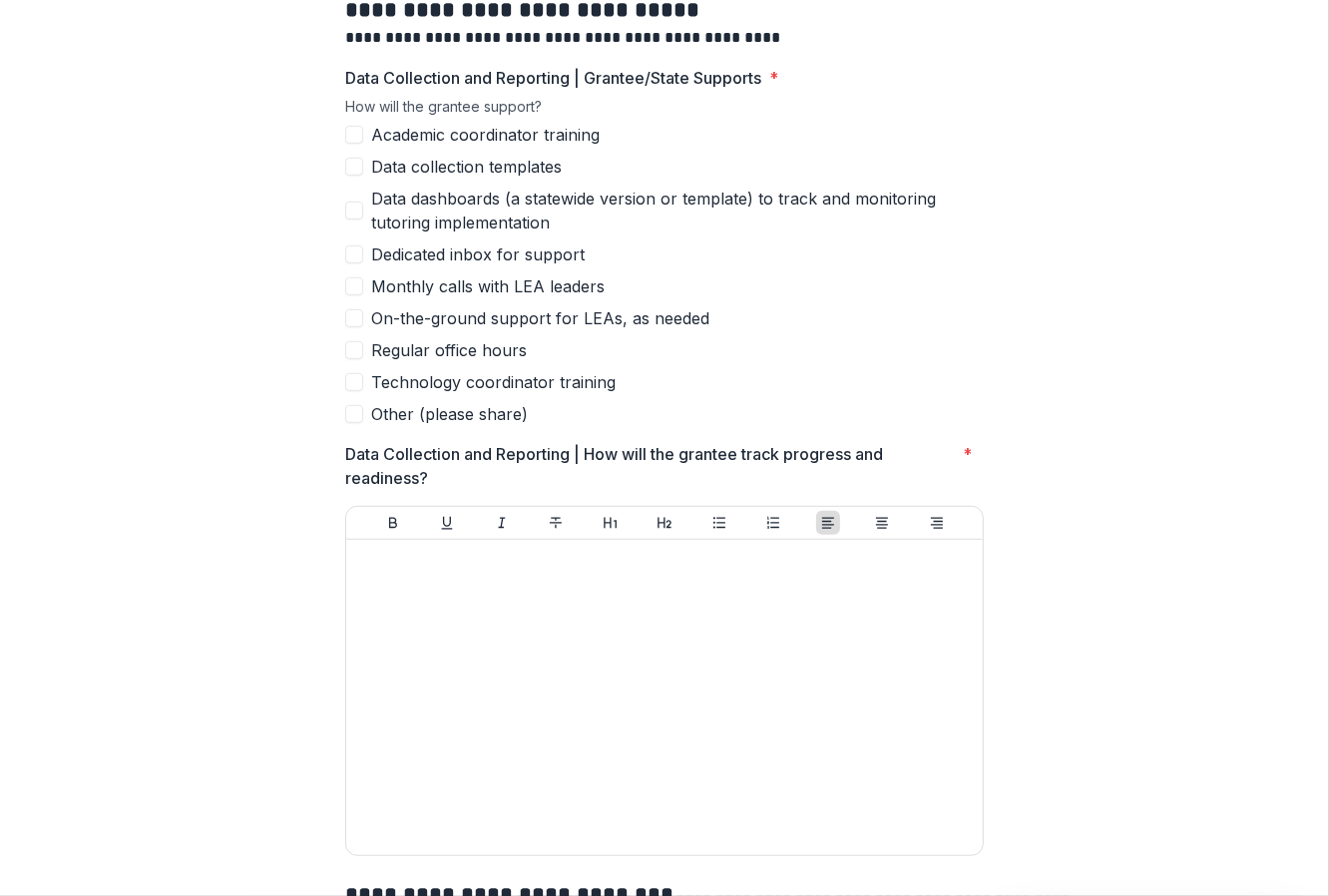 scroll, scrollTop: 0, scrollLeft: 0, axis: both 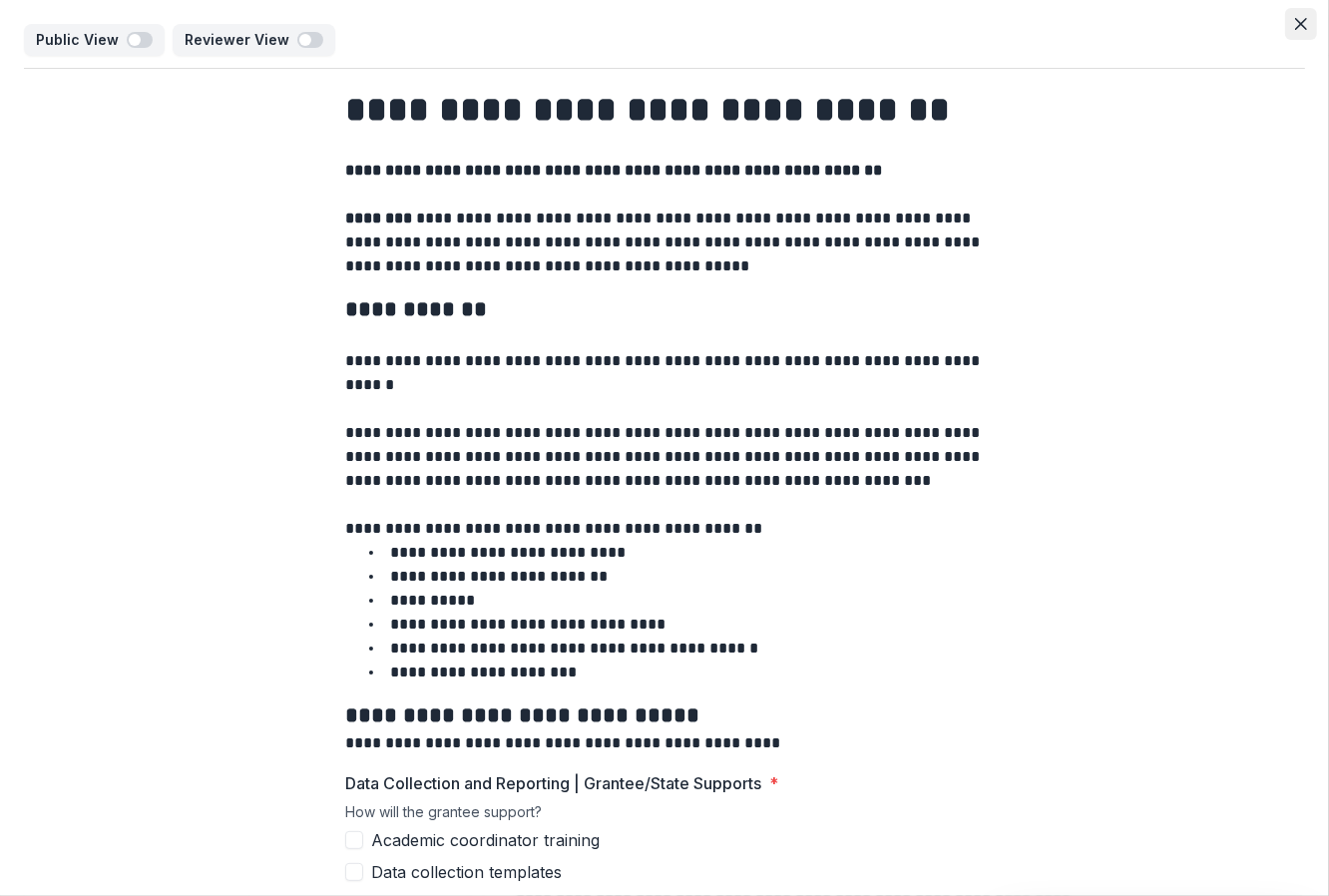 click 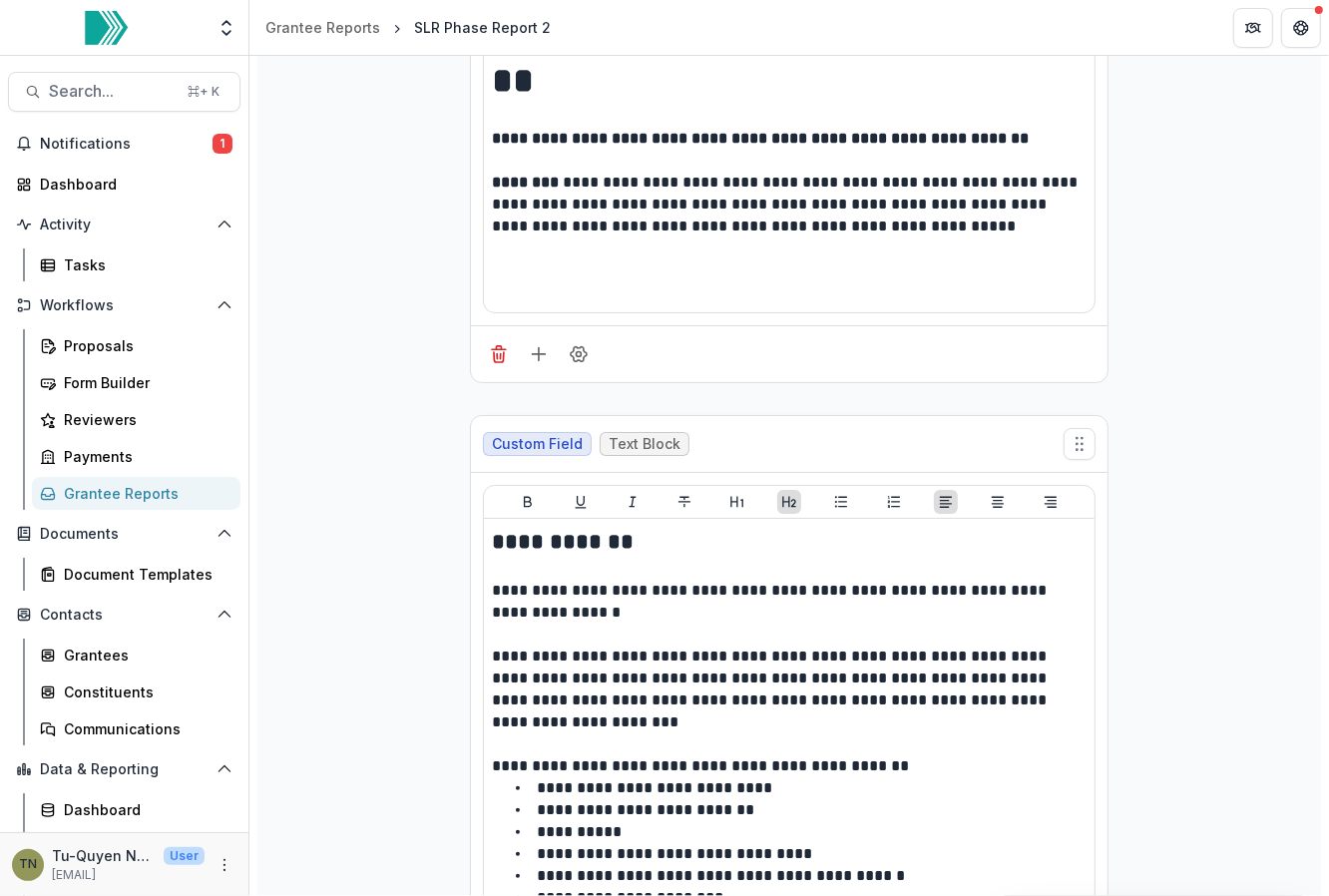 scroll, scrollTop: 3393, scrollLeft: 0, axis: vertical 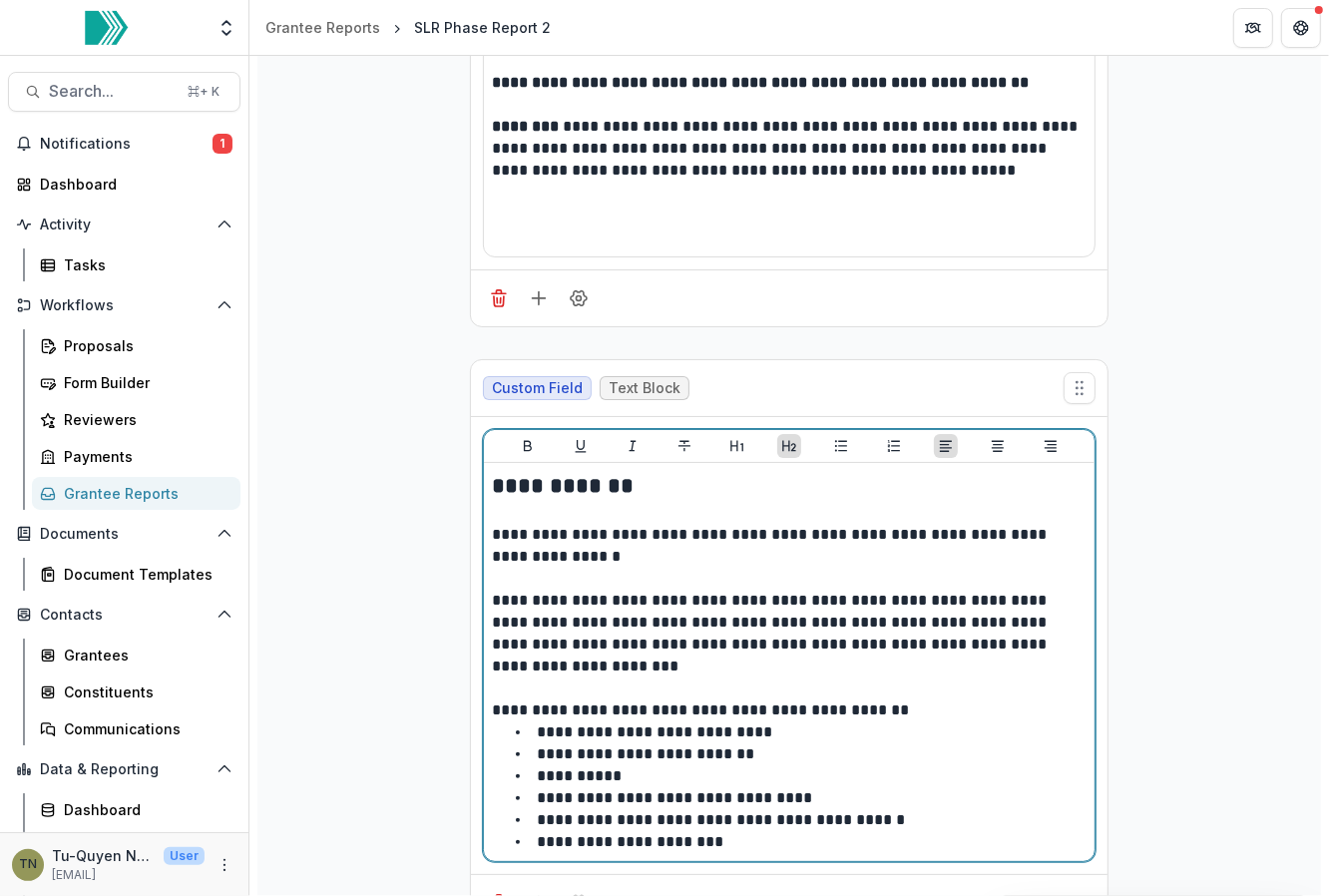 click on "**********" at bounding box center (790, 486) 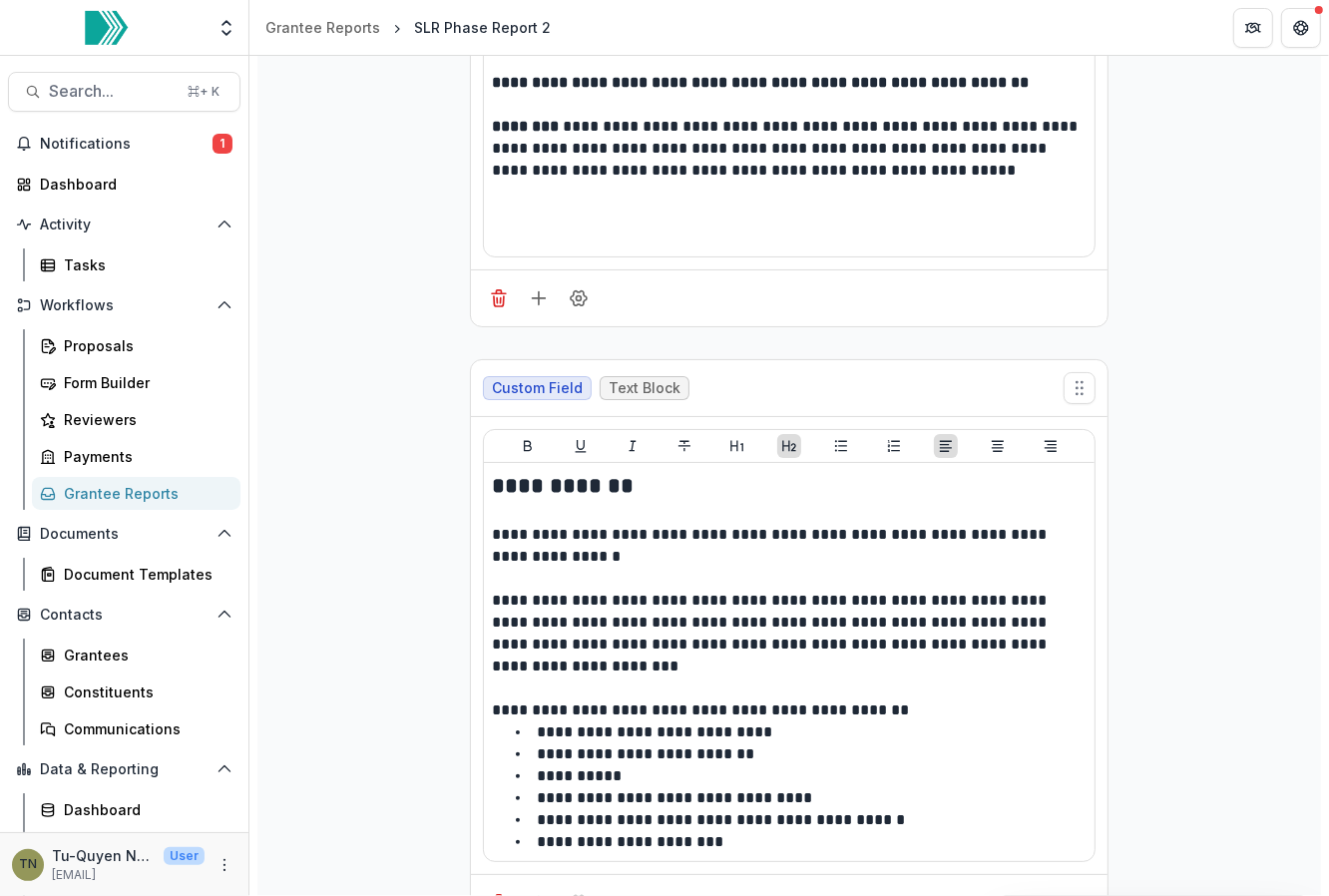 click at bounding box center [789, 446] 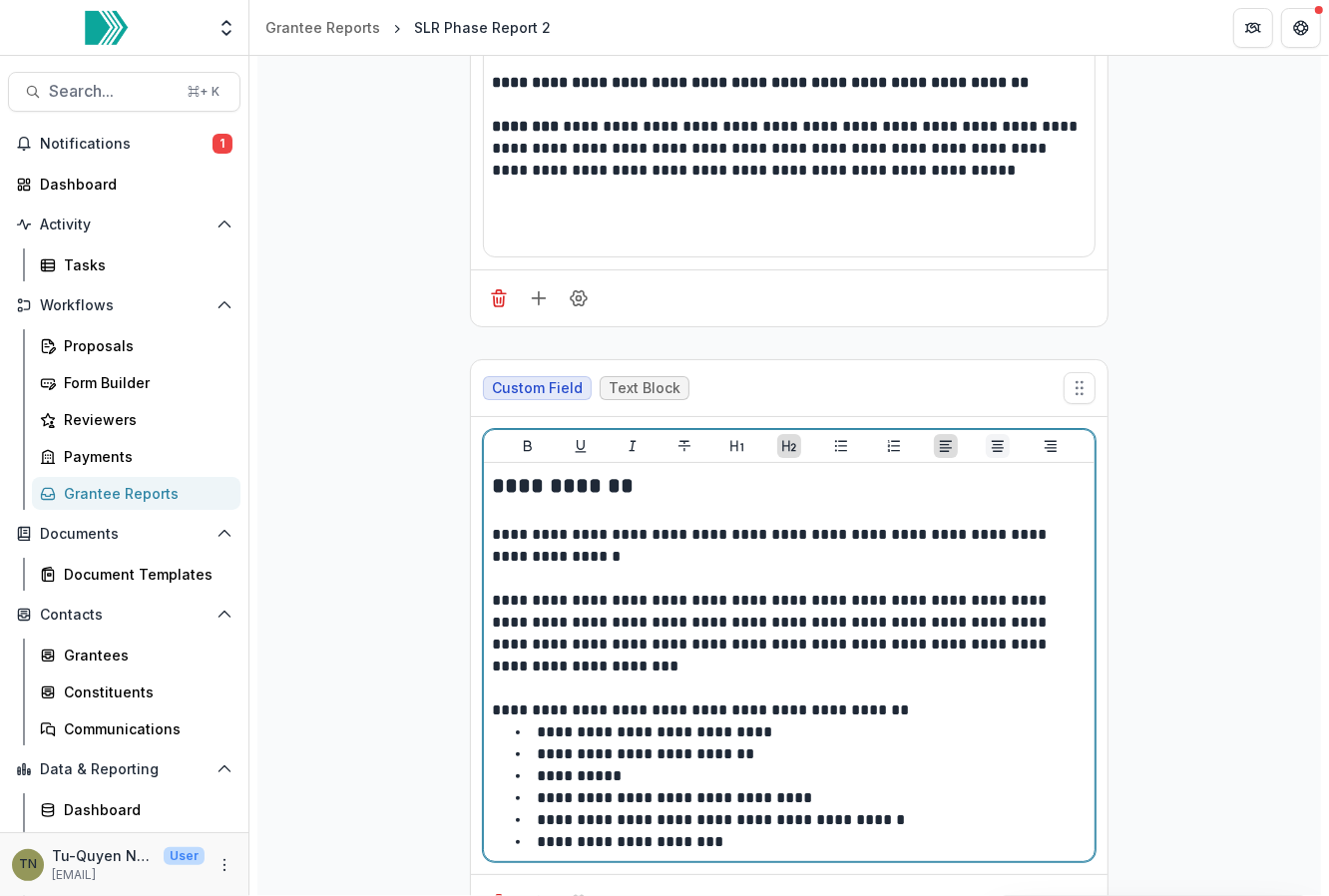 click 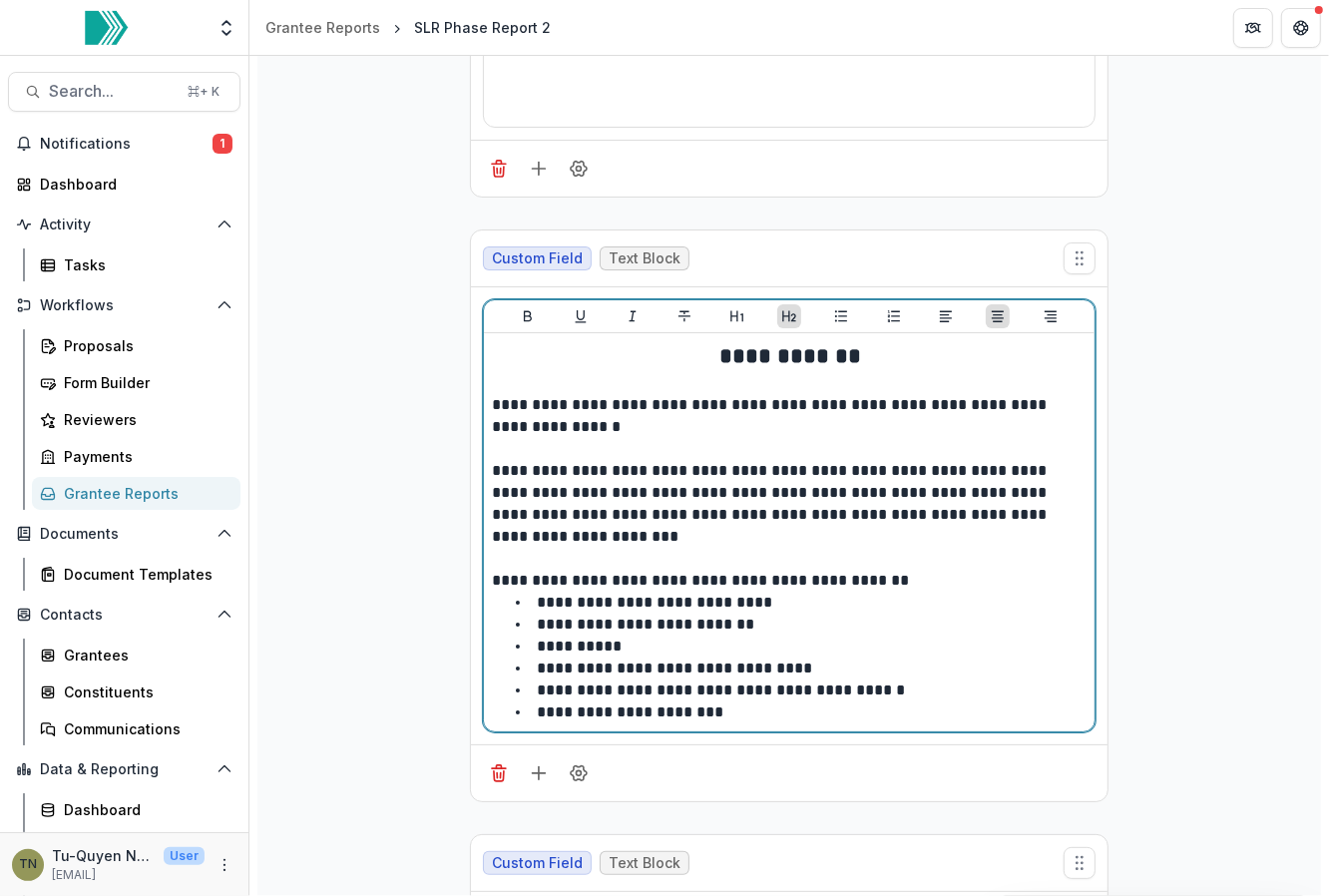 scroll, scrollTop: 3522, scrollLeft: 0, axis: vertical 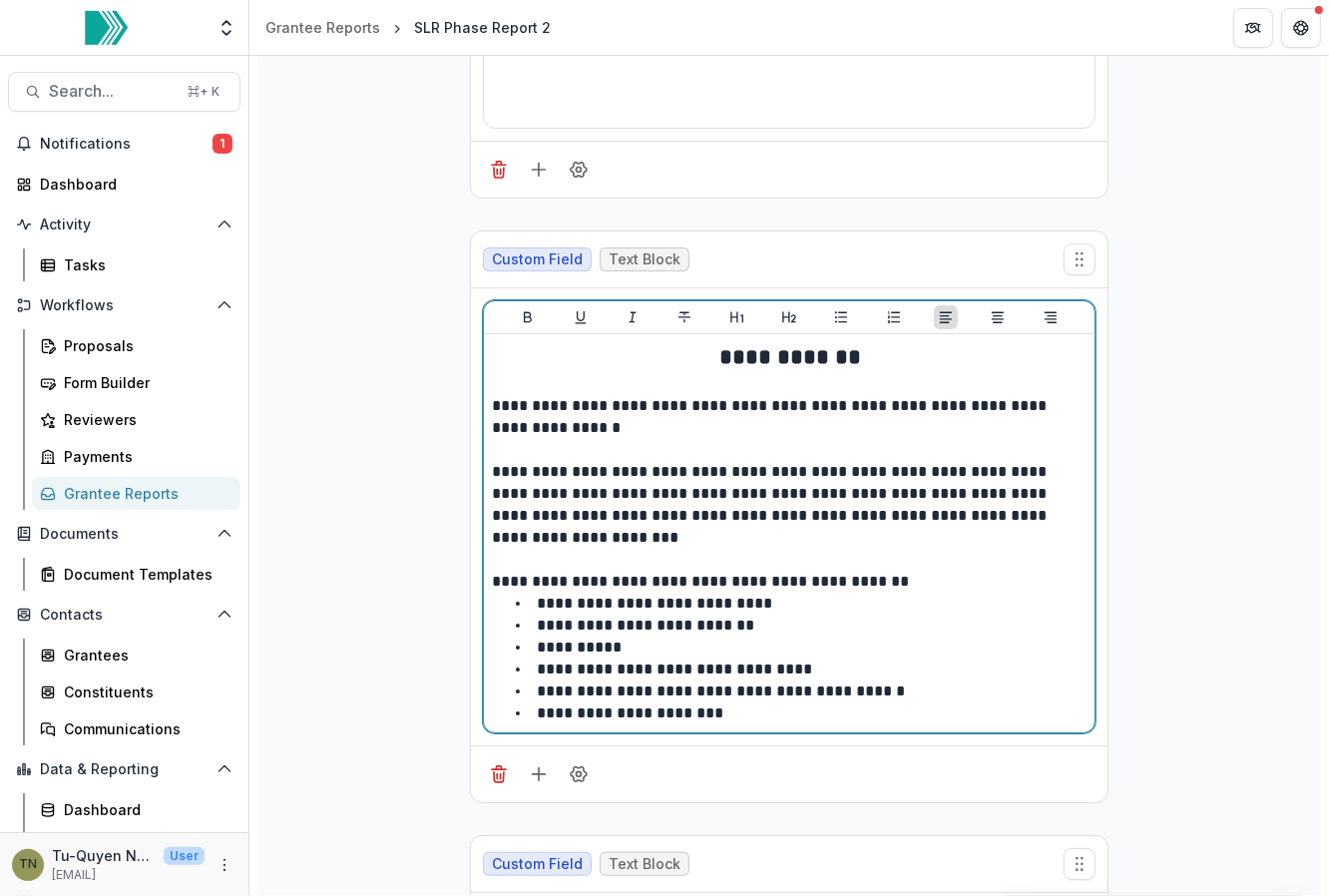 click at bounding box center (789, 560) 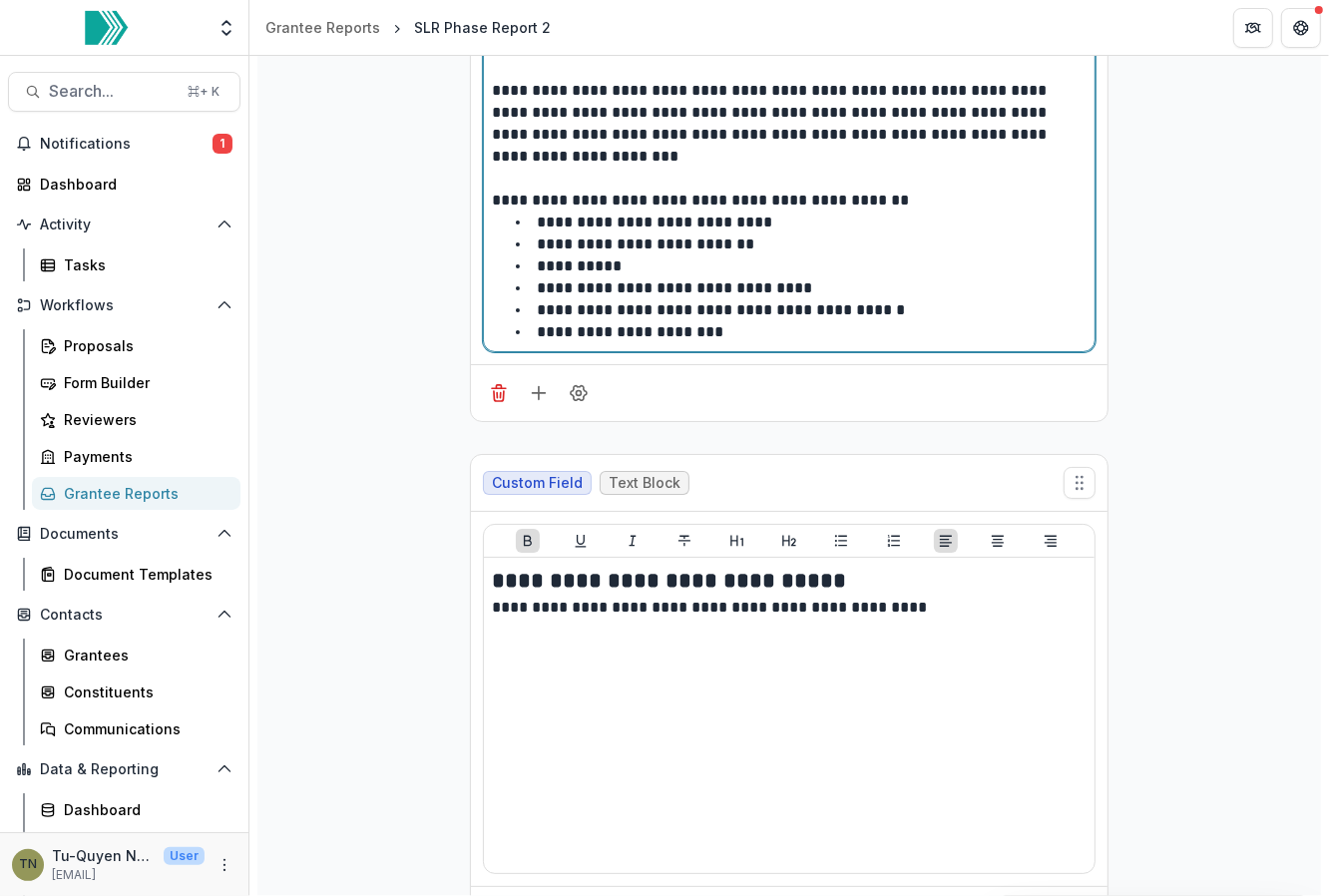 scroll, scrollTop: 3945, scrollLeft: 0, axis: vertical 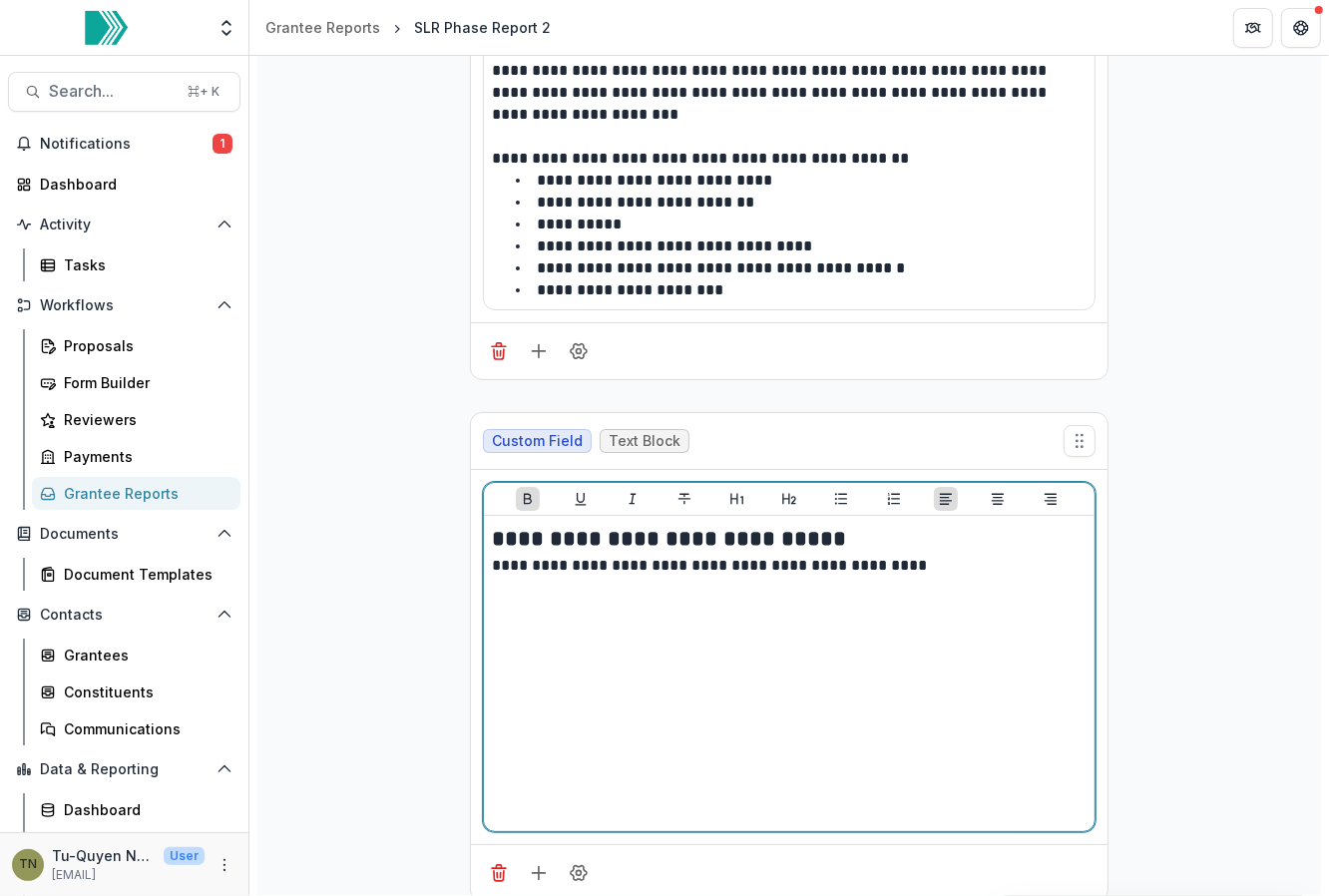 click on "**********" at bounding box center [789, 539] 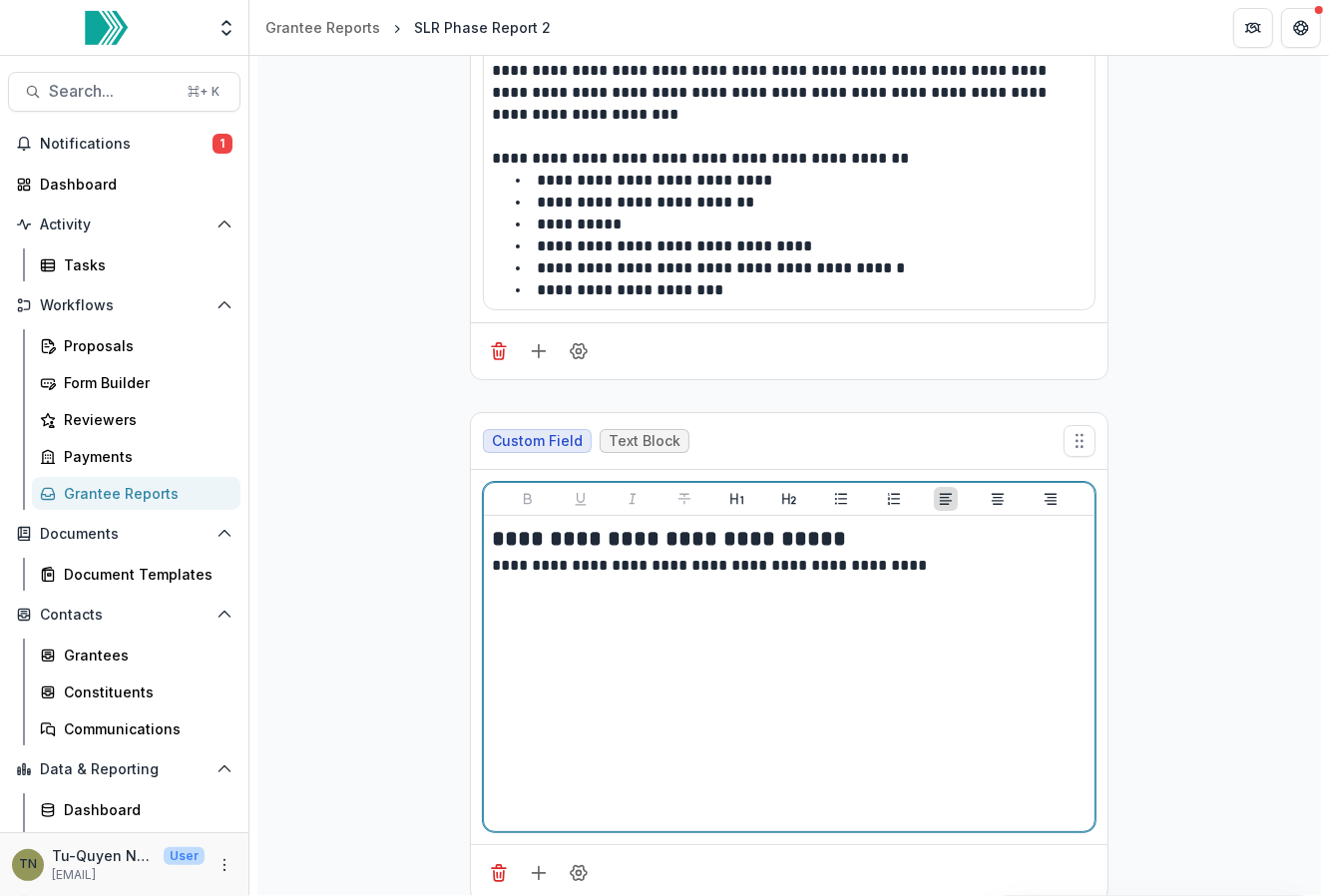 click on "**********" at bounding box center (789, 539) 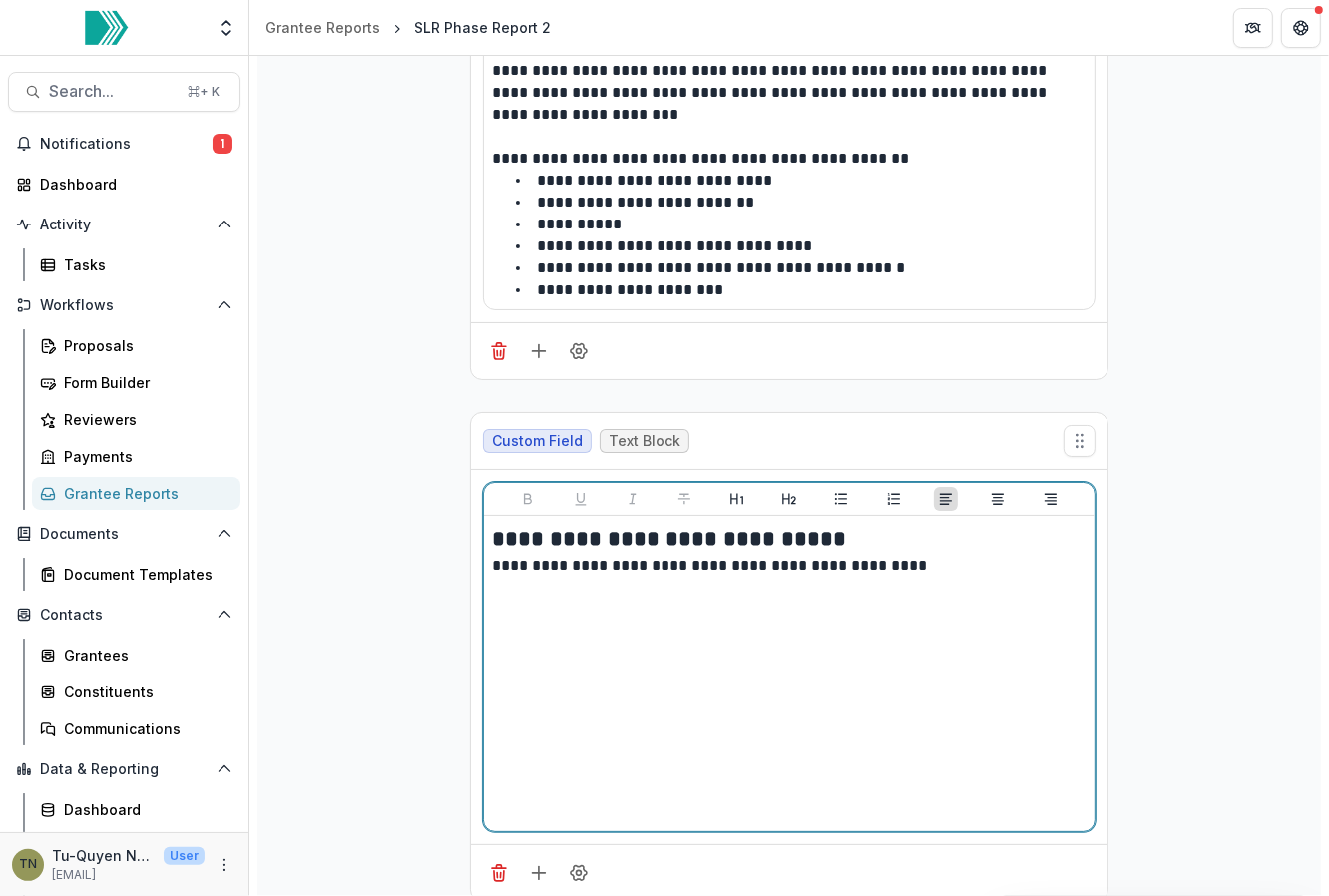 click on "**********" at bounding box center [671, 539] 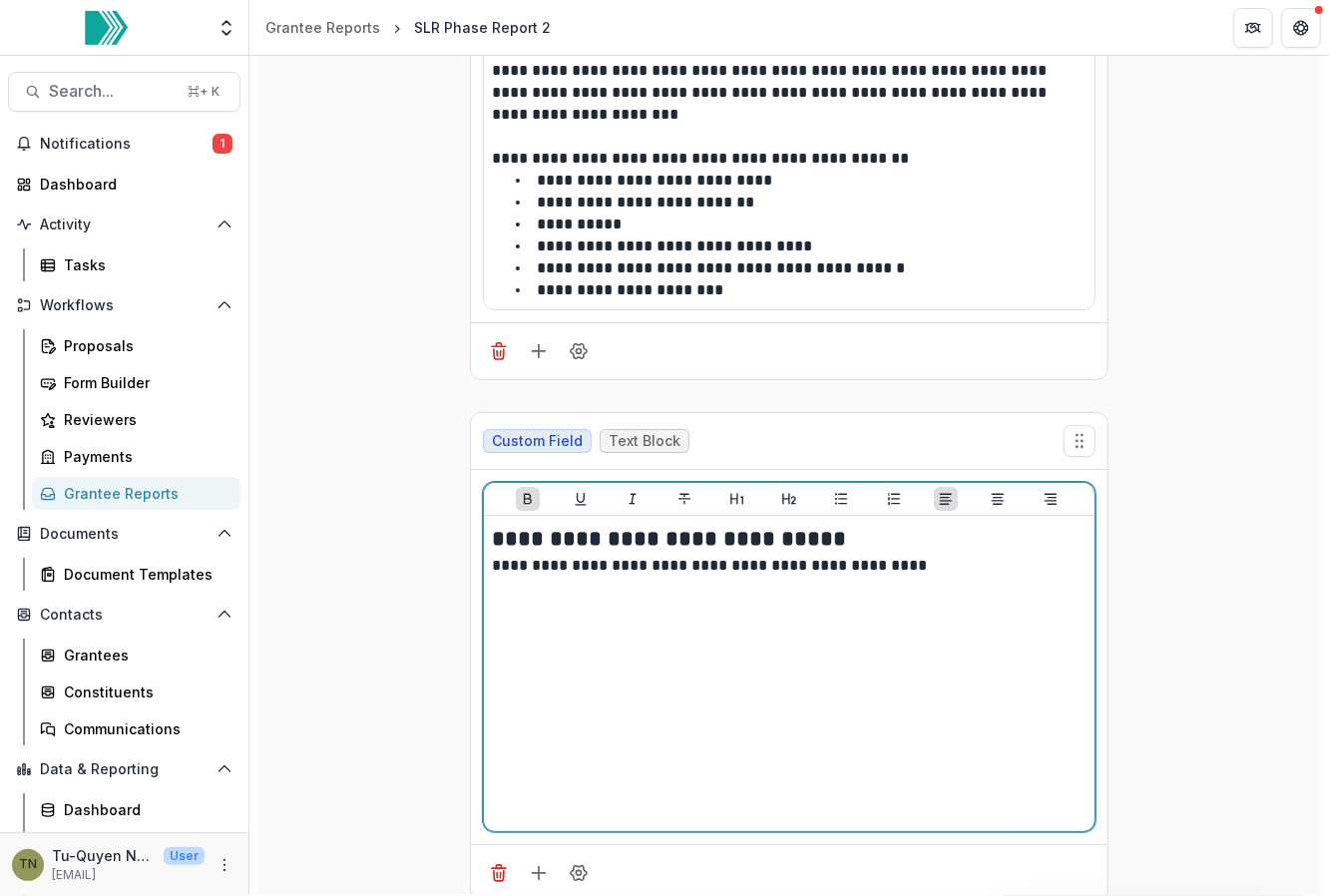 type 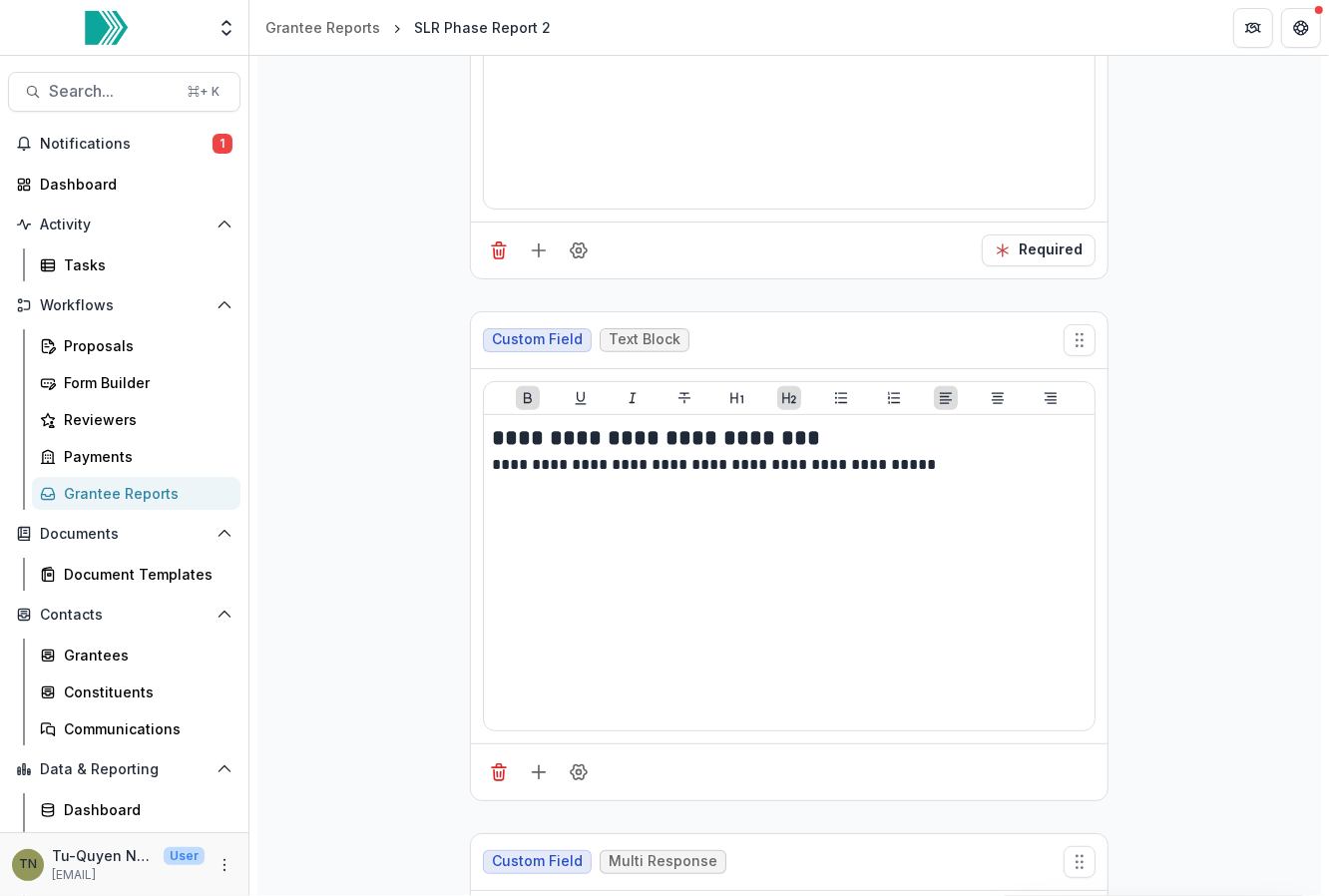 scroll, scrollTop: 6423, scrollLeft: 0, axis: vertical 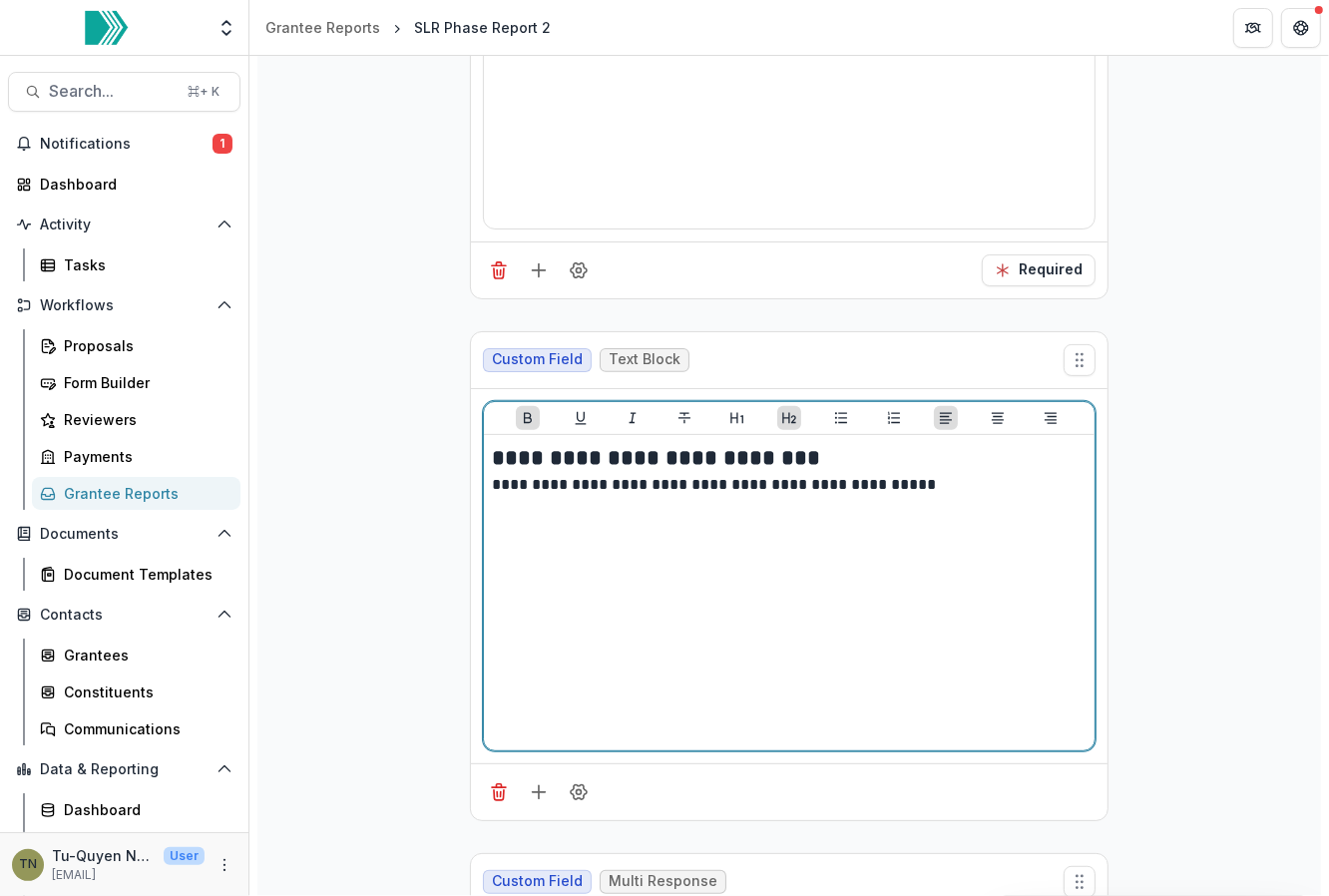 click on "**********" at bounding box center (789, 458) 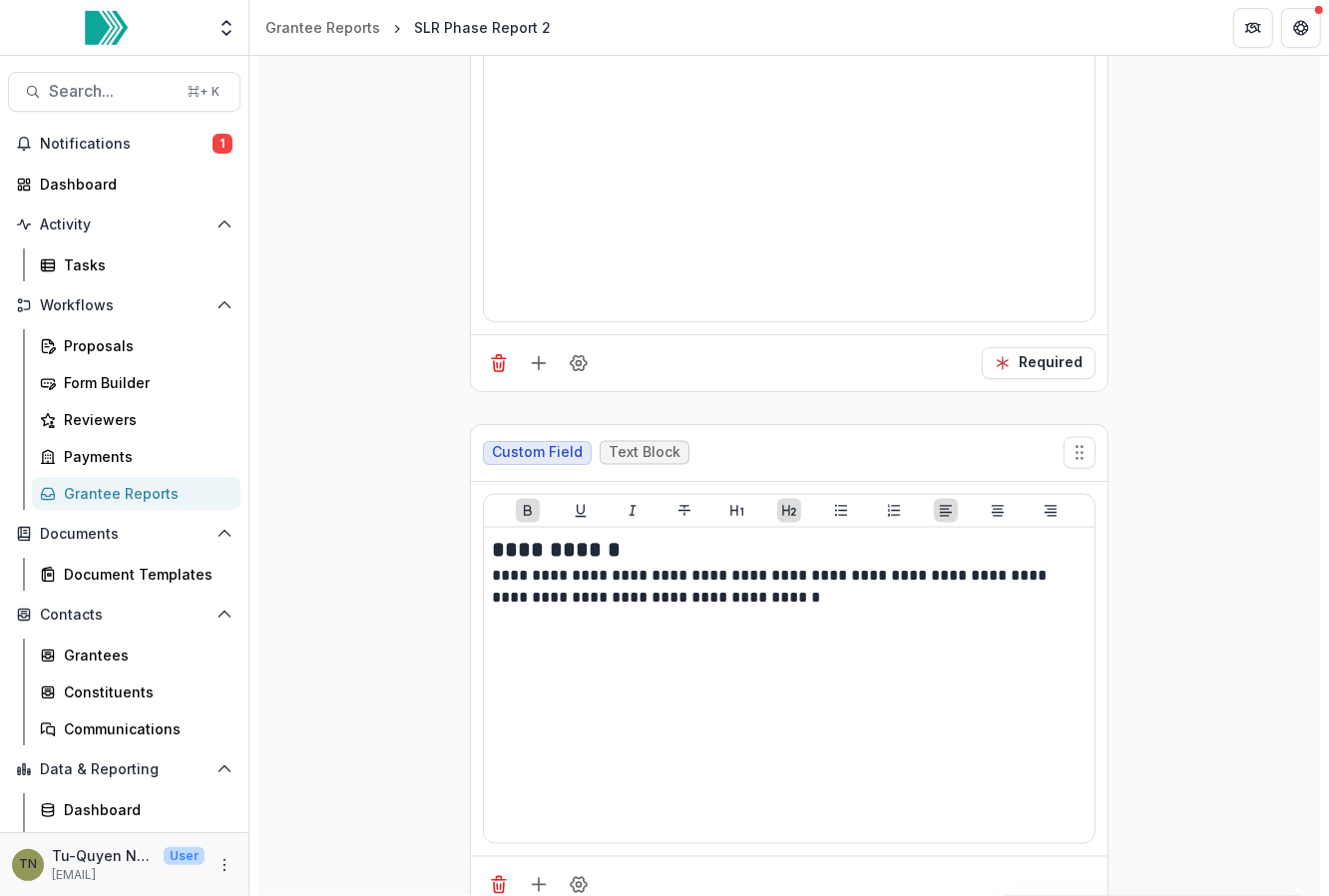 scroll, scrollTop: 8484, scrollLeft: 0, axis: vertical 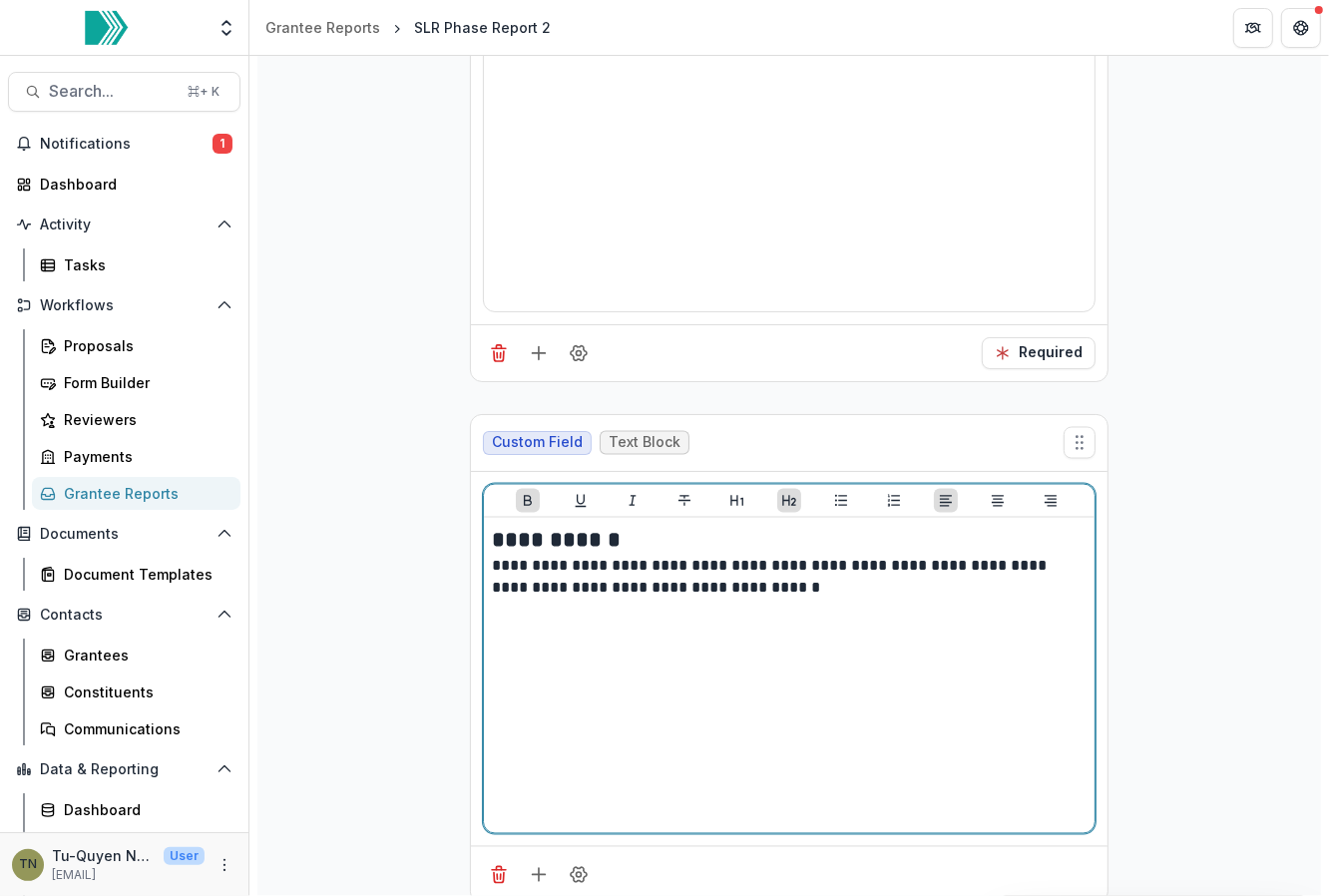 click on "**********" at bounding box center (789, 541) 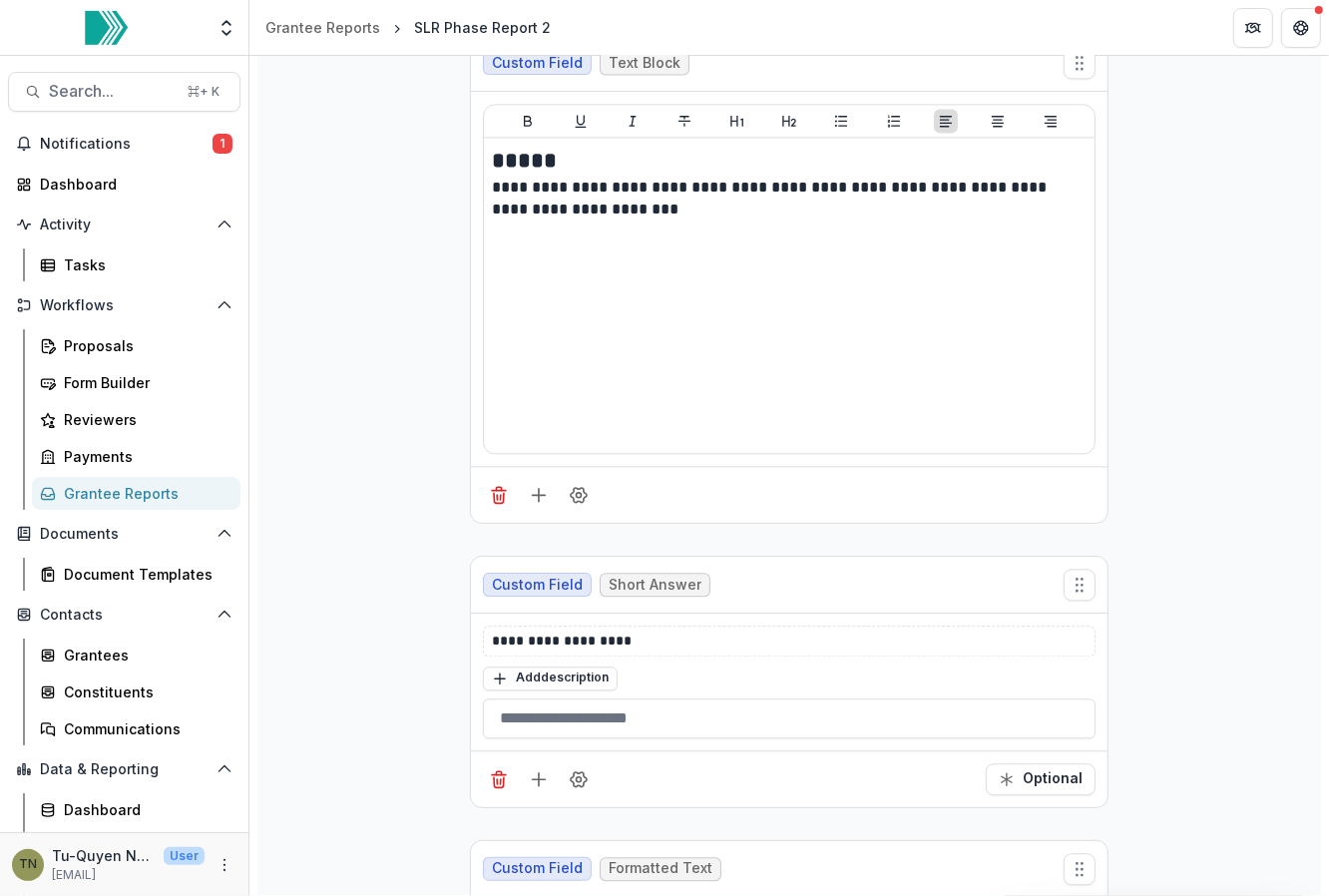 scroll, scrollTop: 15607, scrollLeft: 0, axis: vertical 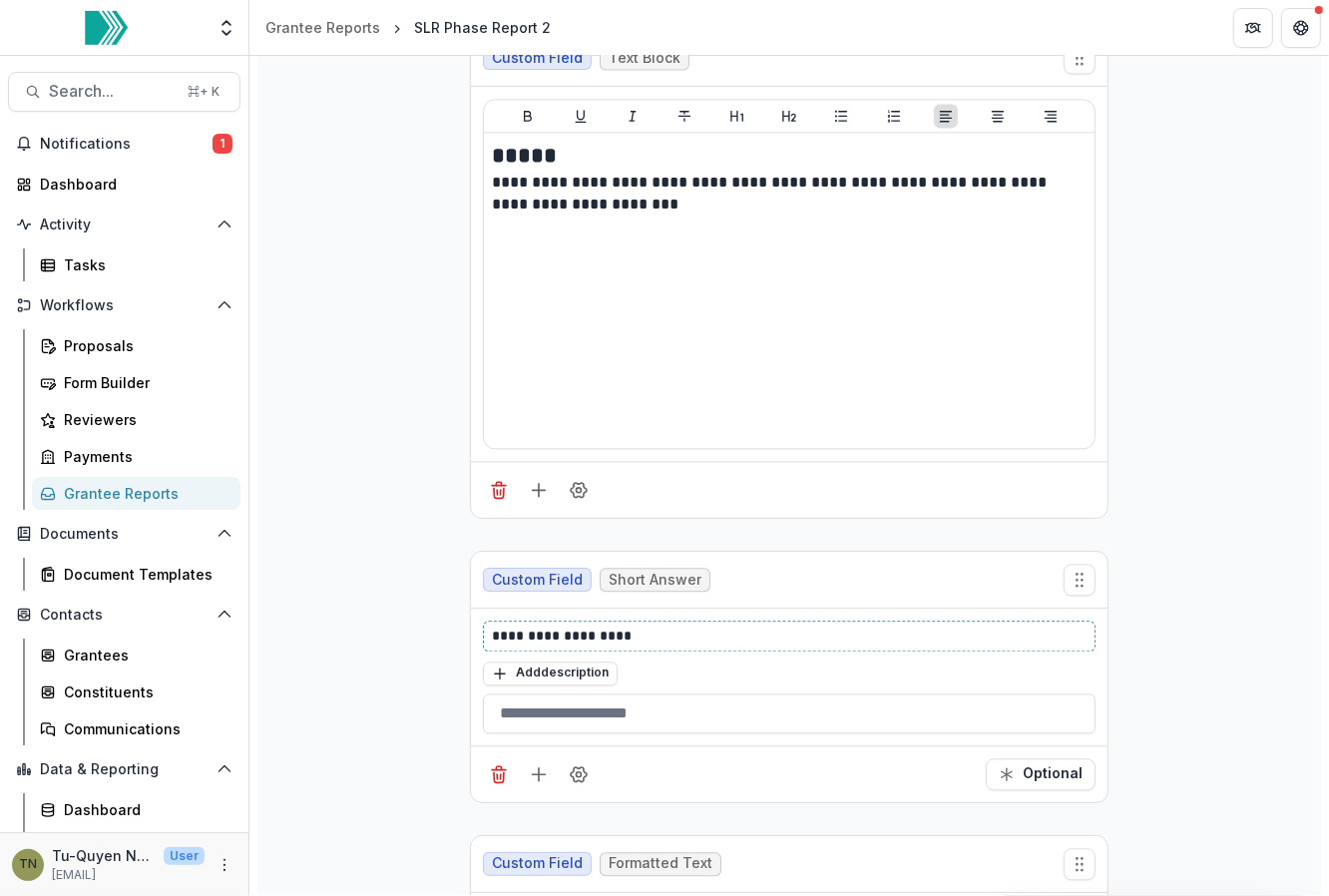 click on "**********" at bounding box center [790, 636] 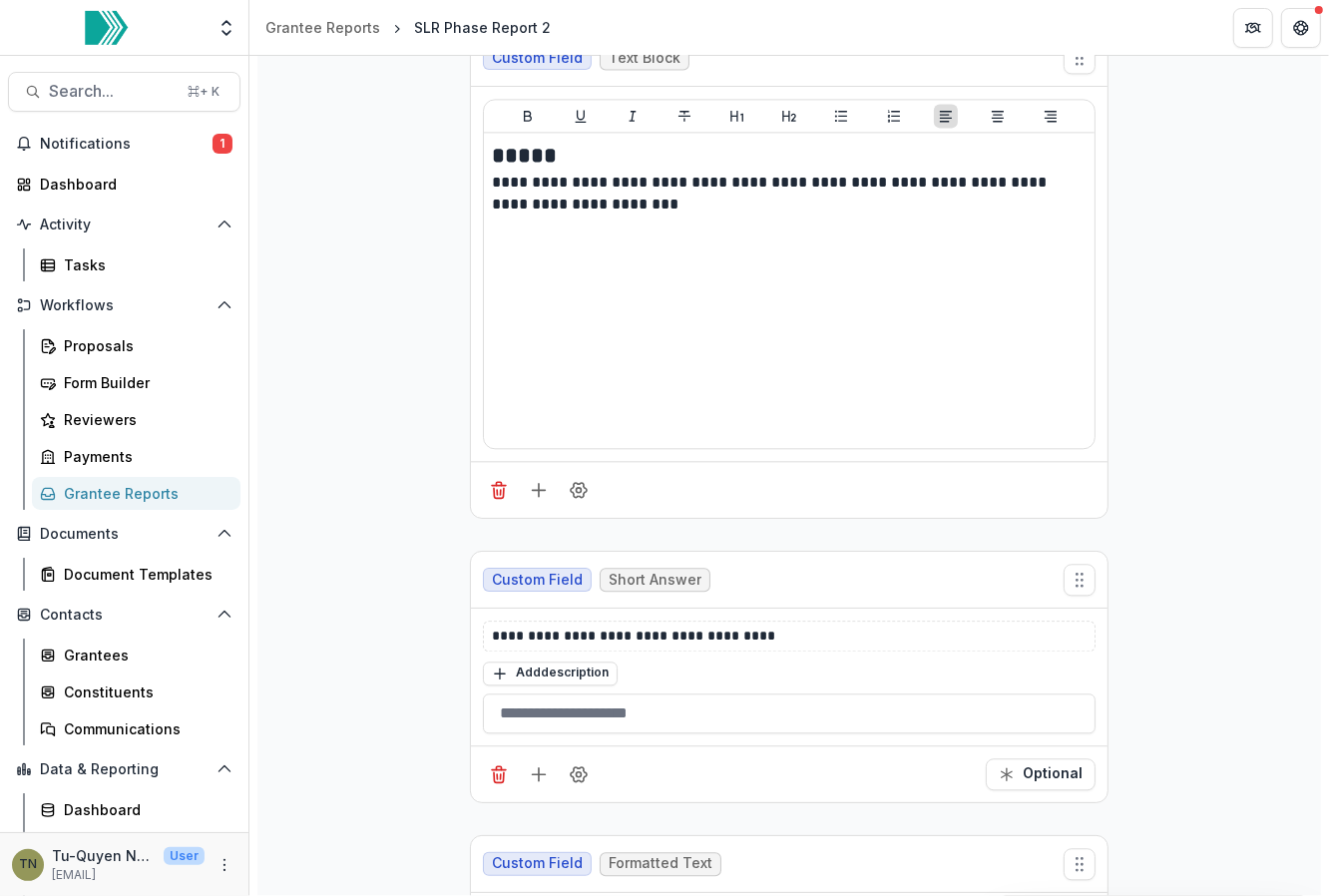 click on "**********" at bounding box center [789, 5321] 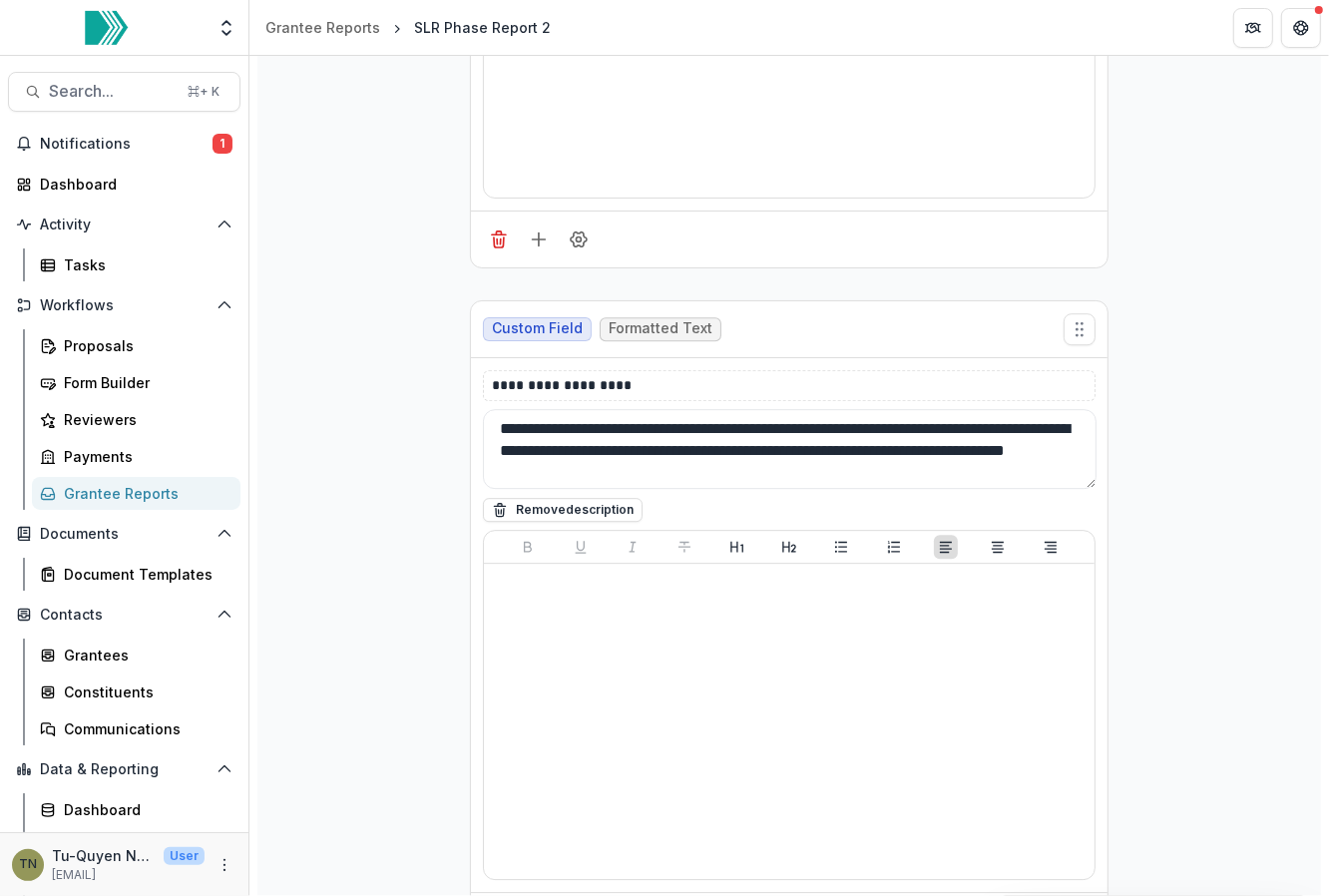 scroll, scrollTop: 22952, scrollLeft: 0, axis: vertical 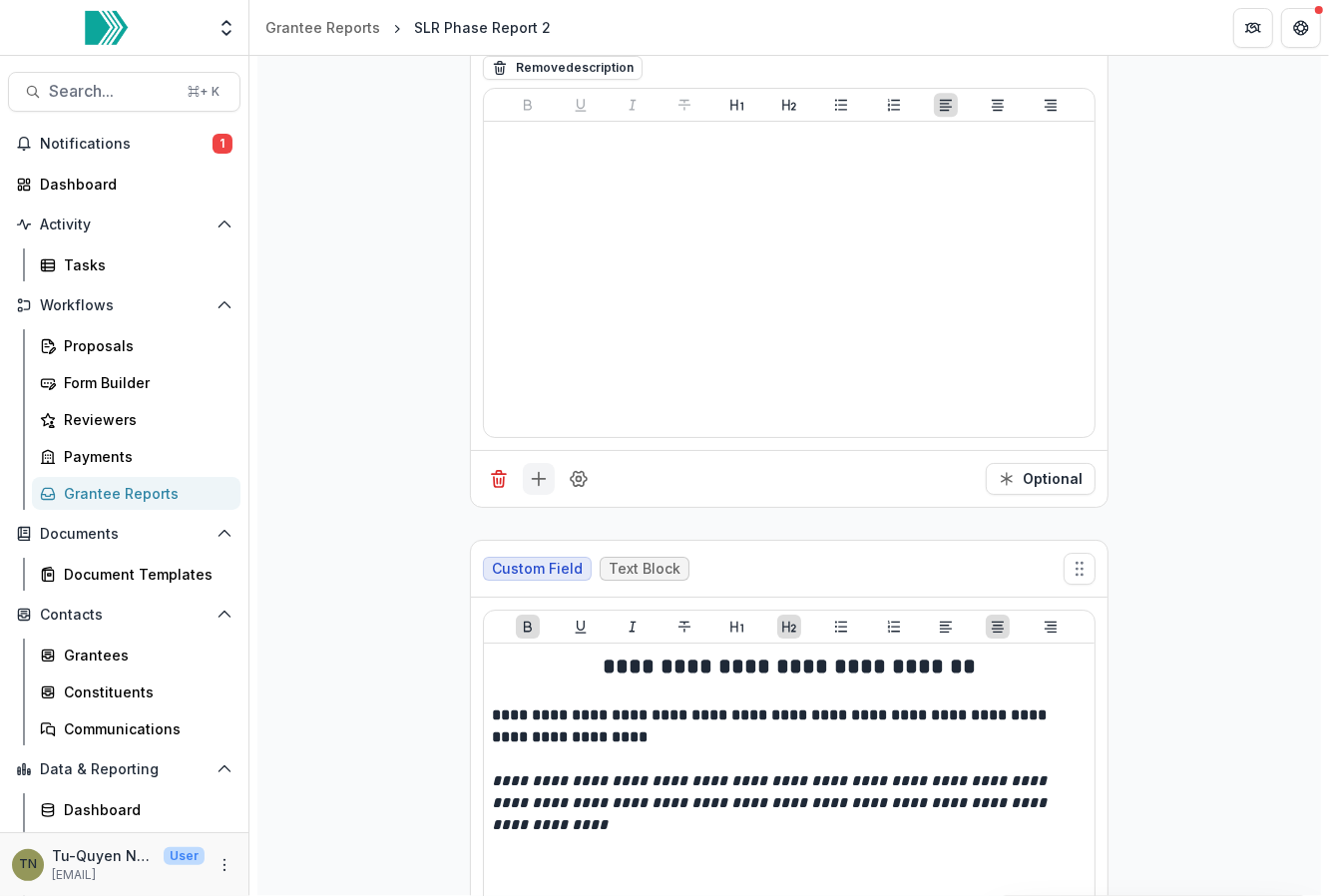 click 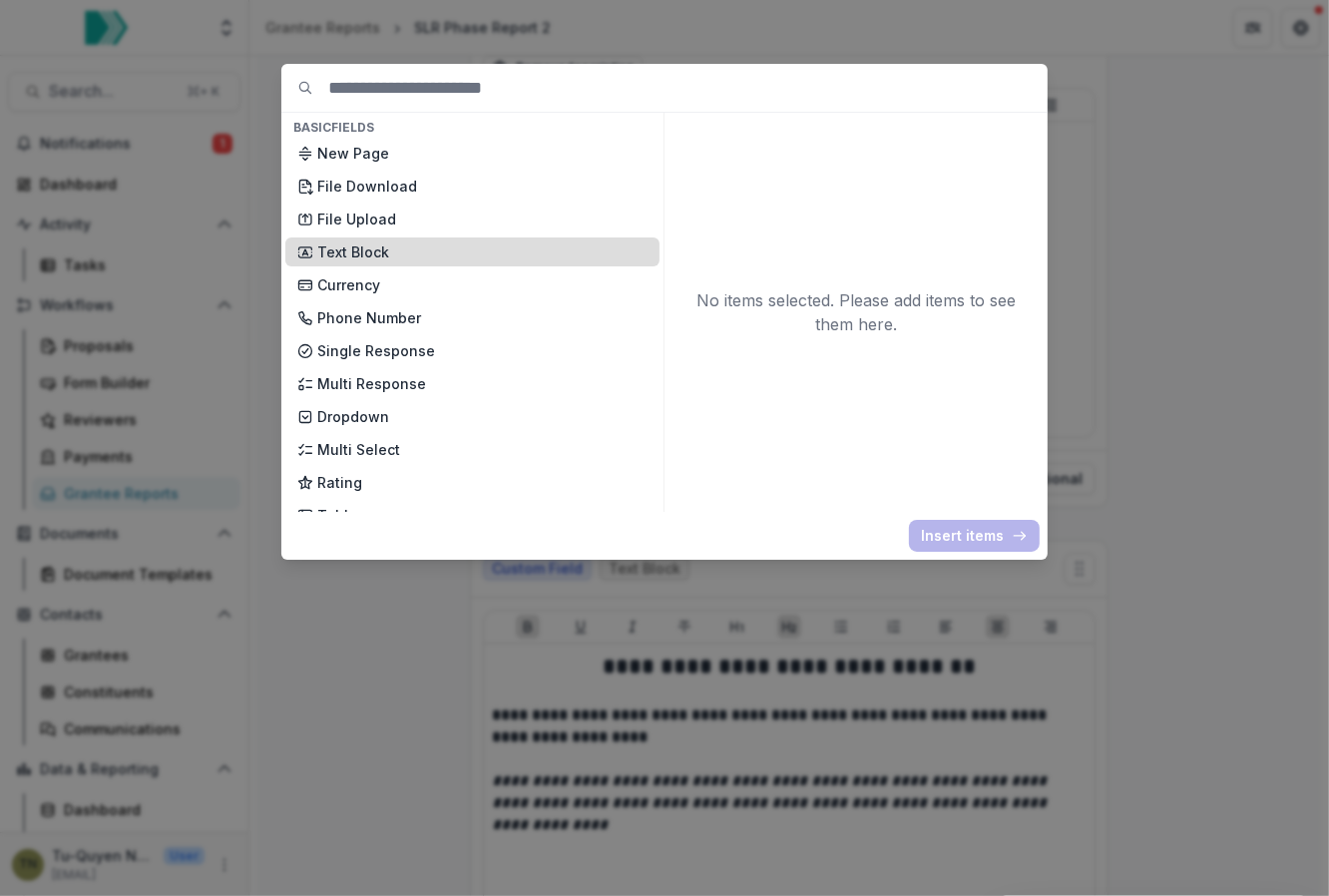 click on "Text Block" at bounding box center [482, 251] 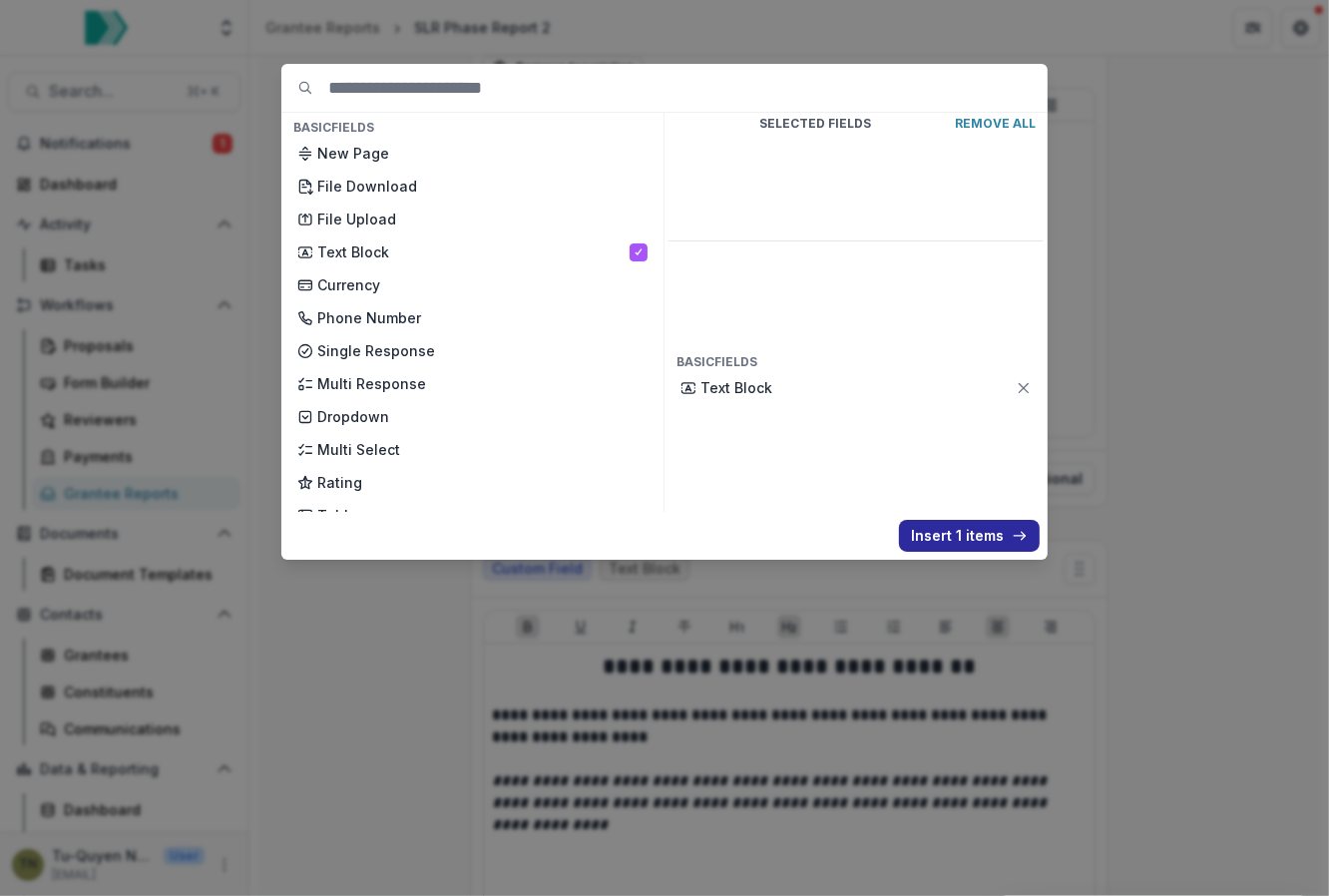 click on "Insert 1 items" at bounding box center [969, 536] 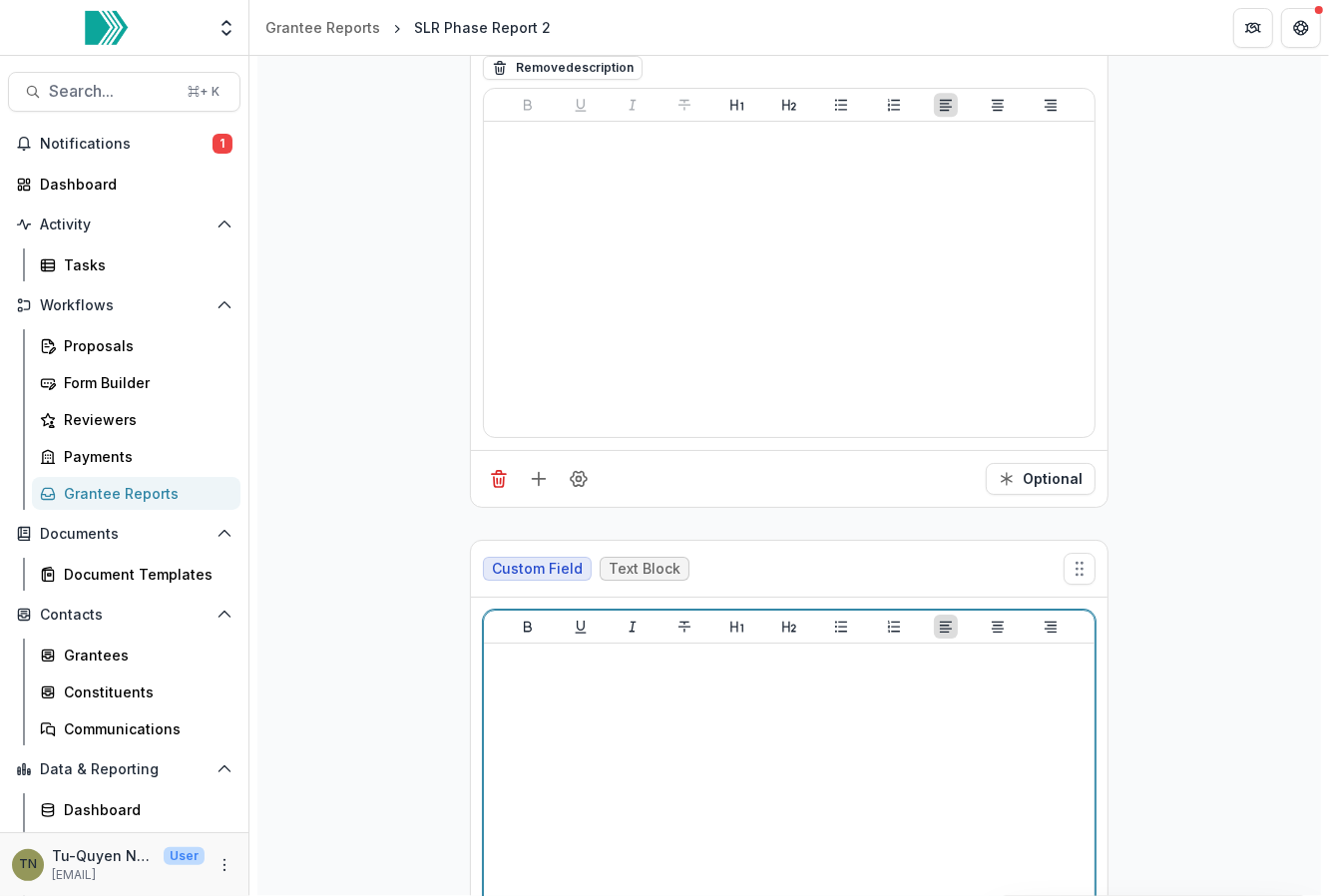 click at bounding box center (789, 801) 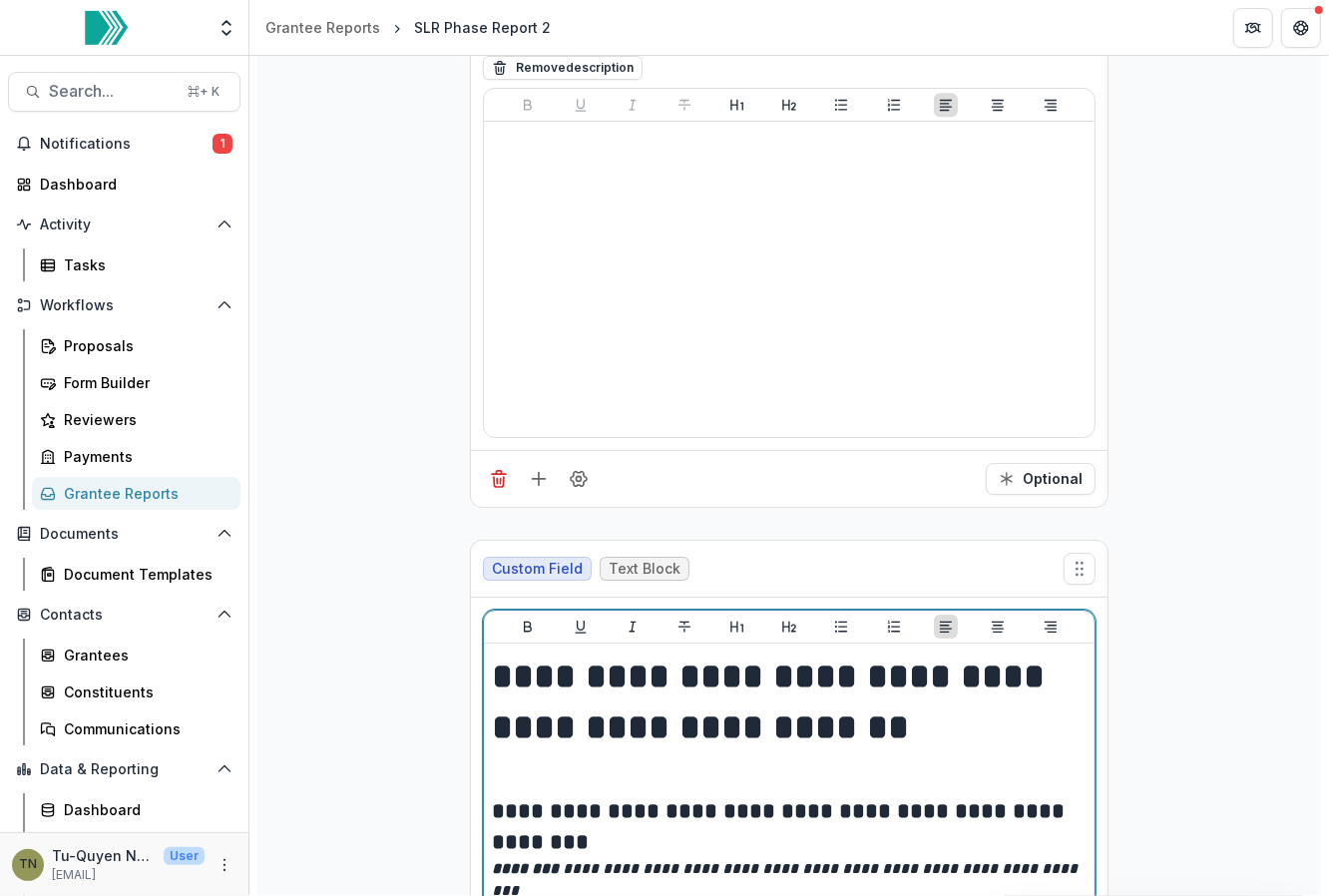 click at bounding box center (789, 774) 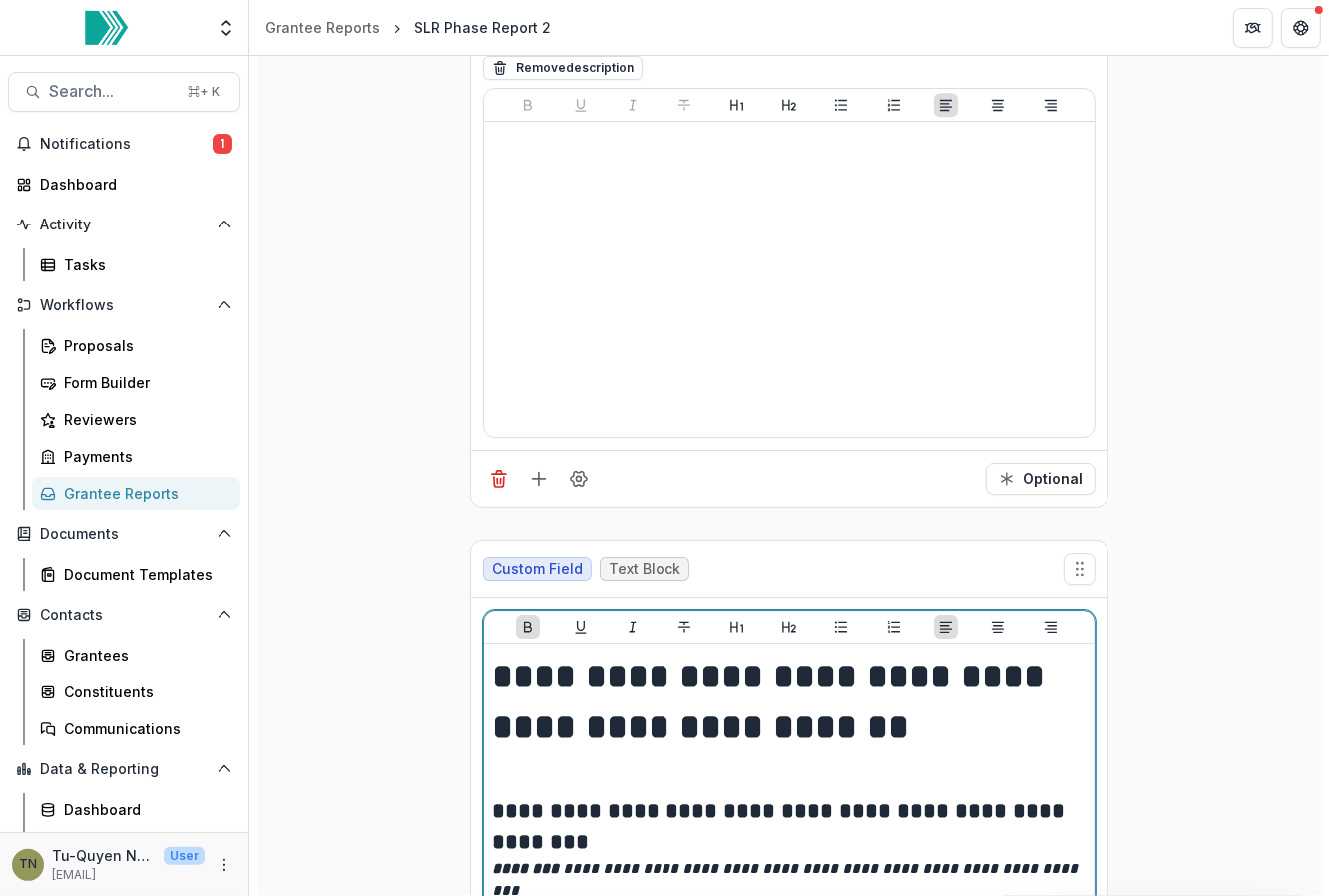 click on "**********" at bounding box center (781, 826) 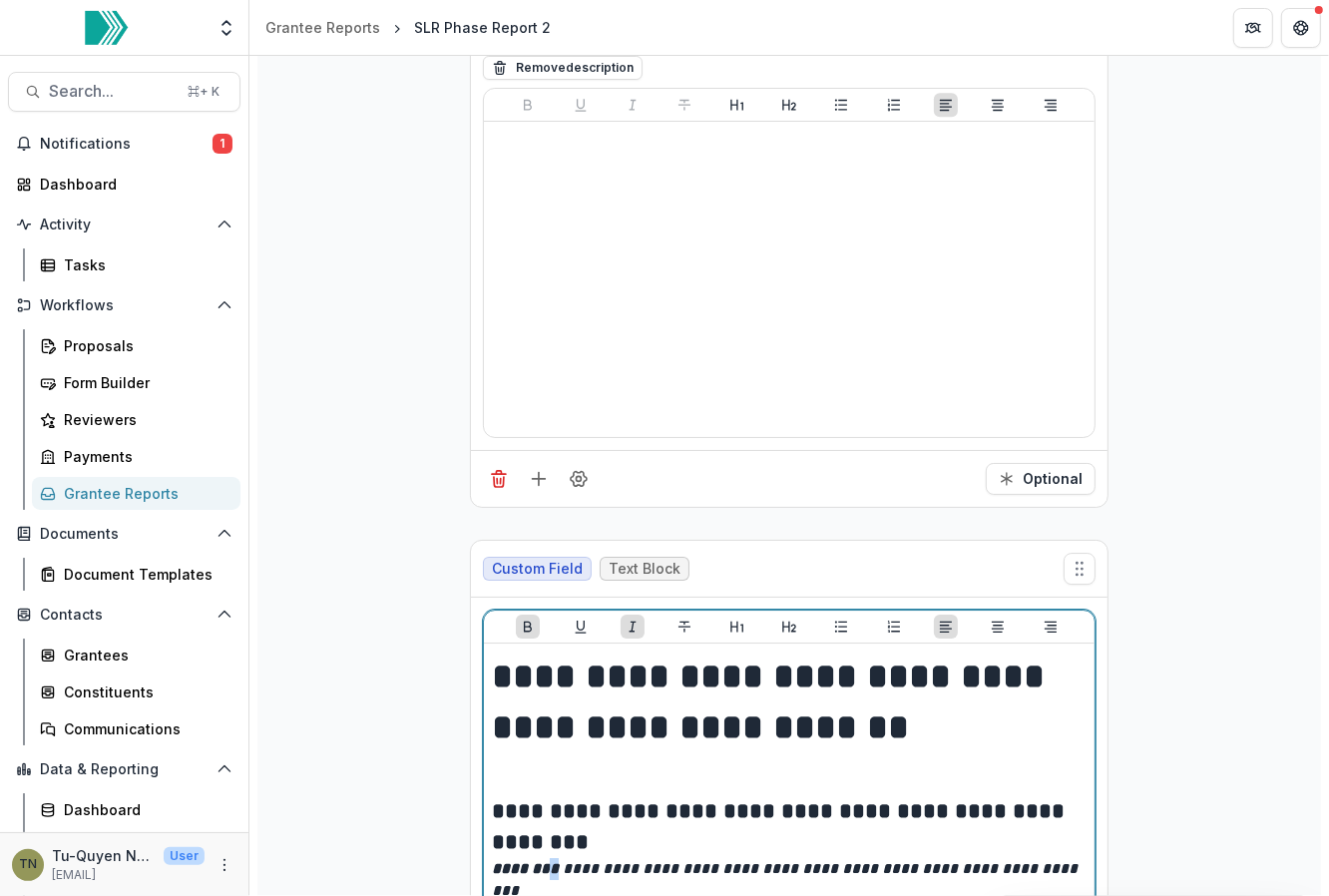 click on "********" at bounding box center [527, 868] 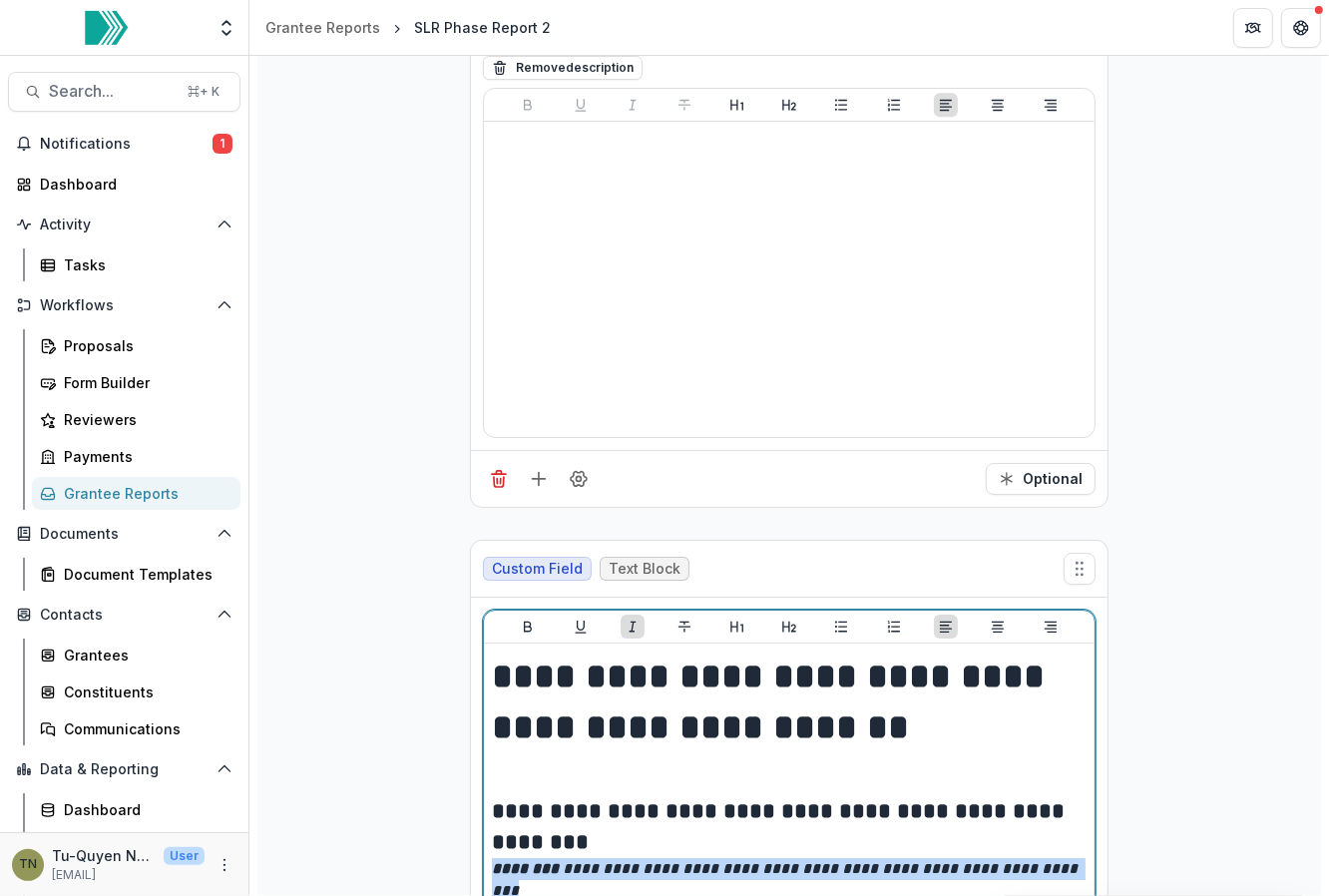 click on "********" at bounding box center (527, 868) 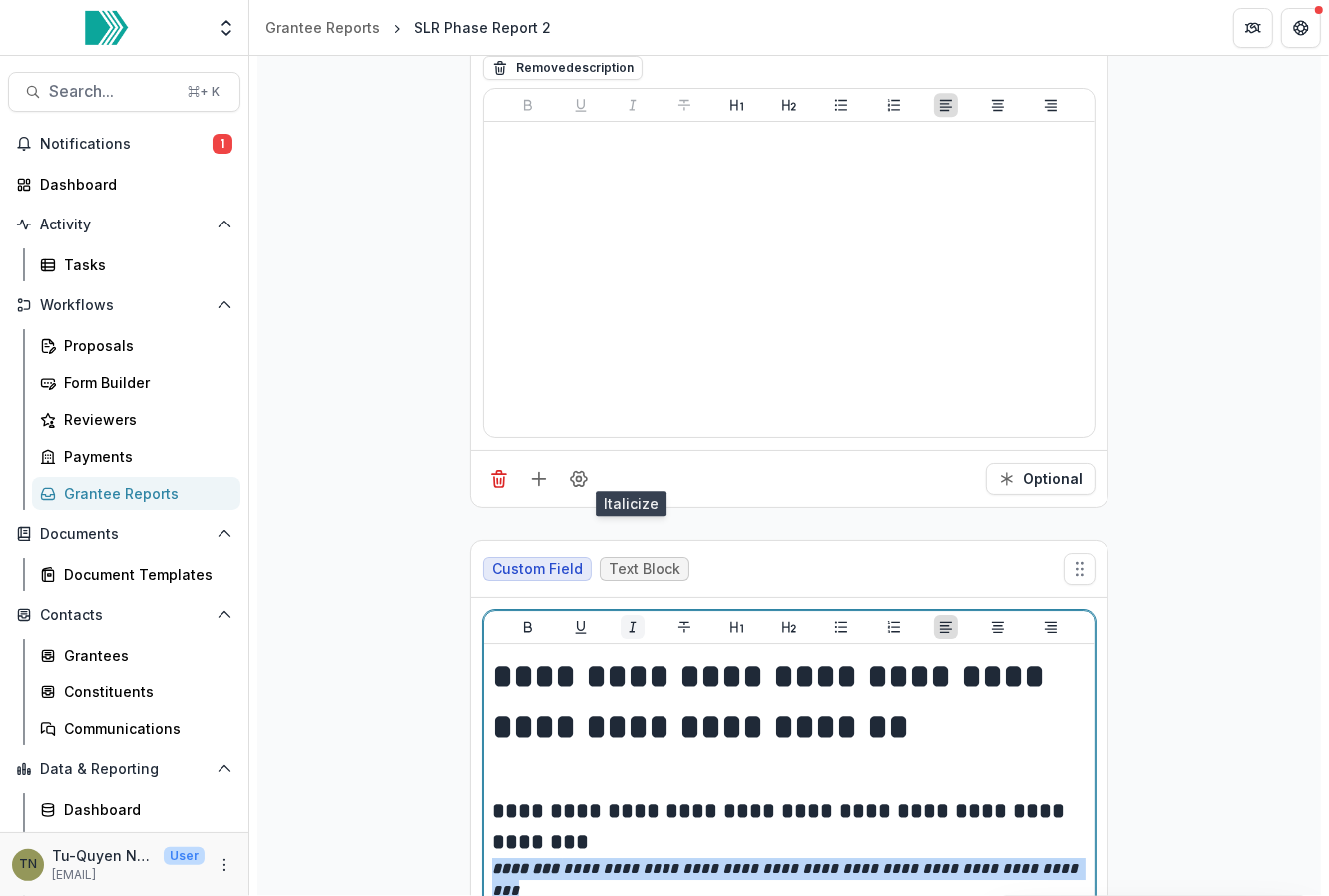 click 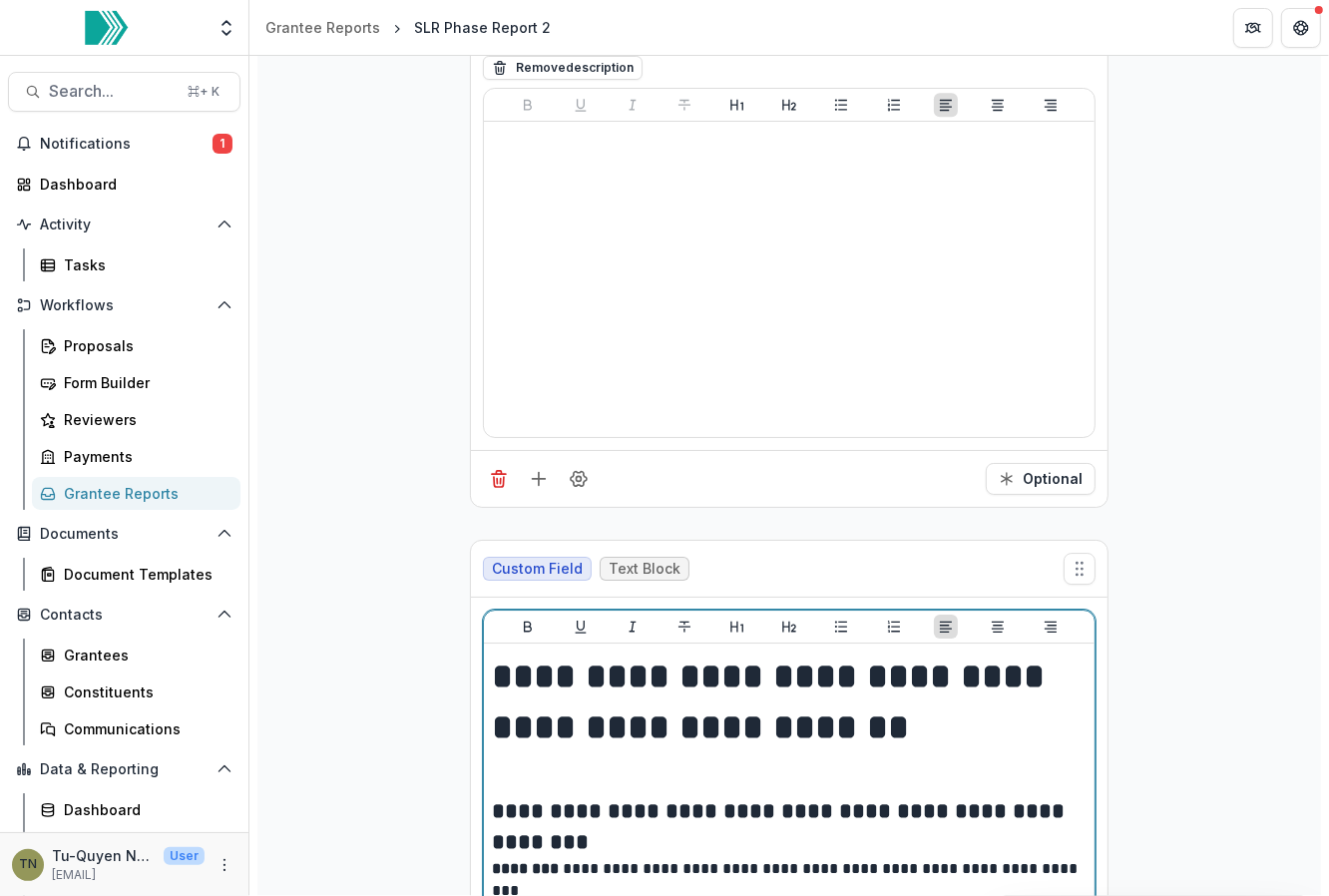 click on "**********" at bounding box center (790, 869) 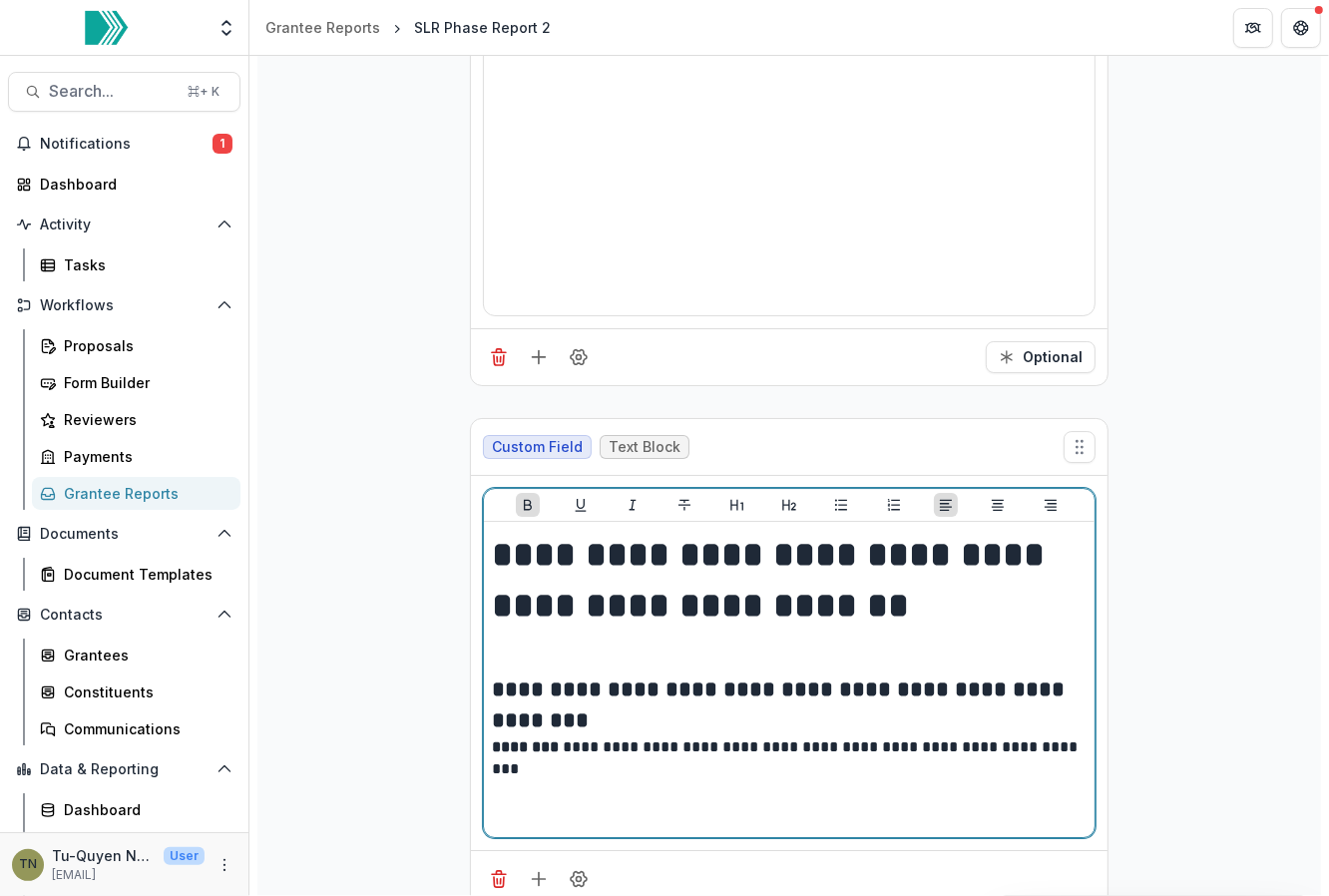 click on "**********" at bounding box center [789, 705] 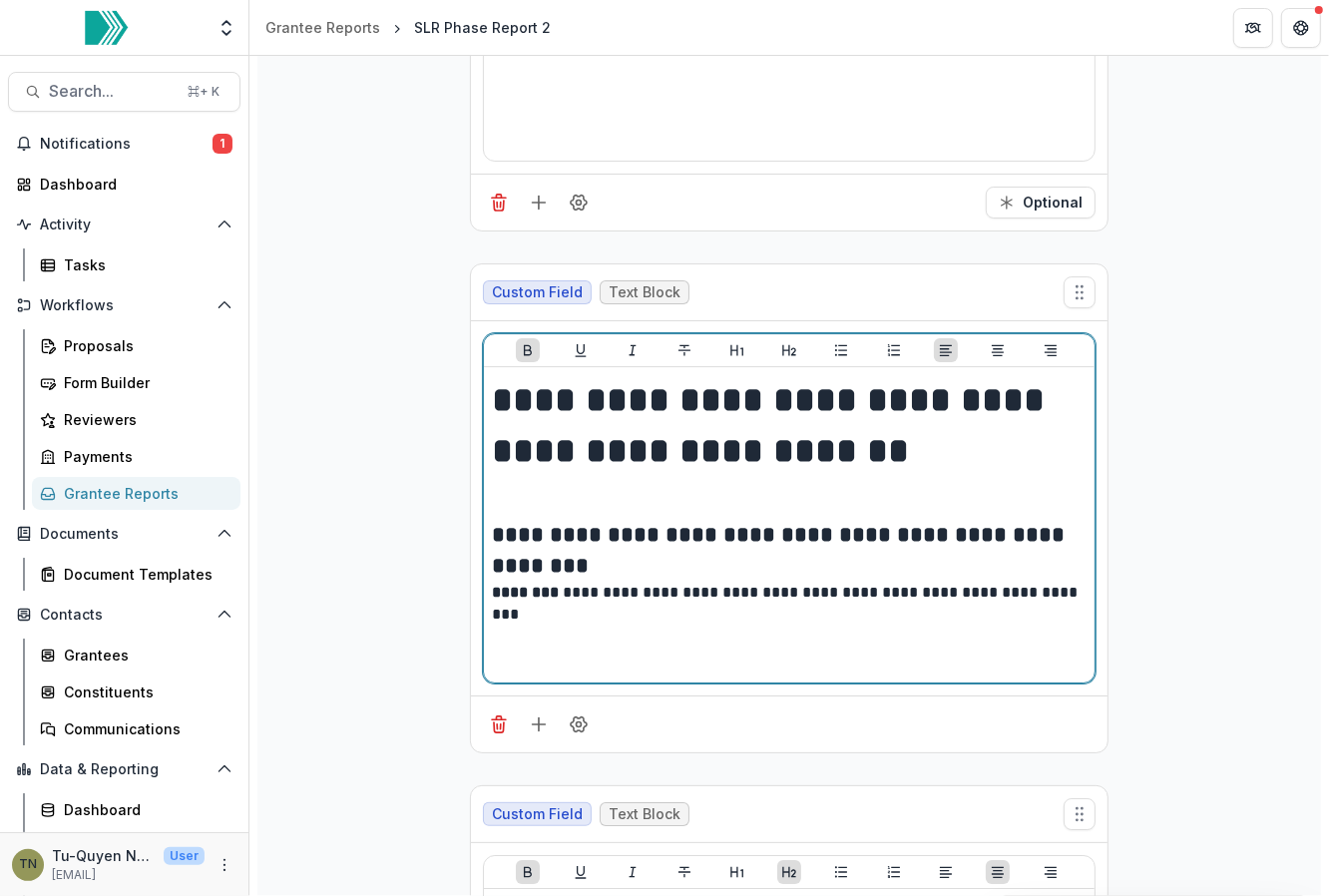 scroll, scrollTop: 23224, scrollLeft: 0, axis: vertical 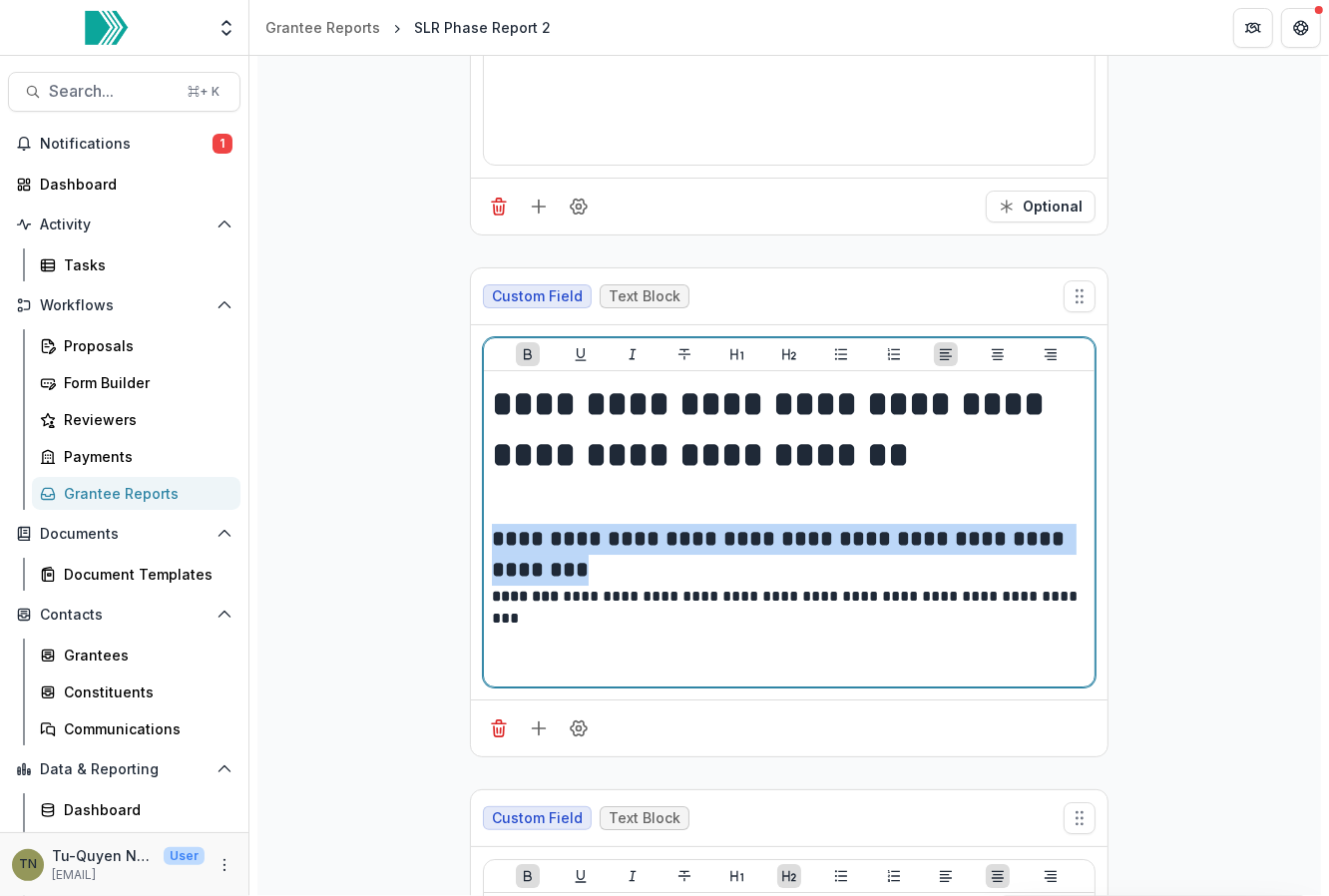 drag, startPoint x: 566, startPoint y: 417, endPoint x: 487, endPoint y: 386, distance: 84.8646 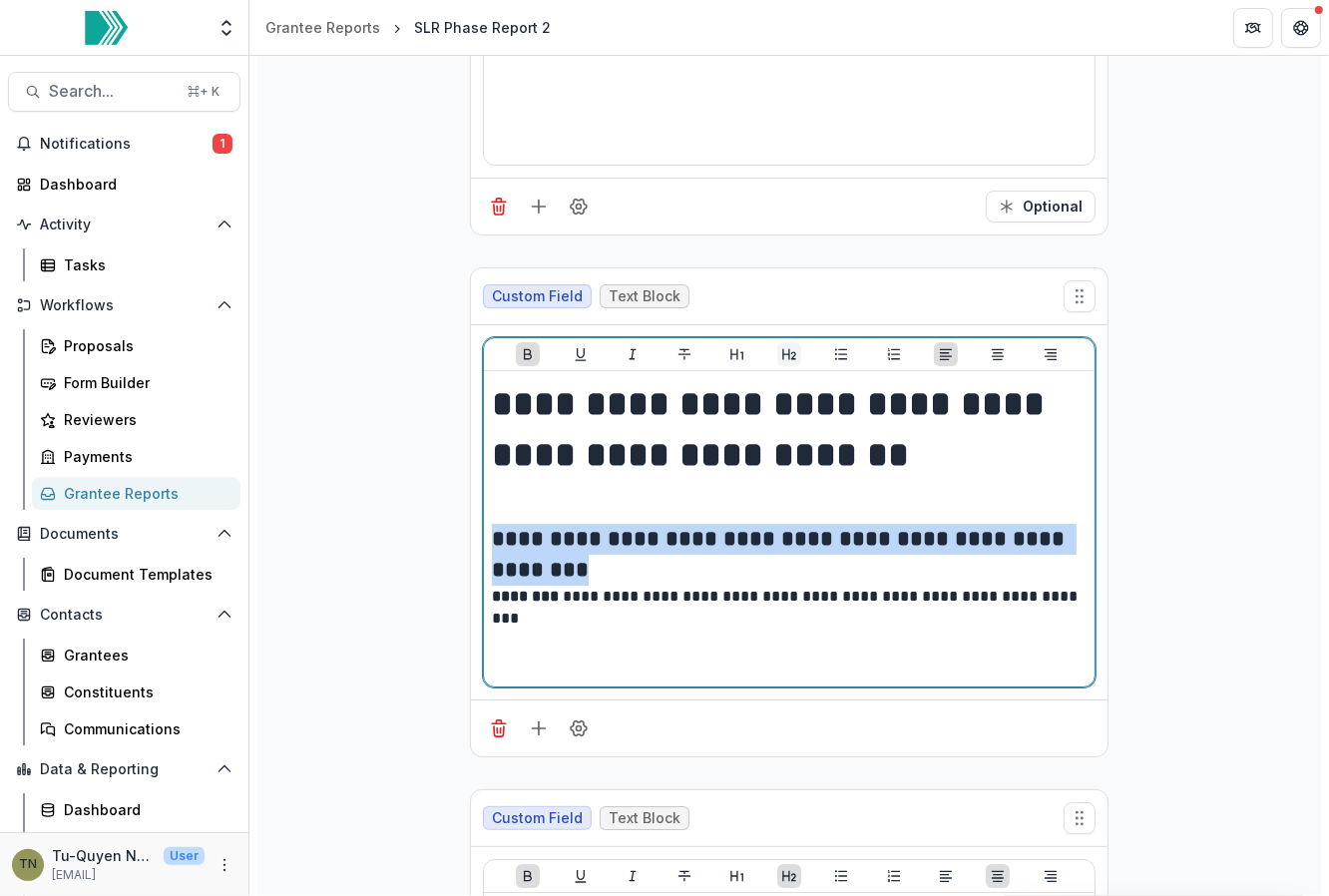 click 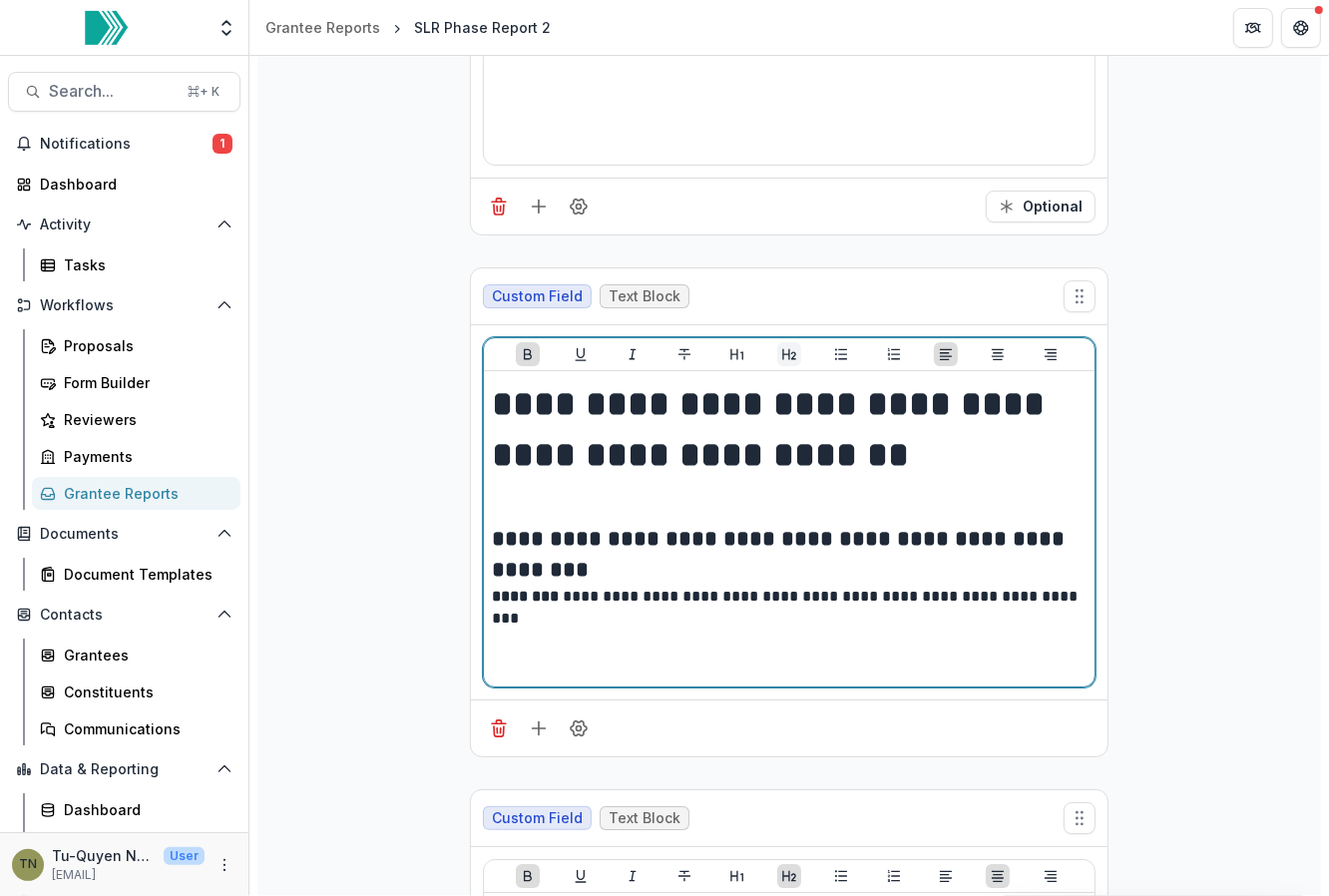 click 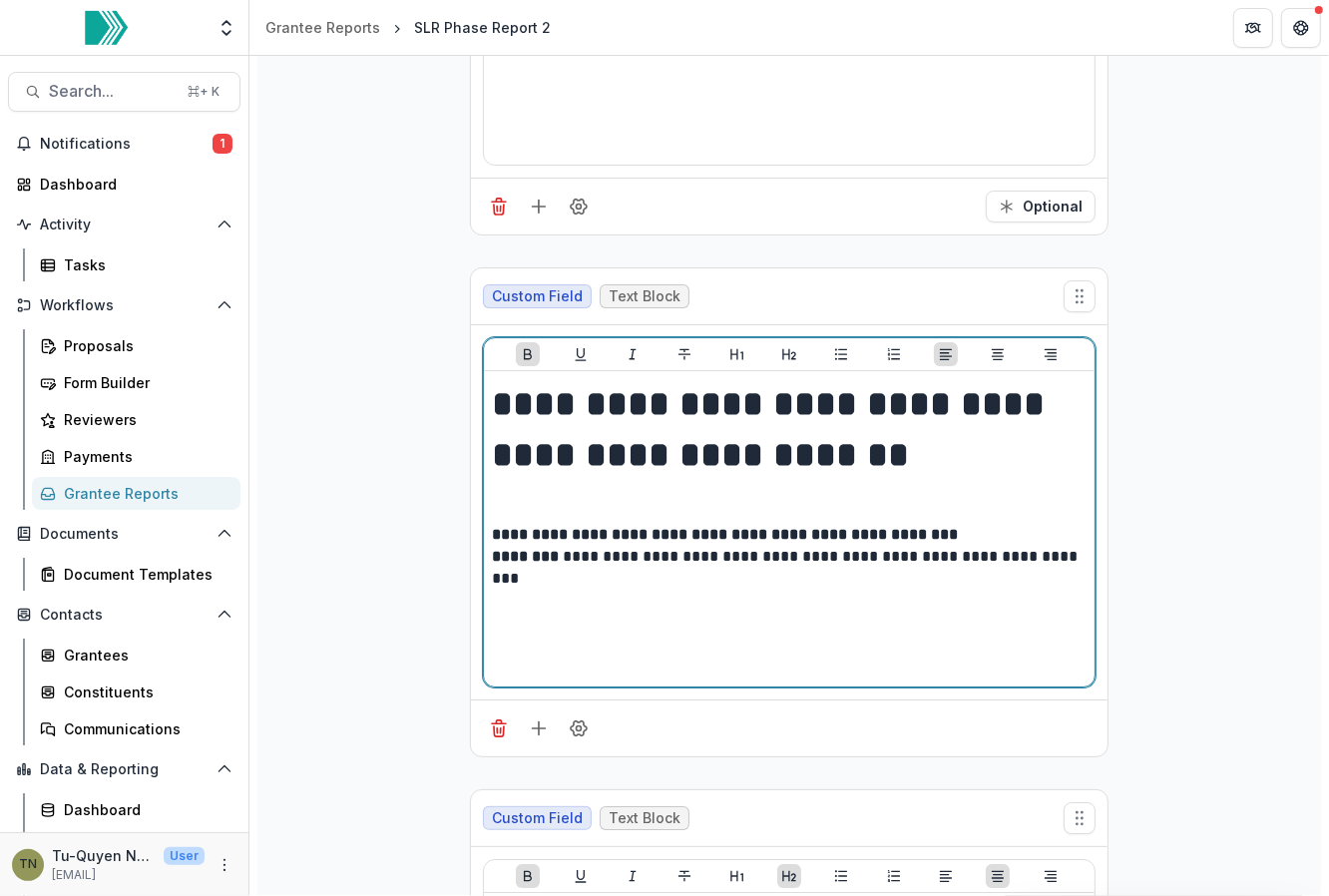 click on "**********" at bounding box center [724, 534] 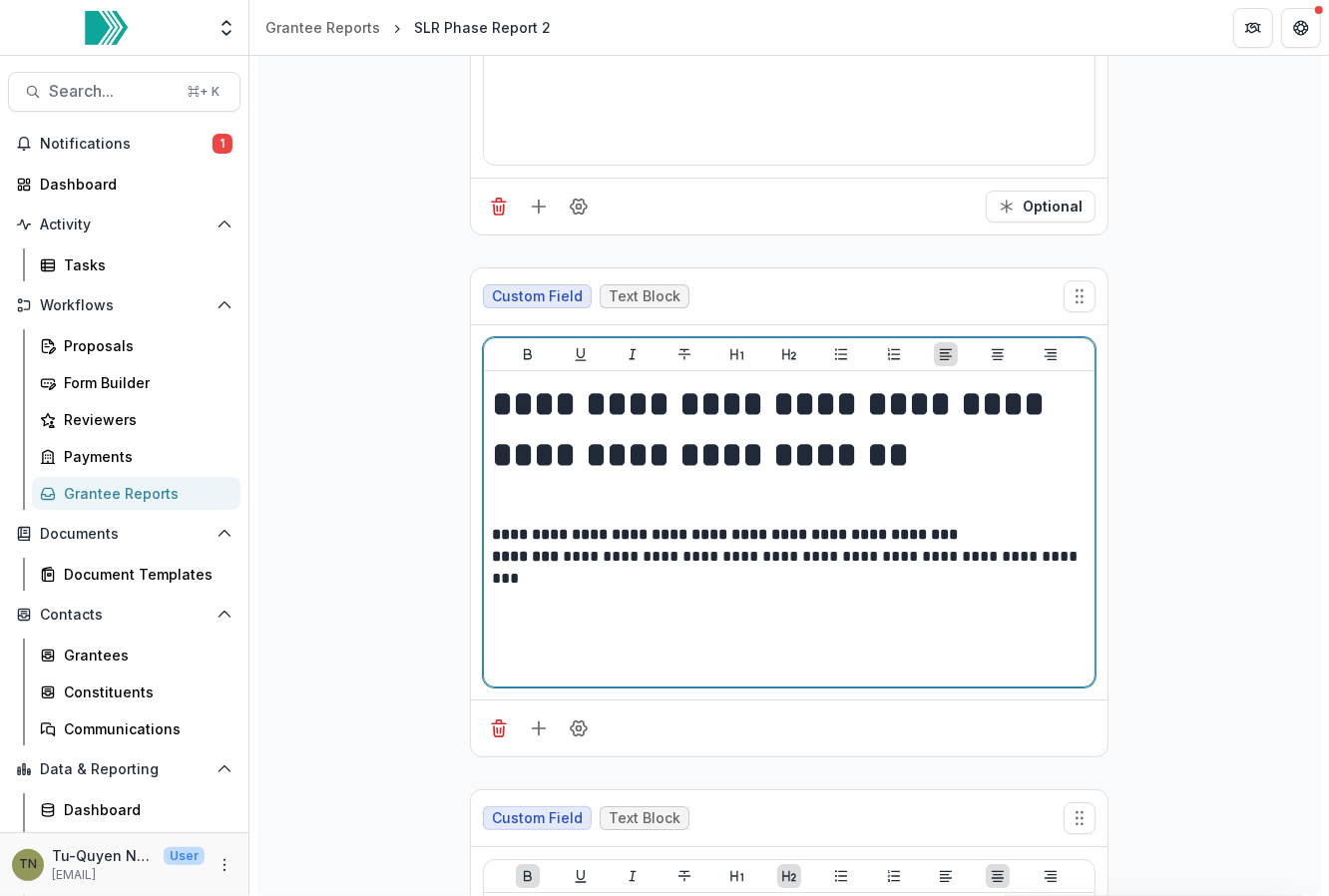 click at bounding box center [789, 502] 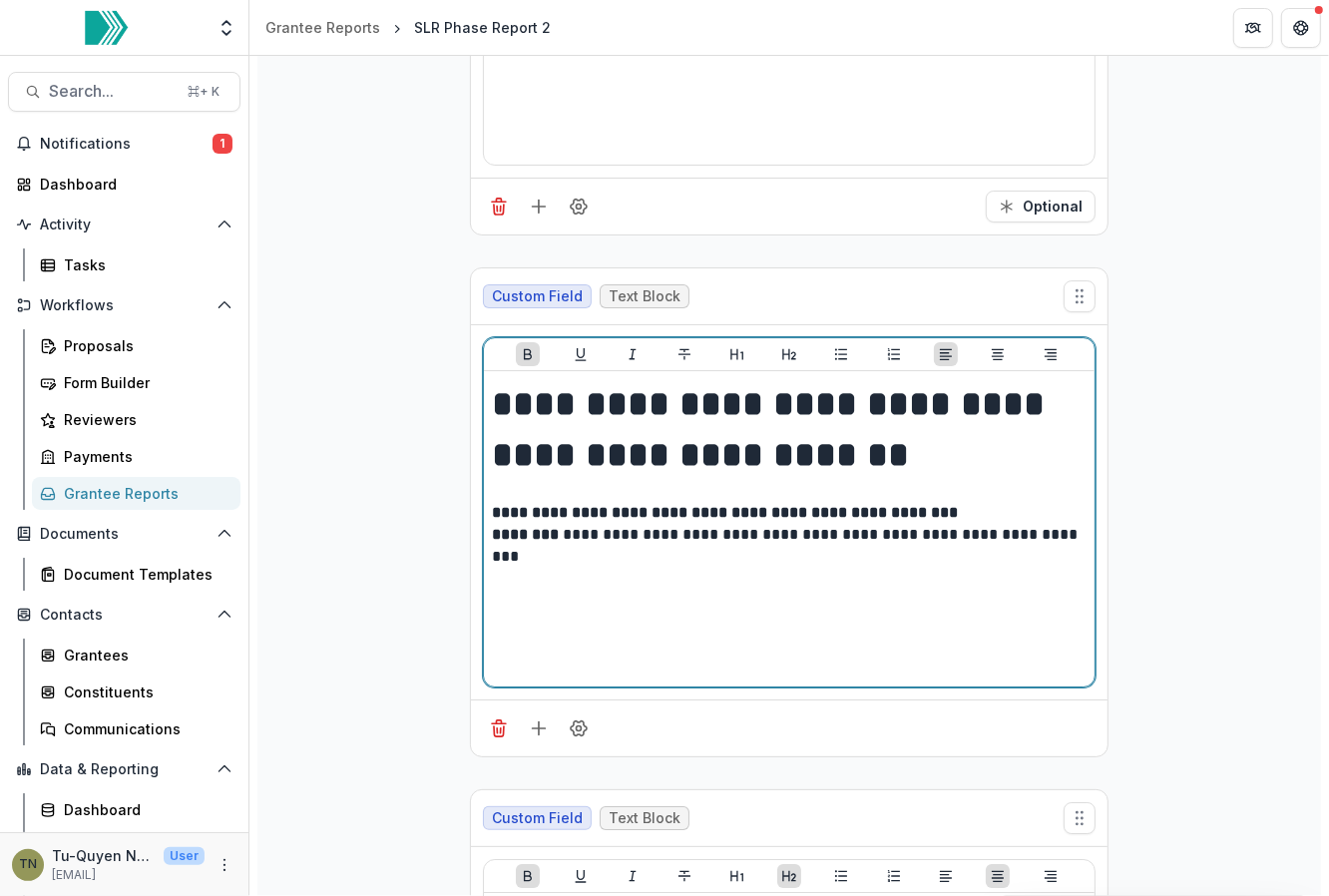 click on "**********" at bounding box center [789, 513] 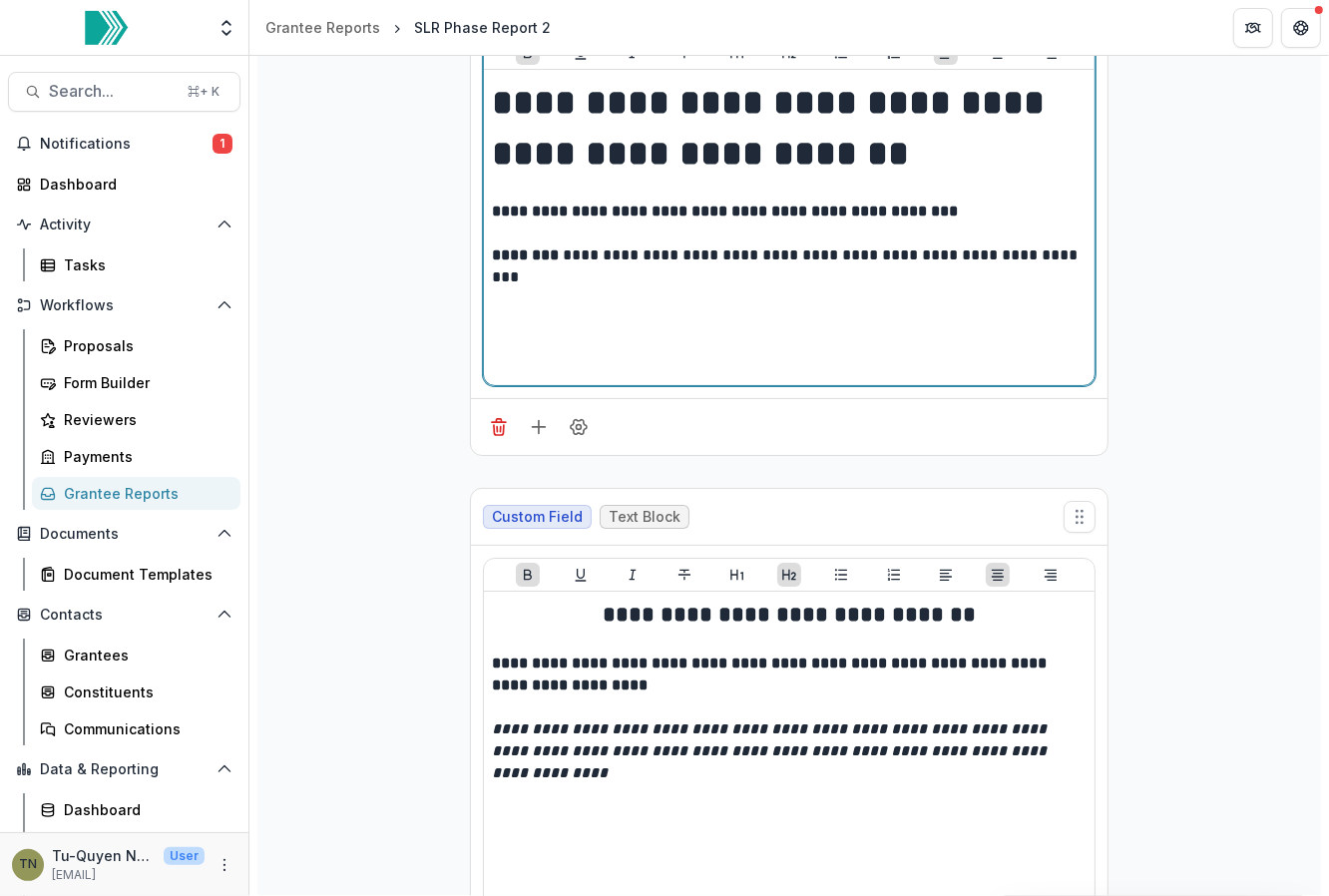 scroll, scrollTop: 23603, scrollLeft: 0, axis: vertical 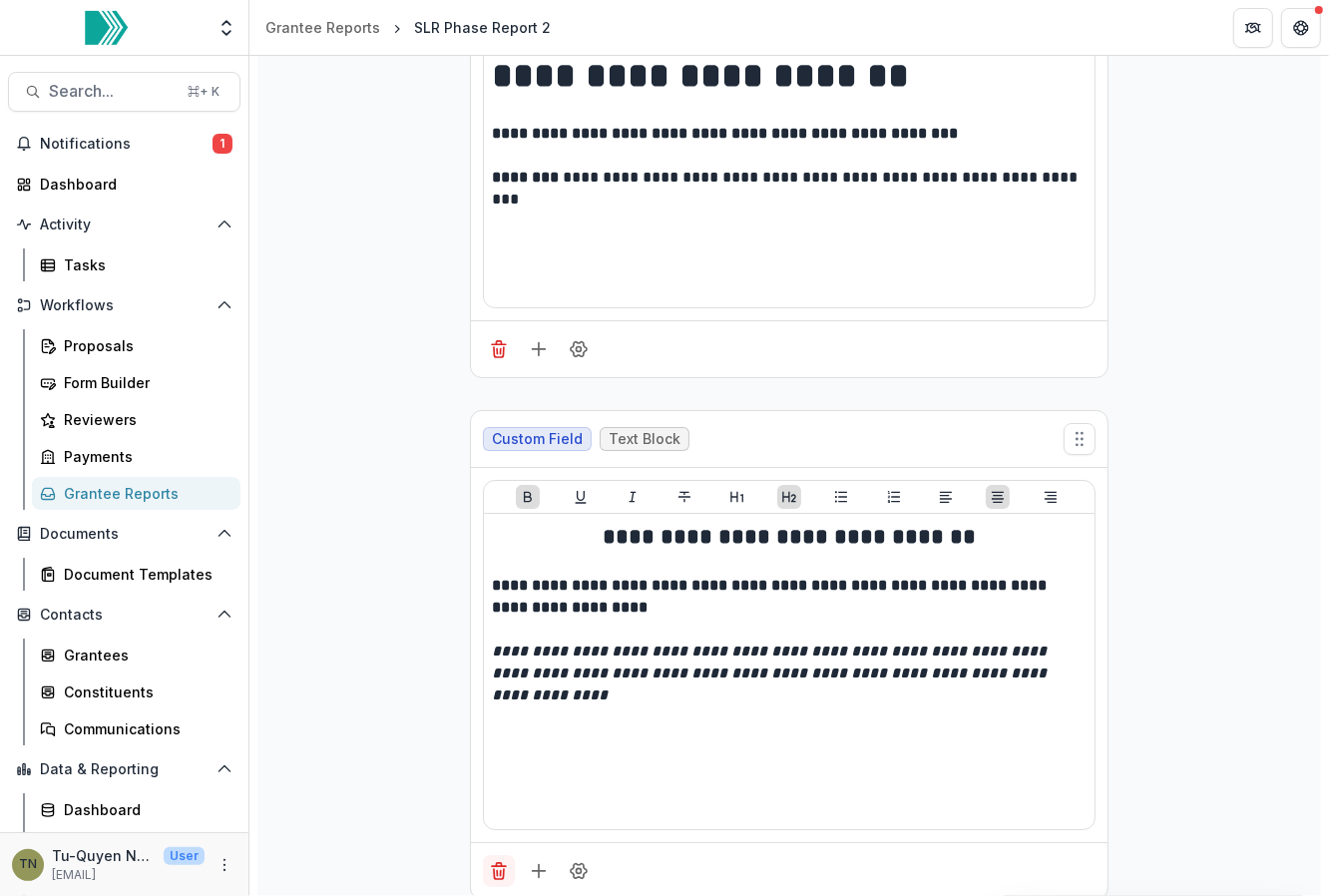 click 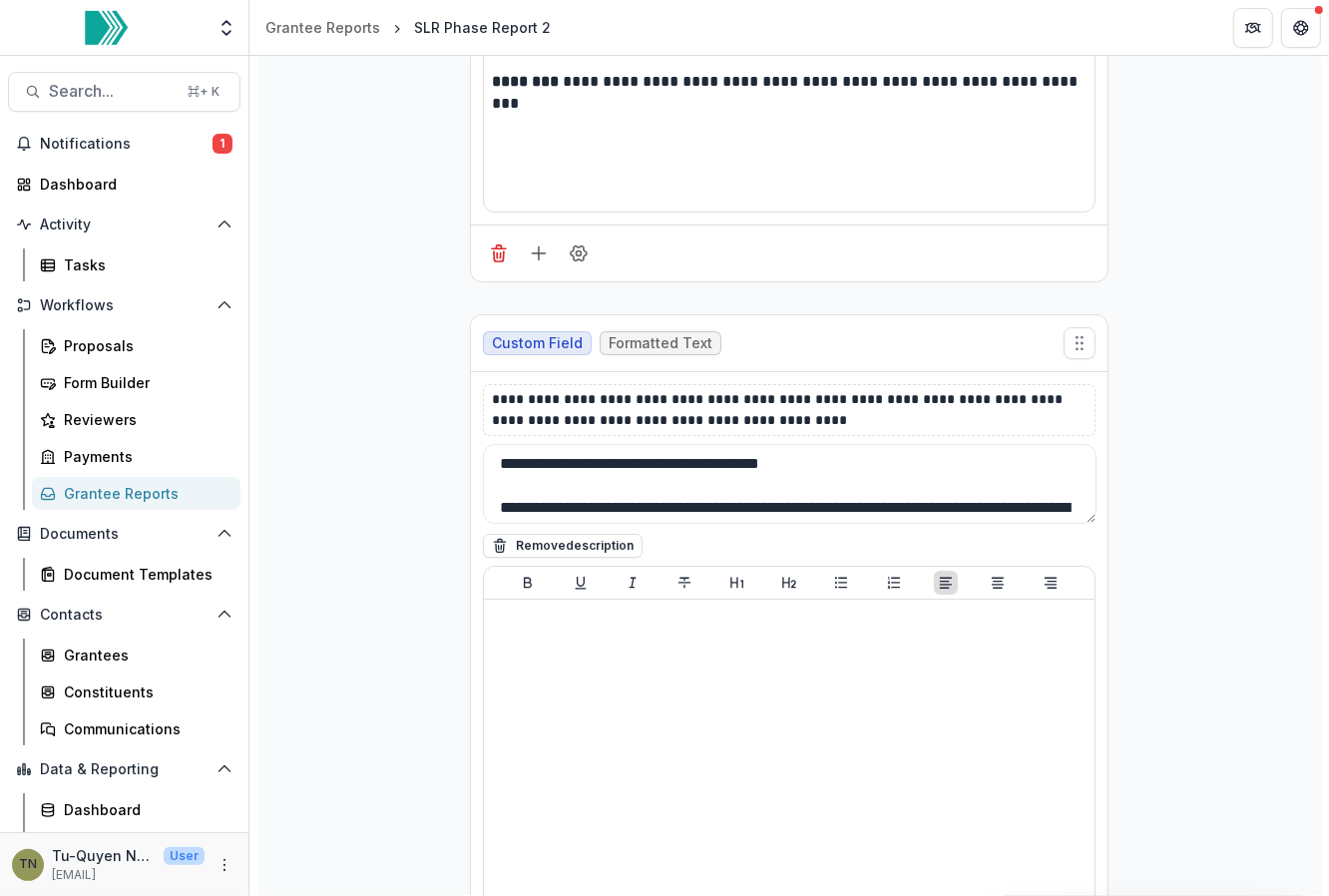 scroll, scrollTop: 23769, scrollLeft: 0, axis: vertical 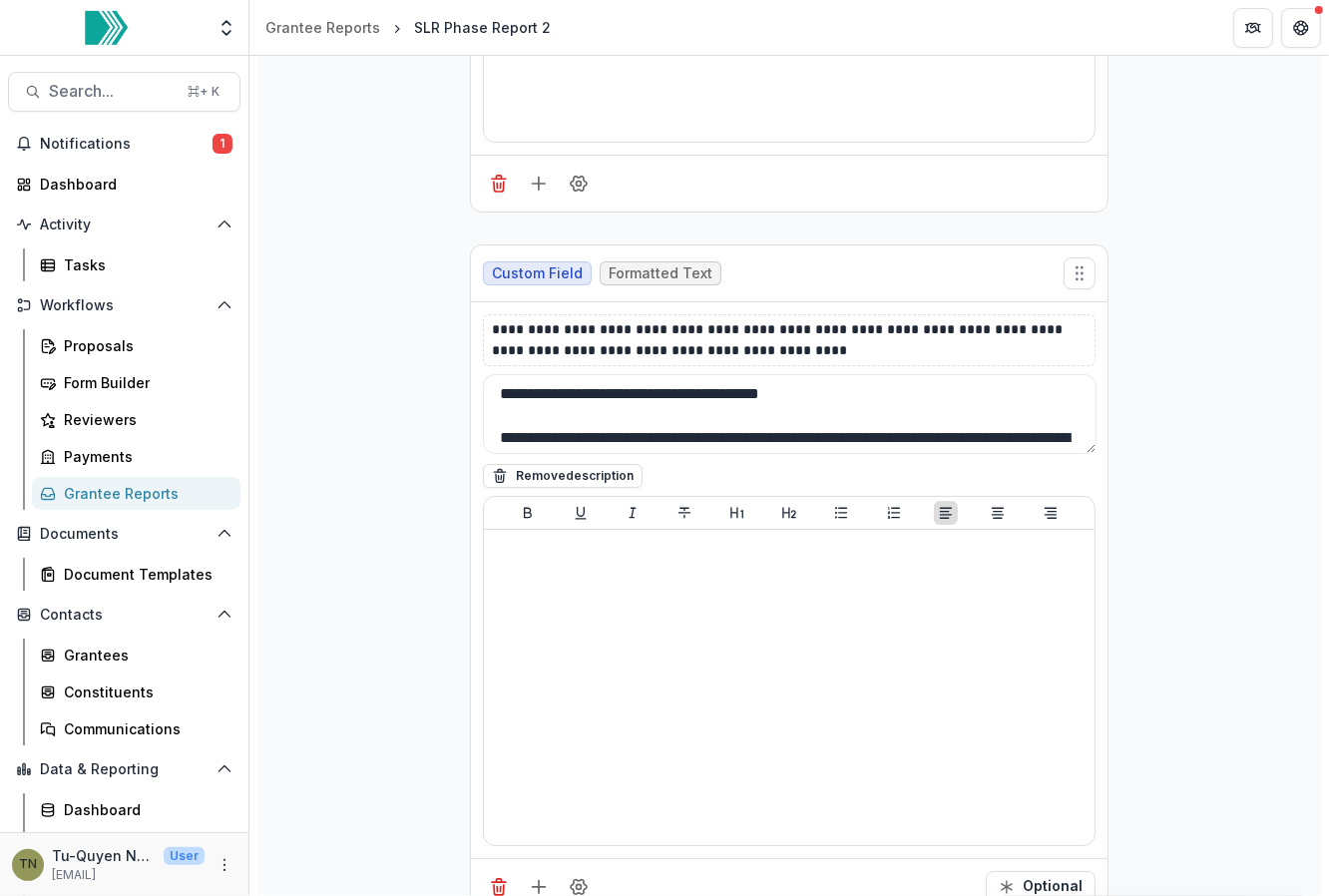 click at bounding box center (499, 887) 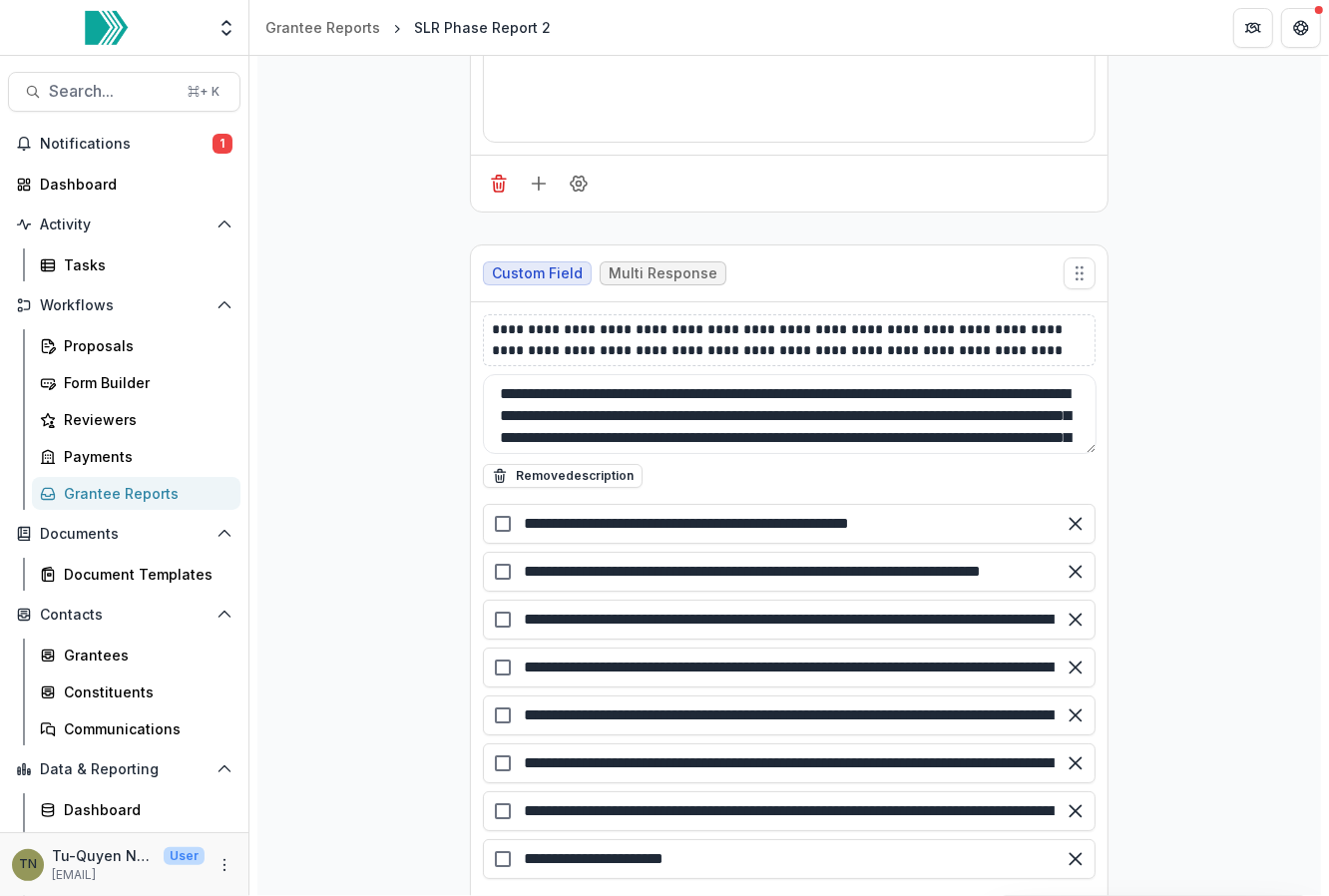 scroll, scrollTop: 23380, scrollLeft: 0, axis: vertical 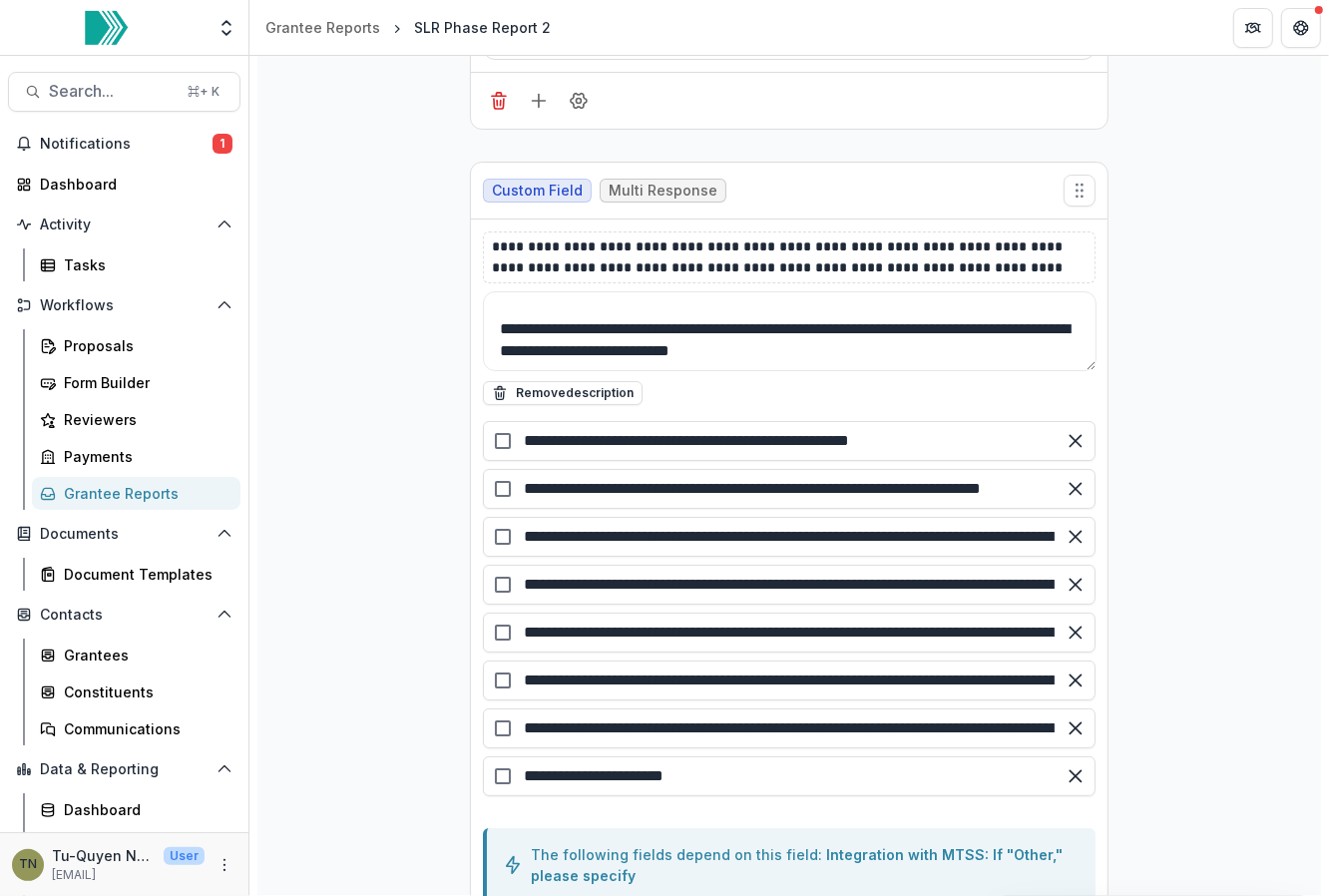 click 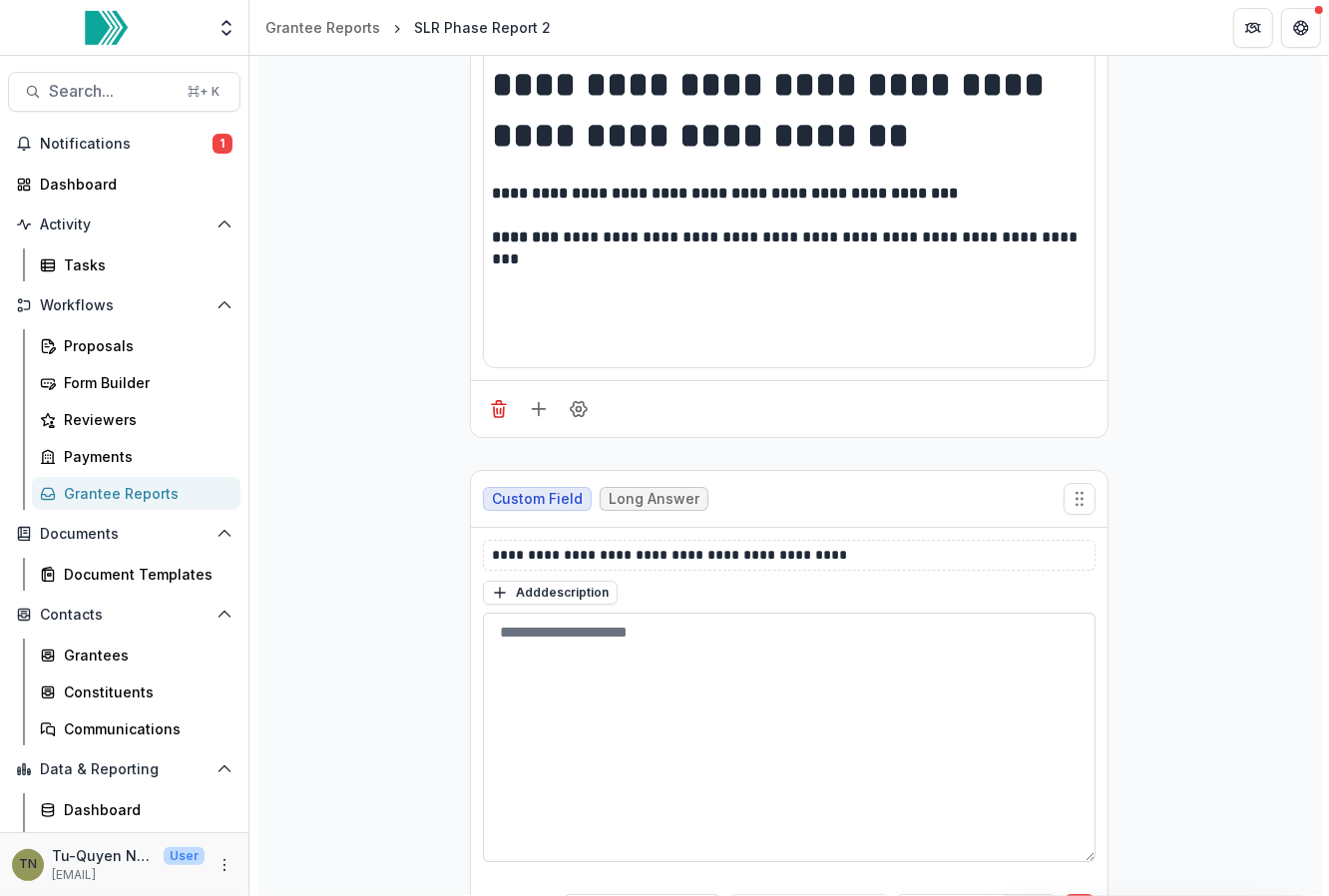 scroll, scrollTop: 23720, scrollLeft: 0, axis: vertical 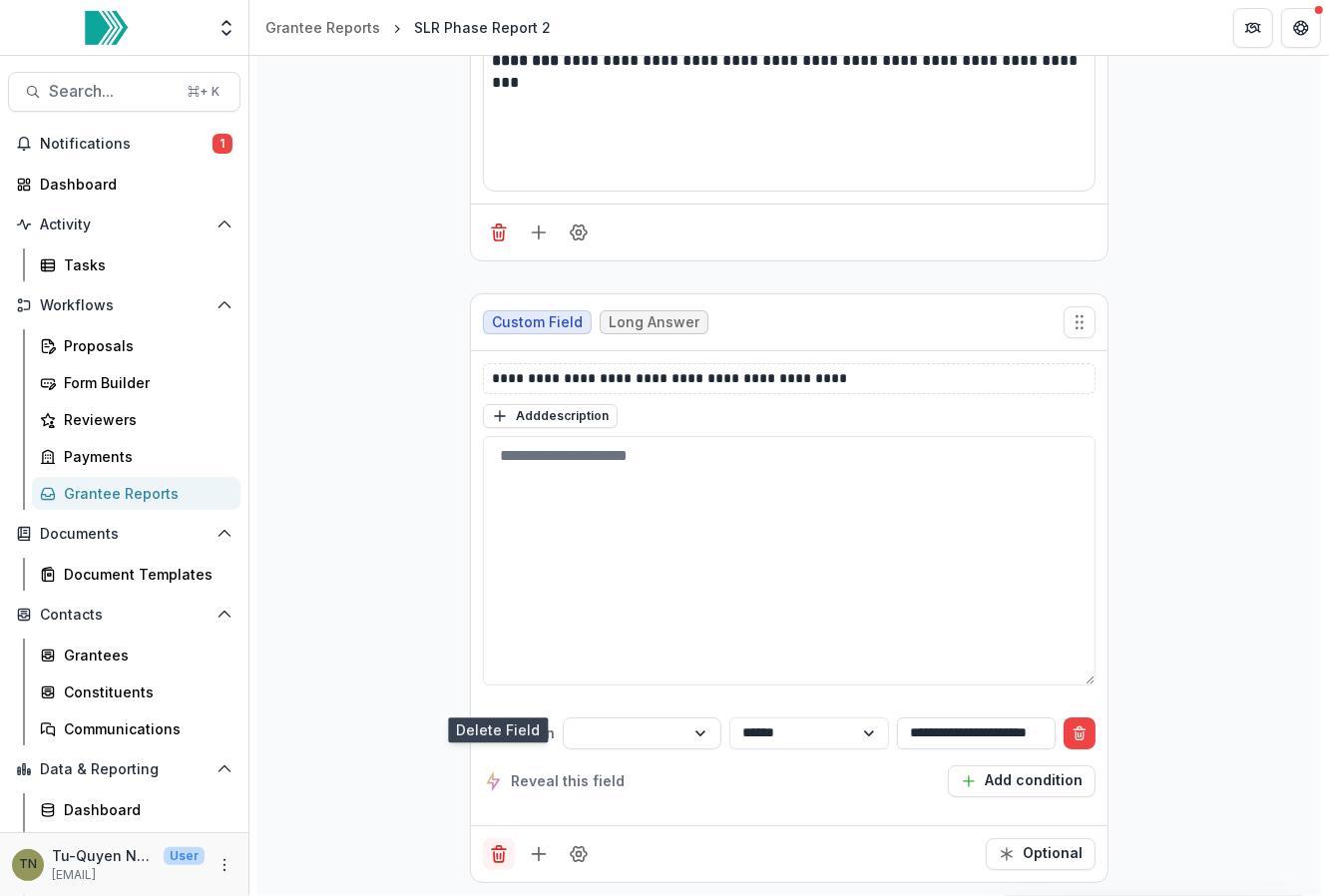 click 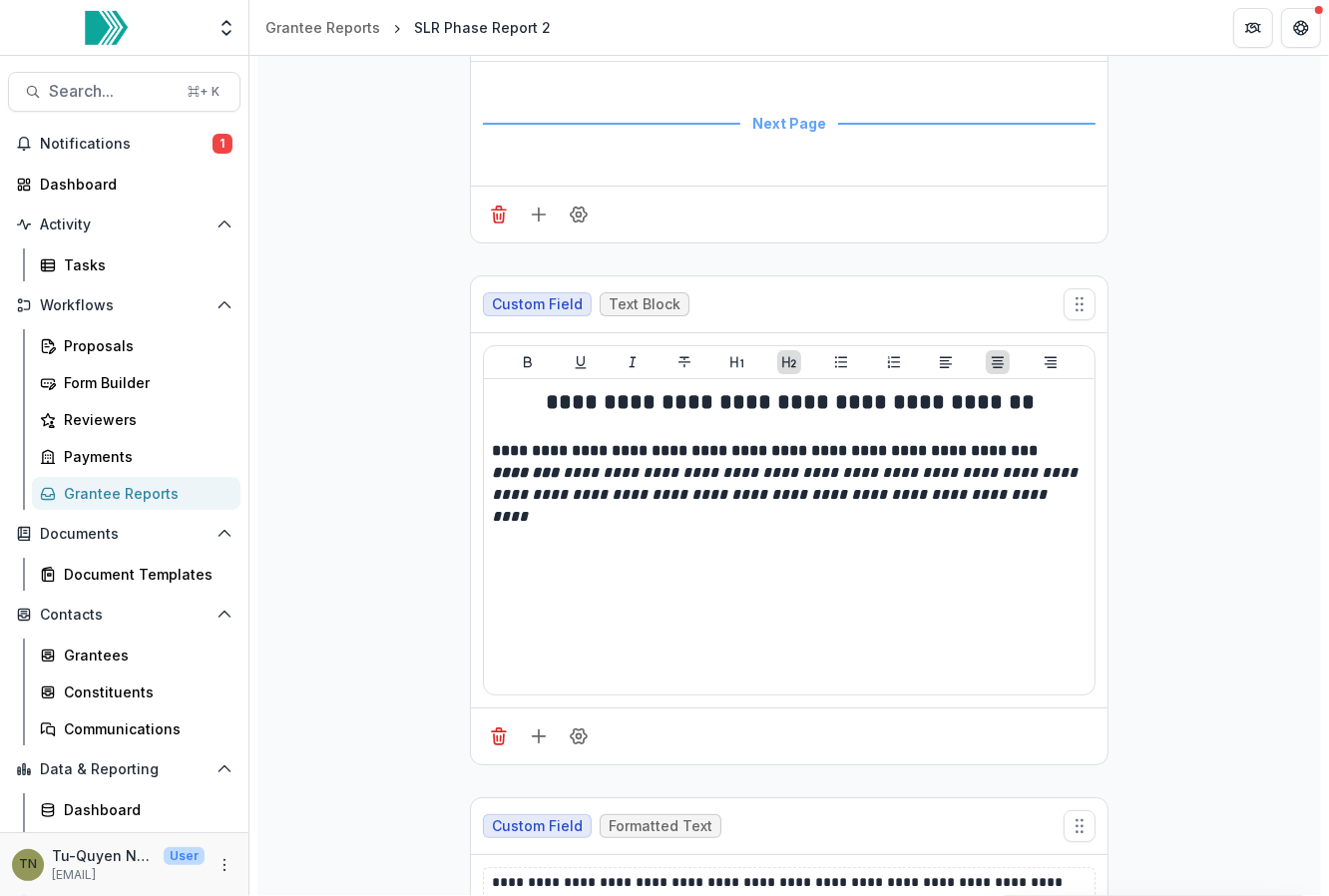scroll, scrollTop: 24072, scrollLeft: 0, axis: vertical 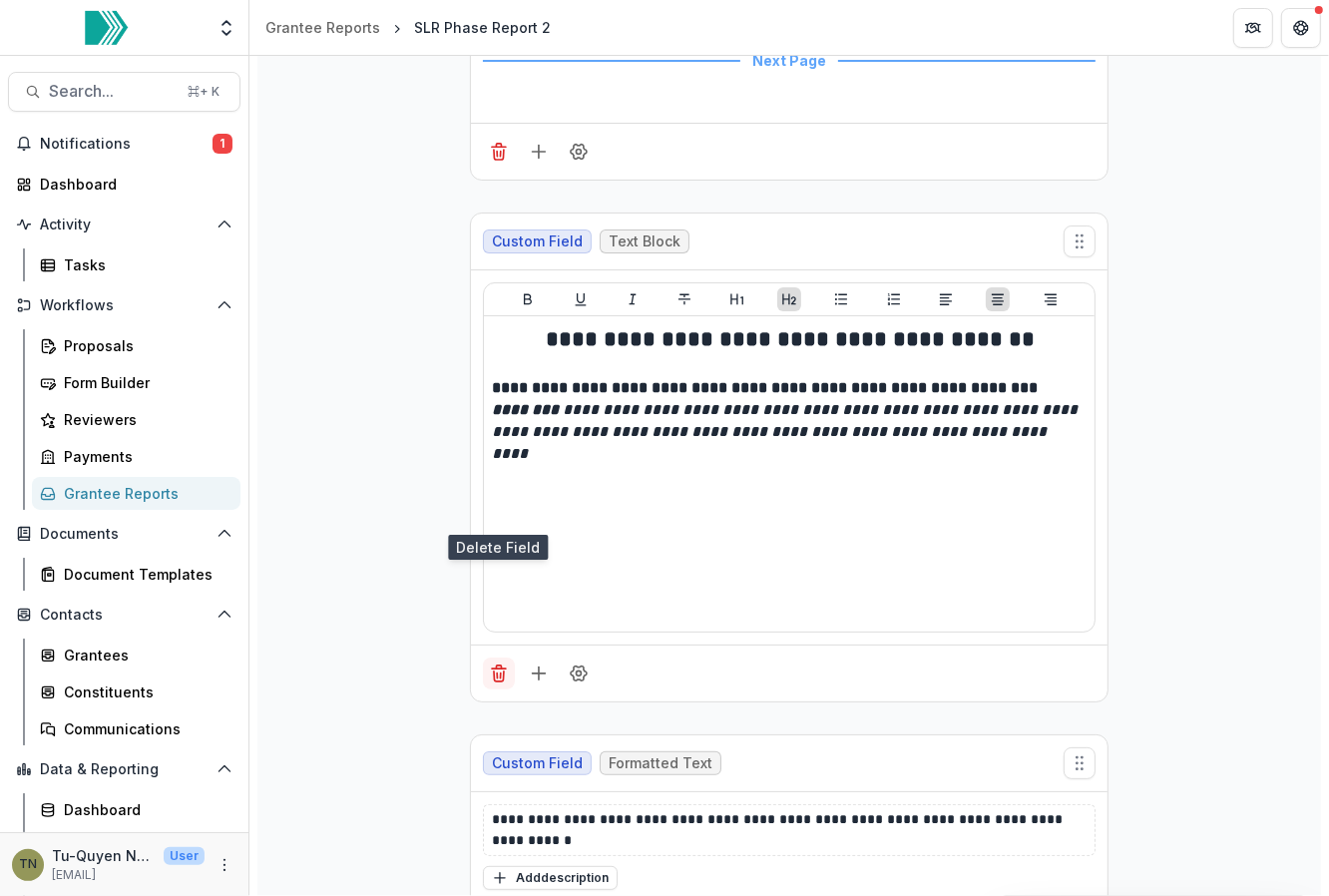 click 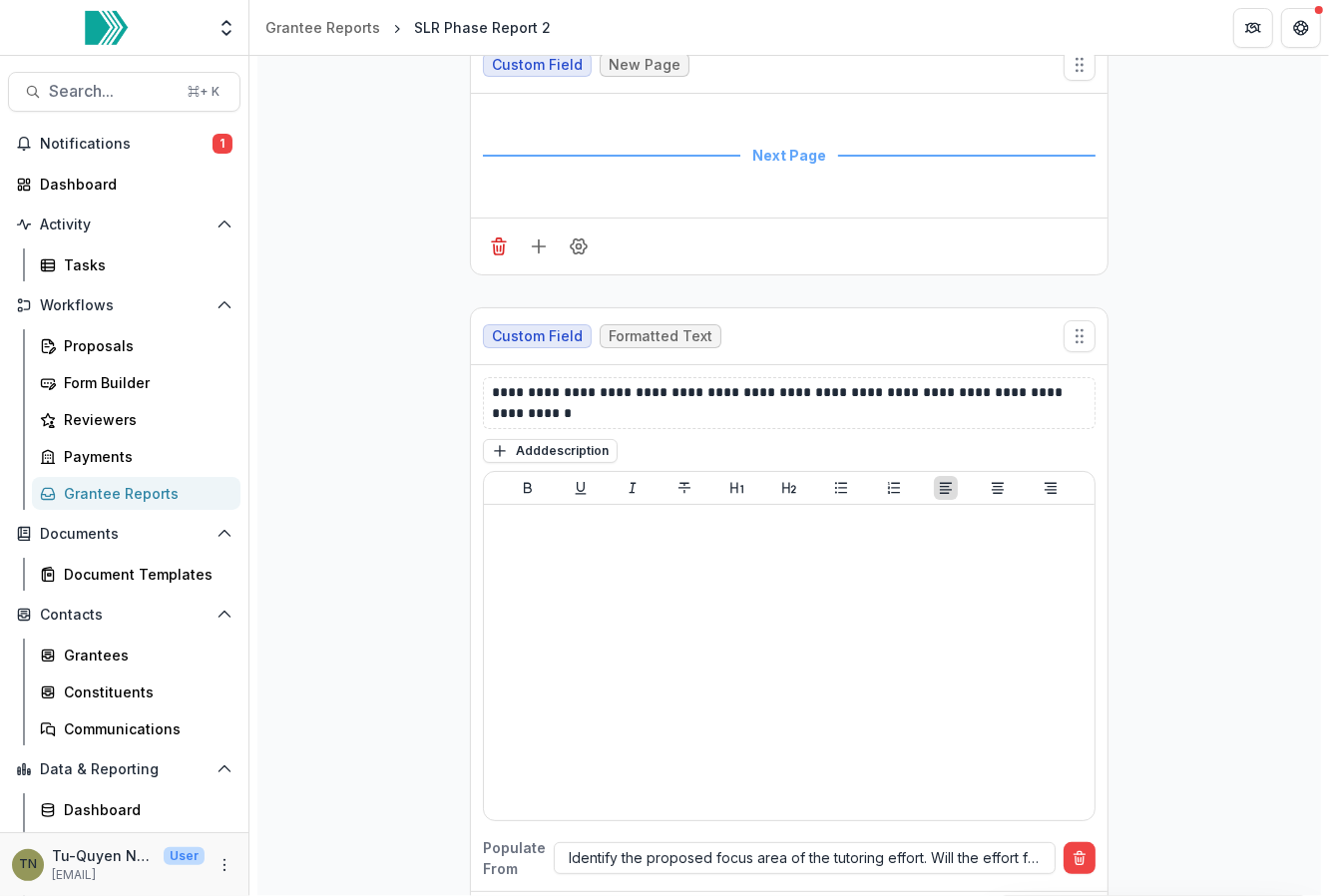 scroll, scrollTop: 24069, scrollLeft: 0, axis: vertical 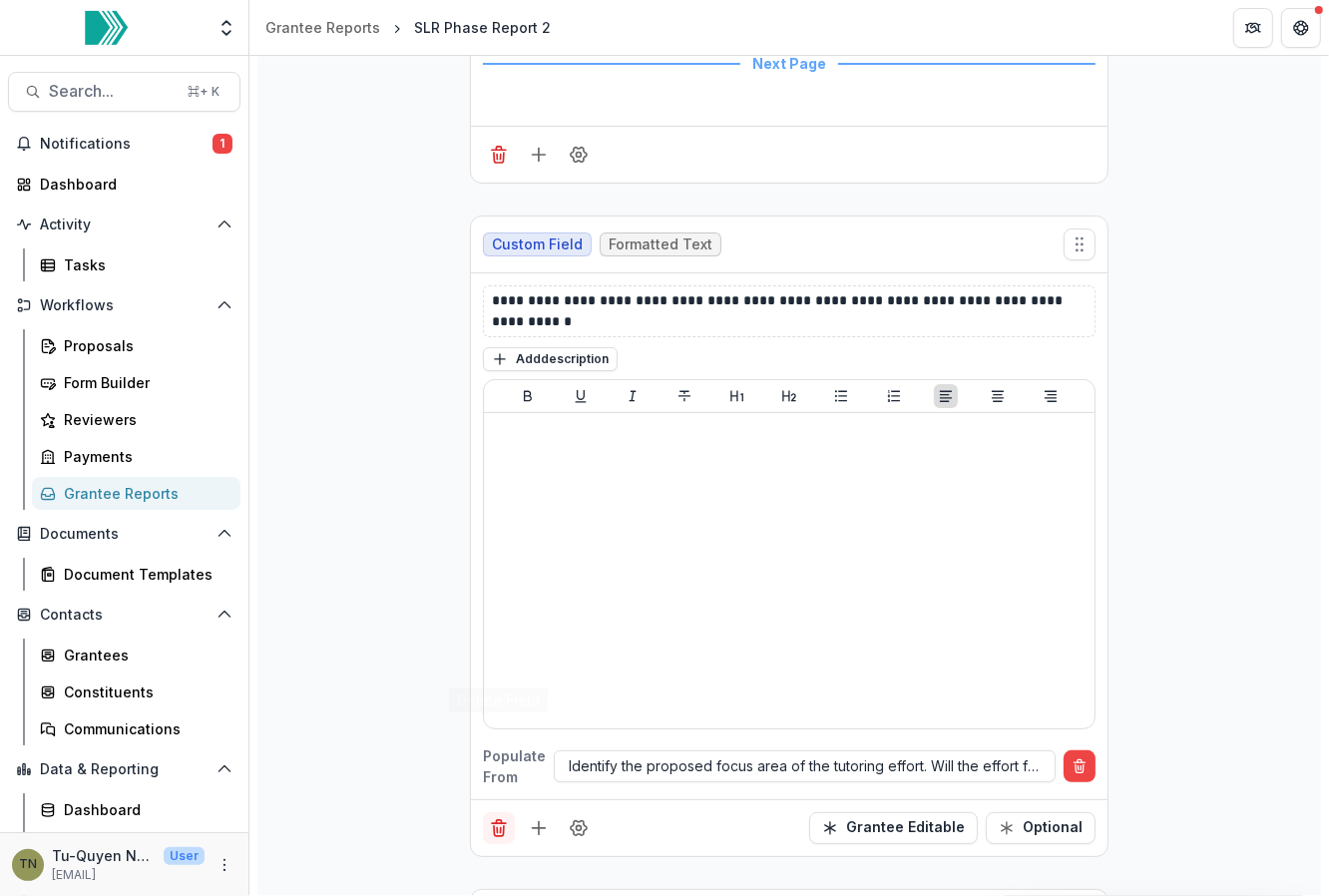 click 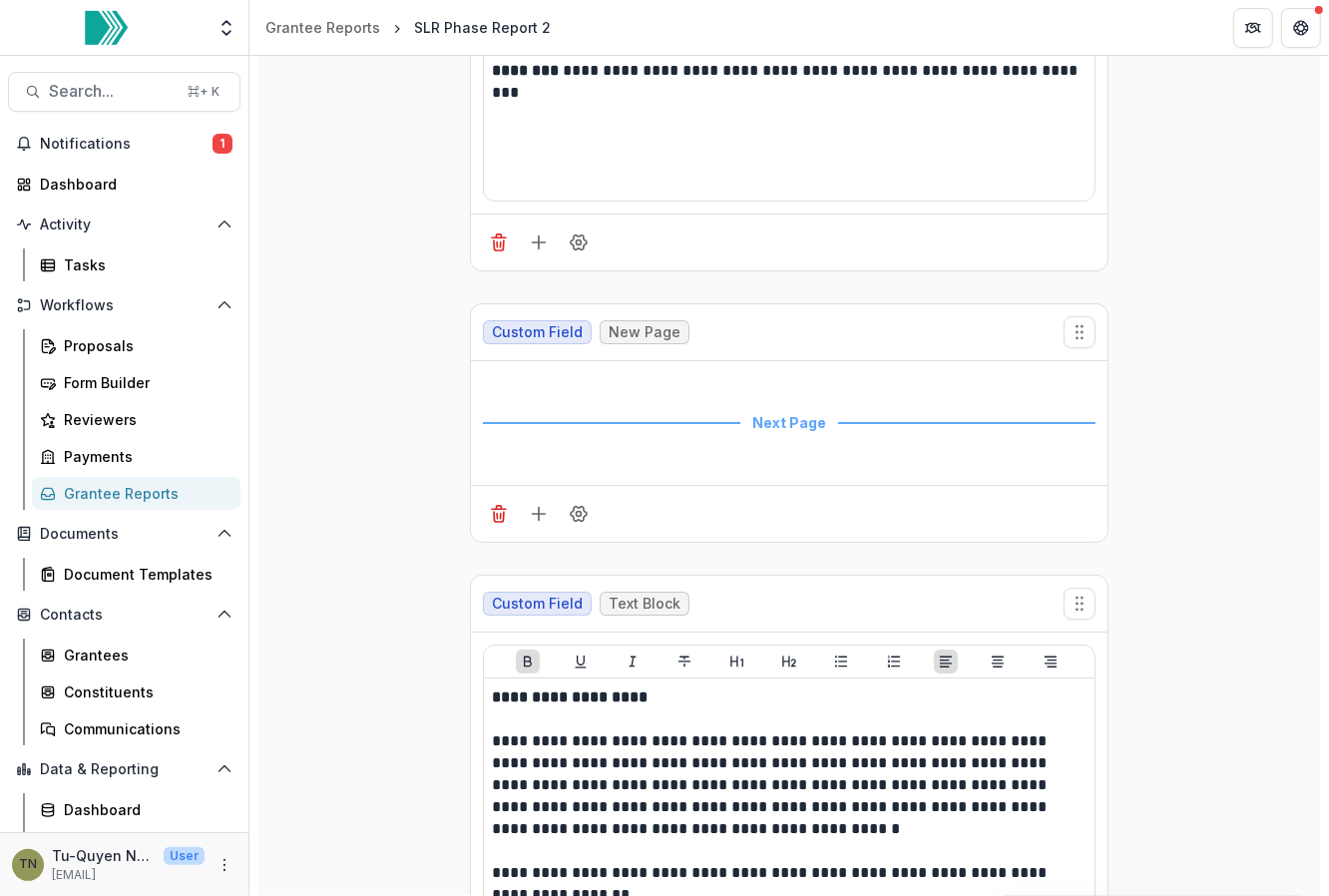 scroll, scrollTop: 23913, scrollLeft: 0, axis: vertical 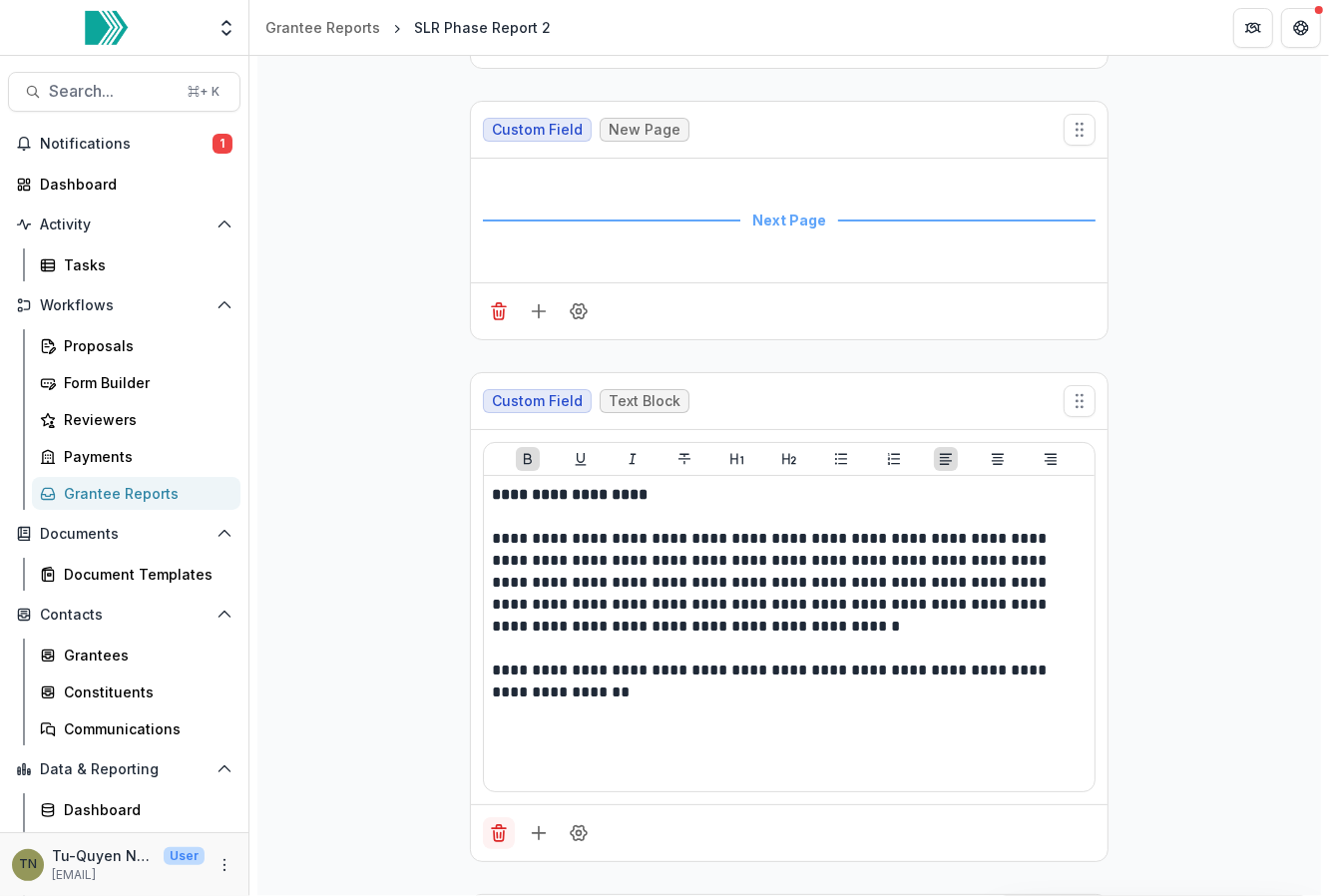 click 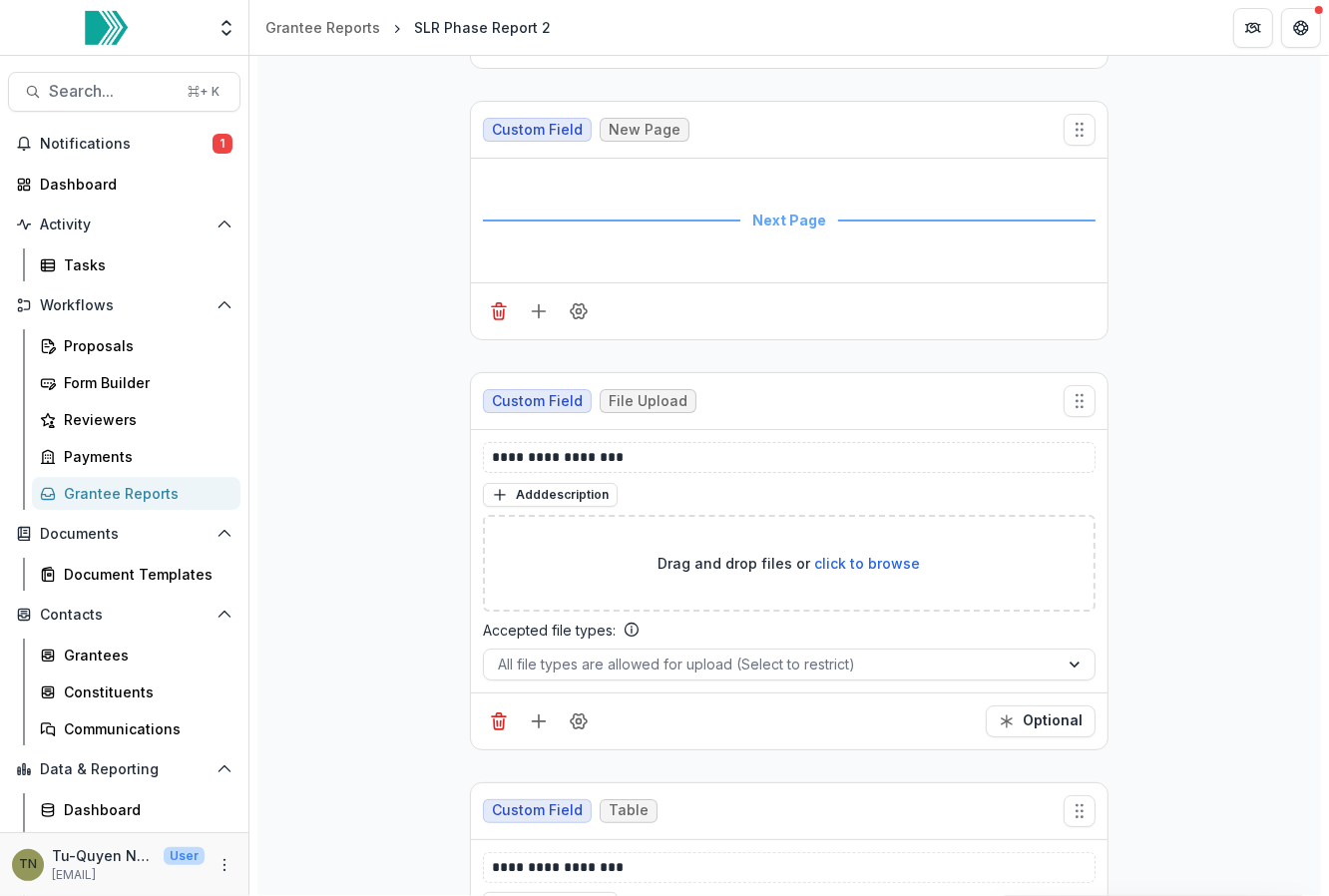 scroll, scrollTop: 24013, scrollLeft: 0, axis: vertical 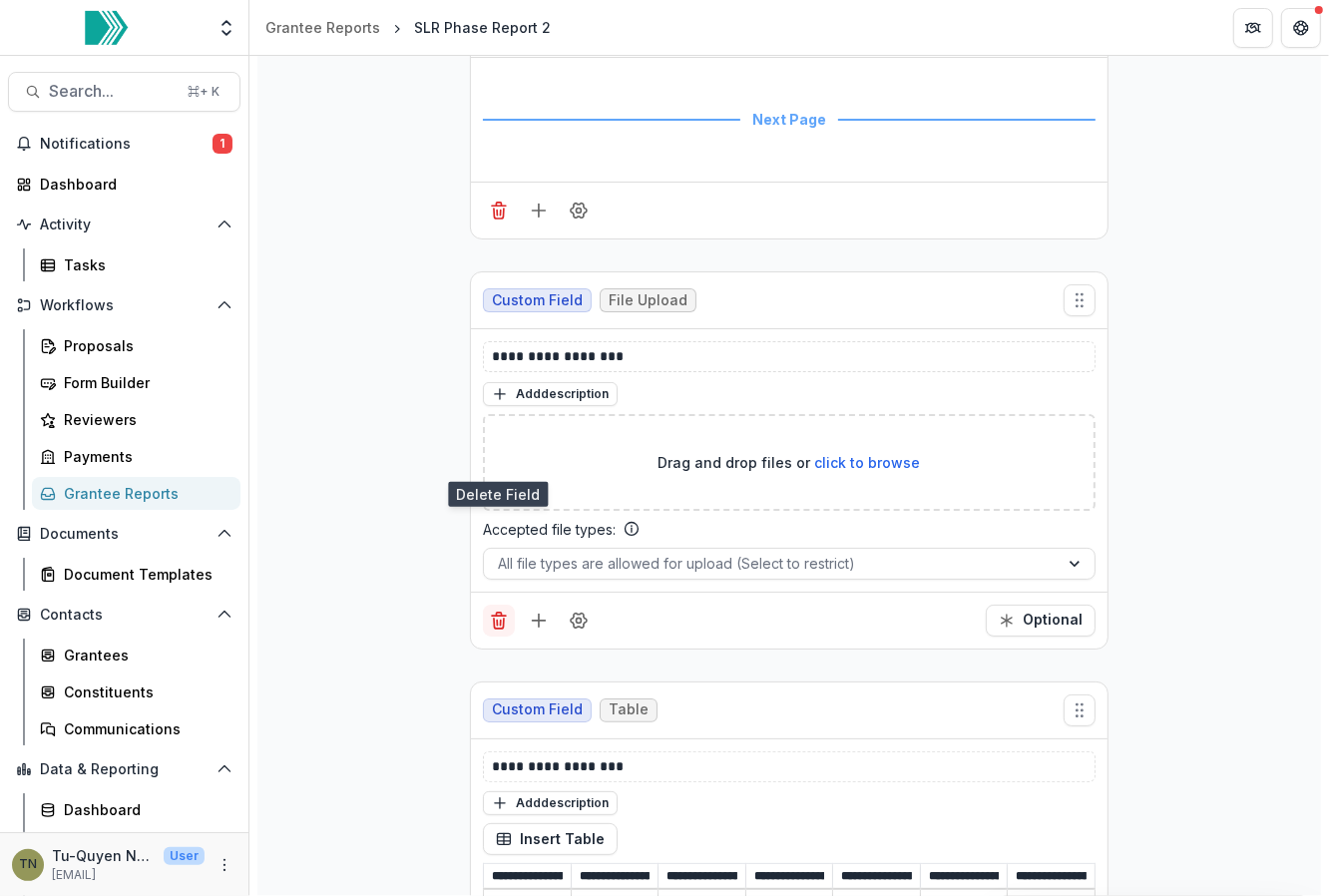 click 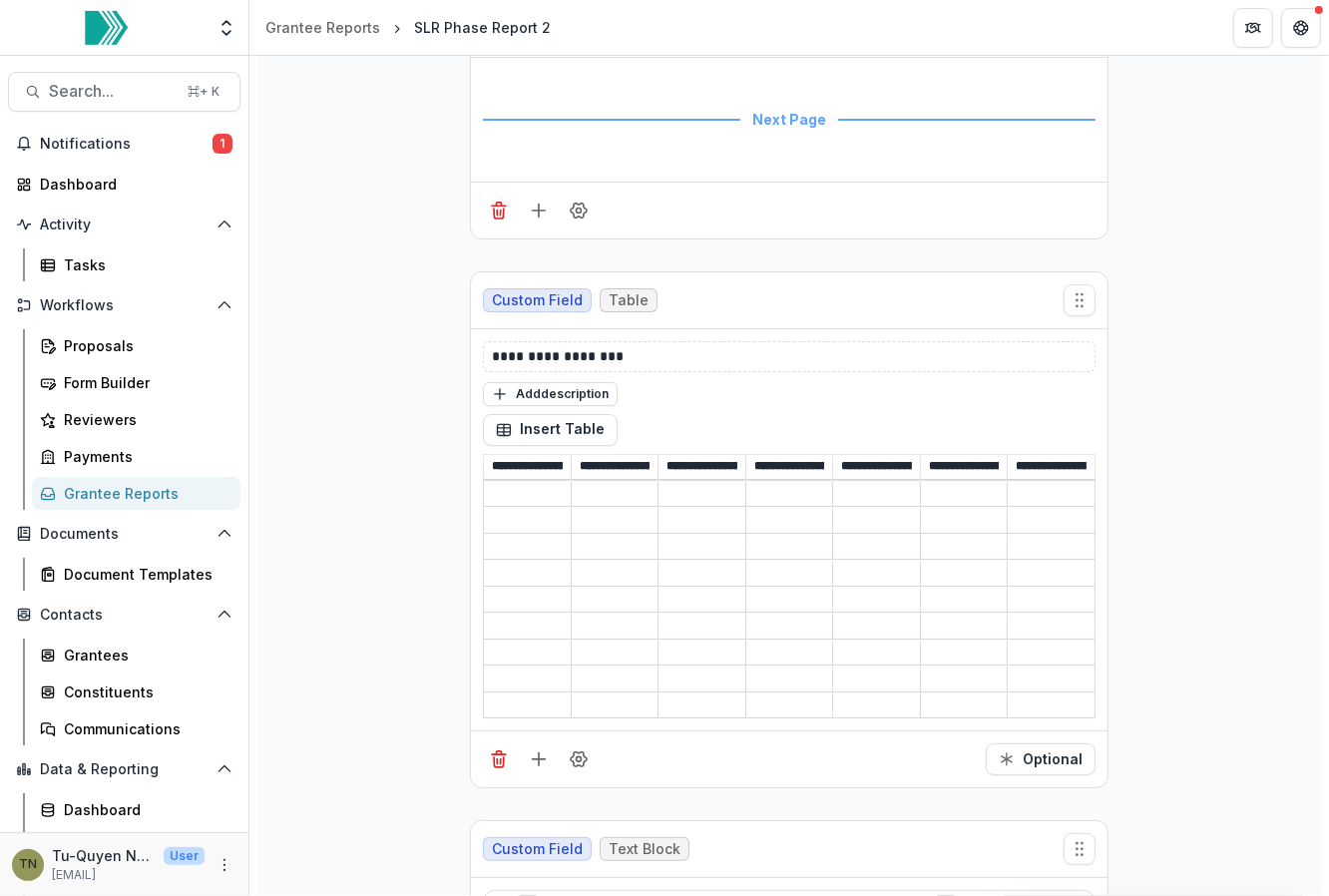 scroll, scrollTop: 24067, scrollLeft: 0, axis: vertical 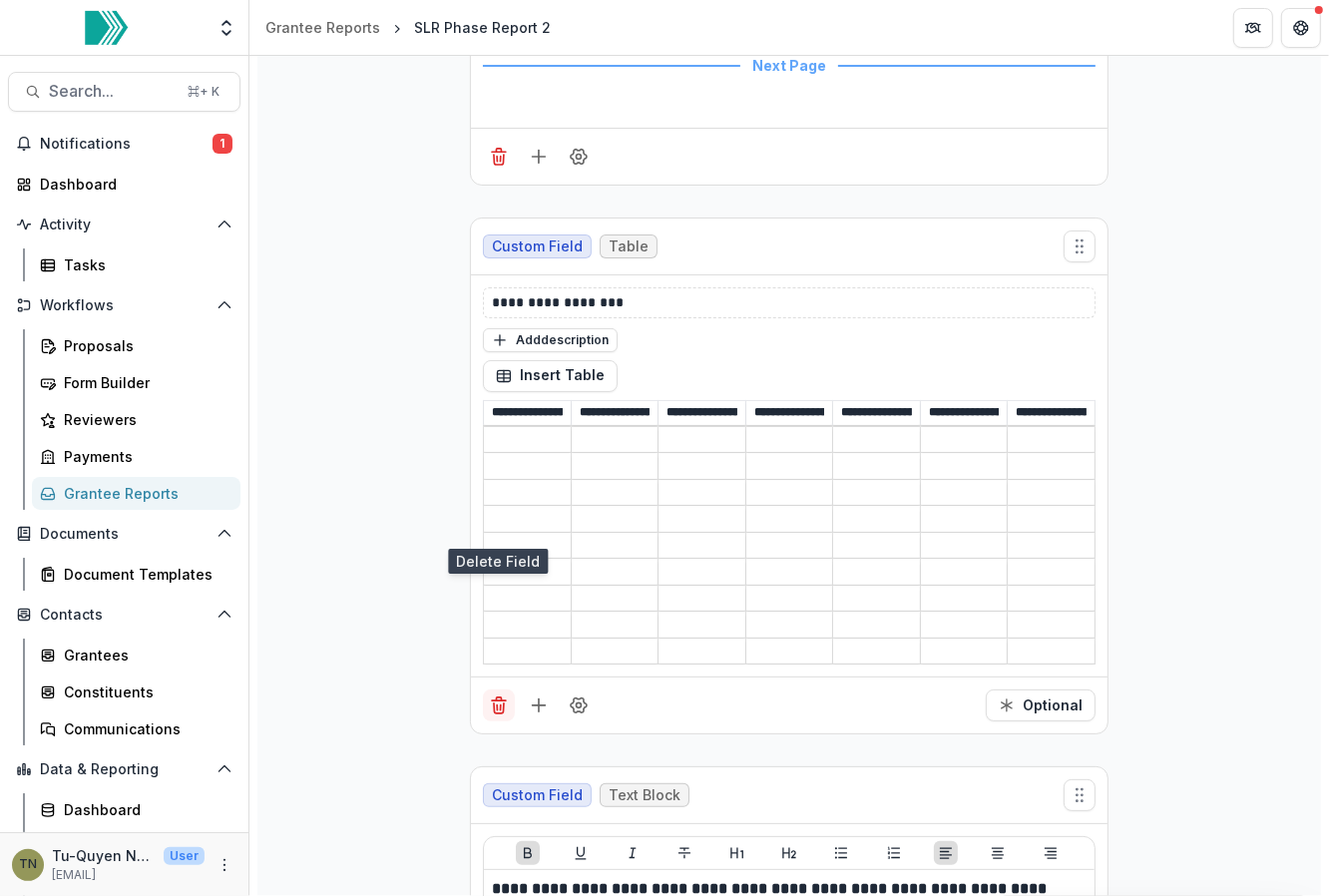 click 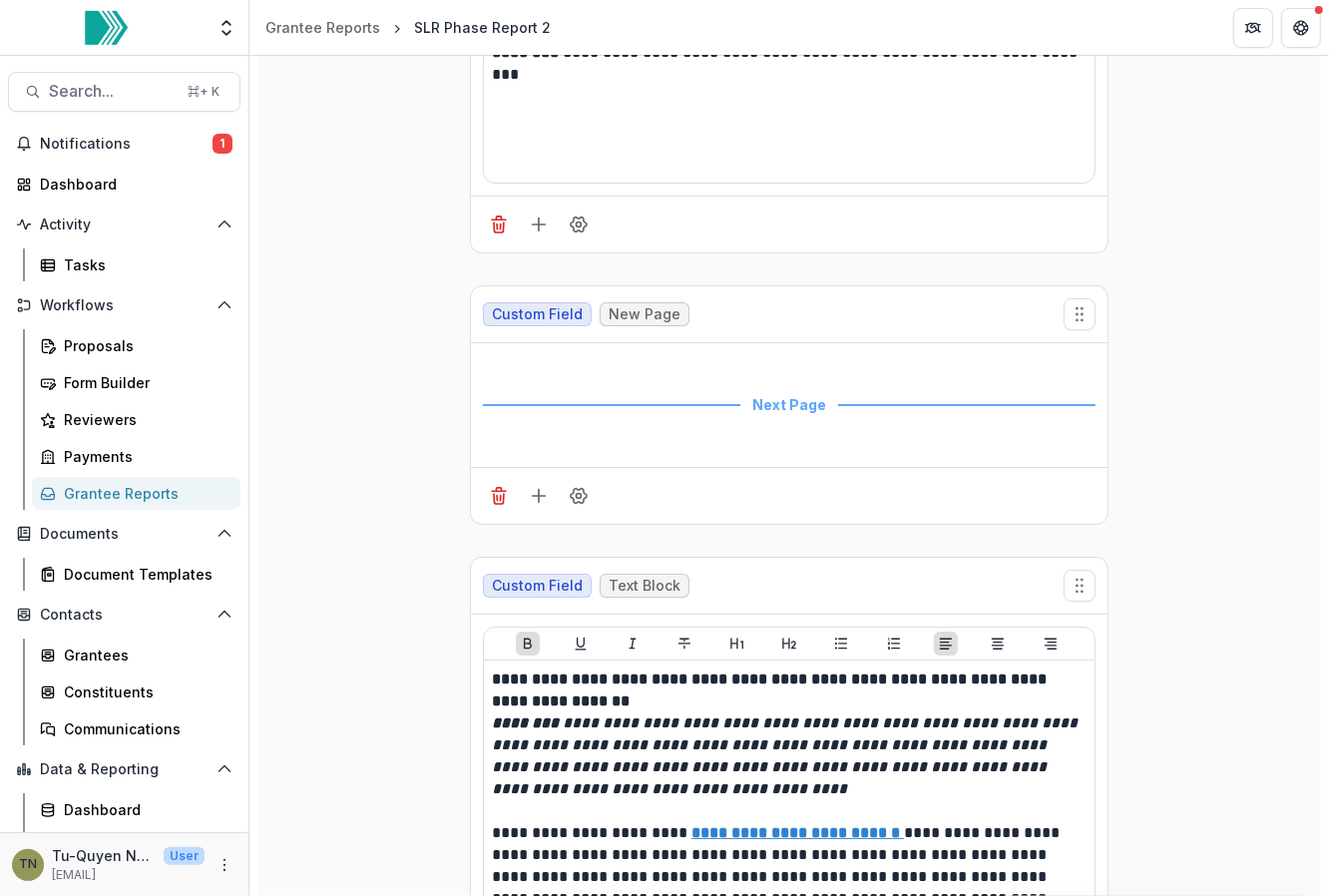 scroll, scrollTop: 23886, scrollLeft: 0, axis: vertical 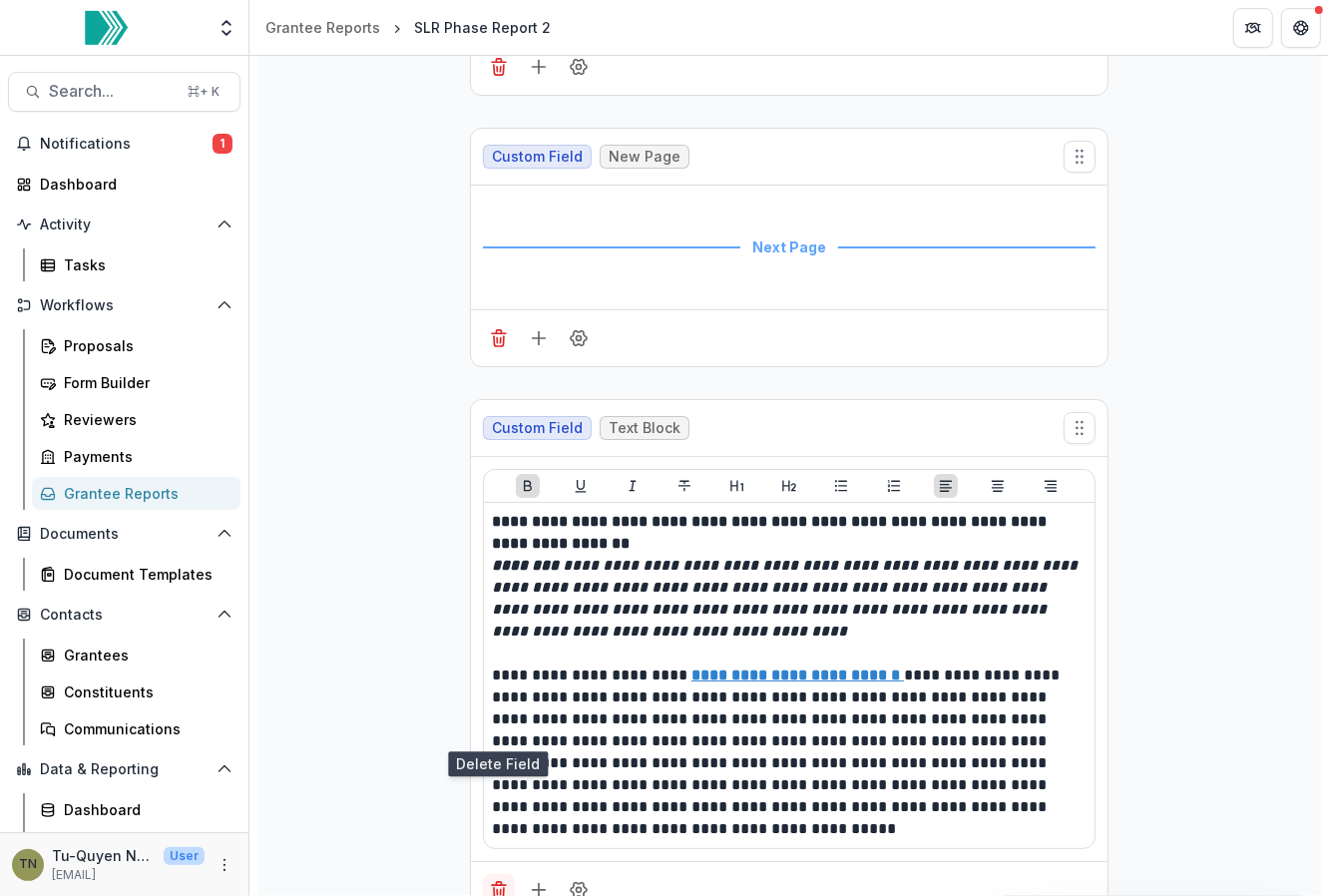 click 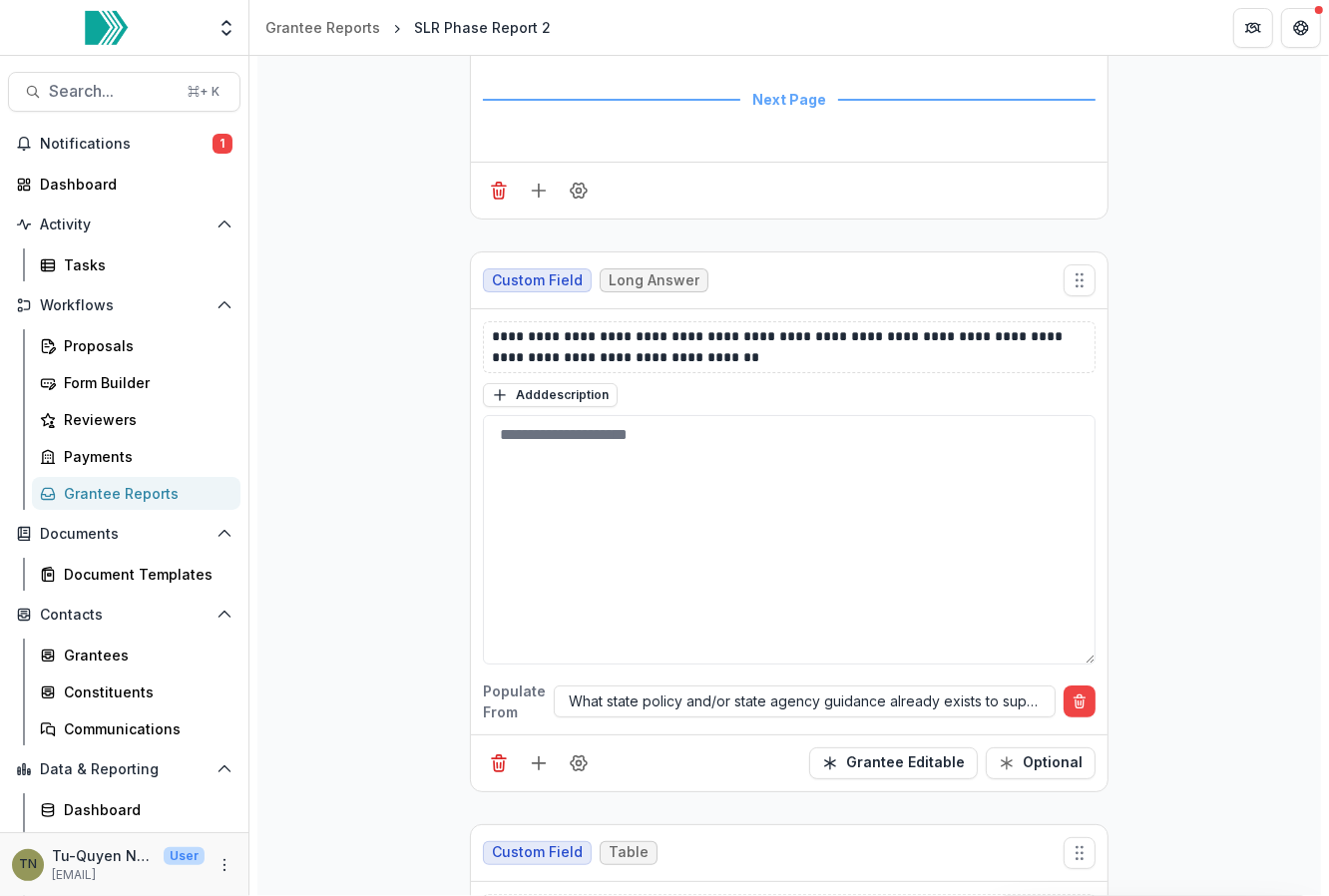 scroll, scrollTop: 24036, scrollLeft: 0, axis: vertical 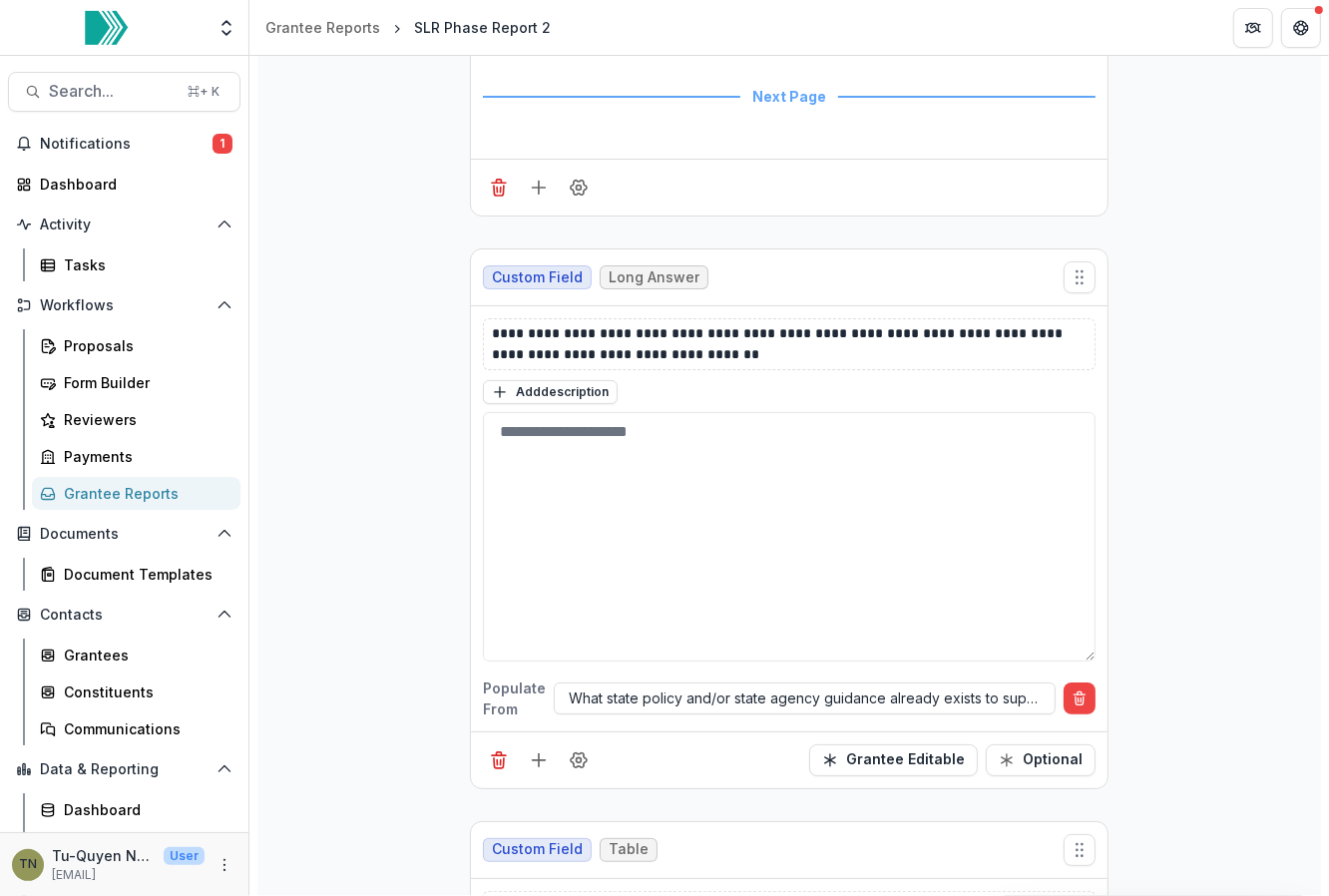 click 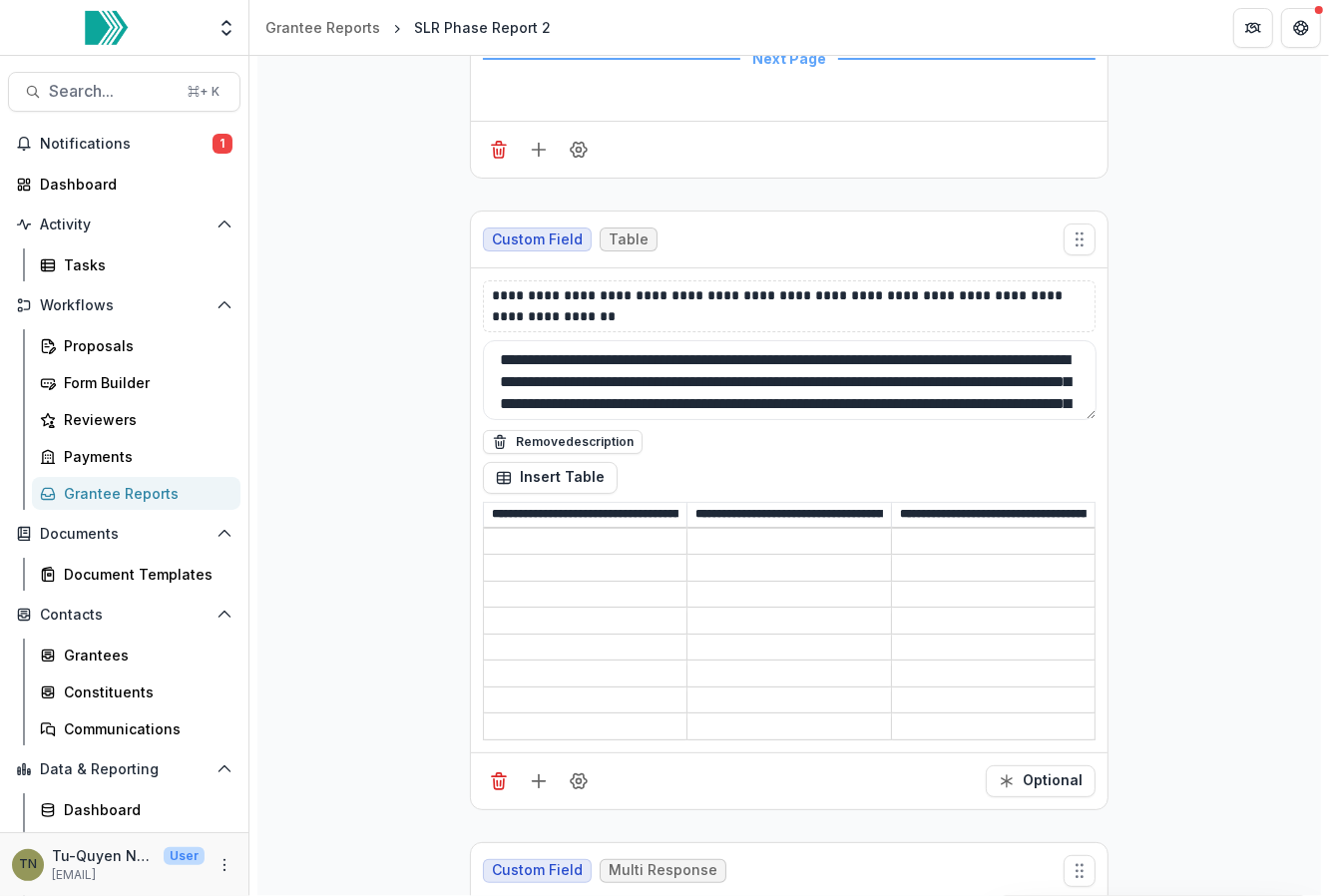 scroll, scrollTop: 24062, scrollLeft: 0, axis: vertical 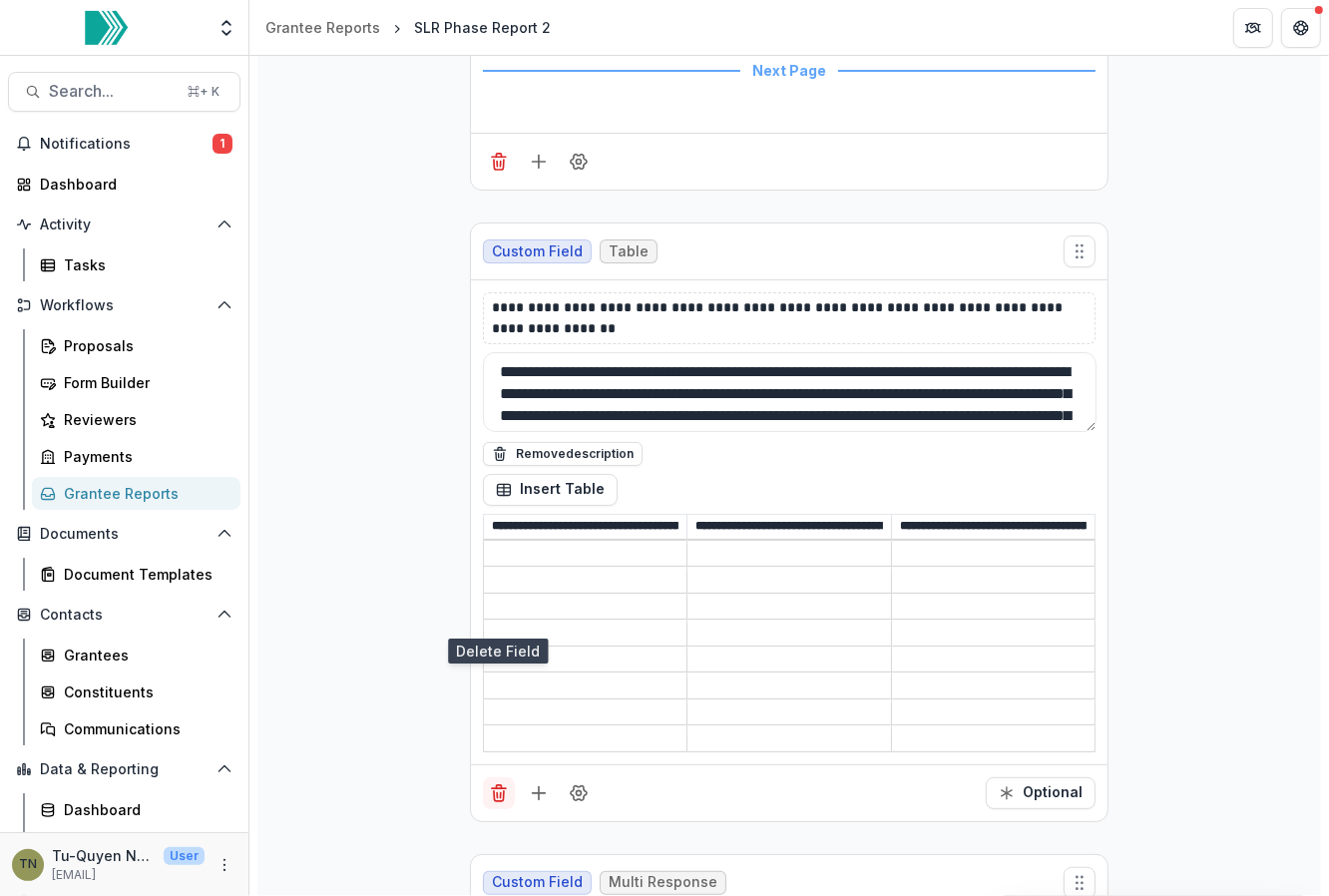 click 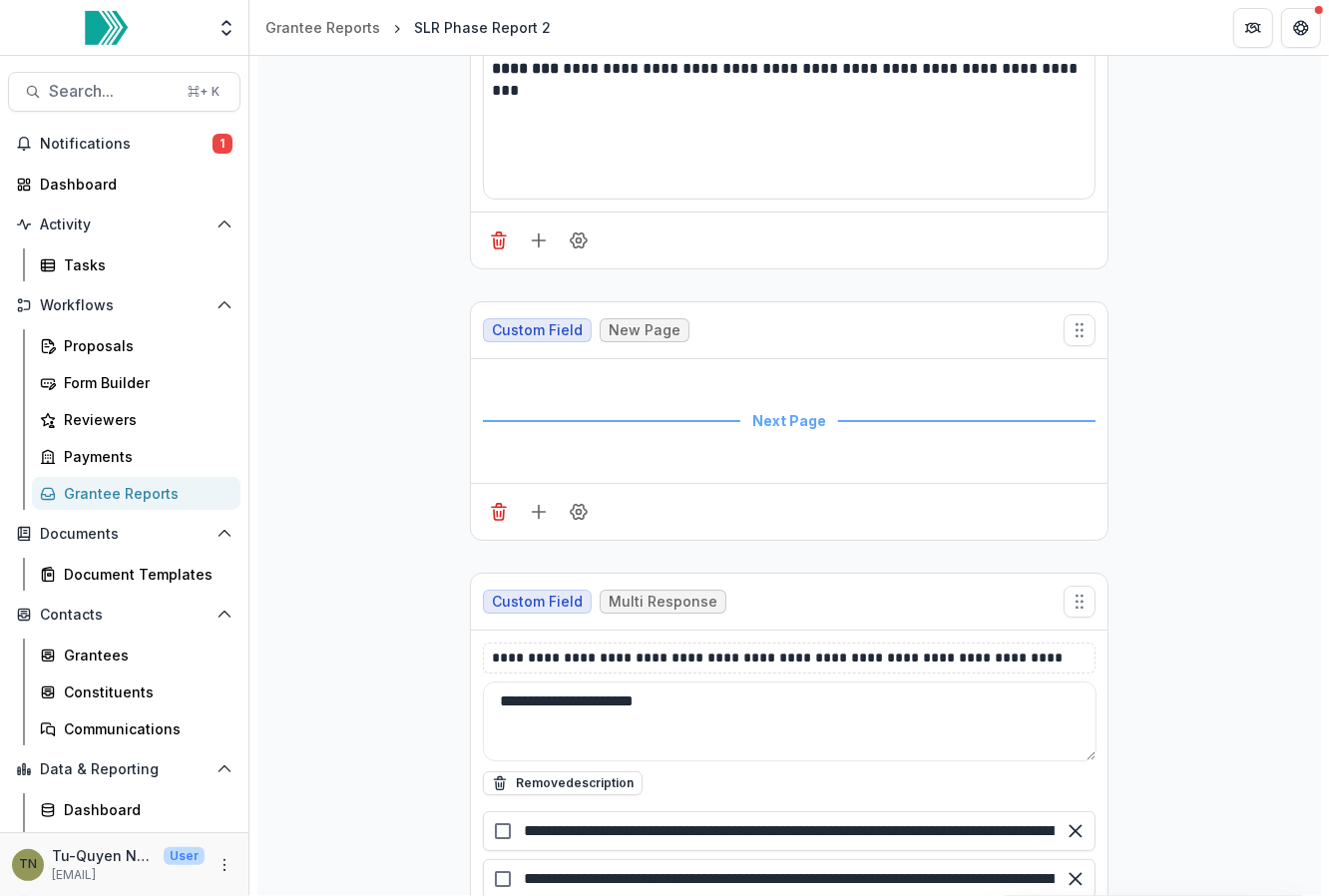 scroll, scrollTop: 23723, scrollLeft: 0, axis: vertical 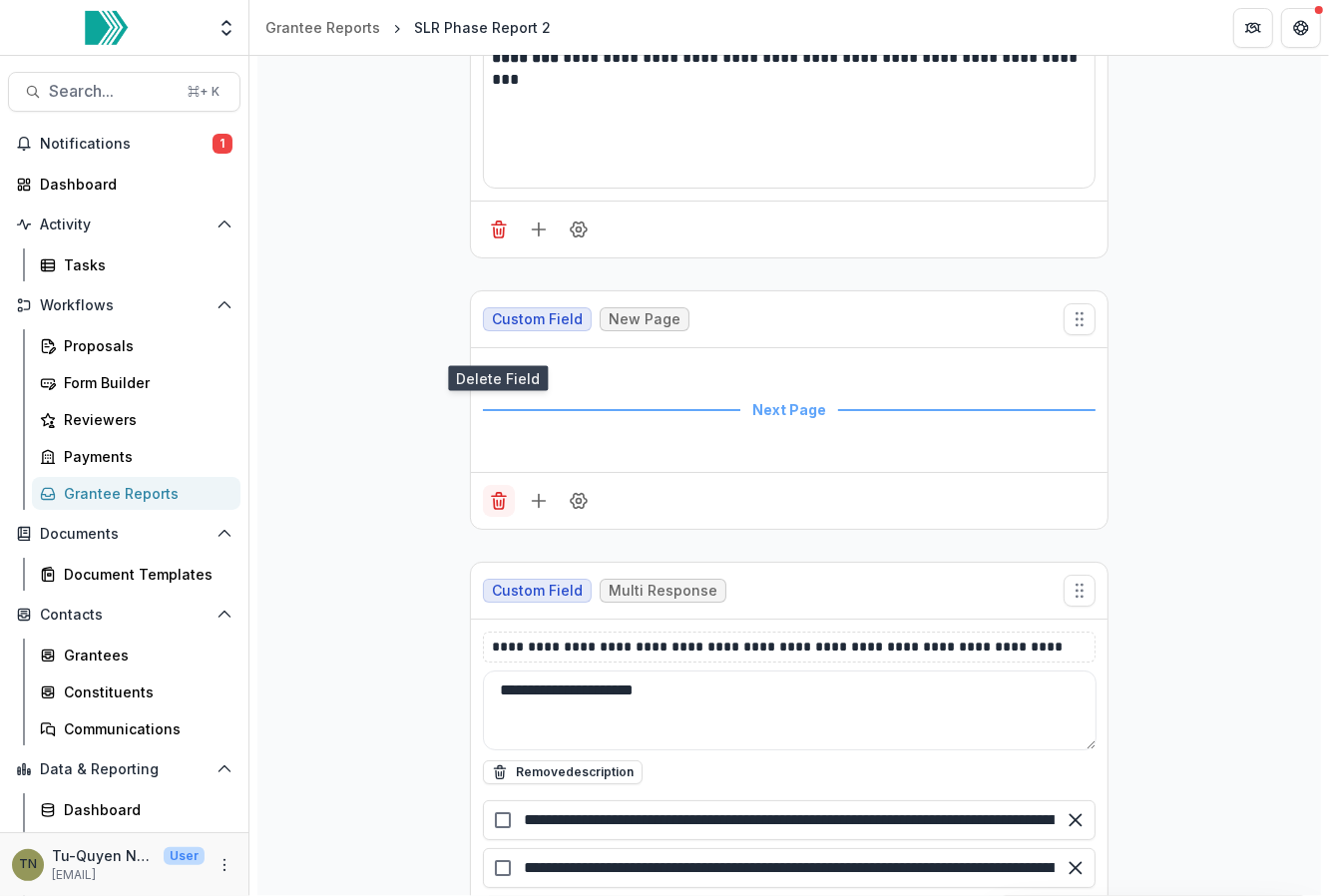click 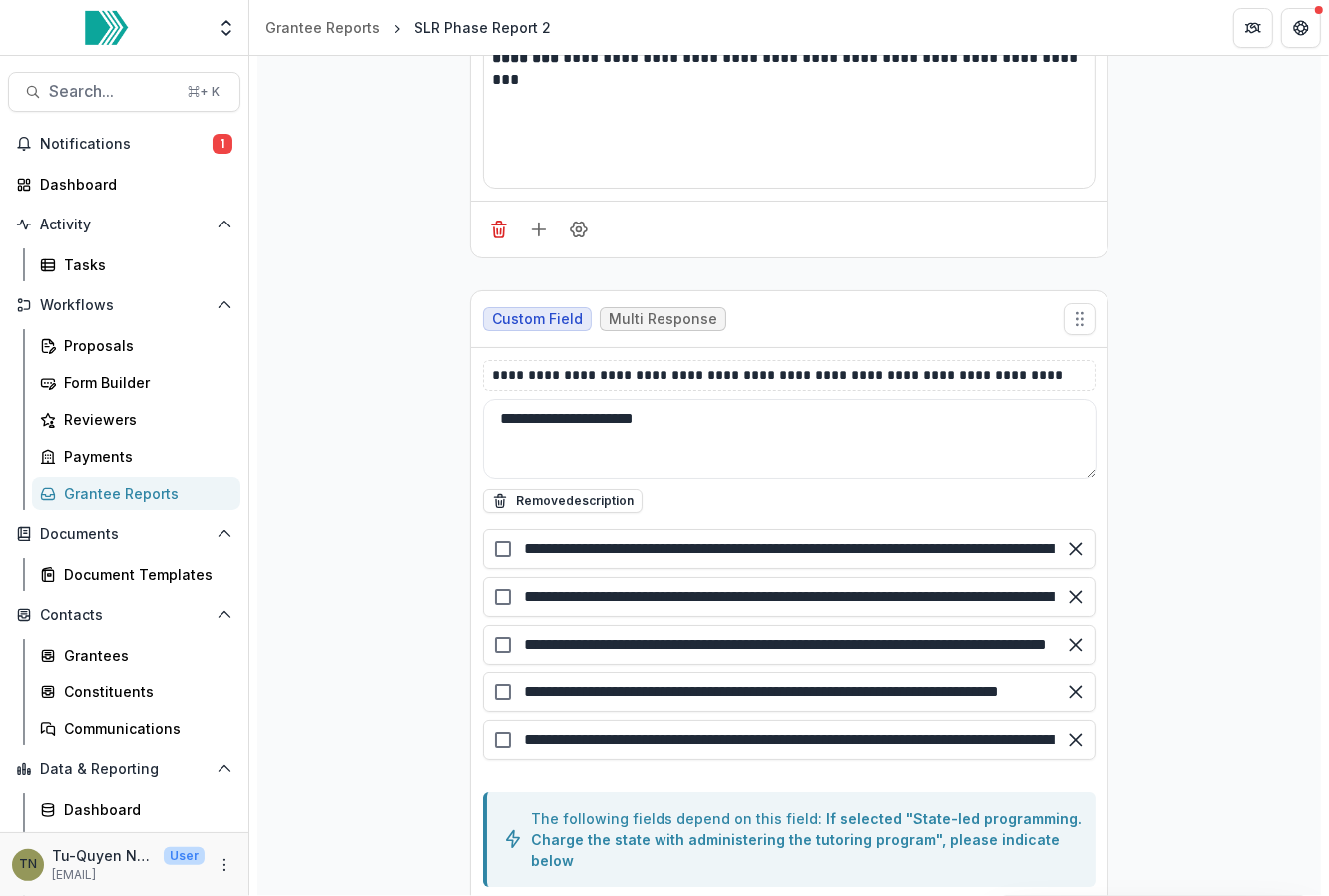 drag, startPoint x: 500, startPoint y: 341, endPoint x: 491, endPoint y: 748, distance: 407.0995 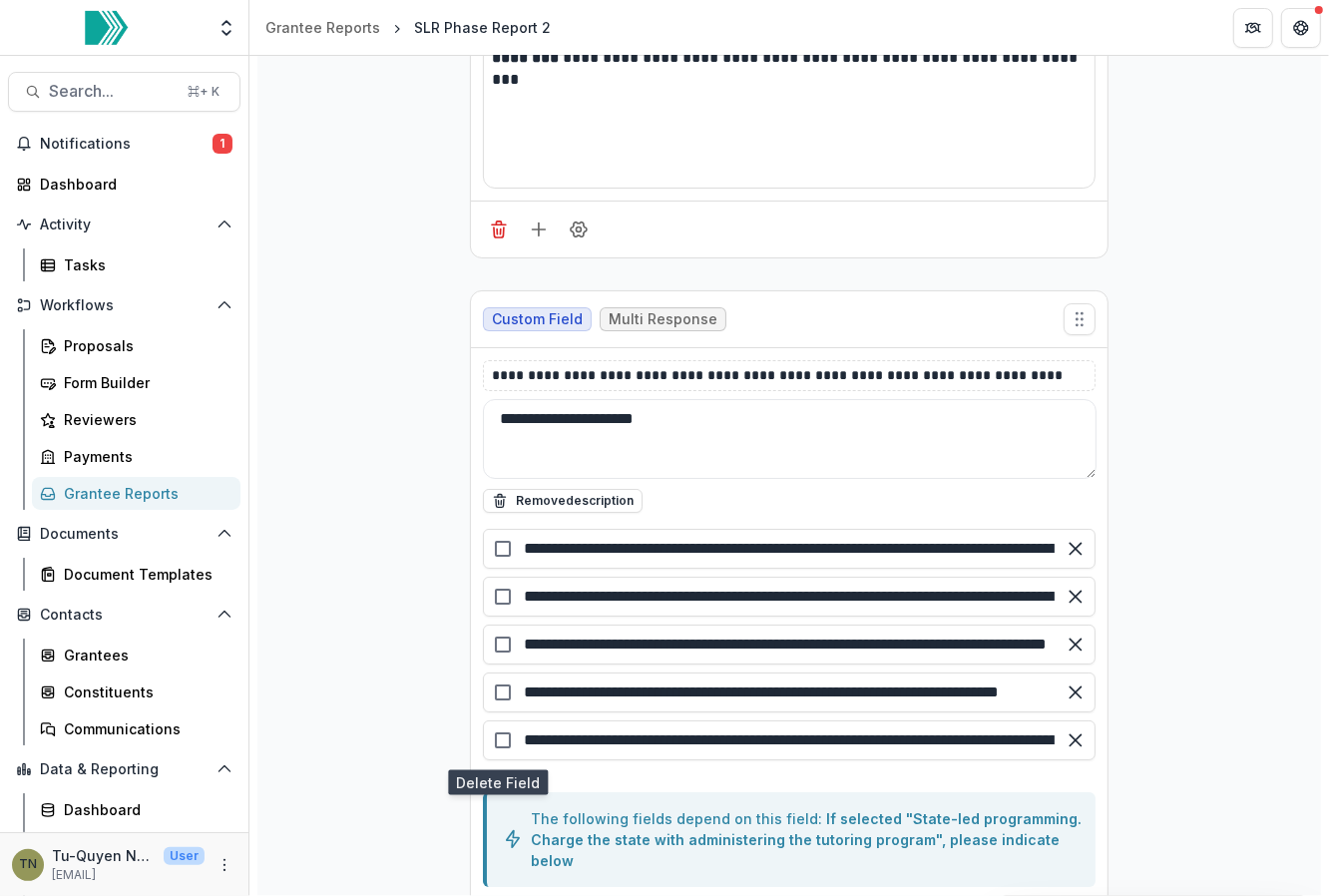 click 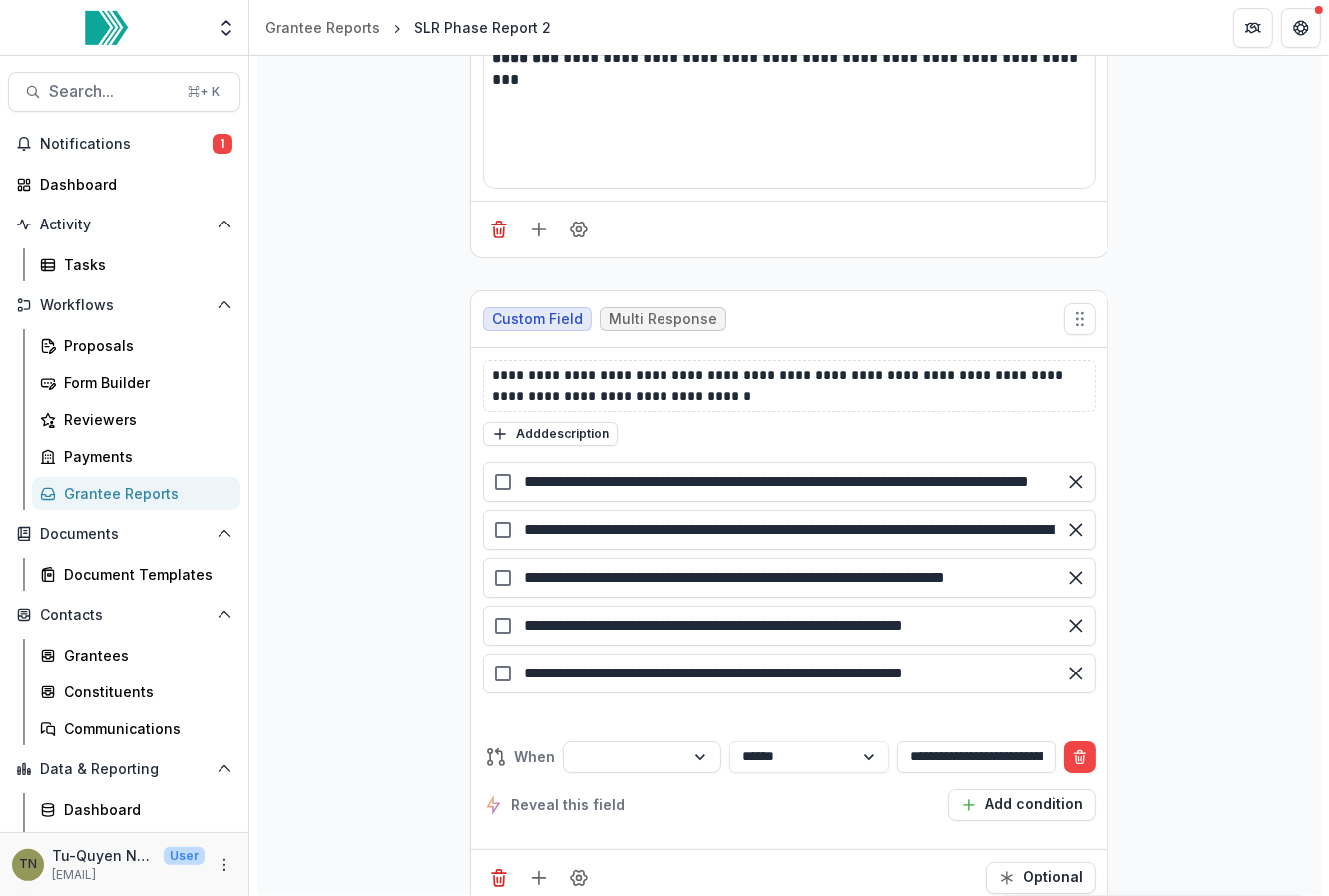 scroll, scrollTop: 23807, scrollLeft: 0, axis: vertical 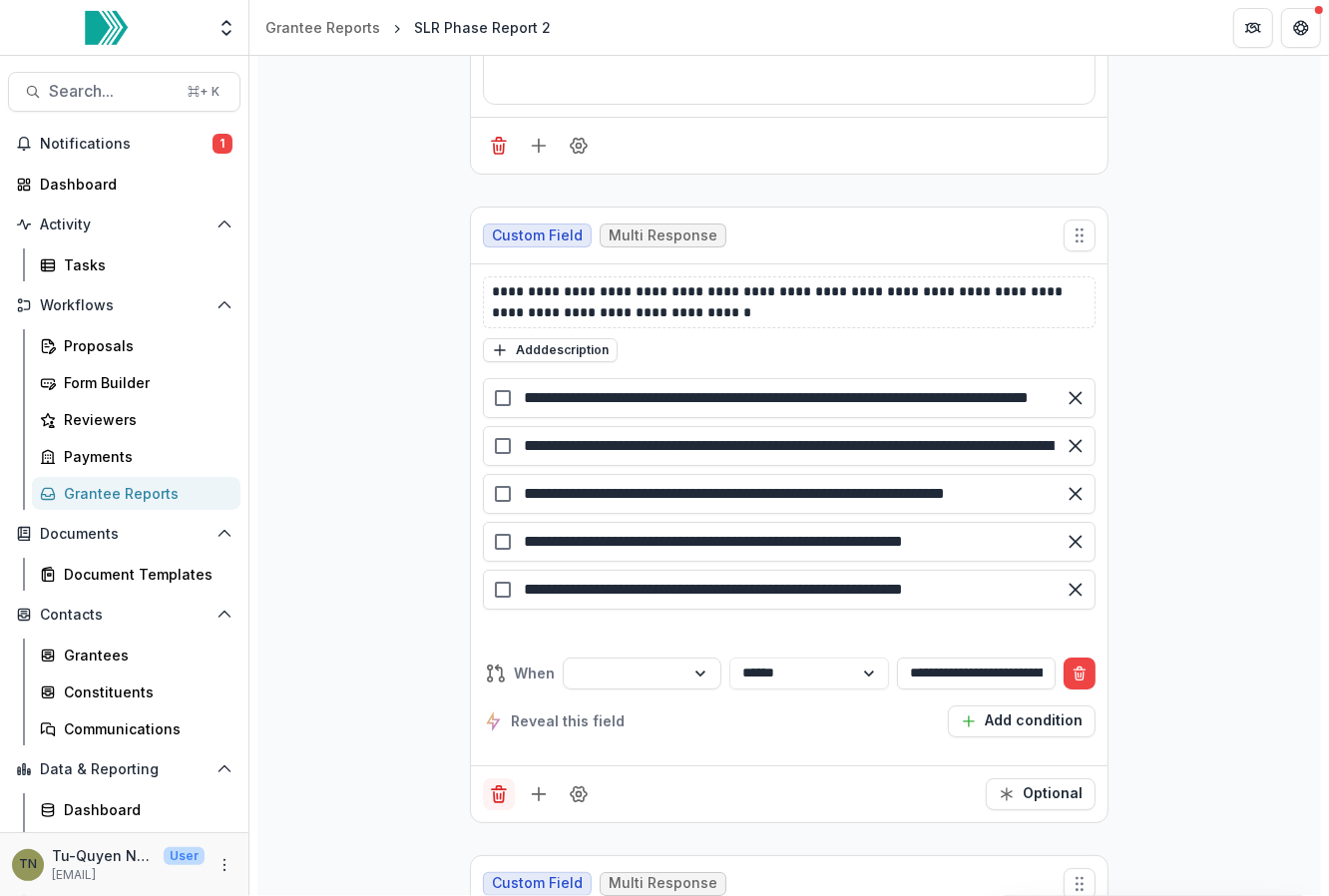 click 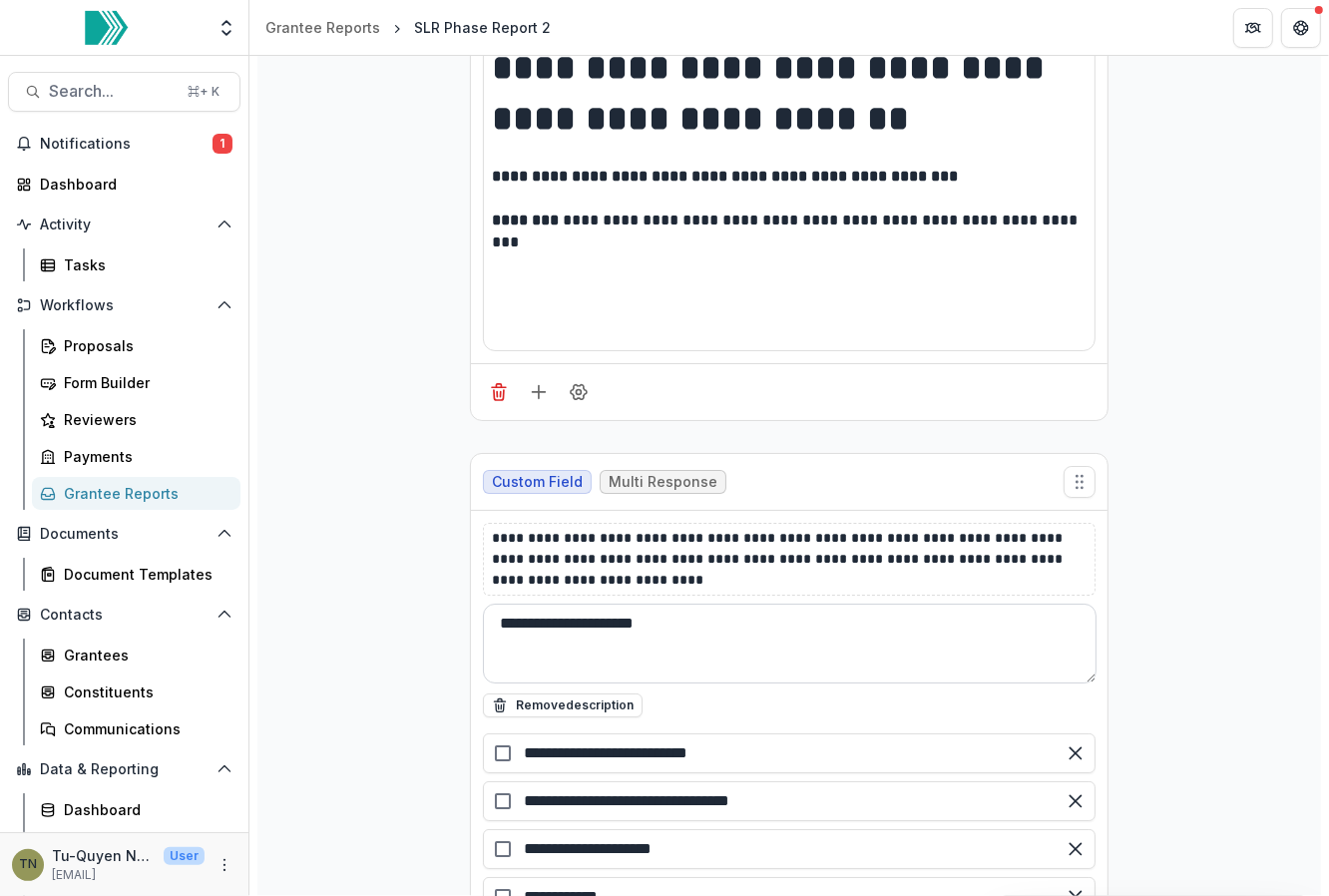 scroll, scrollTop: 23725, scrollLeft: 0, axis: vertical 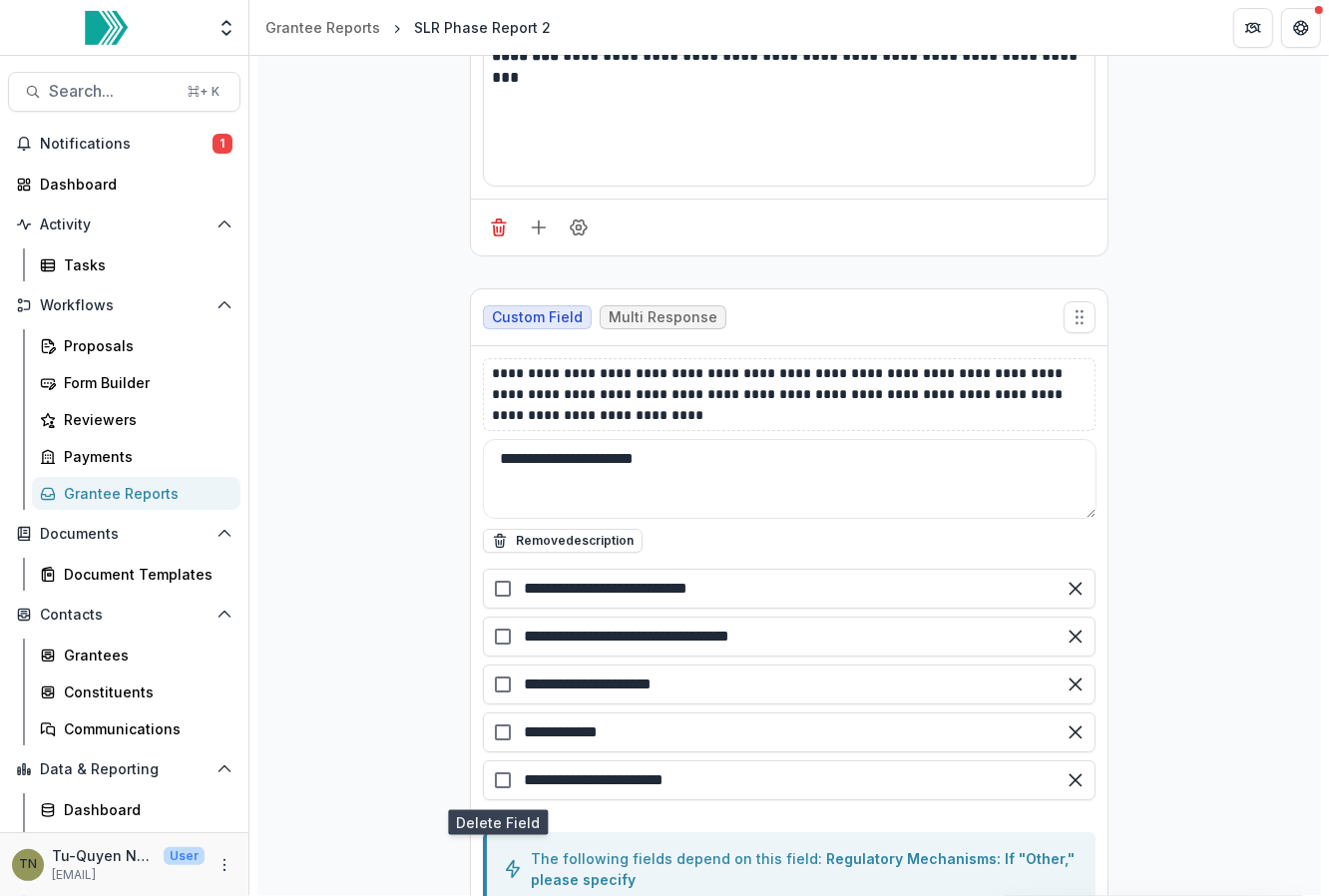 click 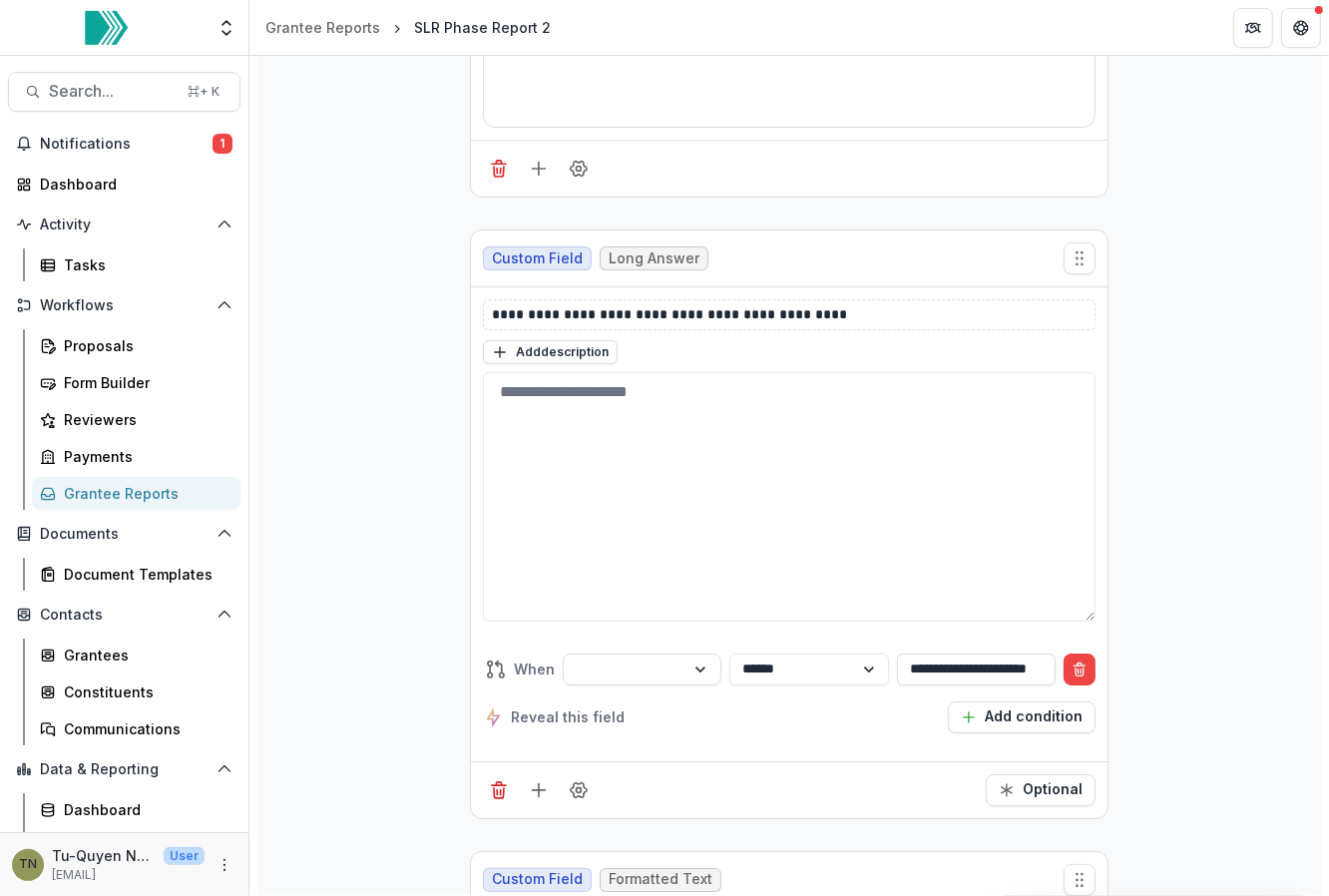 scroll, scrollTop: 23782, scrollLeft: 0, axis: vertical 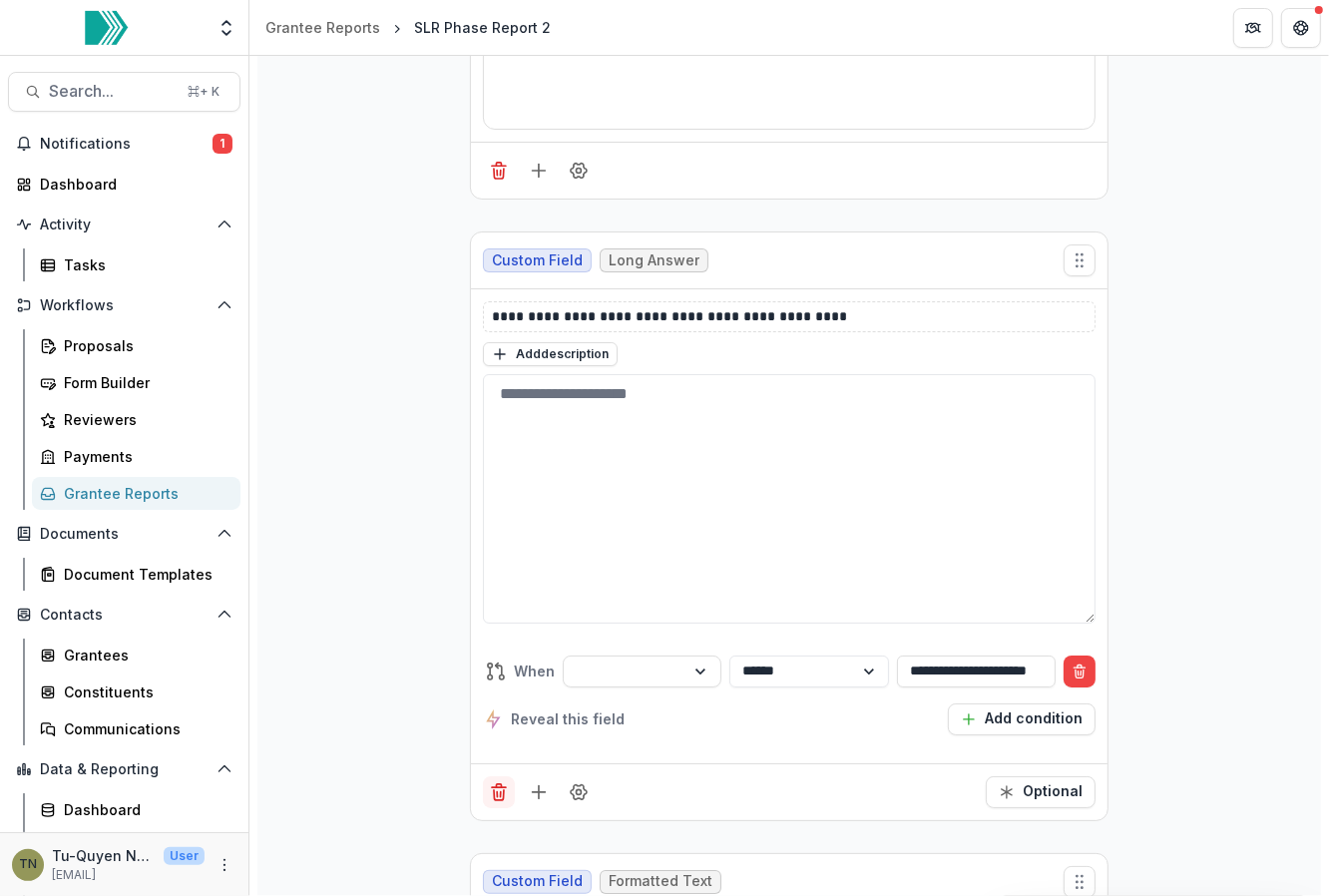 click 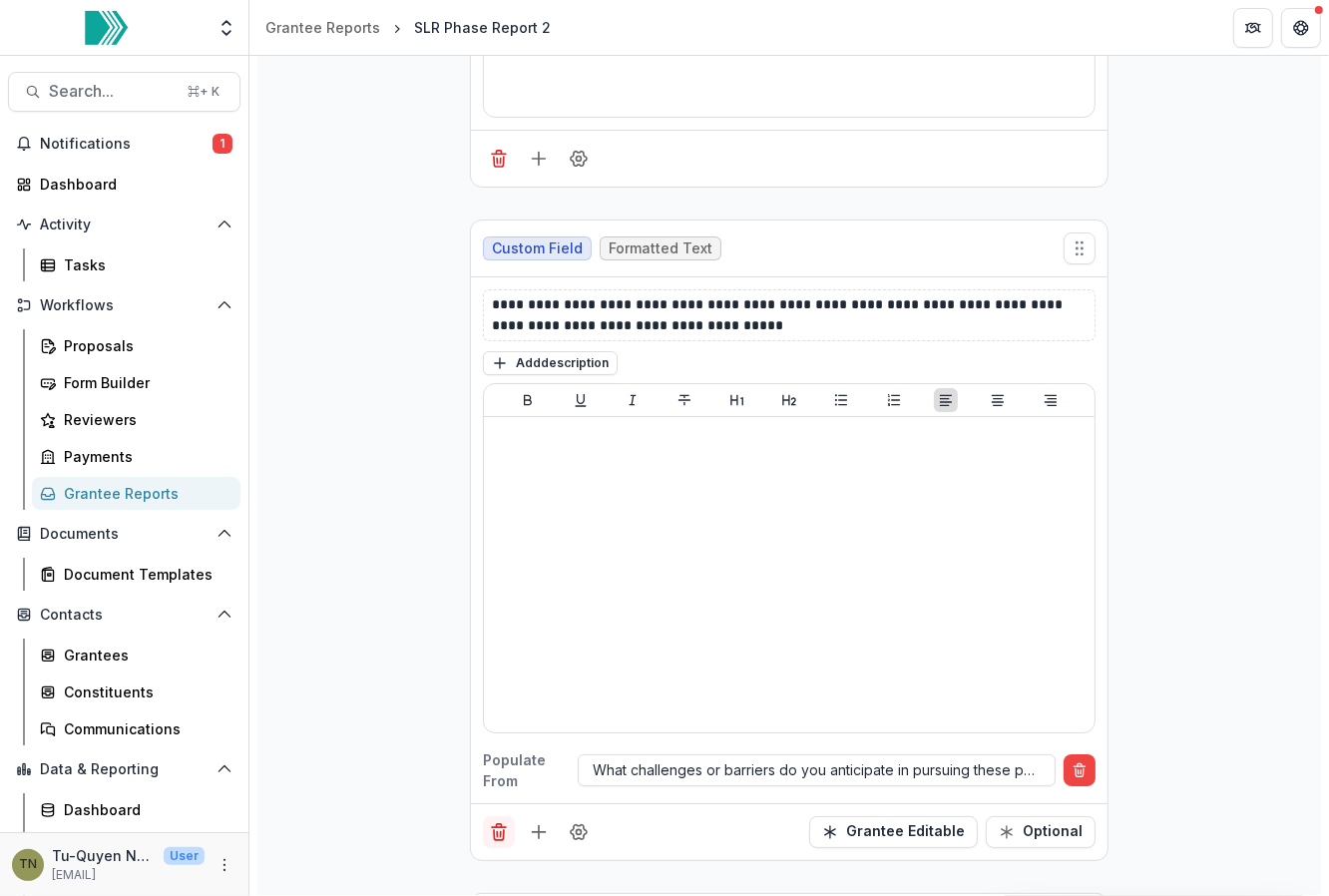 click 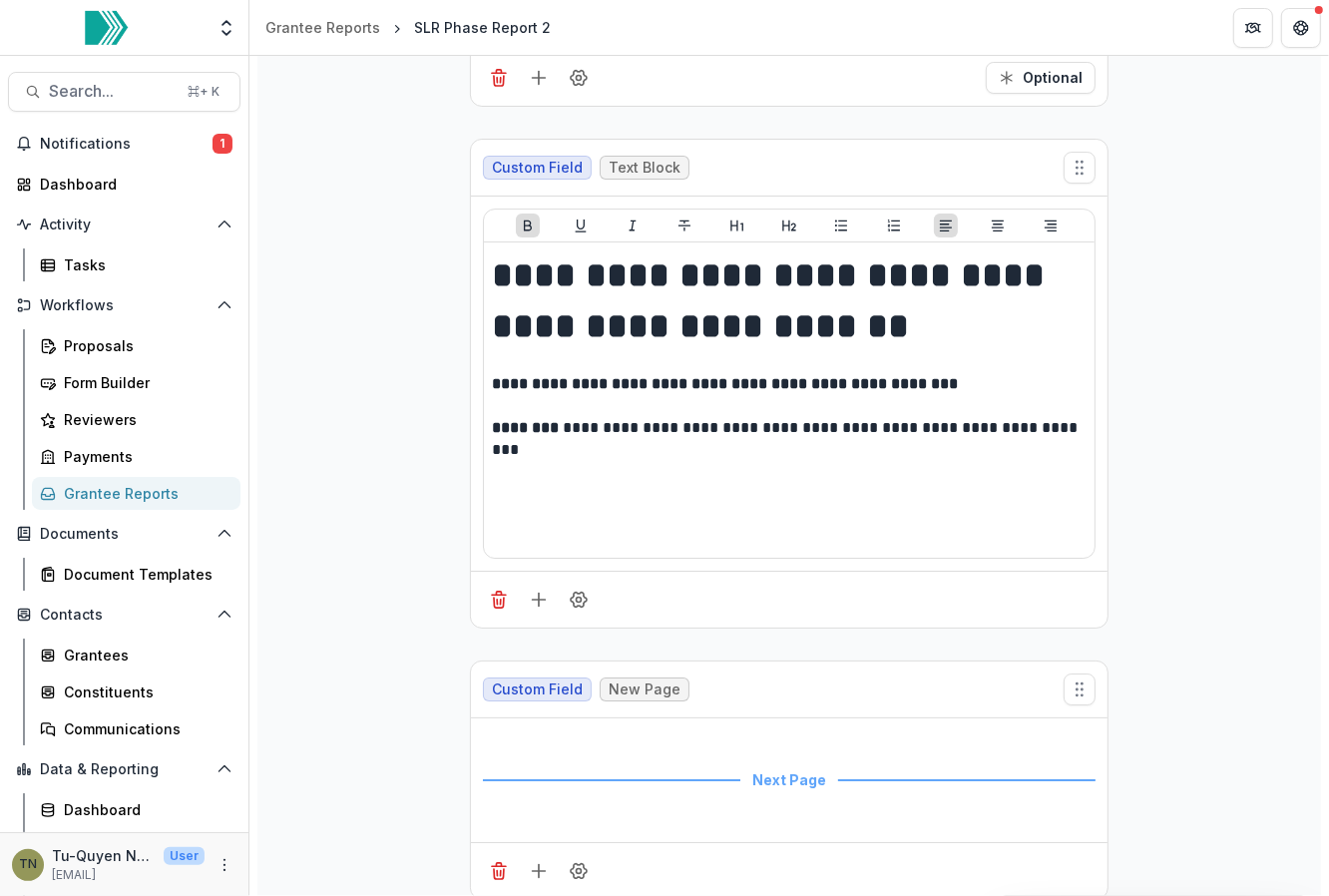 scroll, scrollTop: 23343, scrollLeft: 0, axis: vertical 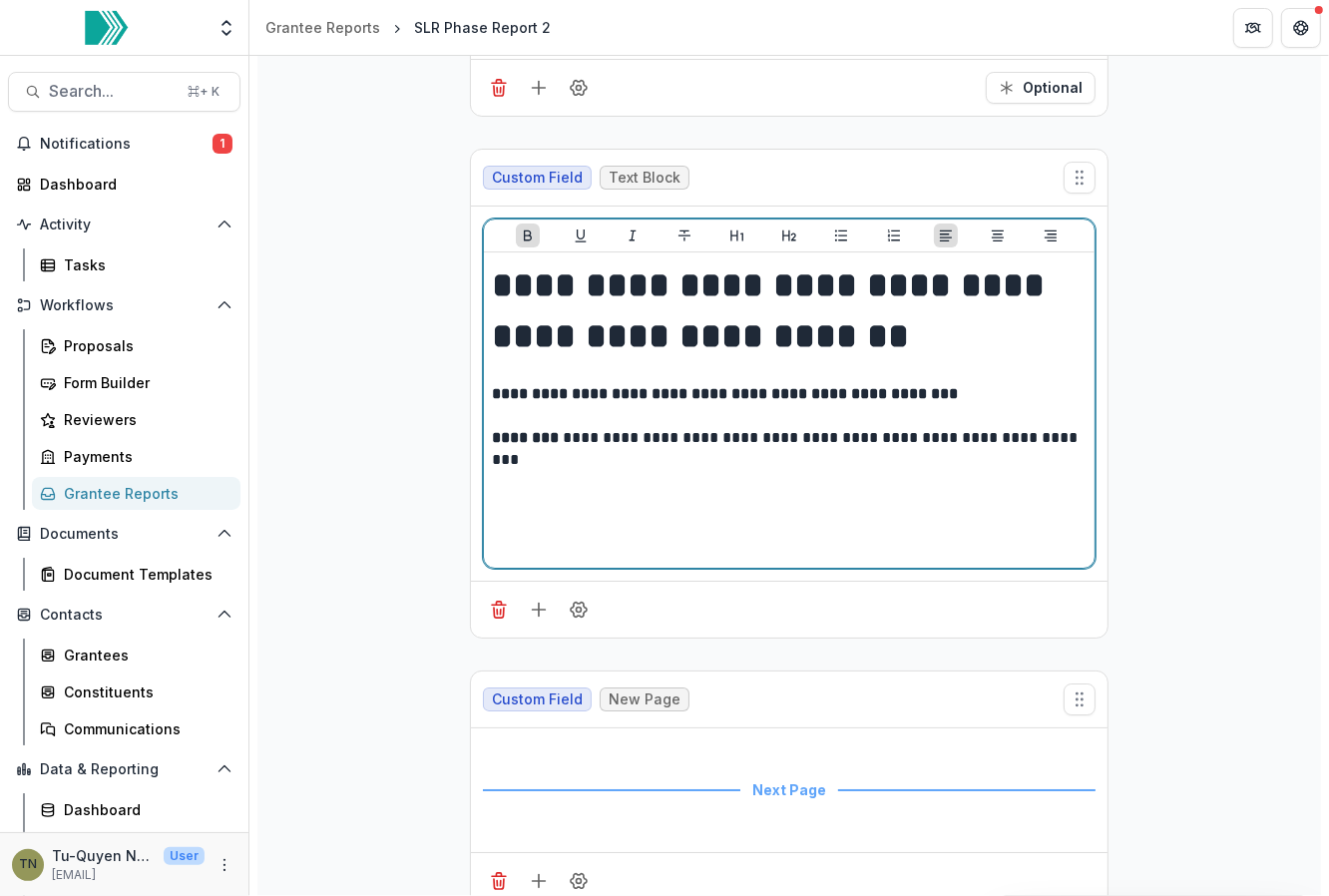 click on "**********" at bounding box center [789, 410] 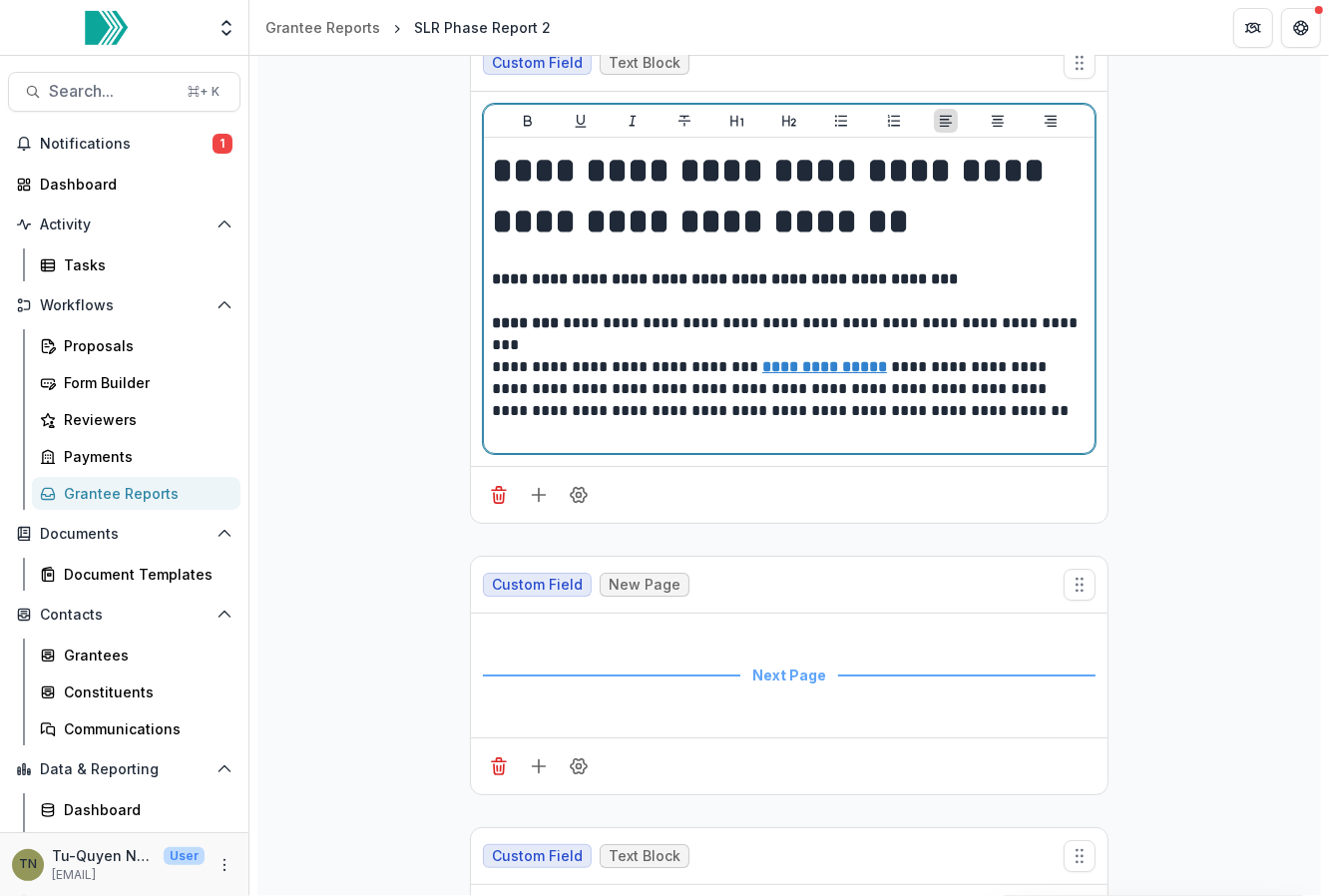 scroll, scrollTop: 23459, scrollLeft: 0, axis: vertical 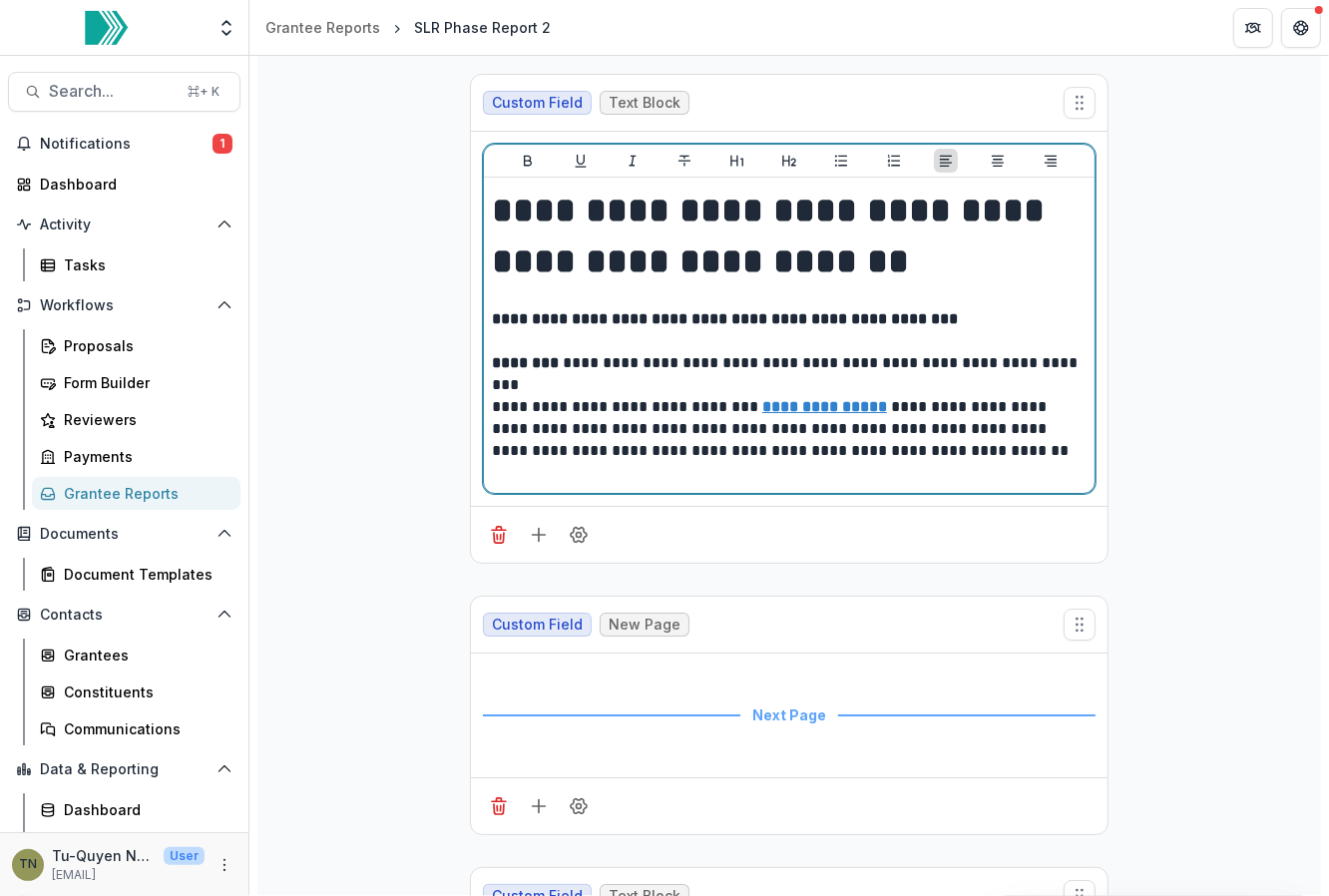 click on "**********" at bounding box center (789, 335) 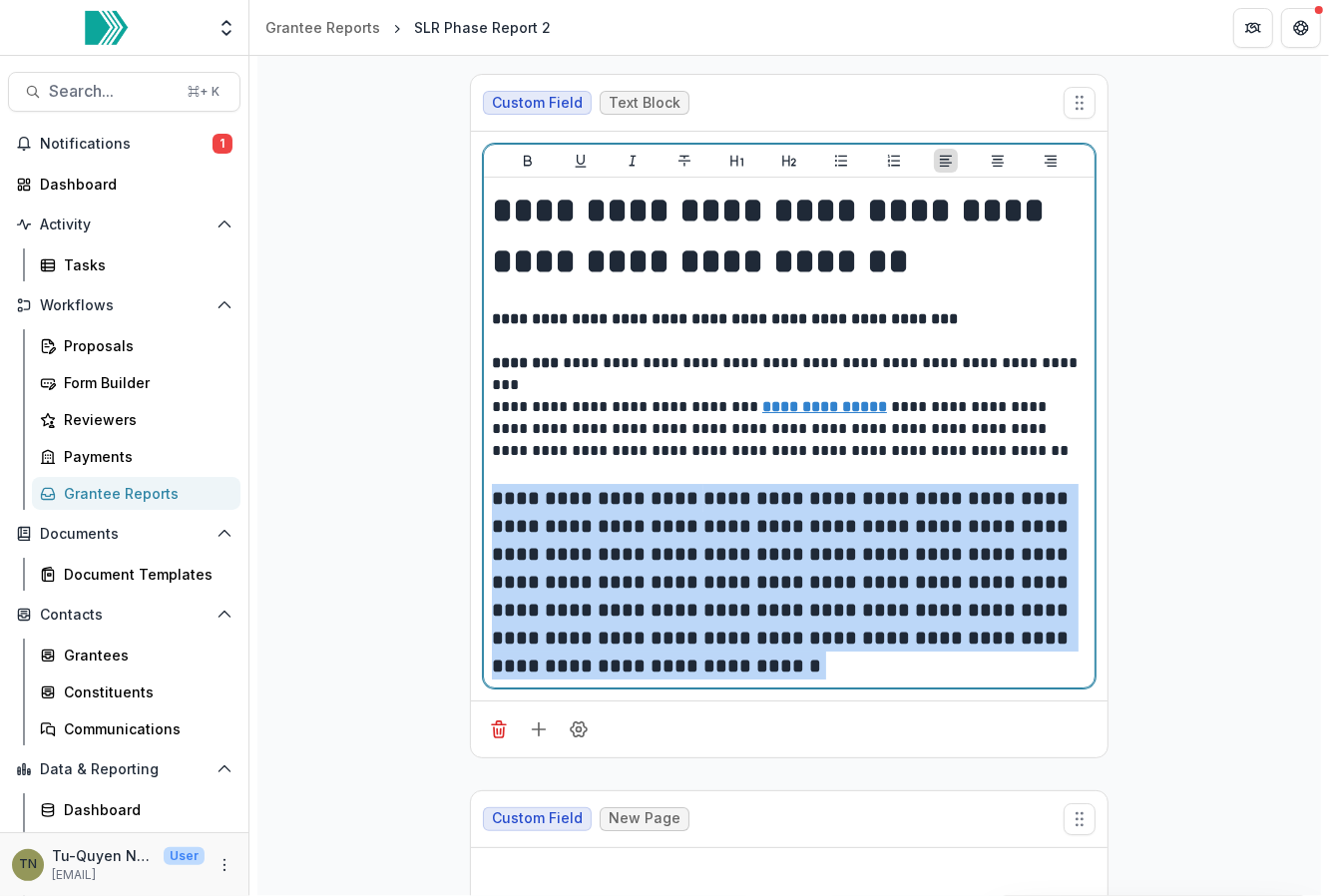 drag, startPoint x: 594, startPoint y: 521, endPoint x: 491, endPoint y: 341, distance: 207.38611 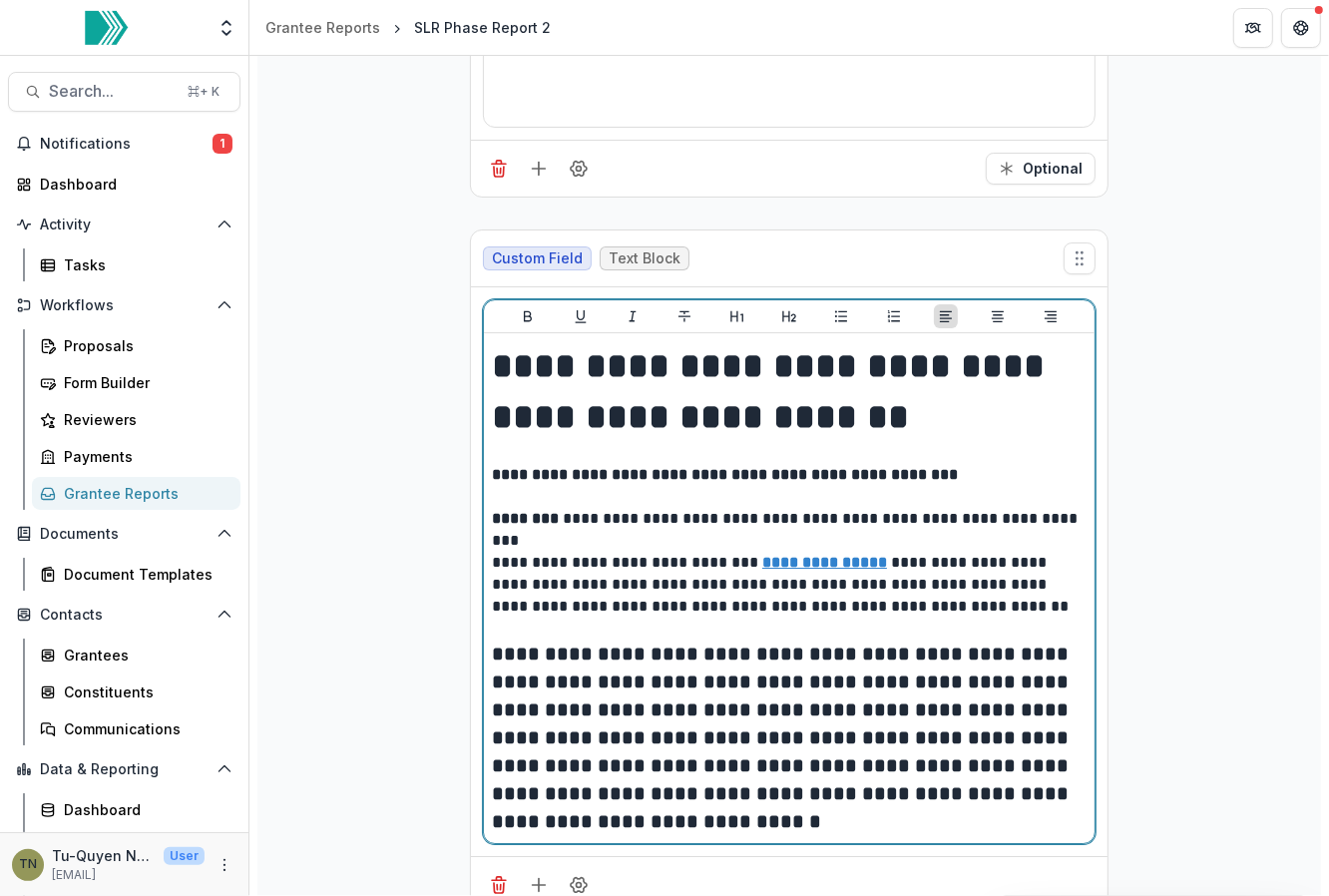 scroll, scrollTop: 23255, scrollLeft: 0, axis: vertical 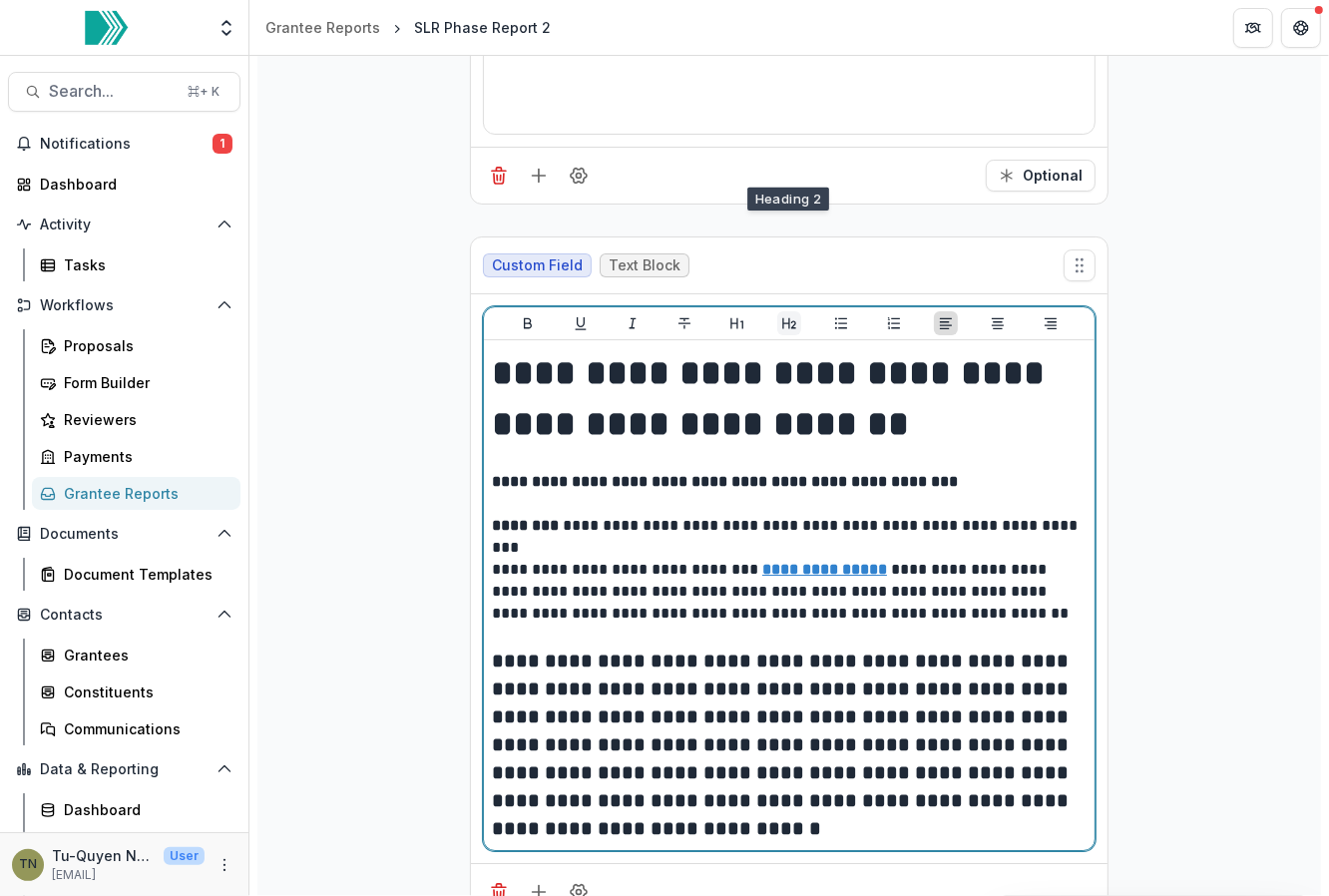 click at bounding box center (789, 323) 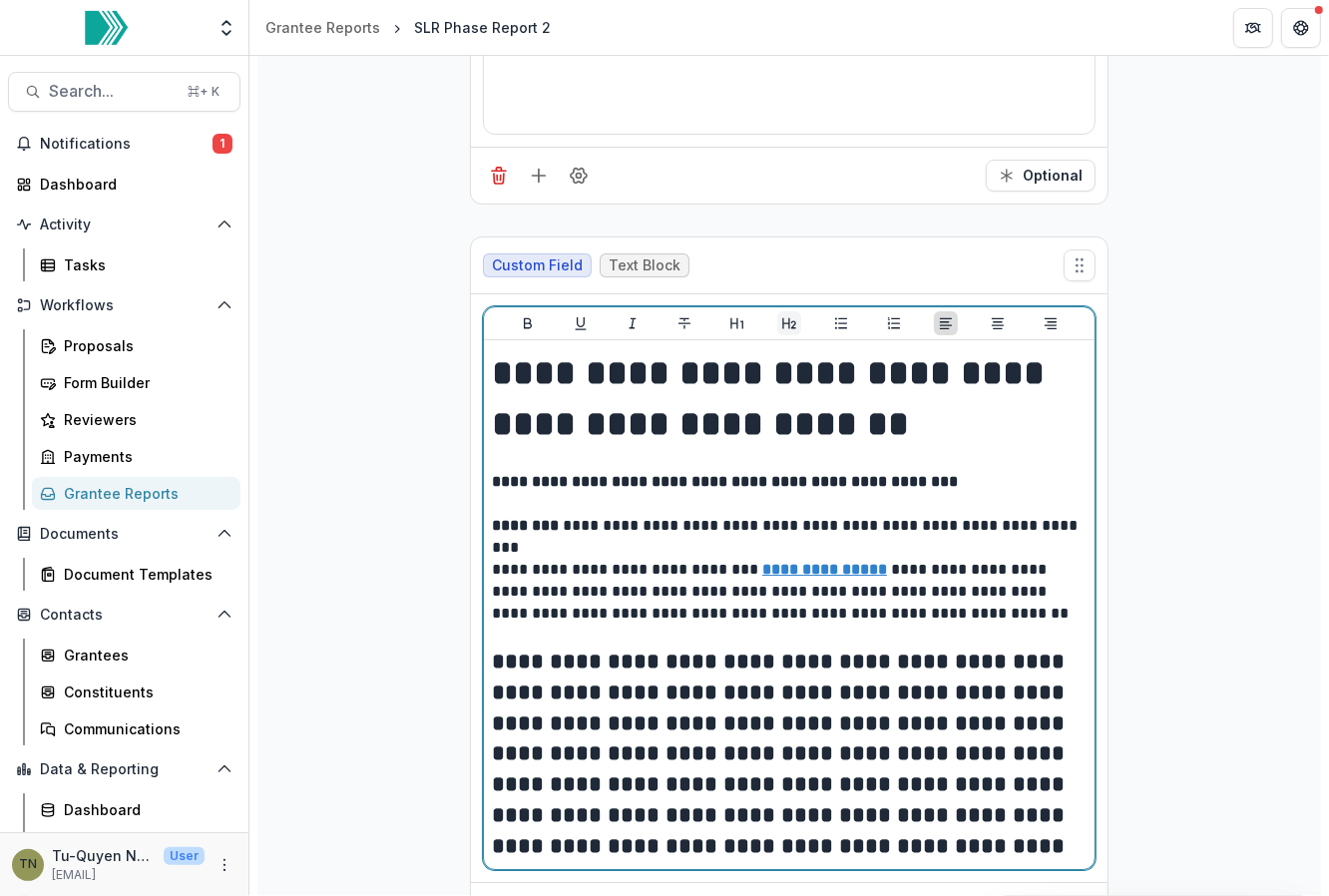 click at bounding box center (789, 323) 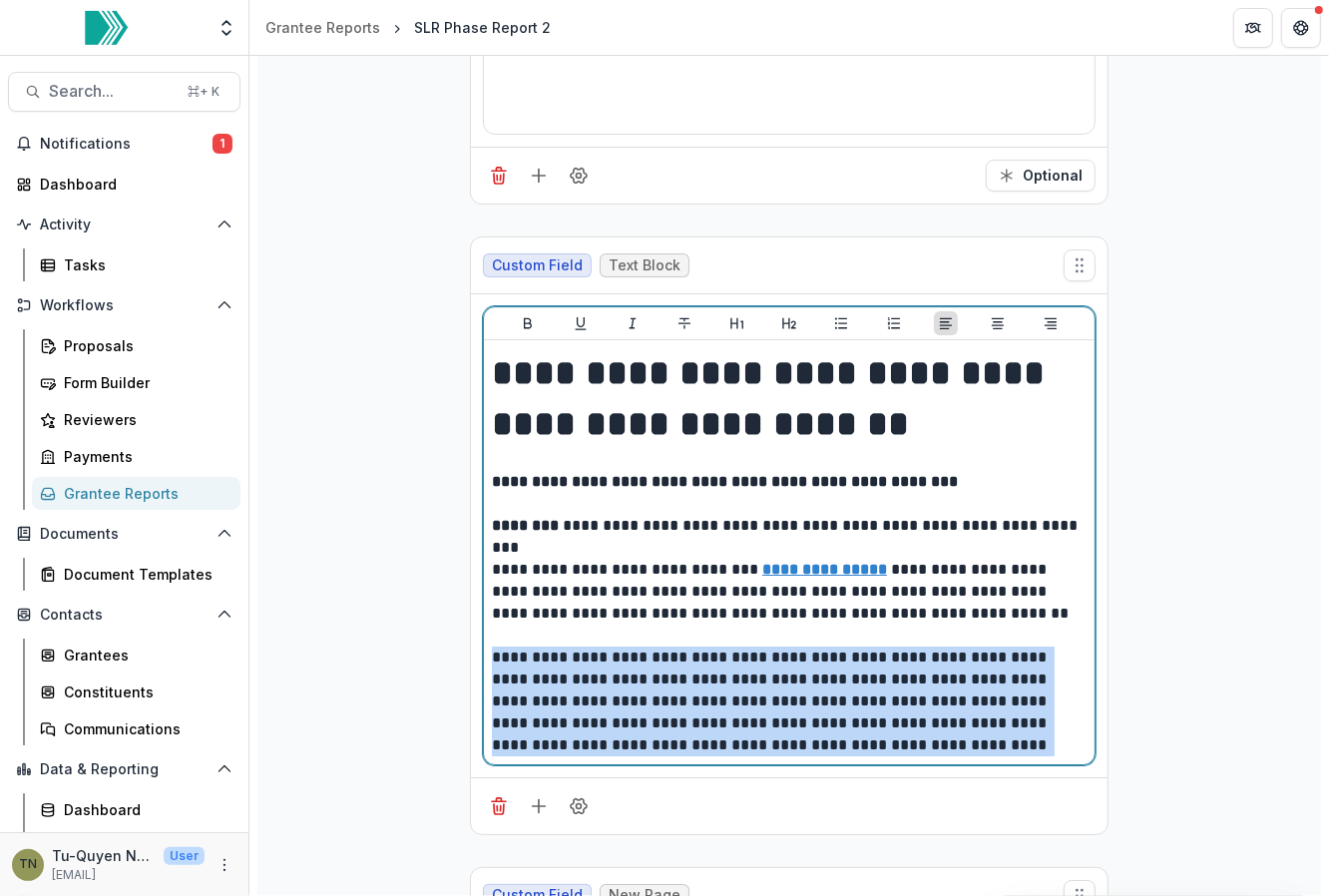 click on "**********" at bounding box center [790, 701] 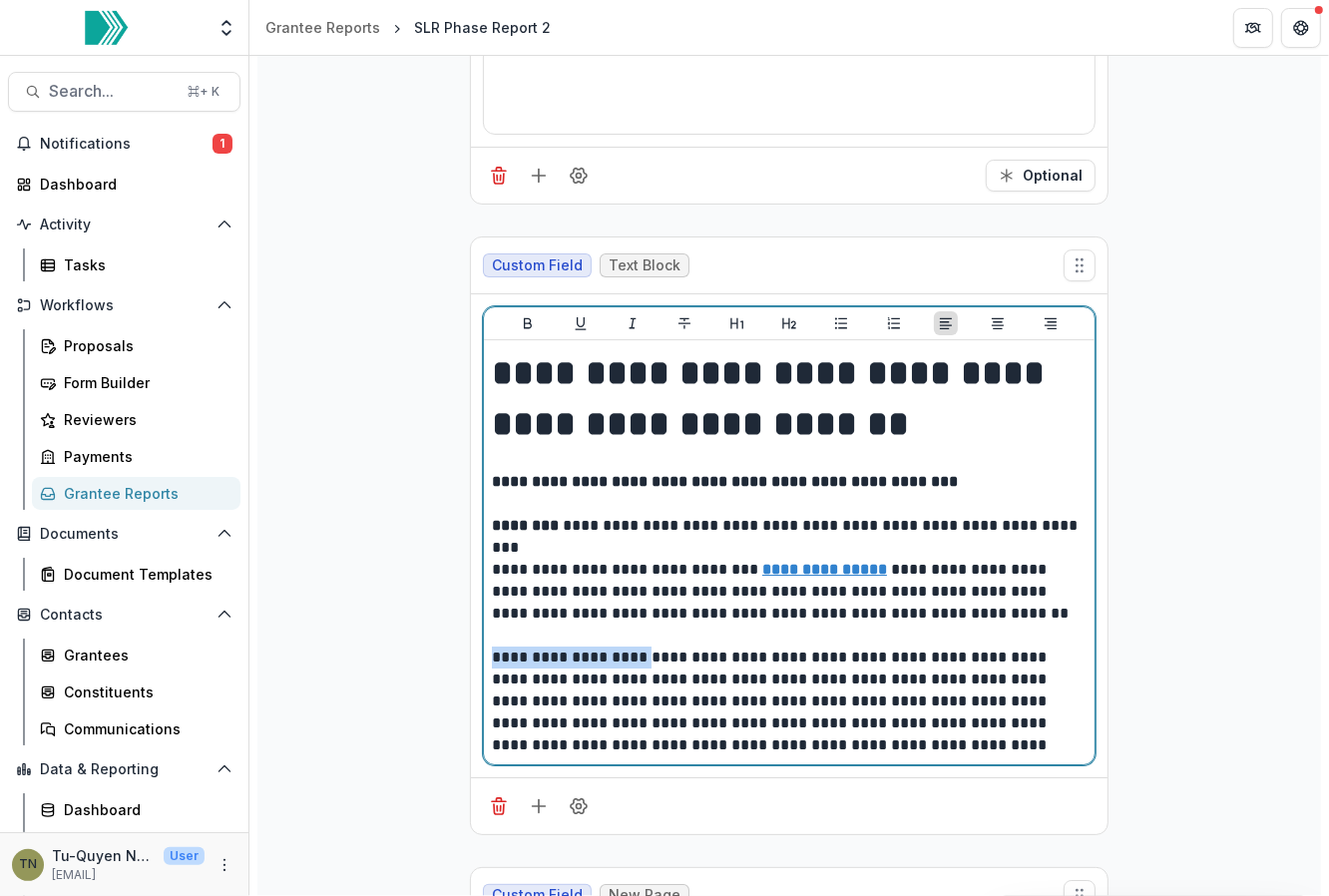 drag, startPoint x: 633, startPoint y: 500, endPoint x: 471, endPoint y: 500, distance: 162 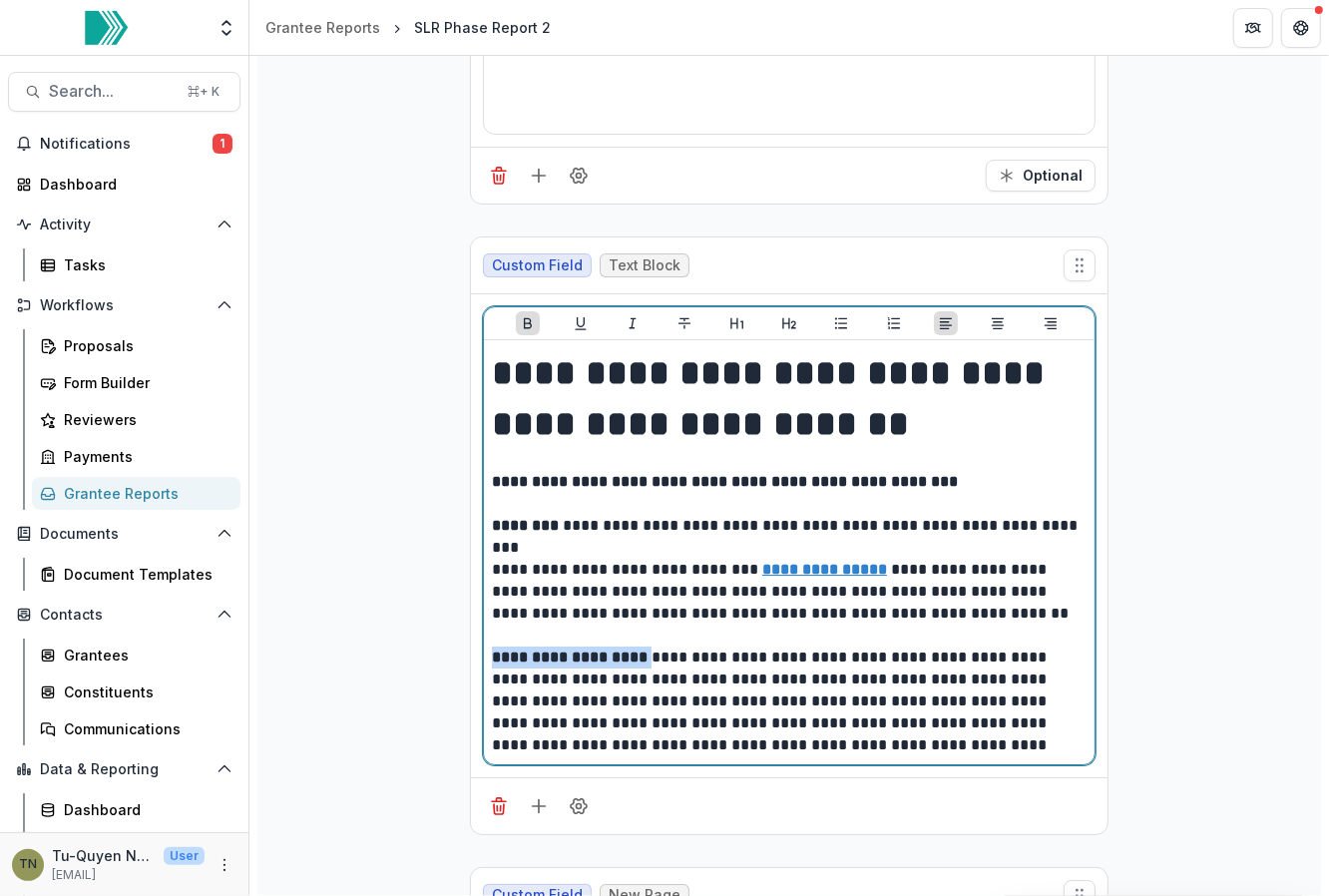 click on "**********" at bounding box center [790, 701] 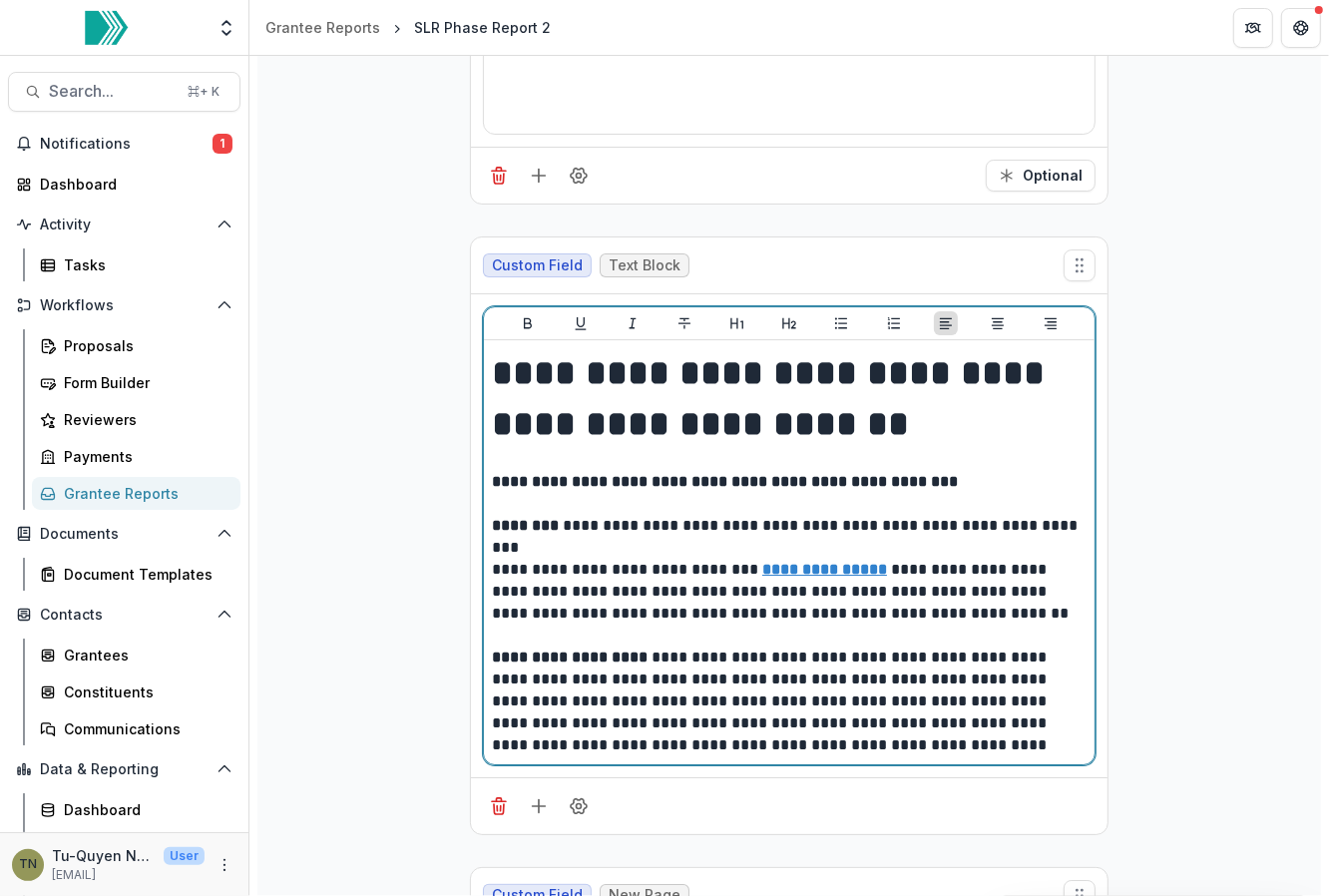 click on "**********" at bounding box center [790, 701] 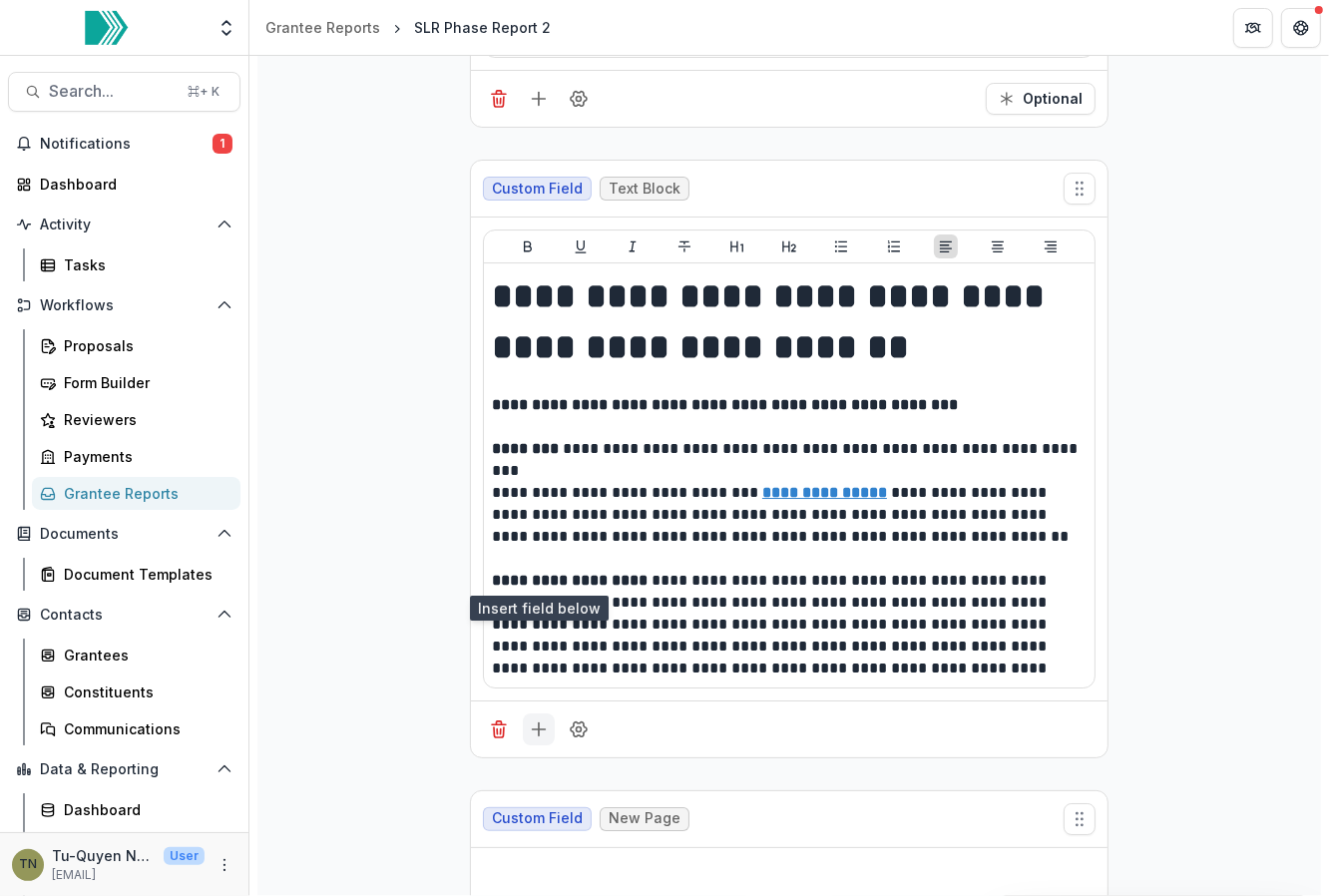 click 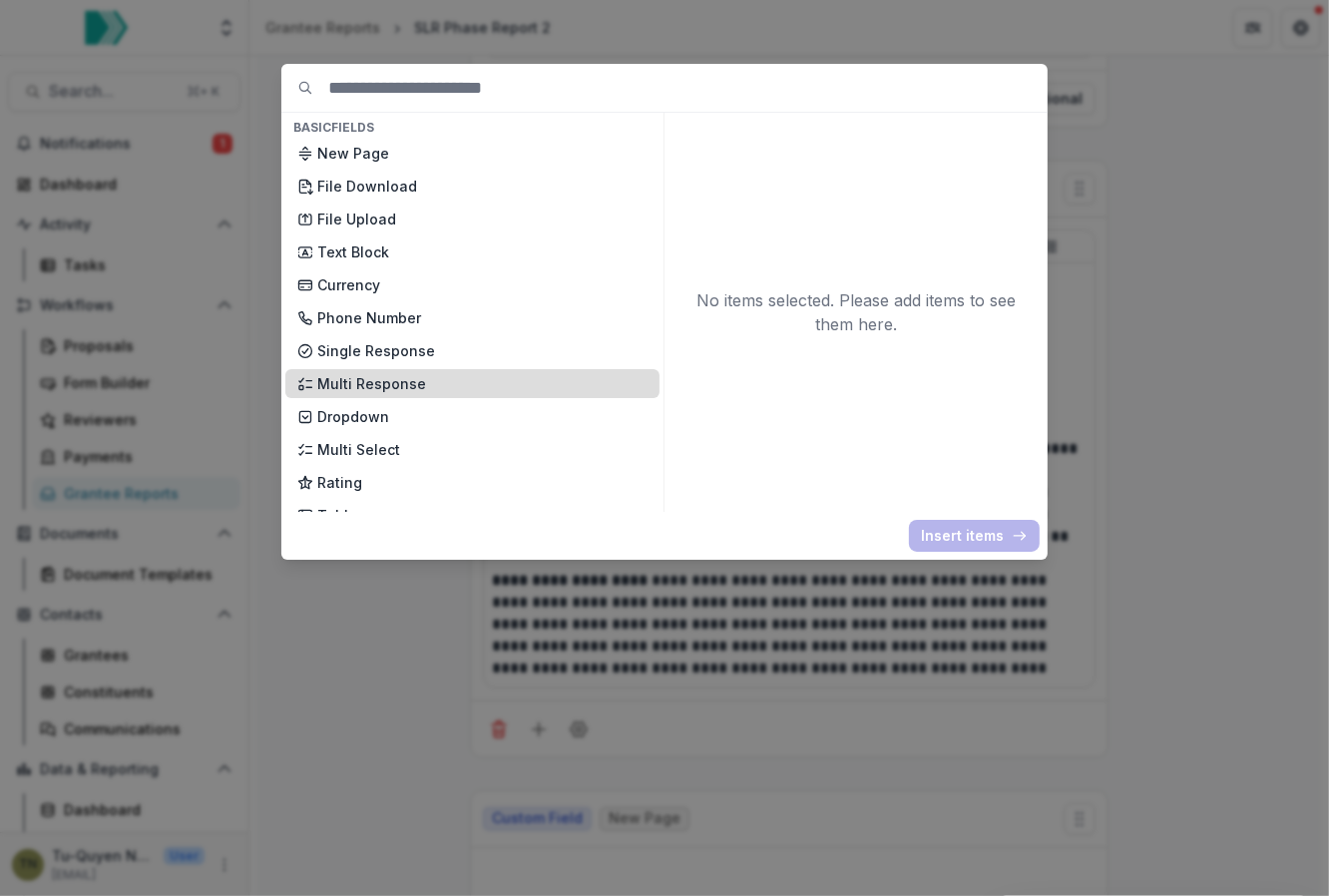 click on "Multi Response" at bounding box center [482, 383] 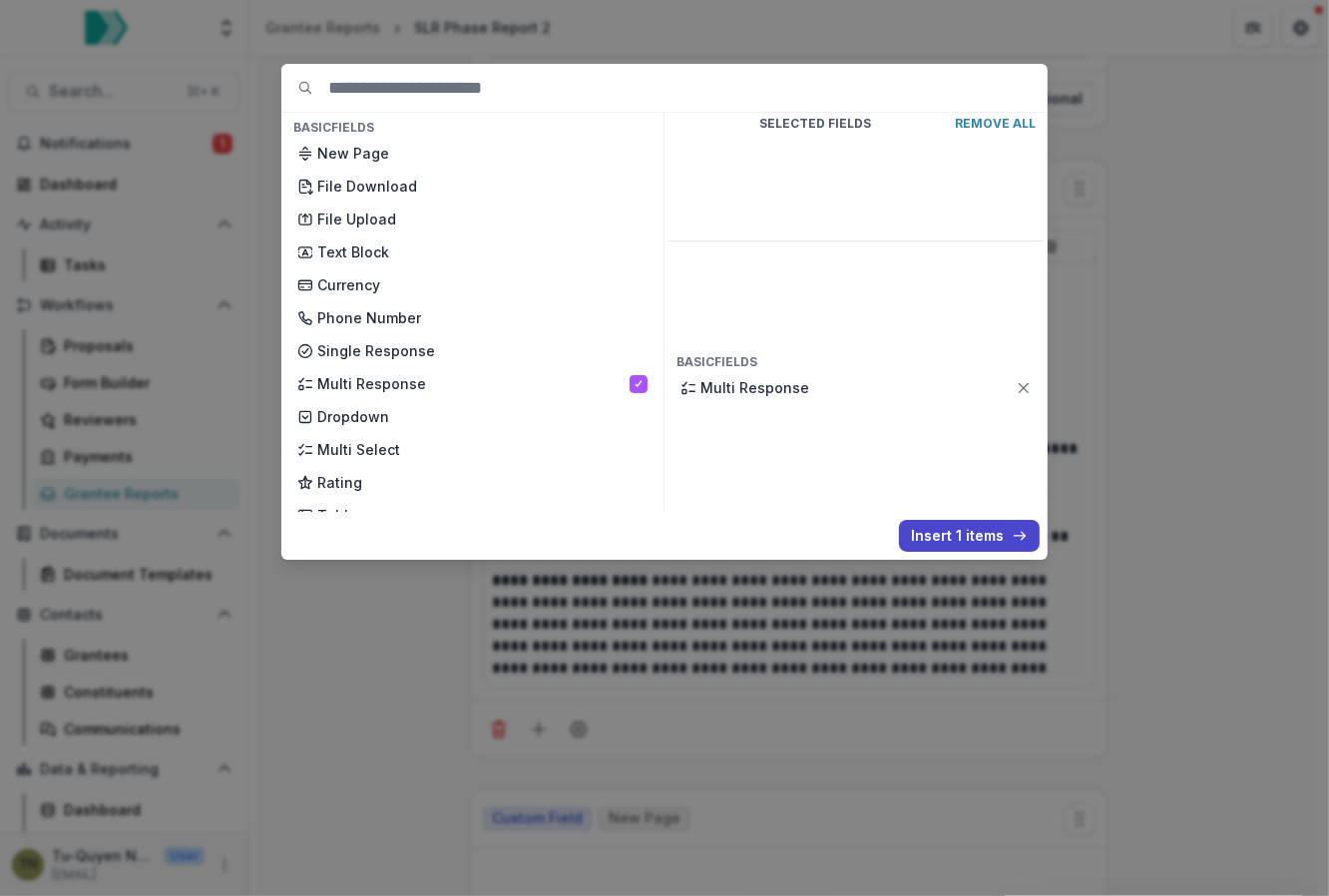 click on "Insert 1 items" at bounding box center [969, 536] 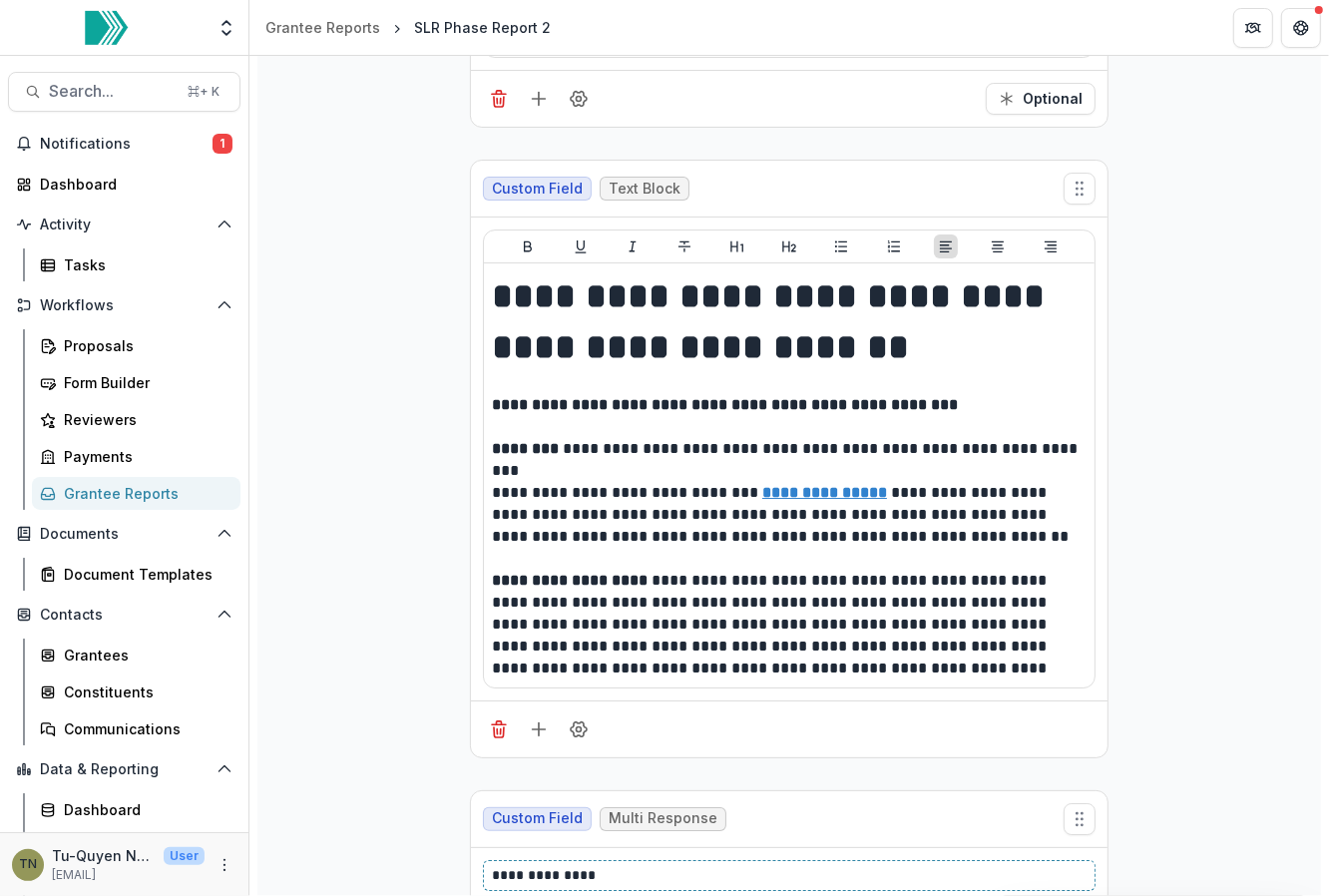 click on "**********" at bounding box center [790, 875] 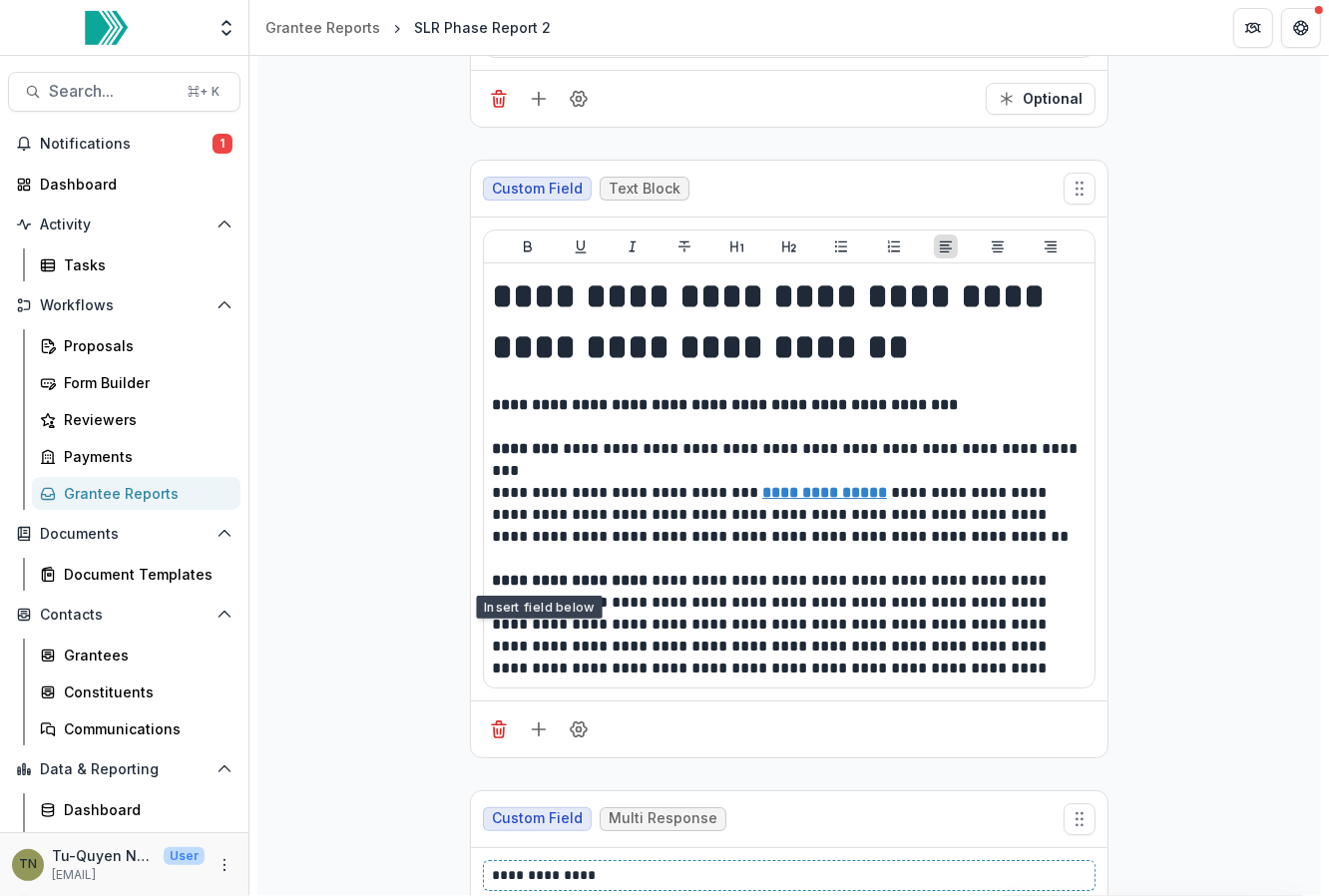 click on "**********" at bounding box center (790, 875) 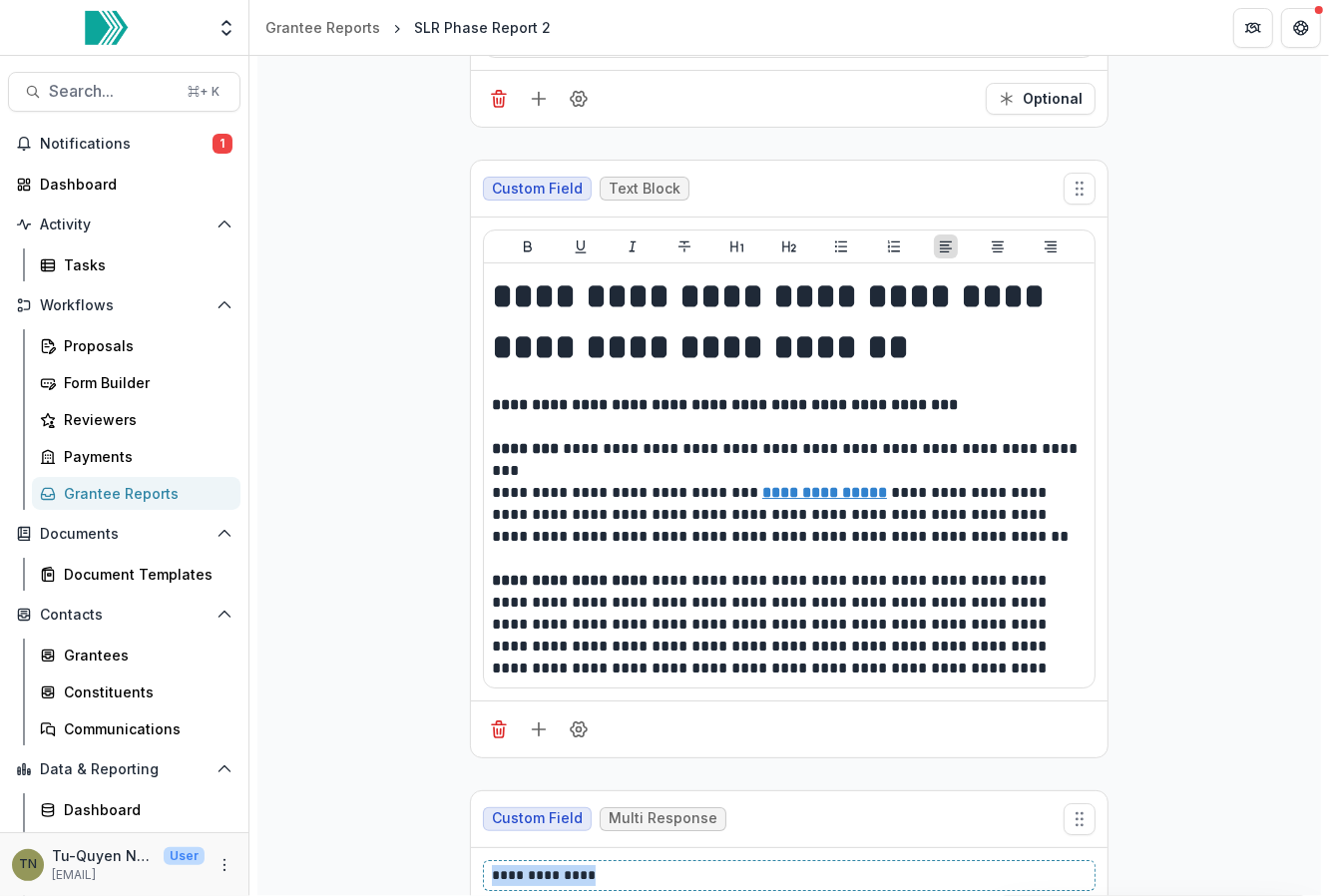 click on "**********" at bounding box center [790, 875] 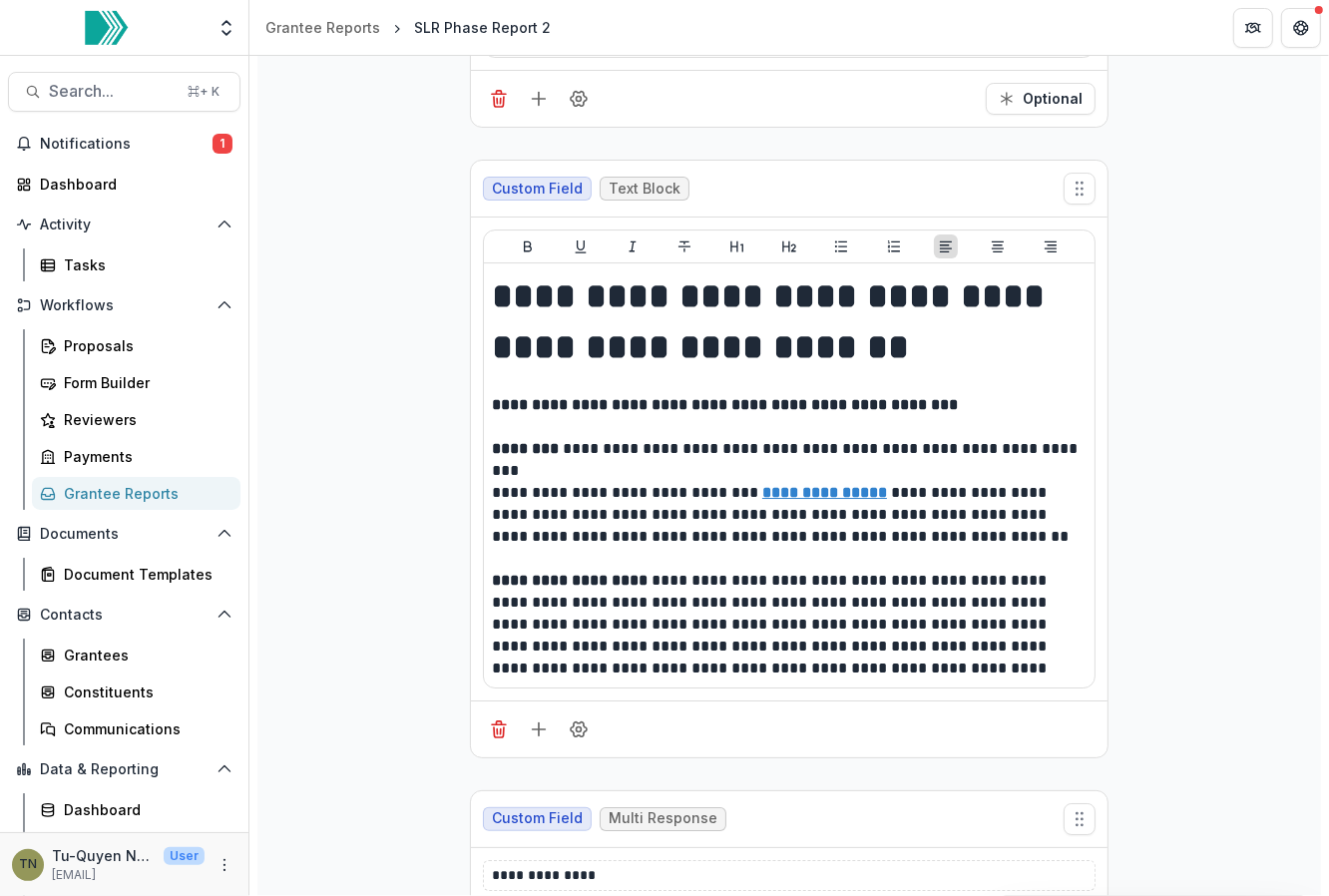 click at bounding box center (789, 960) 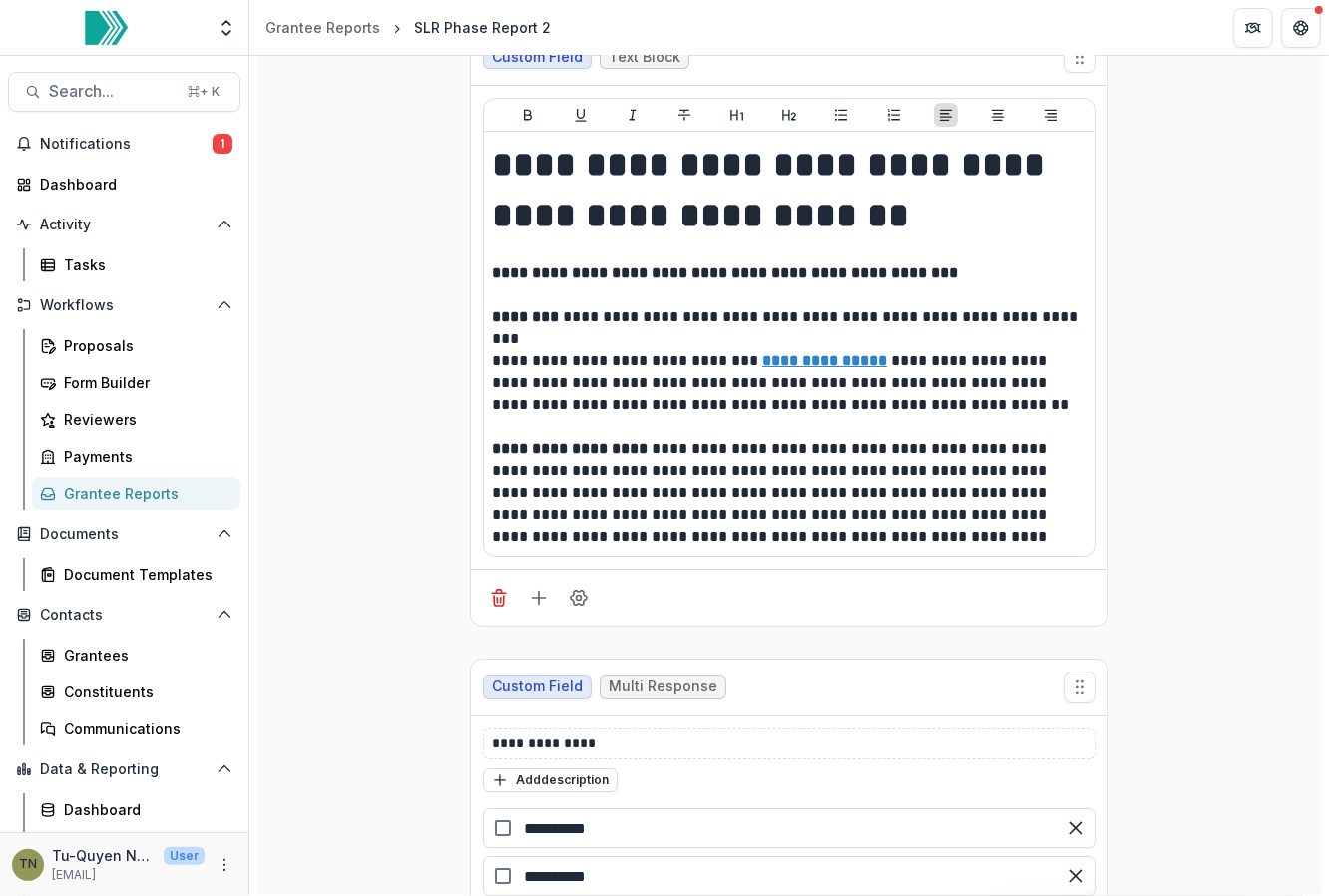 scroll, scrollTop: 23585, scrollLeft: 0, axis: vertical 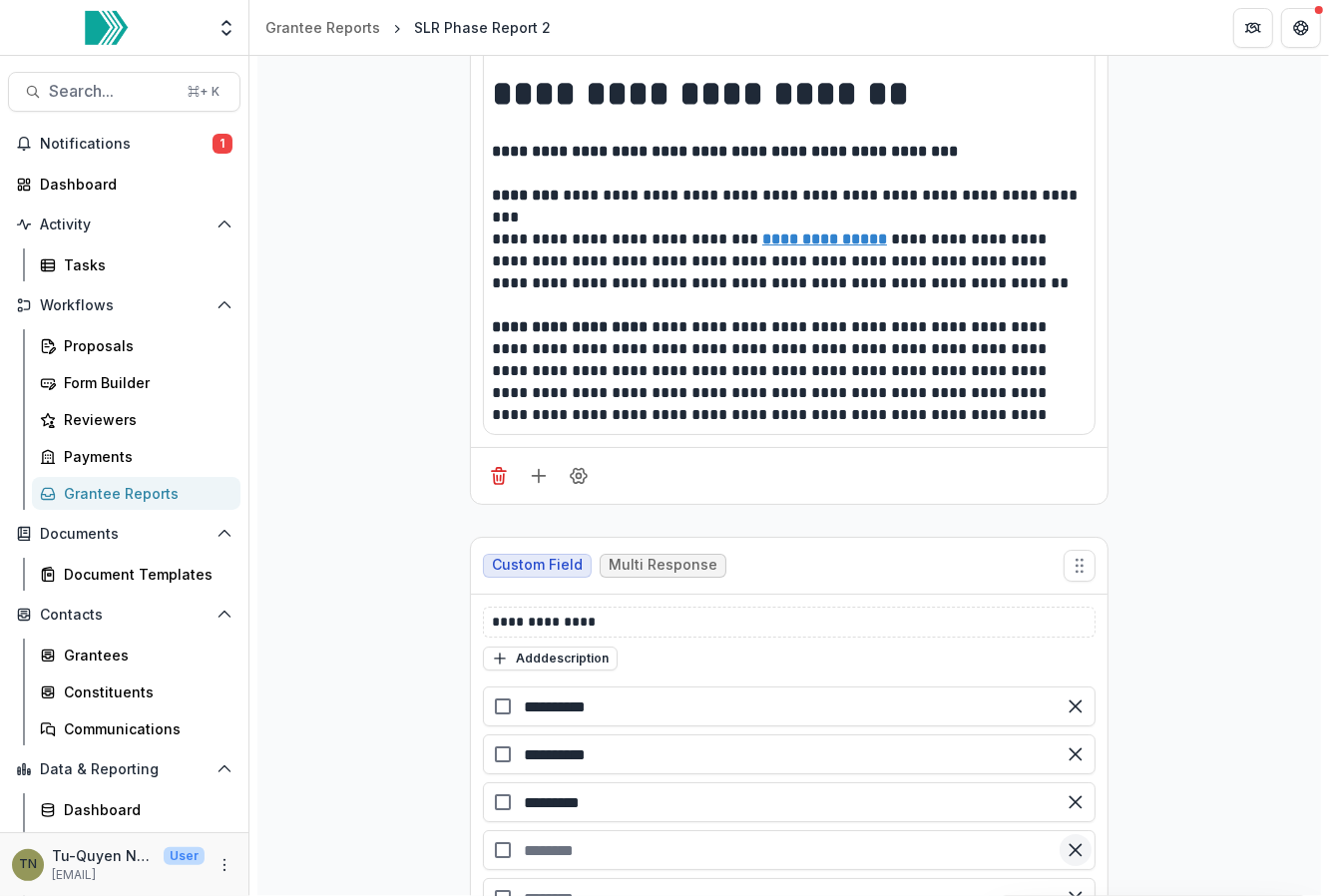 click 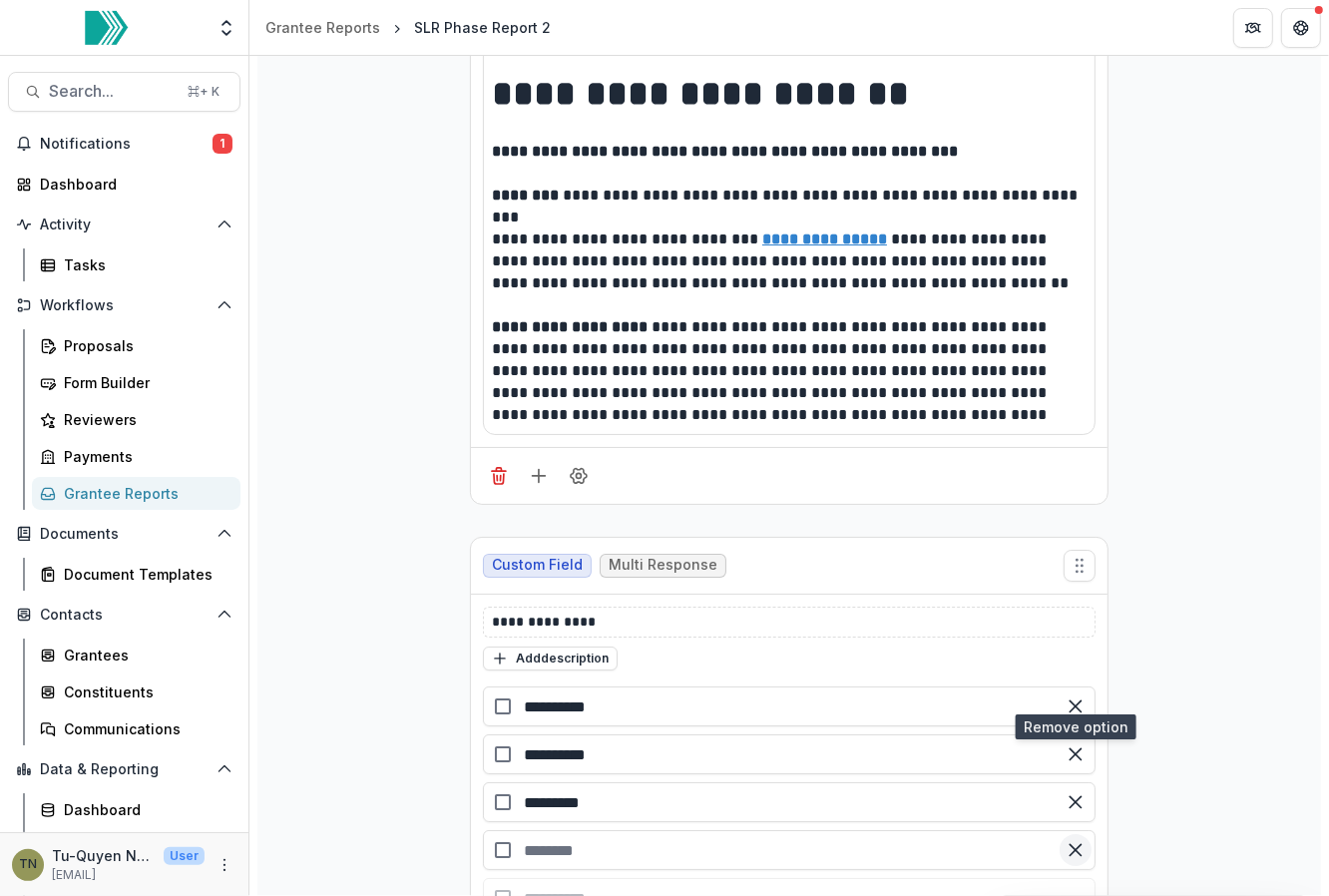 click 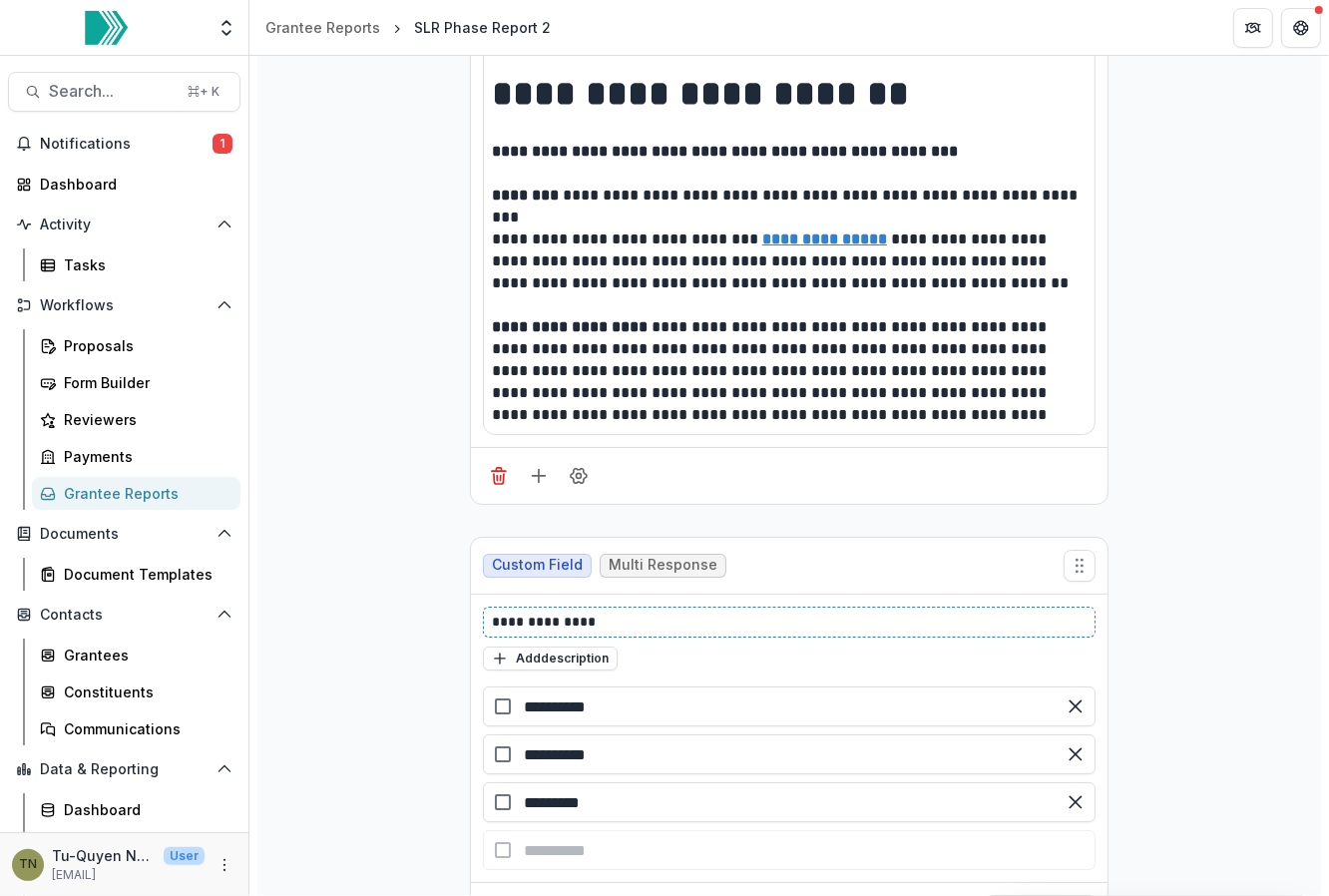 click on "**********" at bounding box center (790, 622) 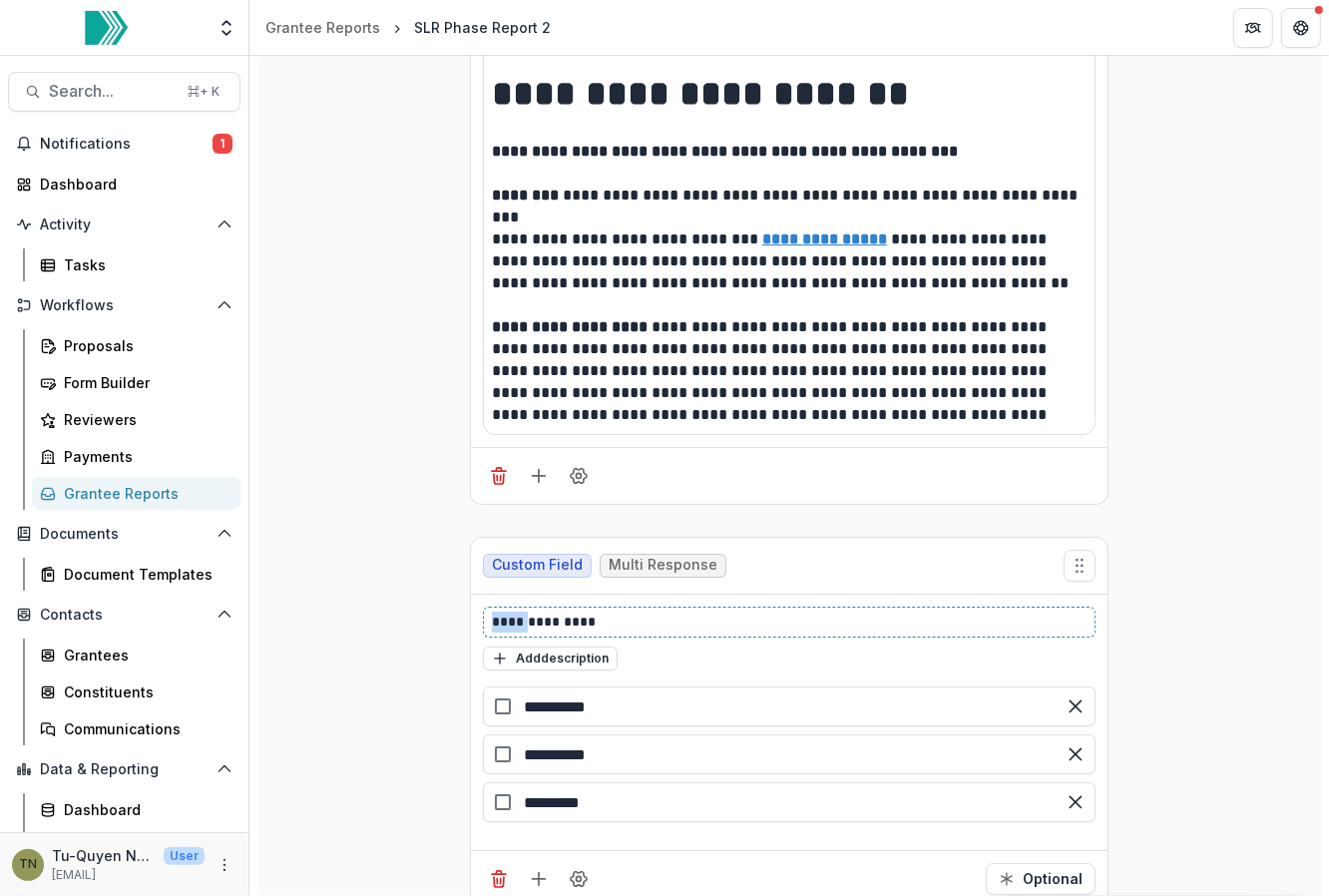 click on "**********" at bounding box center (790, 622) 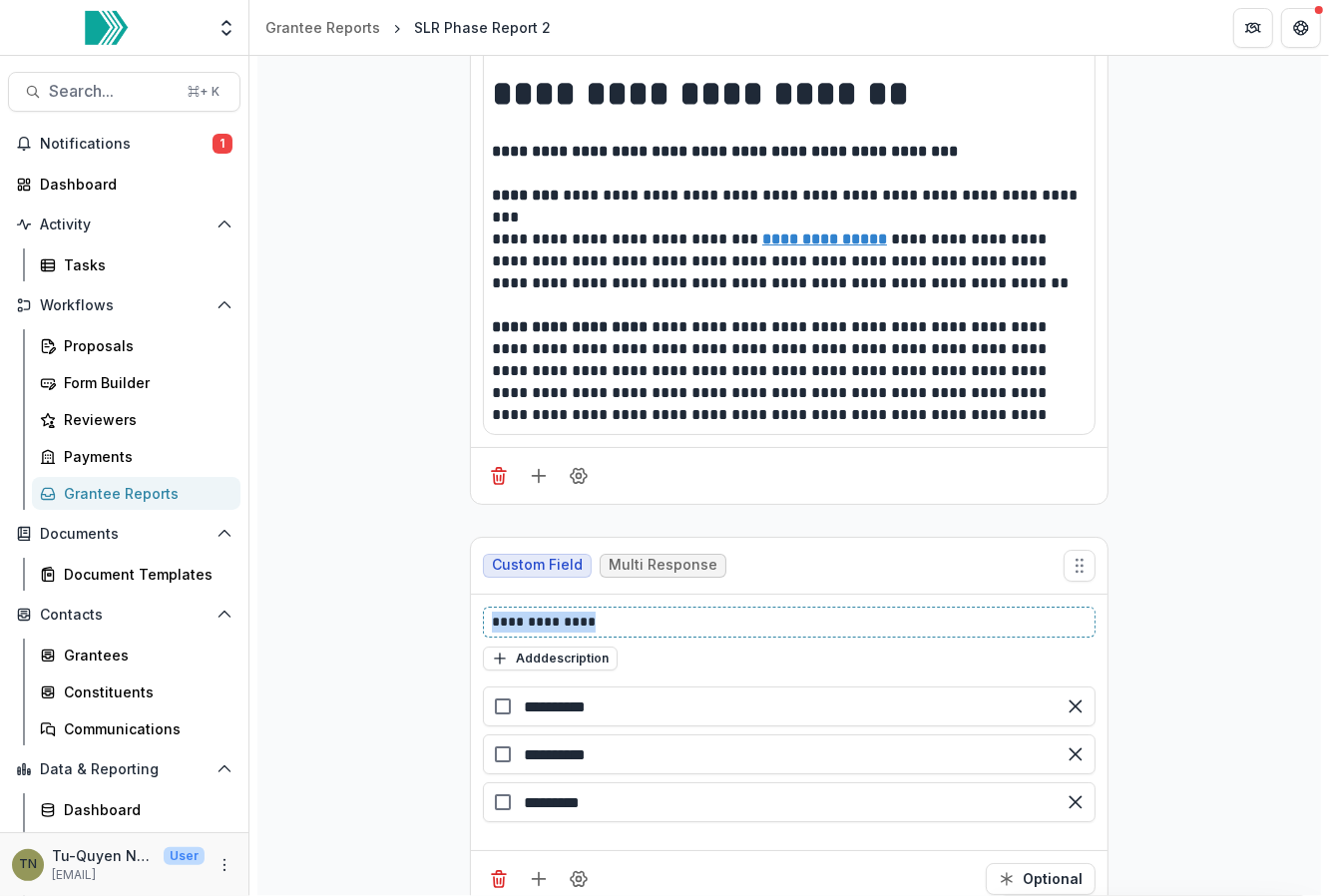 click on "**********" at bounding box center (790, 622) 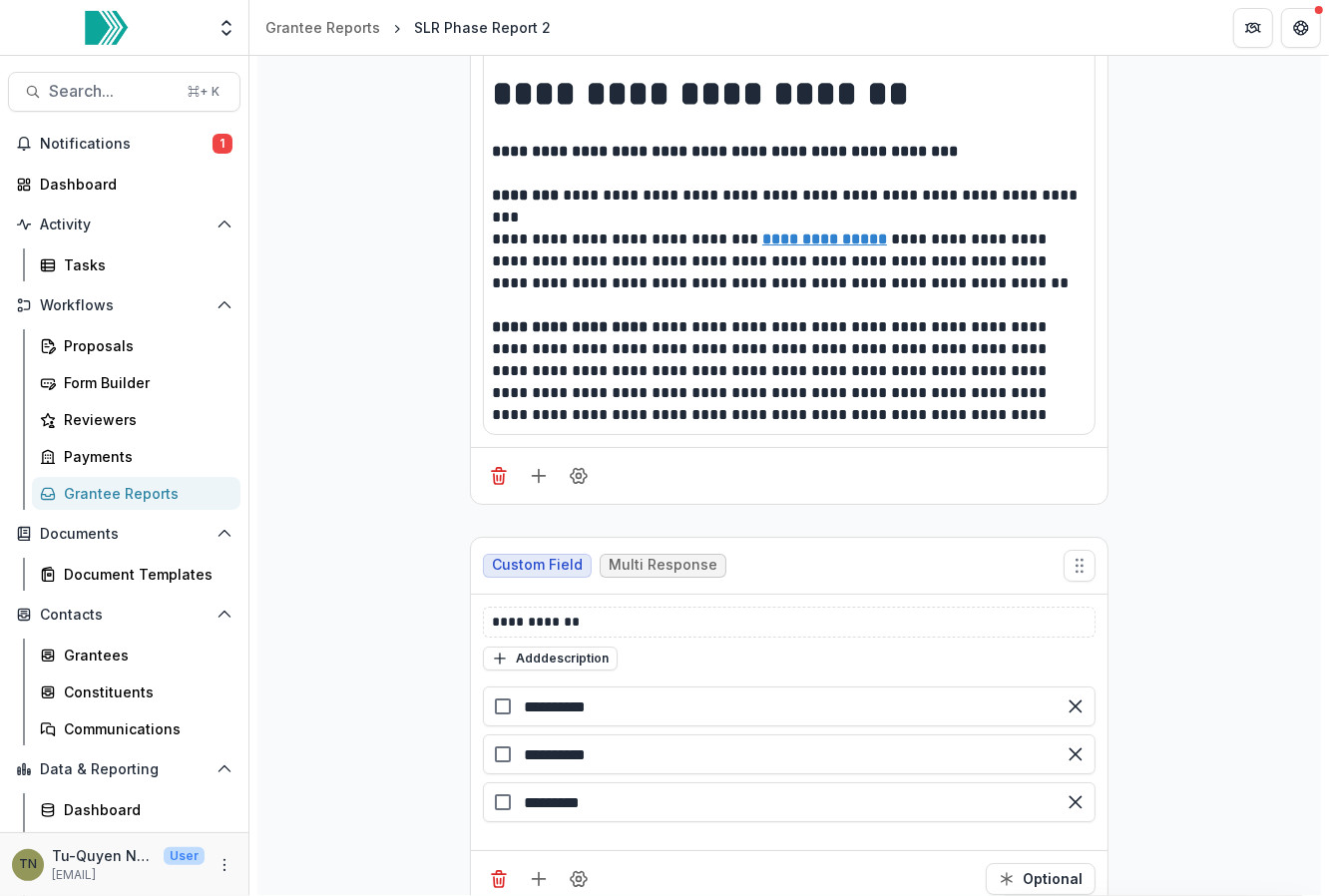 click on "**********" at bounding box center (789, -7515) 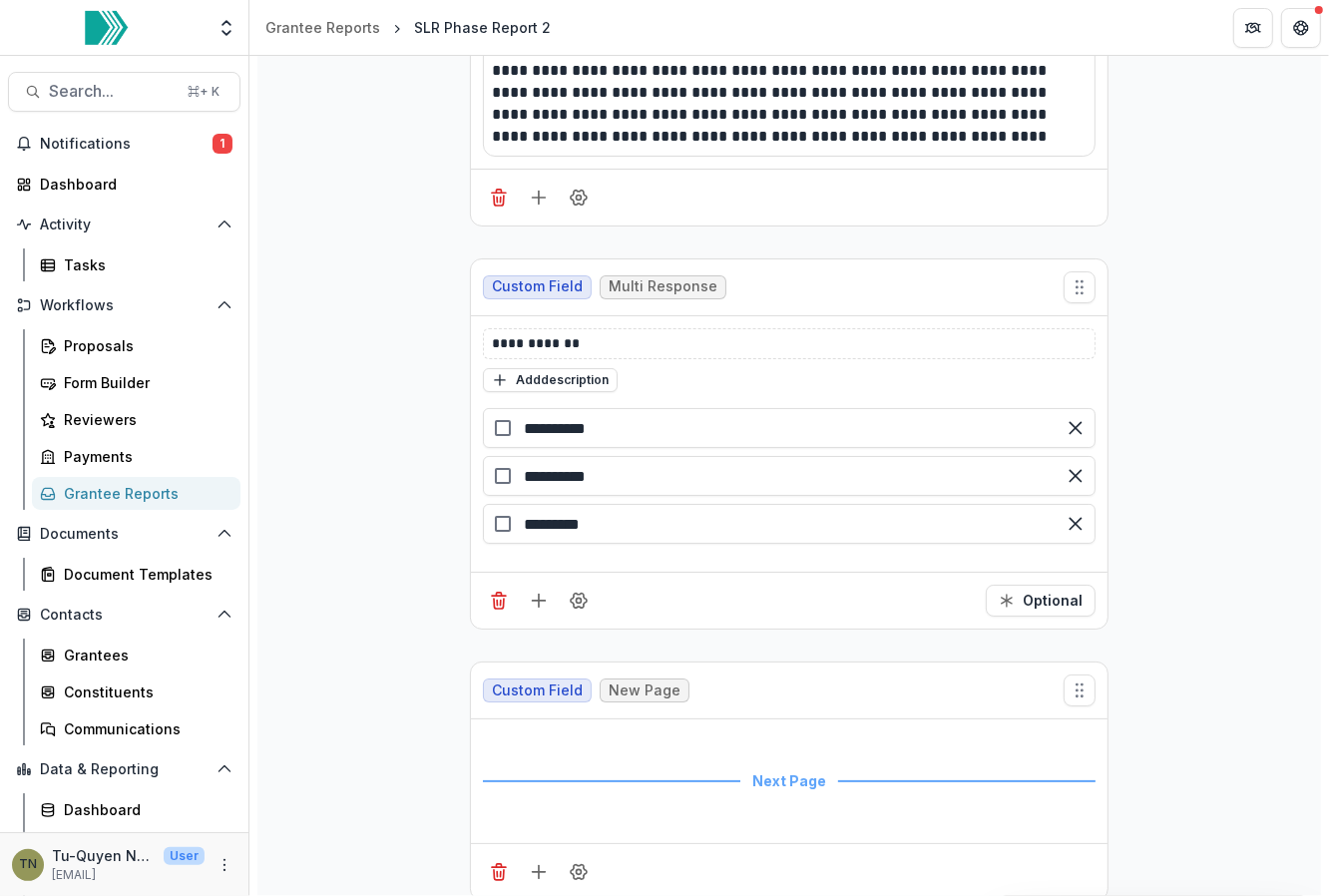 scroll, scrollTop: 23871, scrollLeft: 0, axis: vertical 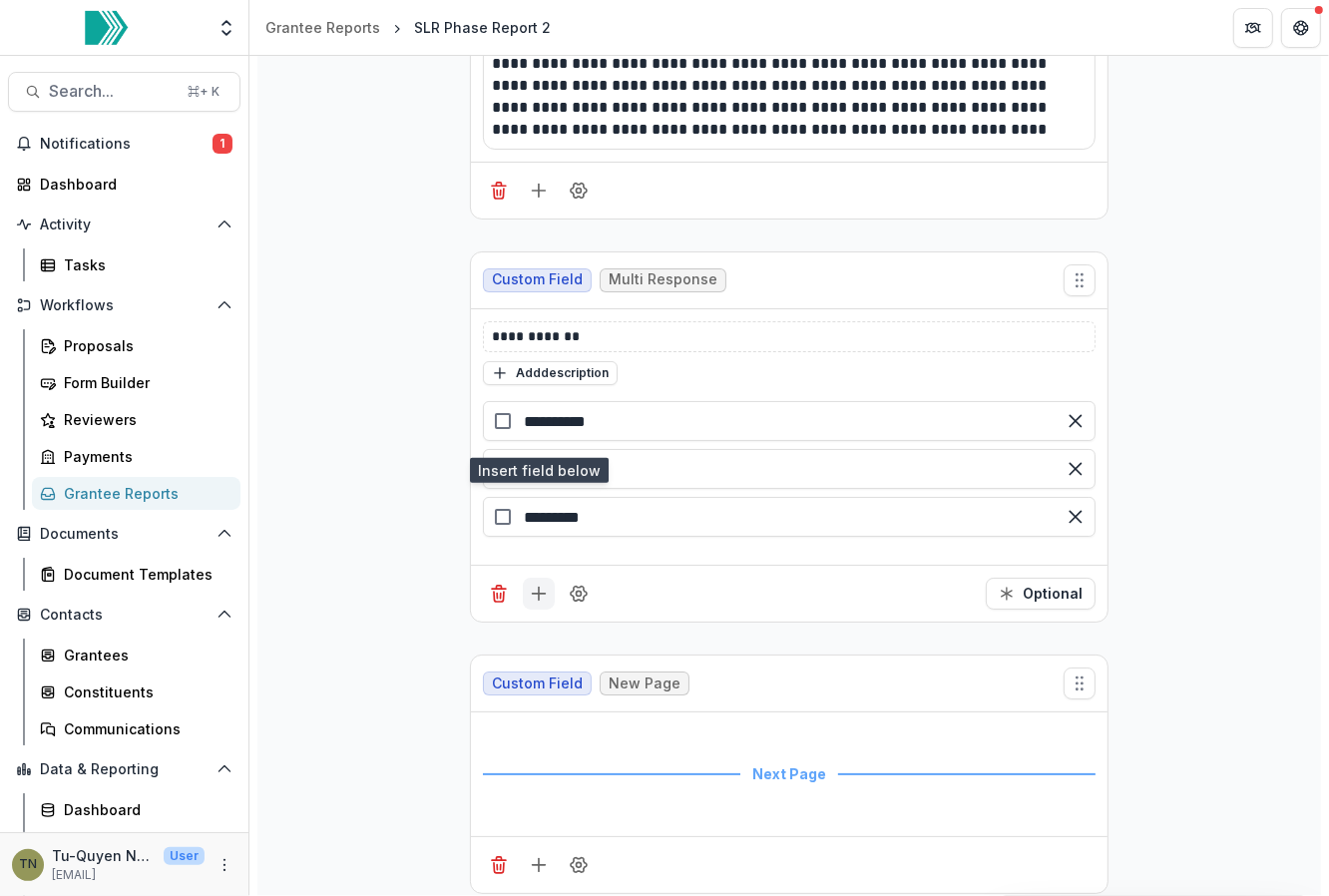 click 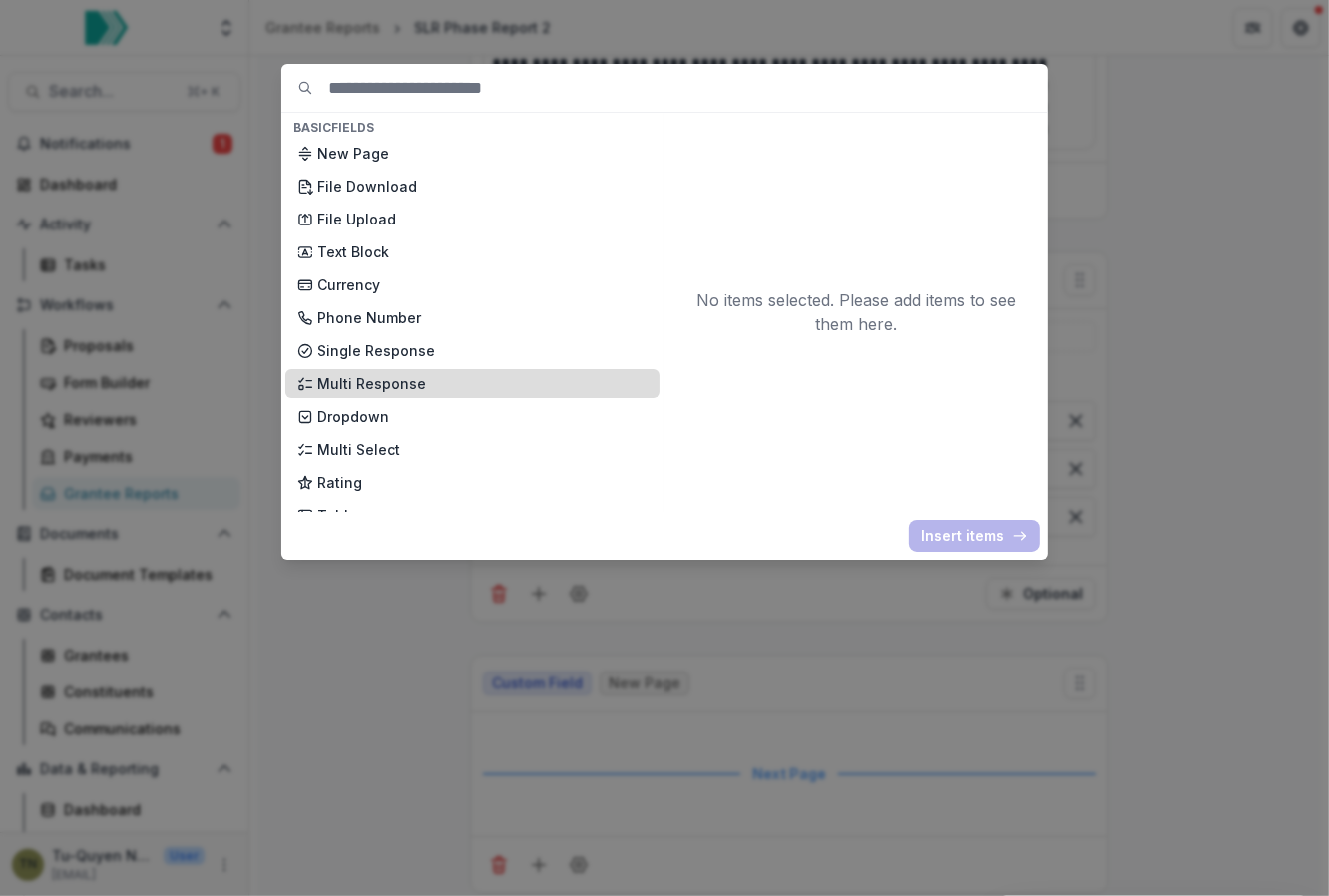 click on "Multi Response" at bounding box center [482, 383] 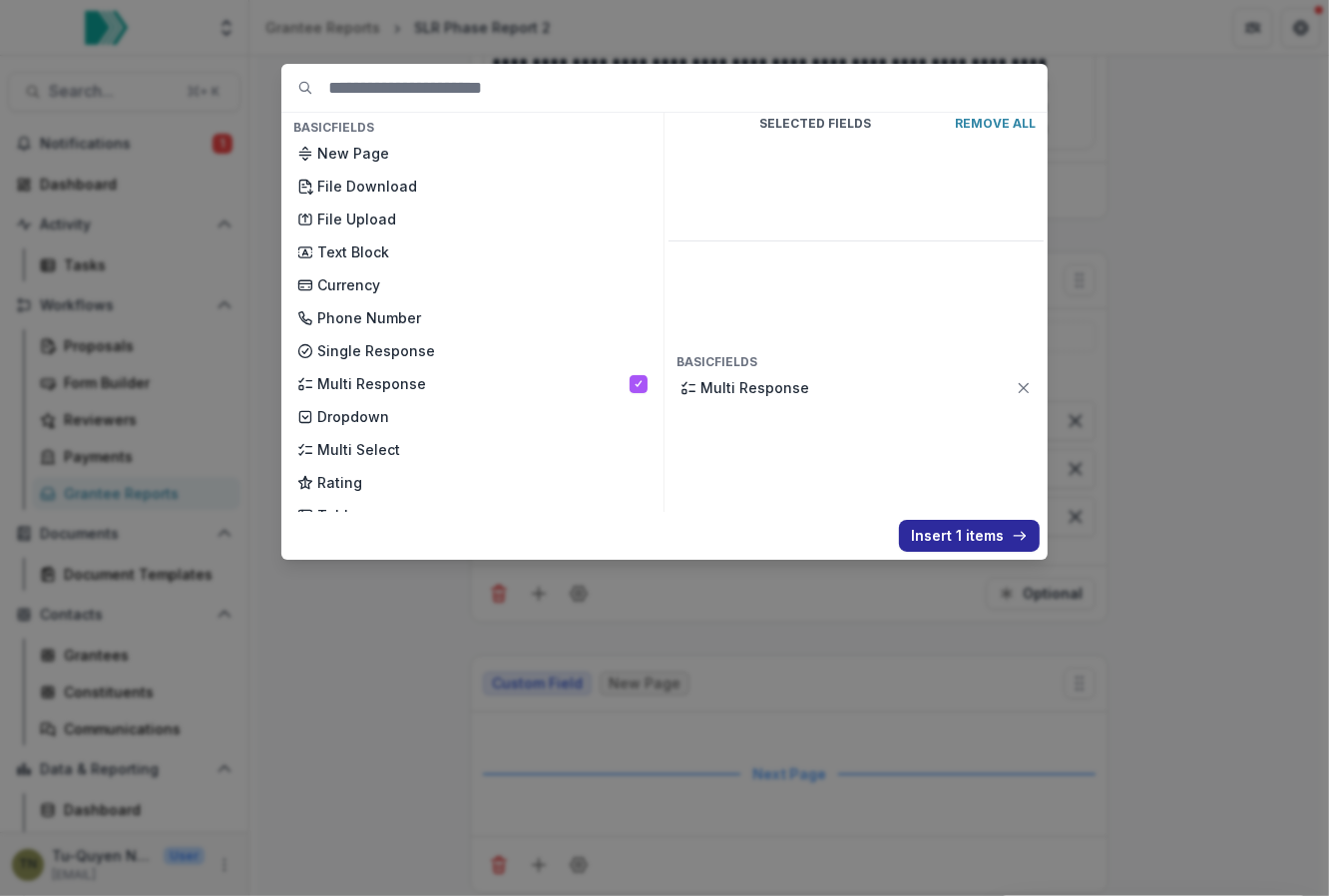 click on "Insert 1 items" at bounding box center [969, 536] 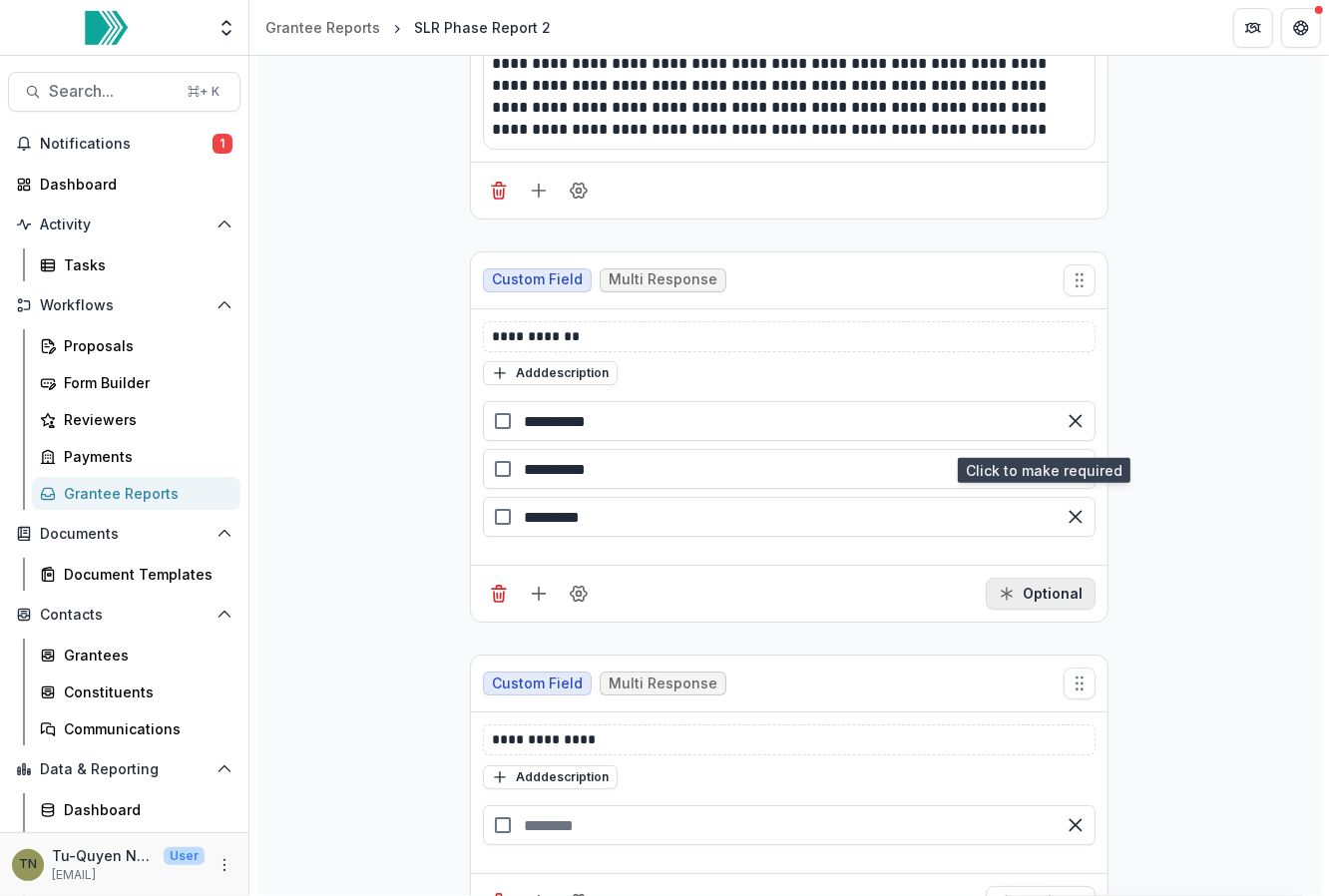 click on "Optional" at bounding box center [1041, 594] 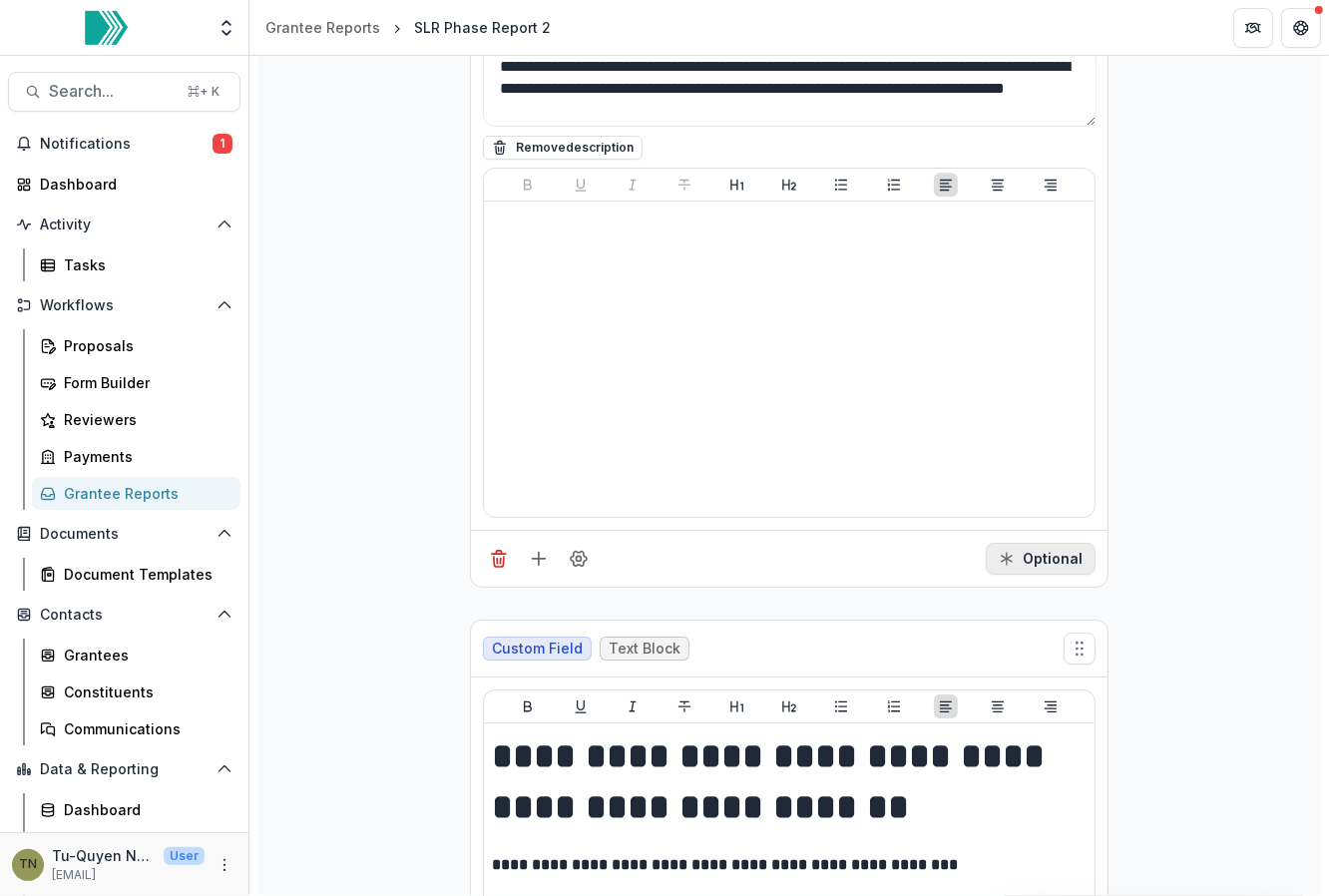 click on "Optional" at bounding box center (1041, 559) 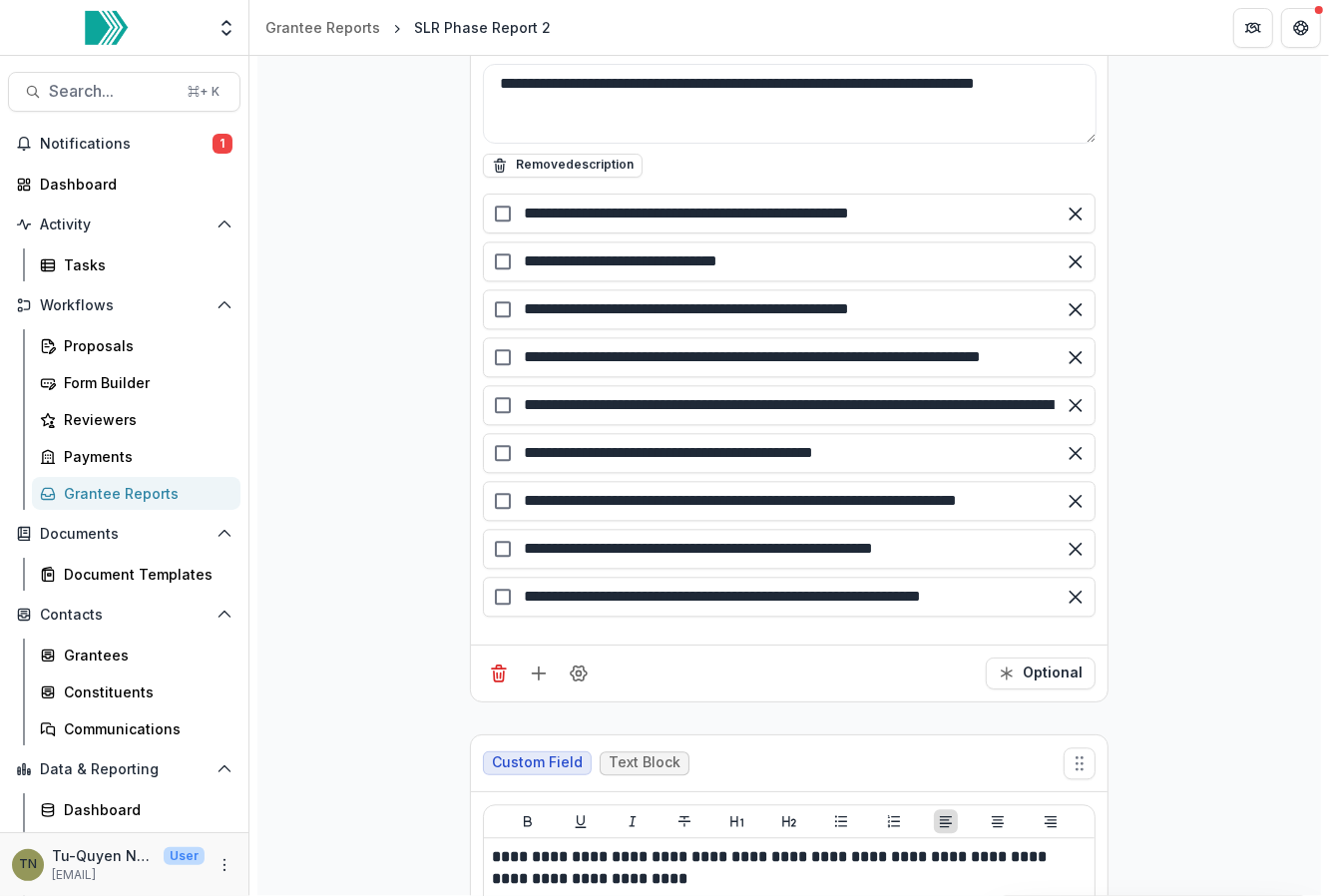 scroll, scrollTop: 21480, scrollLeft: 0, axis: vertical 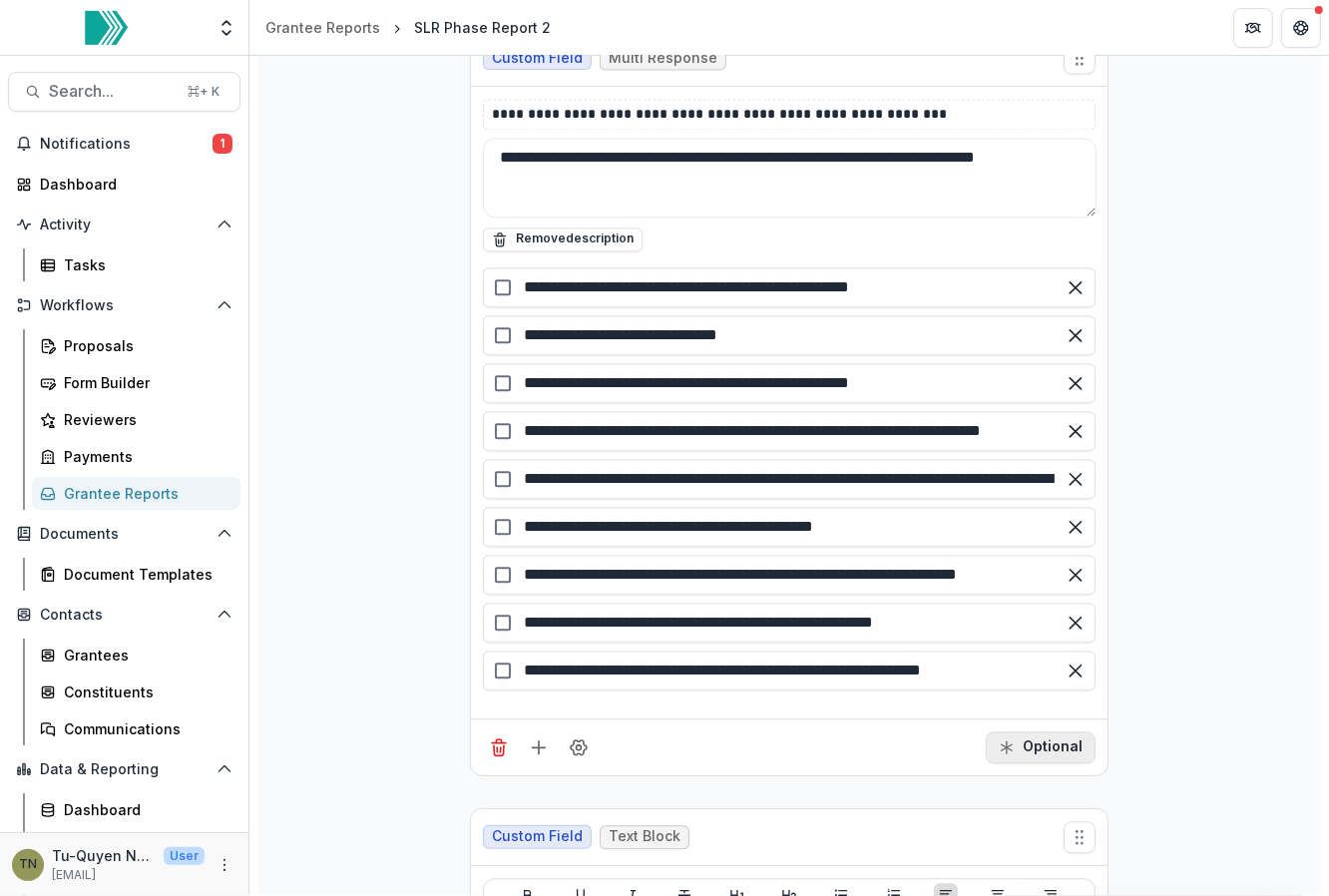 click on "Optional" at bounding box center [1041, 747] 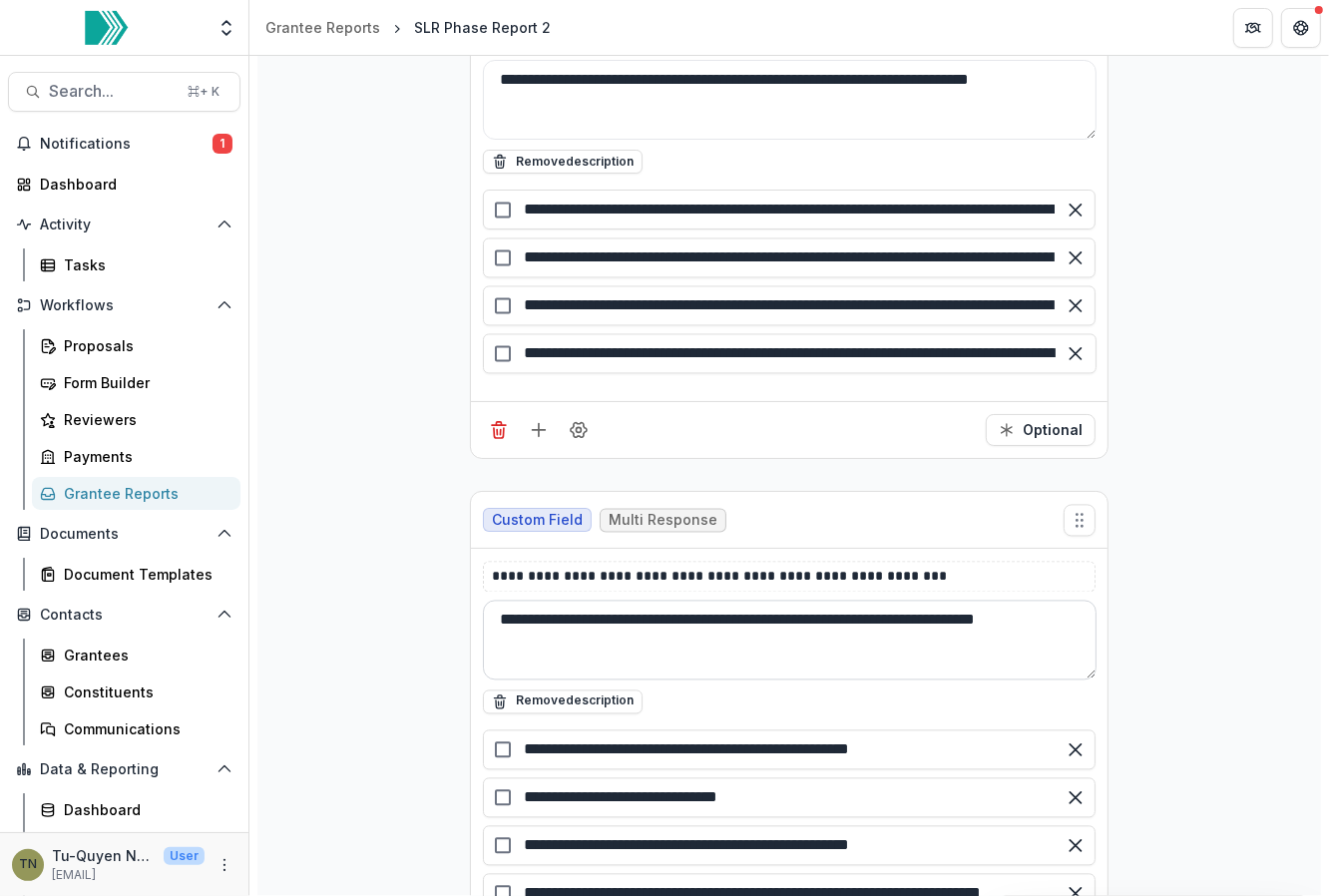 scroll, scrollTop: 20985, scrollLeft: 0, axis: vertical 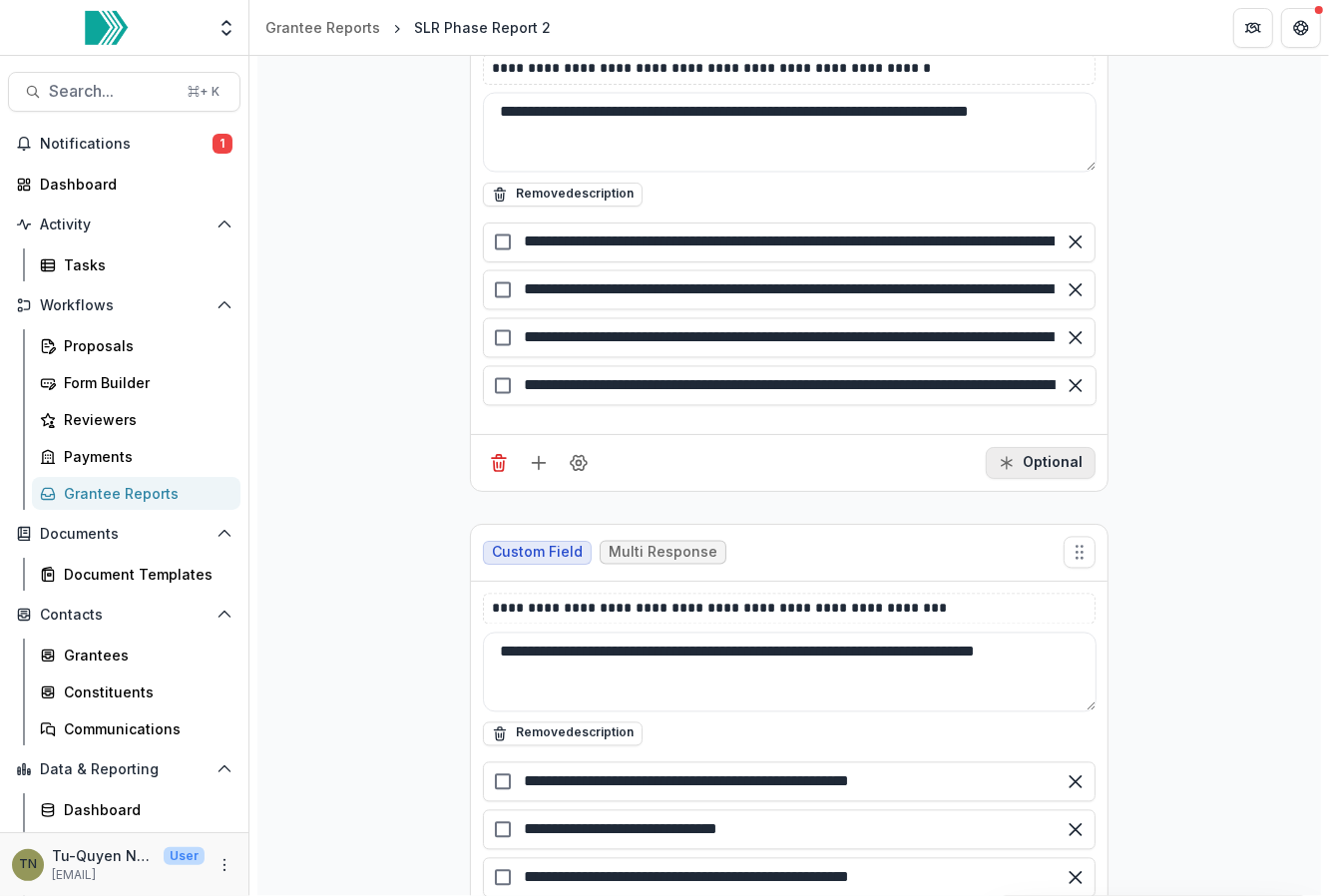 click on "Optional" at bounding box center (1041, 463) 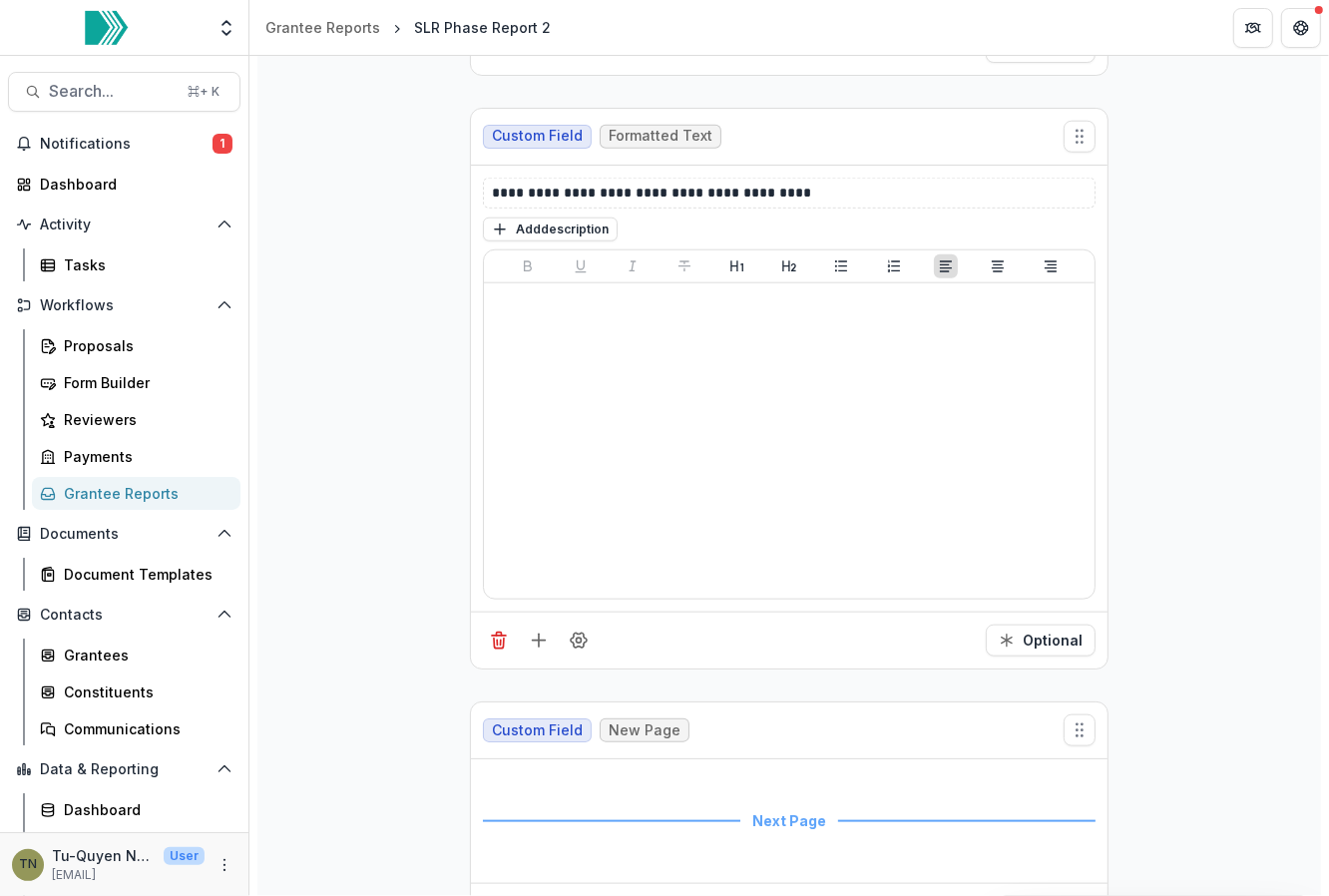 scroll, scrollTop: 19402, scrollLeft: 0, axis: vertical 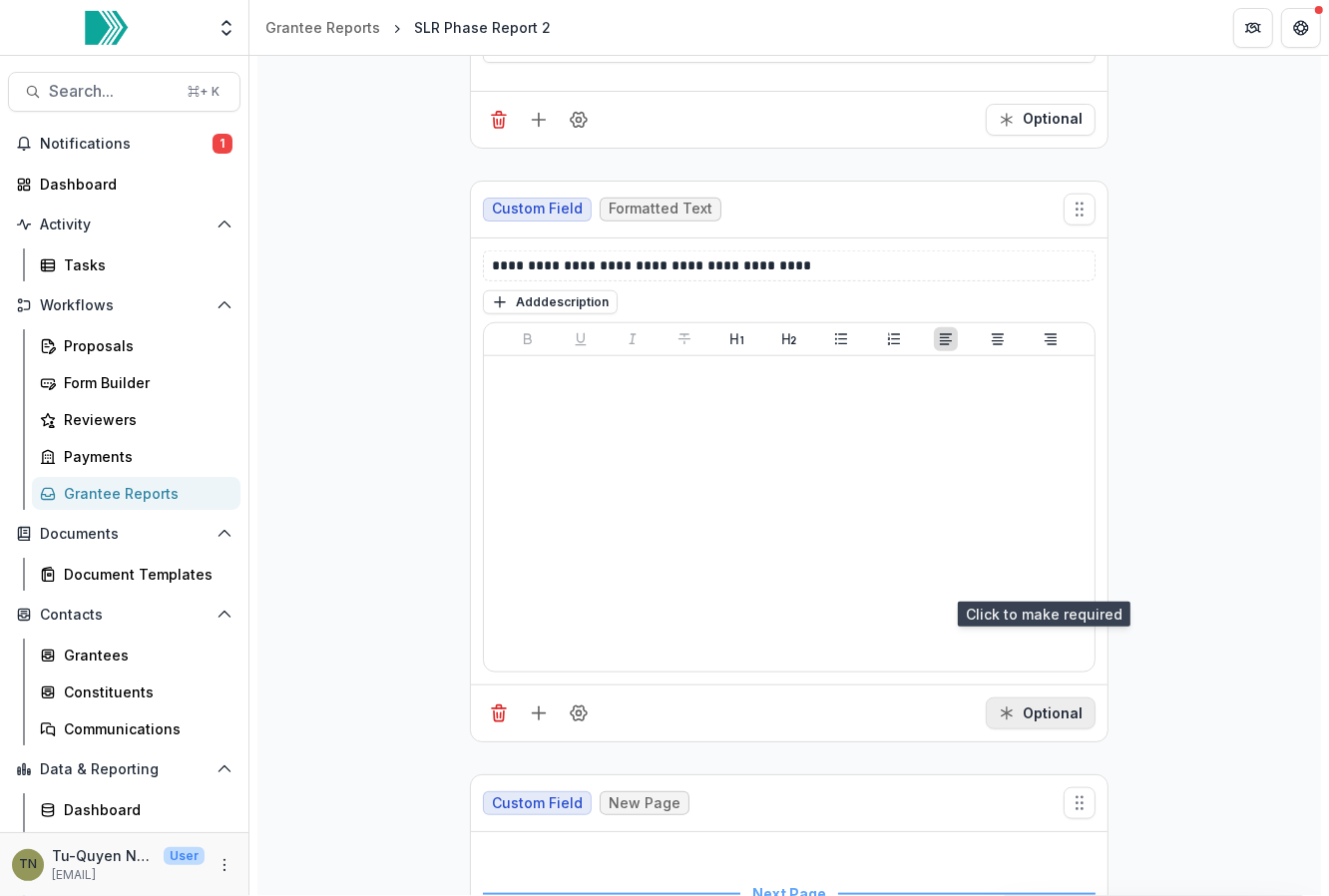 click on "Optional" at bounding box center (1041, 713) 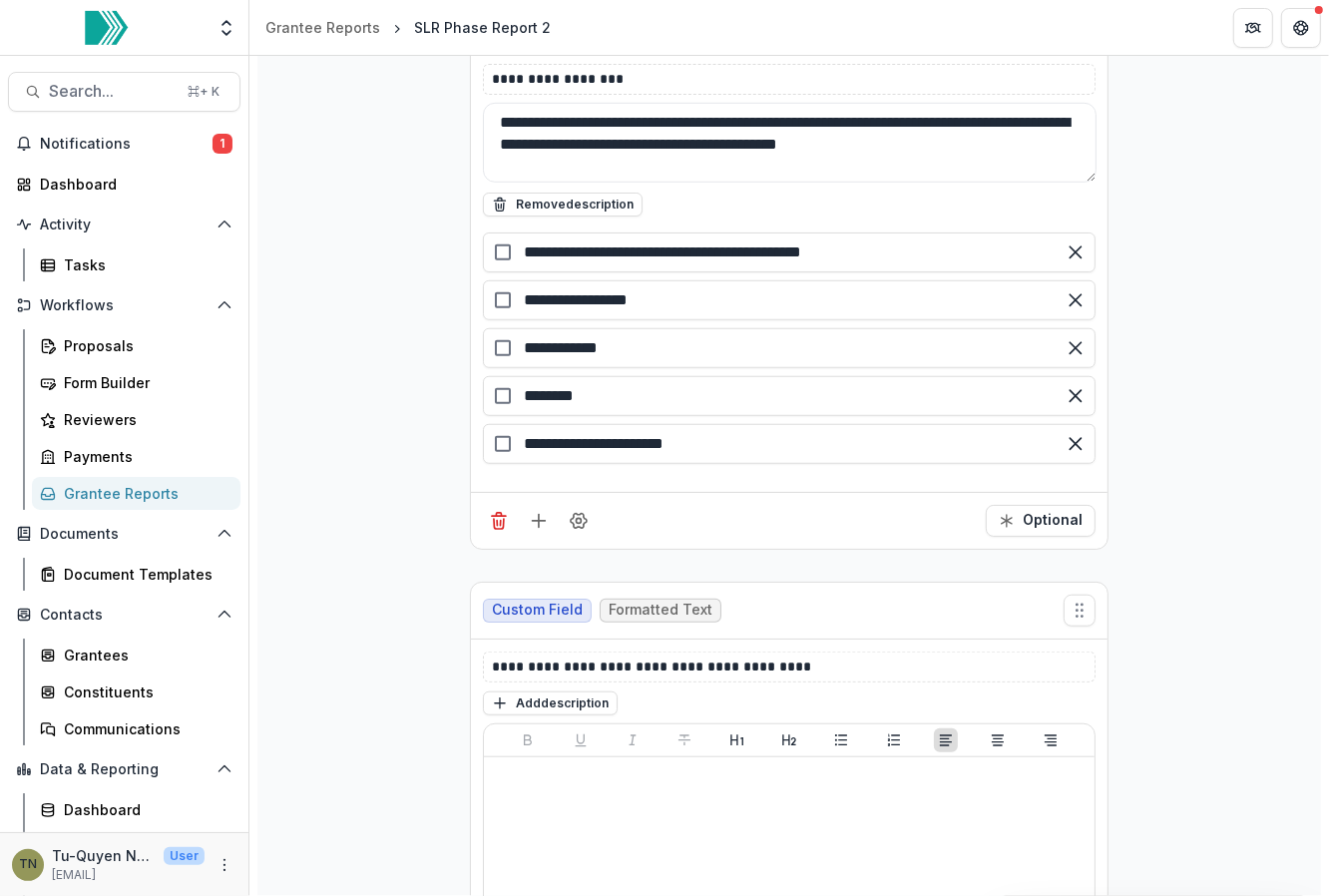 scroll, scrollTop: 18890, scrollLeft: 0, axis: vertical 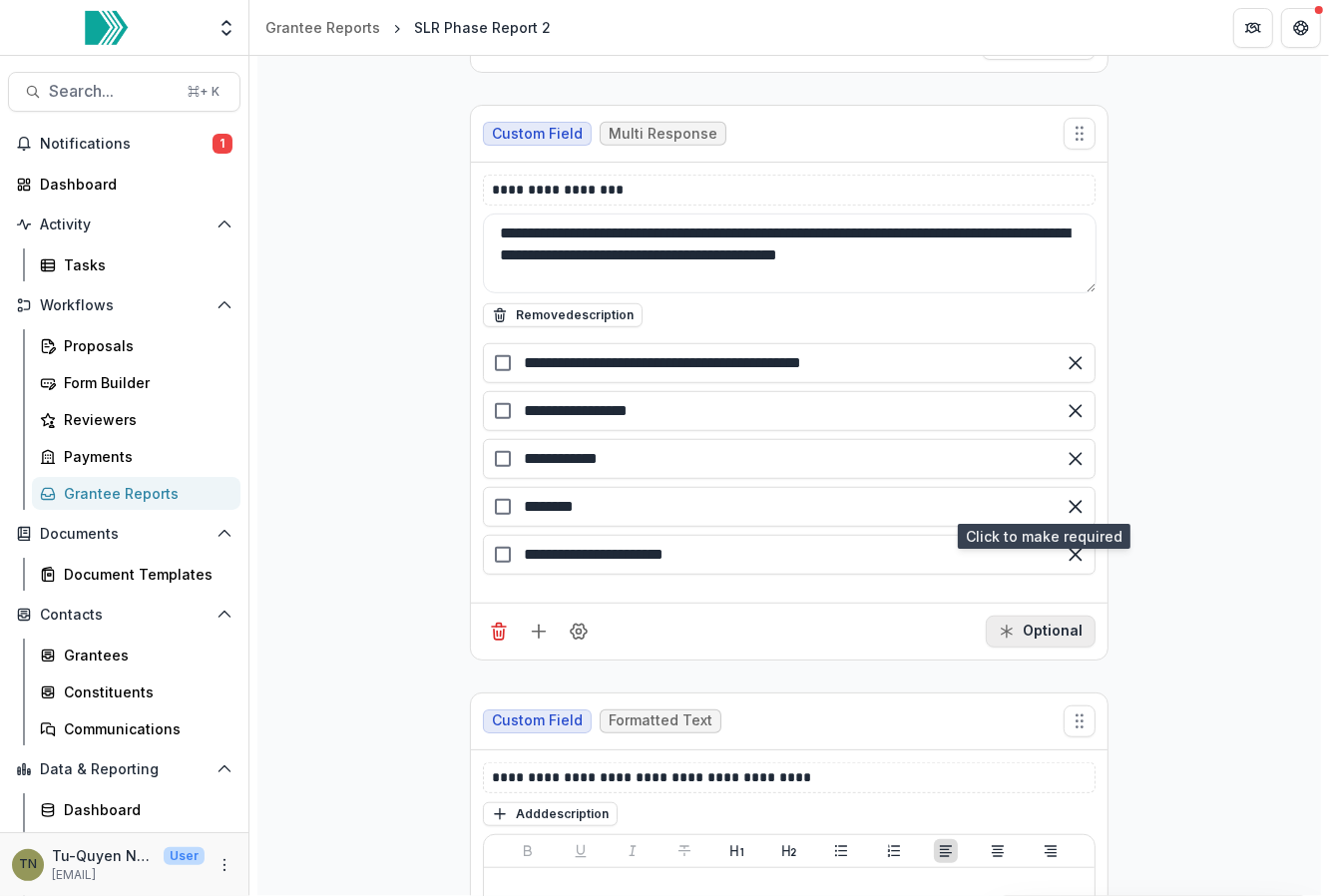 click on "Optional" at bounding box center [1041, 632] 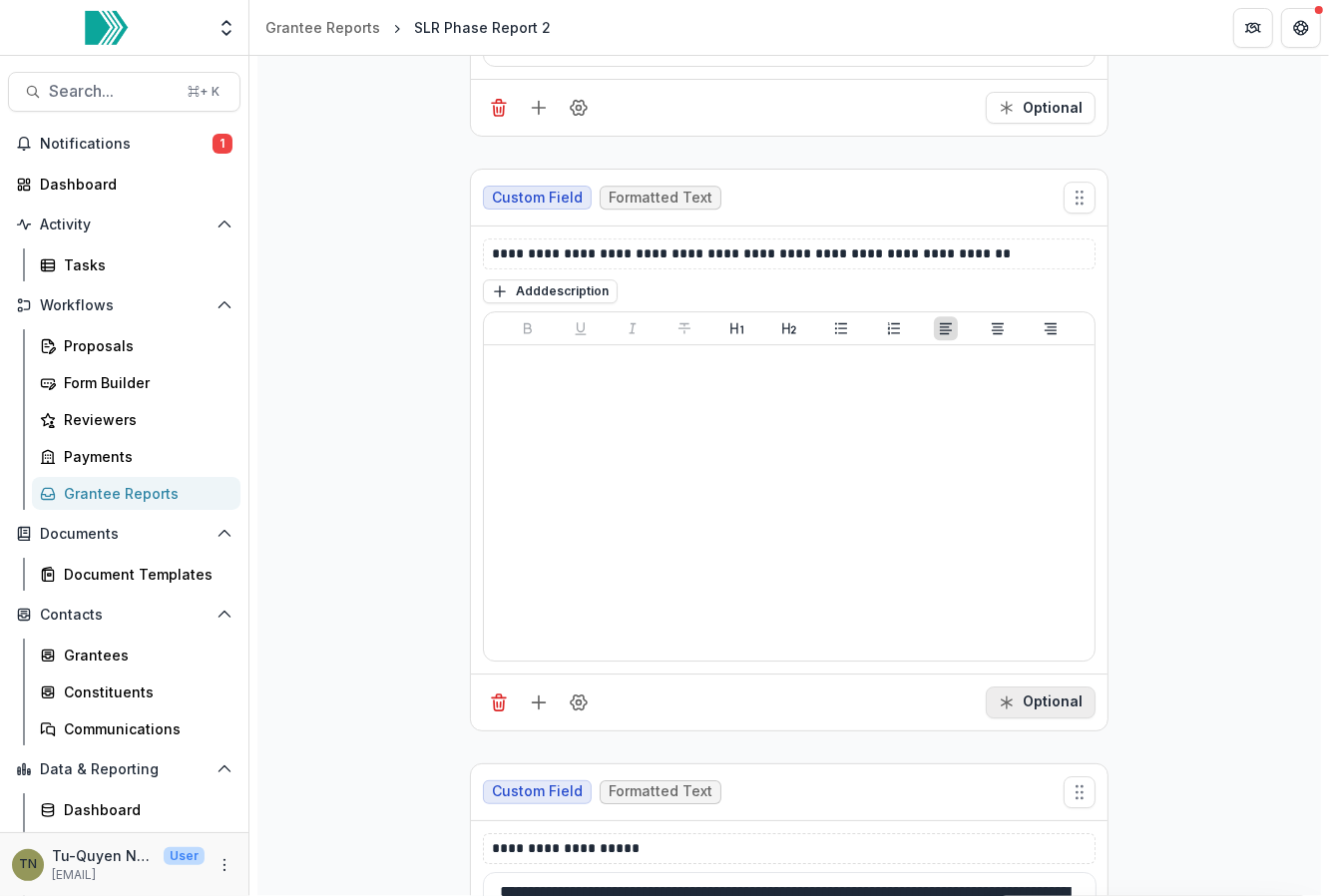scroll, scrollTop: 16863, scrollLeft: 0, axis: vertical 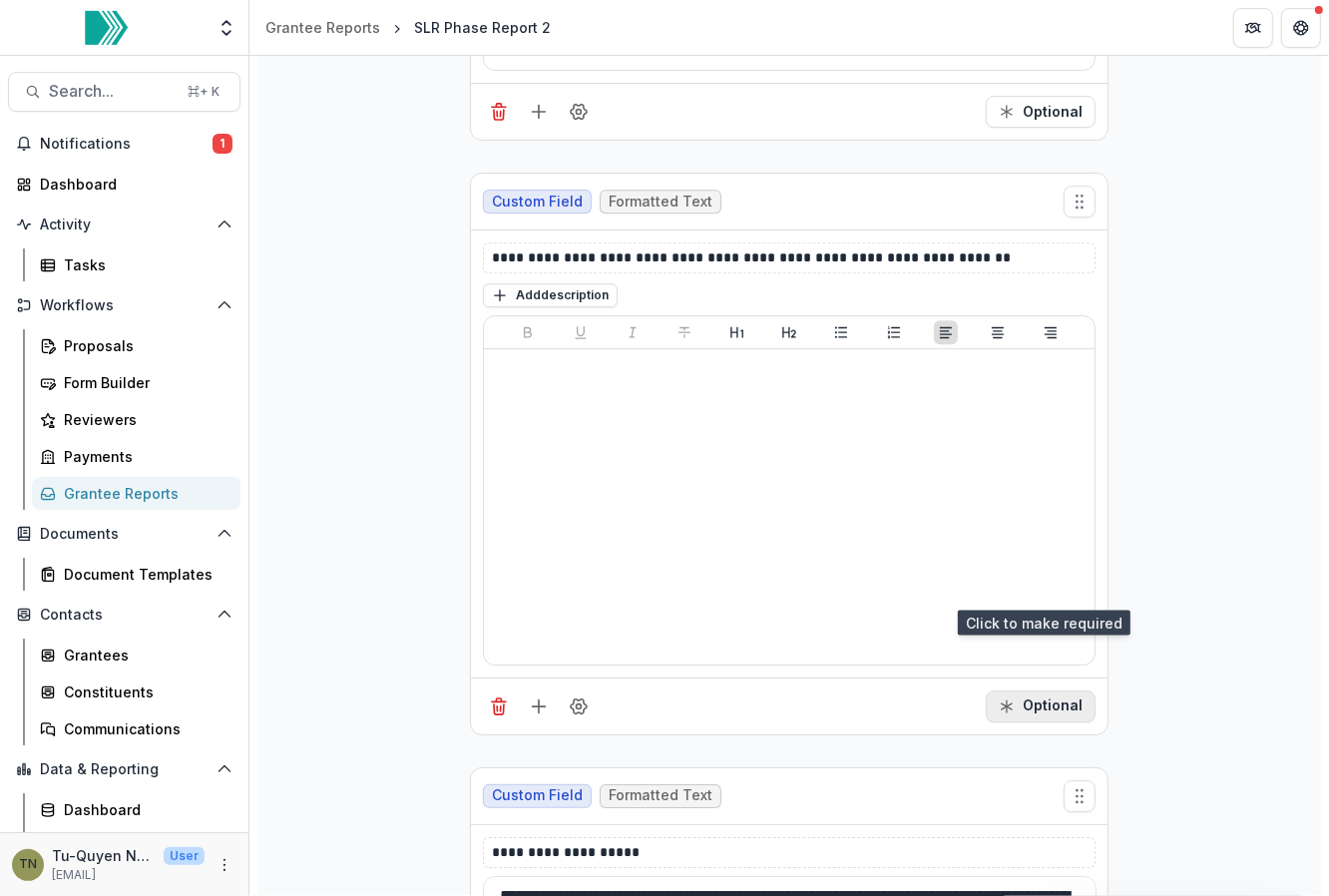 click on "Optional" at bounding box center (1041, 706) 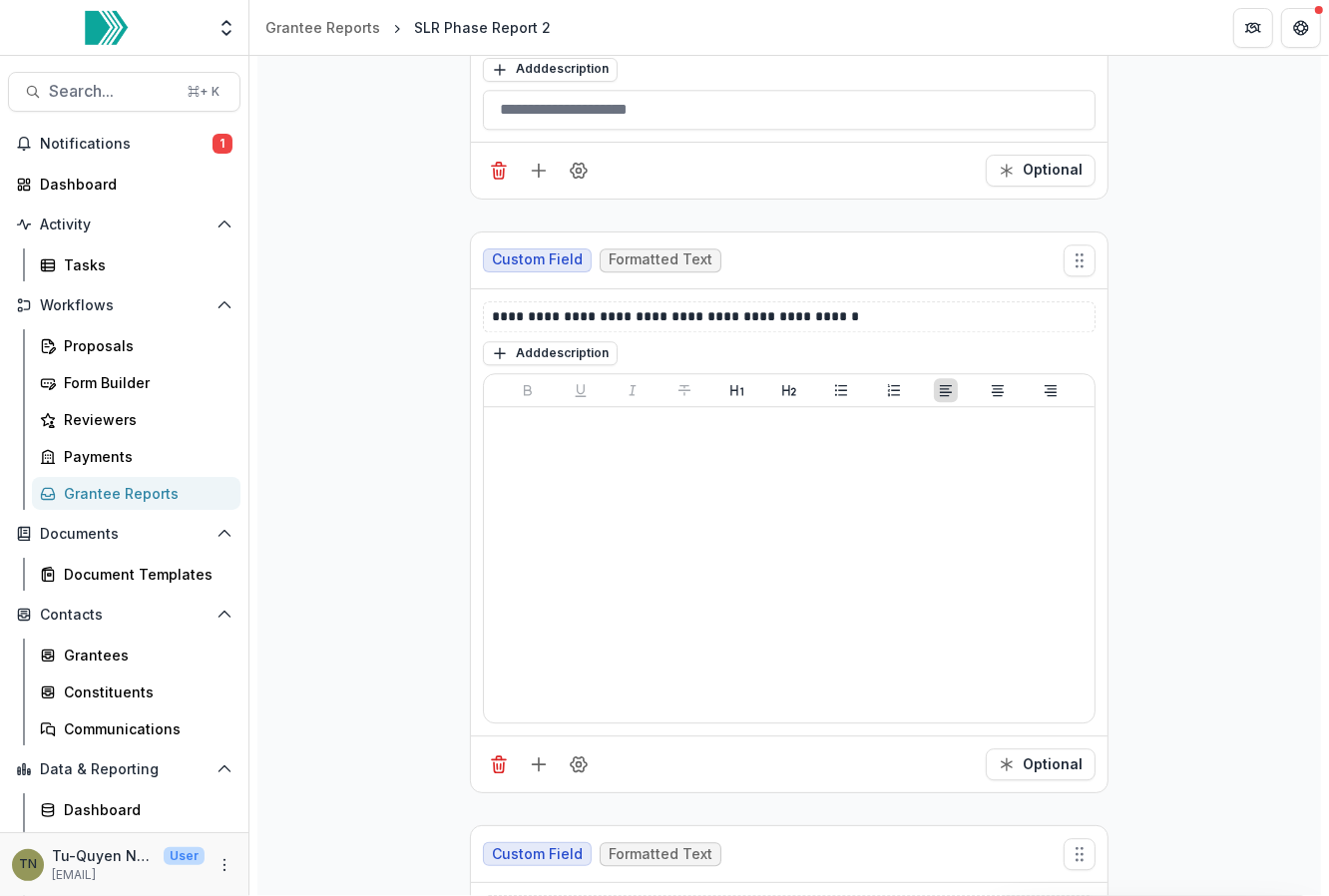 scroll, scrollTop: 16186, scrollLeft: 0, axis: vertical 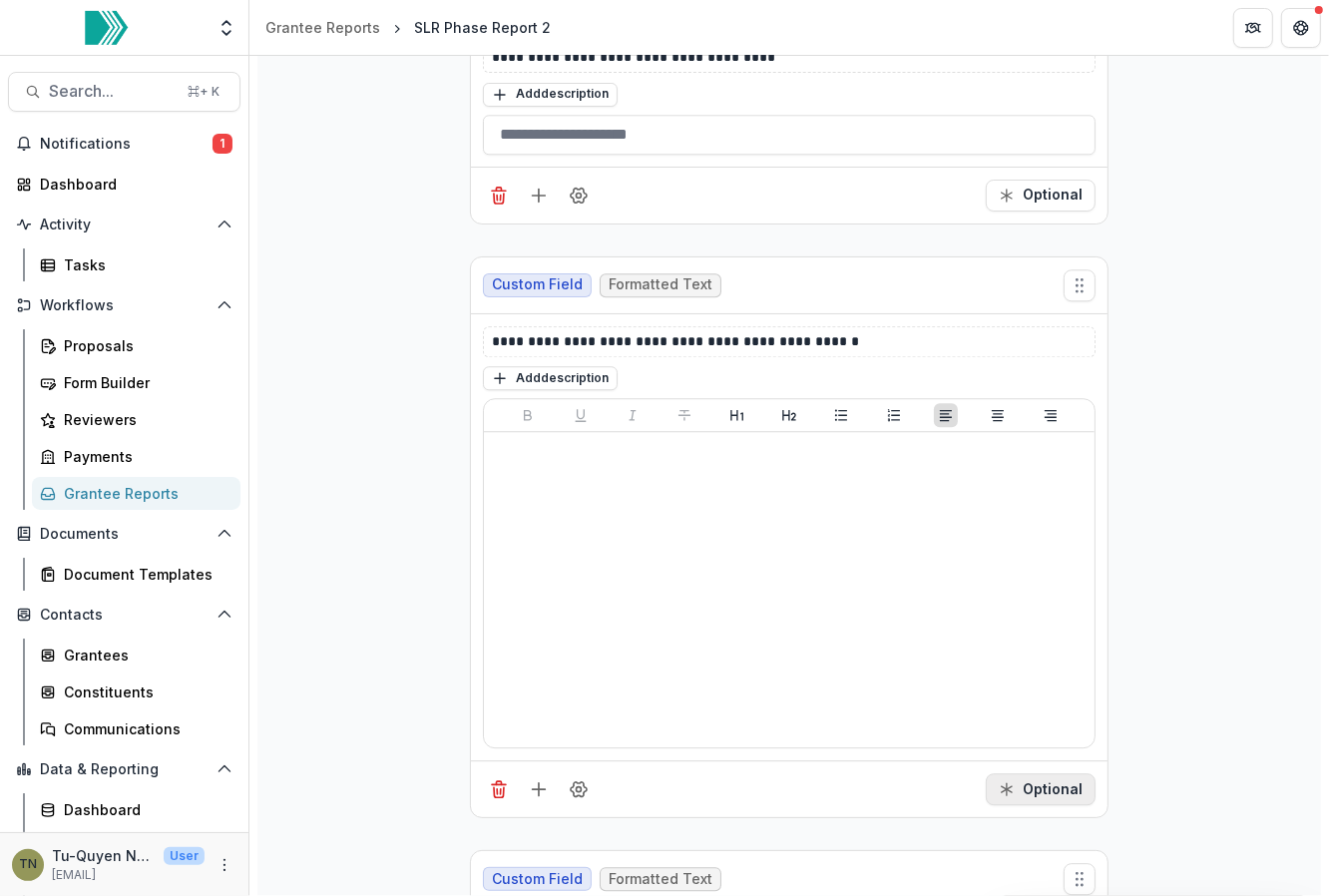 click on "Optional" at bounding box center (1041, 789) 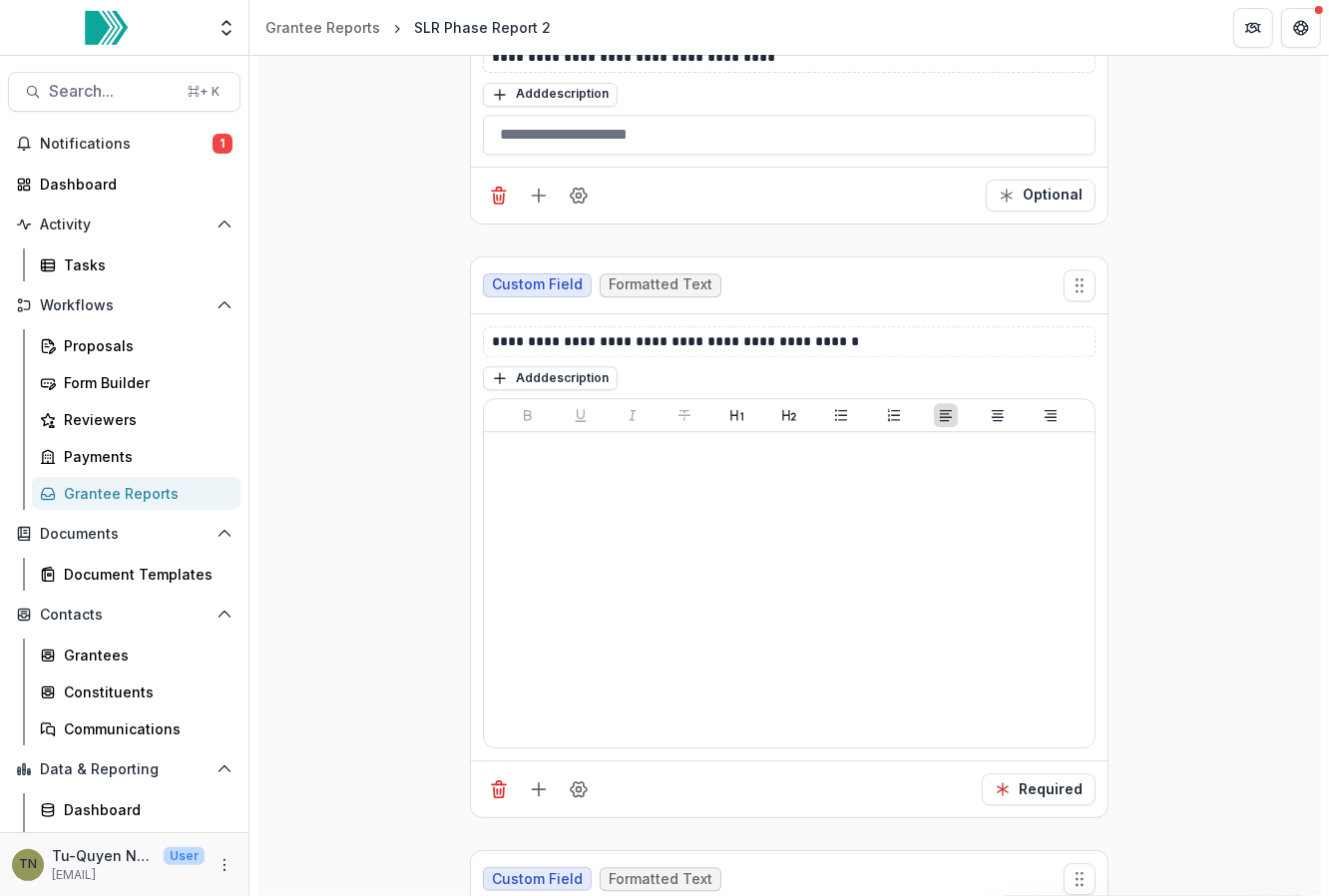 scroll, scrollTop: 15760, scrollLeft: 0, axis: vertical 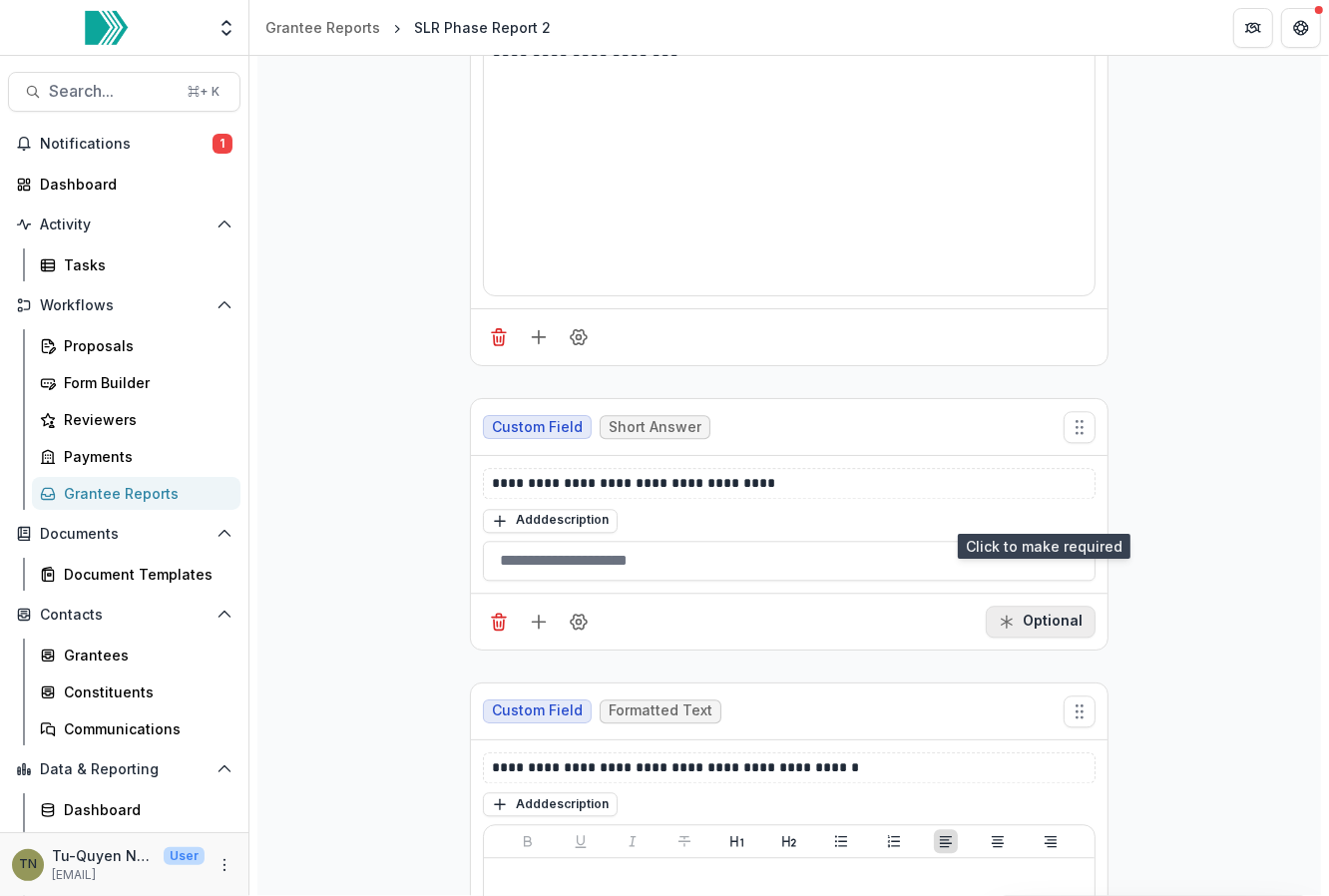 click on "Optional" at bounding box center [1041, 622] 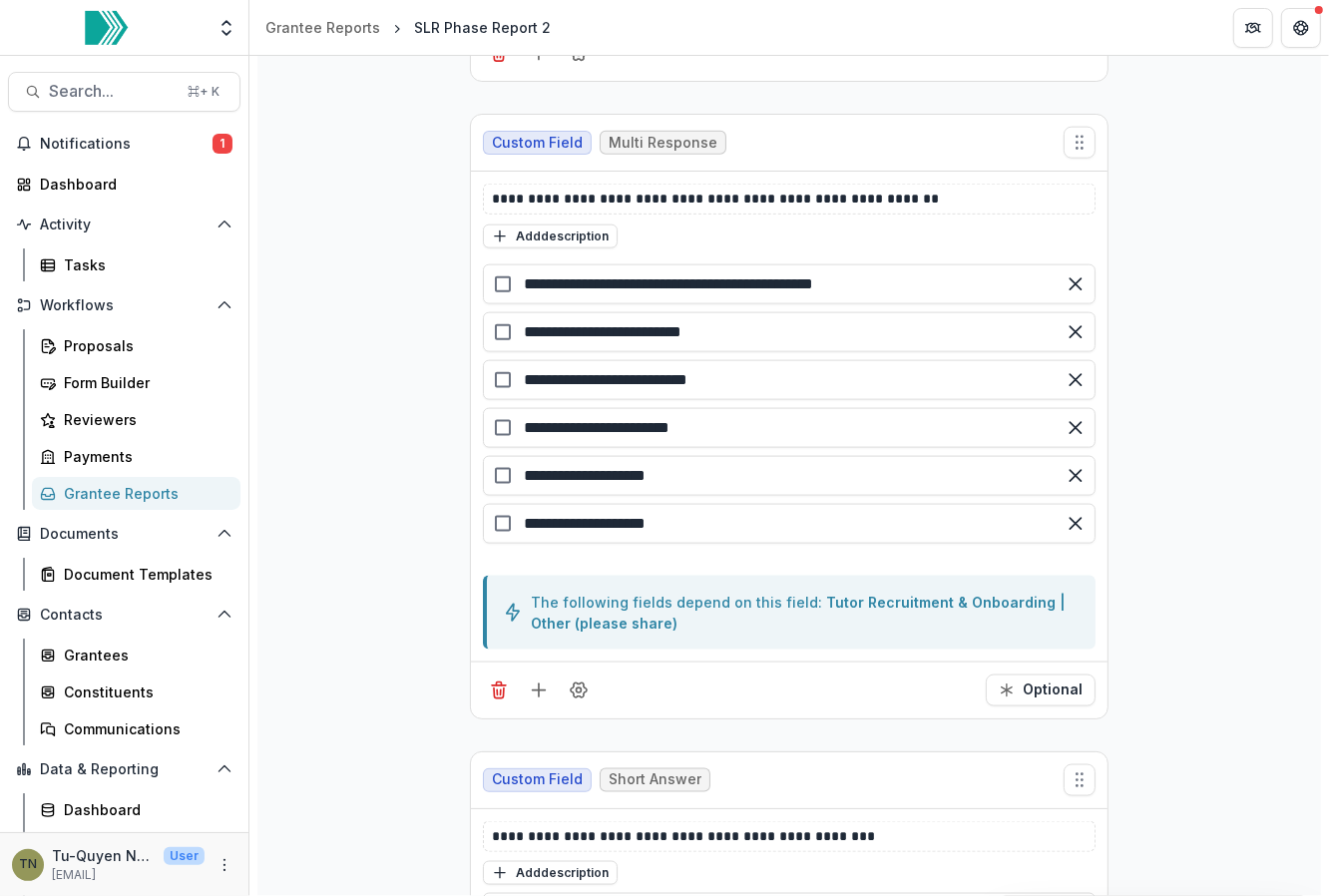 scroll, scrollTop: 13874, scrollLeft: 0, axis: vertical 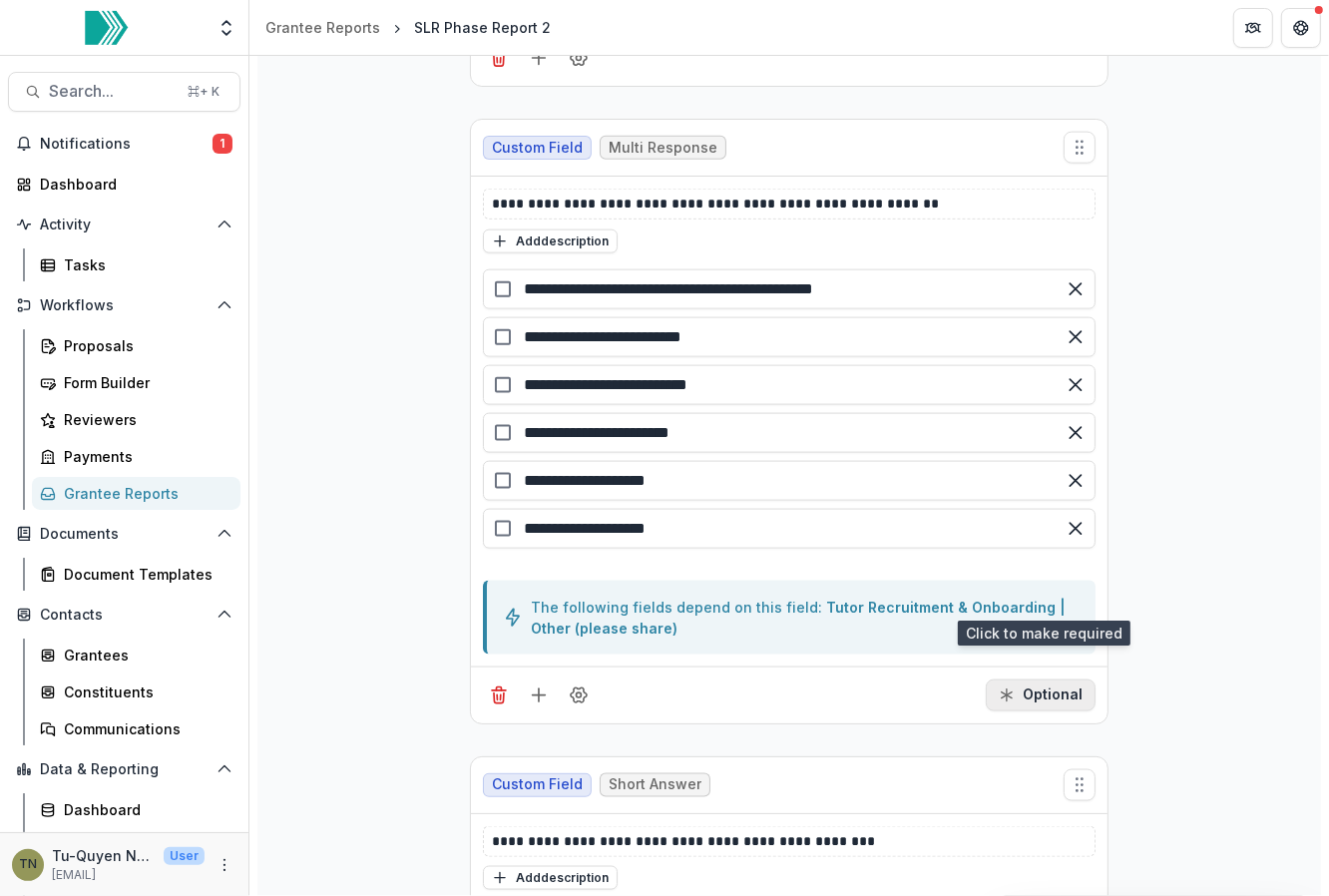 click on "Optional" at bounding box center (1041, 695) 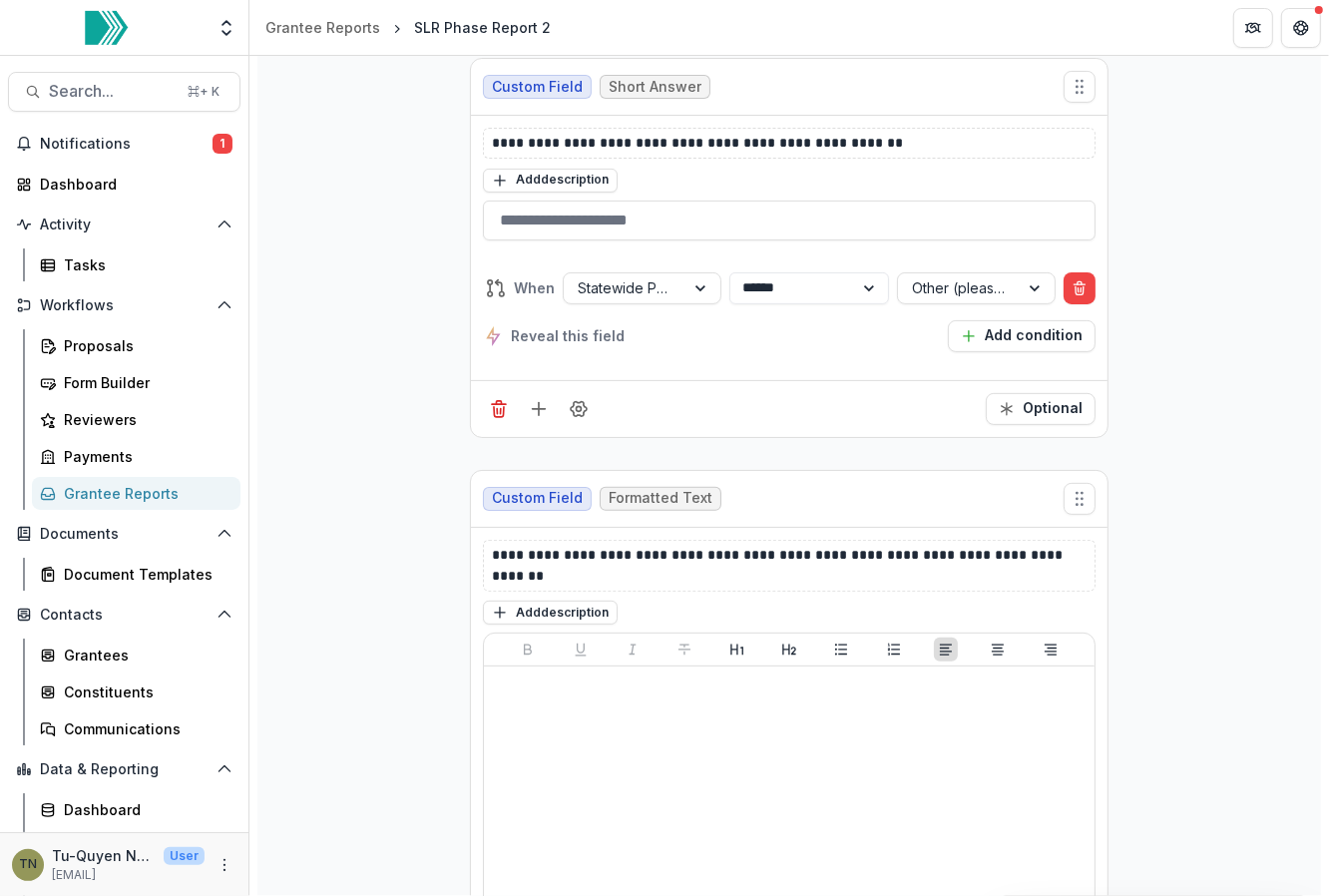 scroll, scrollTop: 12100, scrollLeft: 0, axis: vertical 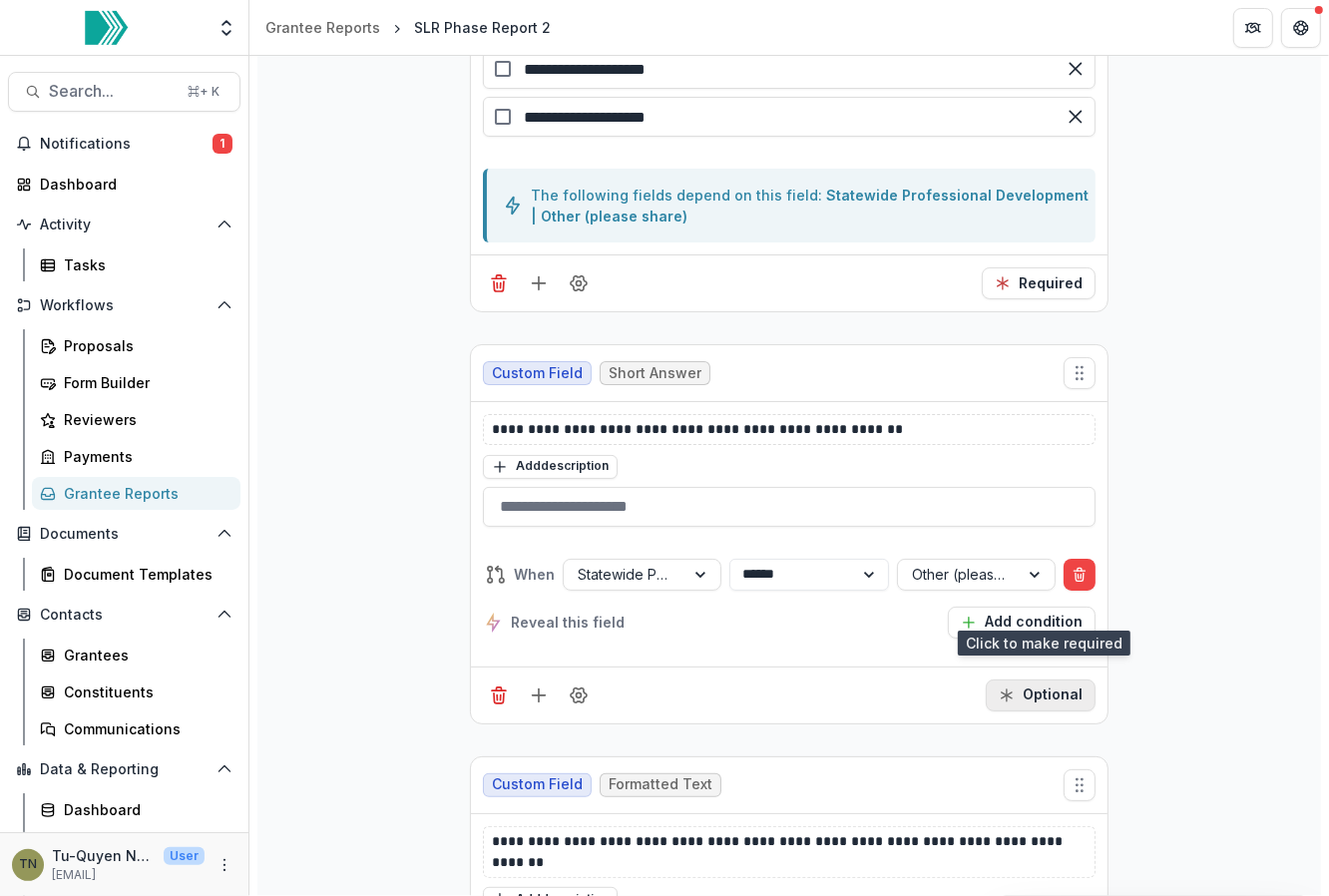 click on "Optional" at bounding box center (1041, 695) 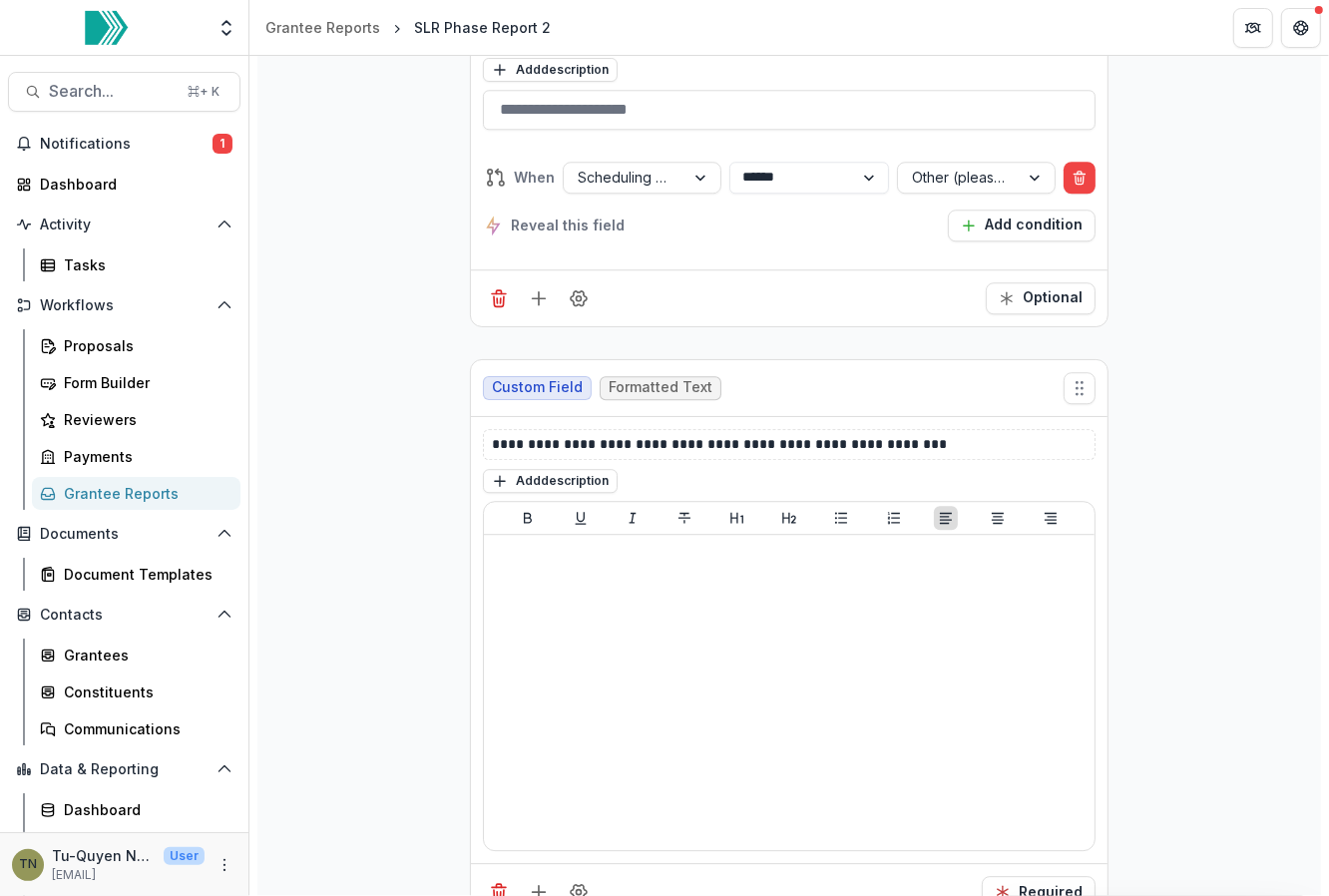scroll, scrollTop: 10197, scrollLeft: 0, axis: vertical 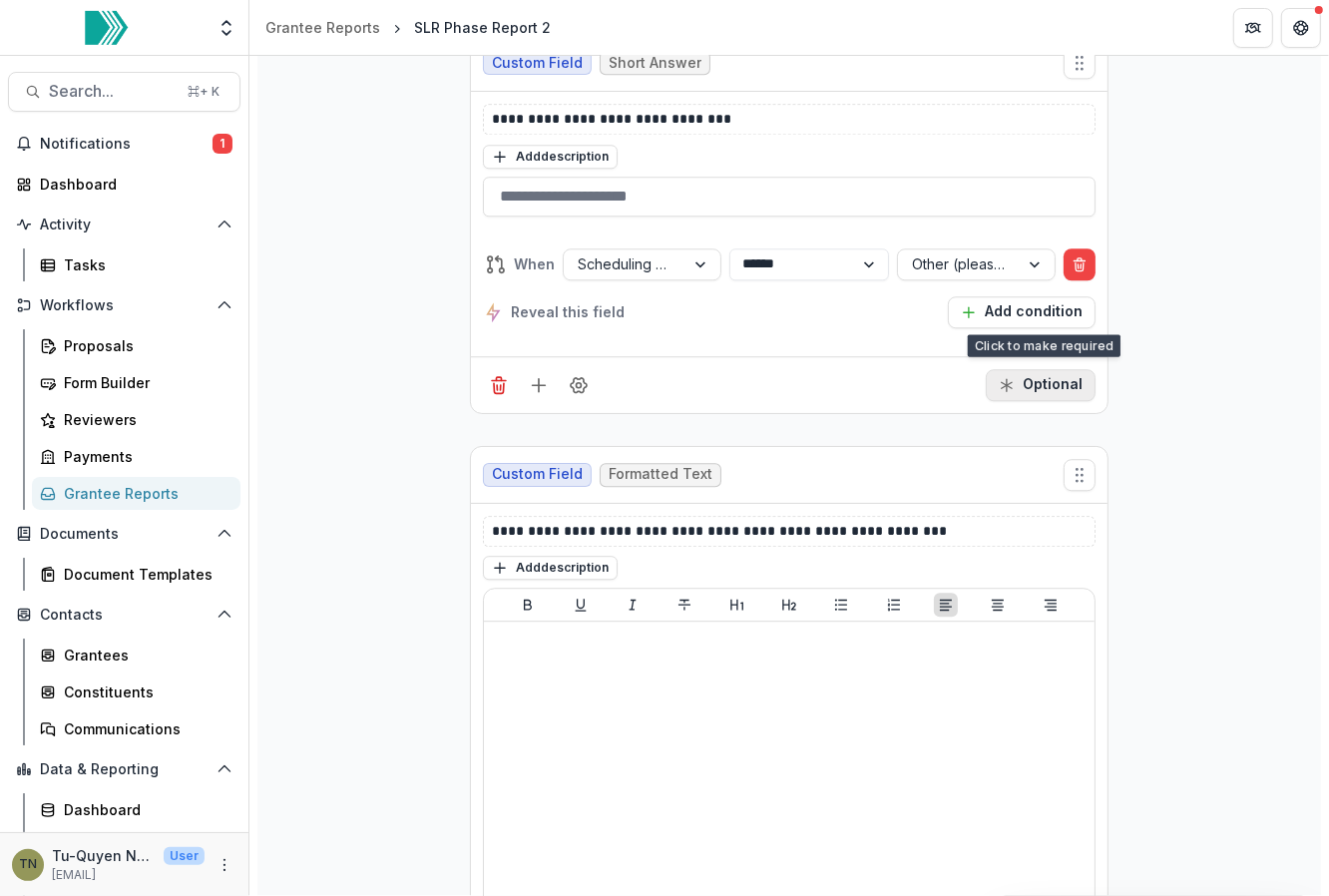 click on "Optional" at bounding box center [1041, 385] 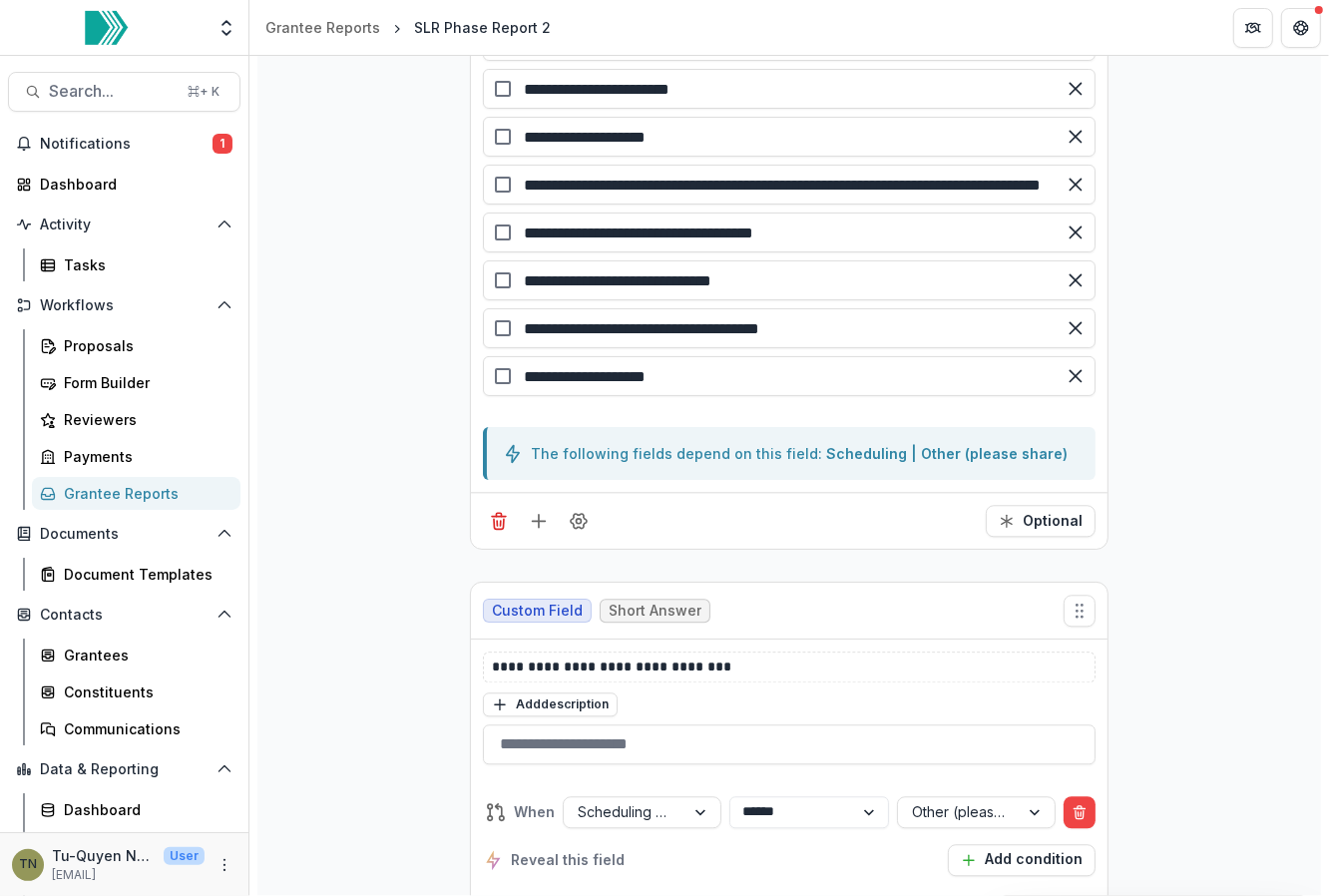 scroll, scrollTop: 9399, scrollLeft: 0, axis: vertical 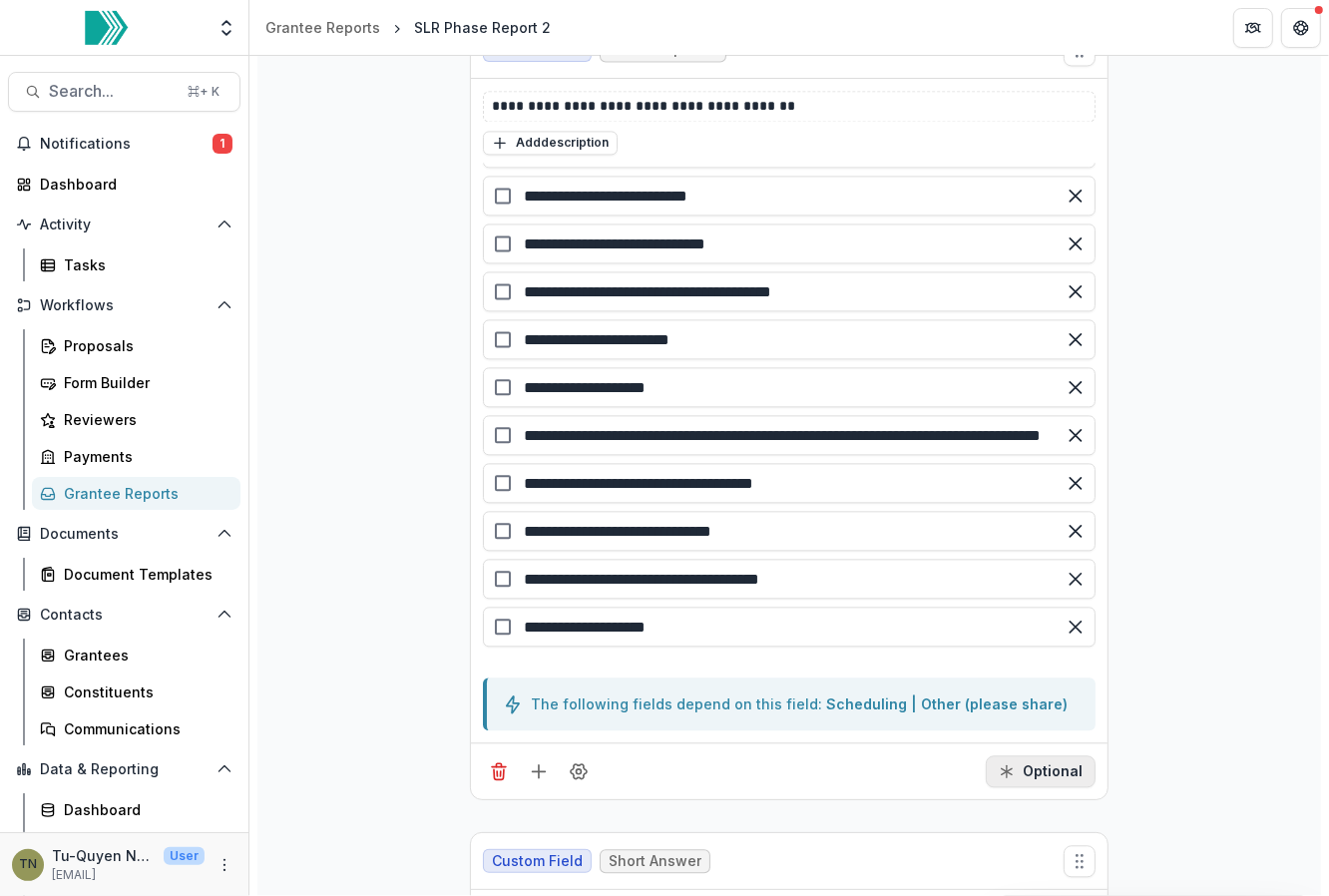 click on "Optional" at bounding box center [1041, 771] 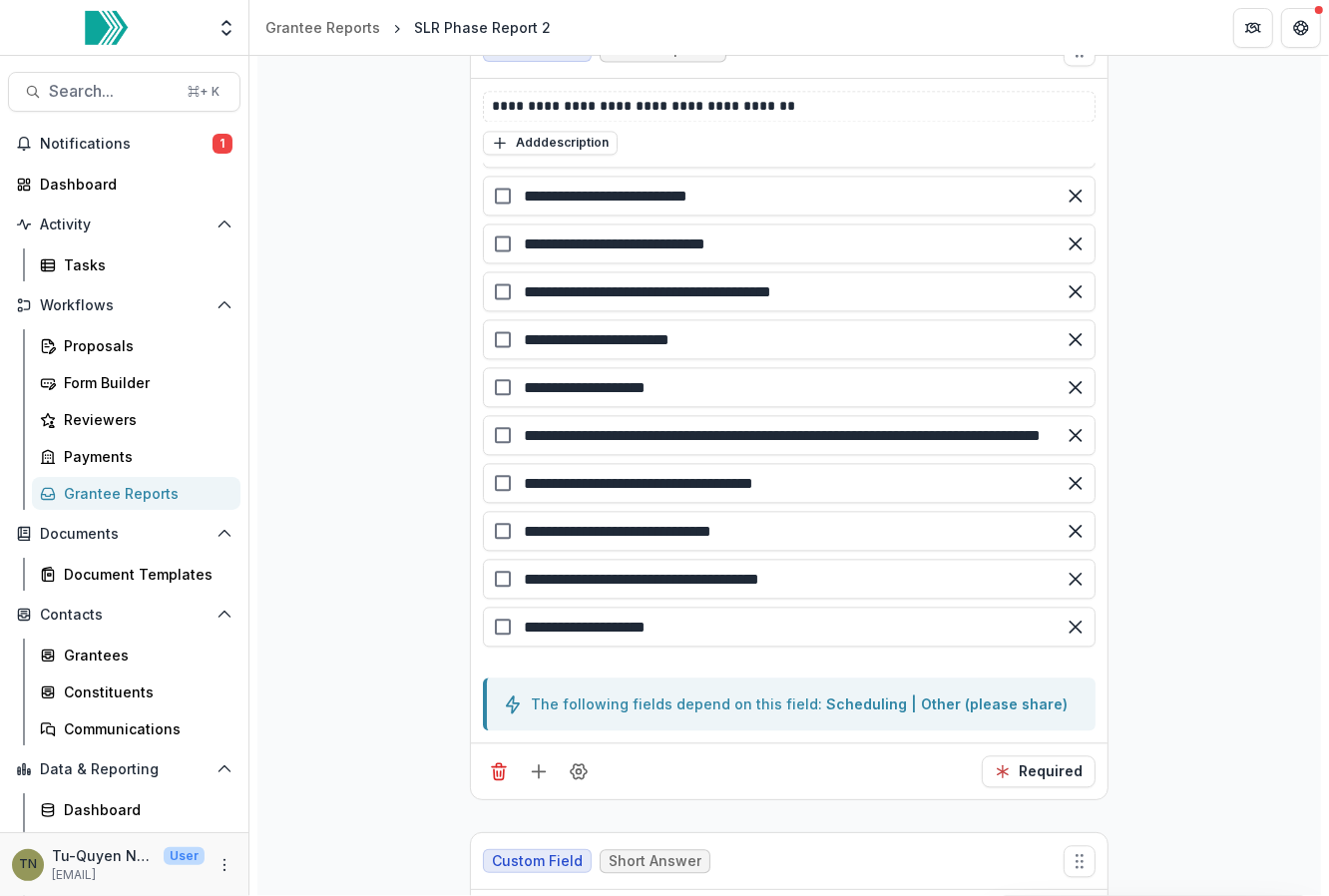 scroll, scrollTop: 0, scrollLeft: 0, axis: both 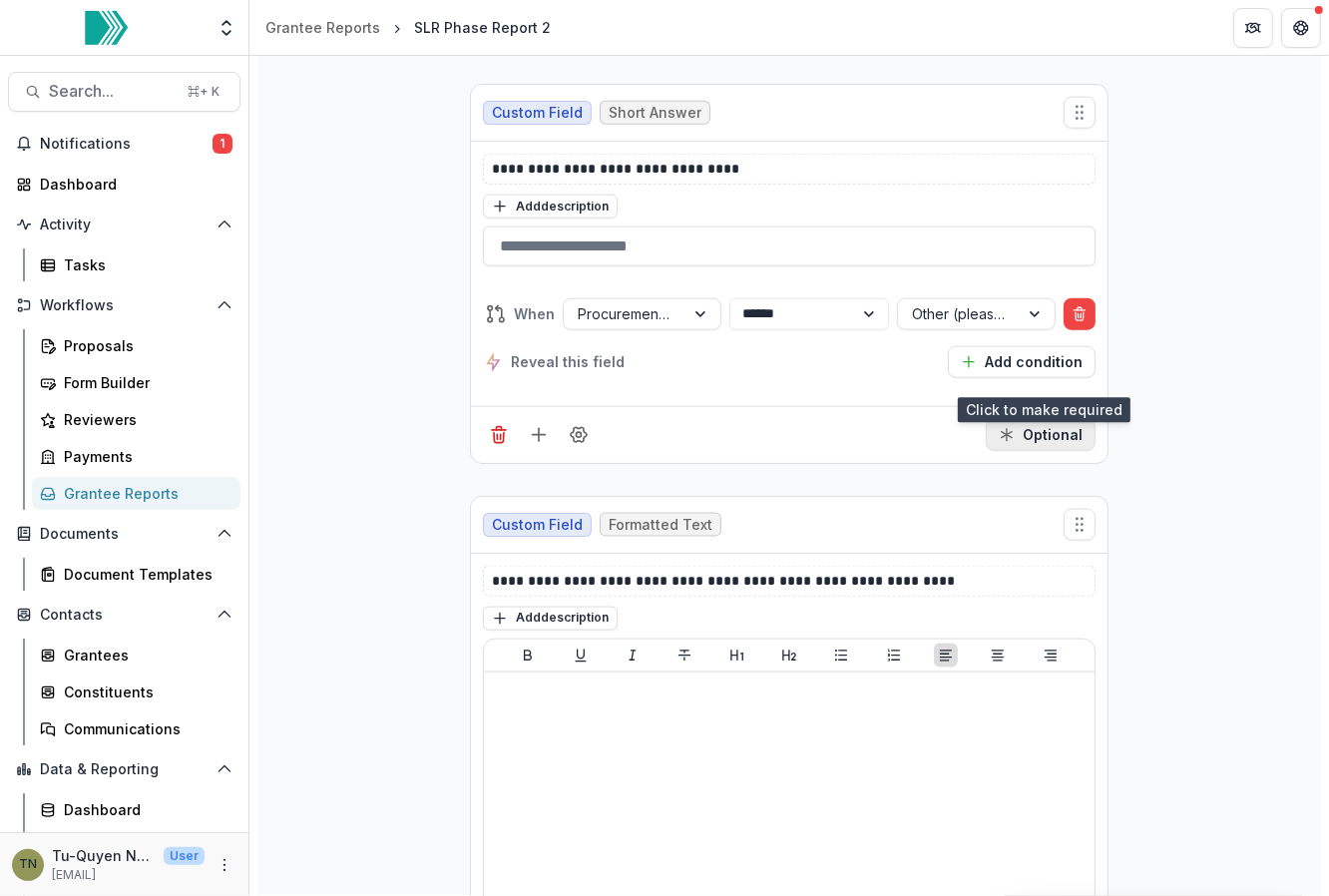 click on "Optional" at bounding box center [1041, 435] 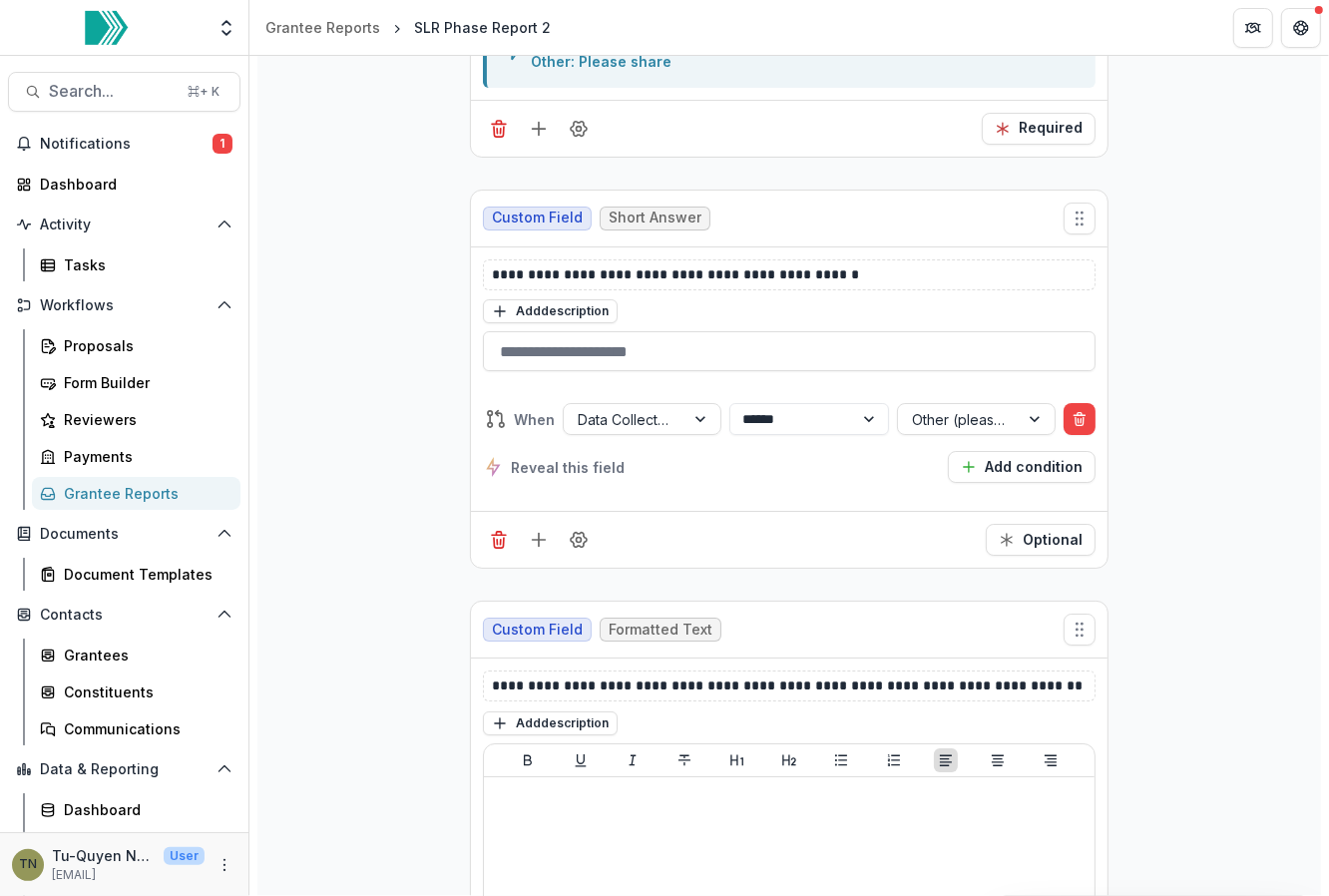 scroll, scrollTop: 5550, scrollLeft: 0, axis: vertical 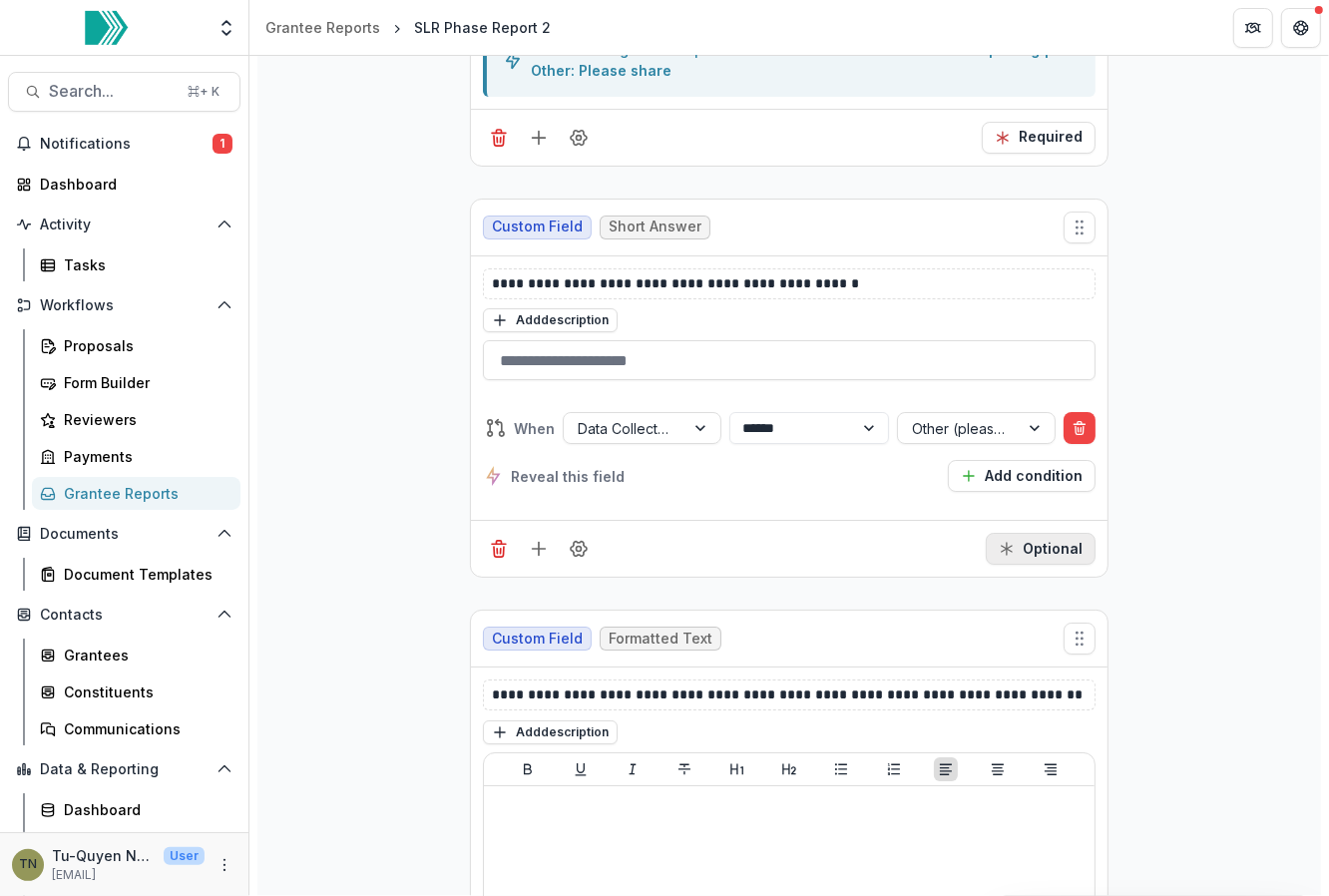 click on "Optional" at bounding box center [1041, 549] 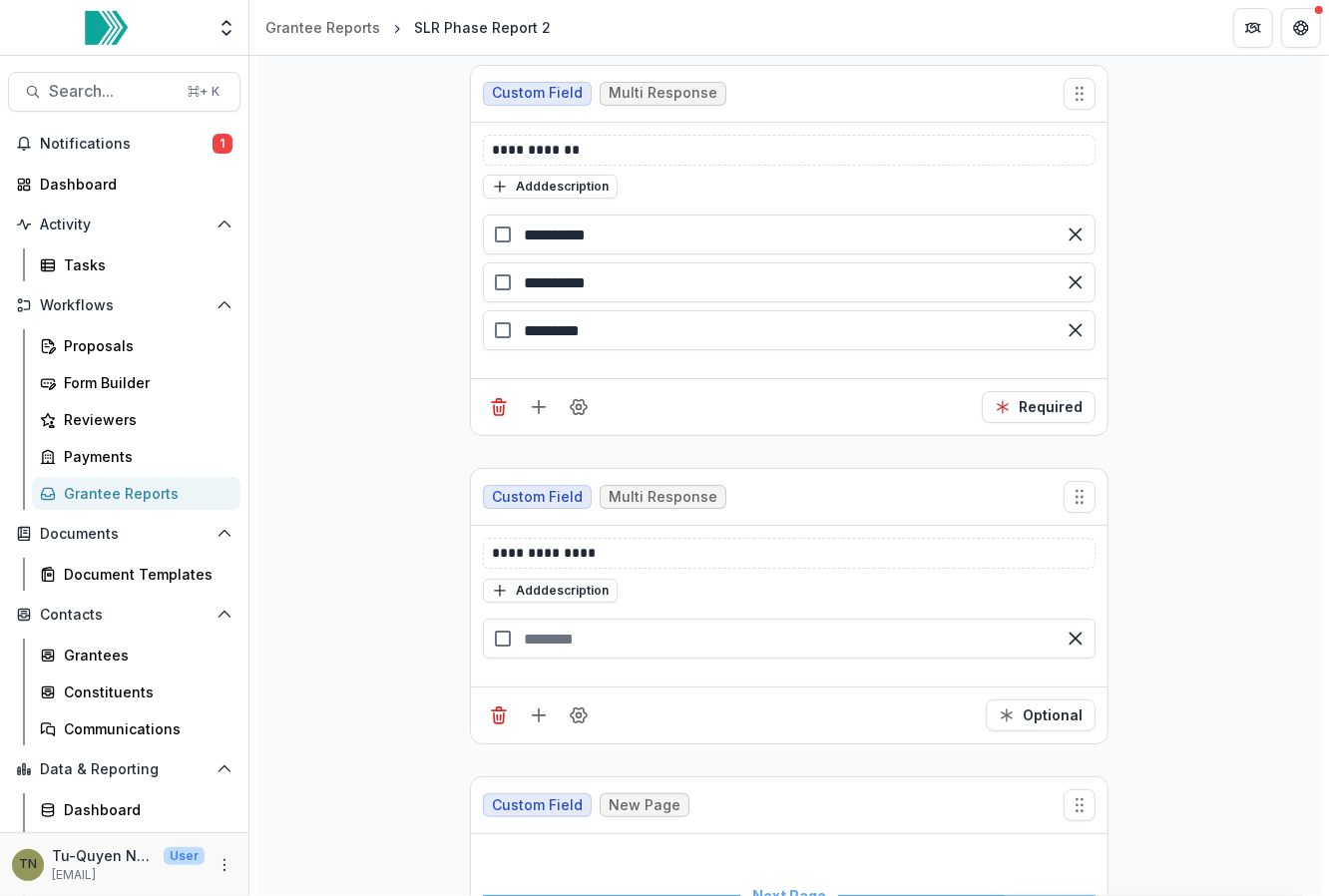 scroll, scrollTop: 24239, scrollLeft: 0, axis: vertical 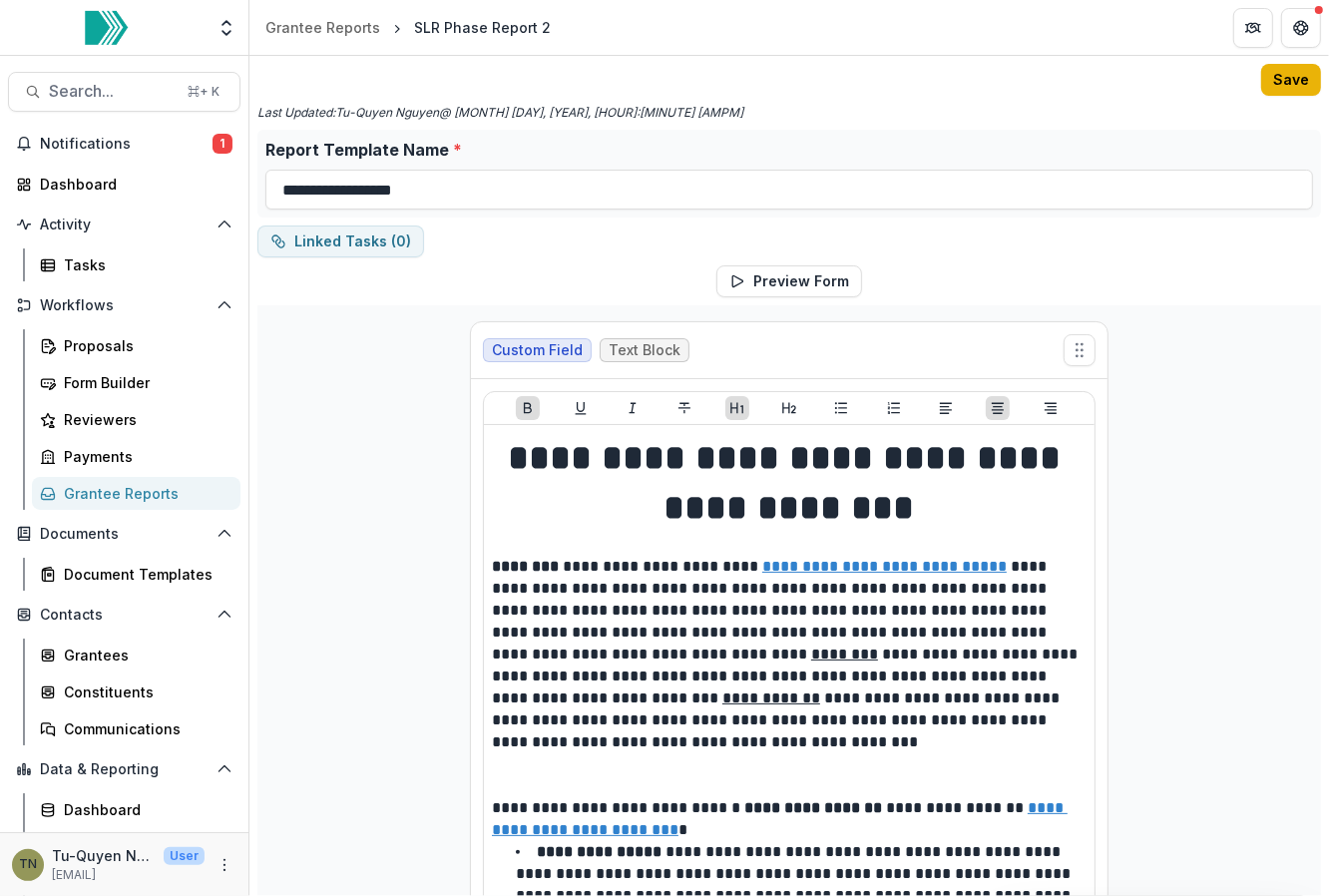 click on "Save" at bounding box center (1291, 80) 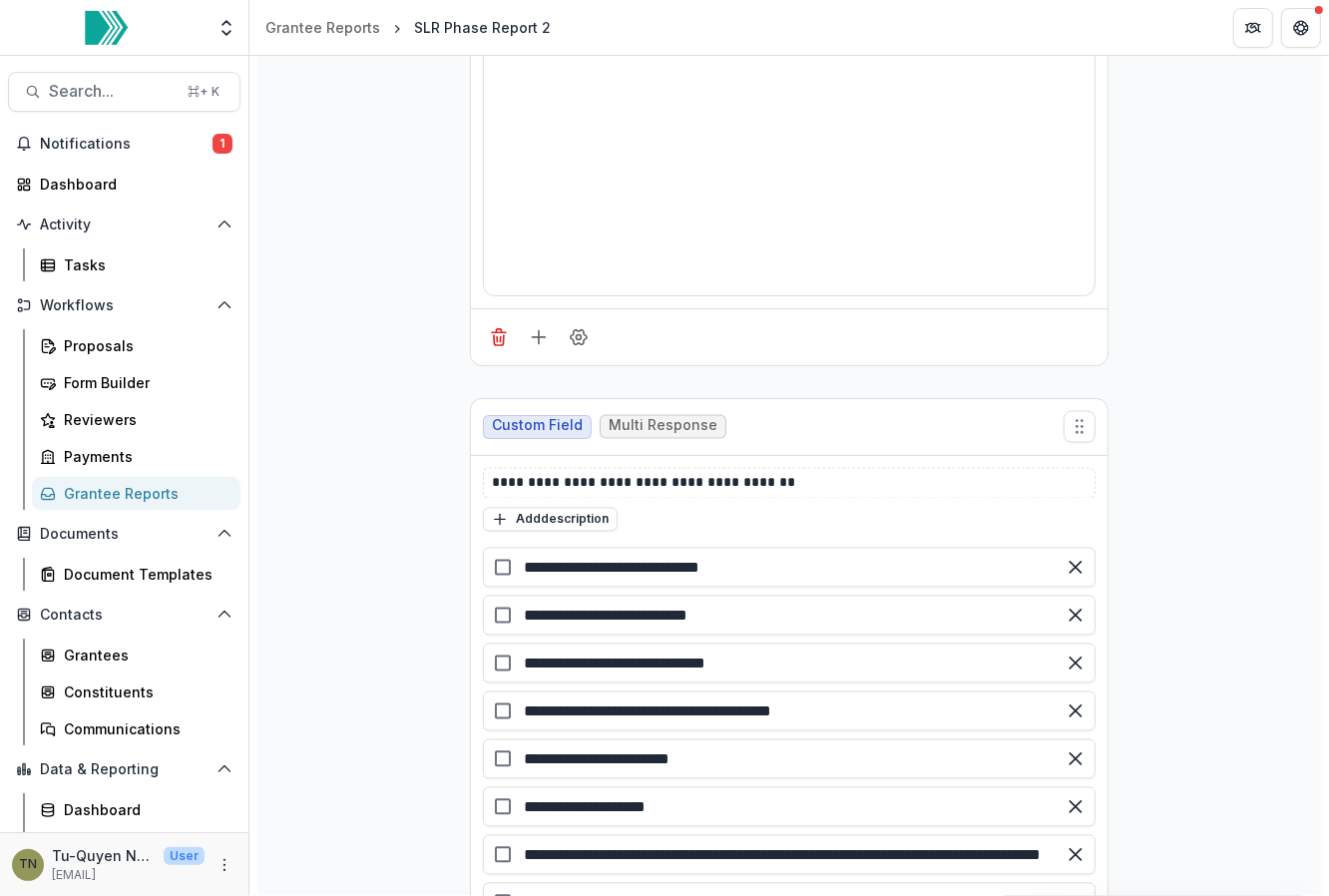 scroll, scrollTop: 9031, scrollLeft: 0, axis: vertical 